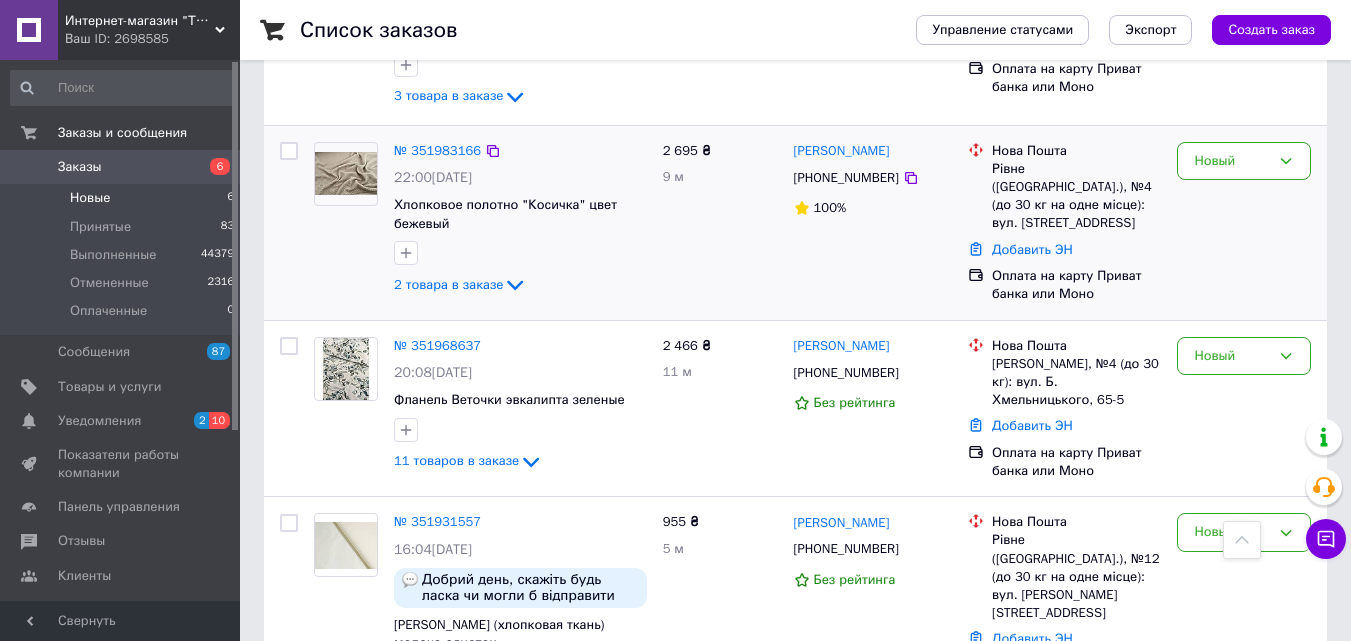 scroll, scrollTop: 756, scrollLeft: 0, axis: vertical 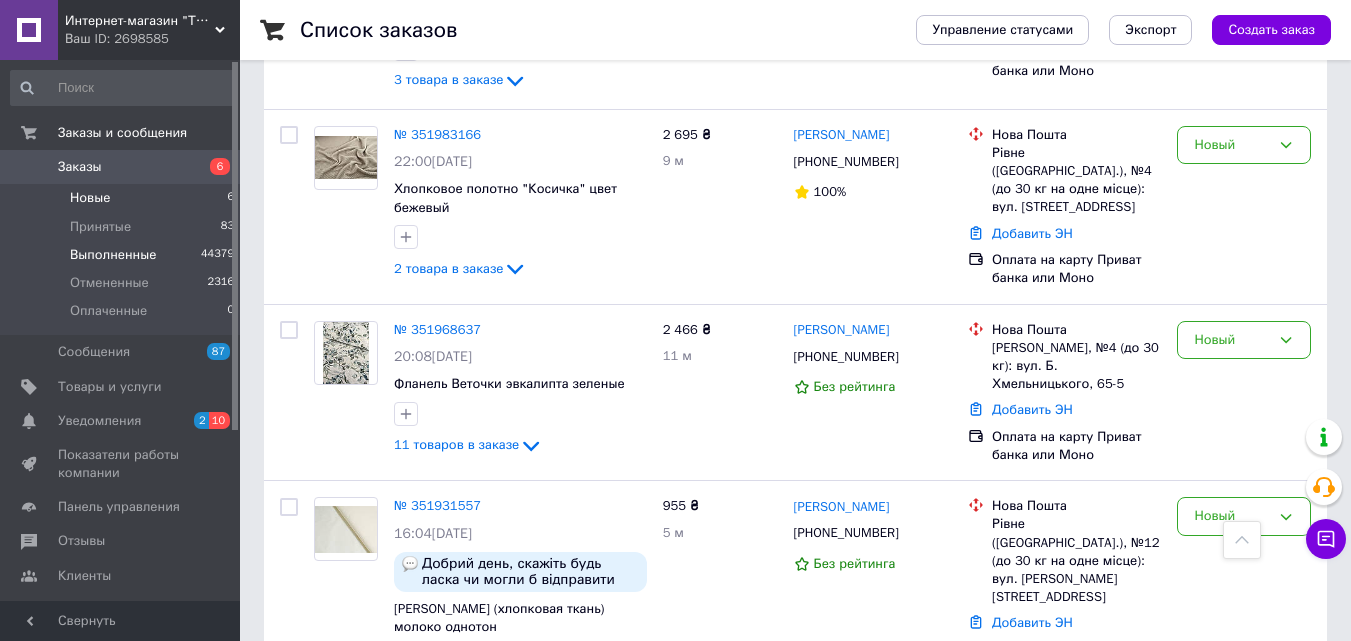 click on "Выполненные" at bounding box center (113, 255) 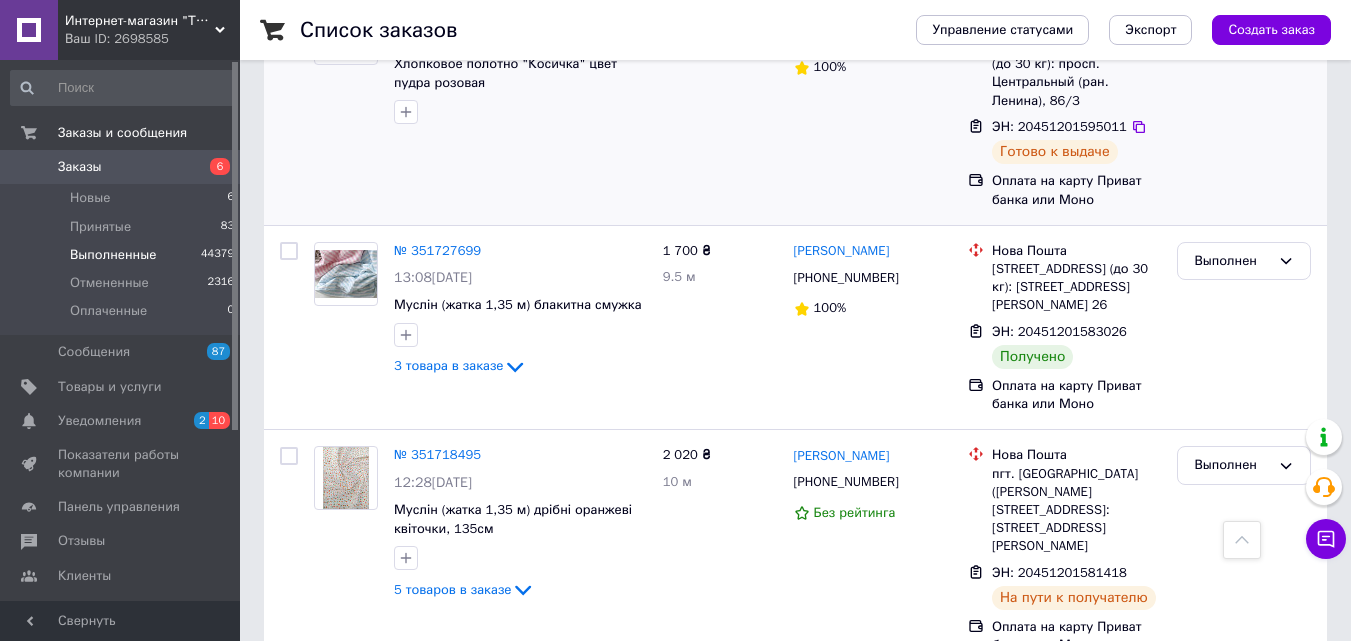 scroll, scrollTop: 3000, scrollLeft: 0, axis: vertical 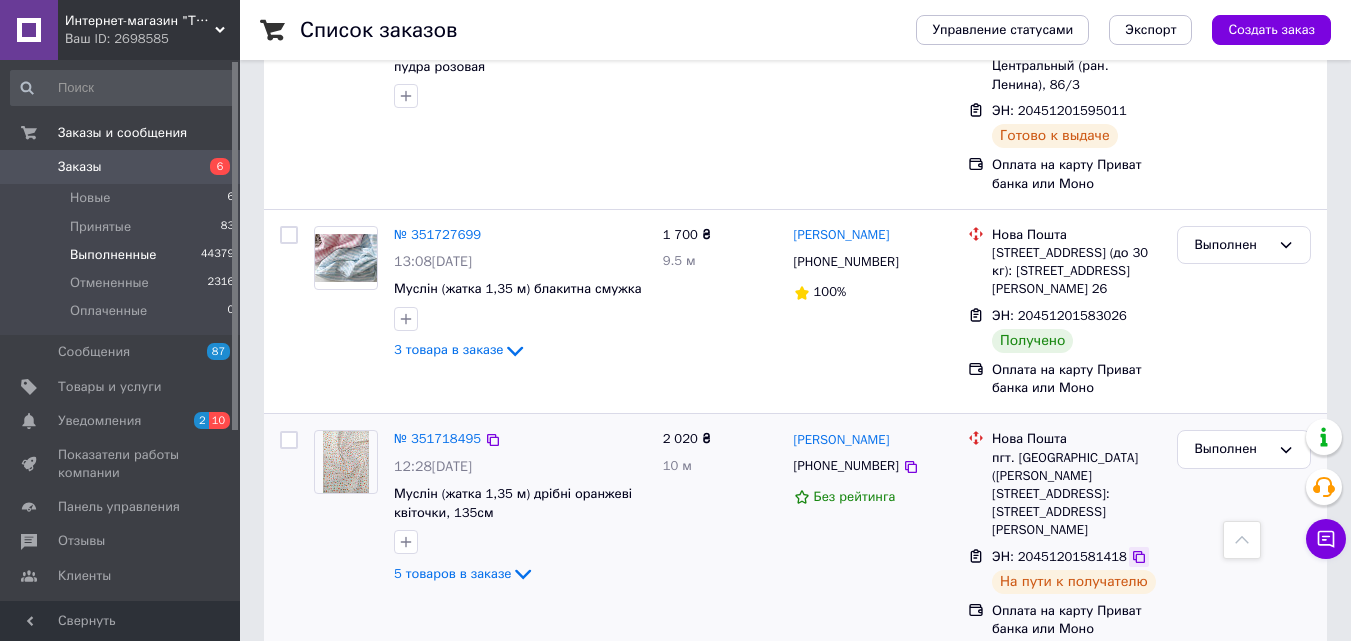 click 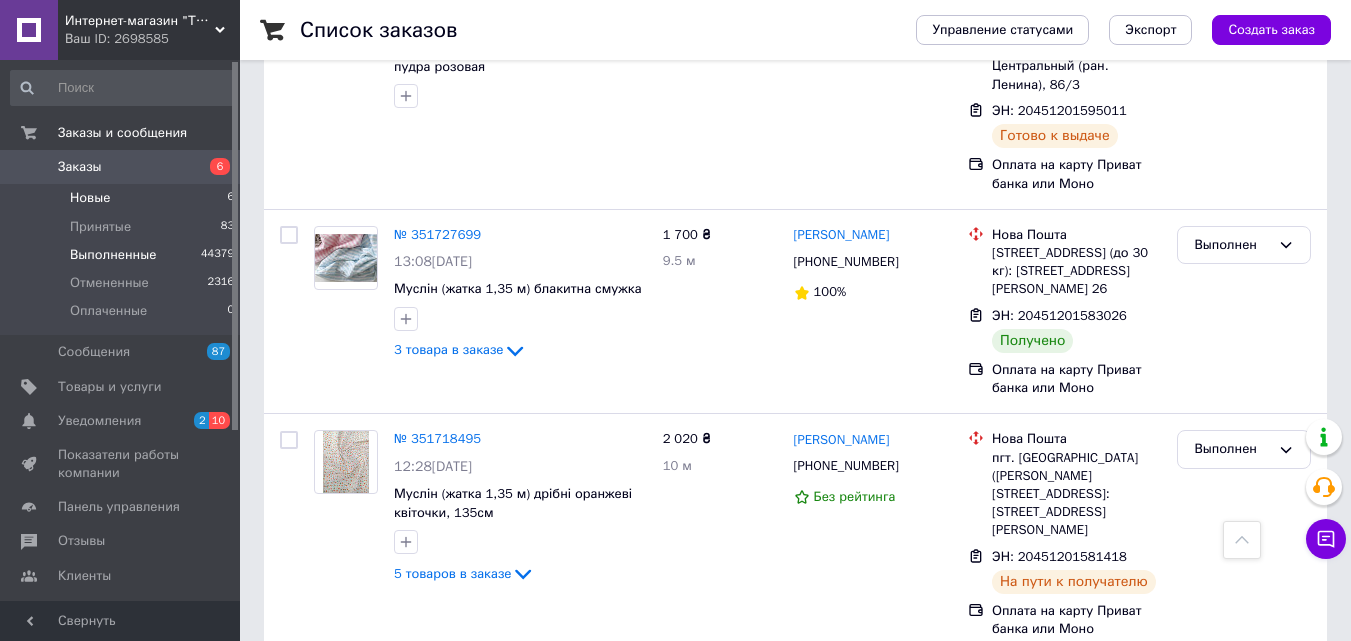 click on "Новые 6" at bounding box center [123, 198] 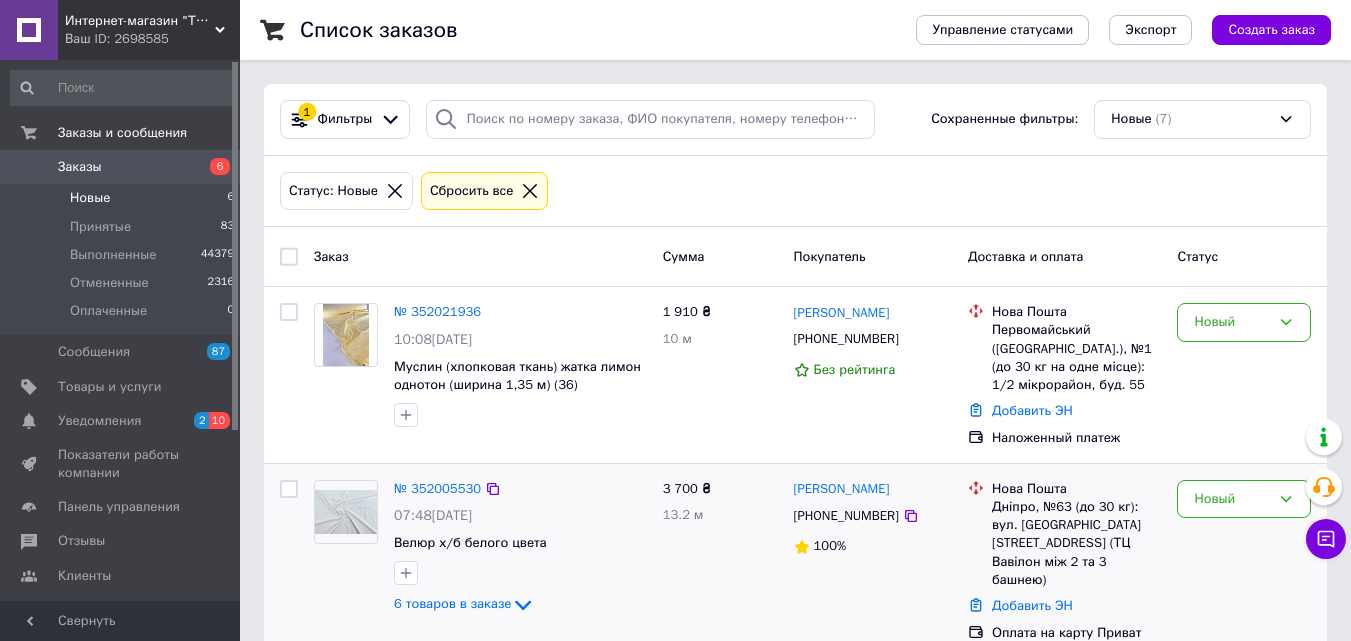 scroll, scrollTop: 700, scrollLeft: 0, axis: vertical 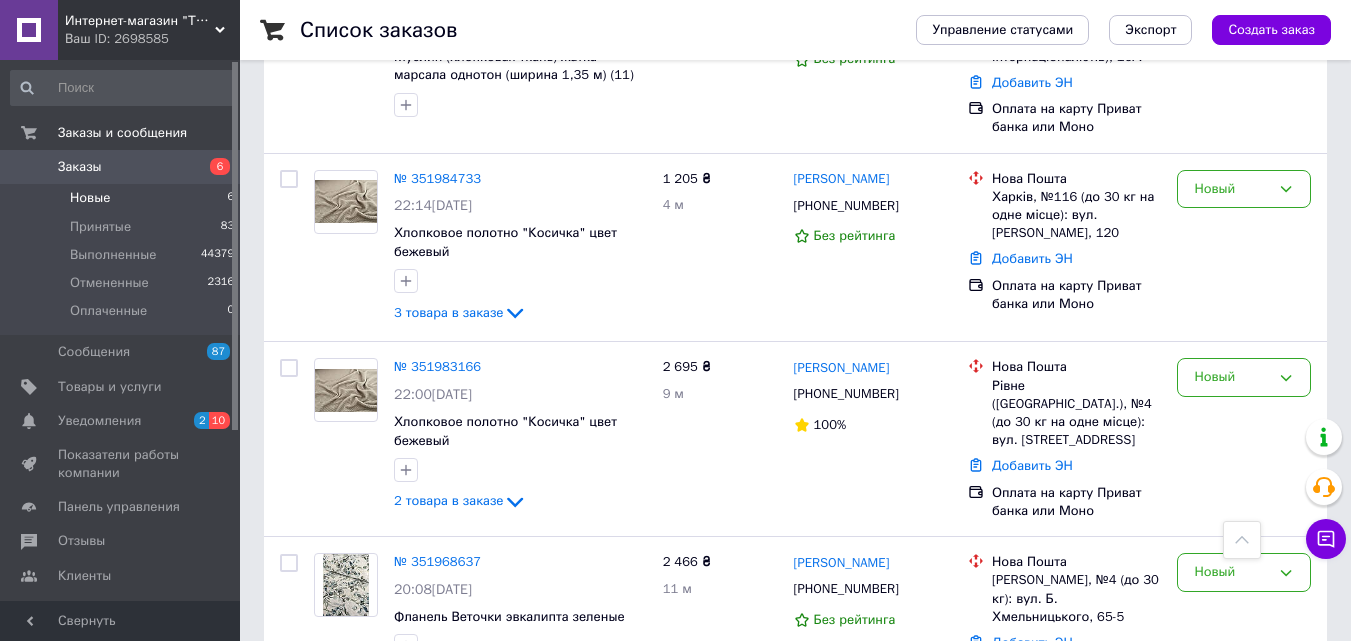 click on "Новые" at bounding box center [90, 198] 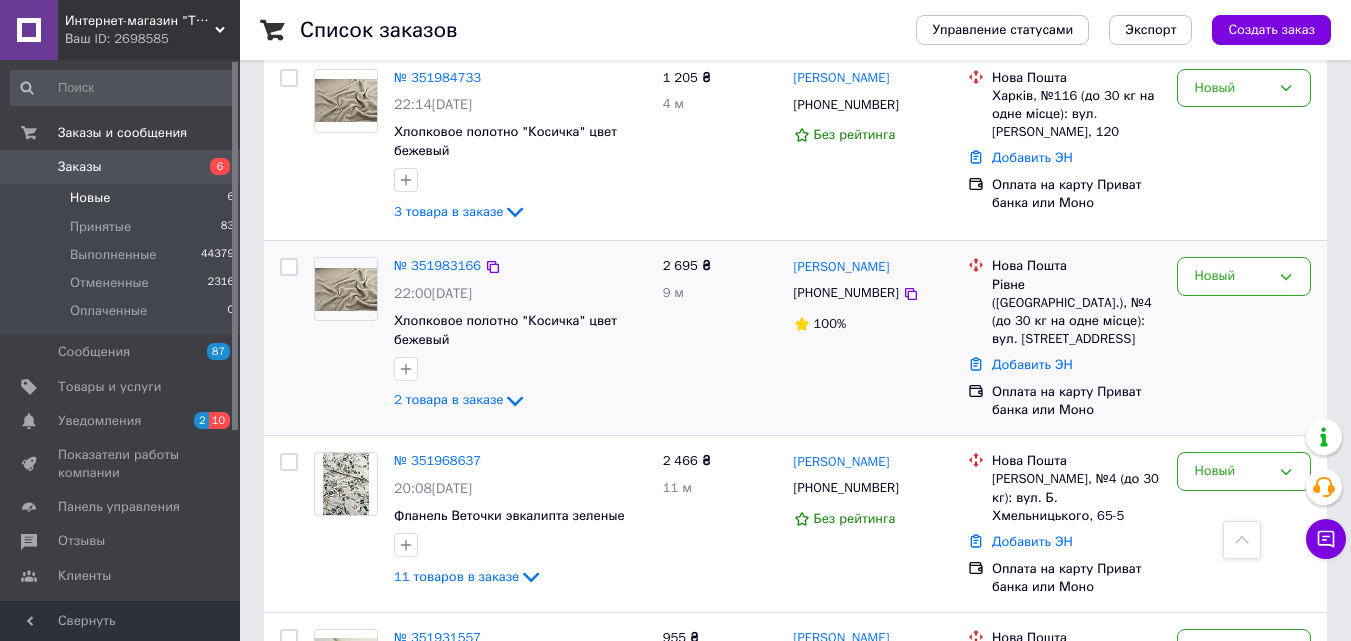 scroll, scrollTop: 933, scrollLeft: 0, axis: vertical 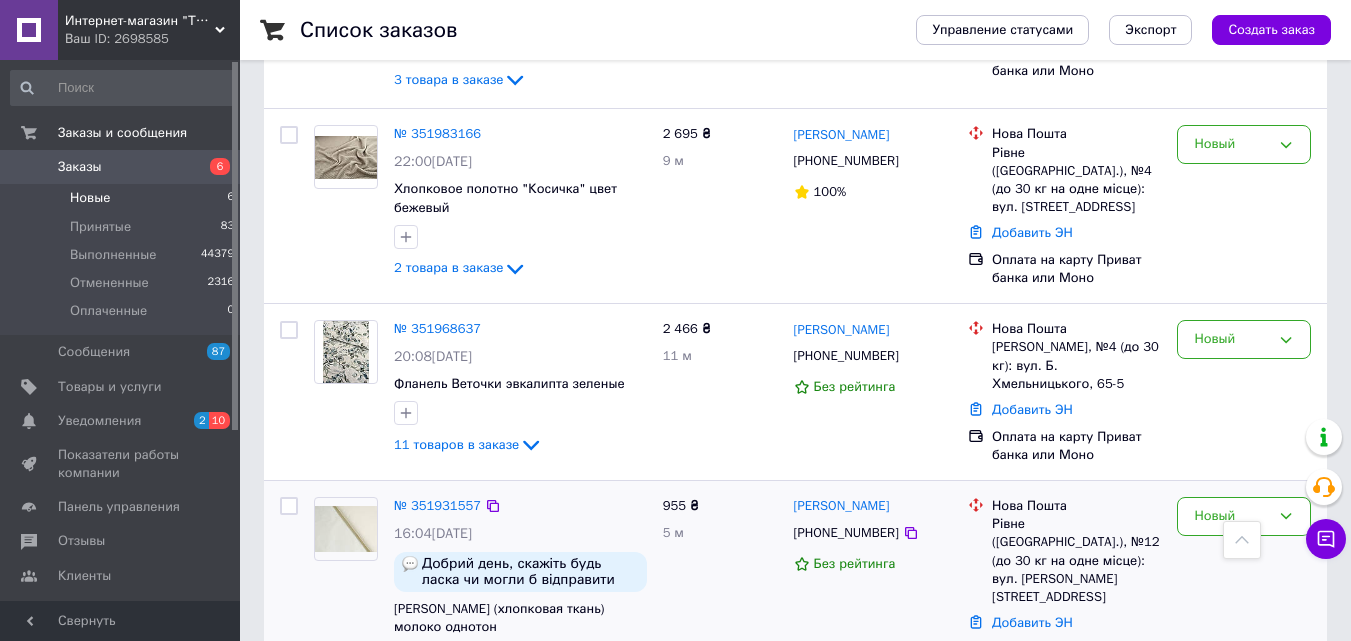 click at bounding box center (346, 529) 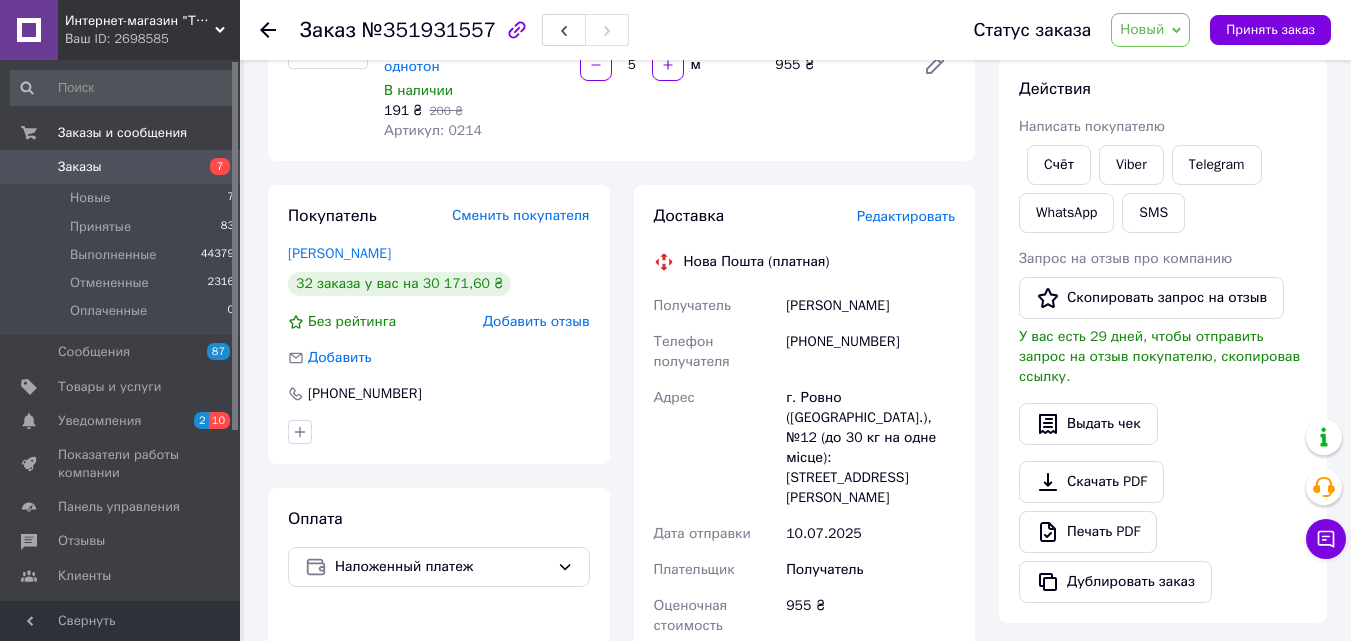 scroll, scrollTop: 300, scrollLeft: 0, axis: vertical 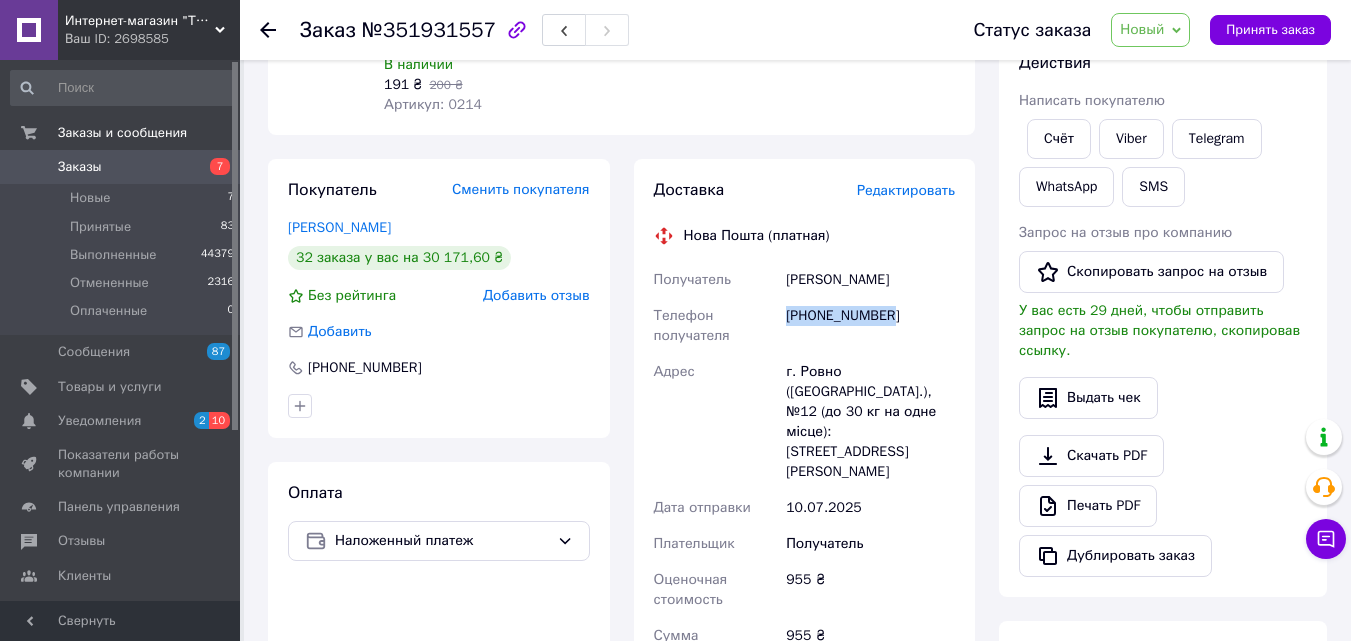 drag, startPoint x: 913, startPoint y: 294, endPoint x: 790, endPoint y: 314, distance: 124.61541 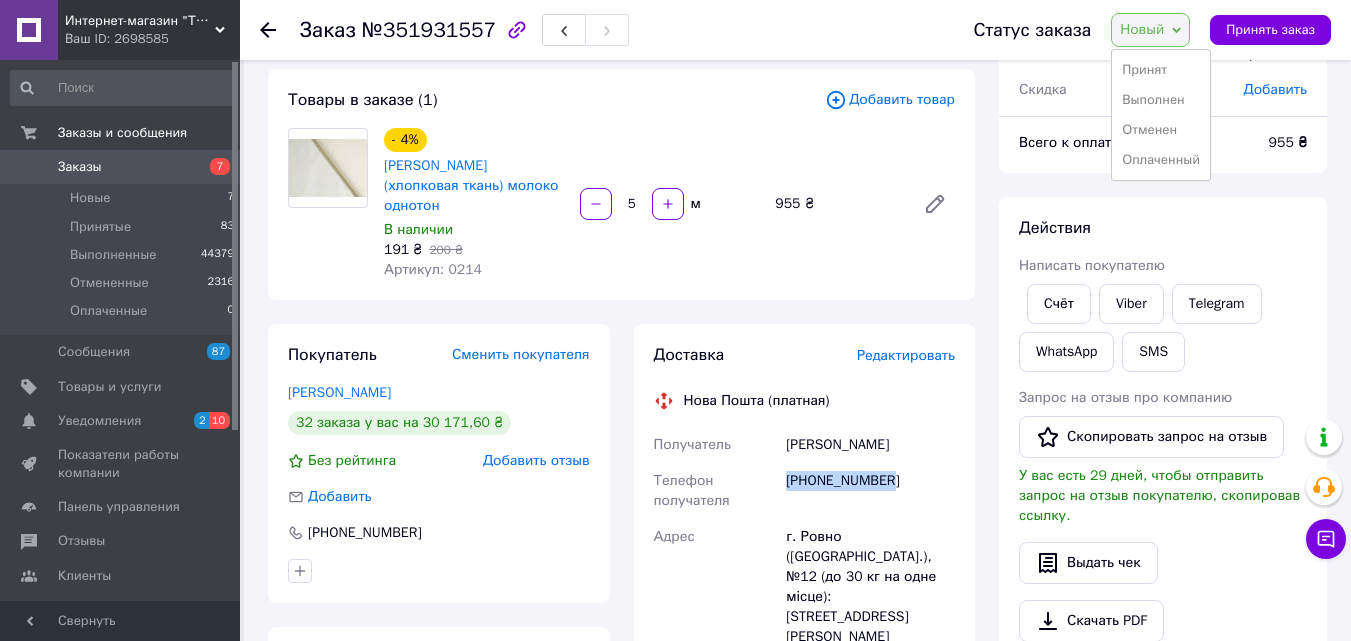 scroll, scrollTop: 100, scrollLeft: 0, axis: vertical 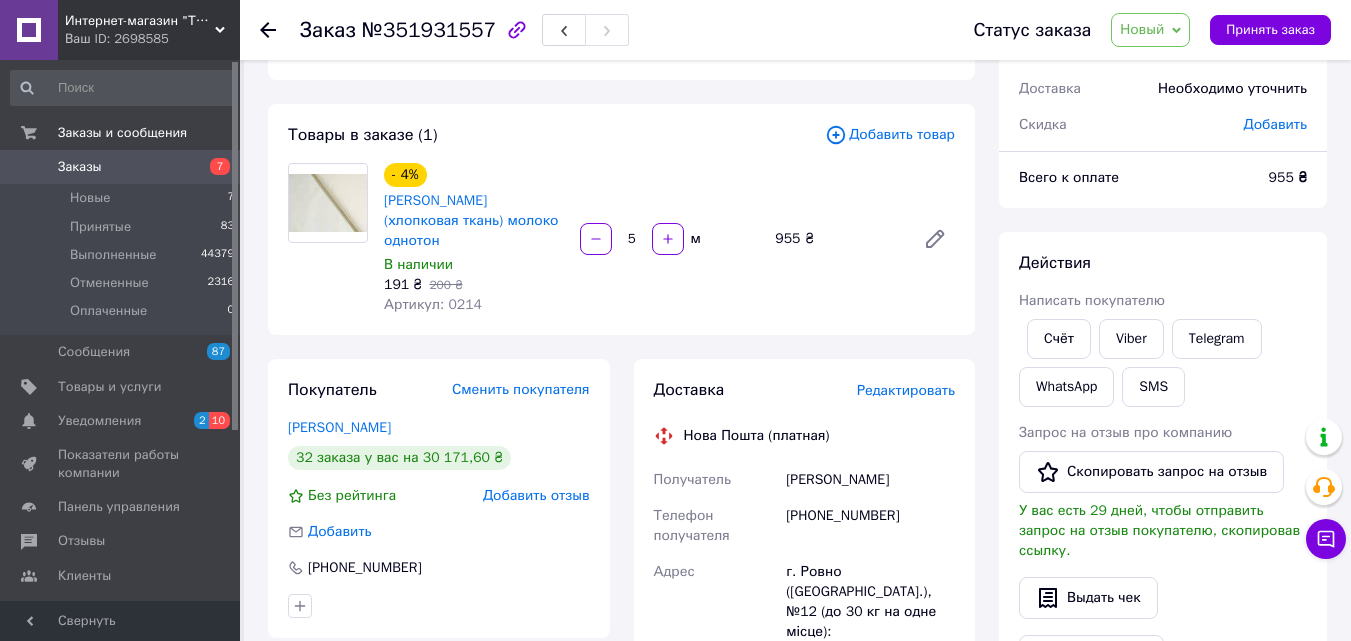 click on "- 4% Сатин (хлопковая ткань) молоко однотон В наличии 191 ₴   200 ₴ Артикул: 0214 5   м 955 ₴" at bounding box center (669, 239) 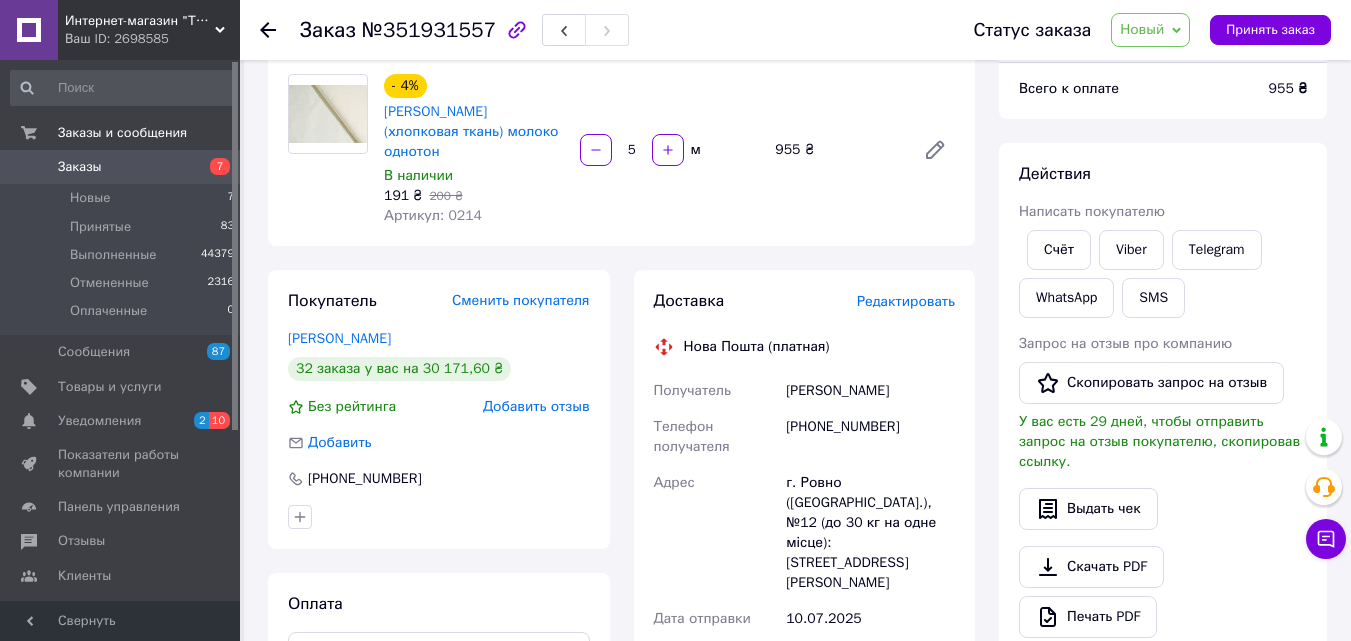 scroll, scrollTop: 300, scrollLeft: 0, axis: vertical 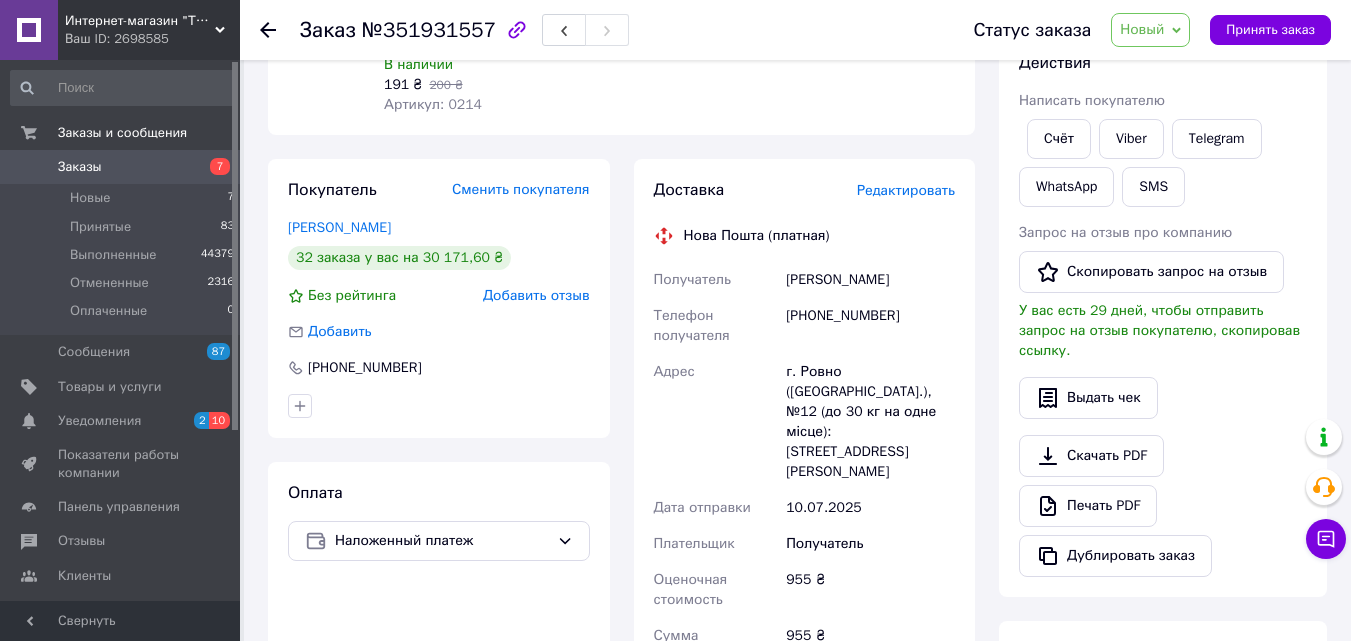 click on "Новый" at bounding box center [1150, 30] 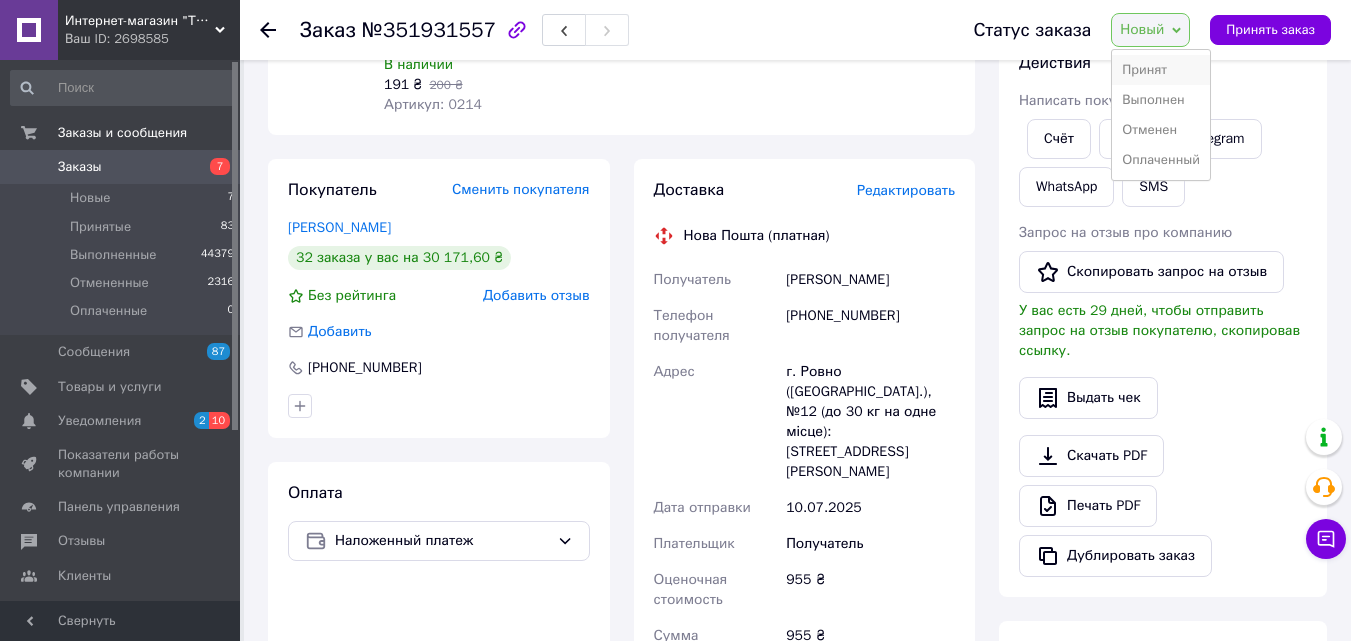 click on "Принят" at bounding box center (1161, 70) 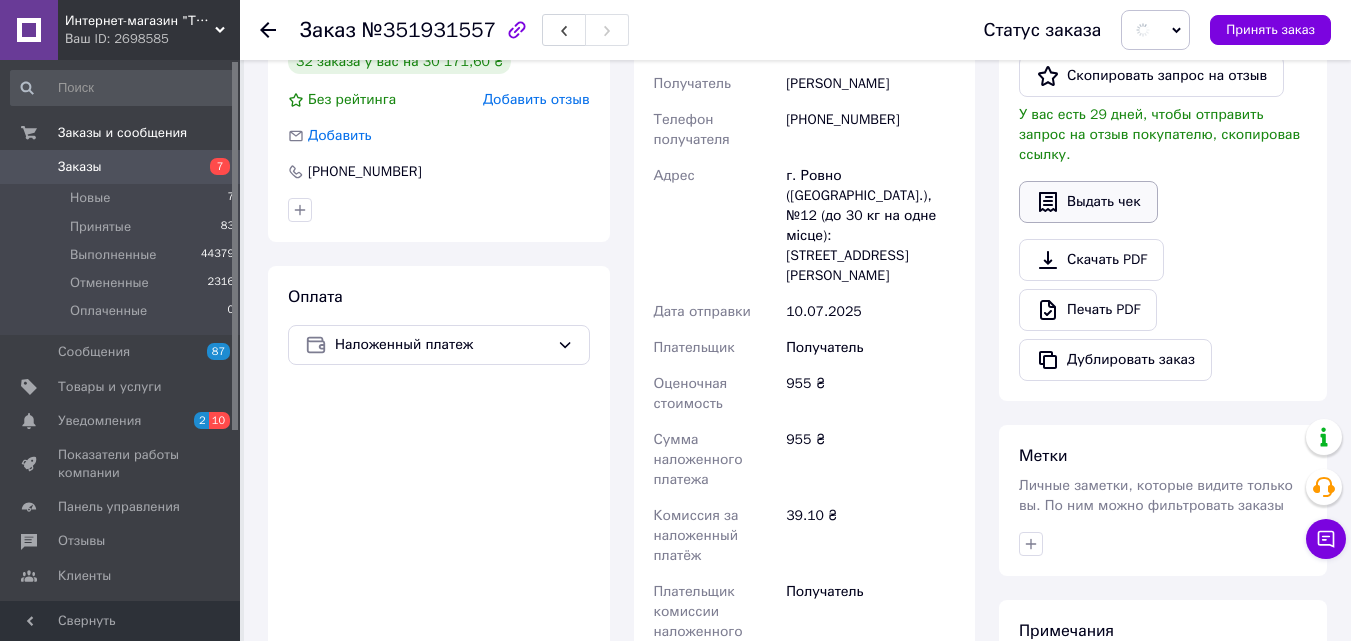 scroll, scrollTop: 500, scrollLeft: 0, axis: vertical 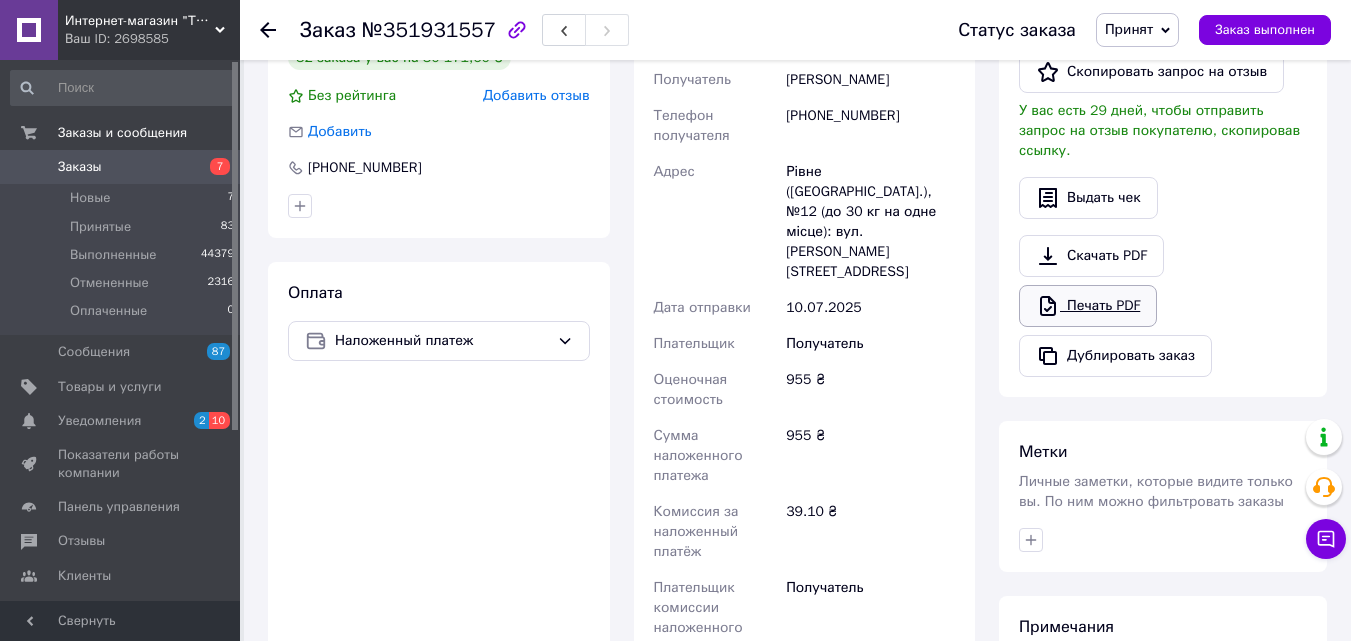 click 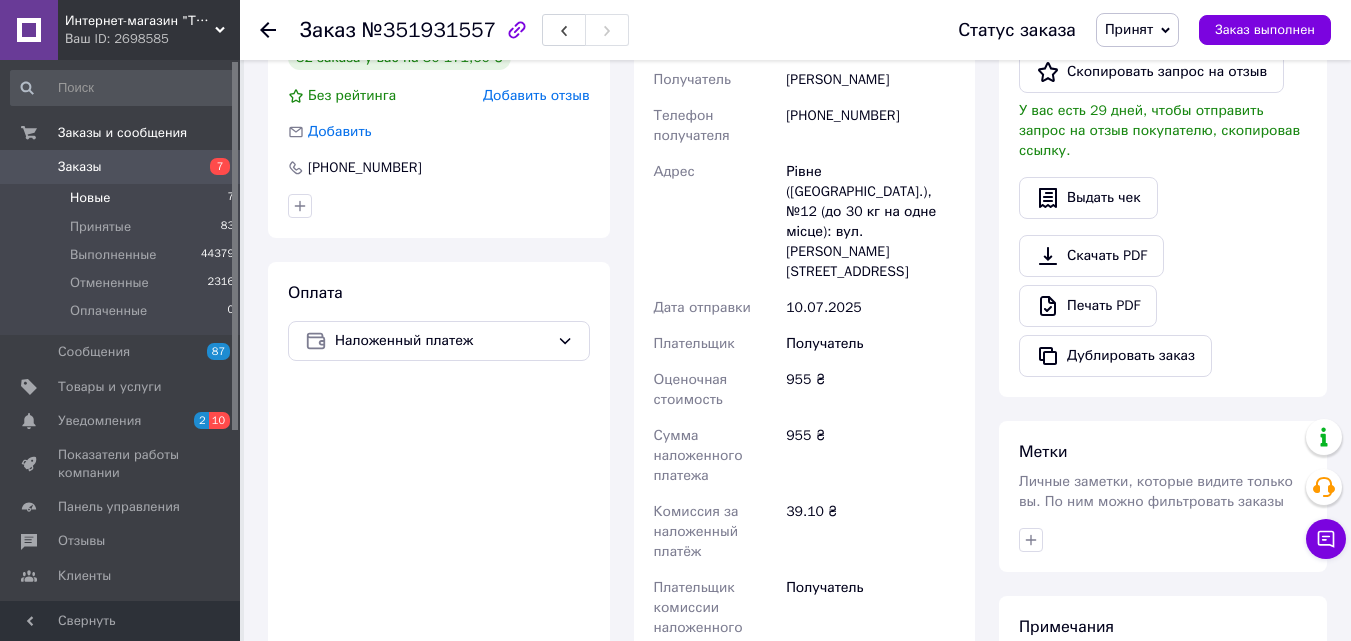 click on "Новые" at bounding box center [90, 198] 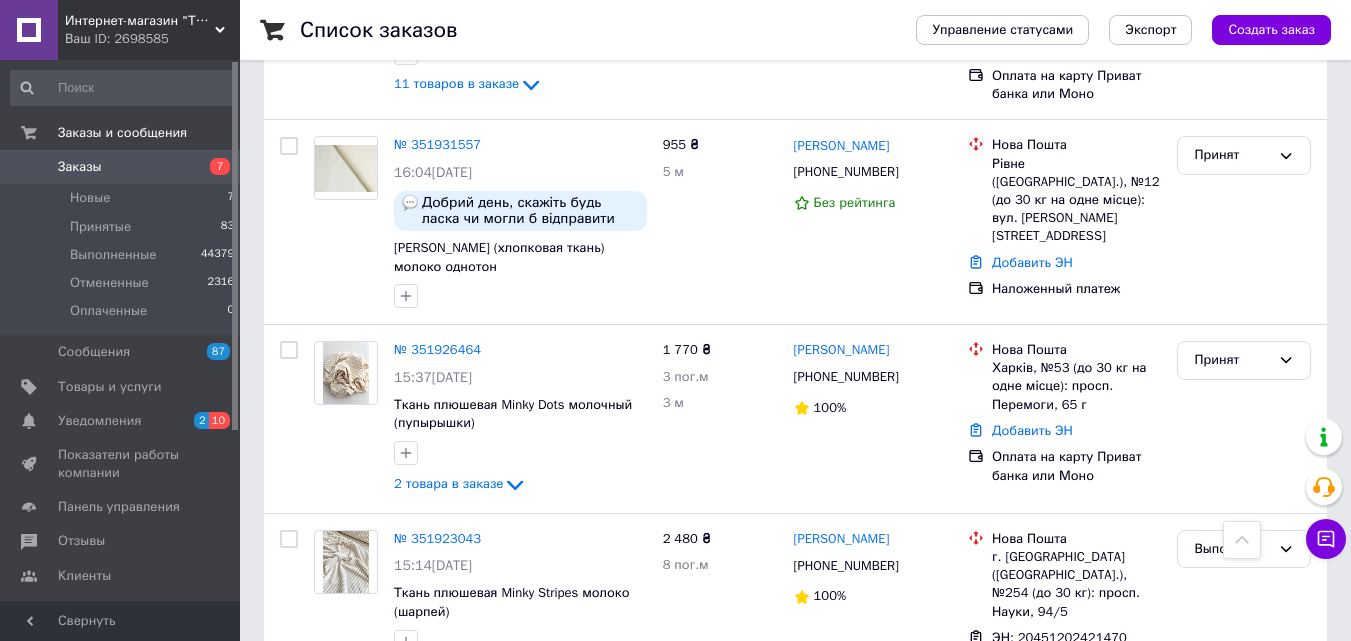scroll, scrollTop: 1200, scrollLeft: 0, axis: vertical 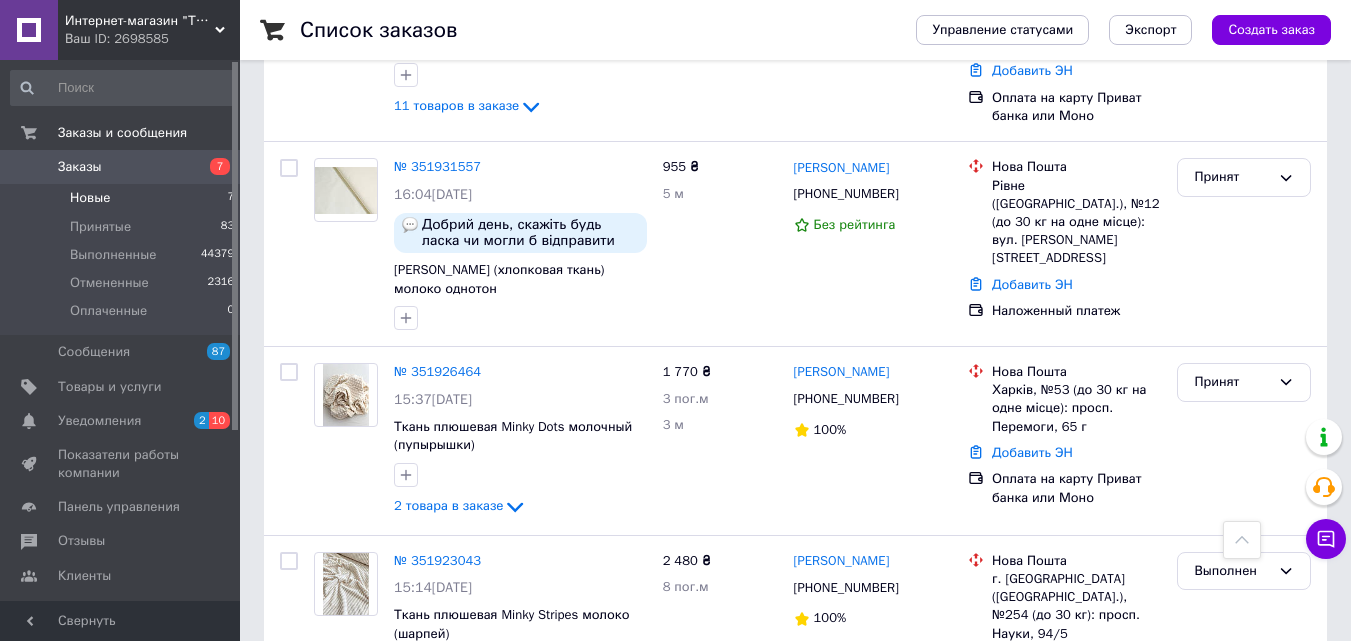 click on "Новые" at bounding box center [90, 198] 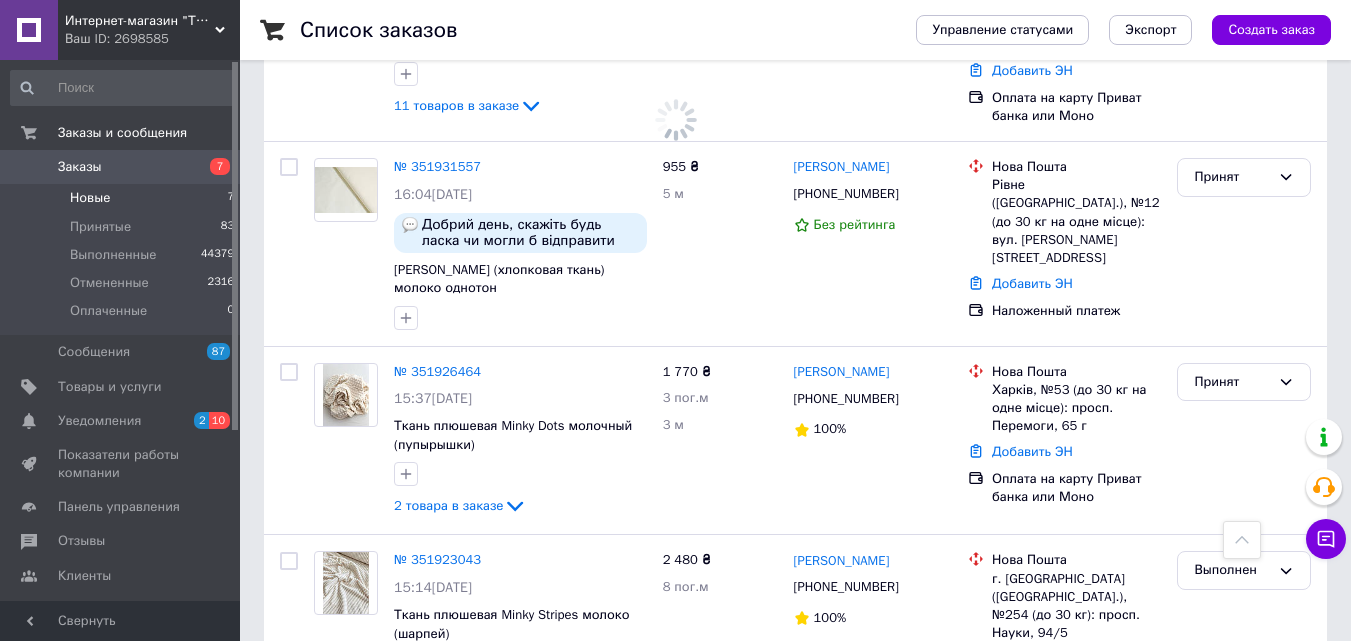 scroll, scrollTop: 0, scrollLeft: 0, axis: both 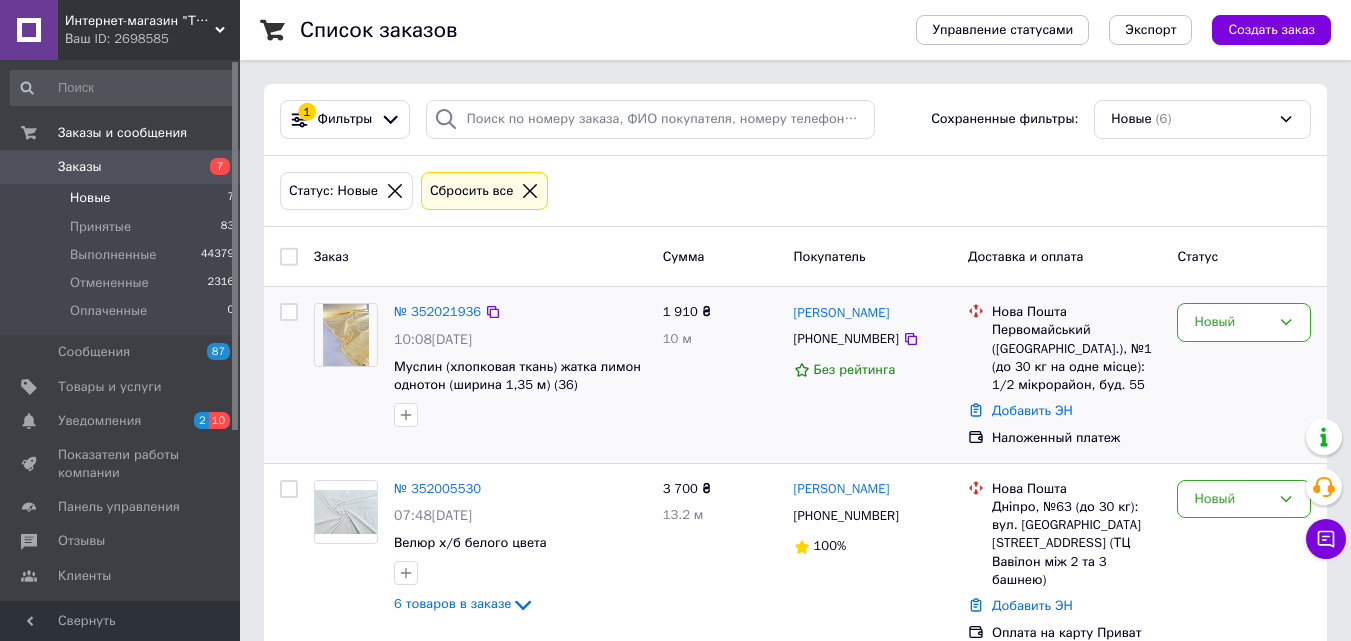 click at bounding box center [289, 375] 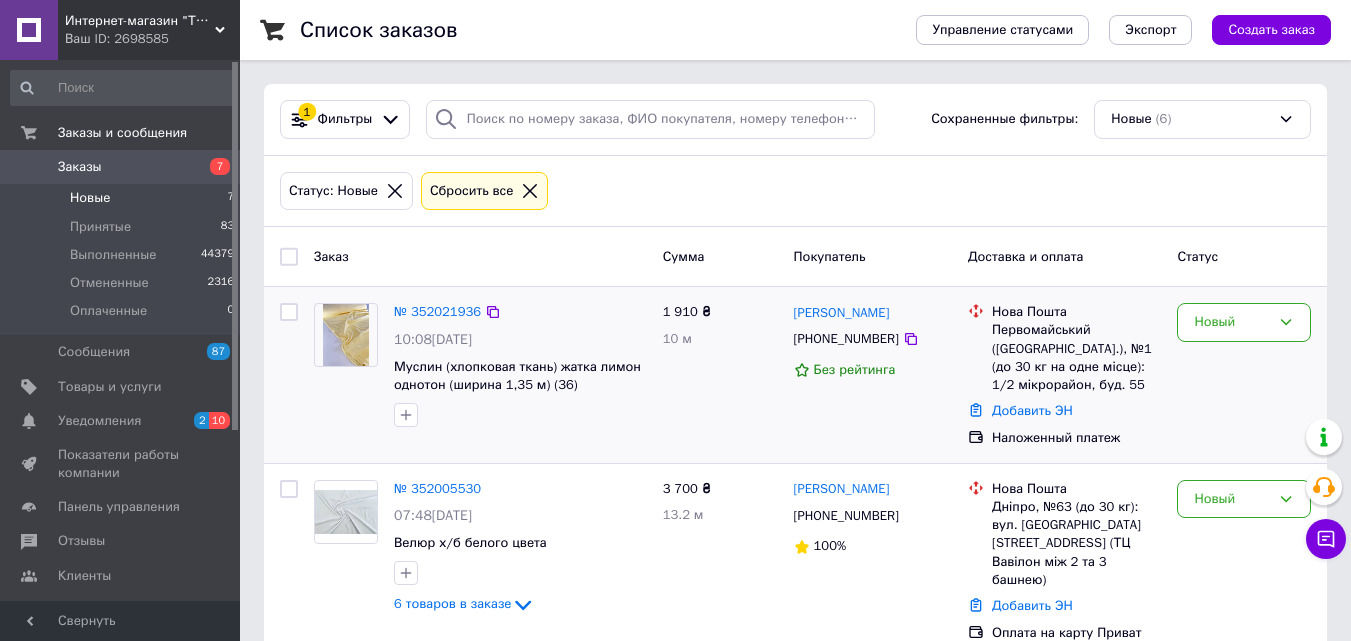 click at bounding box center (346, 335) 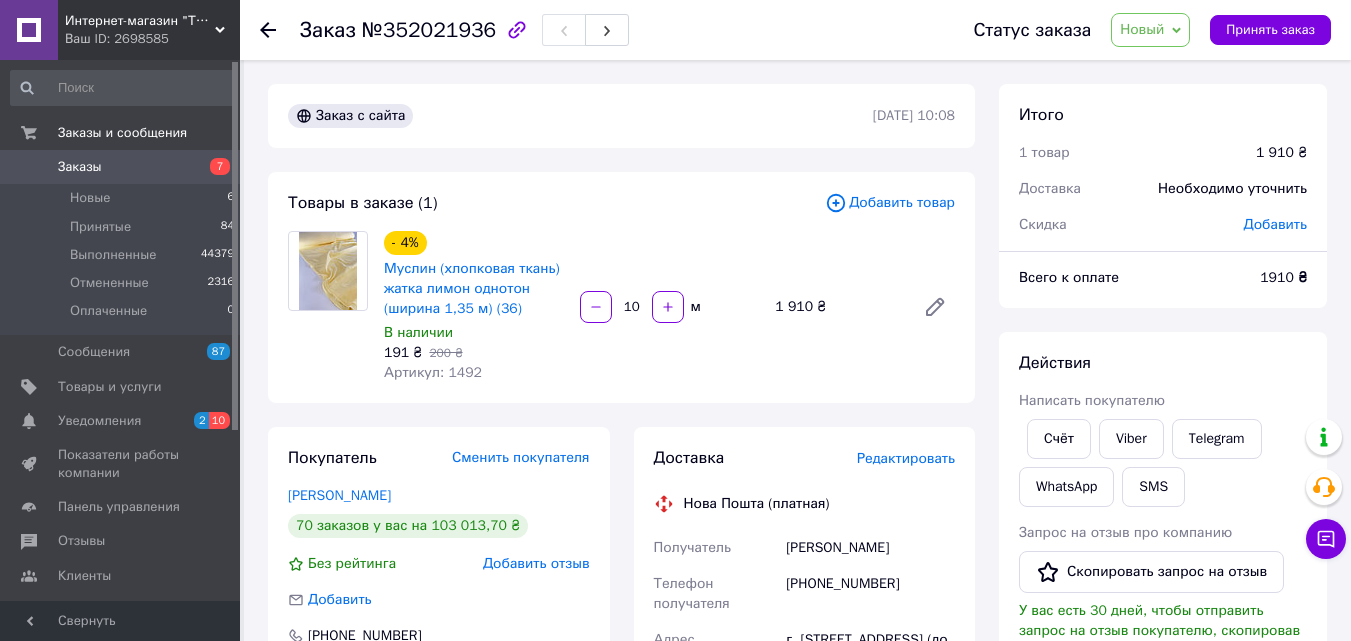 scroll, scrollTop: 200, scrollLeft: 0, axis: vertical 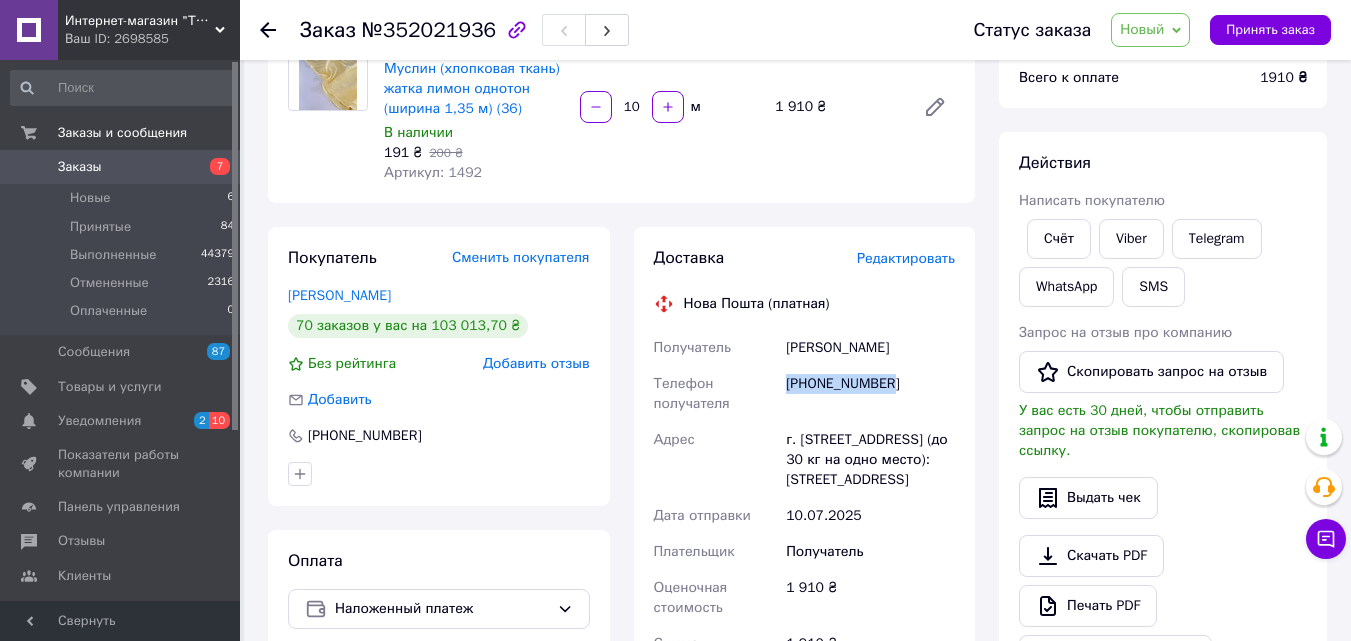 drag, startPoint x: 892, startPoint y: 393, endPoint x: 790, endPoint y: 395, distance: 102.01961 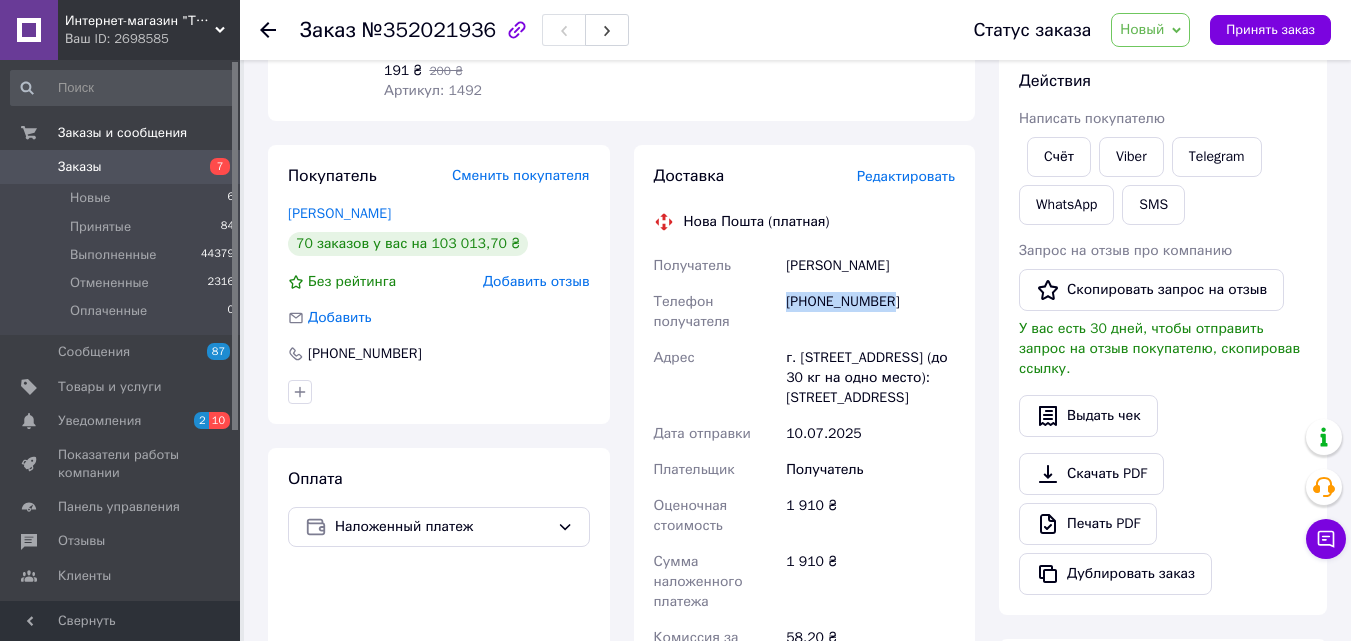 scroll, scrollTop: 400, scrollLeft: 0, axis: vertical 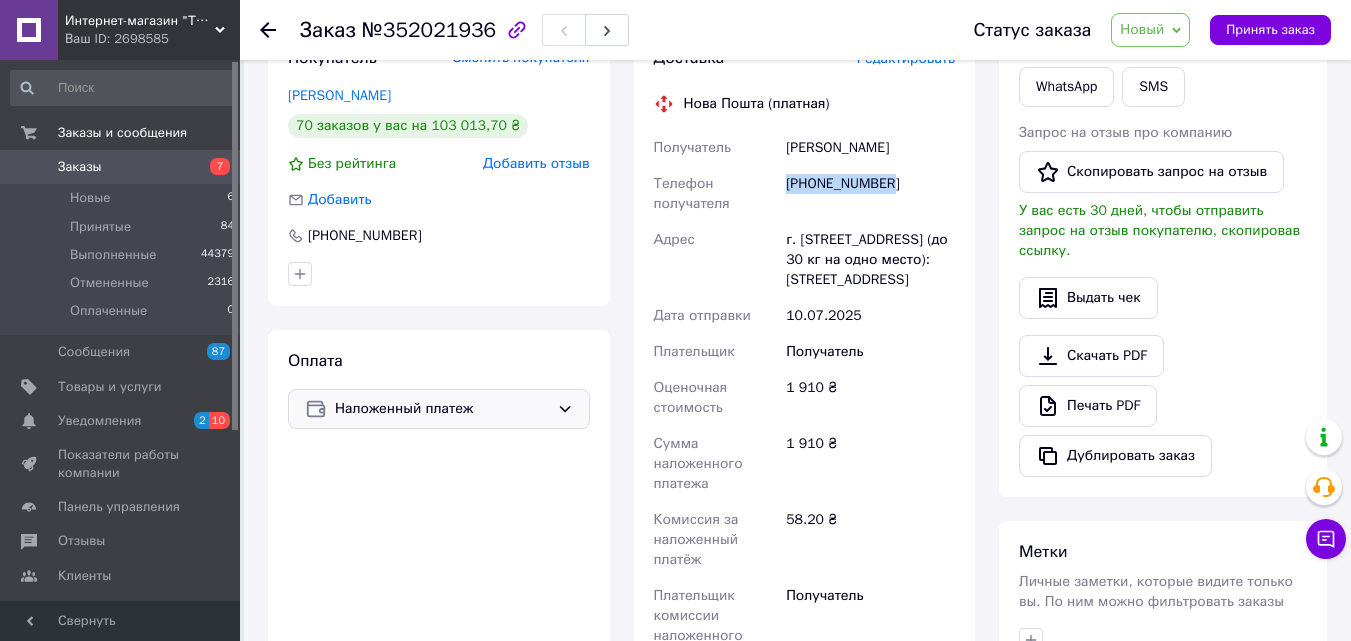 click on "Наложенный платеж" at bounding box center (442, 409) 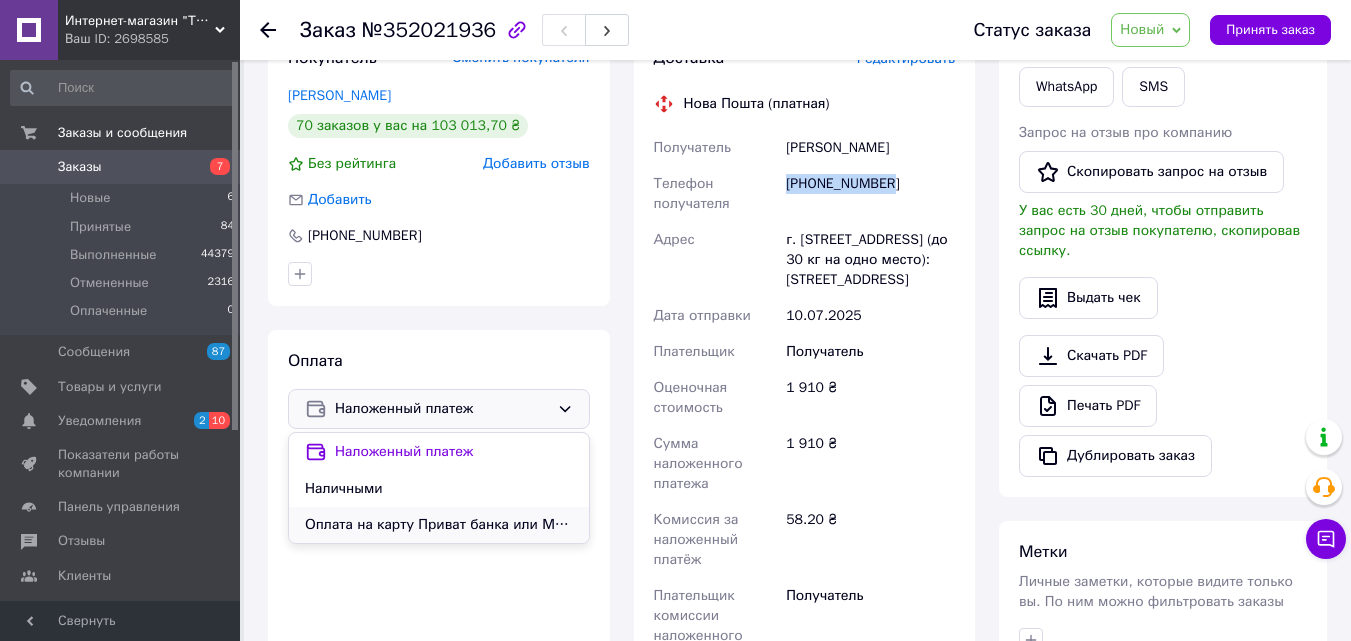 click on "Оплата на карту Приват банка или Моно" at bounding box center (439, 525) 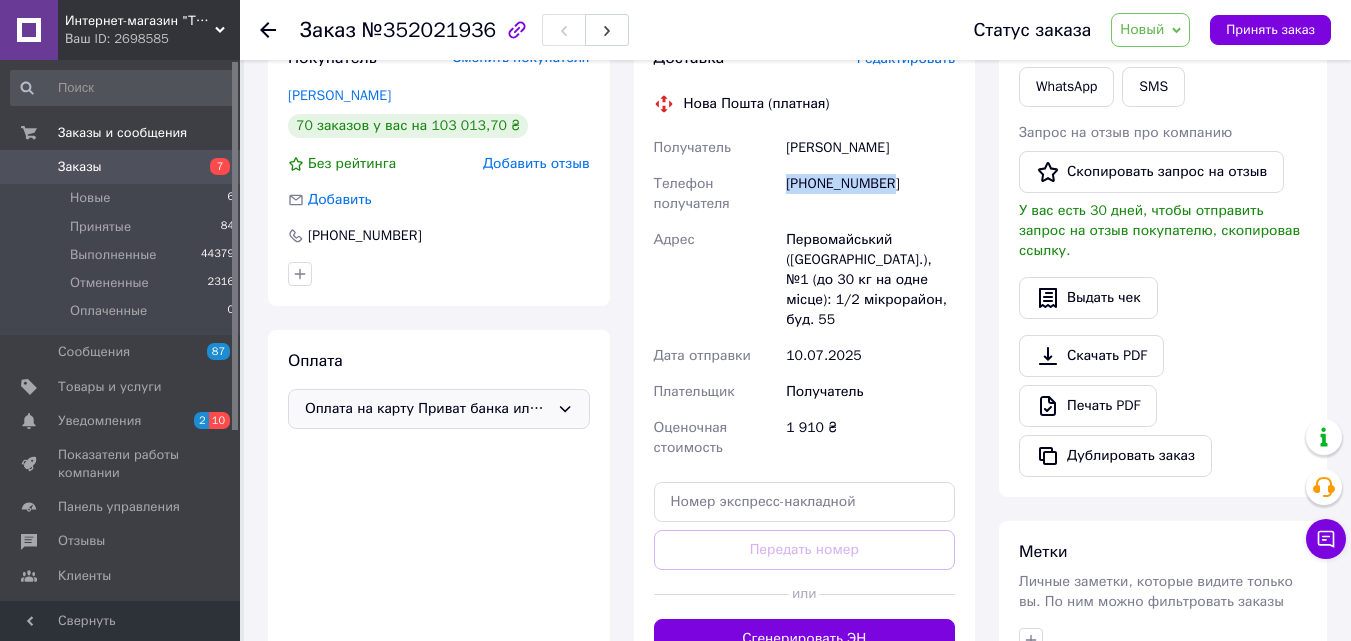 click on "Новый" at bounding box center (1142, 29) 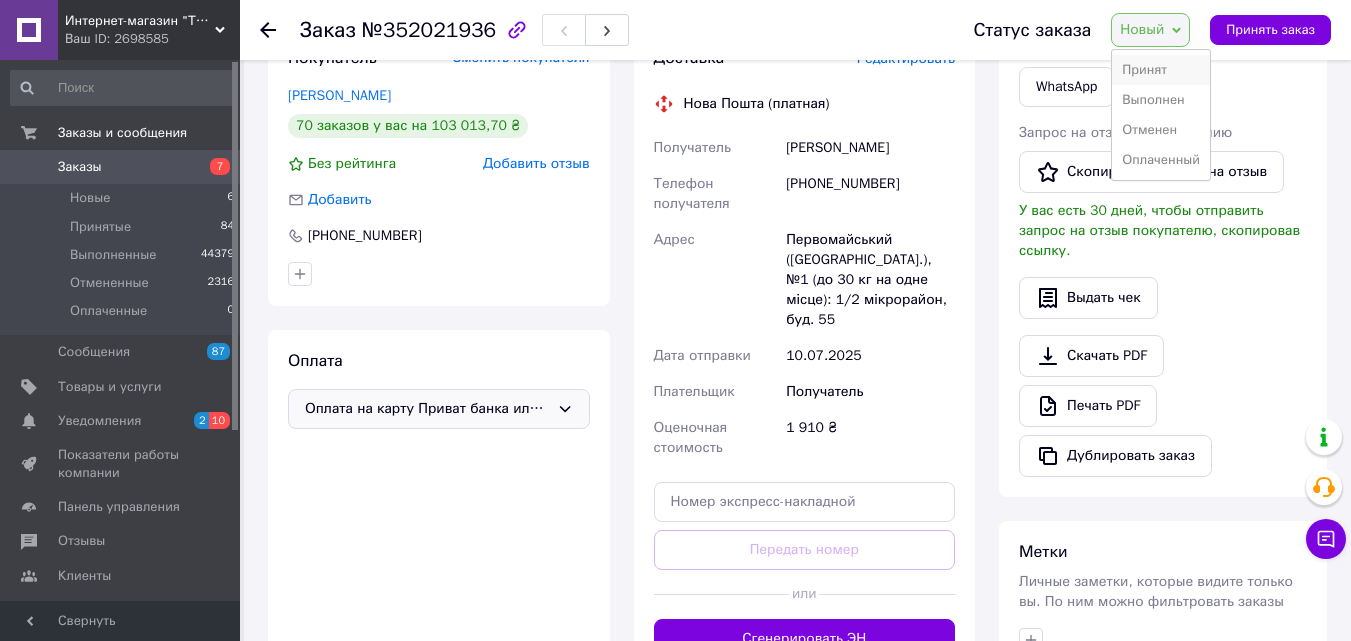 click on "Принят" at bounding box center [1161, 70] 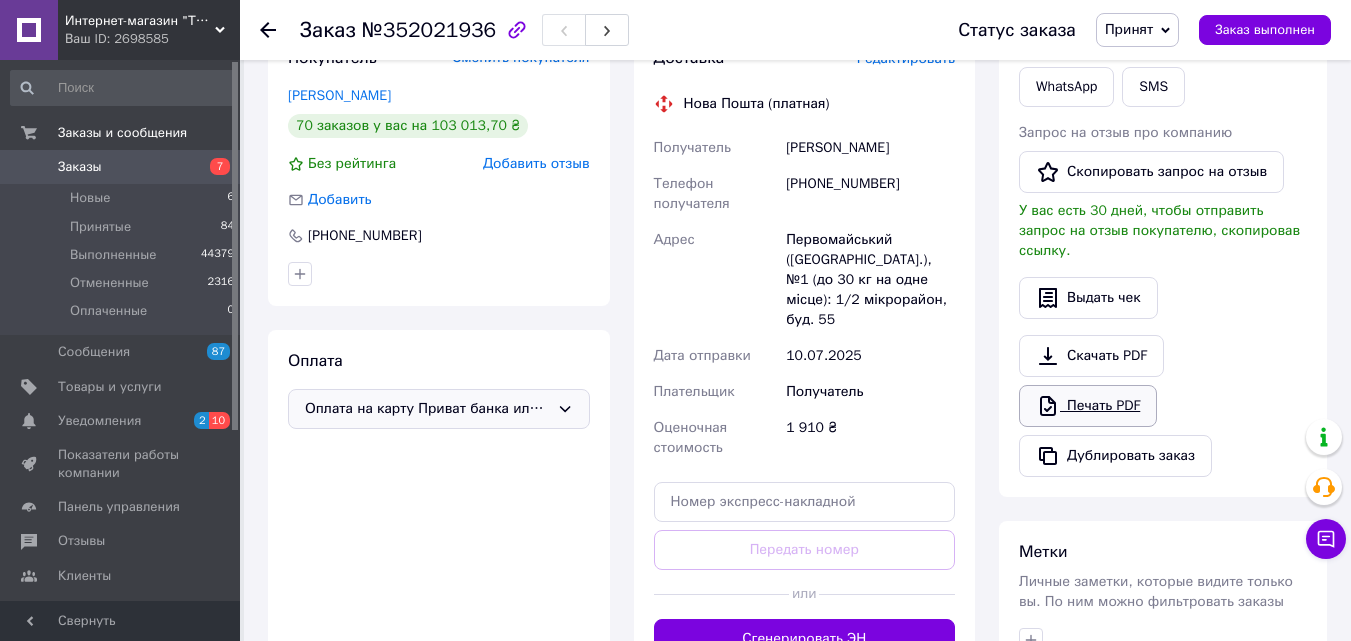 click on "Печать PDF" at bounding box center [1088, 406] 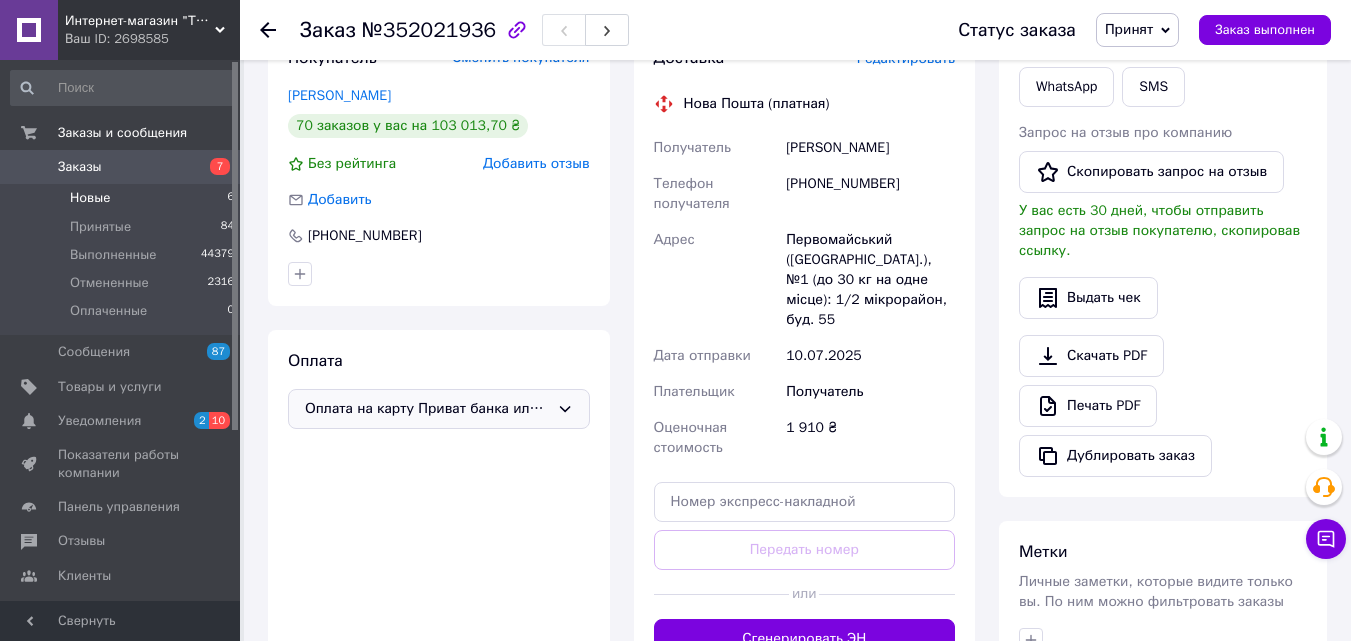 click on "Новые" at bounding box center [90, 198] 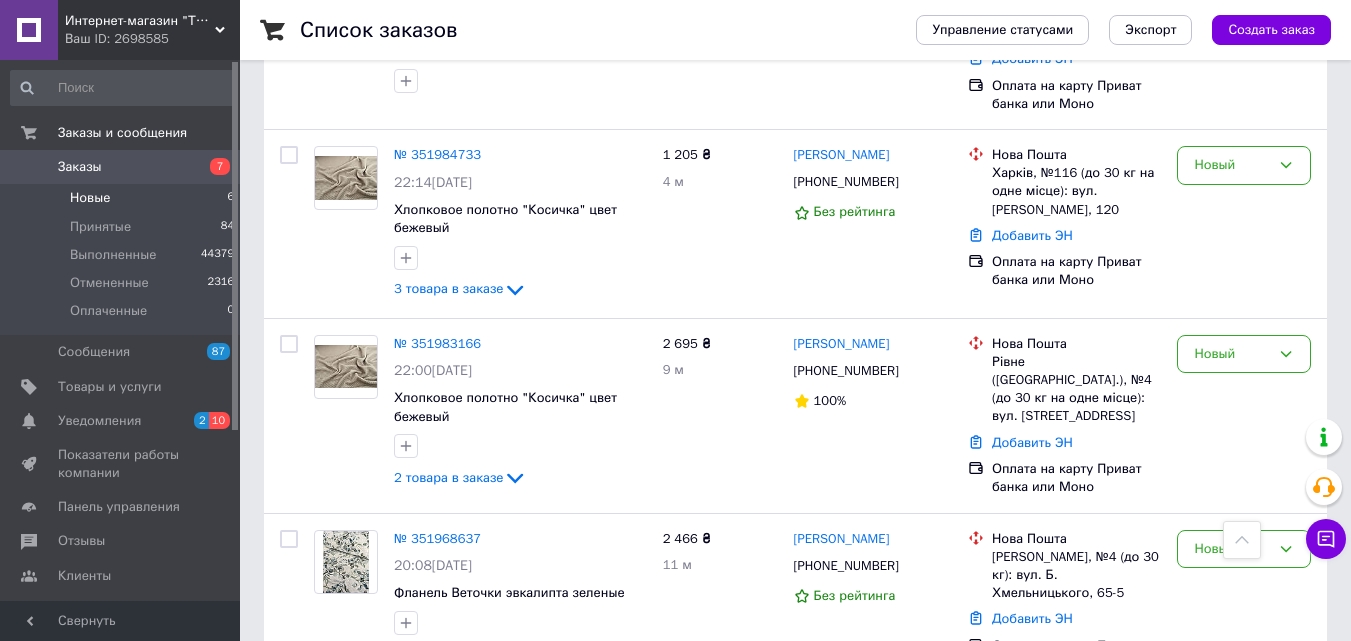 scroll, scrollTop: 570, scrollLeft: 0, axis: vertical 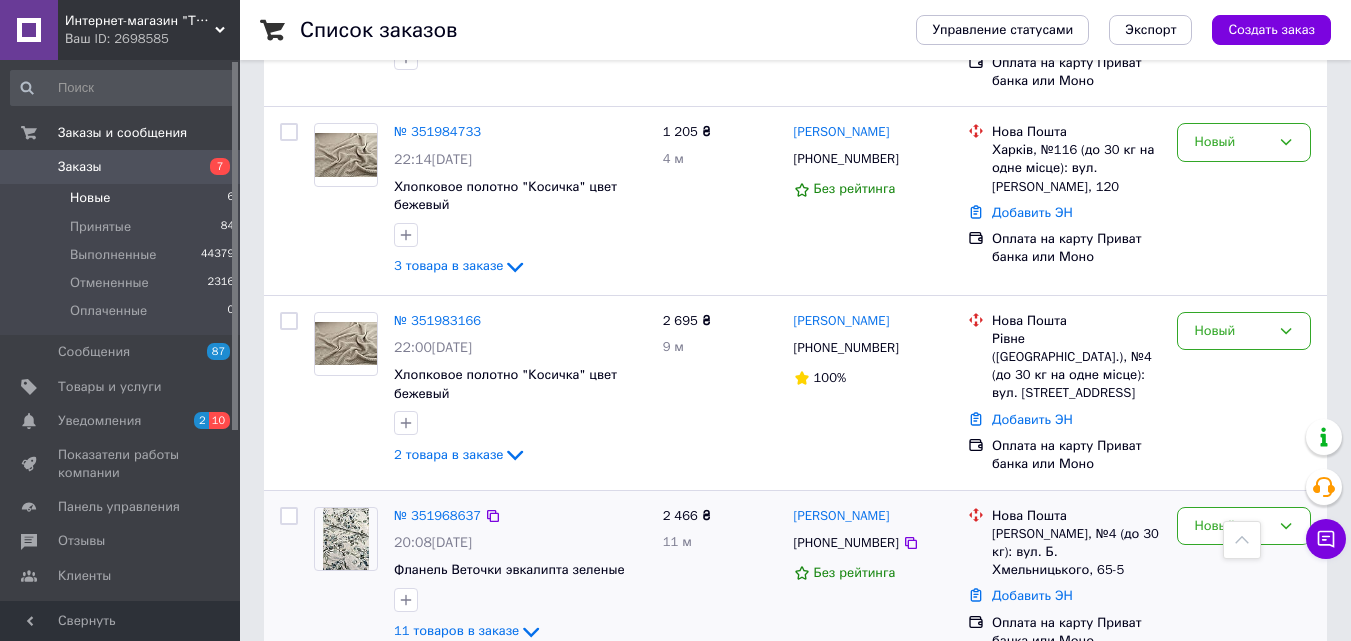 click at bounding box center (346, 539) 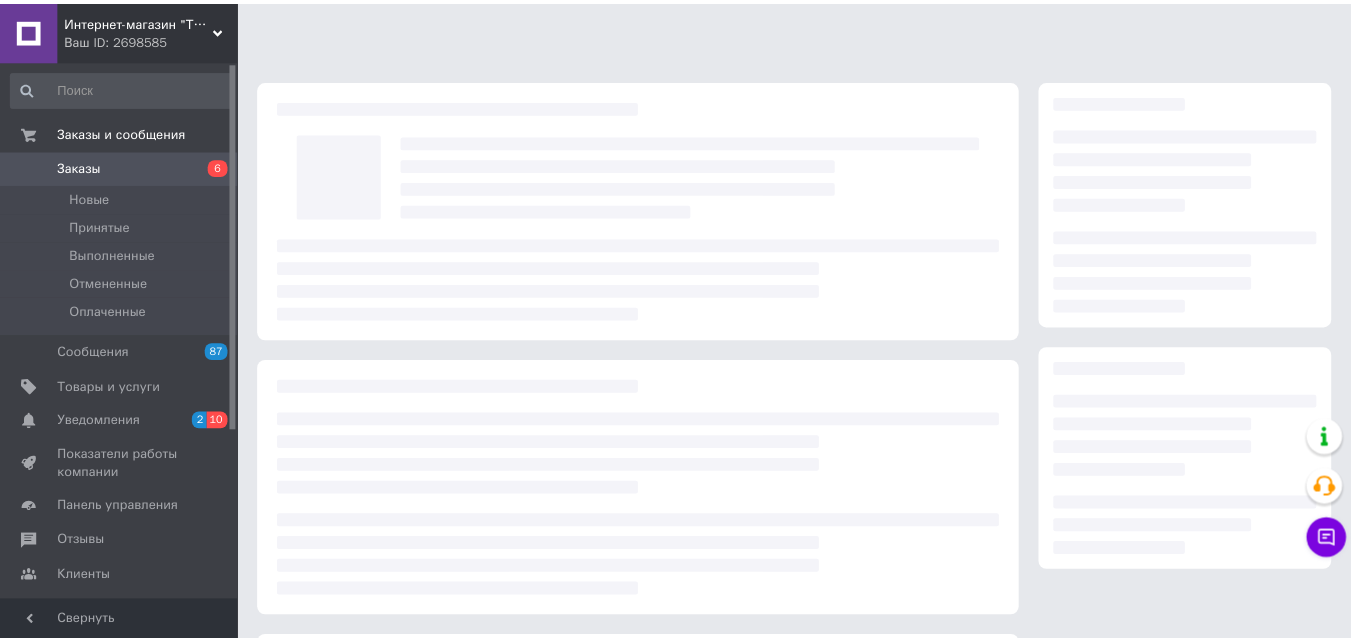 scroll, scrollTop: 0, scrollLeft: 0, axis: both 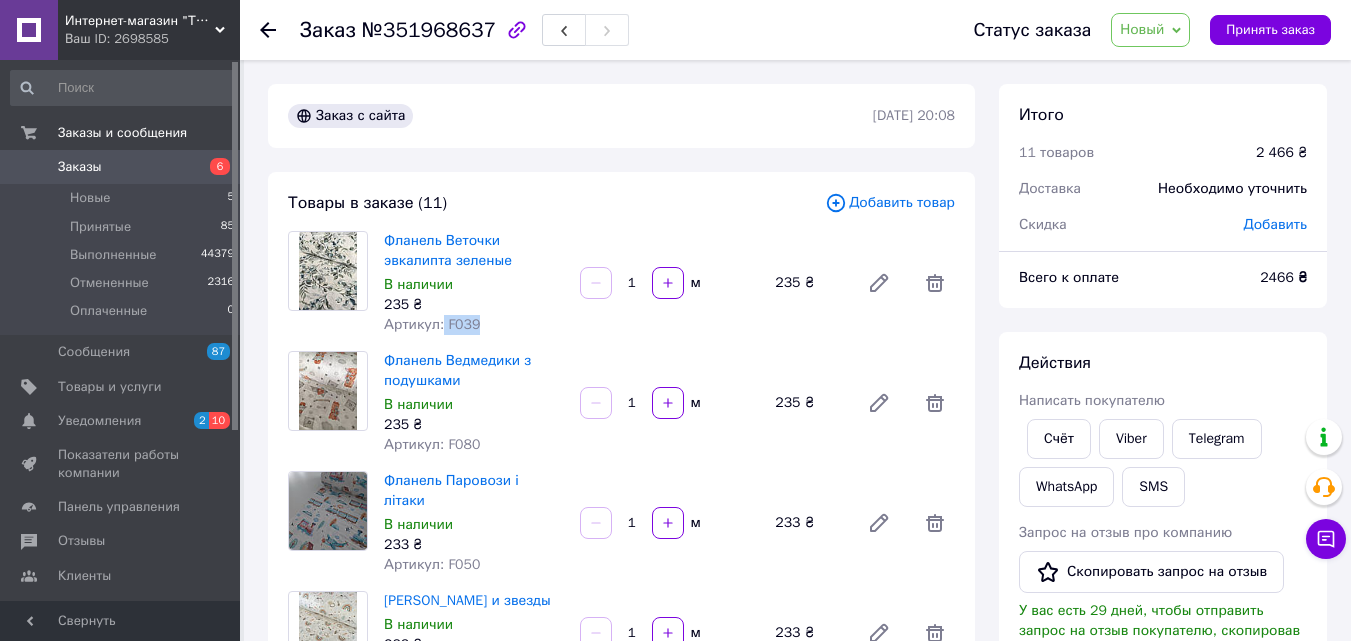 drag, startPoint x: 502, startPoint y: 330, endPoint x: 440, endPoint y: 332, distance: 62.03225 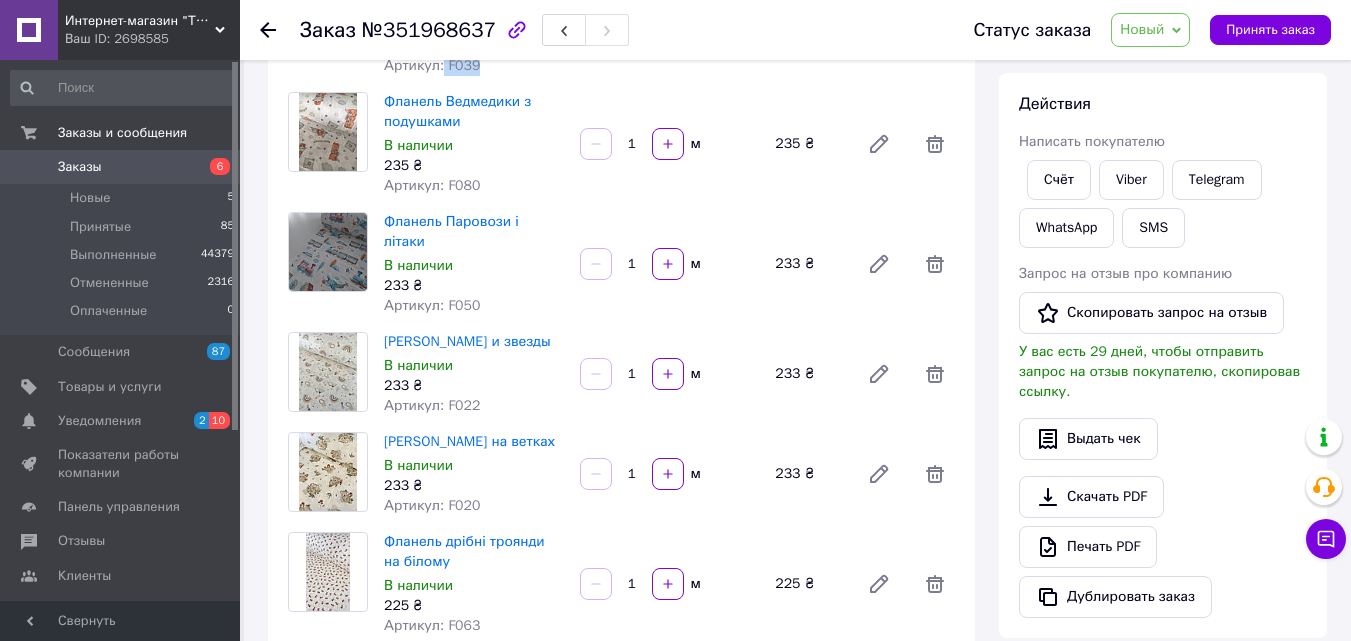 scroll, scrollTop: 400, scrollLeft: 0, axis: vertical 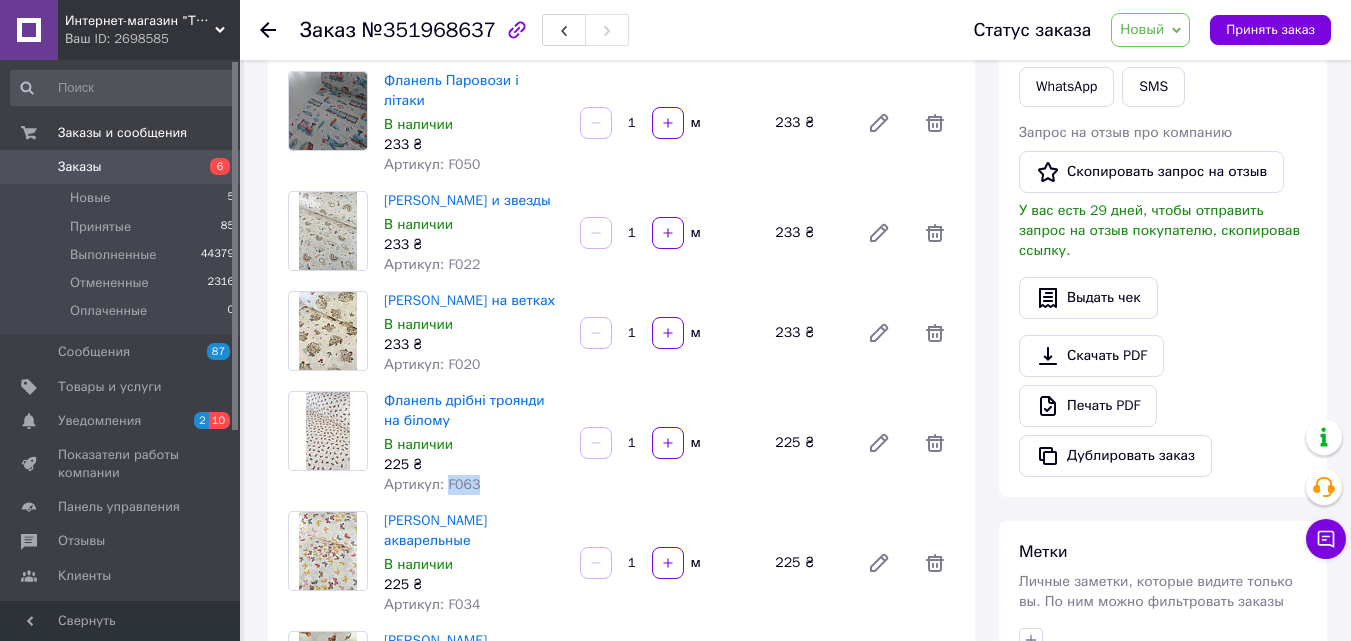 drag, startPoint x: 492, startPoint y: 477, endPoint x: 442, endPoint y: 471, distance: 50.358715 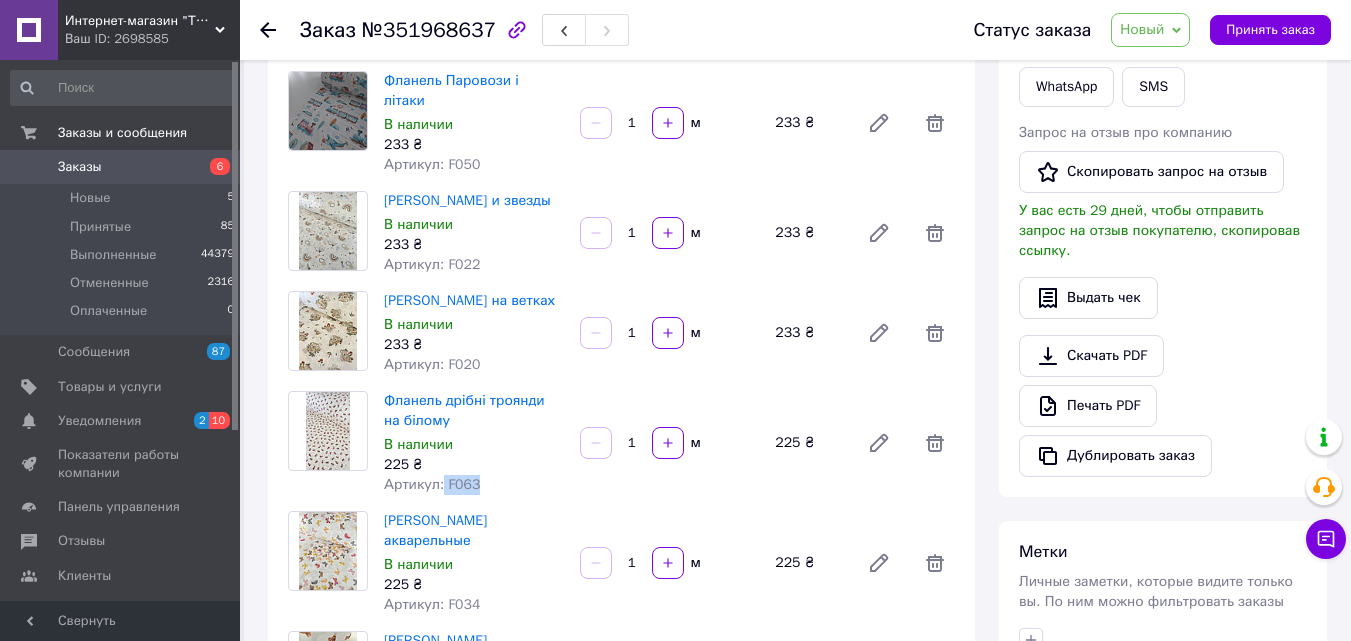 copy on "F063" 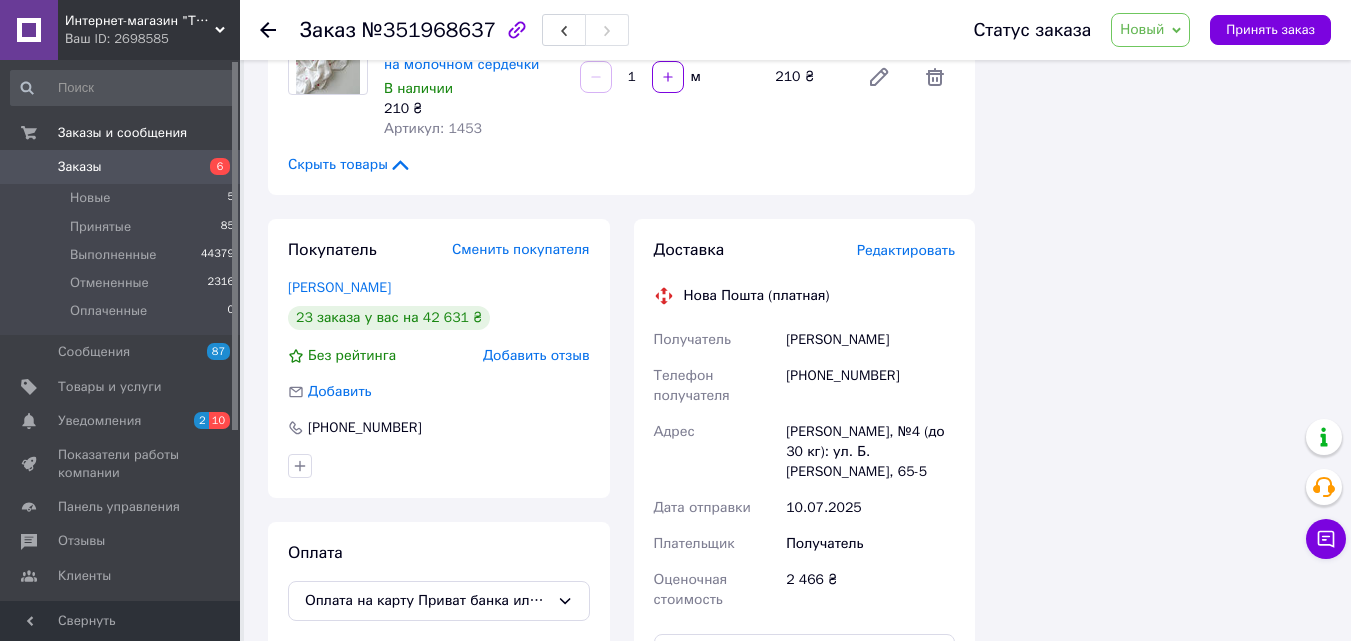 scroll, scrollTop: 1500, scrollLeft: 0, axis: vertical 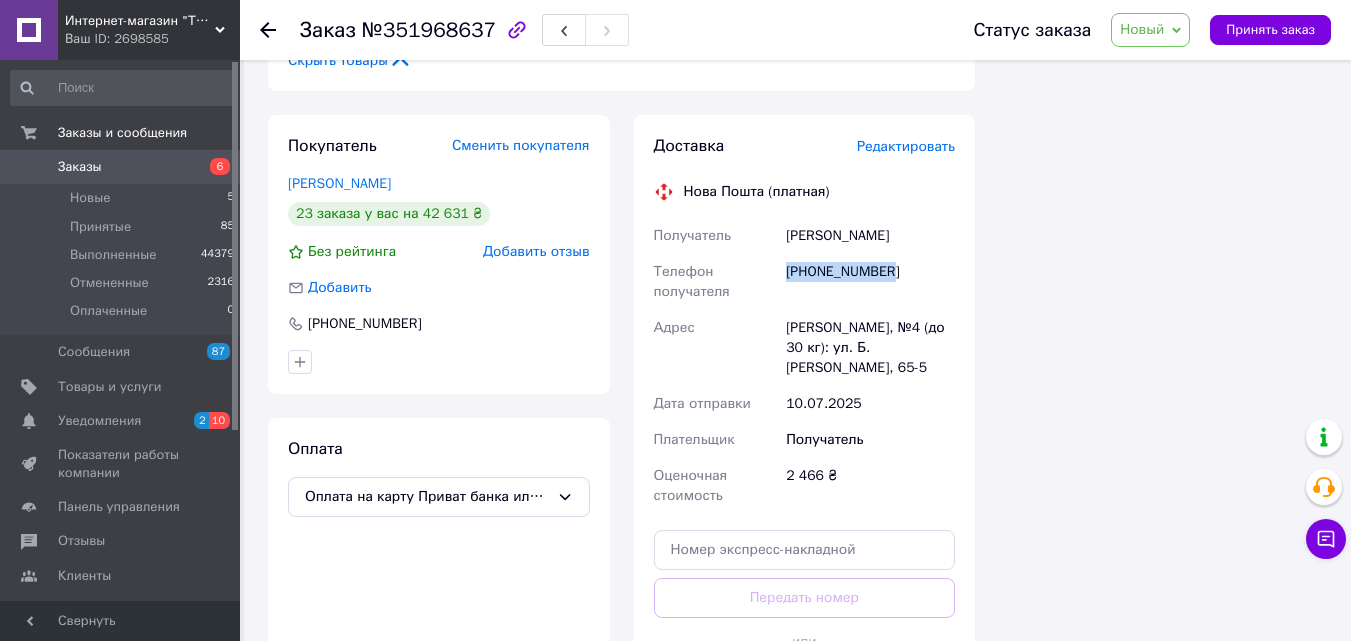 drag, startPoint x: 929, startPoint y: 221, endPoint x: 785, endPoint y: 253, distance: 147.51271 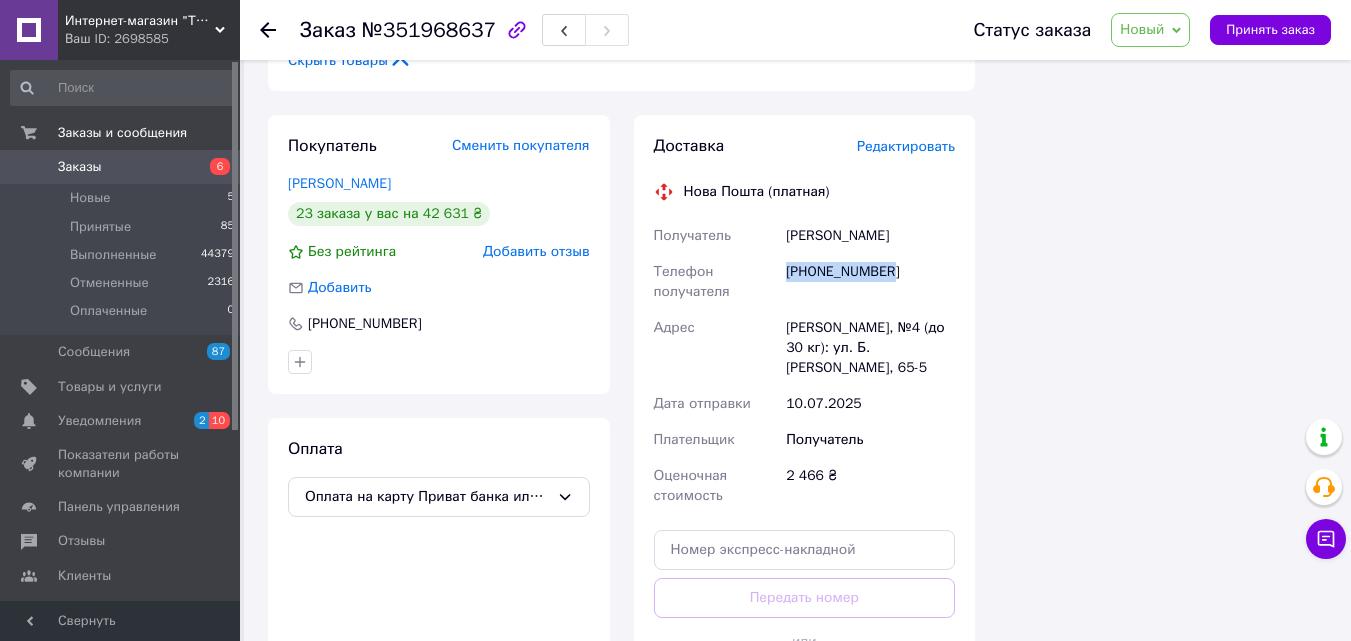 click on "Новый" at bounding box center [1150, 30] 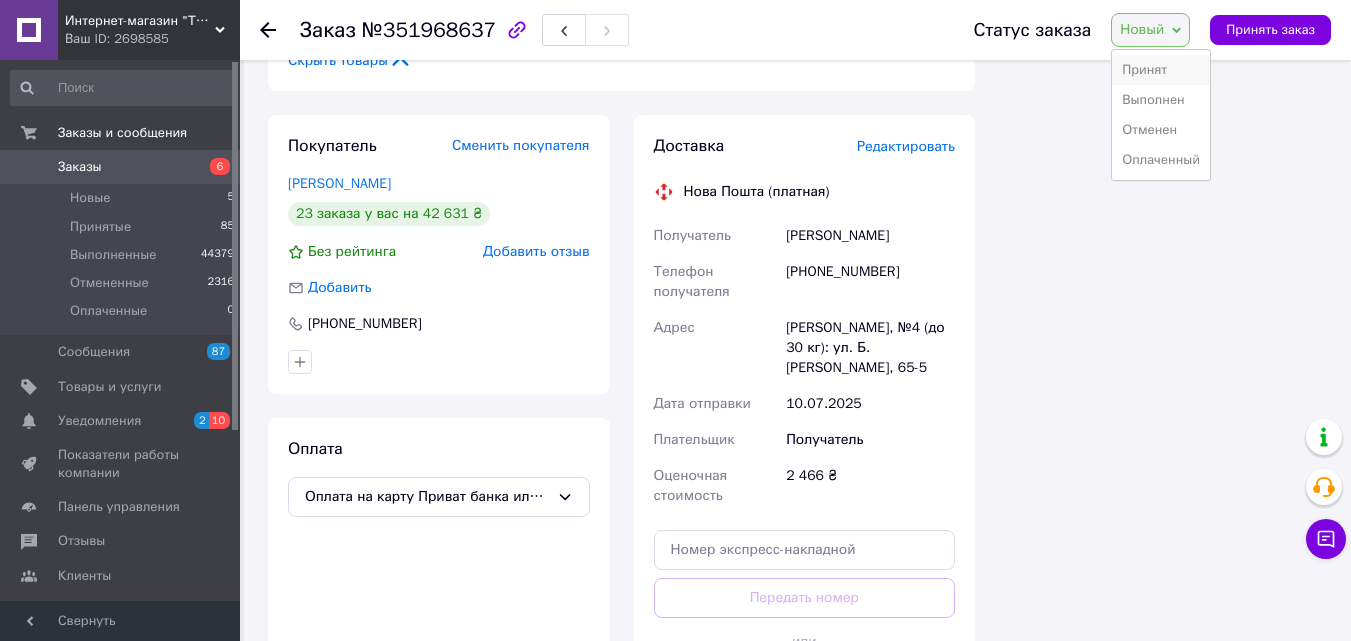 click on "Принят" at bounding box center [1161, 70] 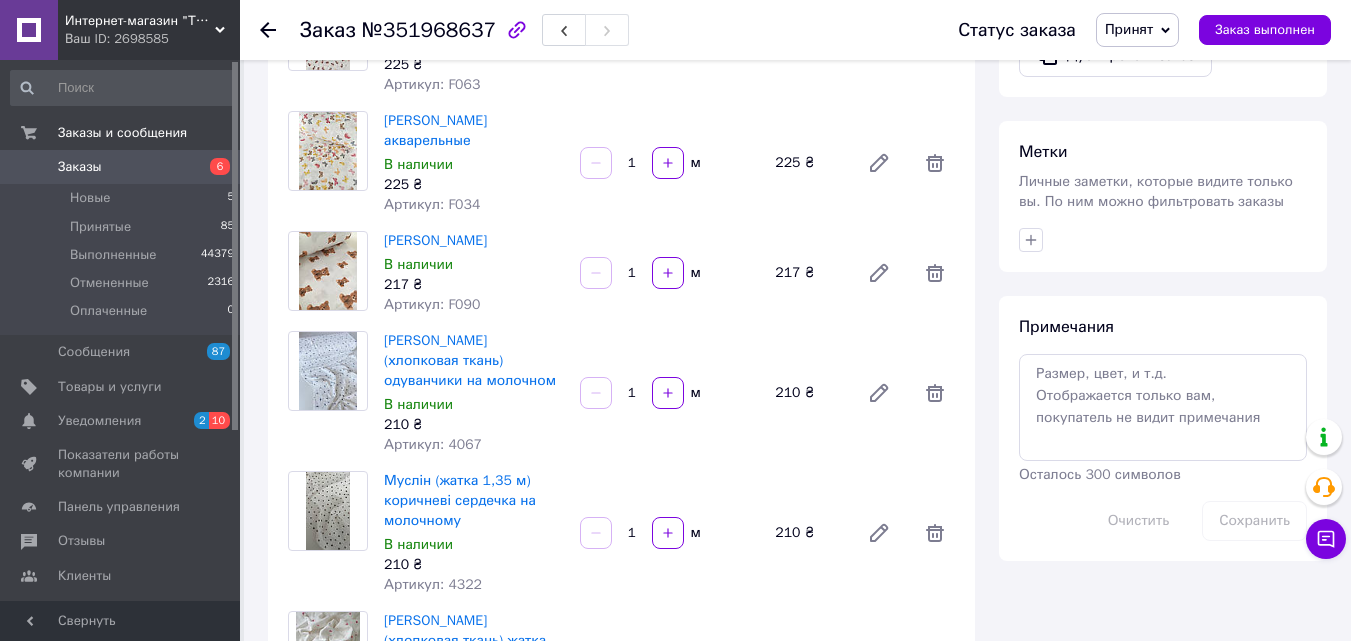 scroll, scrollTop: 400, scrollLeft: 0, axis: vertical 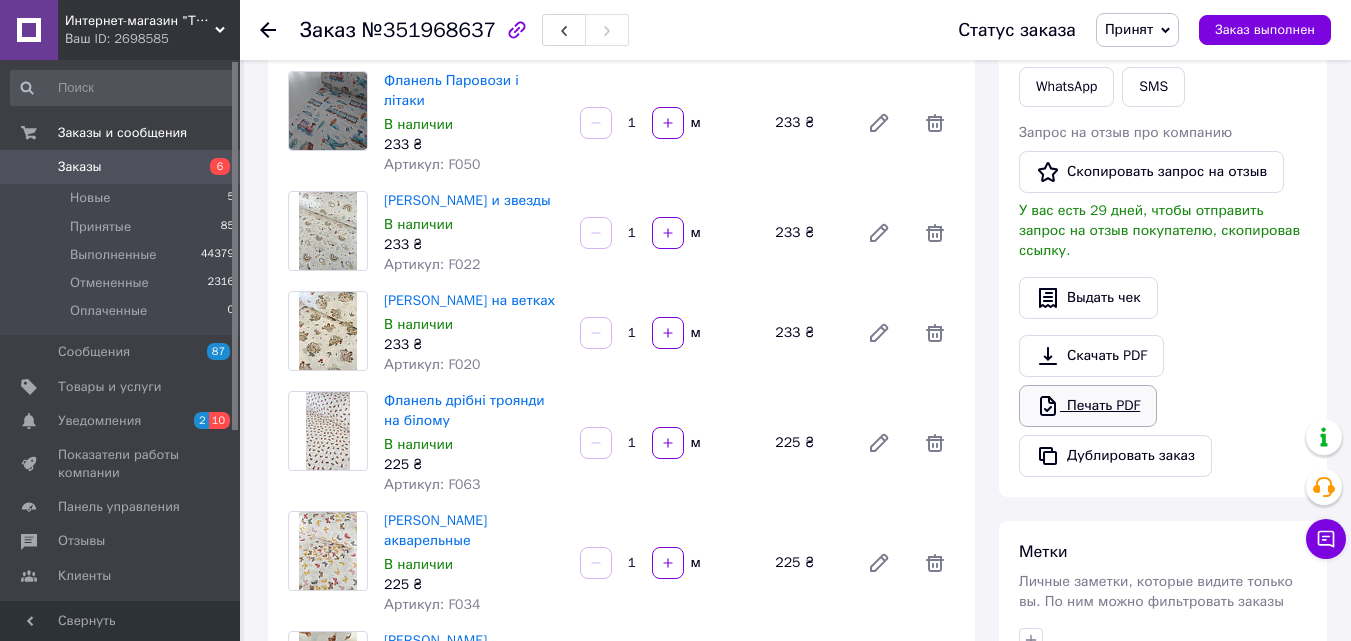 click on "Печать PDF" at bounding box center (1088, 406) 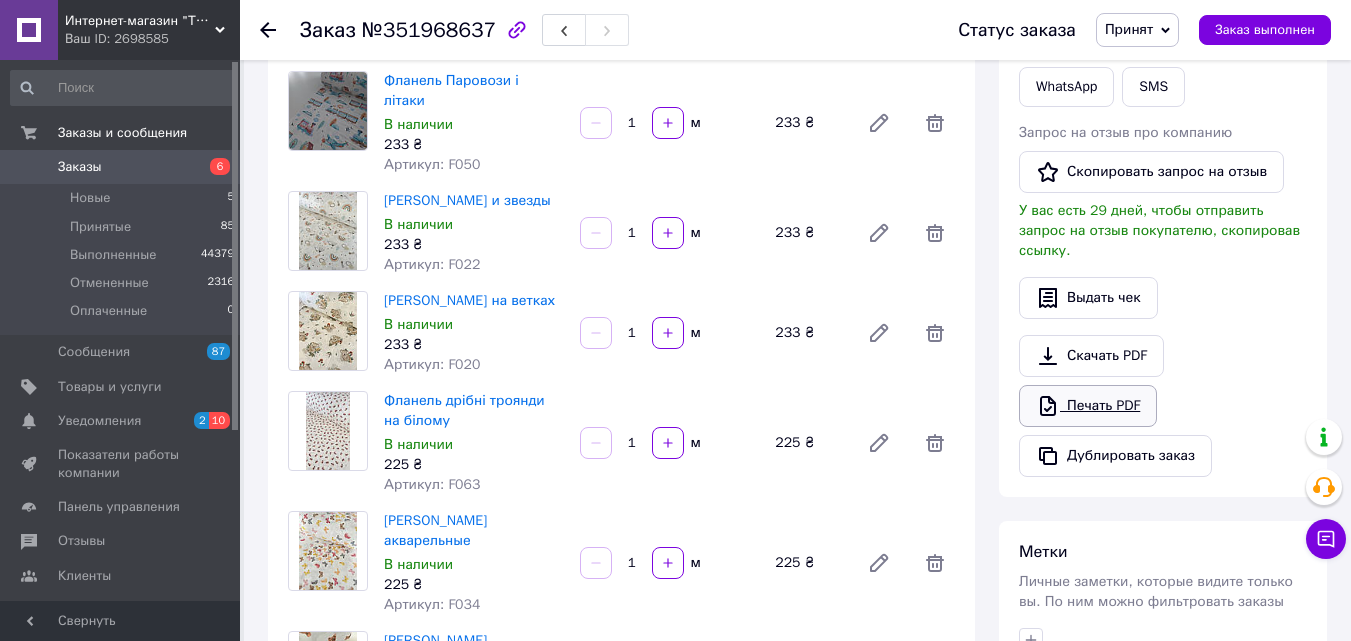 click on "Печать PDF" at bounding box center (1088, 406) 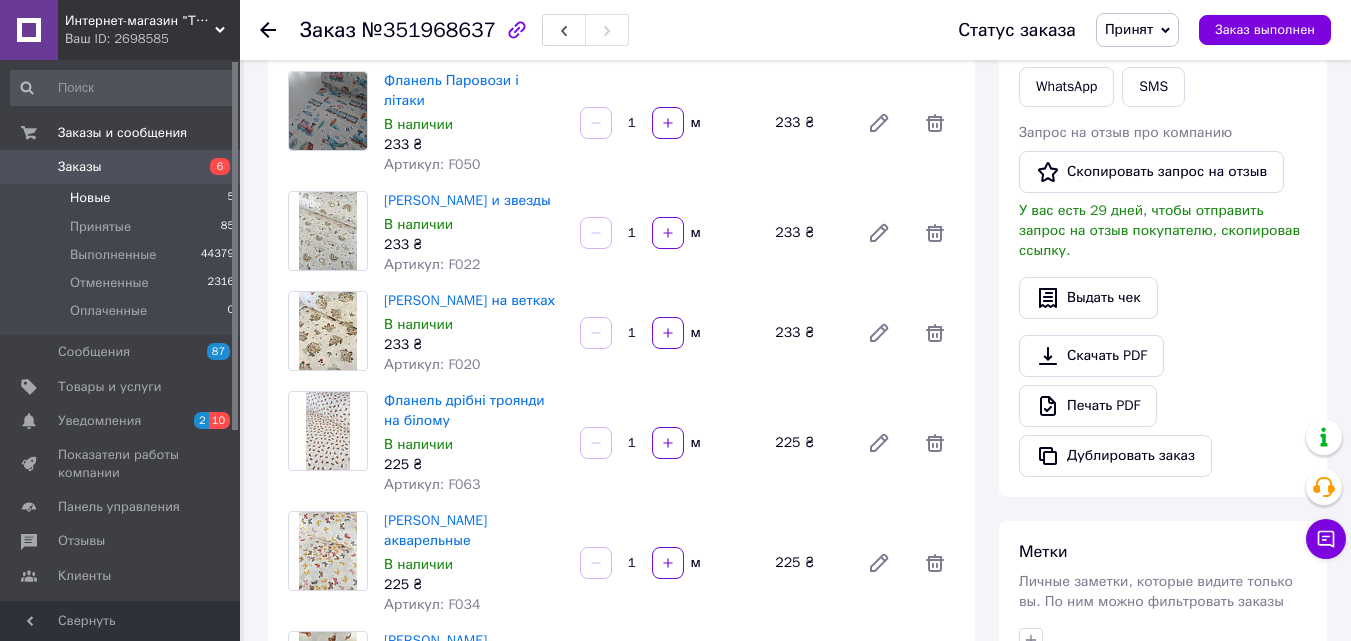 click on "Новые" at bounding box center [90, 198] 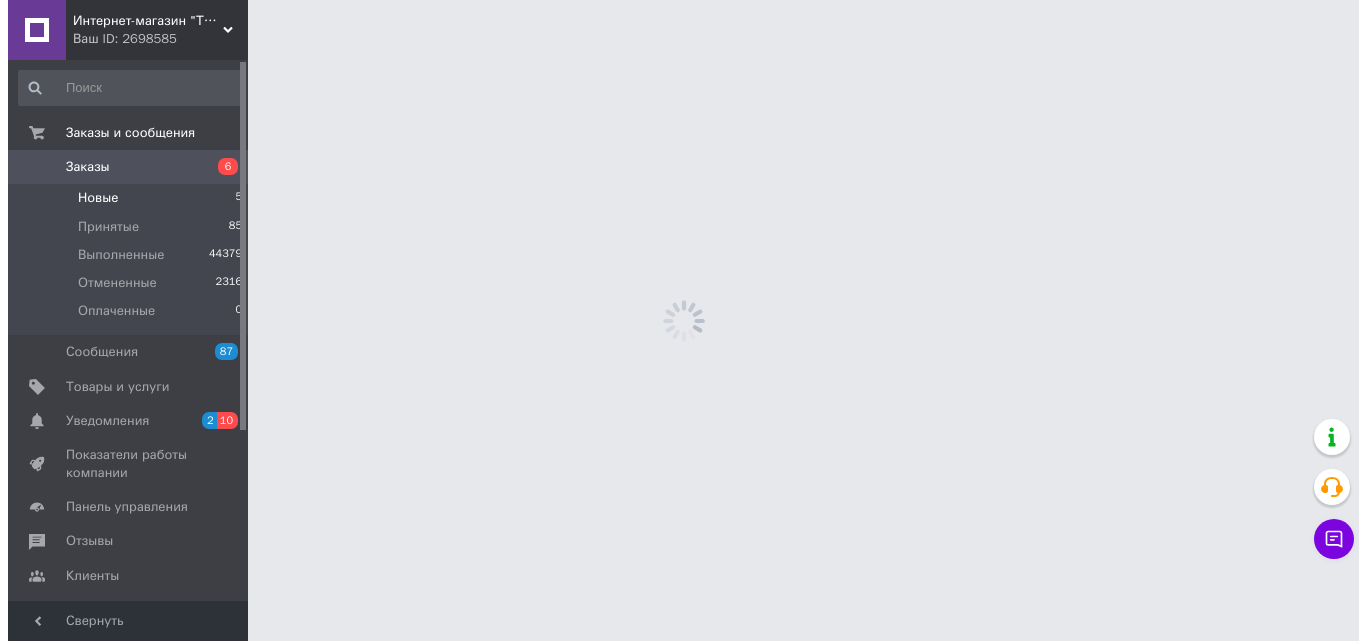 scroll, scrollTop: 0, scrollLeft: 0, axis: both 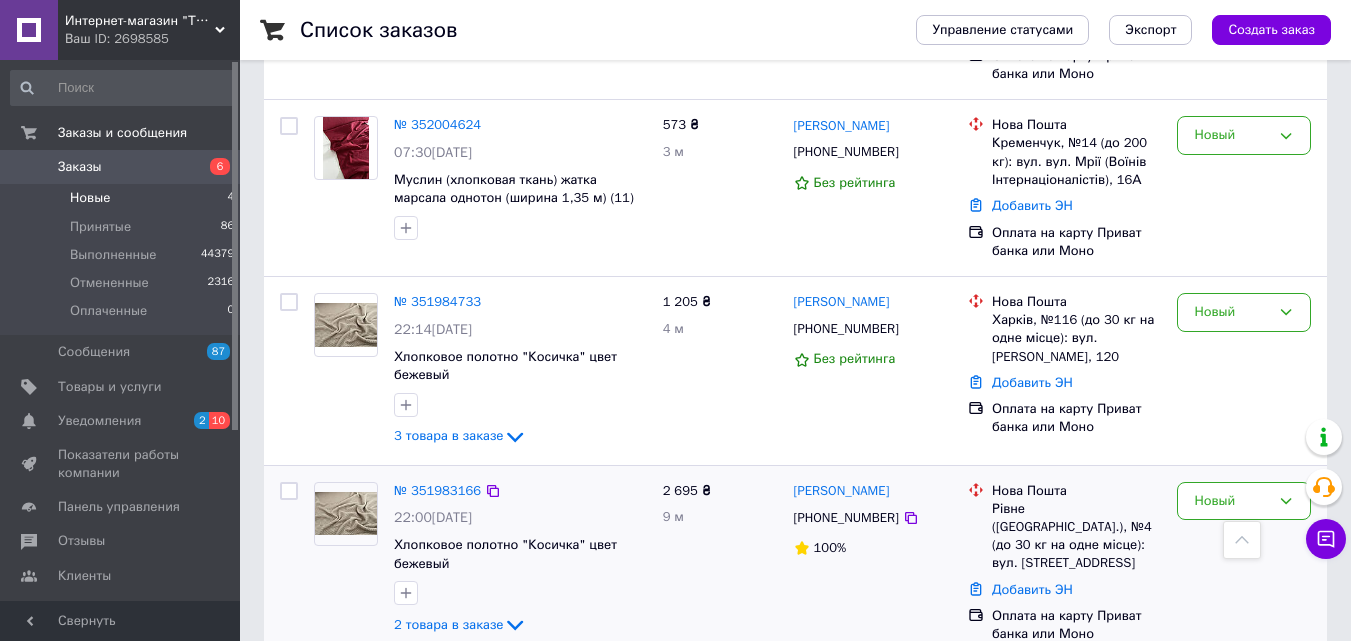 click at bounding box center (346, 513) 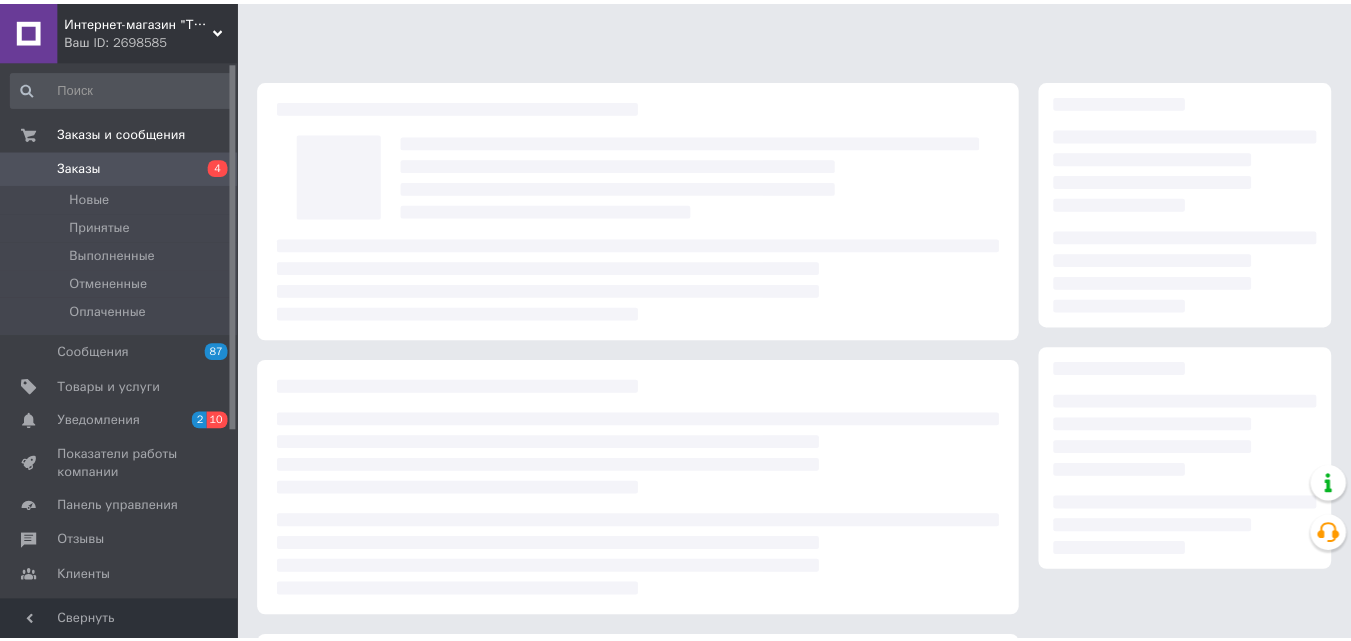 scroll, scrollTop: 0, scrollLeft: 0, axis: both 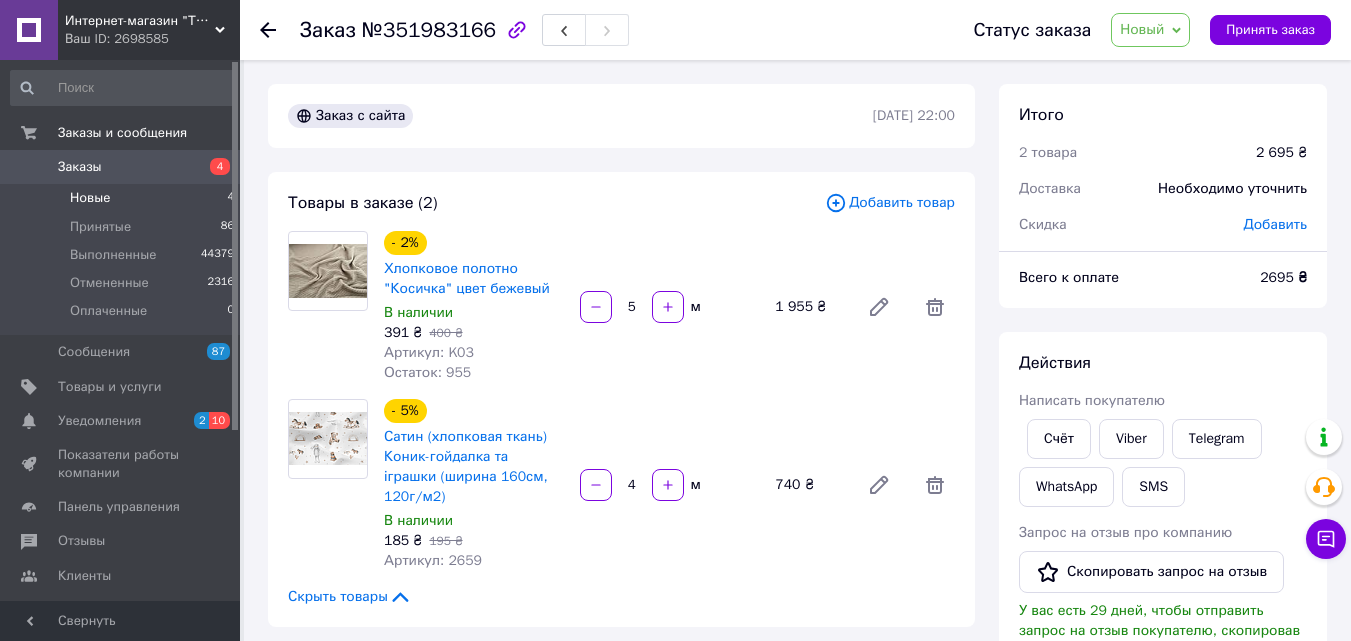 click on "Новые 4" at bounding box center (123, 198) 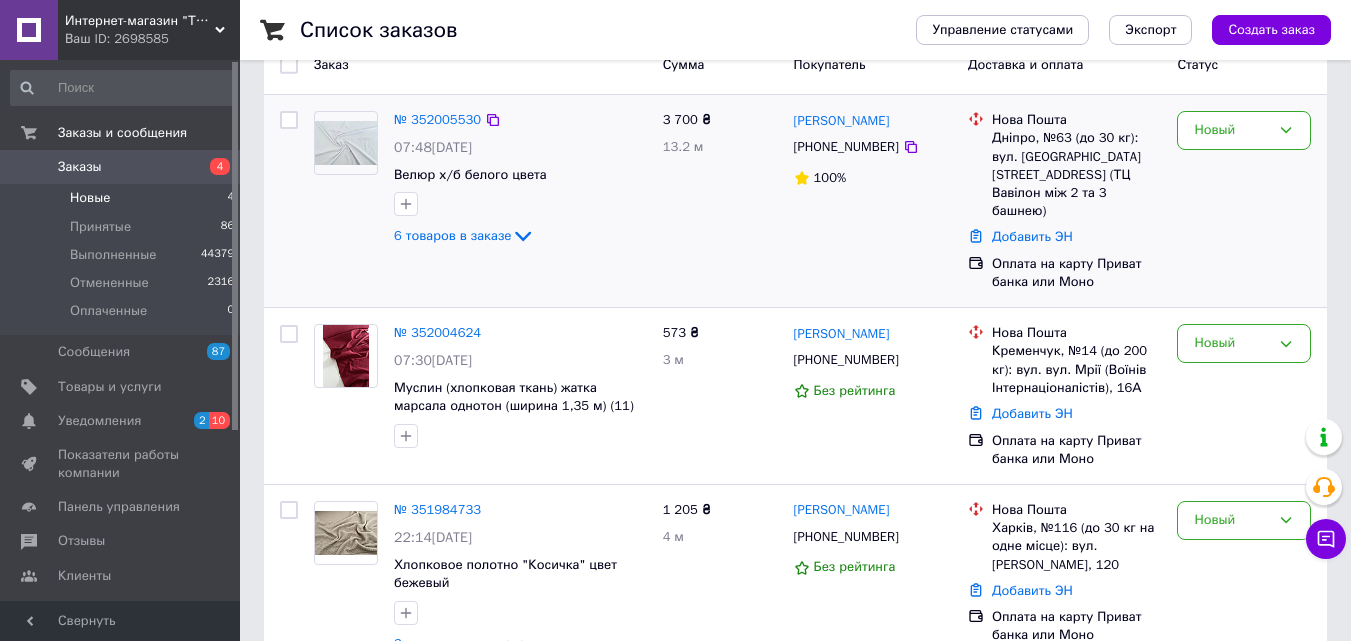scroll, scrollTop: 200, scrollLeft: 0, axis: vertical 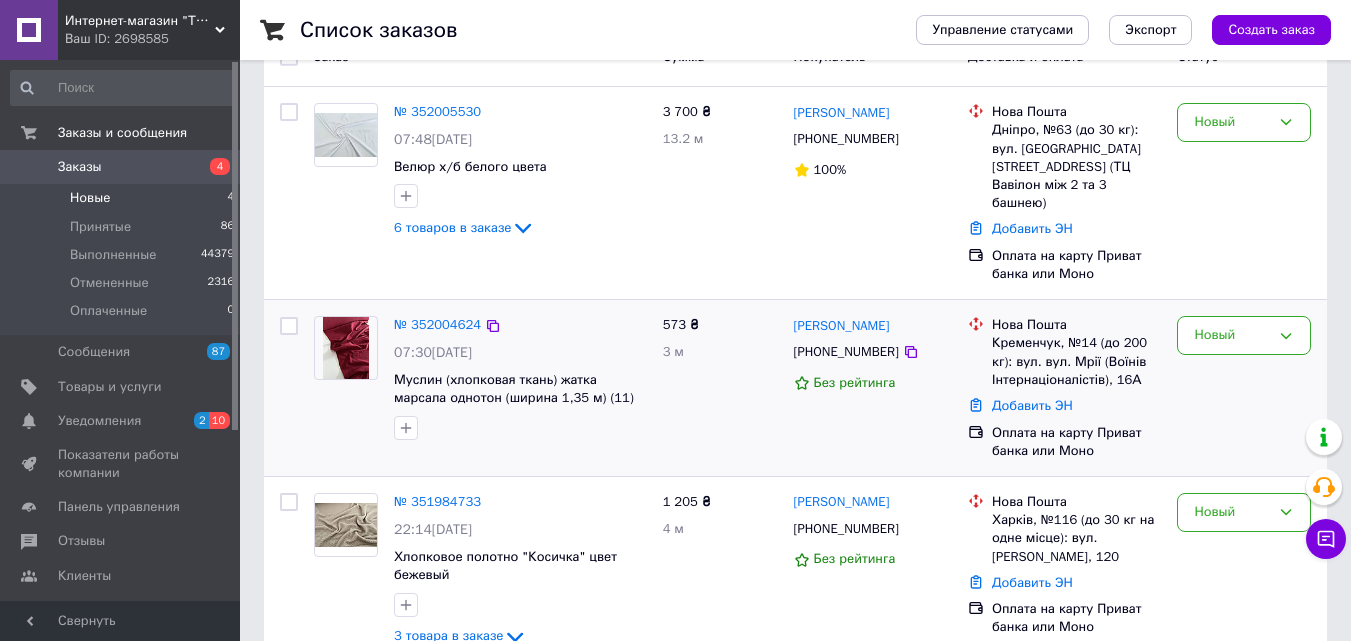 click at bounding box center [346, 348] 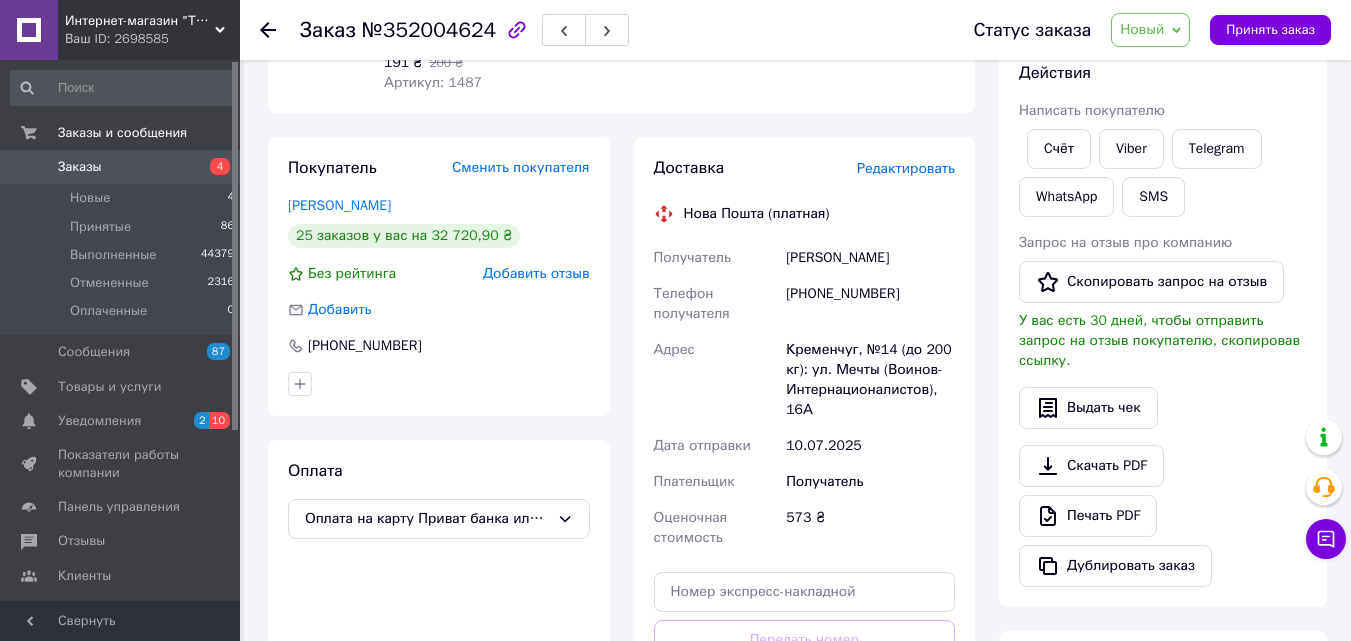 scroll, scrollTop: 300, scrollLeft: 0, axis: vertical 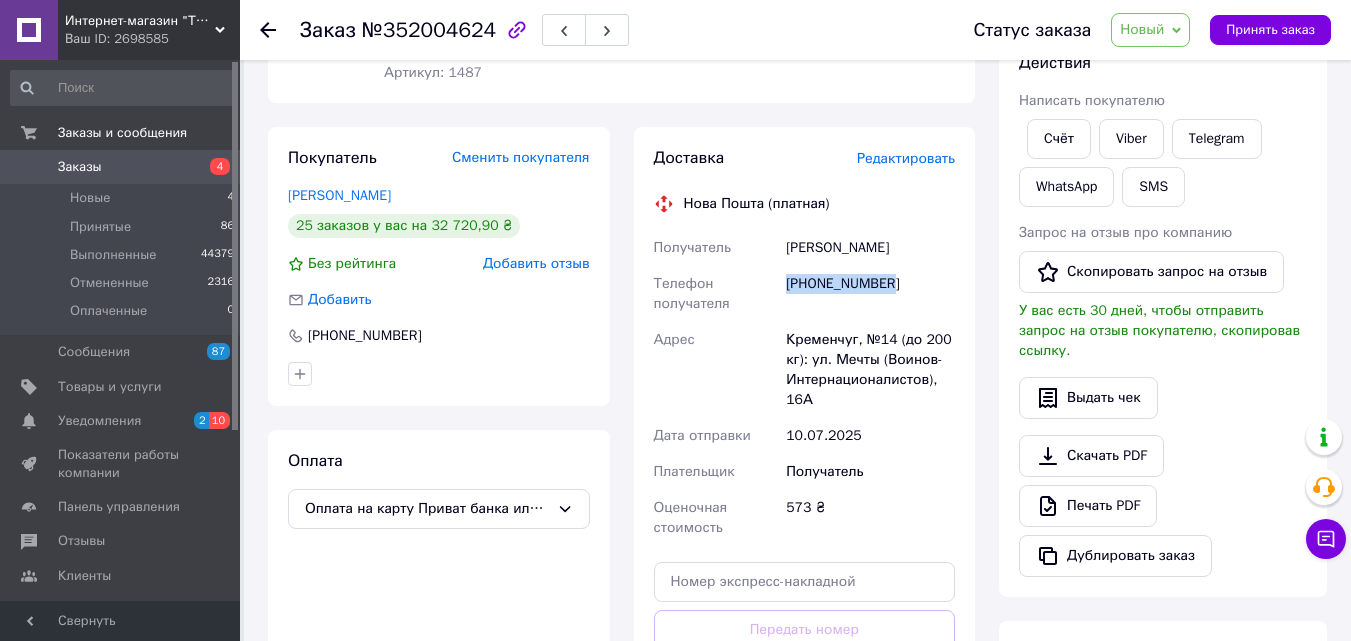 drag, startPoint x: 858, startPoint y: 302, endPoint x: 762, endPoint y: 315, distance: 96.87621 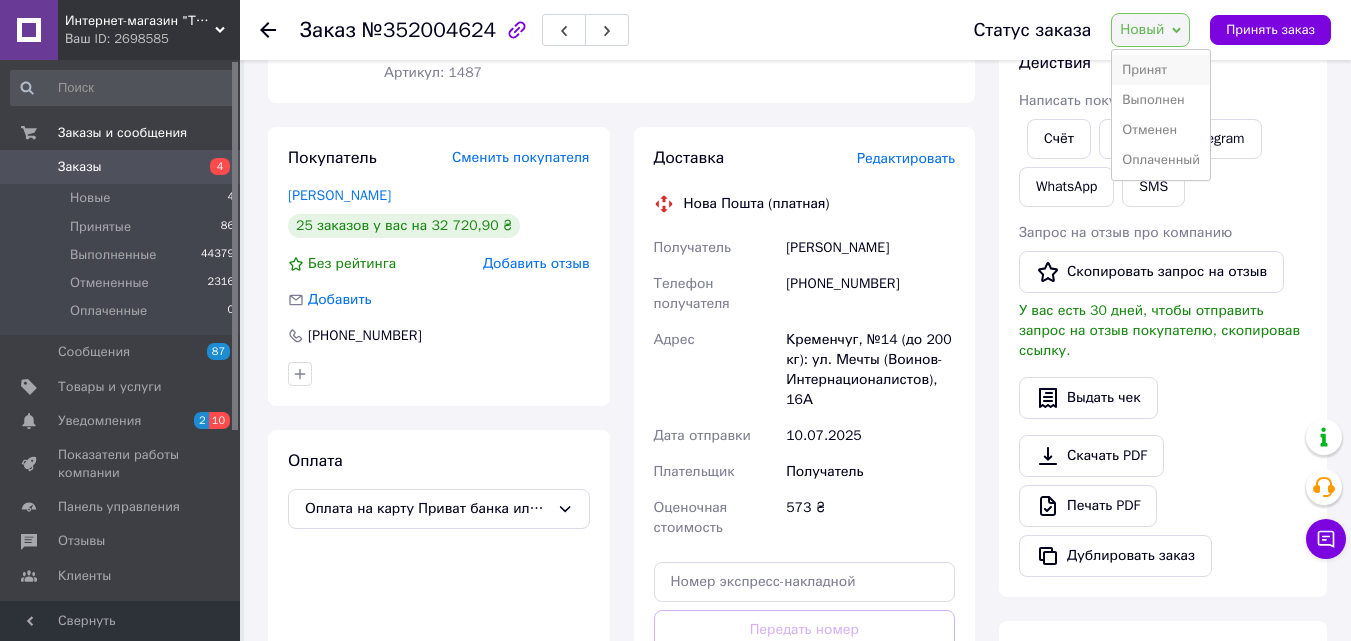click on "Принят" at bounding box center [1161, 70] 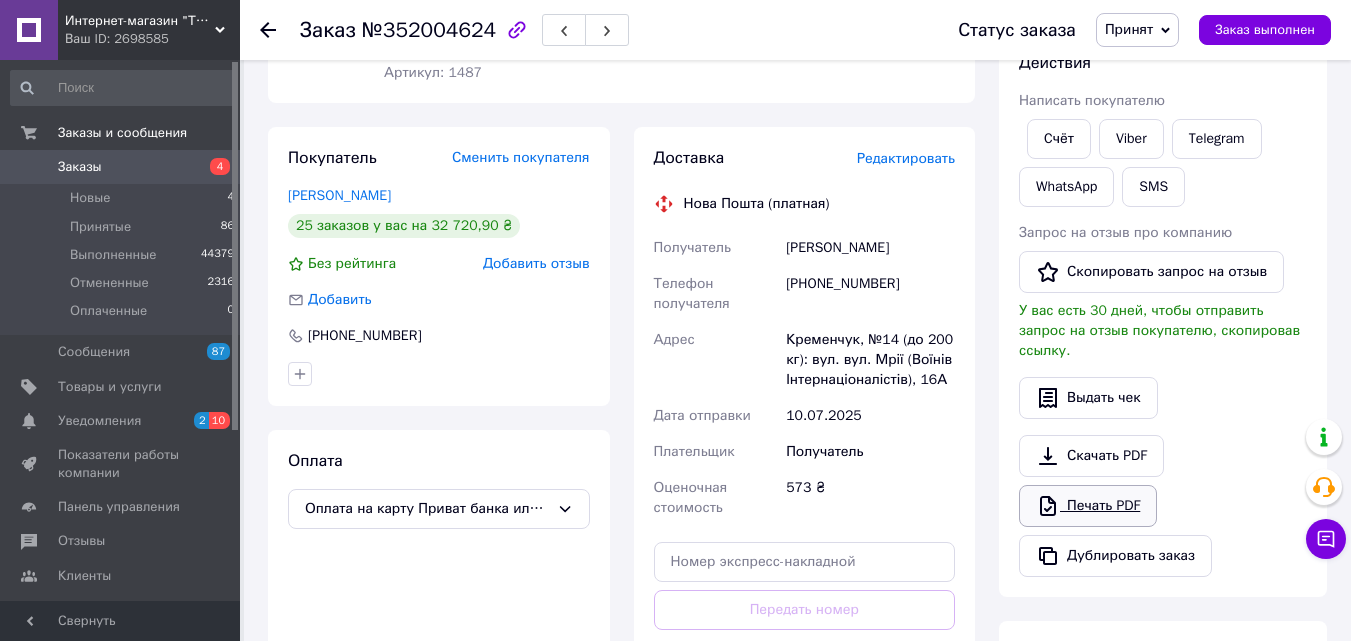 click on "Печать PDF" at bounding box center [1088, 506] 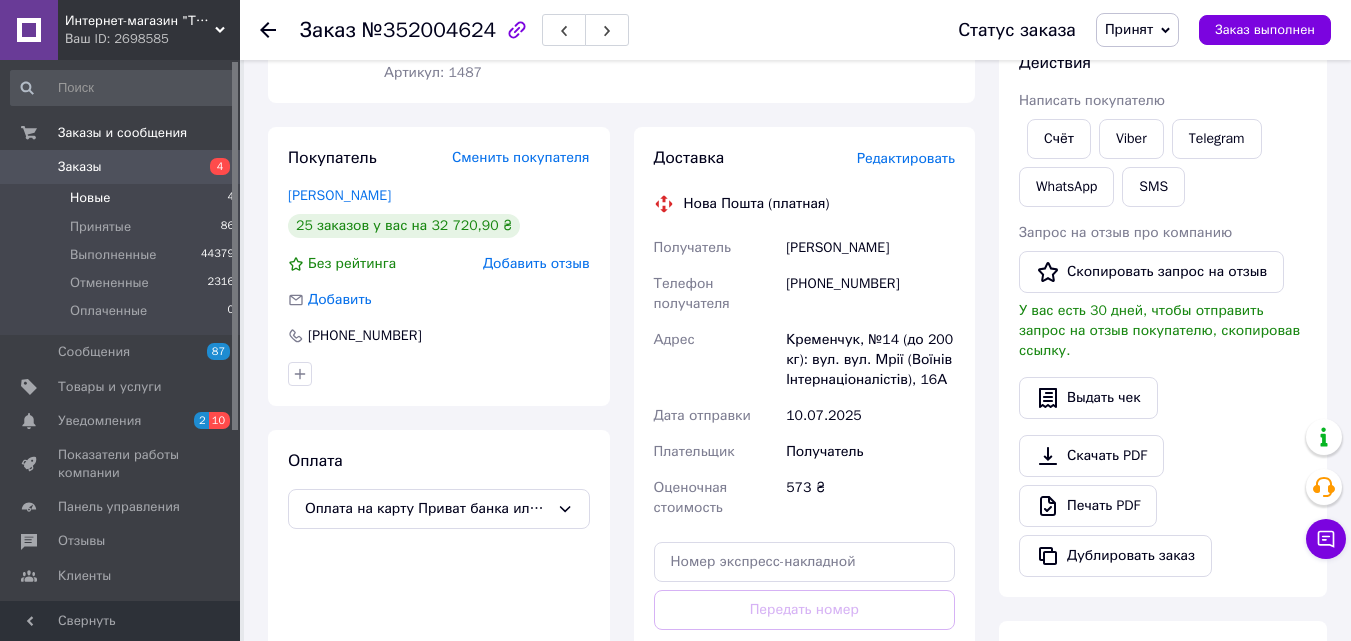 click on "Новые 4" at bounding box center [123, 198] 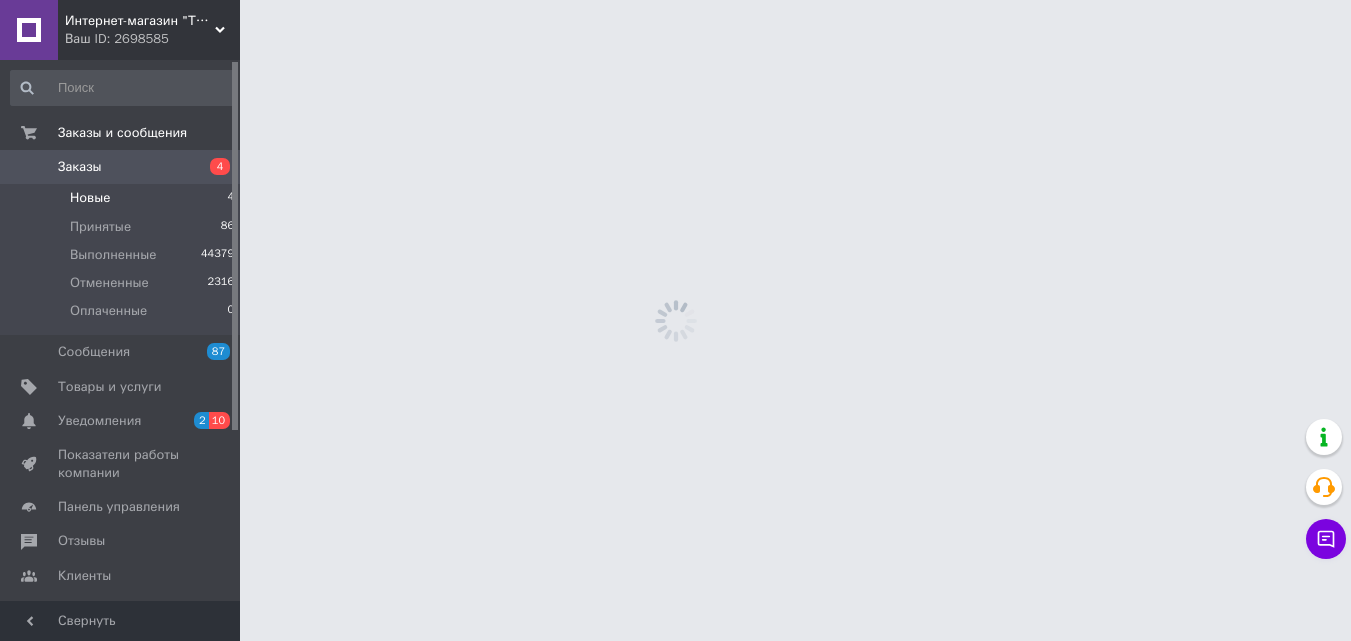 scroll, scrollTop: 0, scrollLeft: 0, axis: both 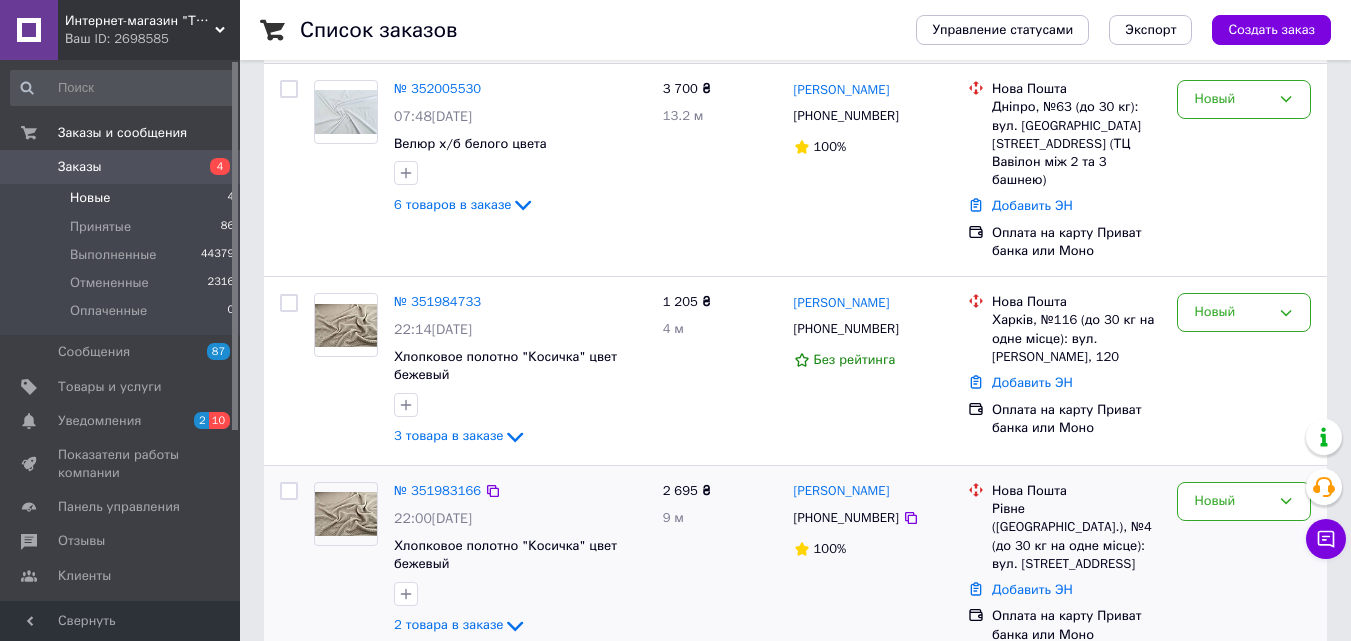 click at bounding box center (346, 560) 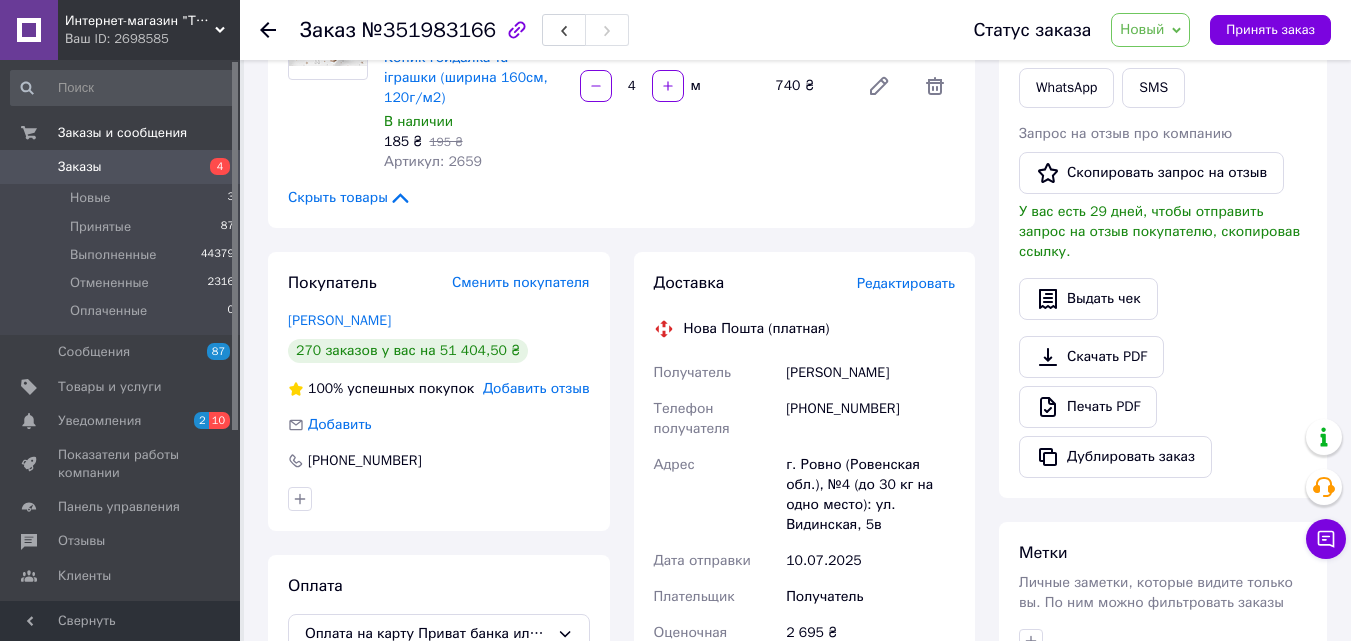 scroll, scrollTop: 400, scrollLeft: 0, axis: vertical 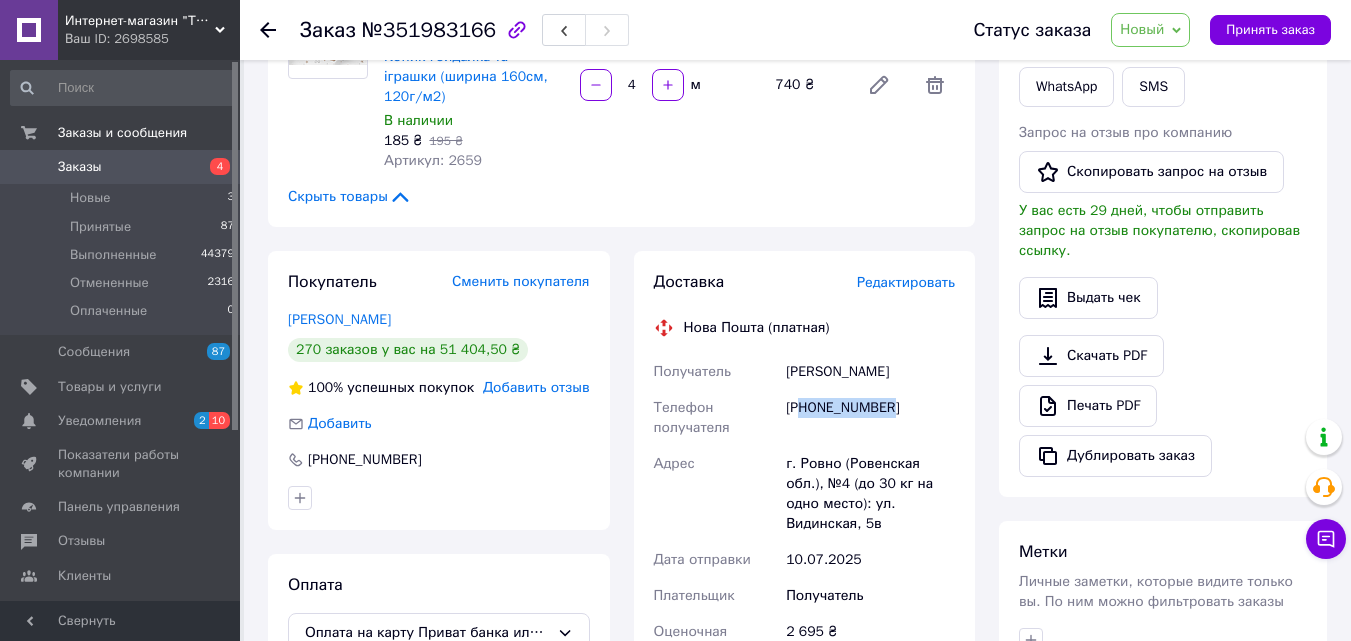 drag, startPoint x: 904, startPoint y: 381, endPoint x: 805, endPoint y: 398, distance: 100.44899 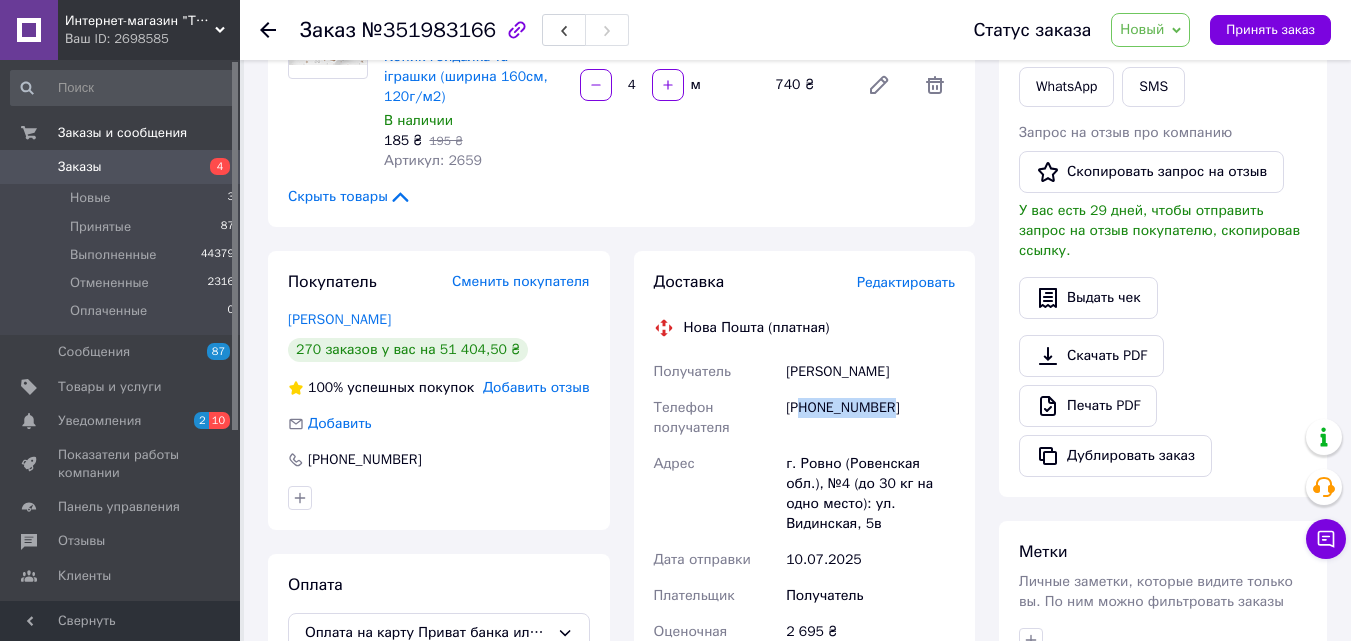 click on "Новый" at bounding box center [1150, 30] 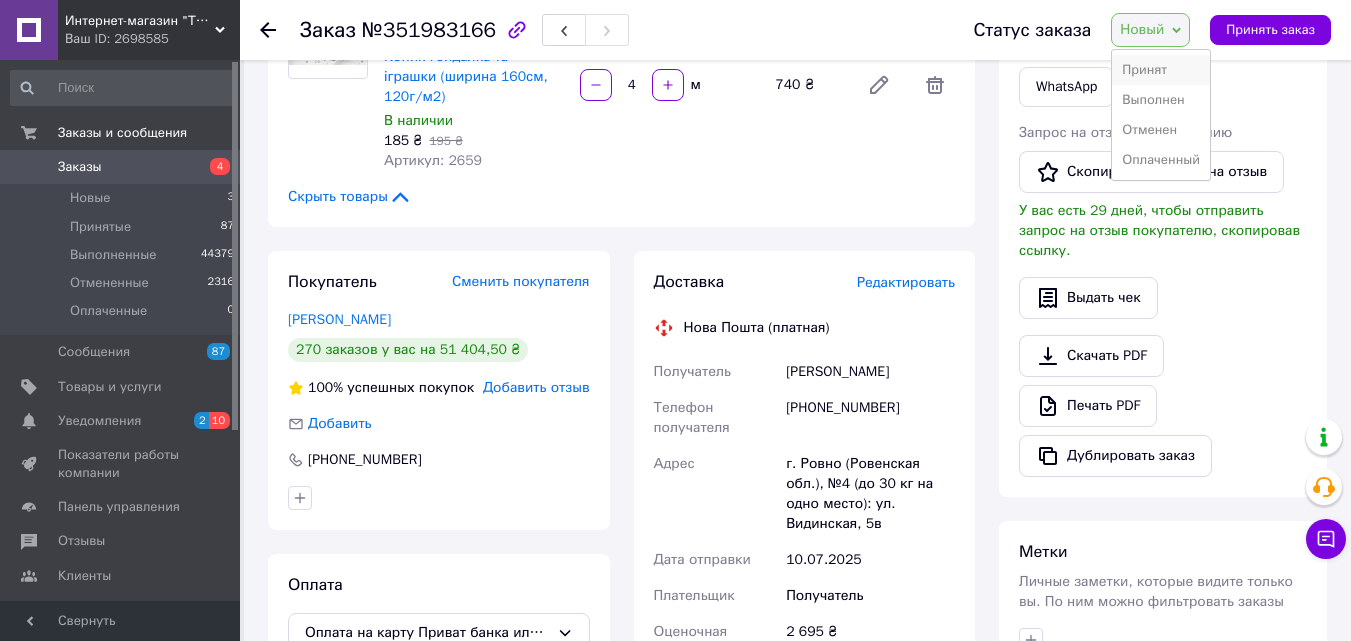 click on "Принят" at bounding box center [1161, 70] 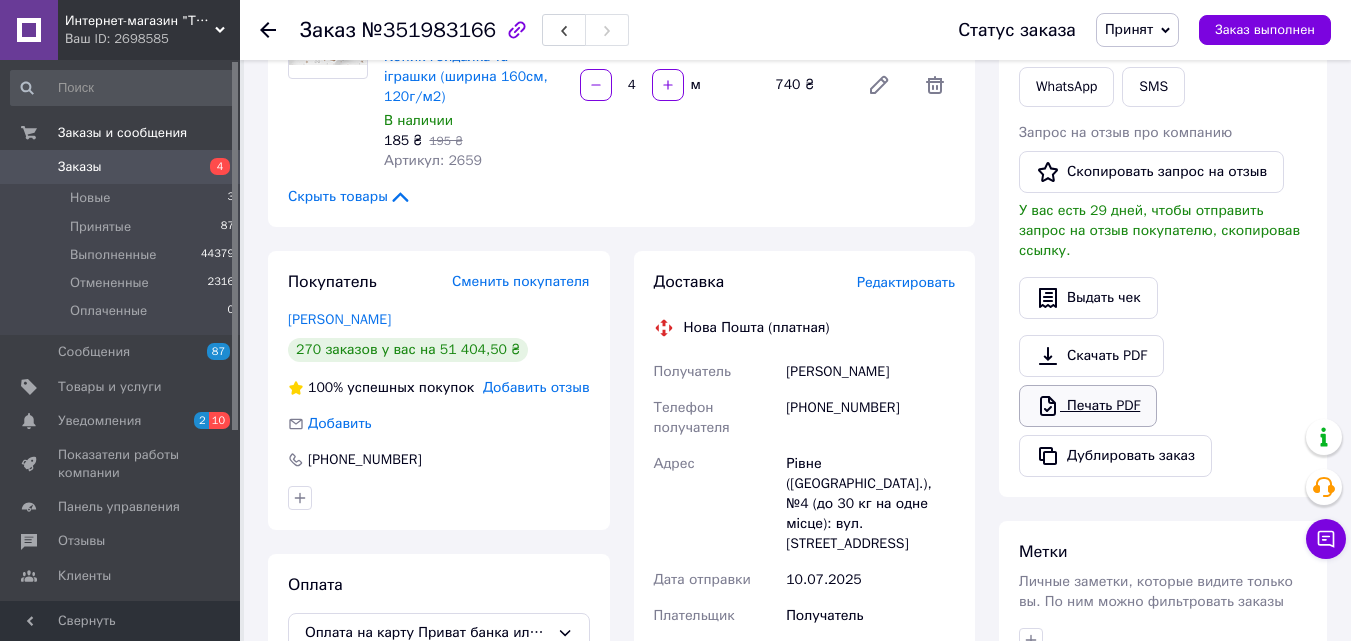 click on "Печать PDF" at bounding box center [1088, 406] 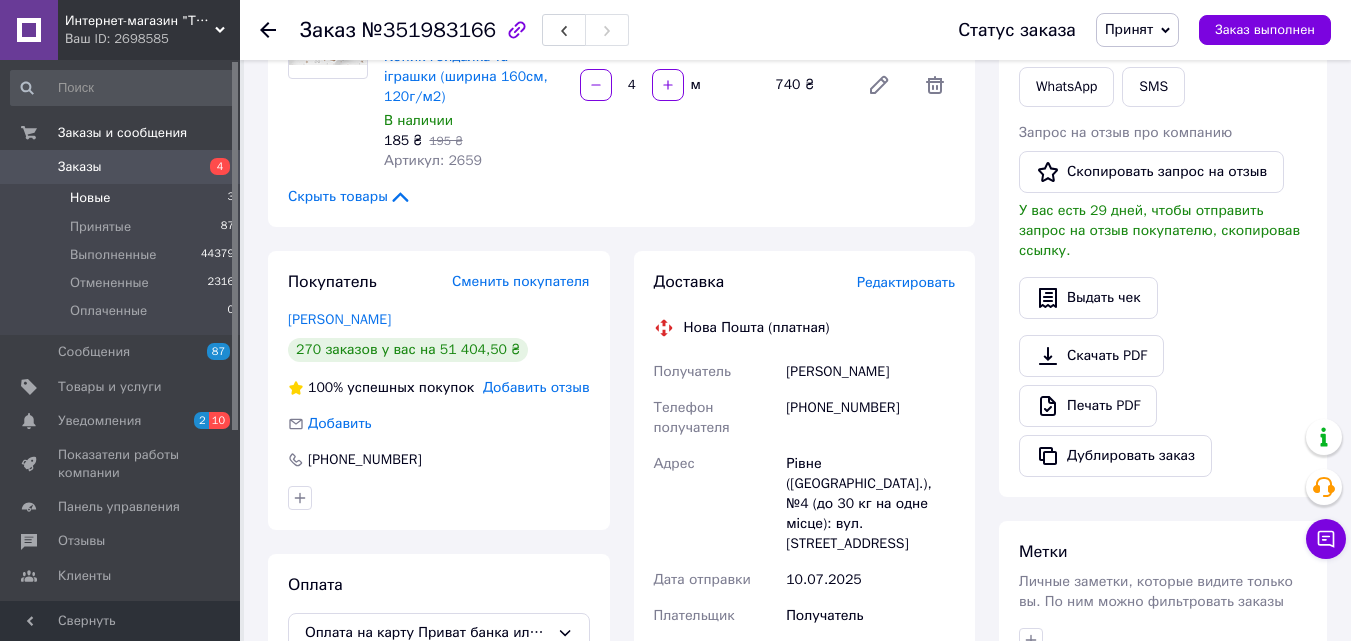 click on "Новые 3" at bounding box center (123, 198) 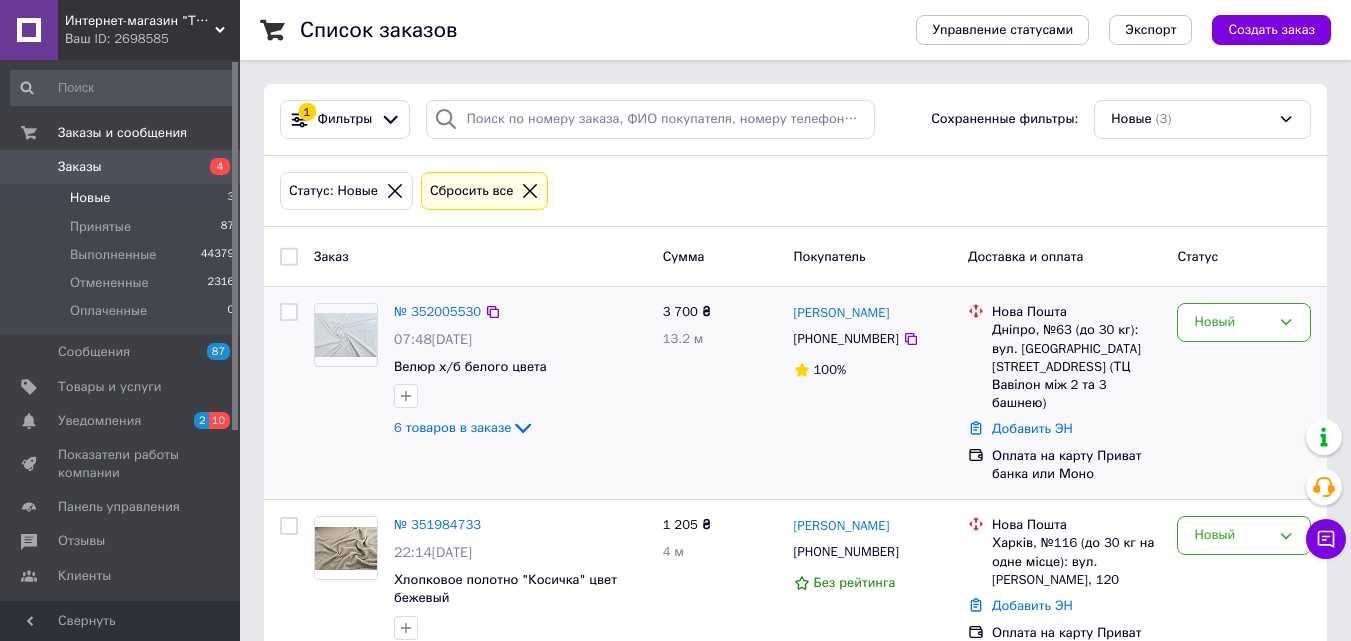 scroll, scrollTop: 35, scrollLeft: 0, axis: vertical 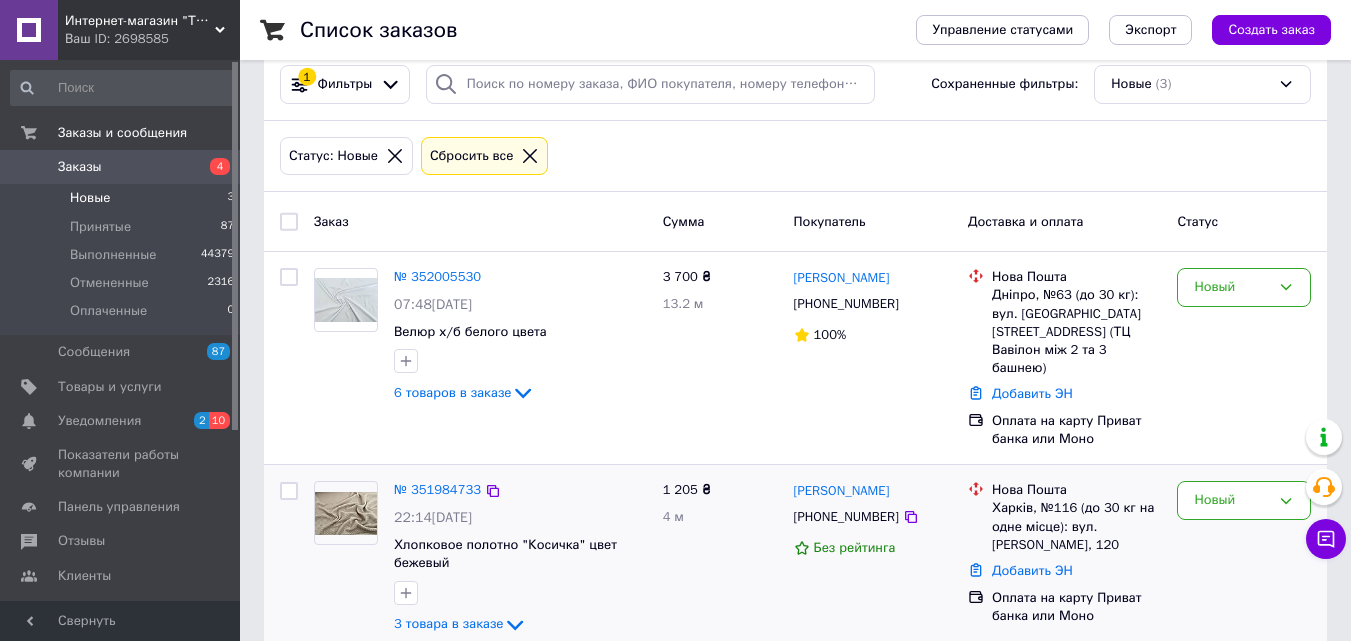 click at bounding box center (289, 559) 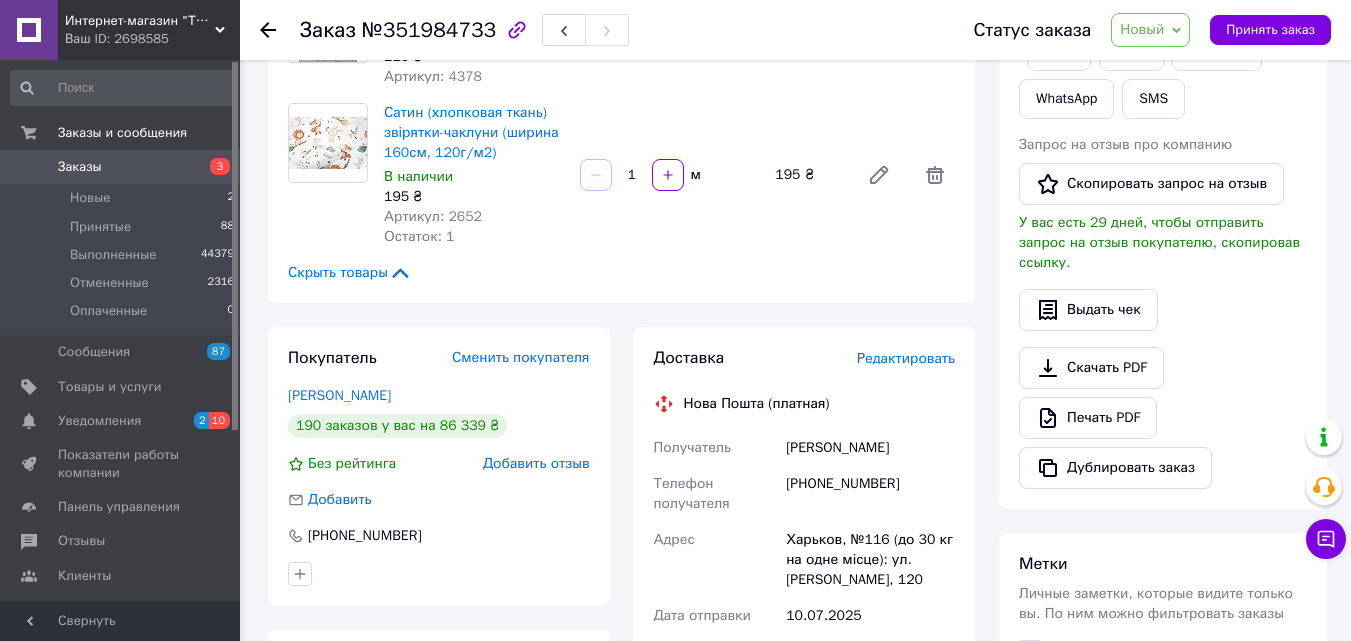 scroll, scrollTop: 400, scrollLeft: 0, axis: vertical 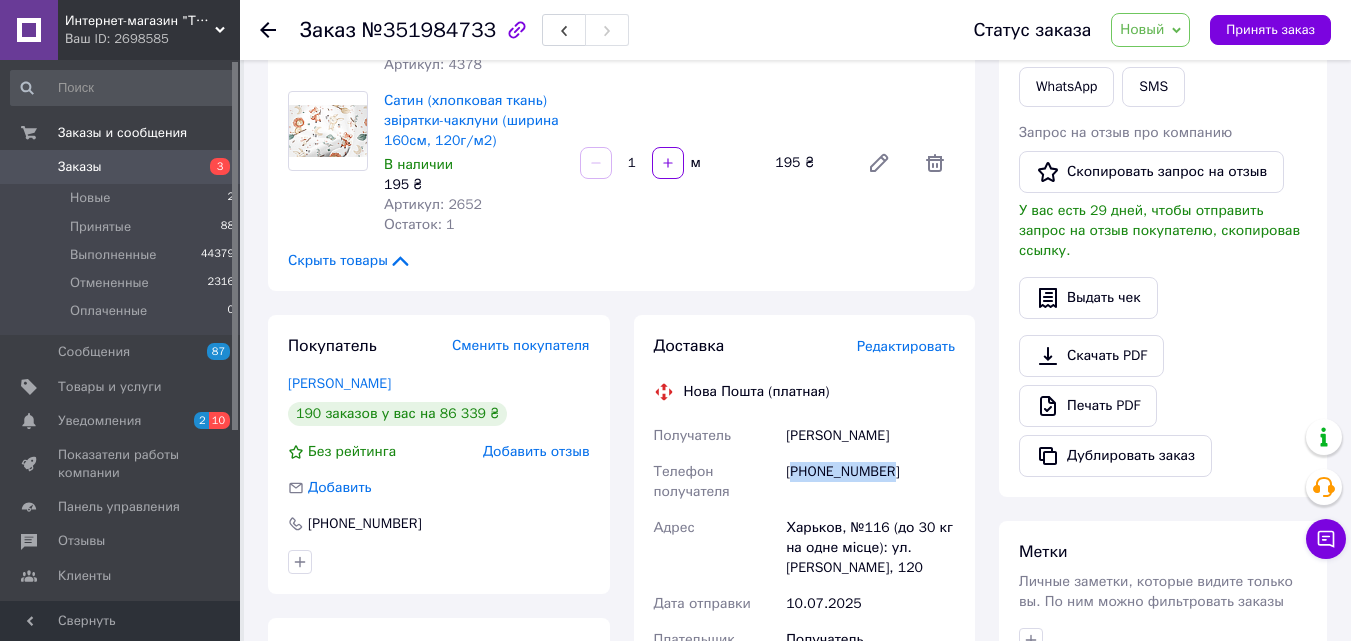 drag, startPoint x: 915, startPoint y: 472, endPoint x: 797, endPoint y: 490, distance: 119.36499 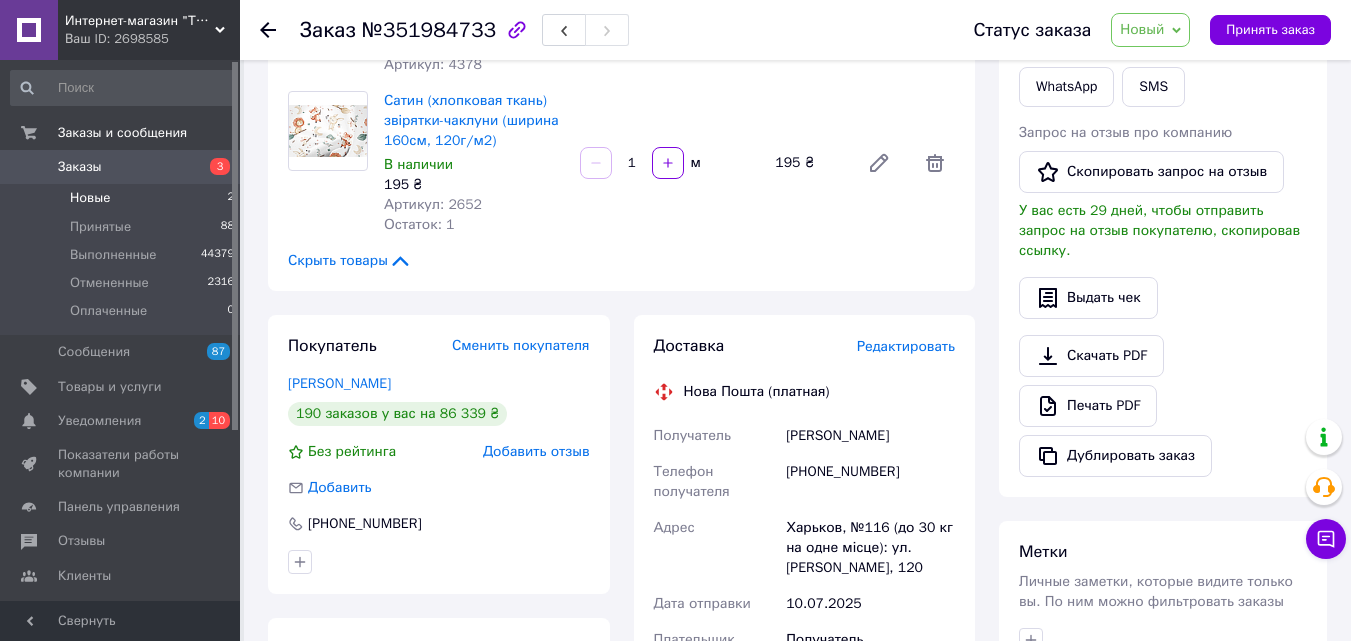 click on "Новые 2" at bounding box center (123, 198) 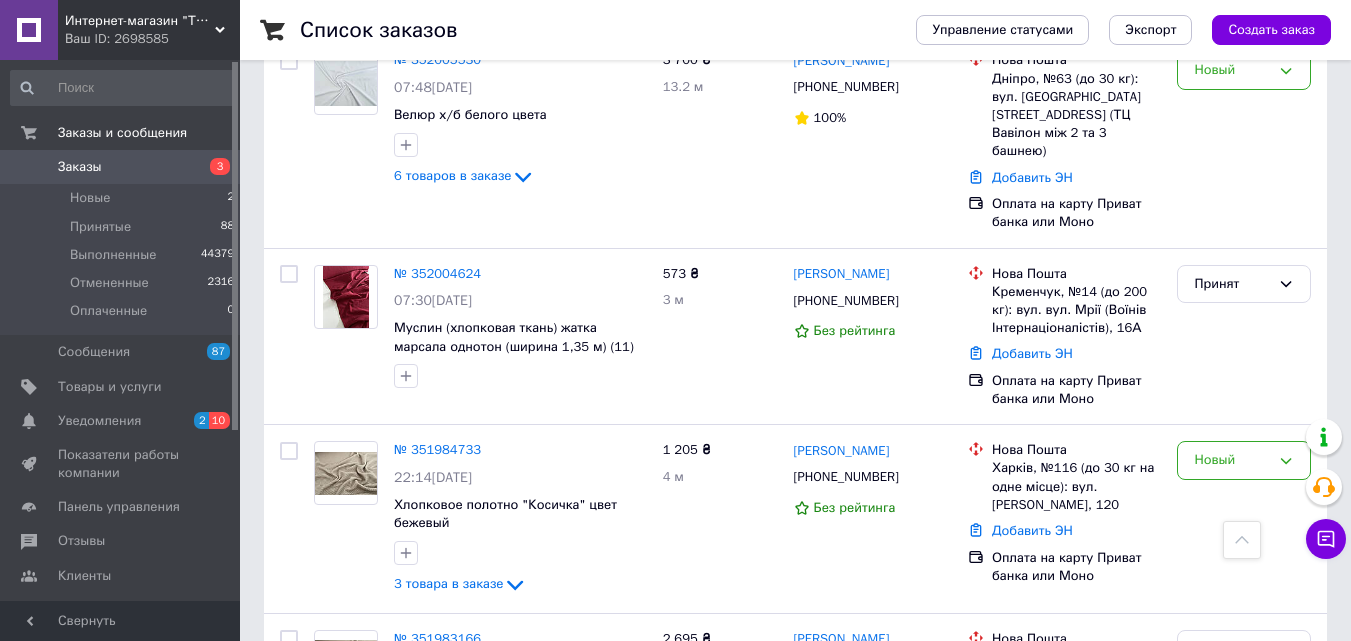 scroll, scrollTop: 0, scrollLeft: 0, axis: both 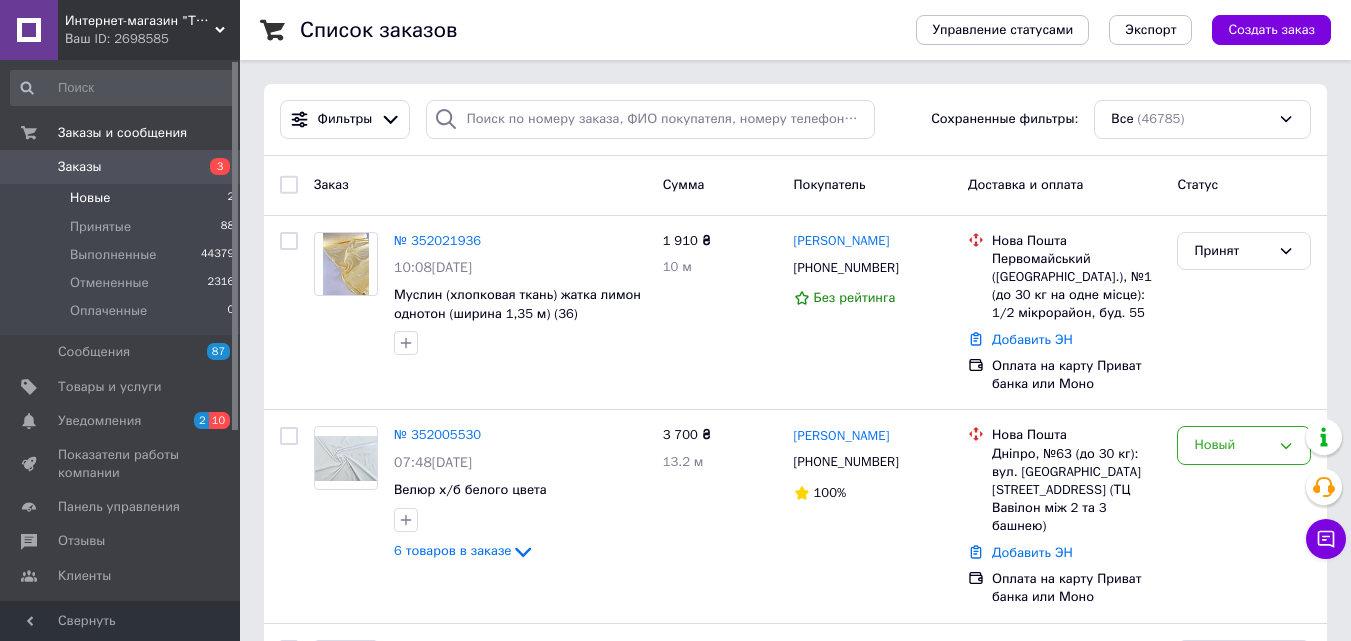 click on "Новые" at bounding box center (90, 198) 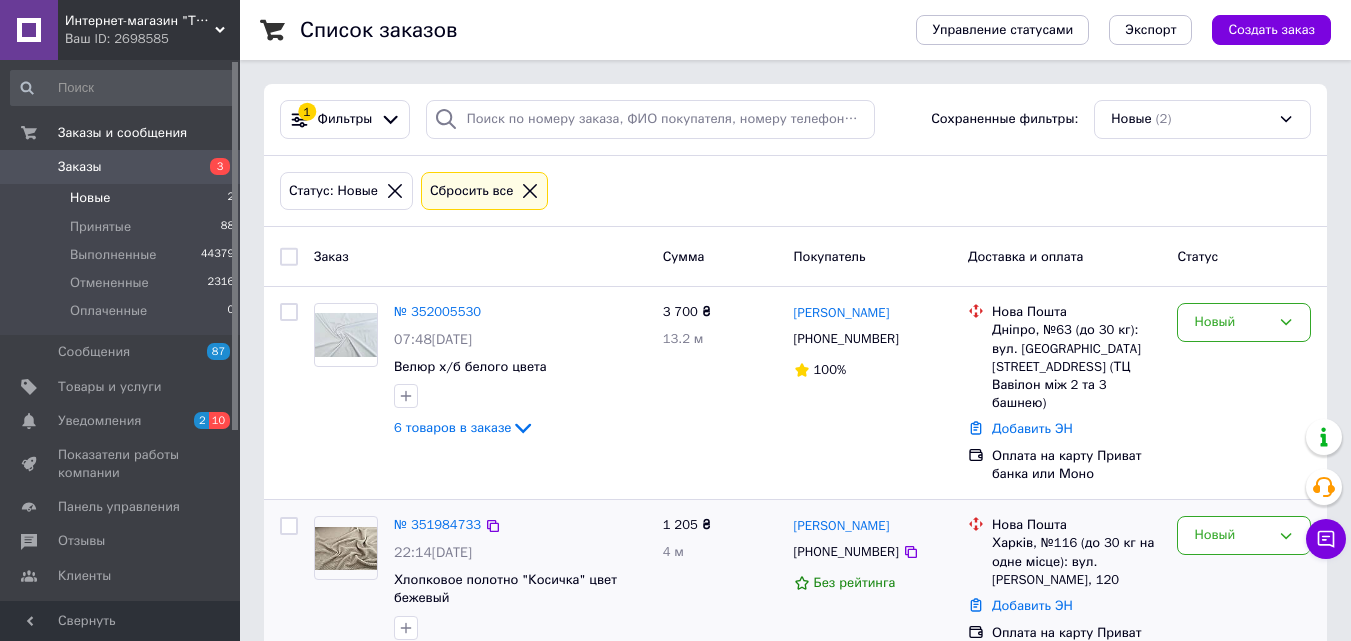 click at bounding box center (346, 548) 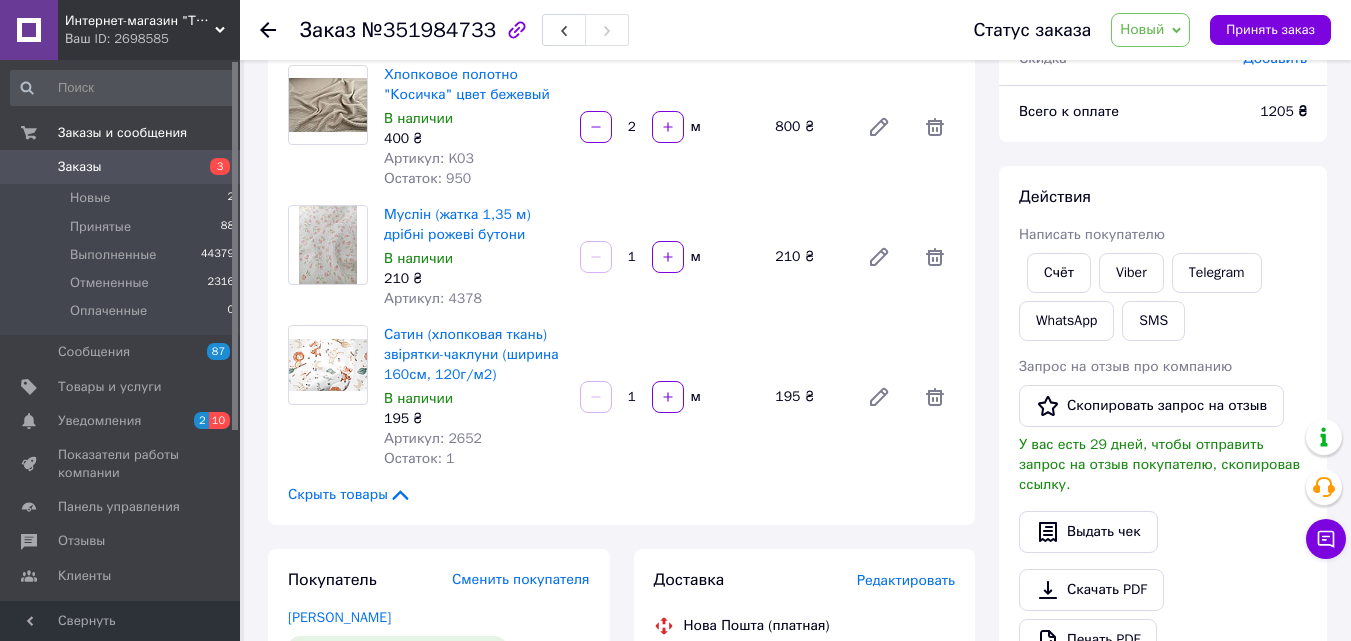 scroll, scrollTop: 200, scrollLeft: 0, axis: vertical 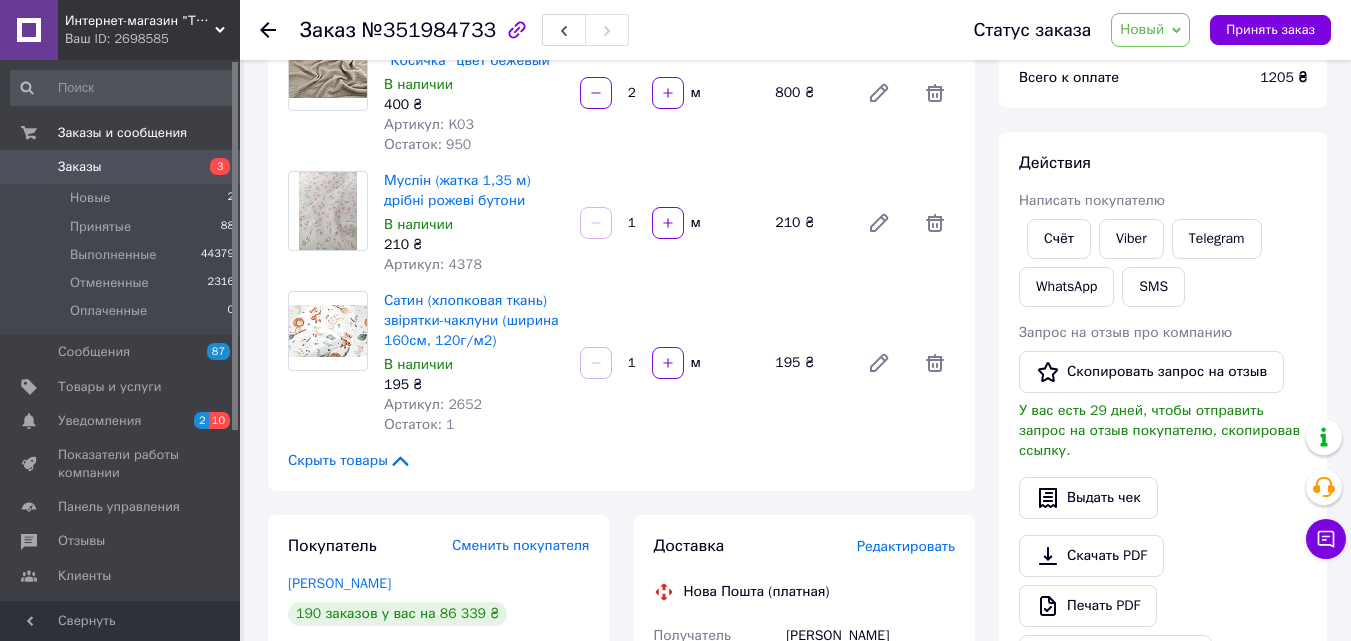click on "1" at bounding box center [632, 363] 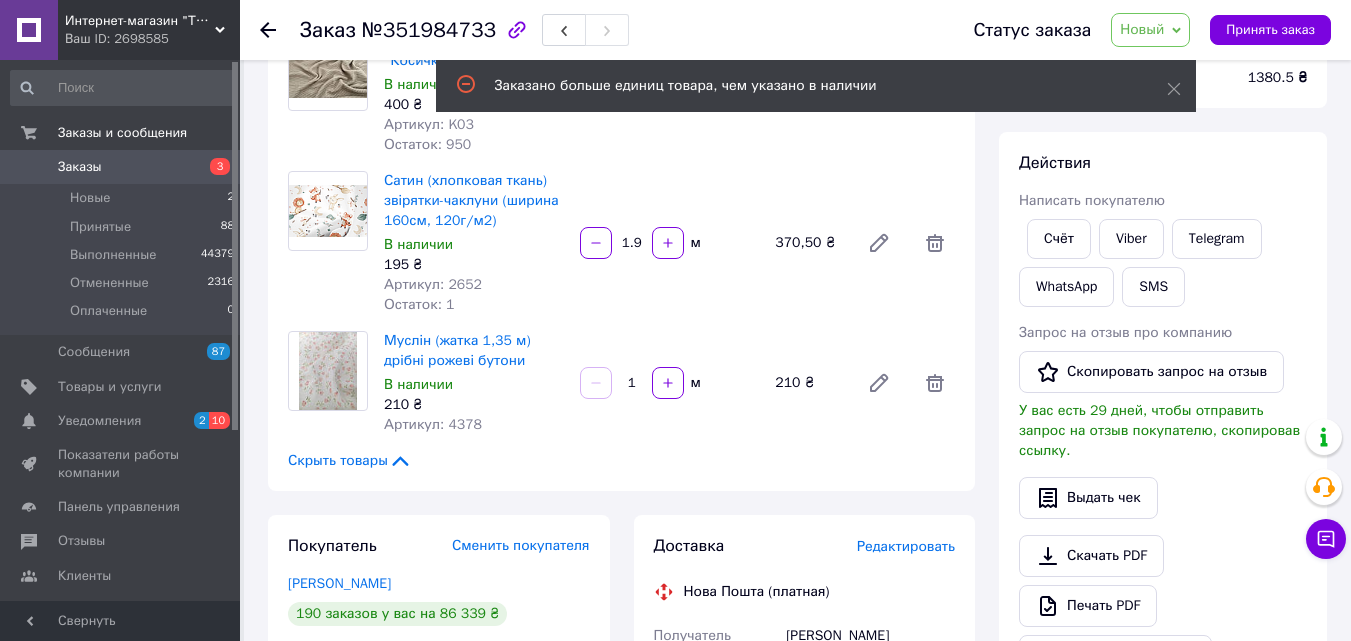 scroll, scrollTop: 0, scrollLeft: 0, axis: both 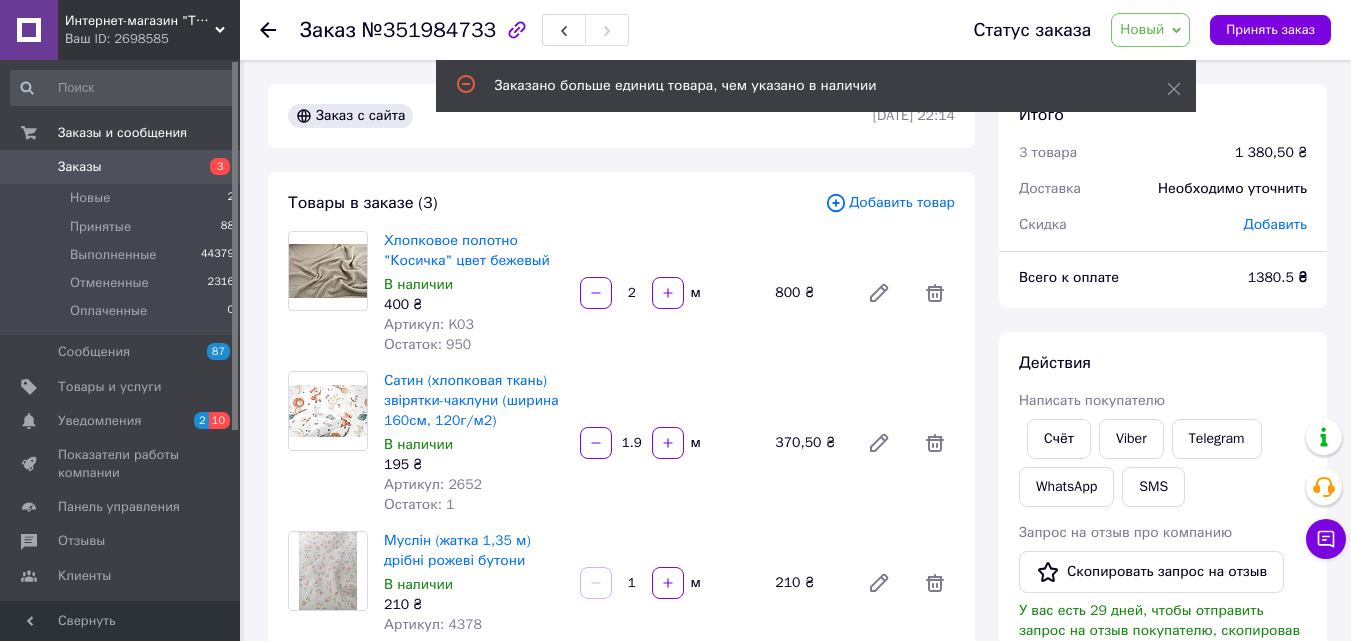 type on "1.9" 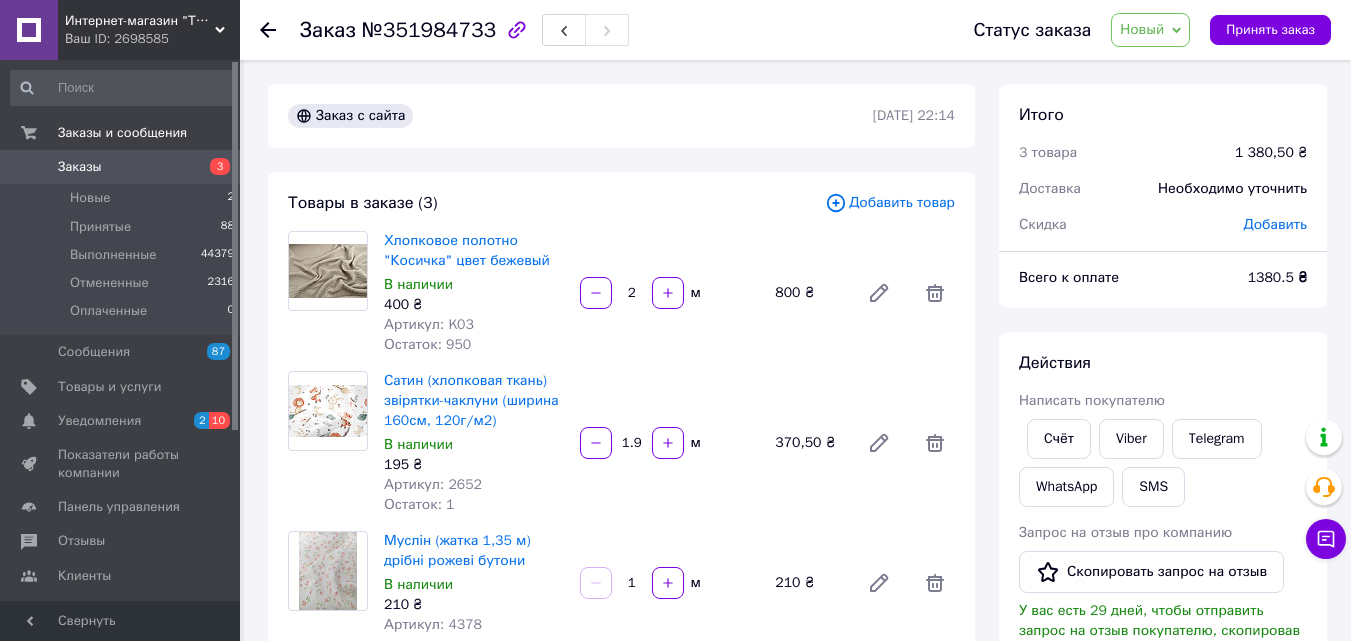 click on "Новый" at bounding box center (1142, 29) 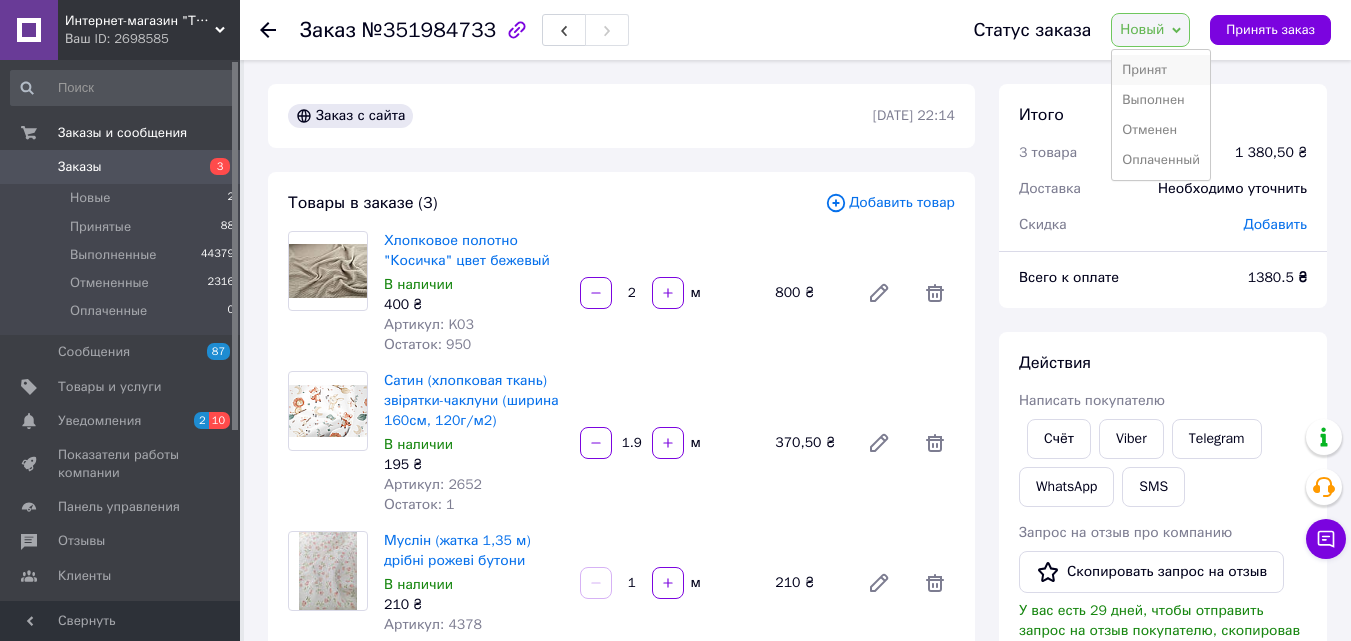 click on "Принят" at bounding box center (1161, 70) 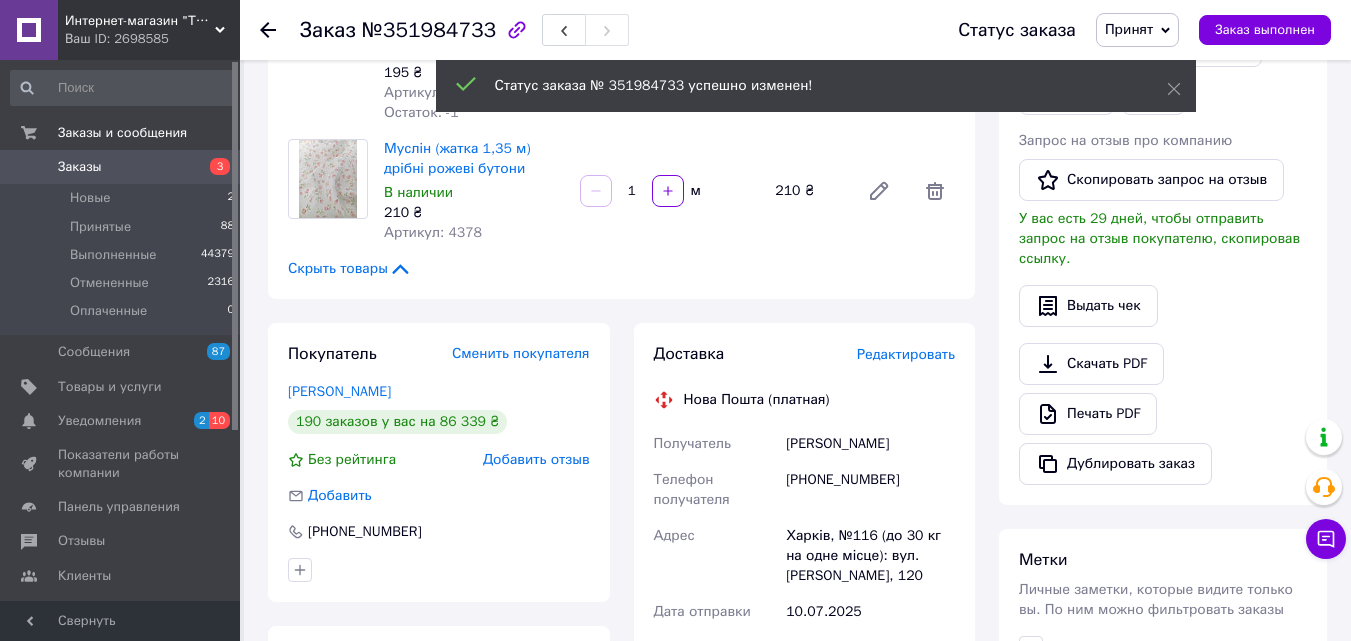 scroll, scrollTop: 400, scrollLeft: 0, axis: vertical 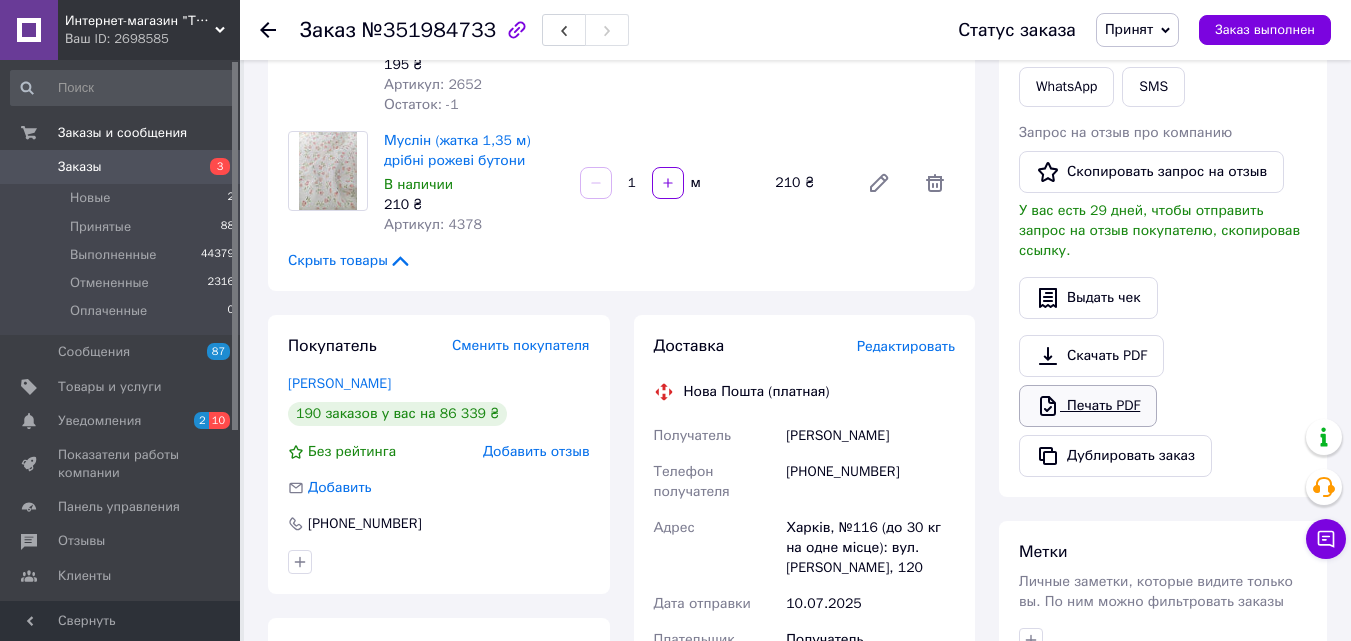 click on "Печать PDF" at bounding box center [1088, 406] 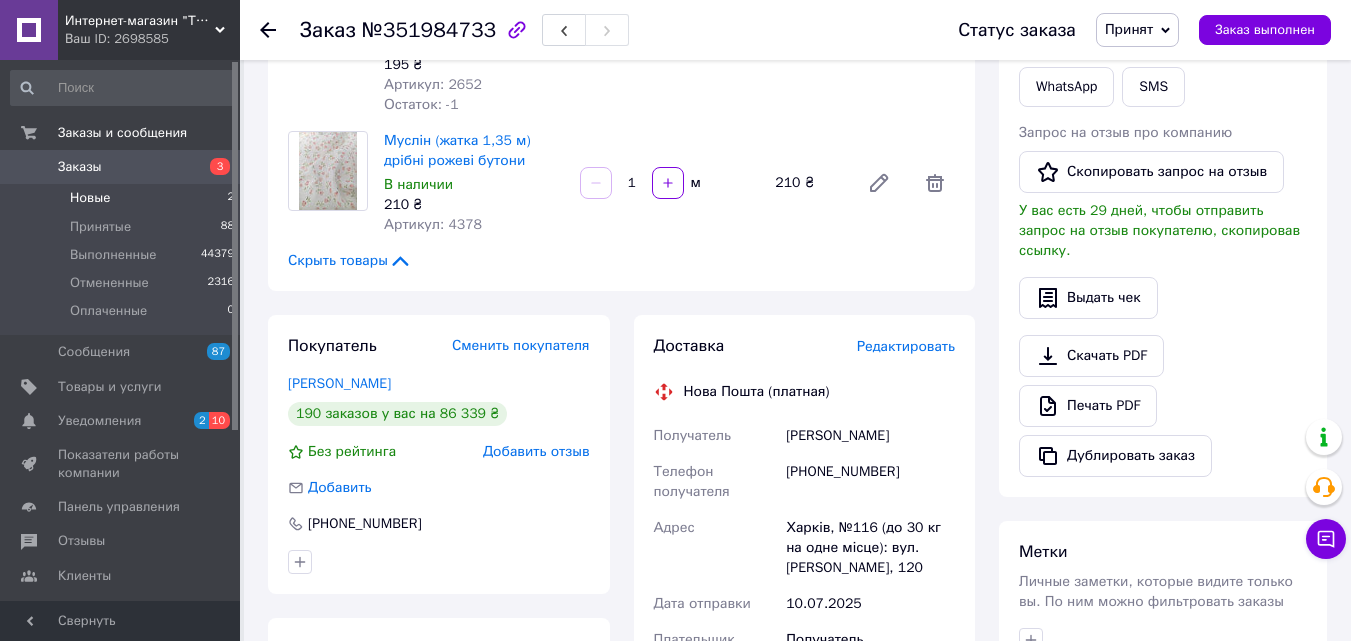 click on "Новые 2" at bounding box center [123, 198] 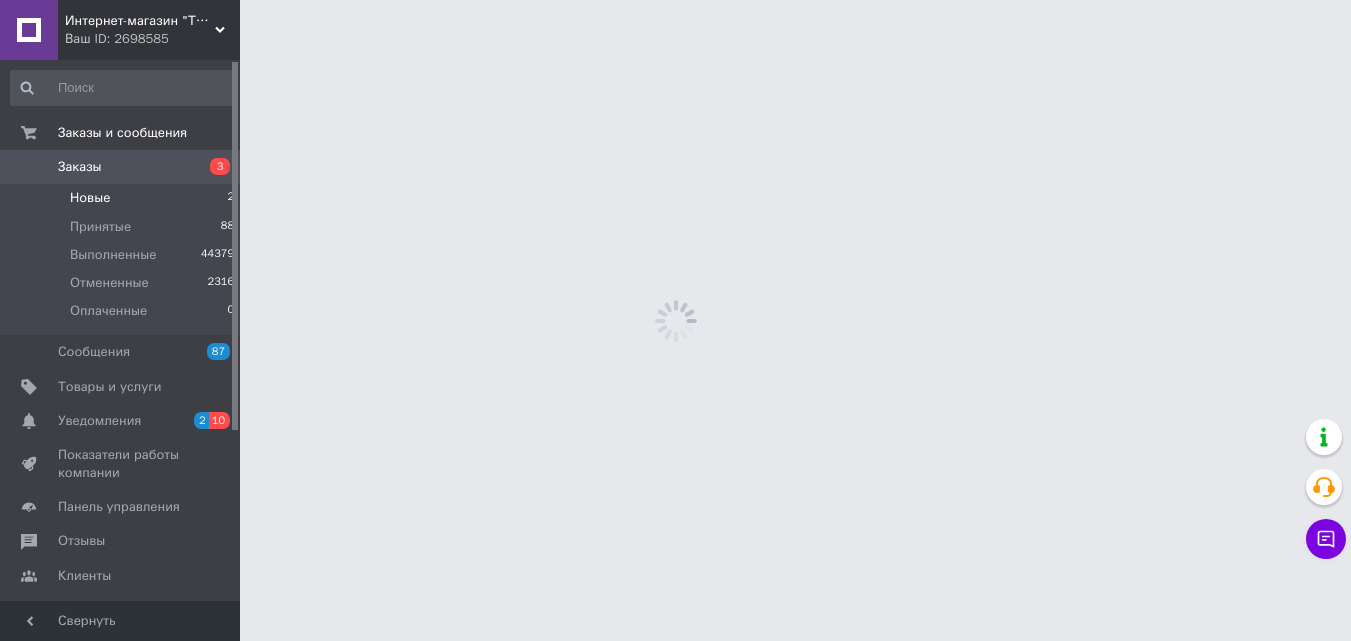 scroll, scrollTop: 0, scrollLeft: 0, axis: both 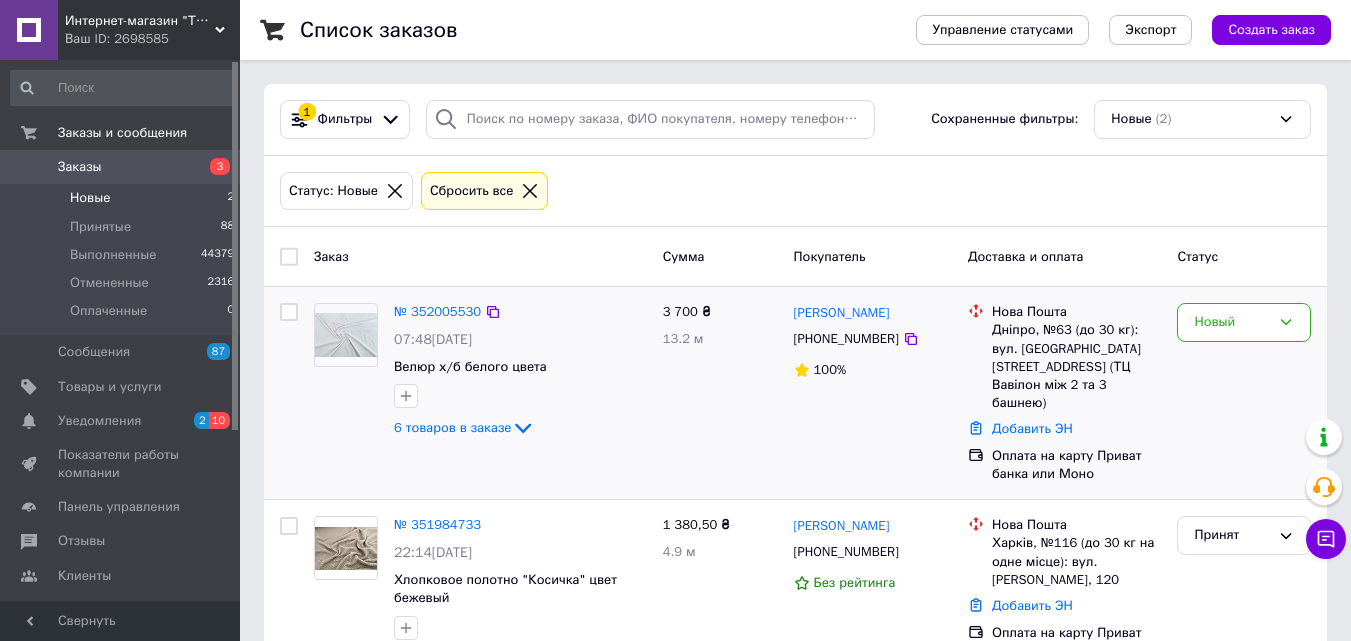 click at bounding box center [346, 335] 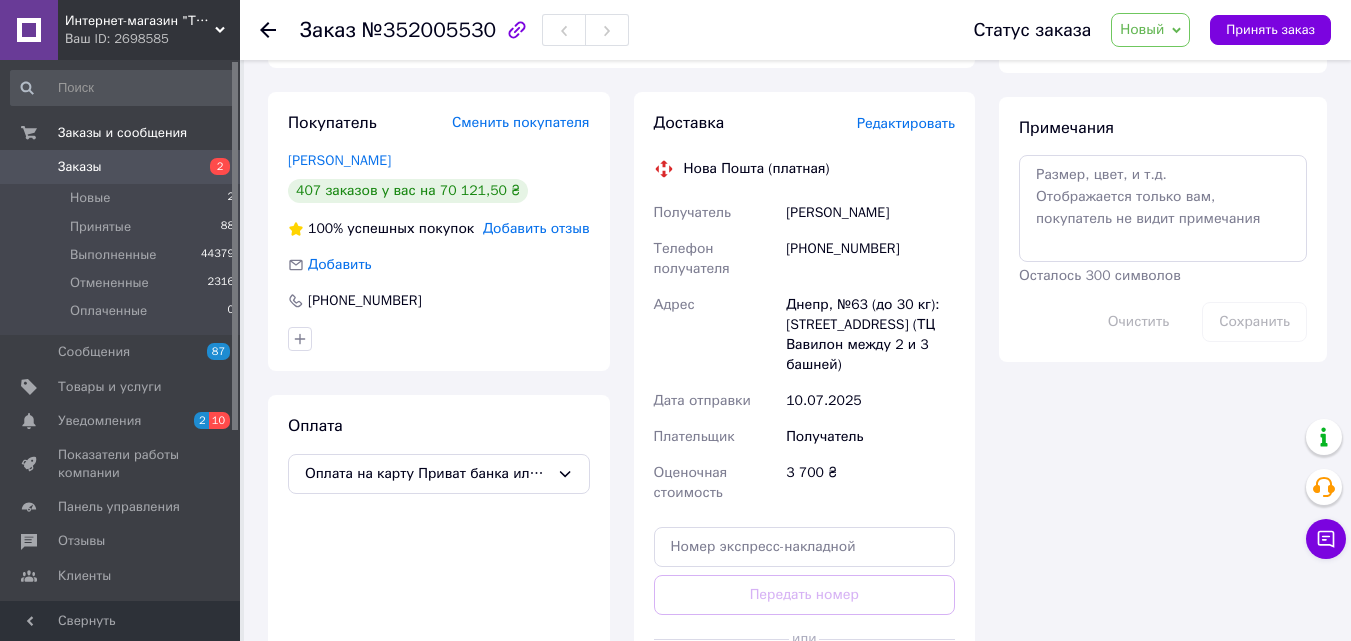 scroll, scrollTop: 1000, scrollLeft: 0, axis: vertical 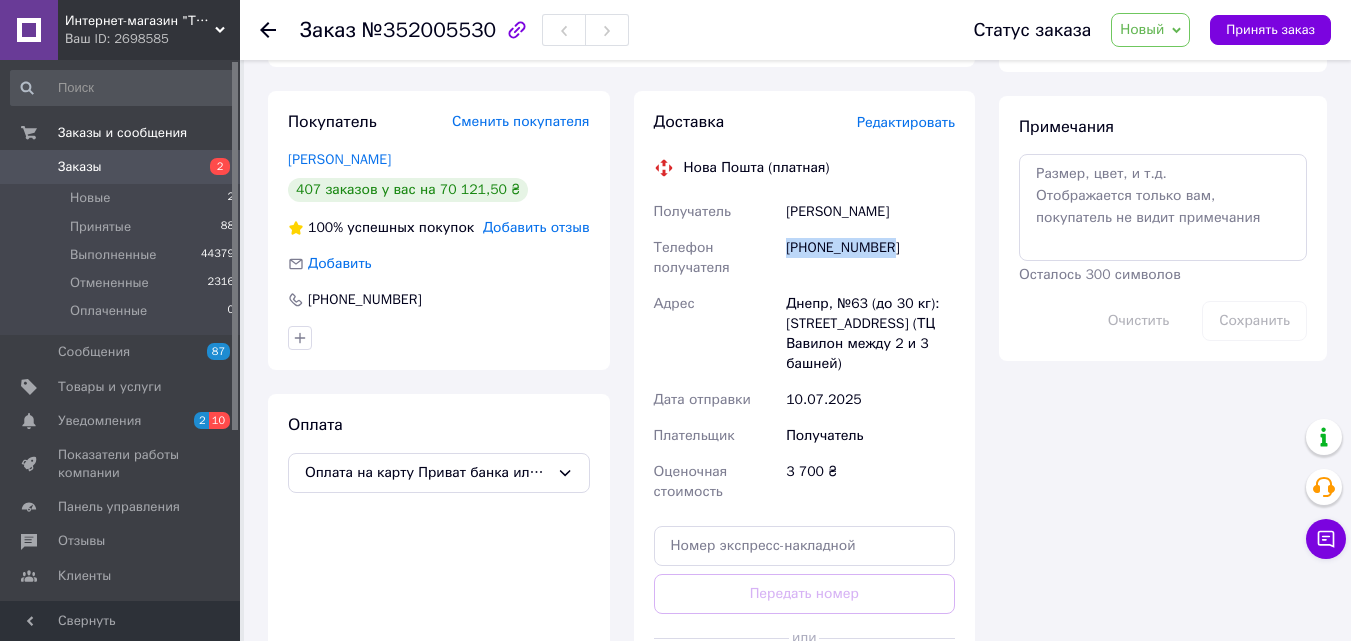 drag, startPoint x: 938, startPoint y: 210, endPoint x: 773, endPoint y: 242, distance: 168.07439 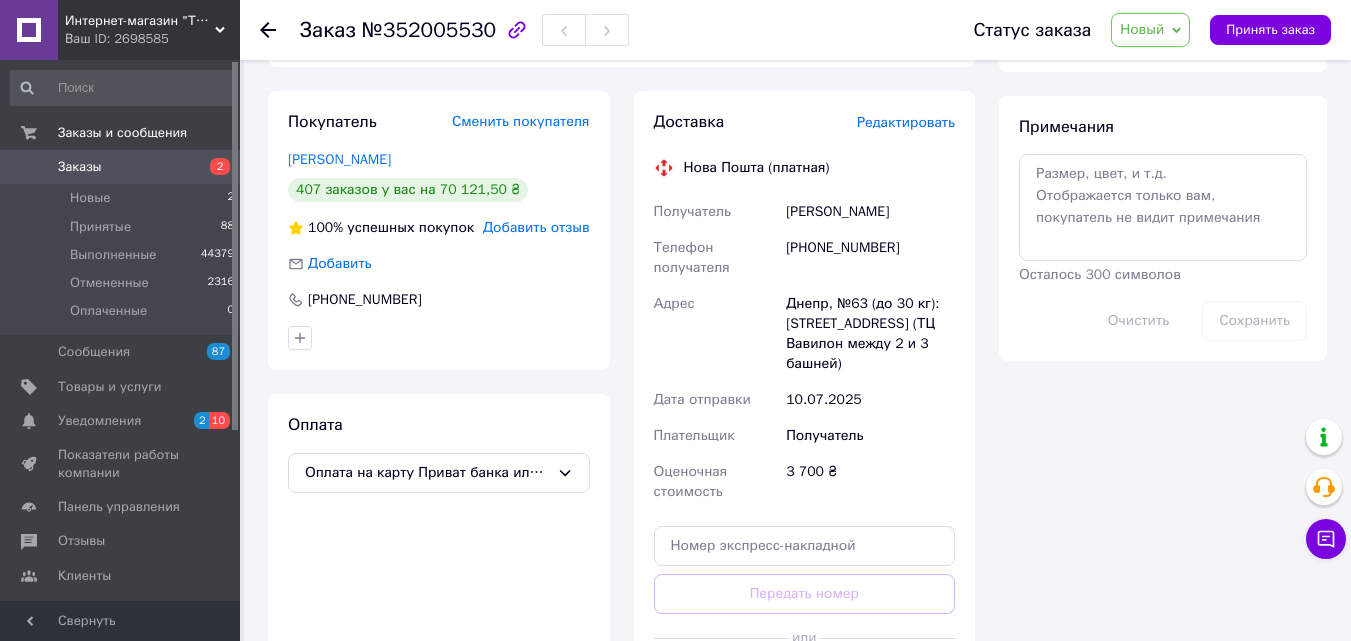 click 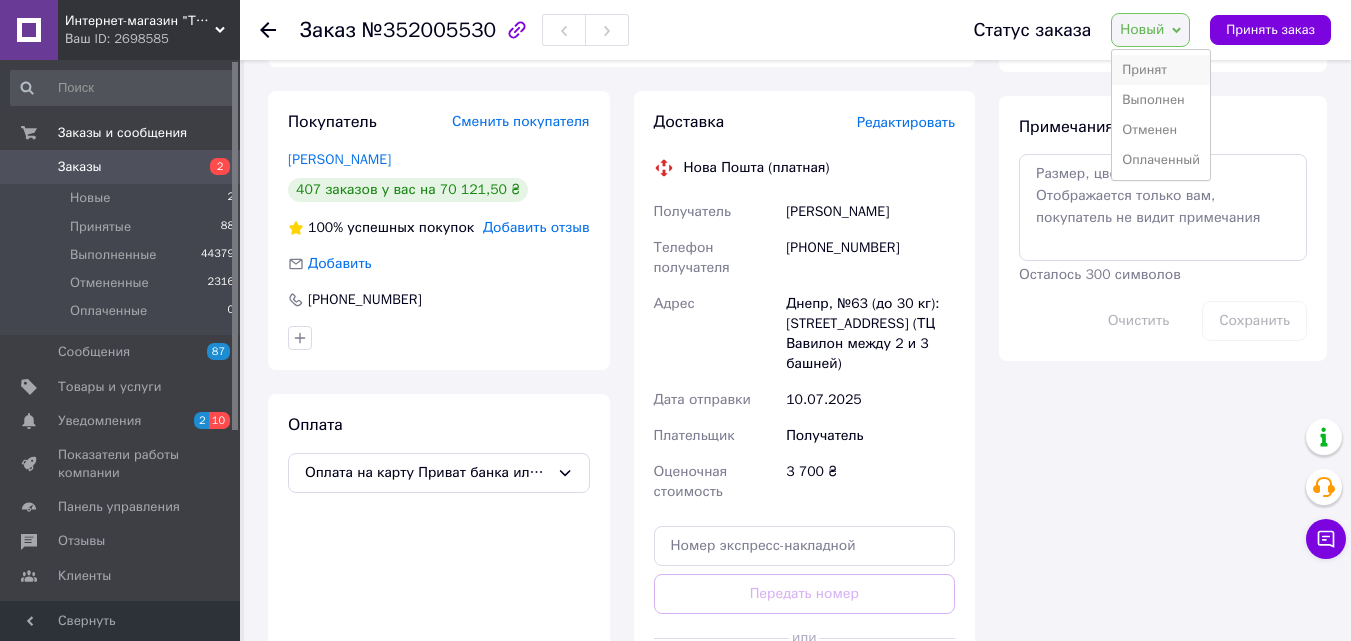 click on "Принят" at bounding box center (1161, 70) 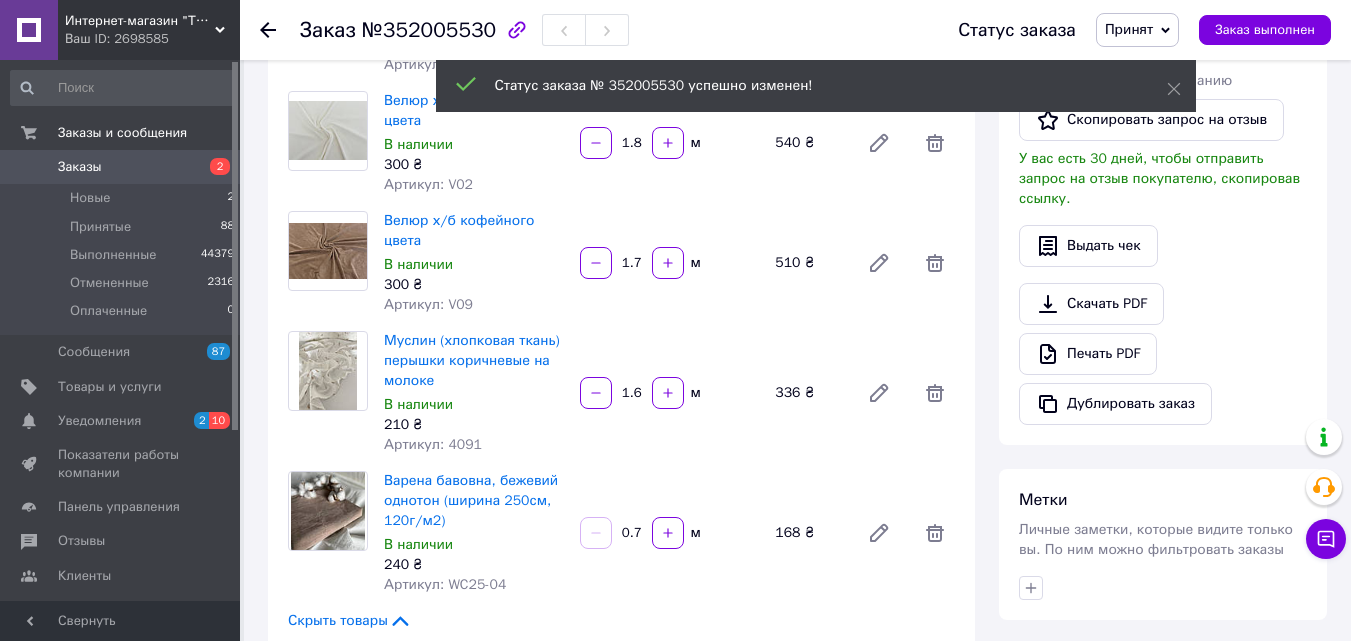 scroll, scrollTop: 400, scrollLeft: 0, axis: vertical 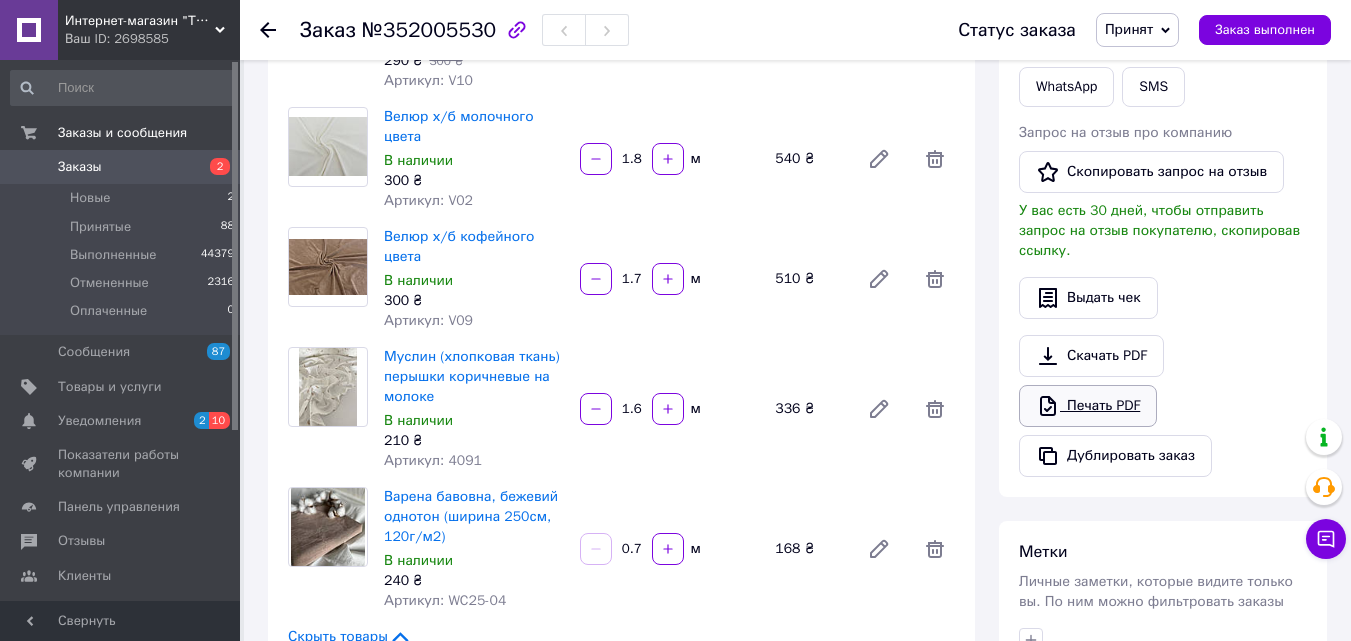 click on "Печать PDF" at bounding box center [1088, 406] 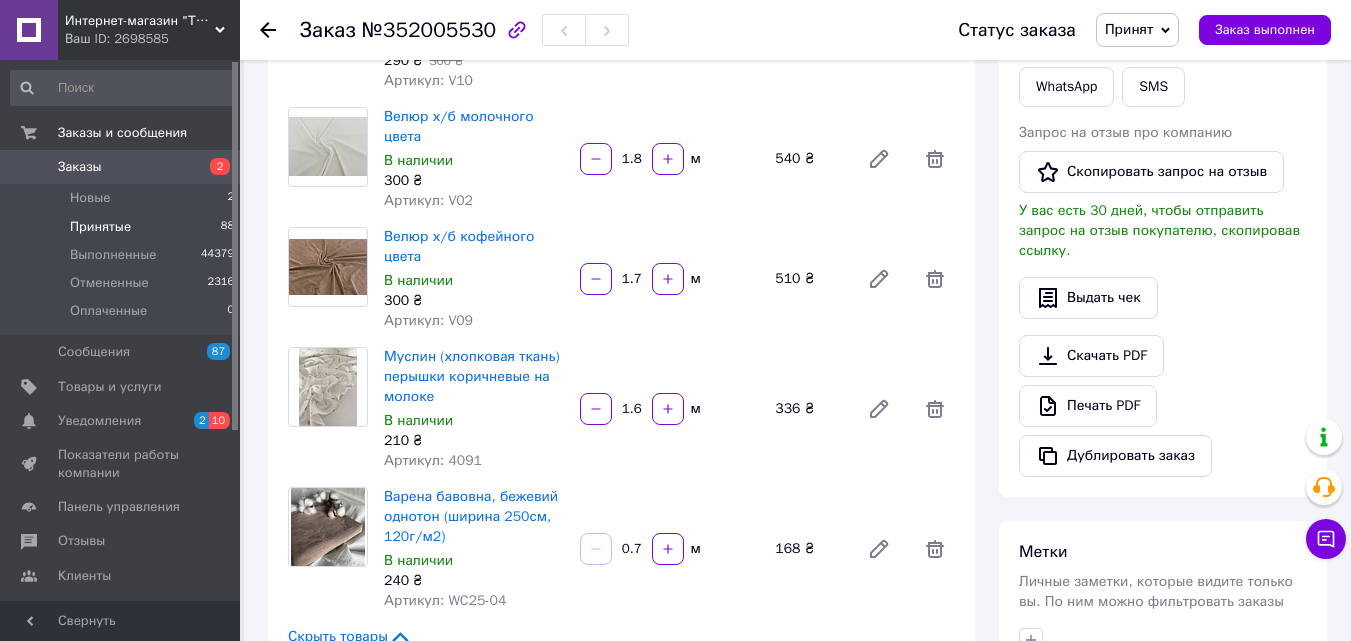 click on "Принятые" at bounding box center [100, 227] 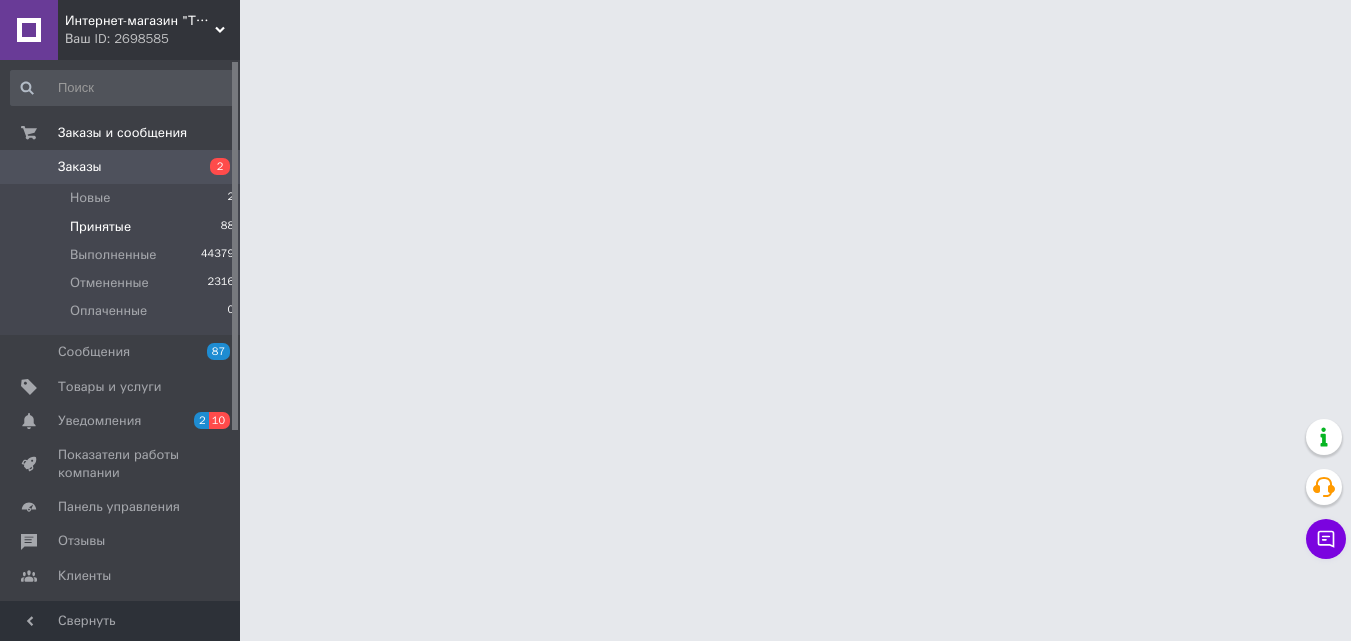 scroll, scrollTop: 0, scrollLeft: 0, axis: both 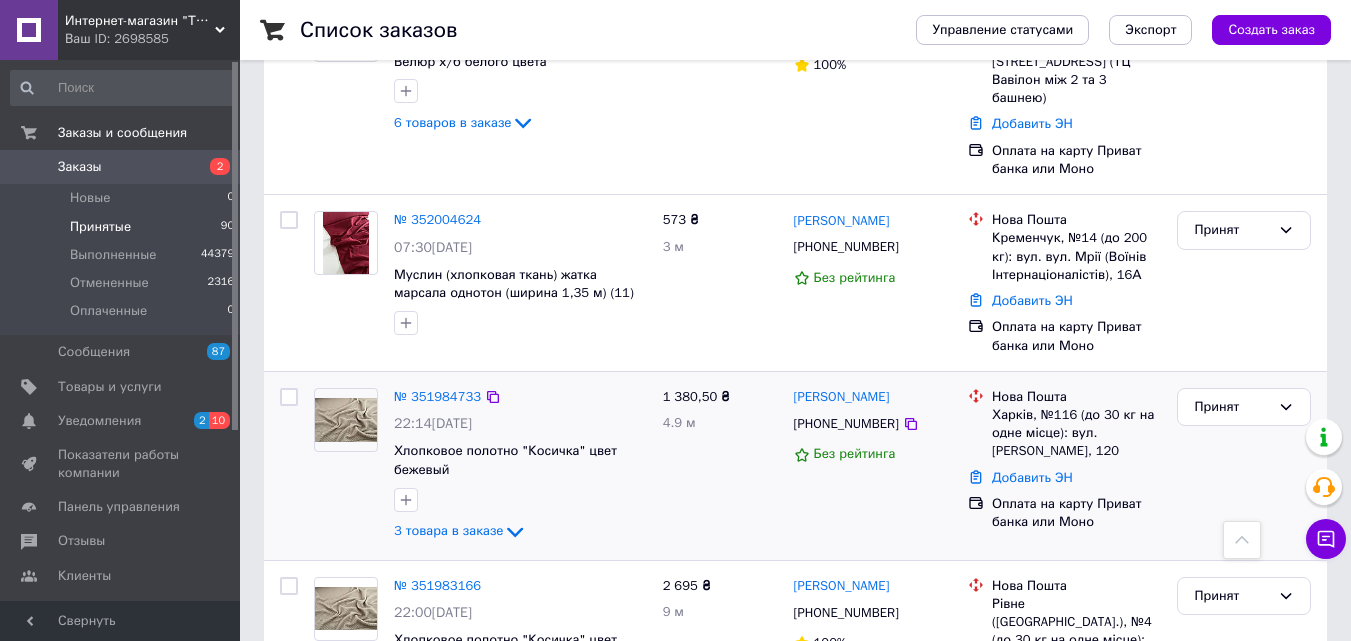 click at bounding box center [346, 419] 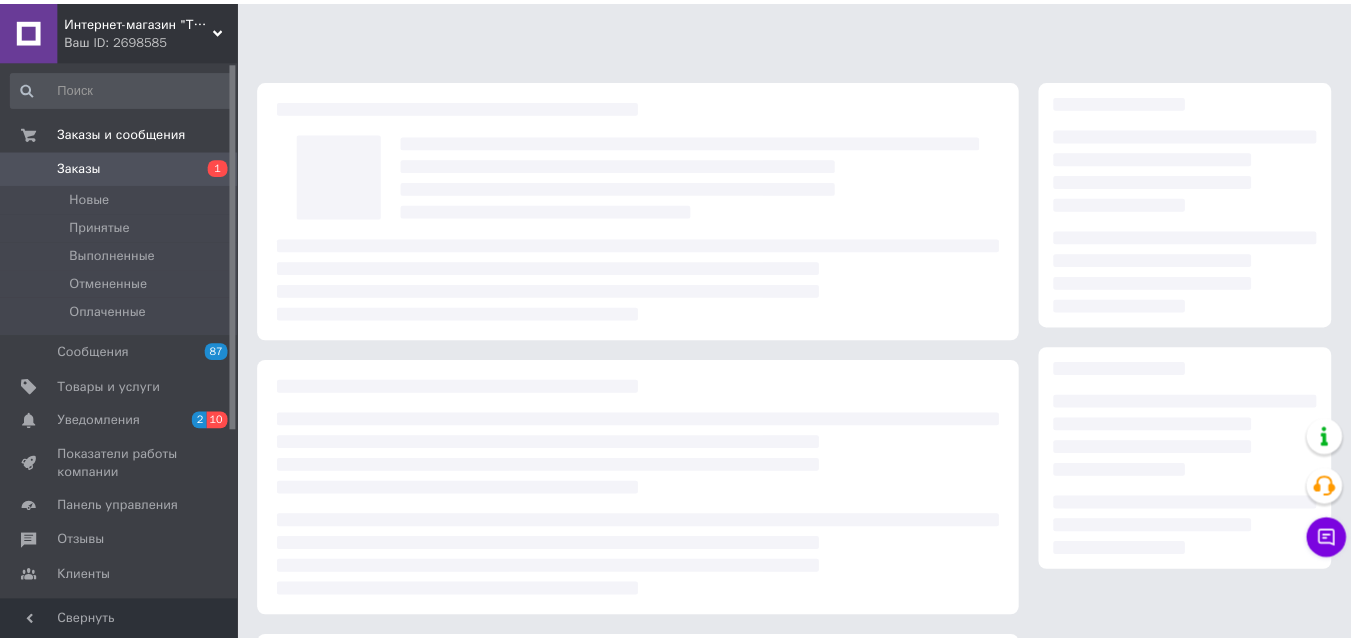 scroll, scrollTop: 0, scrollLeft: 0, axis: both 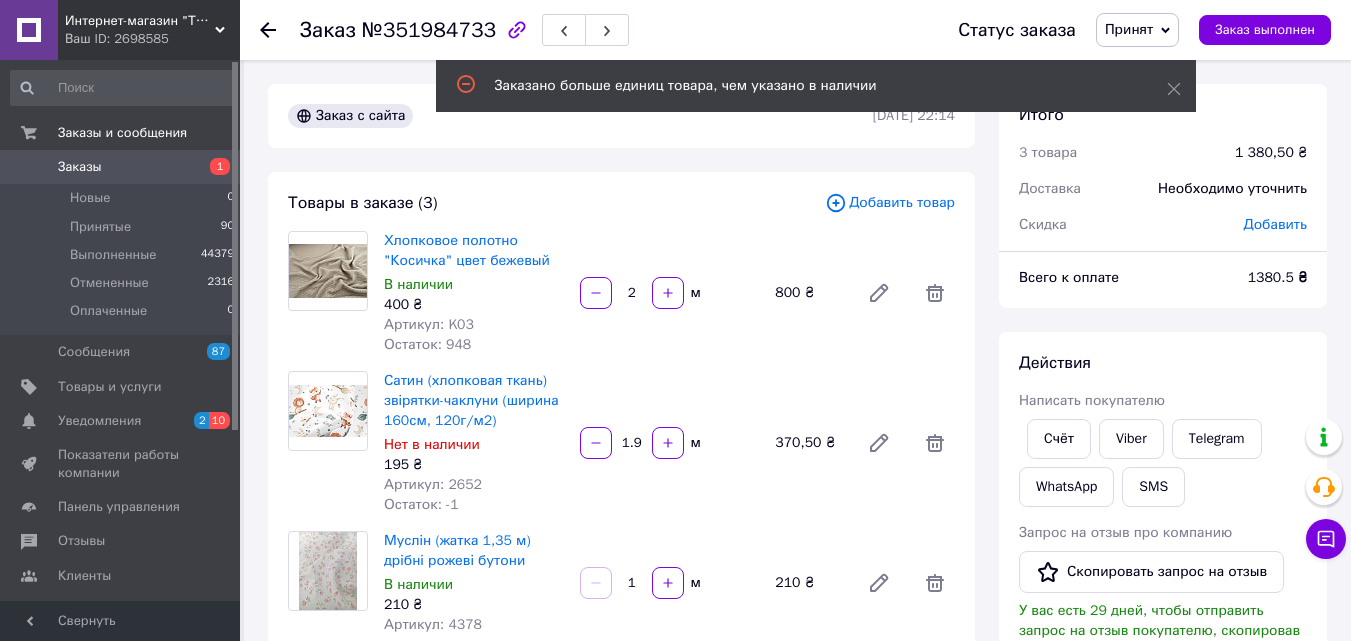 click on "Добавить товар" at bounding box center (890, 203) 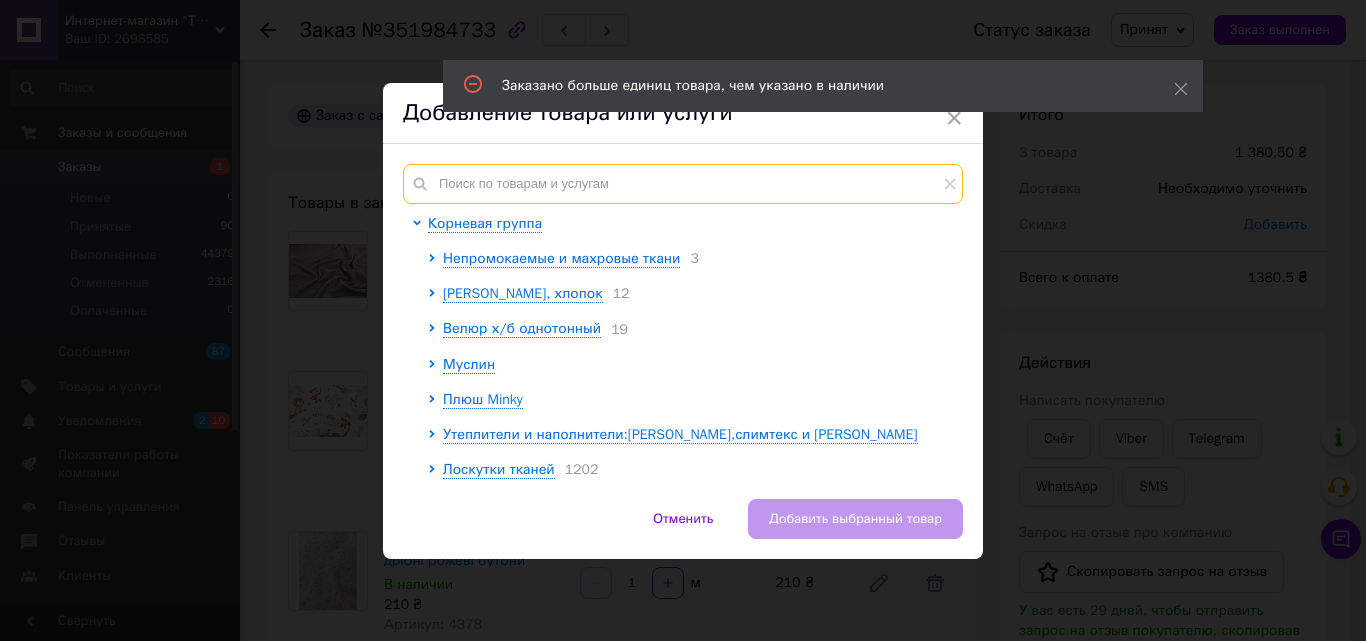 click at bounding box center [683, 184] 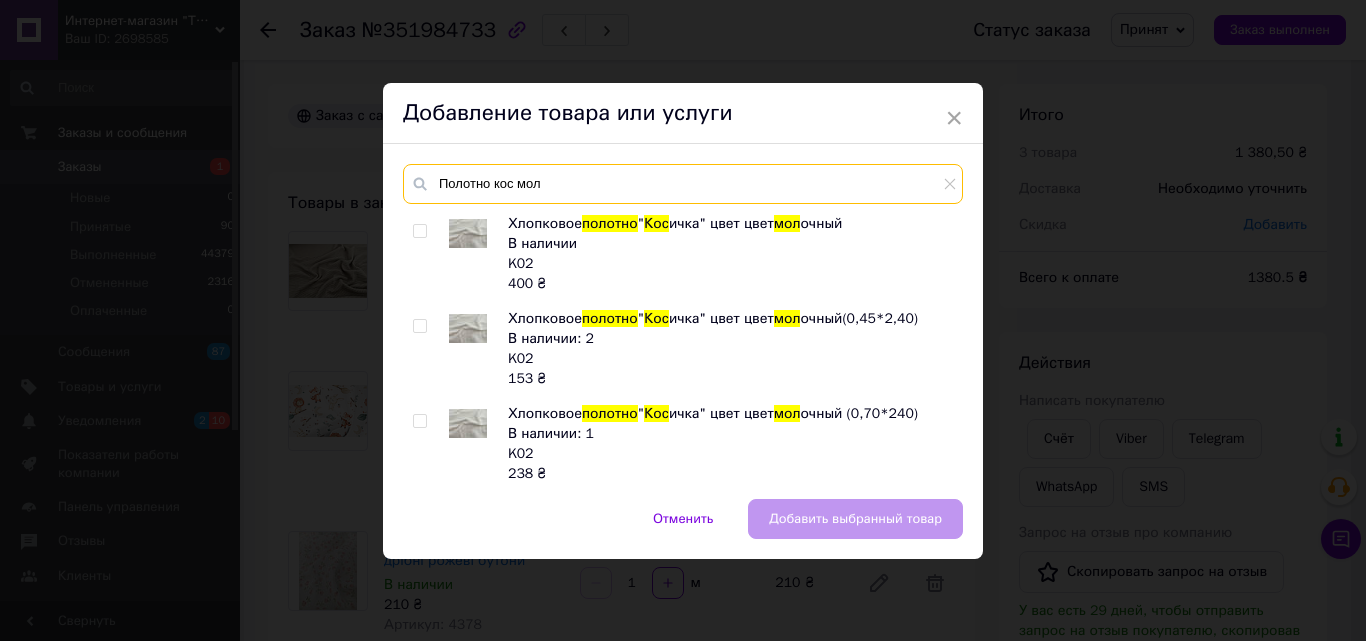 type on "Полотно кос мол" 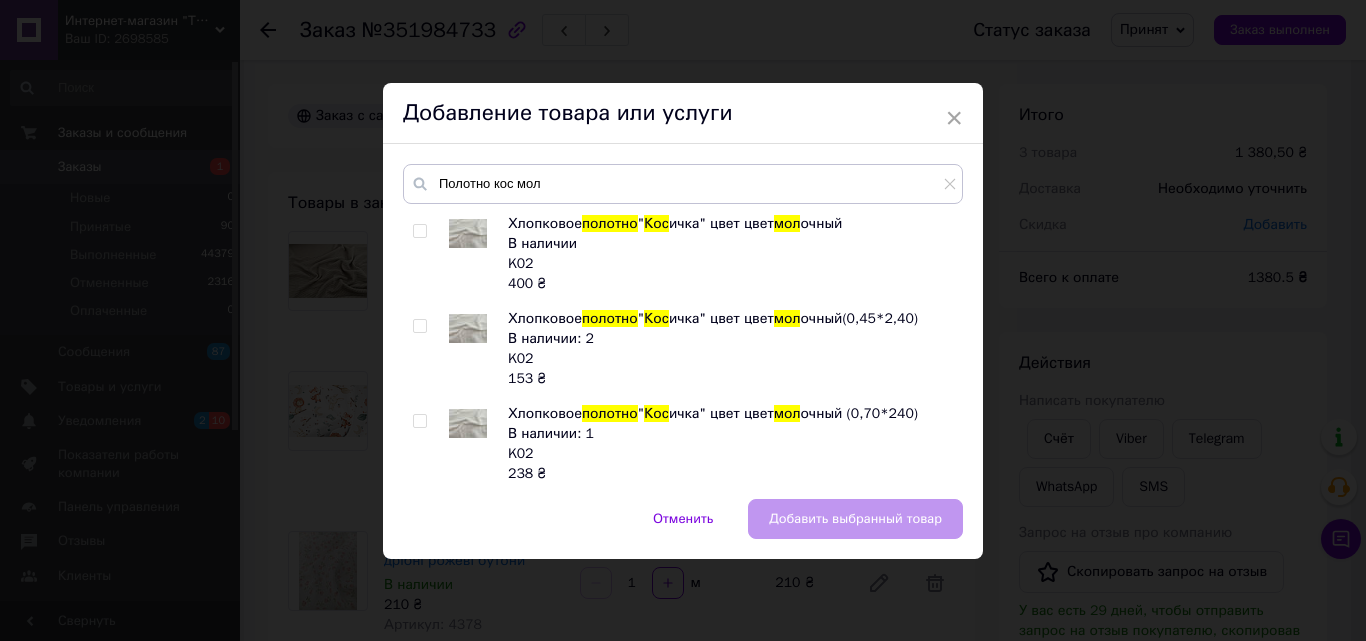 click at bounding box center [419, 231] 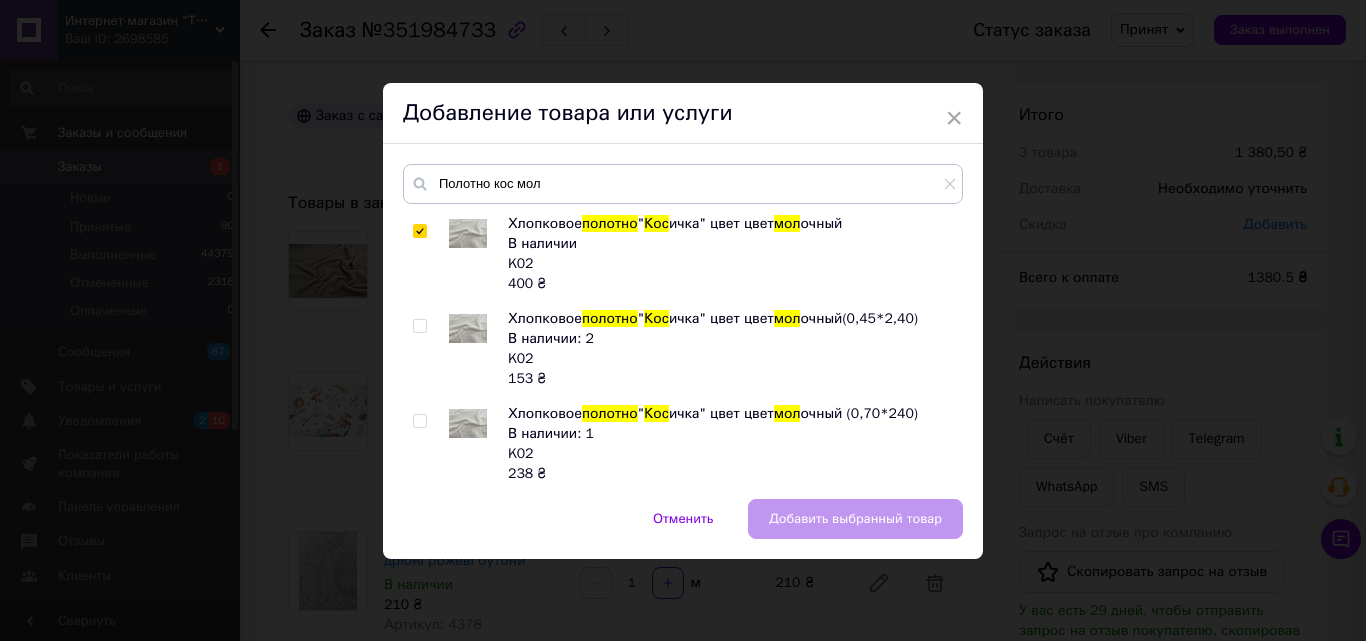 checkbox on "true" 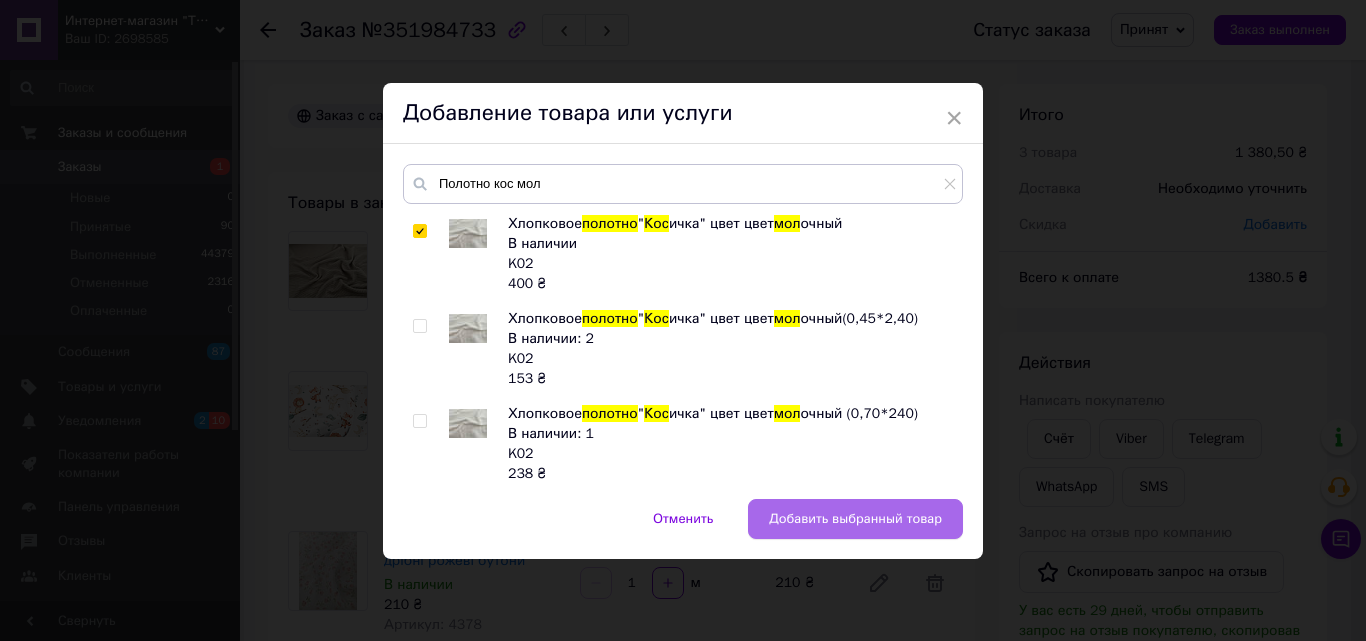 click on "Добавить выбранный товар" at bounding box center [855, 519] 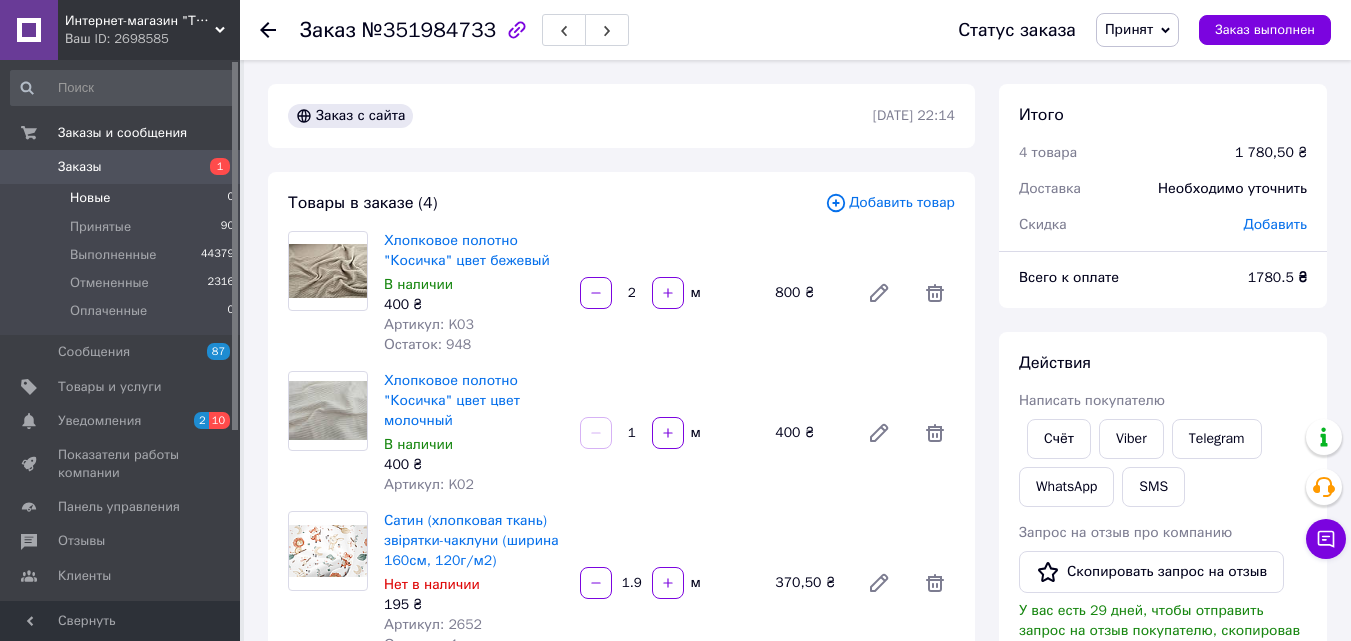 click on "Новые" at bounding box center [90, 198] 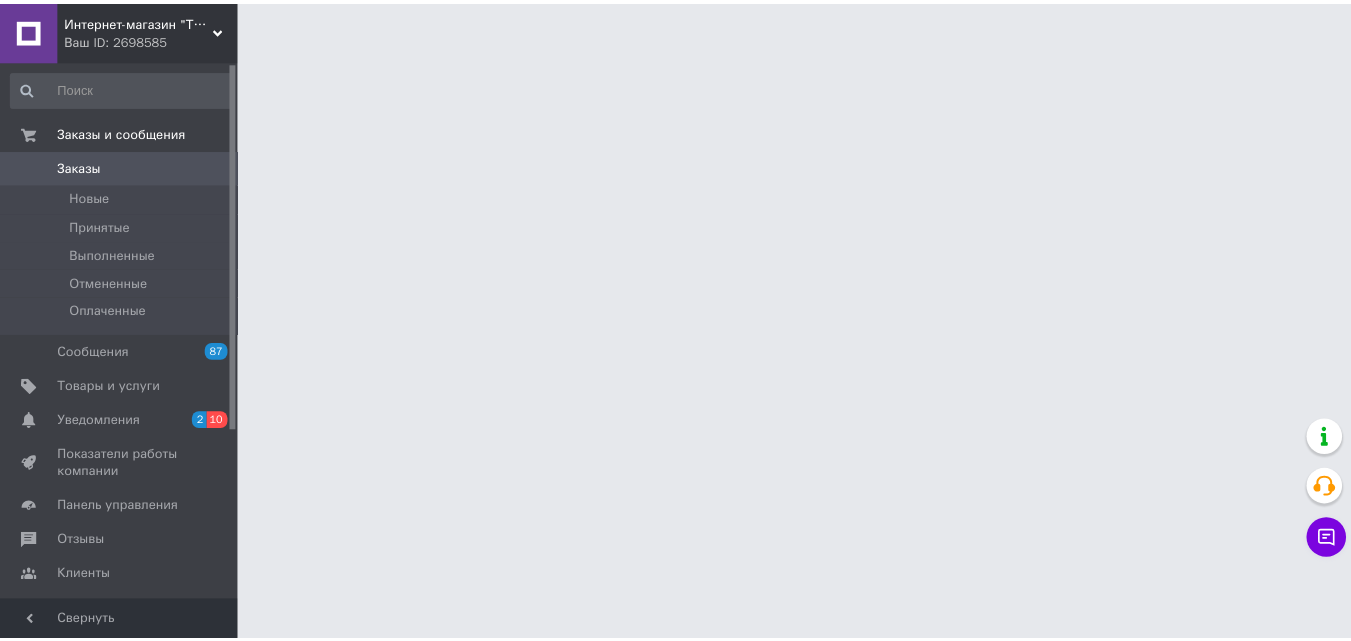 scroll, scrollTop: 0, scrollLeft: 0, axis: both 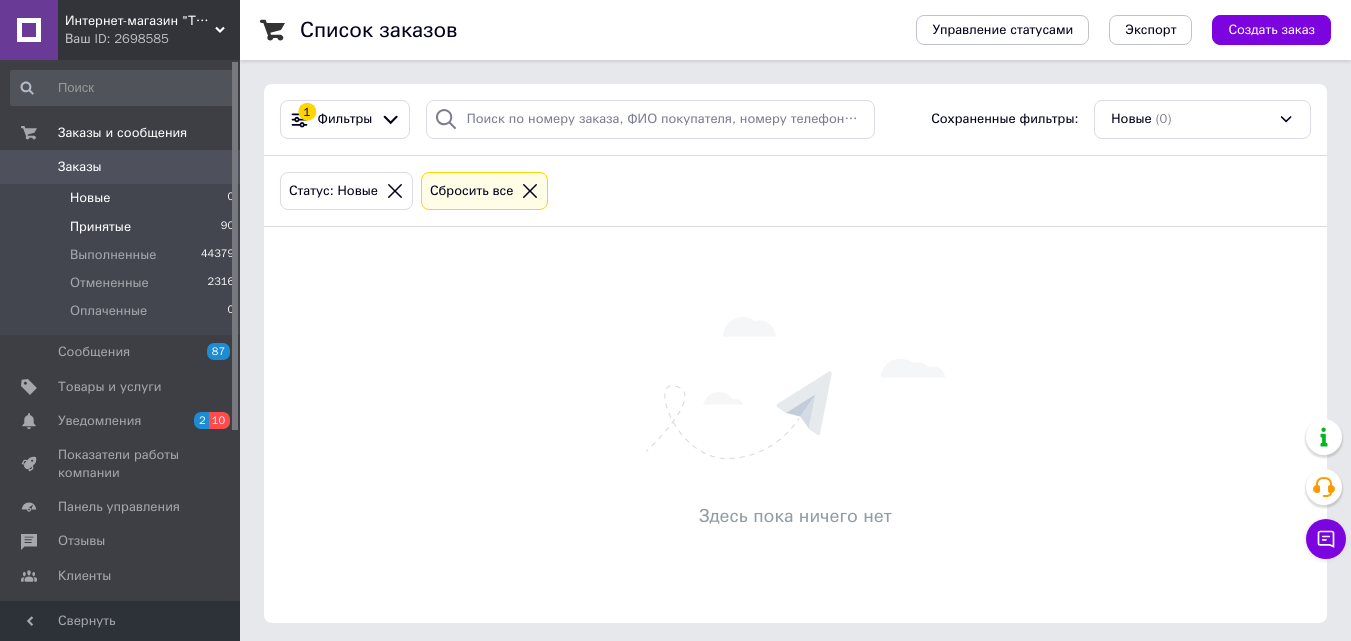 click on "Принятые" at bounding box center (100, 227) 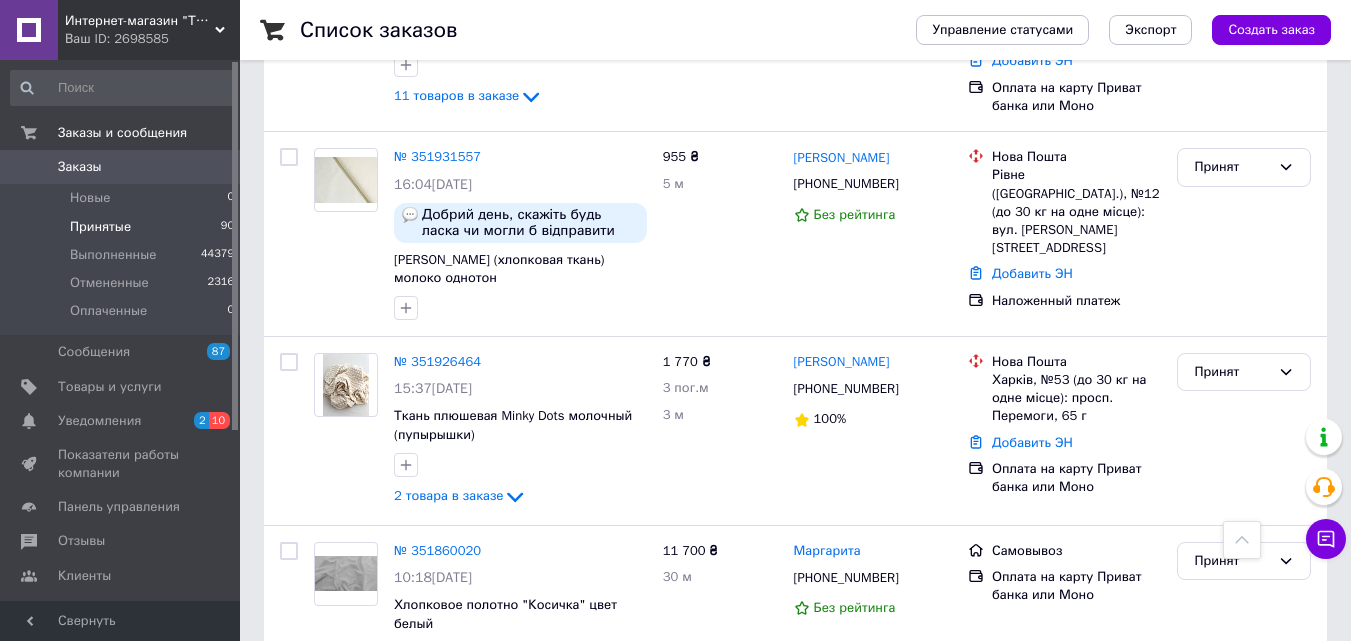 scroll, scrollTop: 1200, scrollLeft: 0, axis: vertical 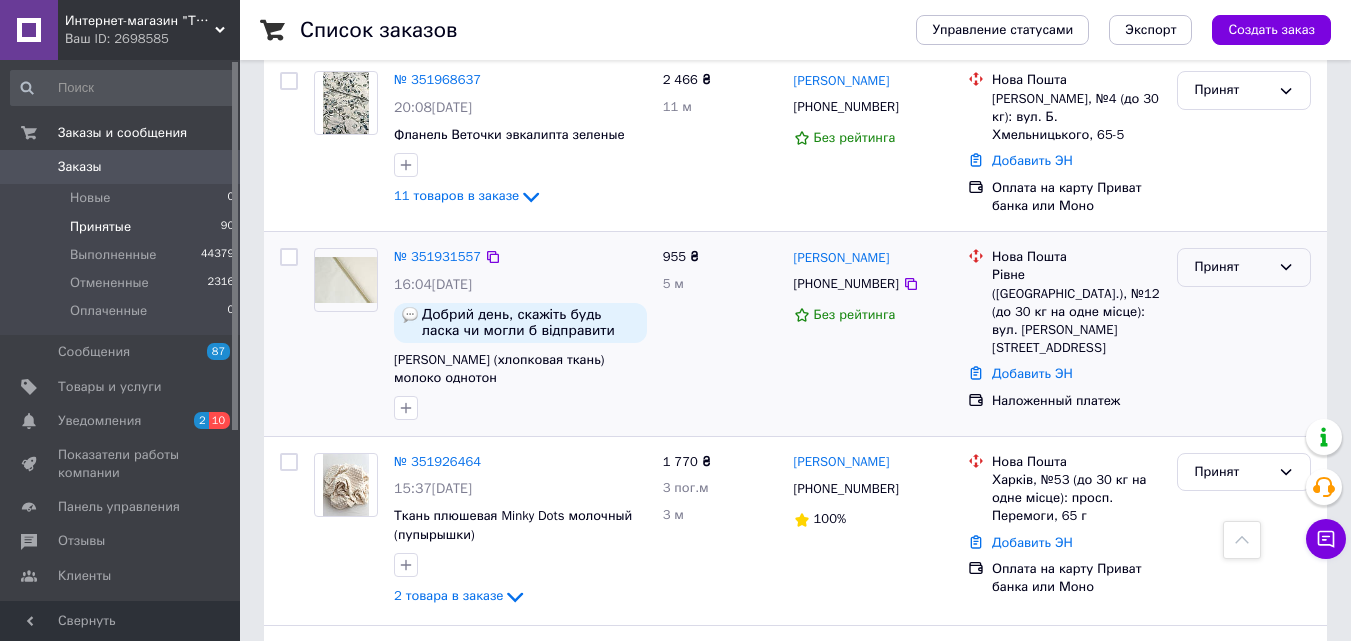 click 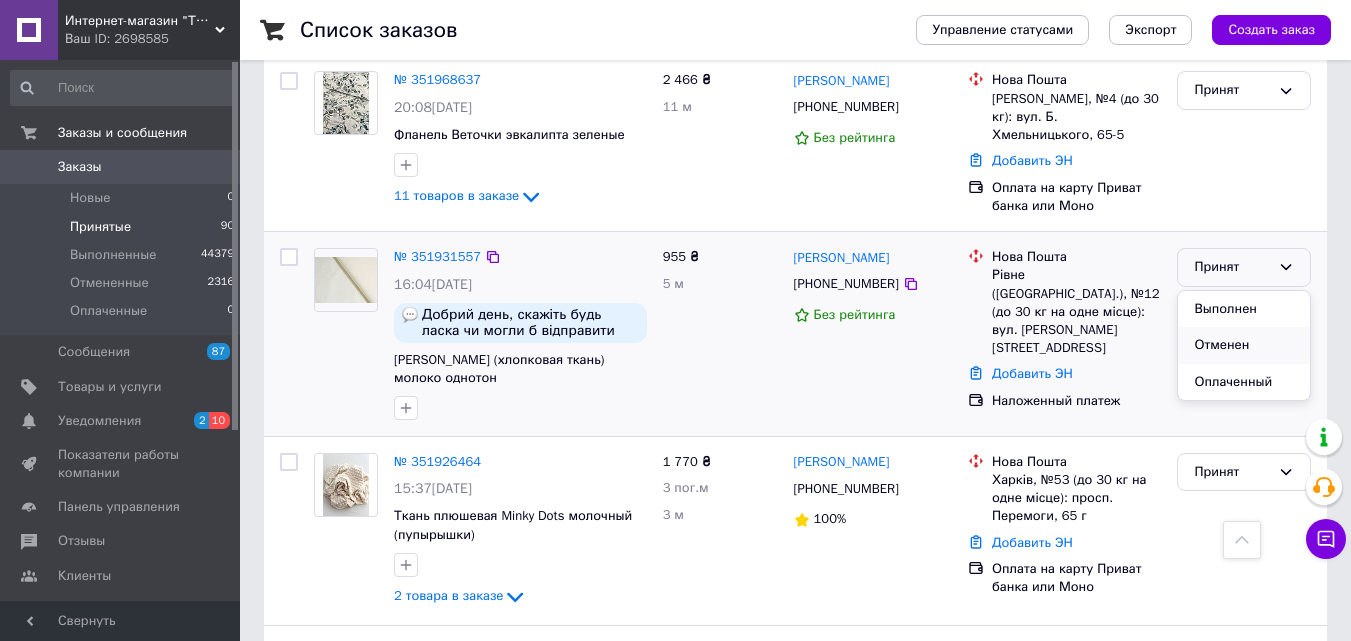 click on "Отменен" at bounding box center (1244, 345) 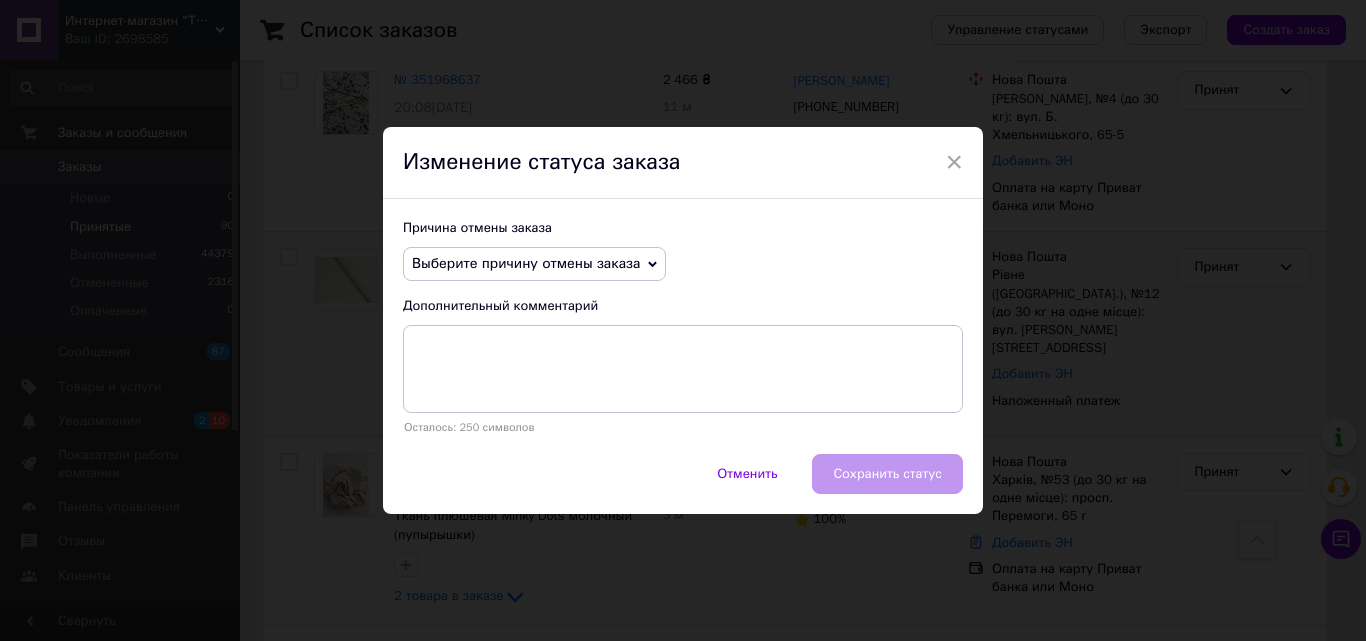 click on "Выберите причину отмены заказа" at bounding box center (526, 263) 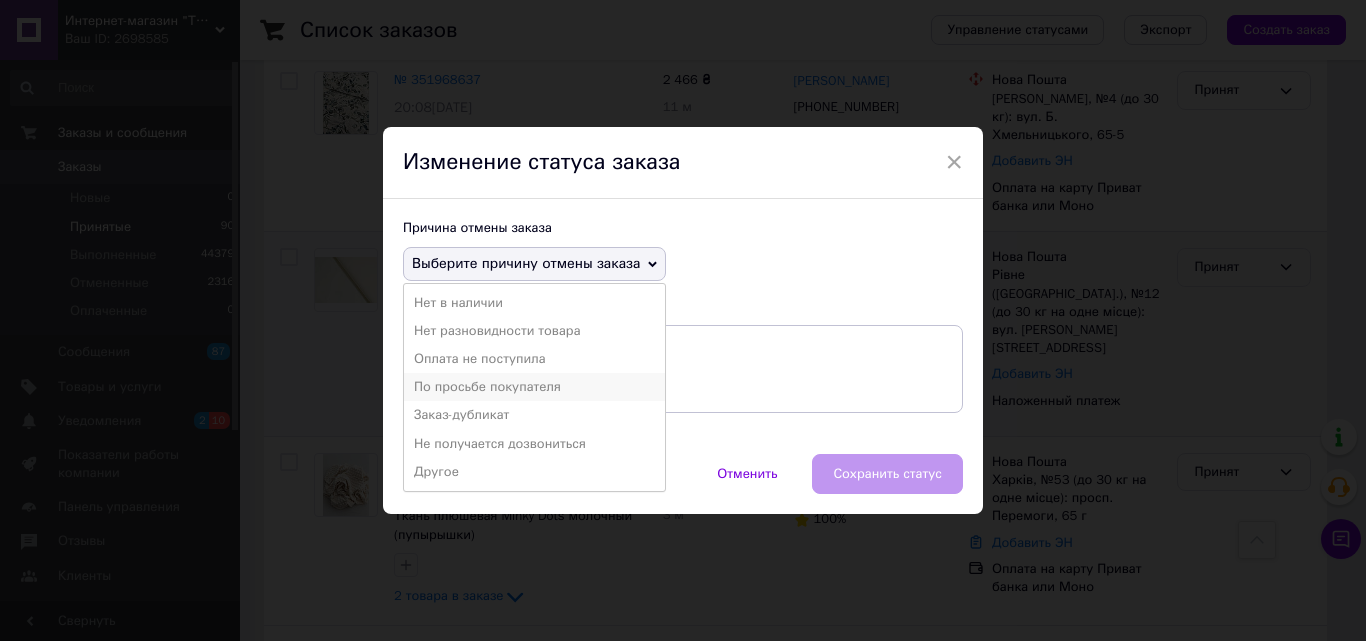 click on "По просьбе покупателя" at bounding box center (534, 387) 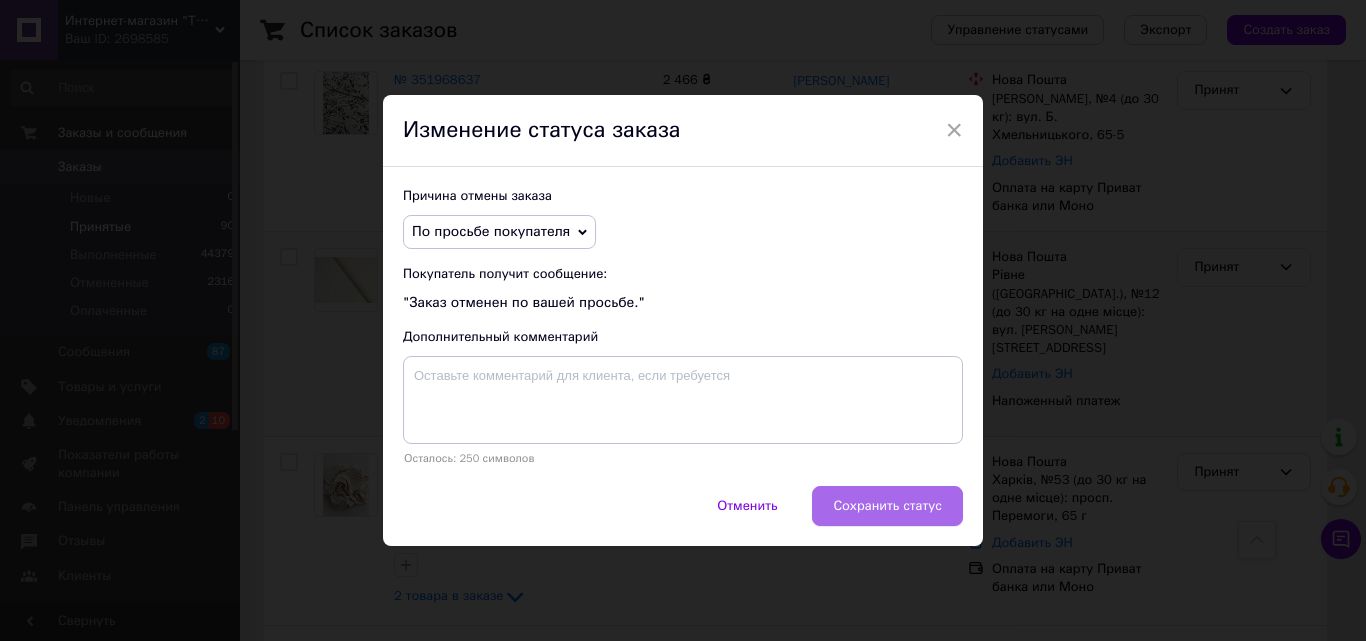 click on "Сохранить статус" at bounding box center [887, 506] 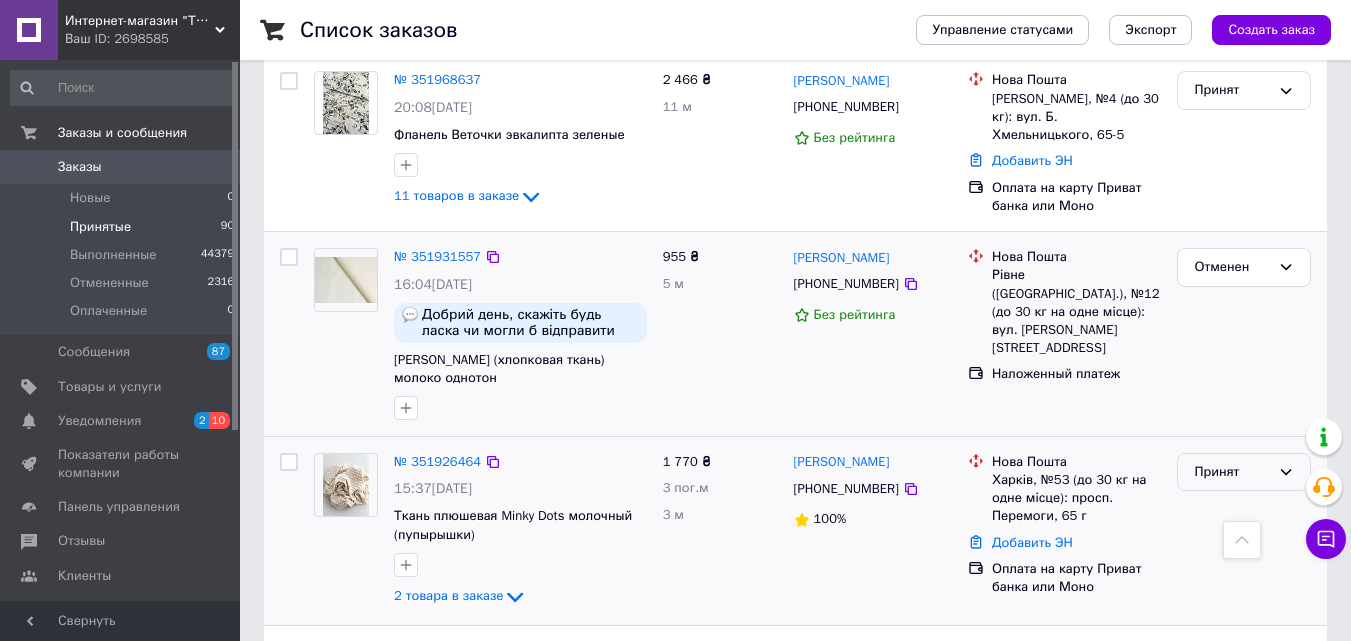 click on "Принят" at bounding box center (1232, 472) 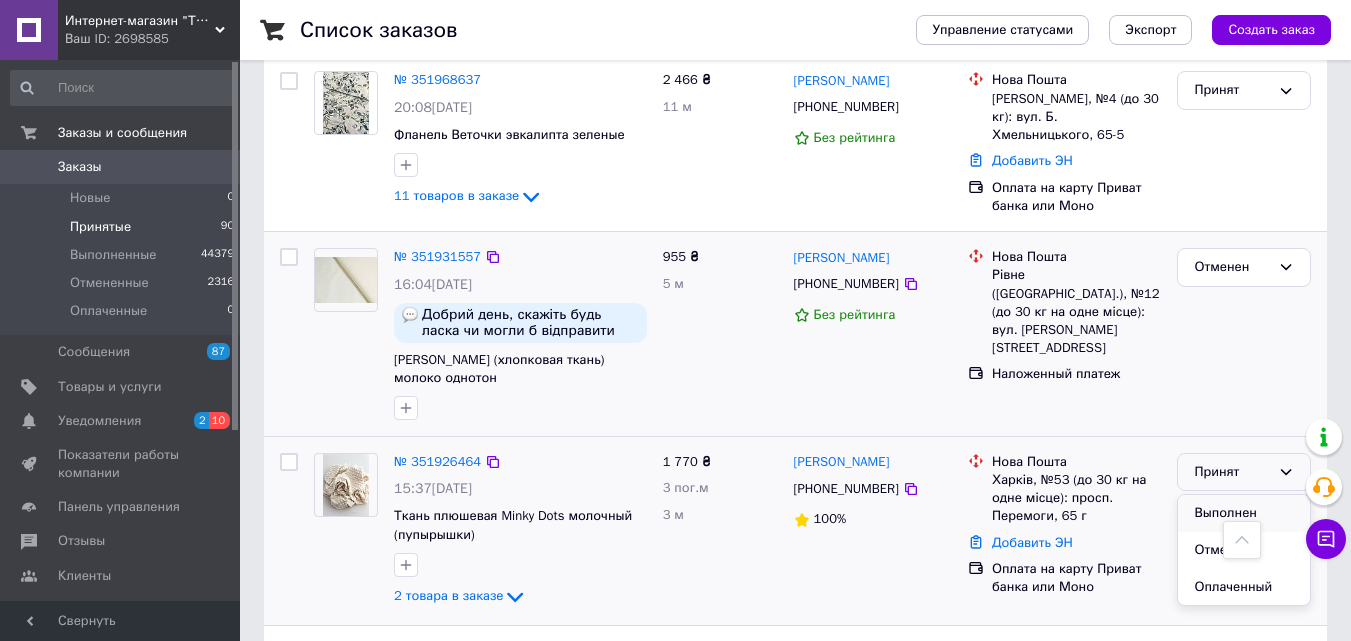 click on "Выполнен" at bounding box center (1244, 513) 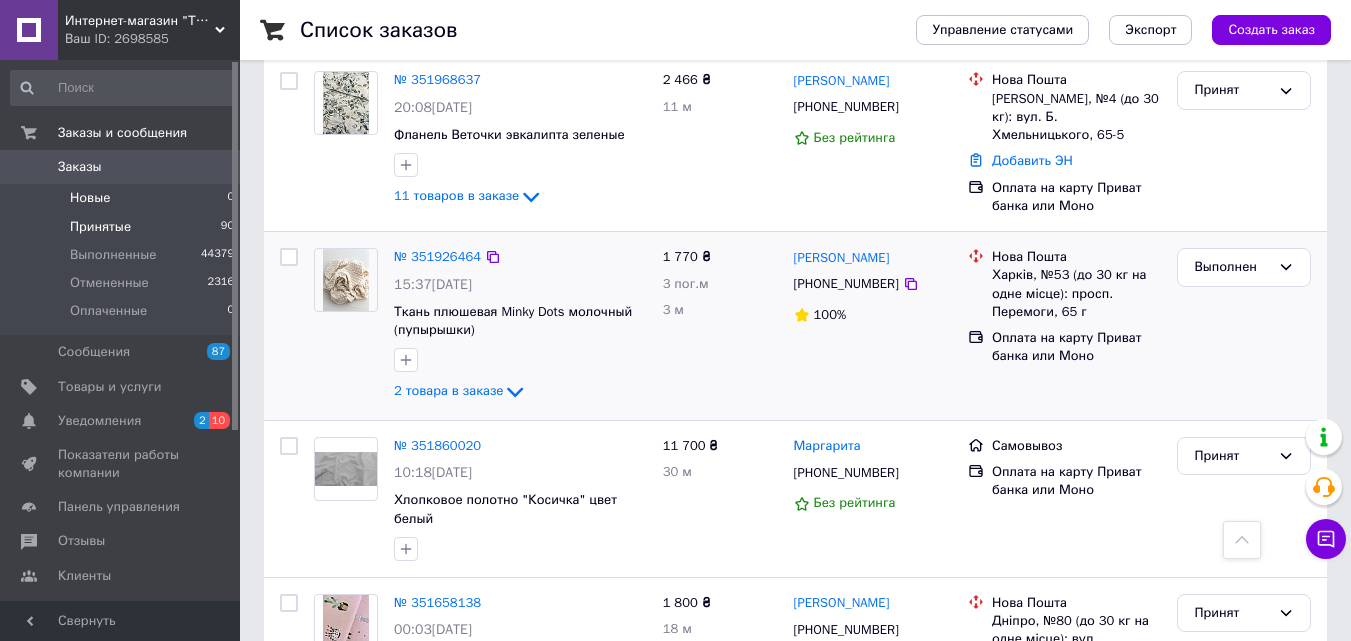 click on "Новые 0" at bounding box center (123, 198) 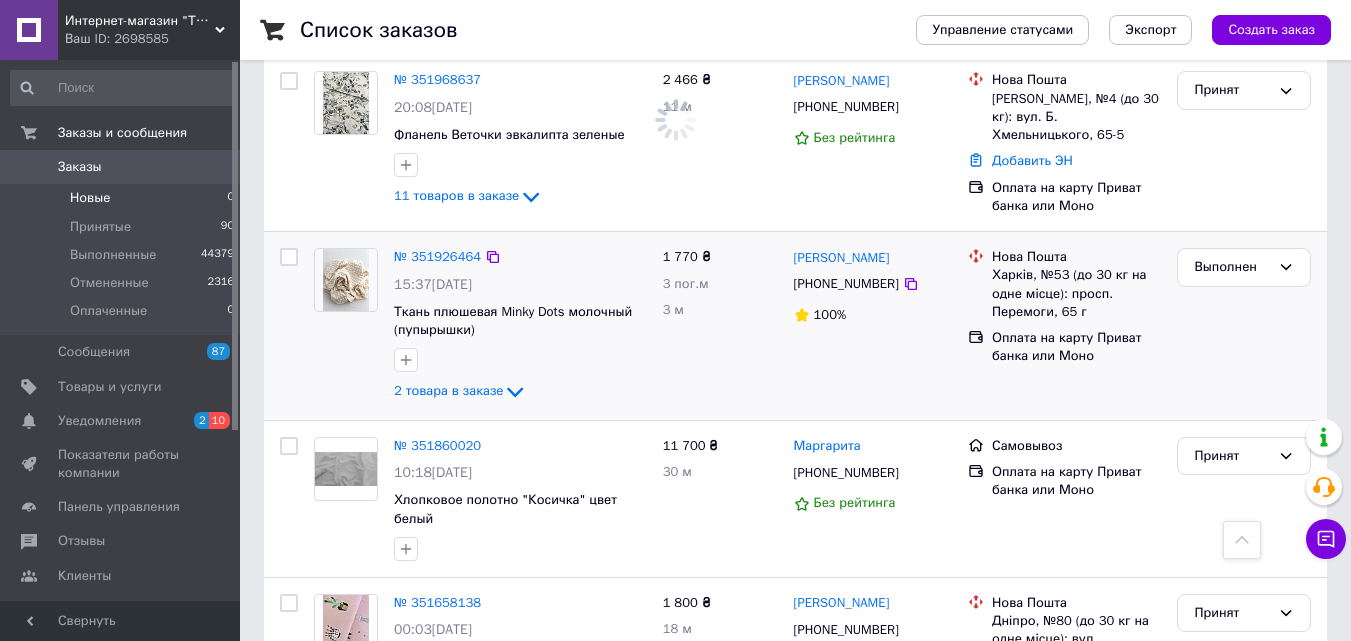 scroll, scrollTop: 0, scrollLeft: 0, axis: both 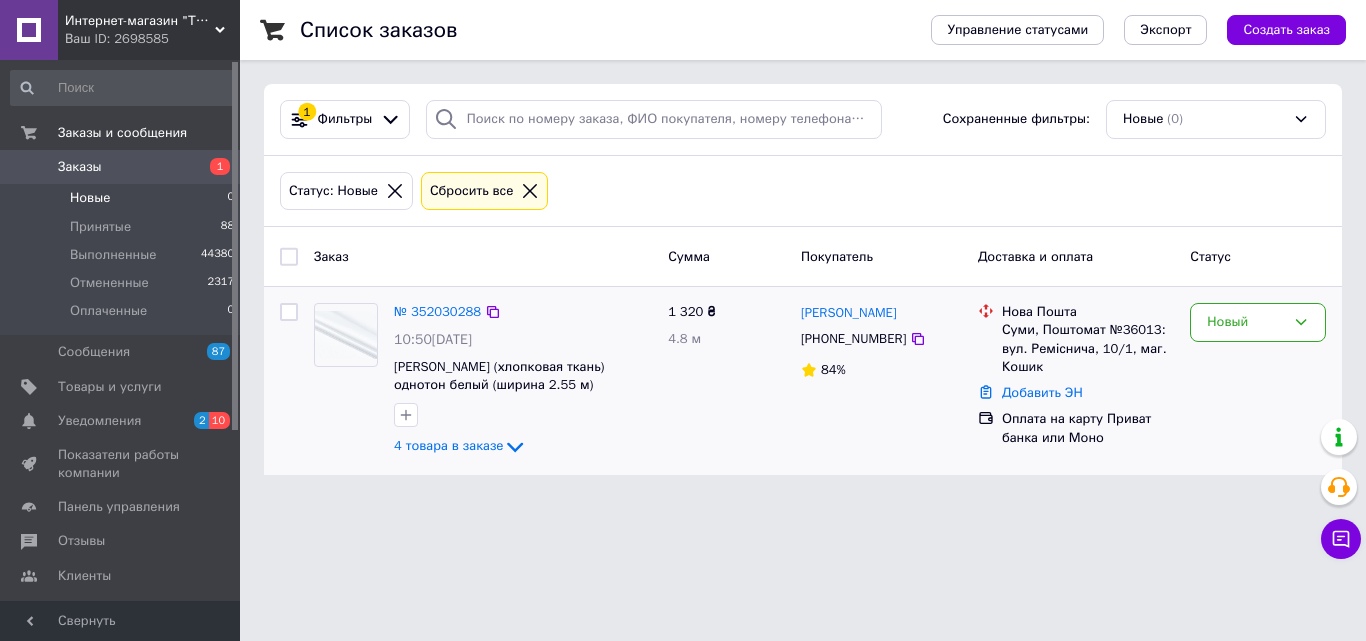click at bounding box center (346, 335) 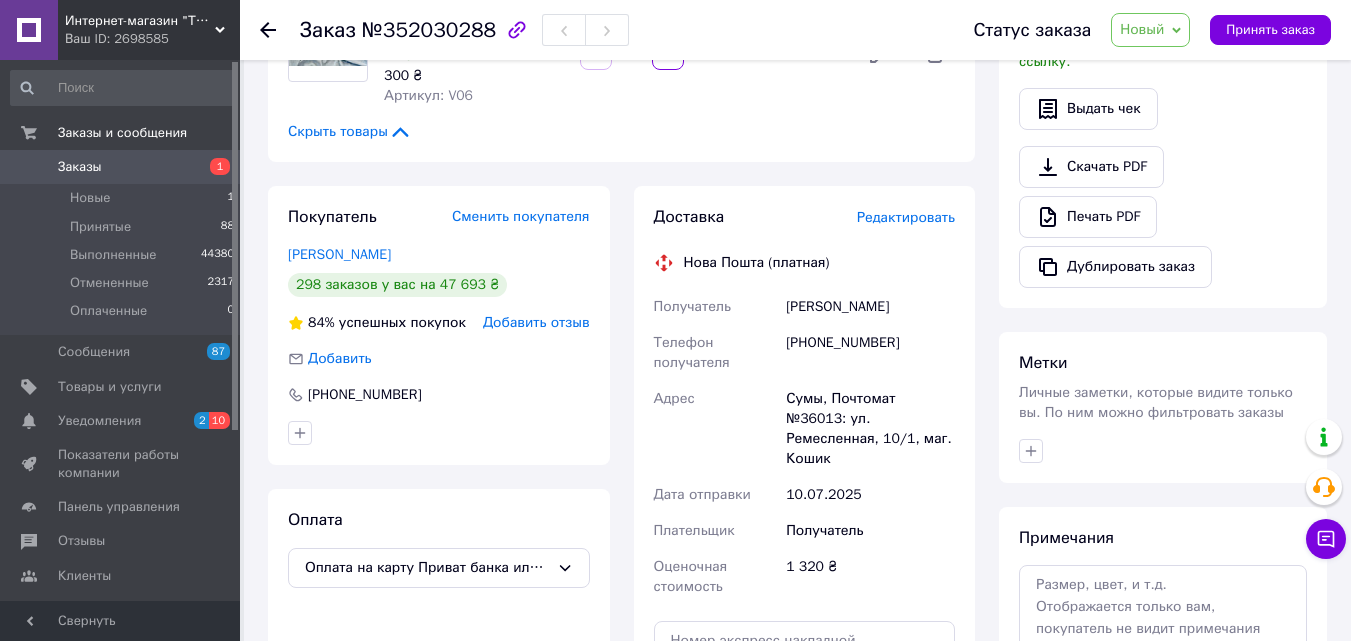 scroll, scrollTop: 600, scrollLeft: 0, axis: vertical 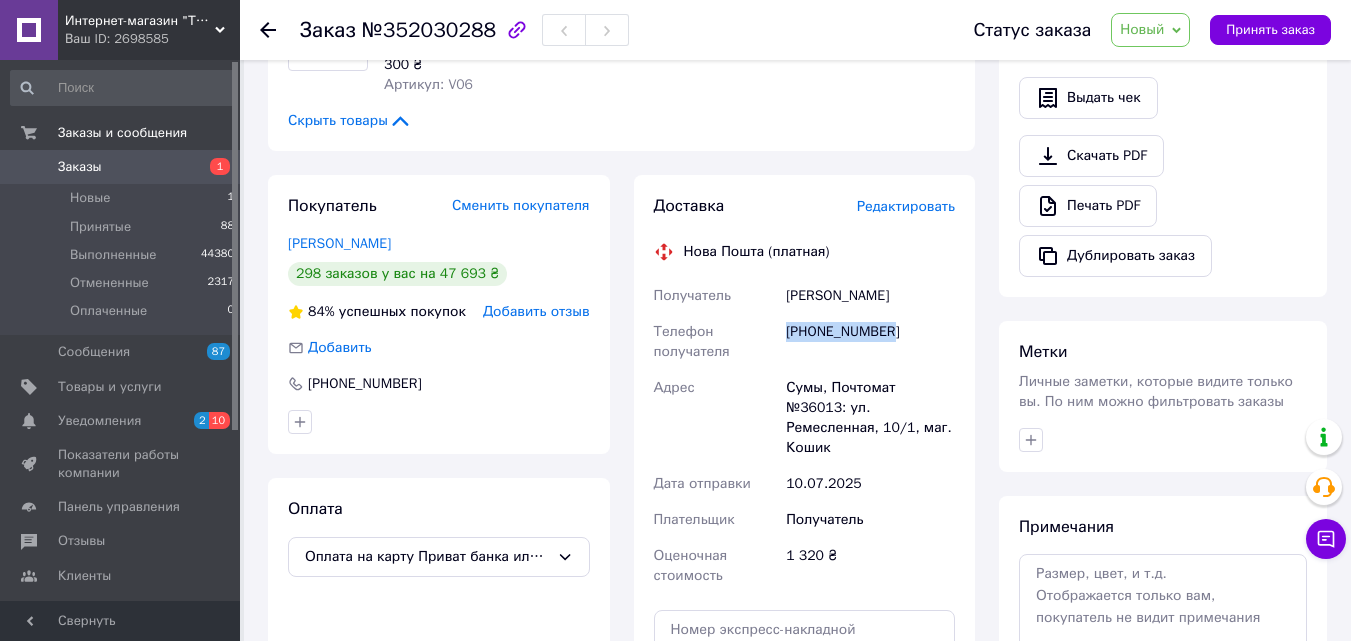 drag, startPoint x: 902, startPoint y: 338, endPoint x: 778, endPoint y: 343, distance: 124.10077 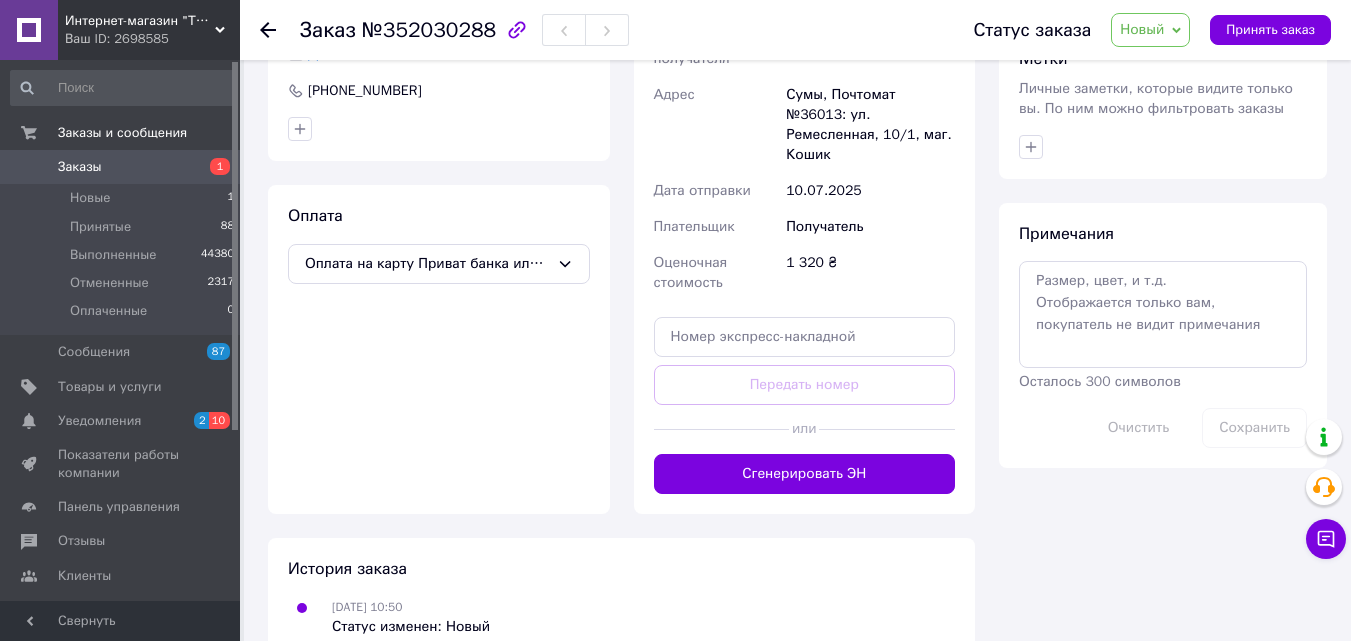 scroll, scrollTop: 913, scrollLeft: 0, axis: vertical 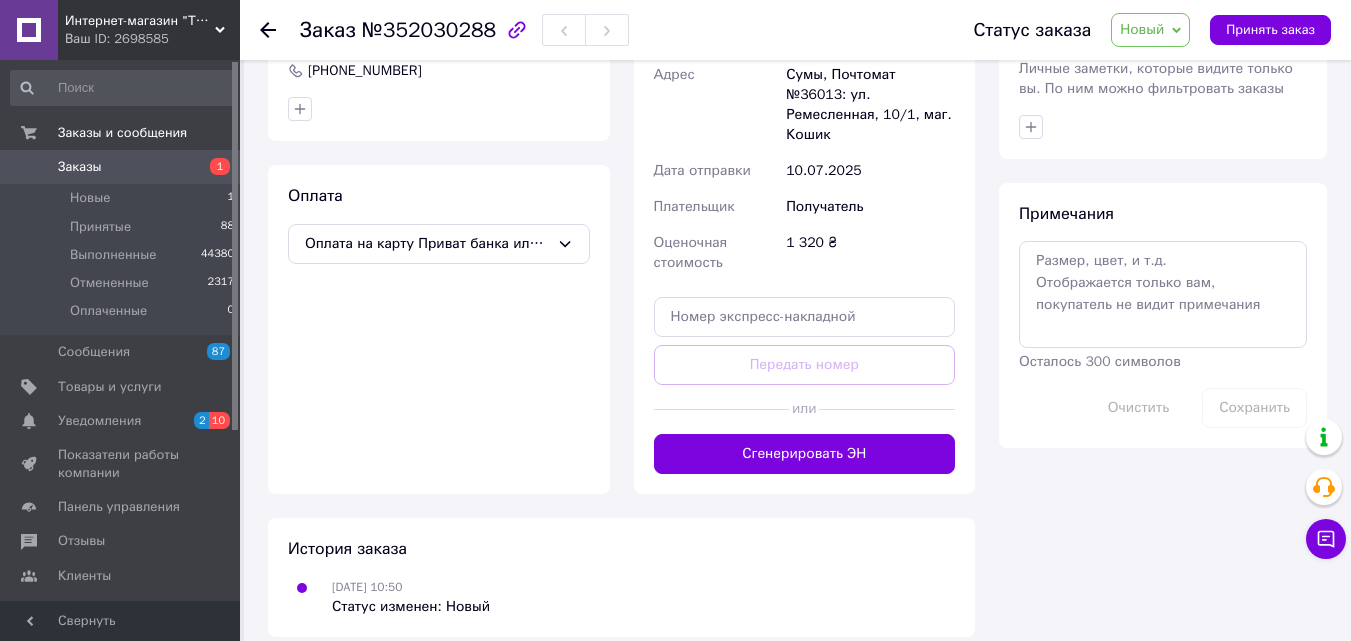 click on "Новый" at bounding box center (1142, 29) 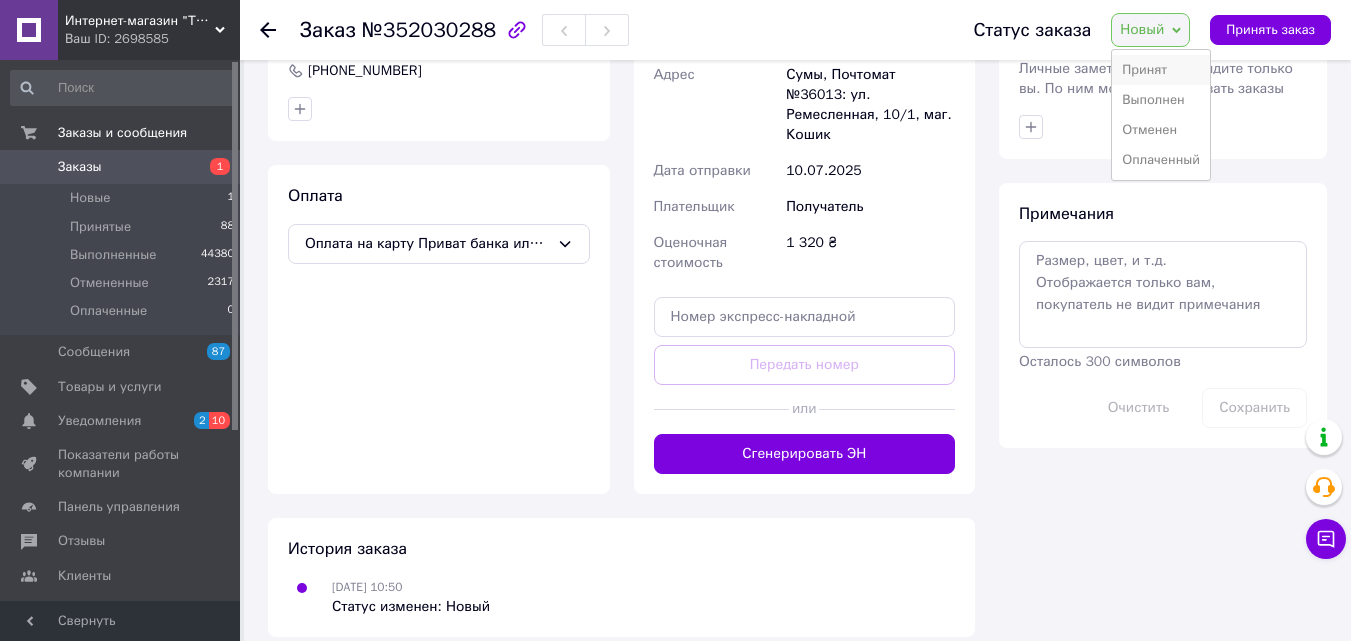 click on "Принят" at bounding box center (1161, 70) 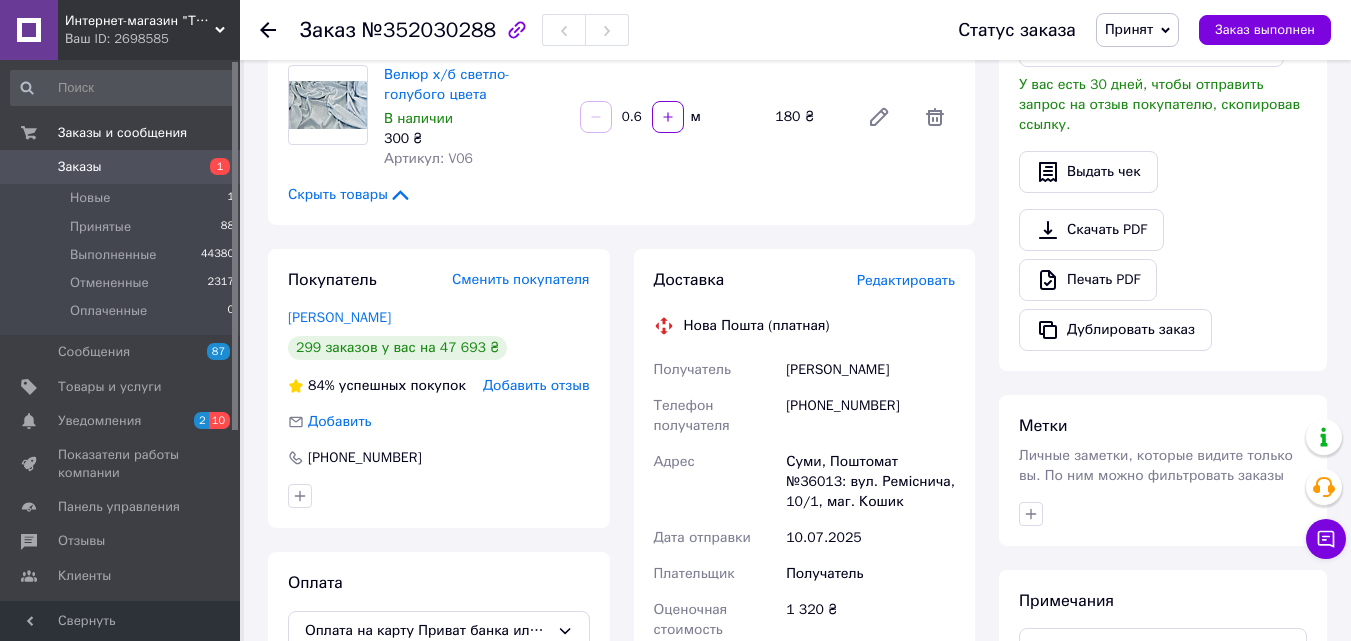 scroll, scrollTop: 513, scrollLeft: 0, axis: vertical 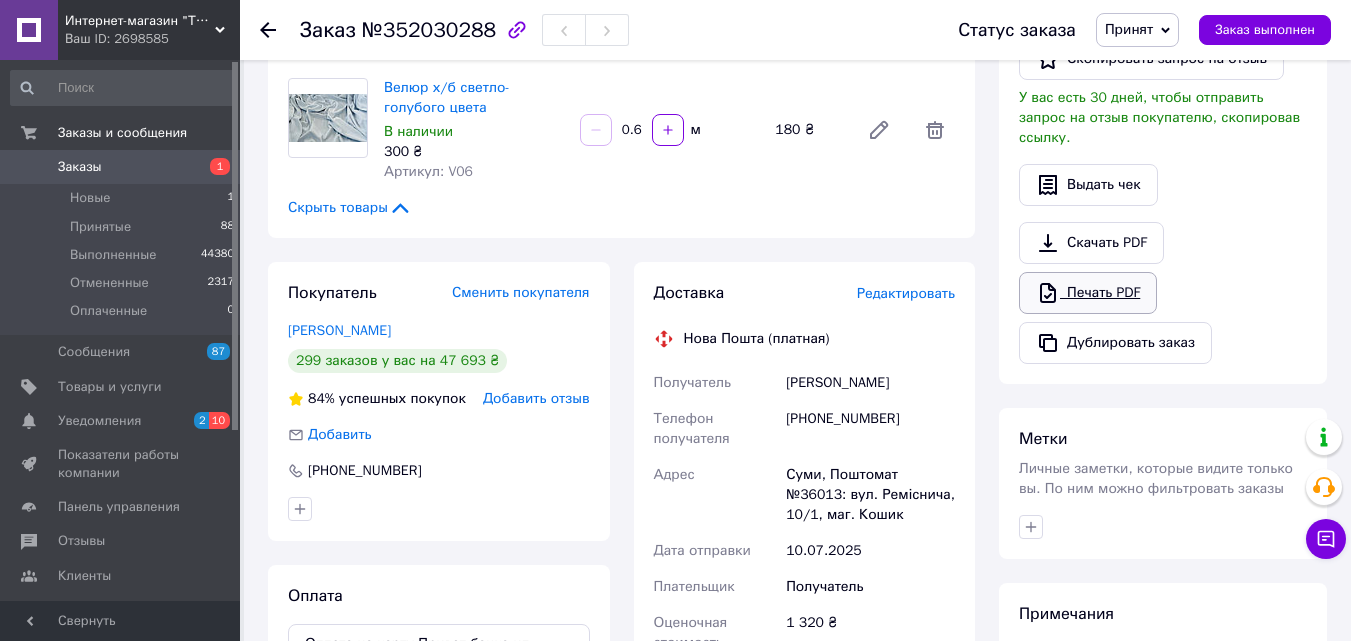 click on "Печать PDF" at bounding box center (1088, 293) 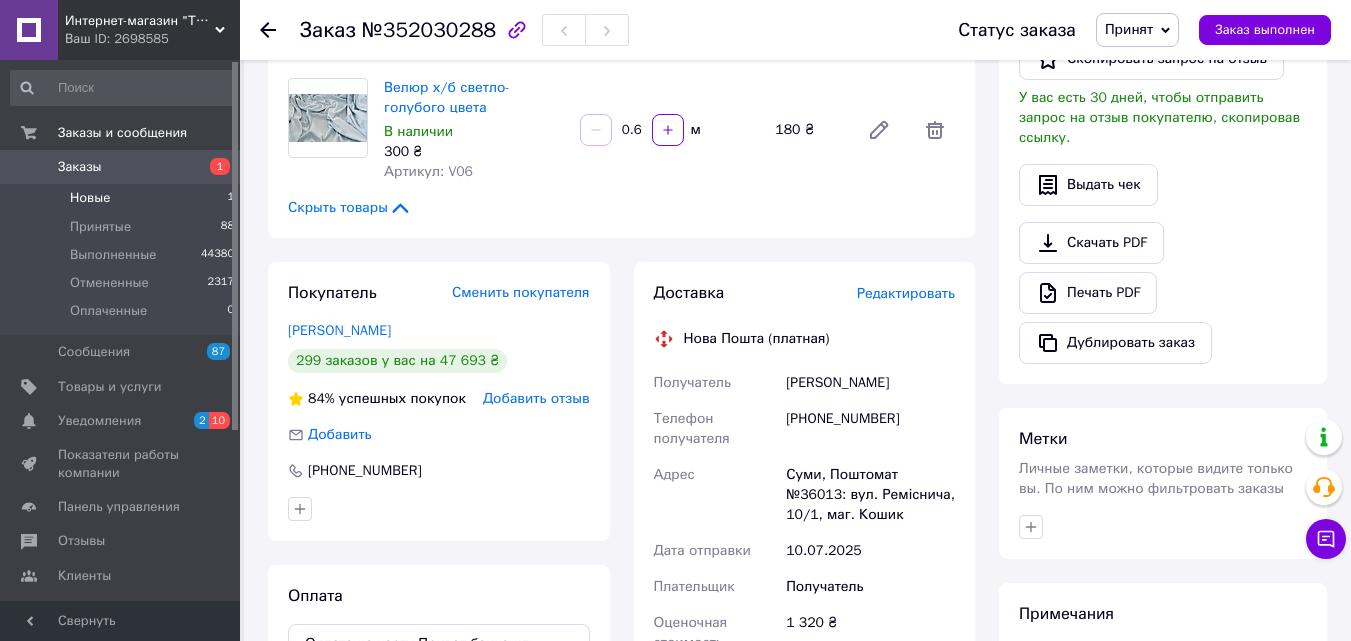 click on "Новые" at bounding box center [90, 198] 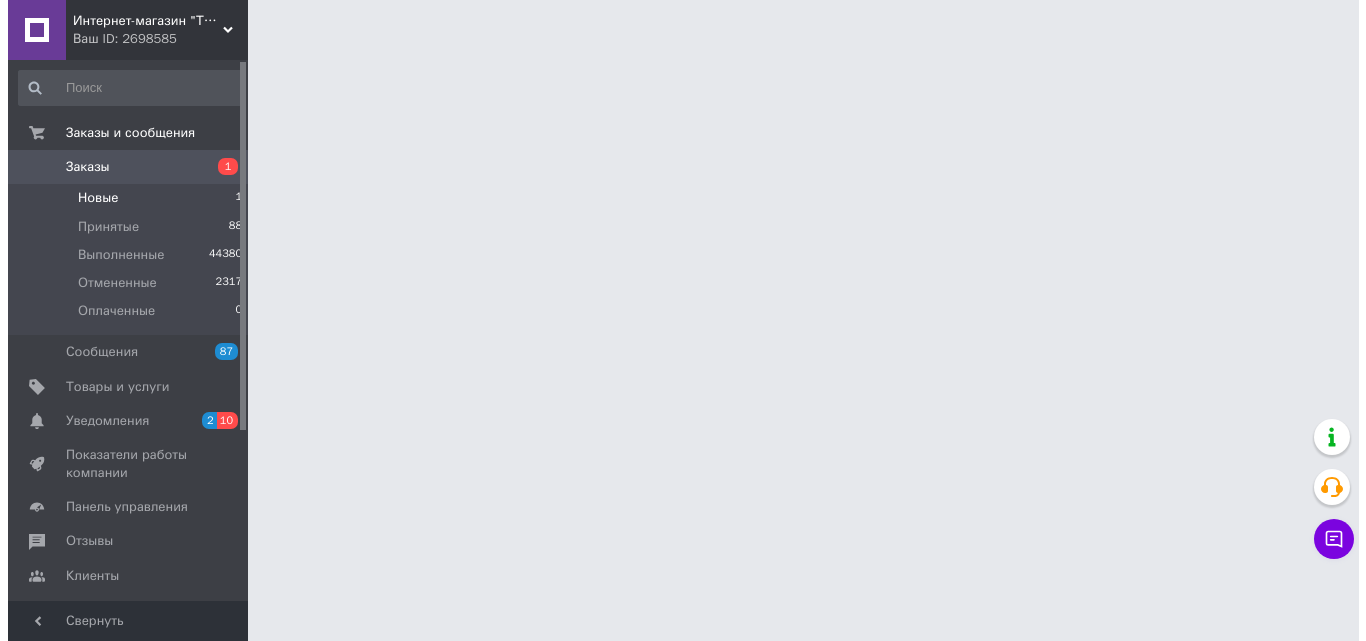 scroll, scrollTop: 0, scrollLeft: 0, axis: both 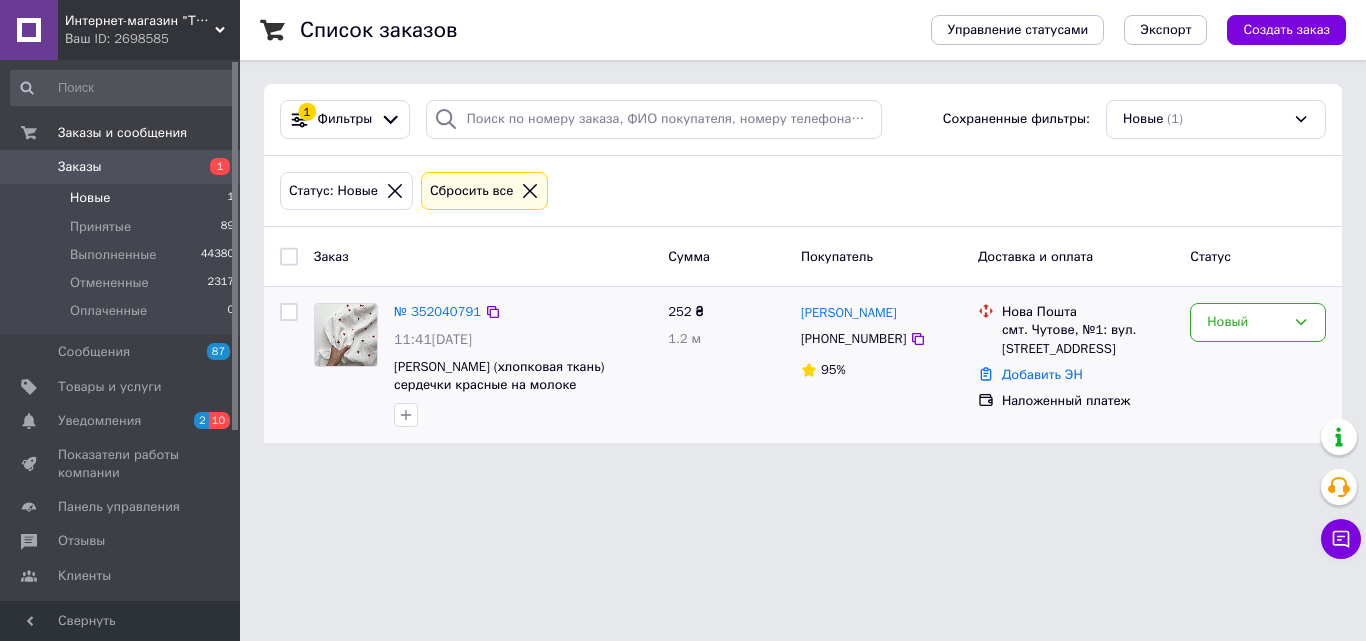 click at bounding box center (346, 334) 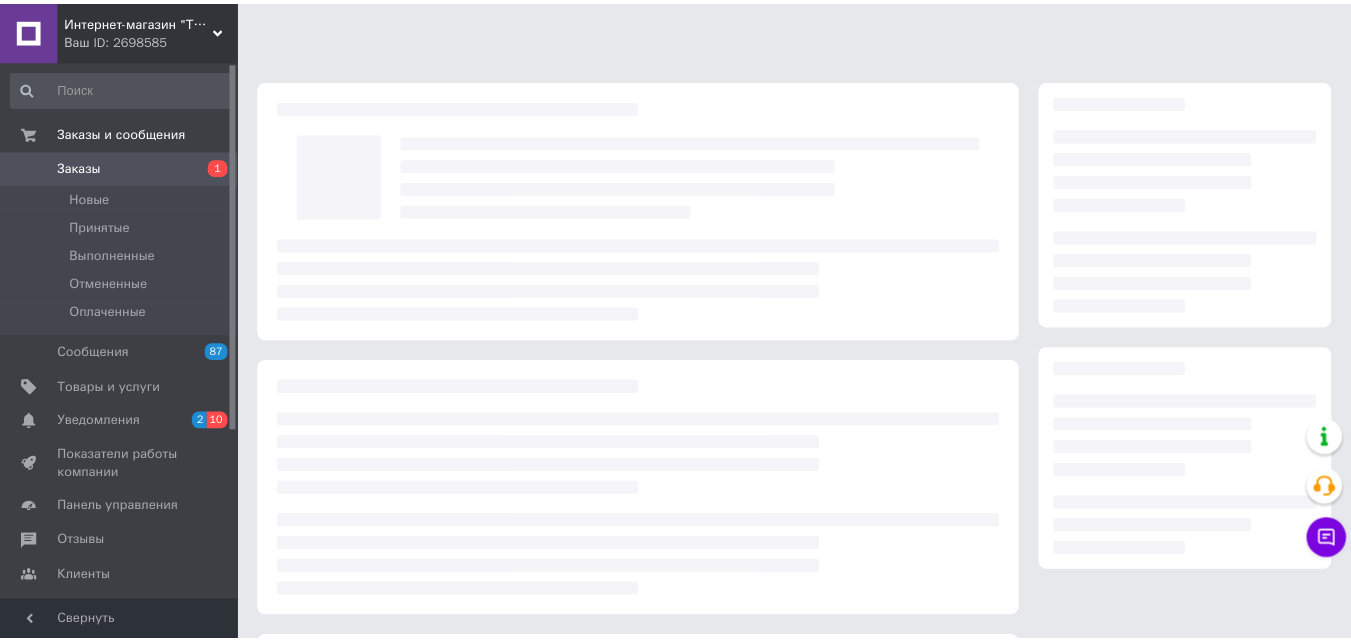 scroll, scrollTop: 0, scrollLeft: 0, axis: both 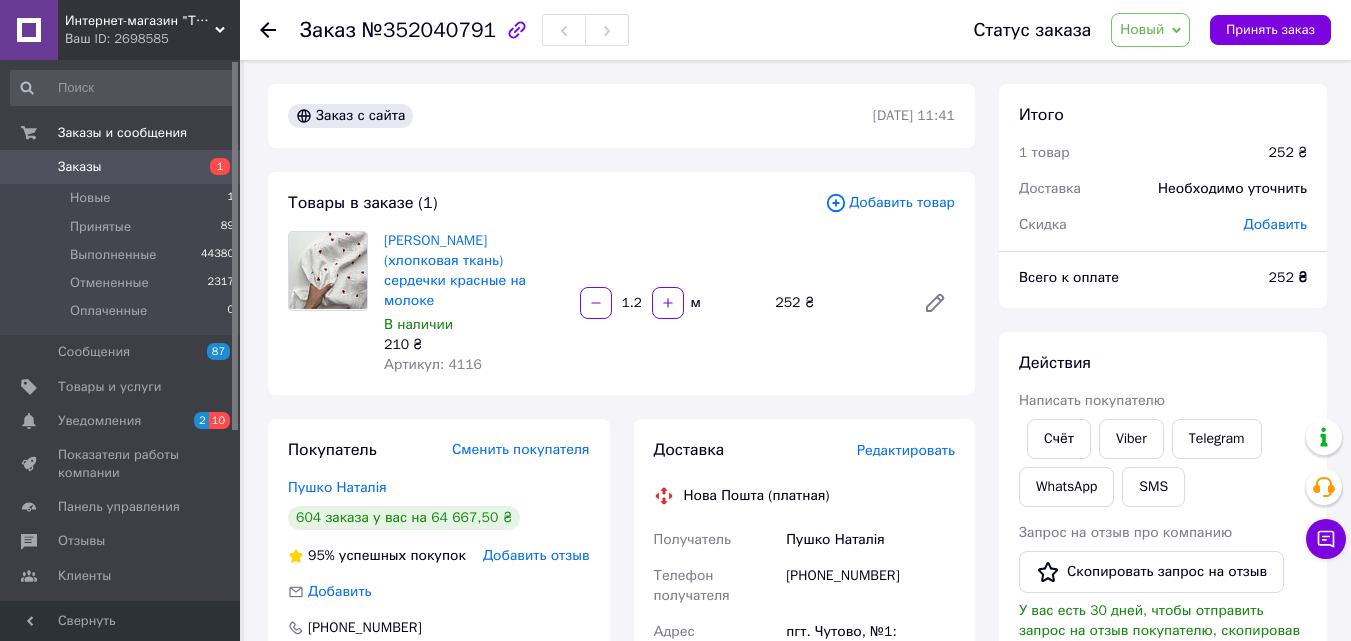 click on "Новый" at bounding box center [1142, 29] 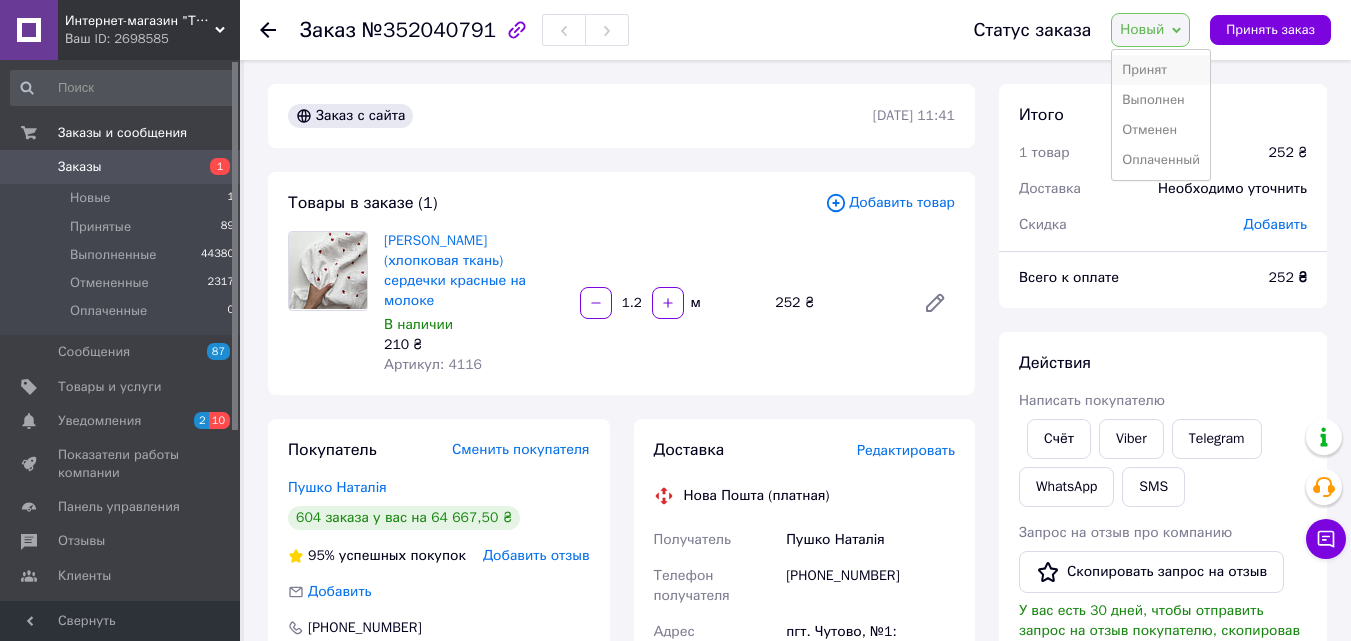 click on "Принят" at bounding box center [1161, 70] 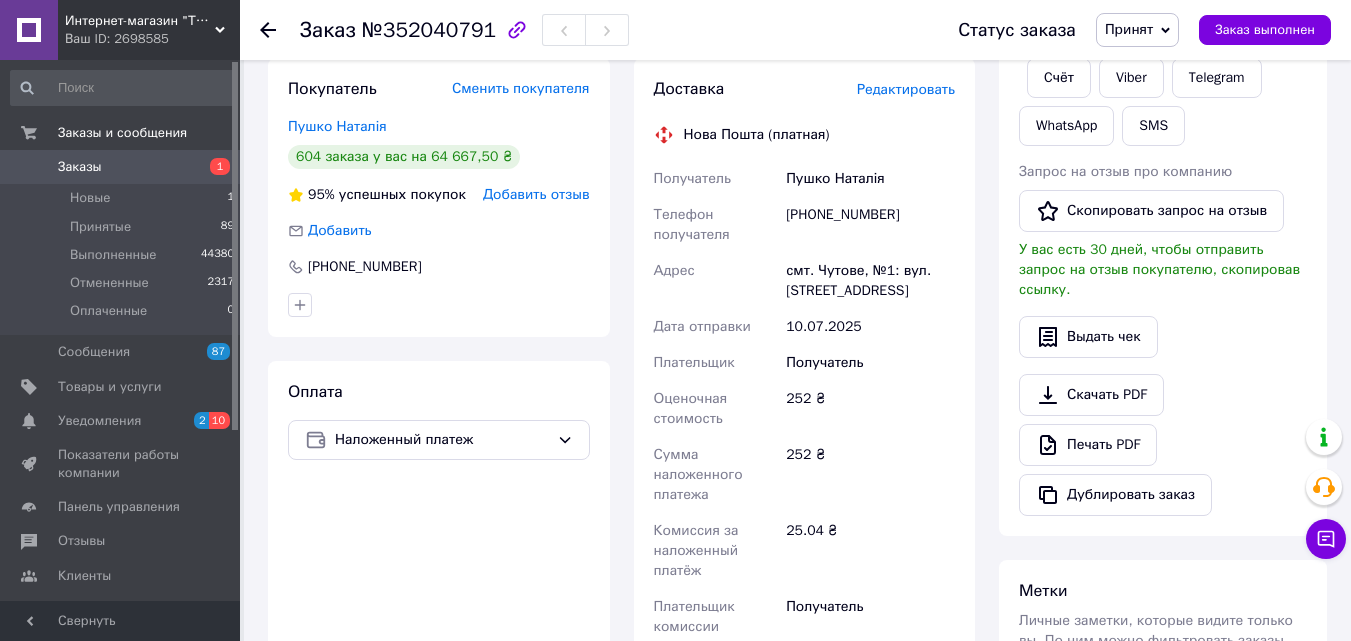 scroll, scrollTop: 500, scrollLeft: 0, axis: vertical 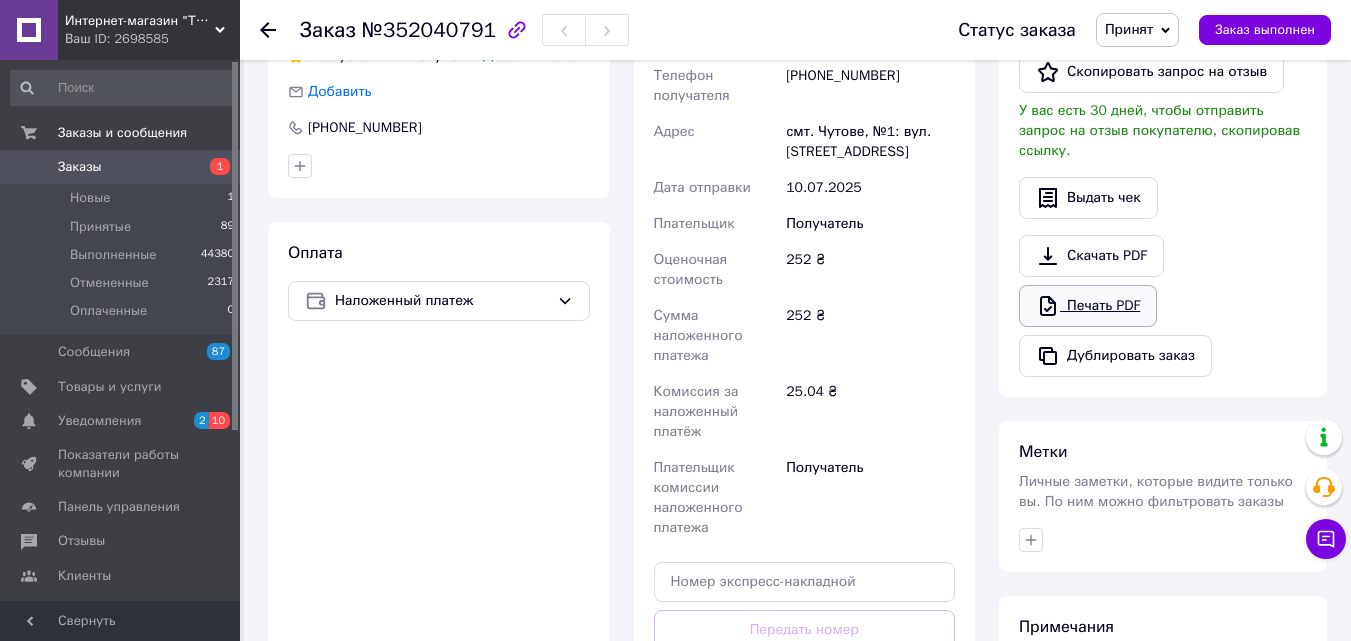 click on "Печать PDF" at bounding box center (1088, 306) 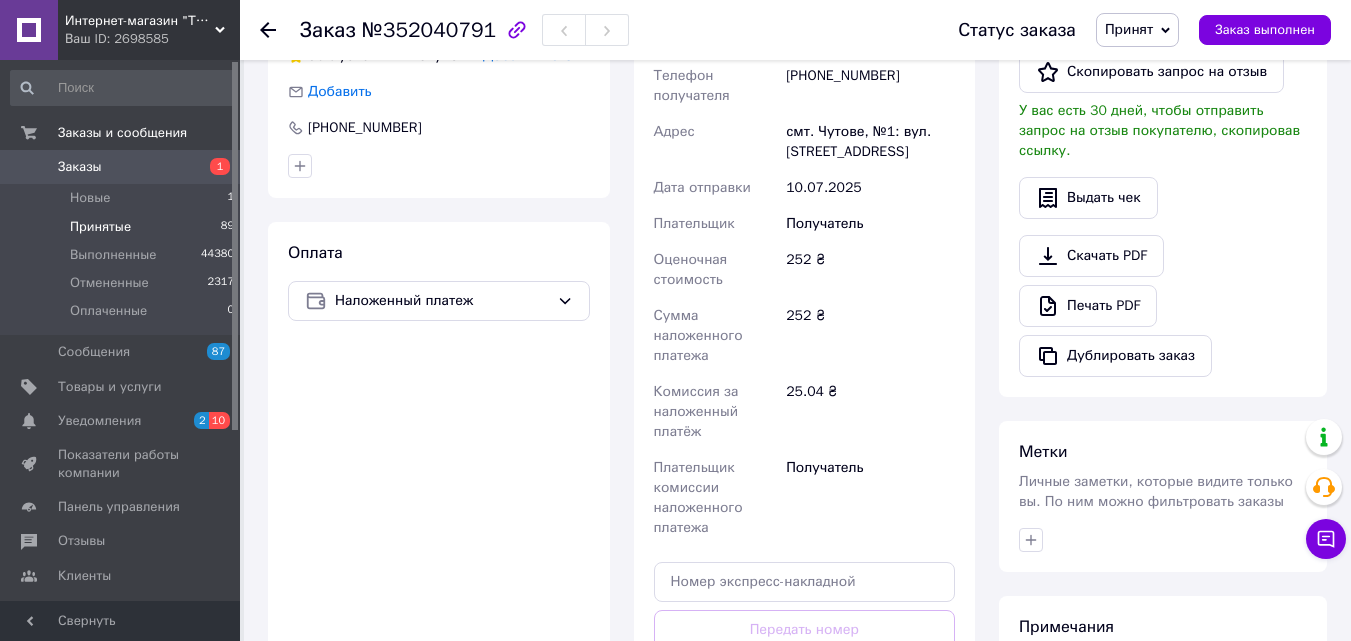 click on "Принятые" at bounding box center (100, 227) 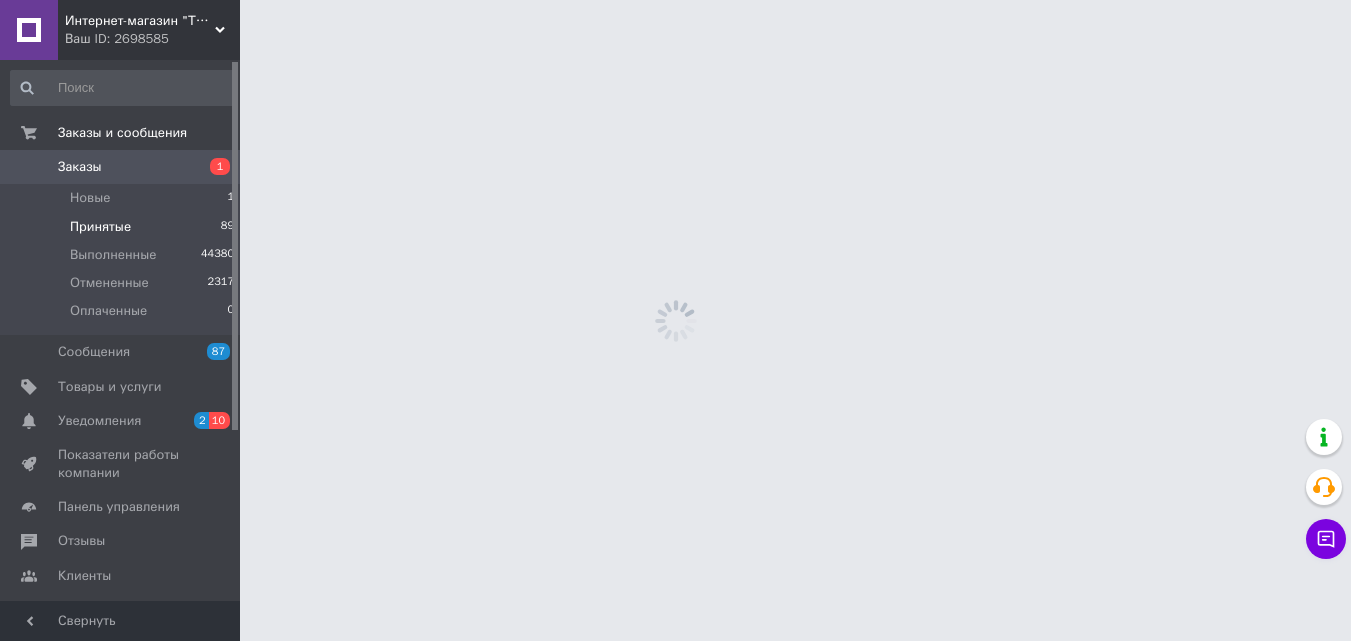 scroll, scrollTop: 0, scrollLeft: 0, axis: both 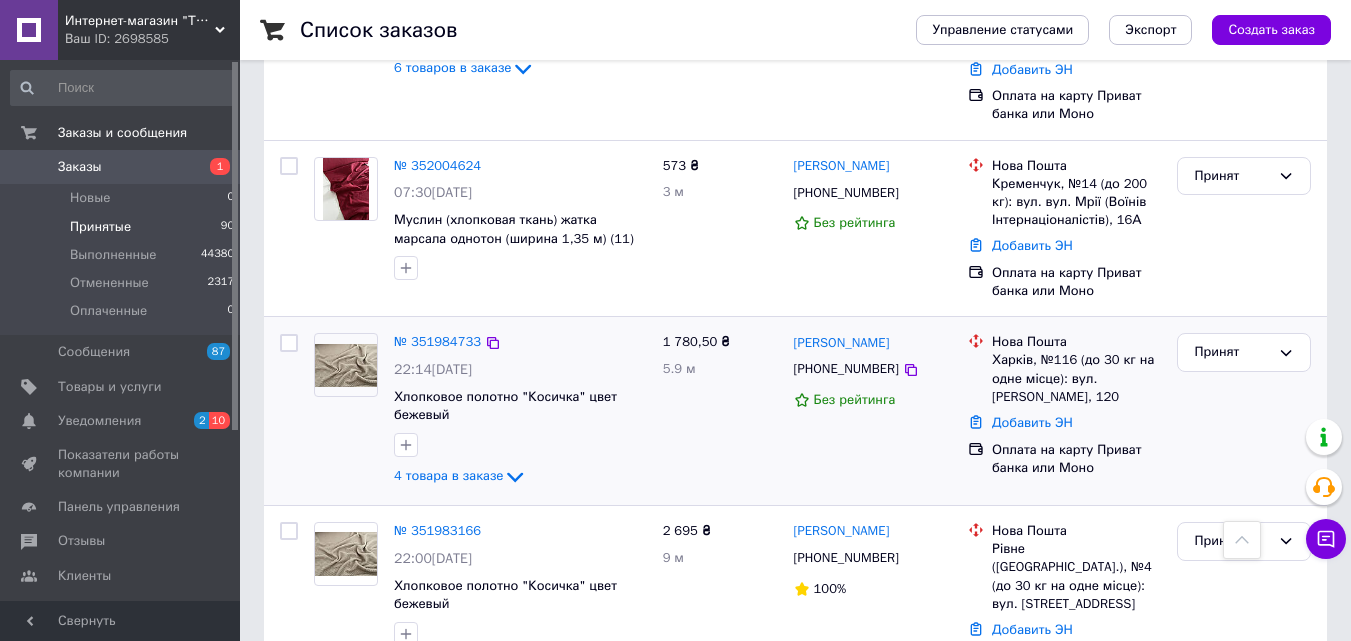 click at bounding box center [346, 365] 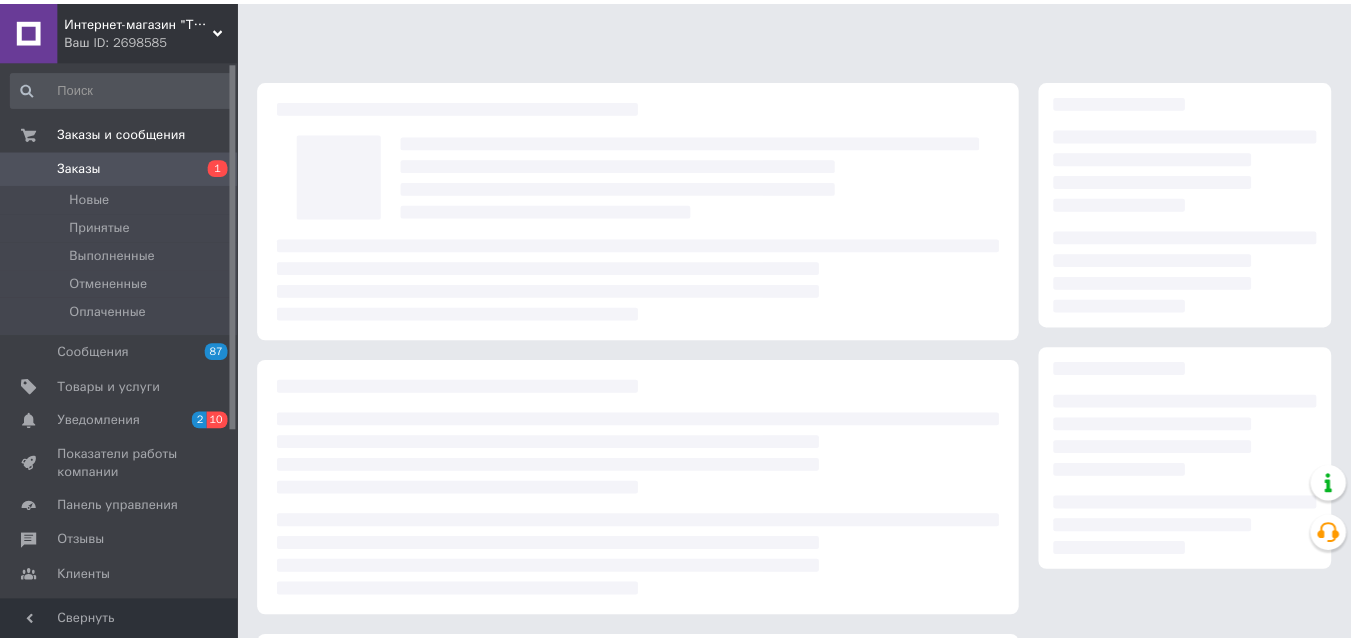 scroll, scrollTop: 0, scrollLeft: 0, axis: both 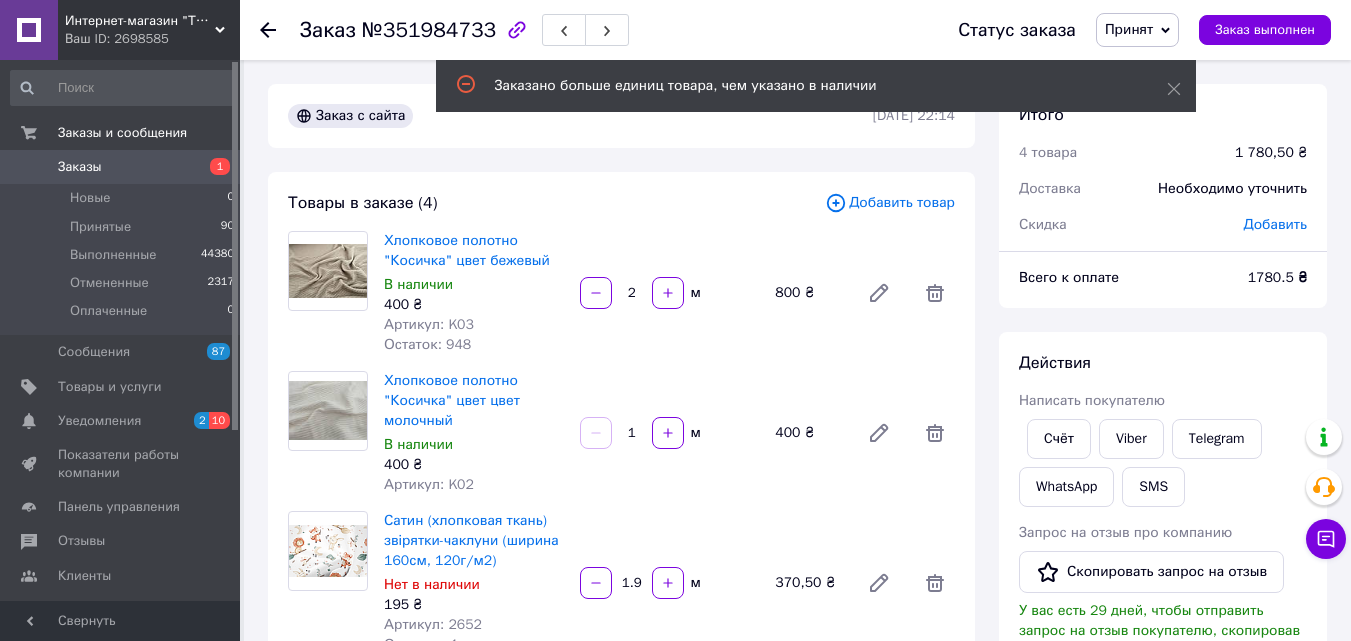 click on "Добавить товар" at bounding box center (890, 203) 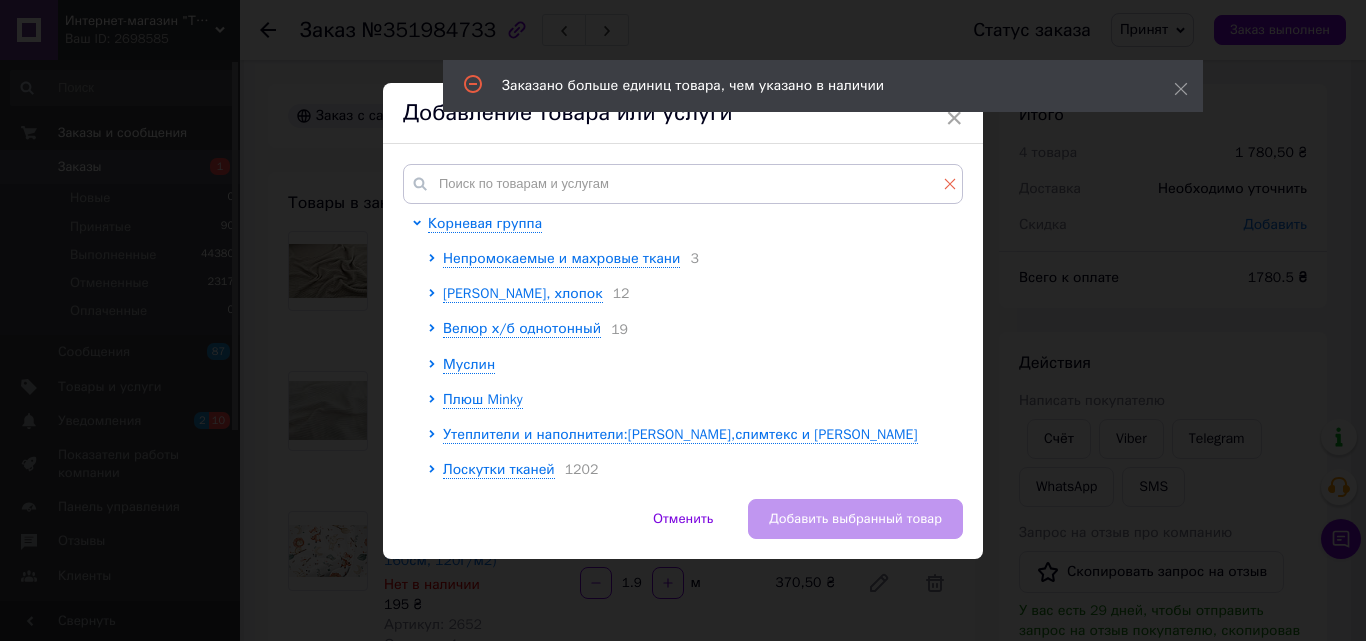 click 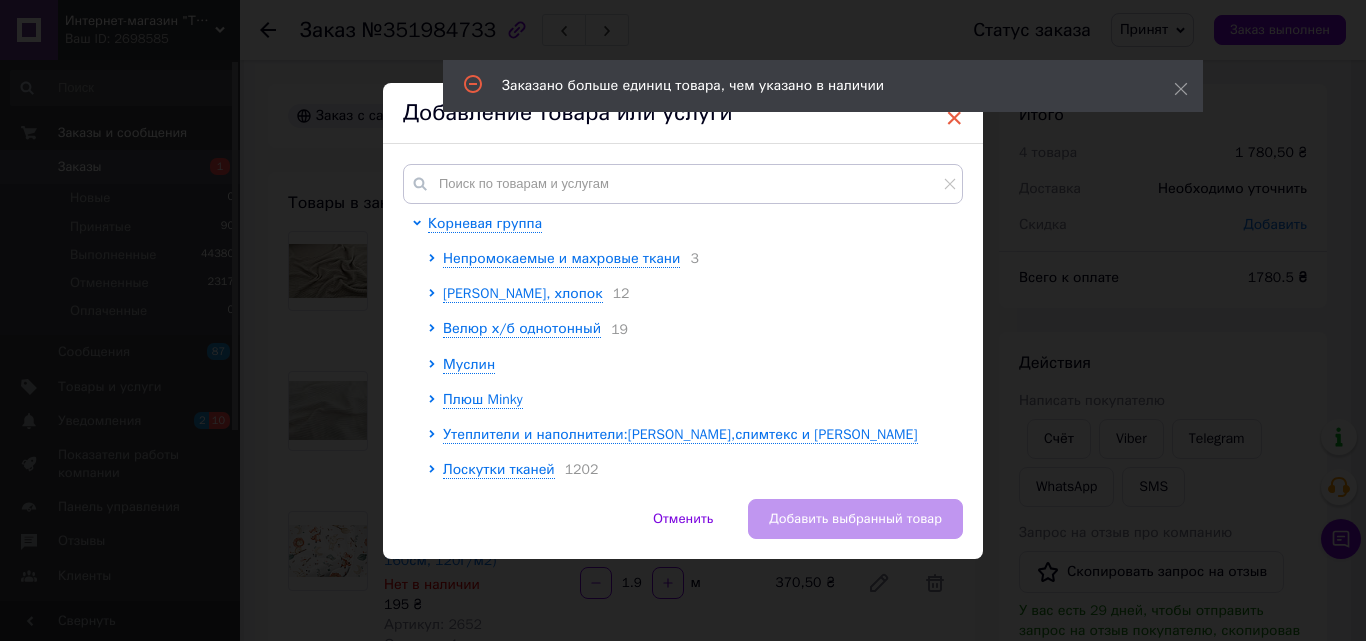 click on "×" at bounding box center (954, 118) 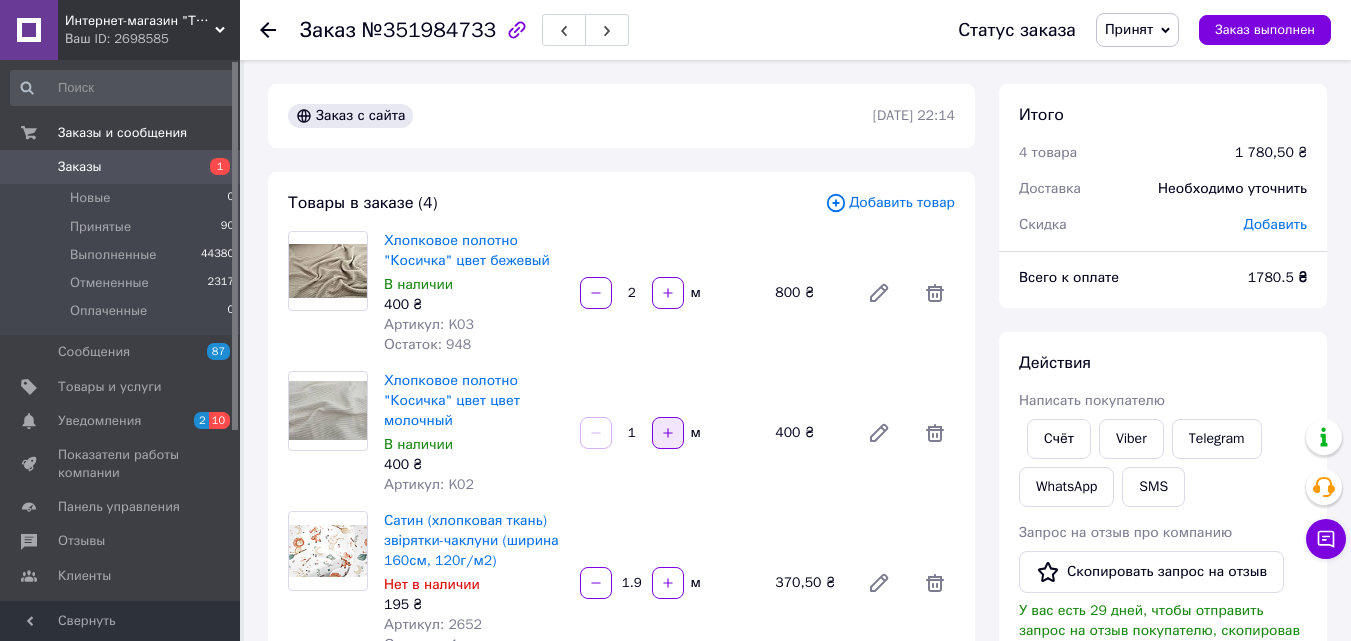 click at bounding box center [668, 433] 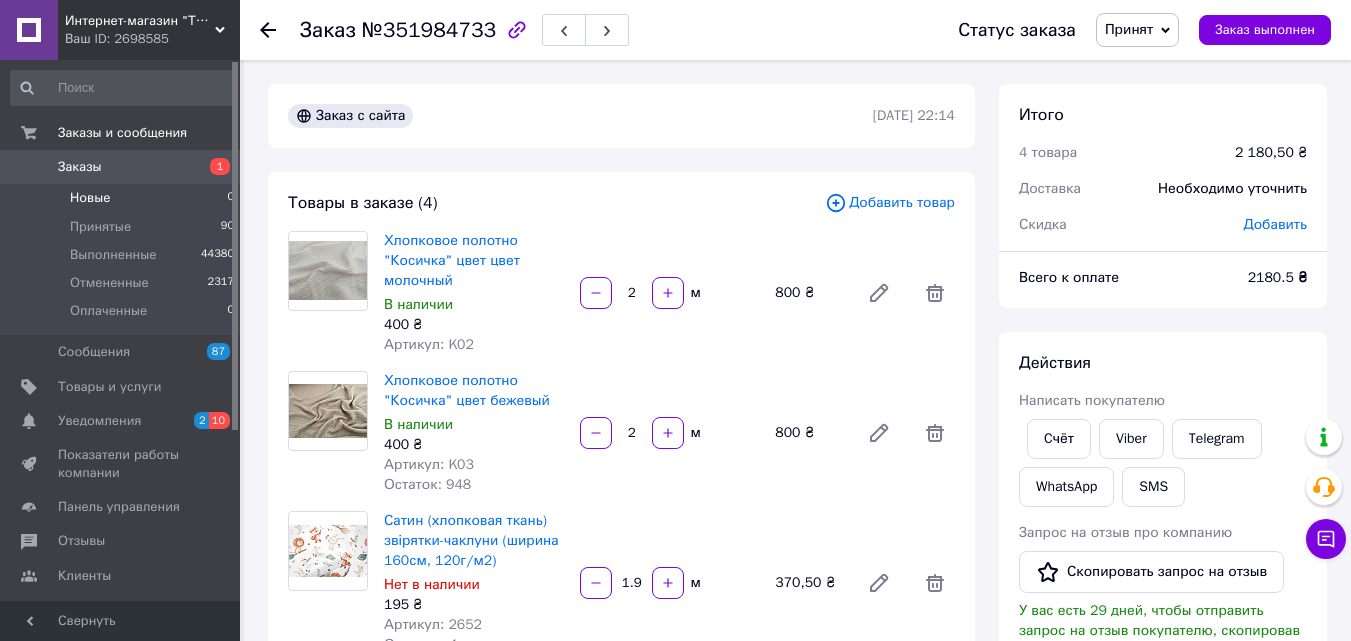 click on "Новые 0" at bounding box center [123, 198] 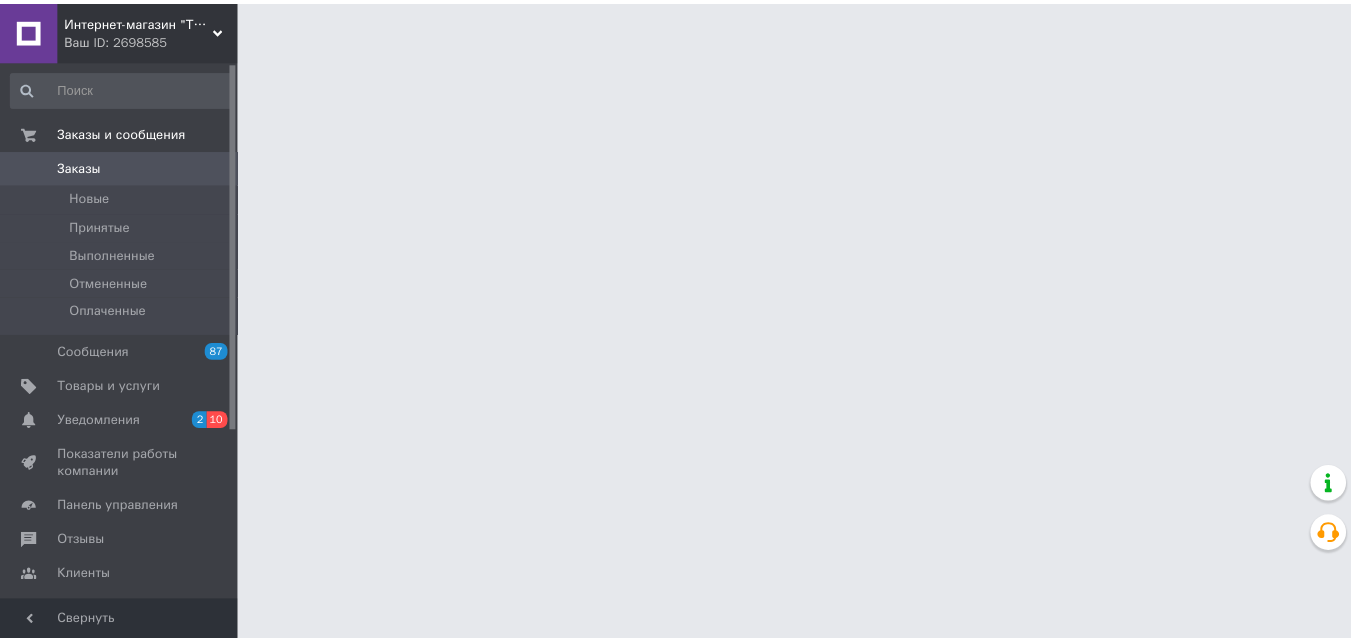 scroll, scrollTop: 0, scrollLeft: 0, axis: both 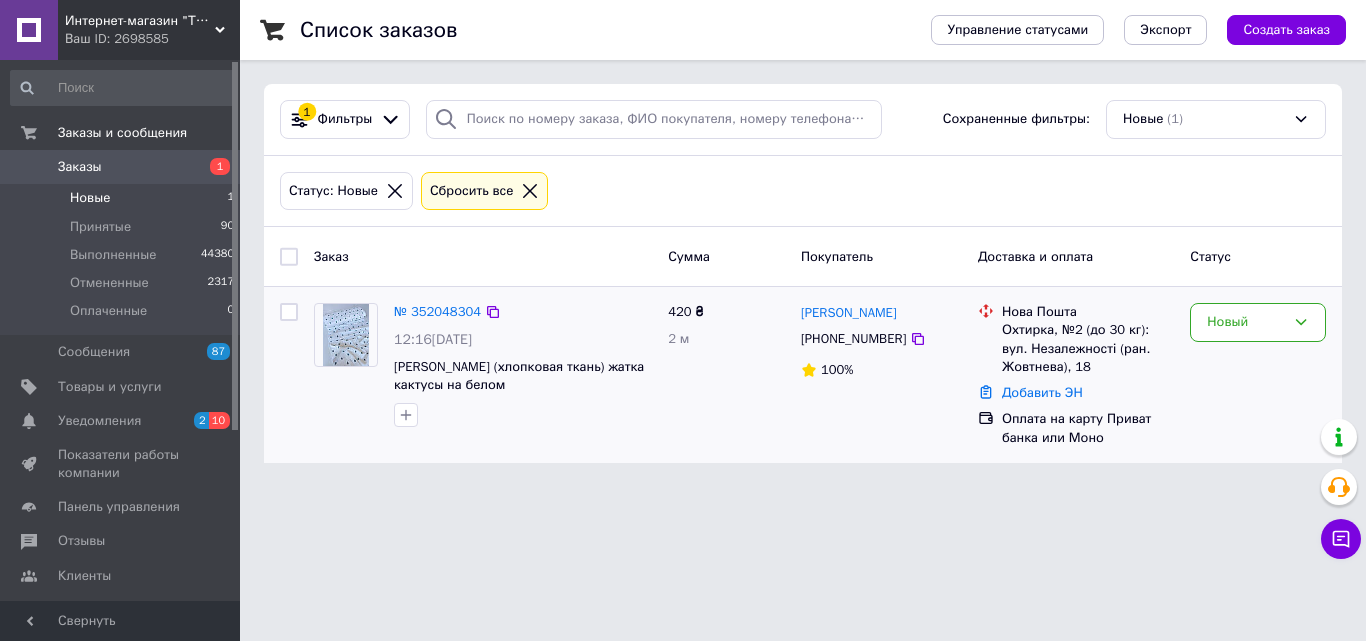 click at bounding box center (346, 335) 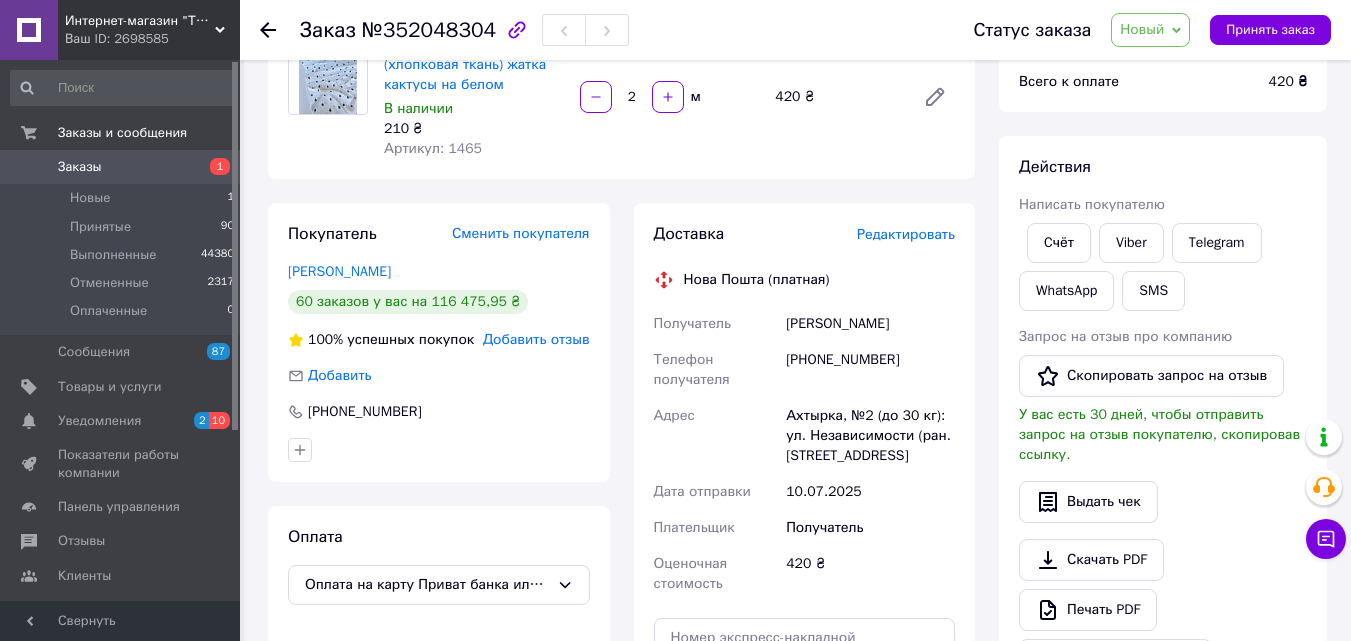 scroll, scrollTop: 200, scrollLeft: 0, axis: vertical 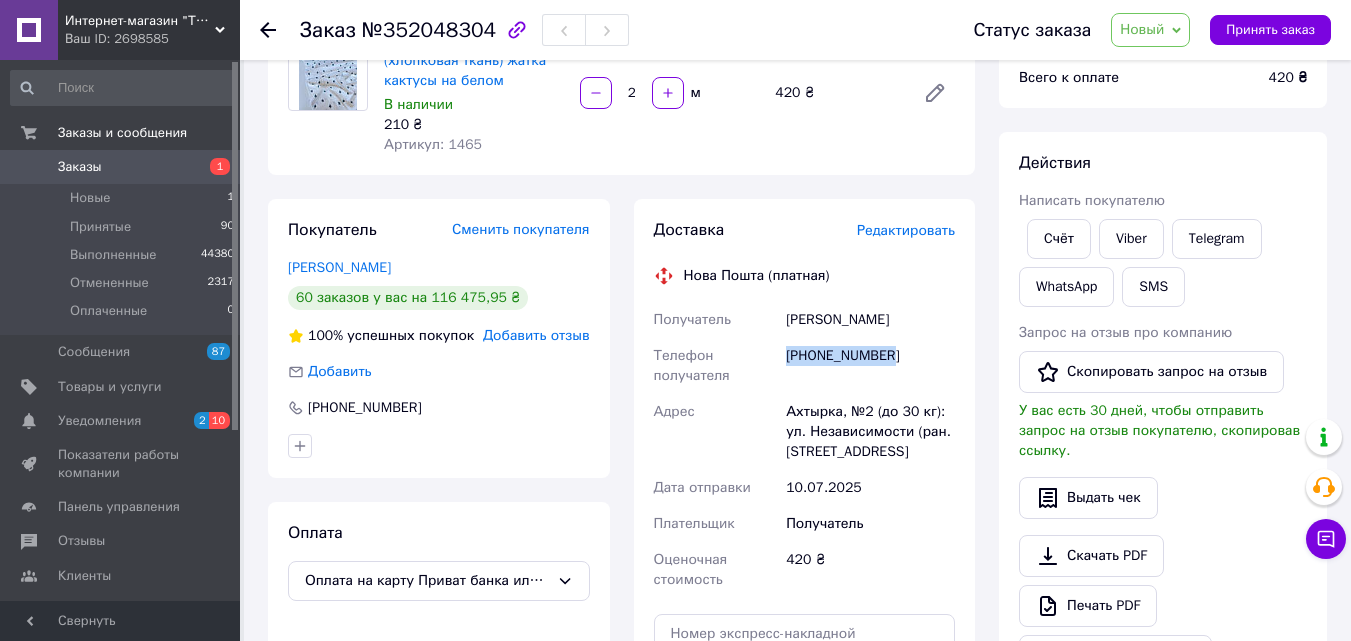 drag, startPoint x: 909, startPoint y: 344, endPoint x: 755, endPoint y: 351, distance: 154.15901 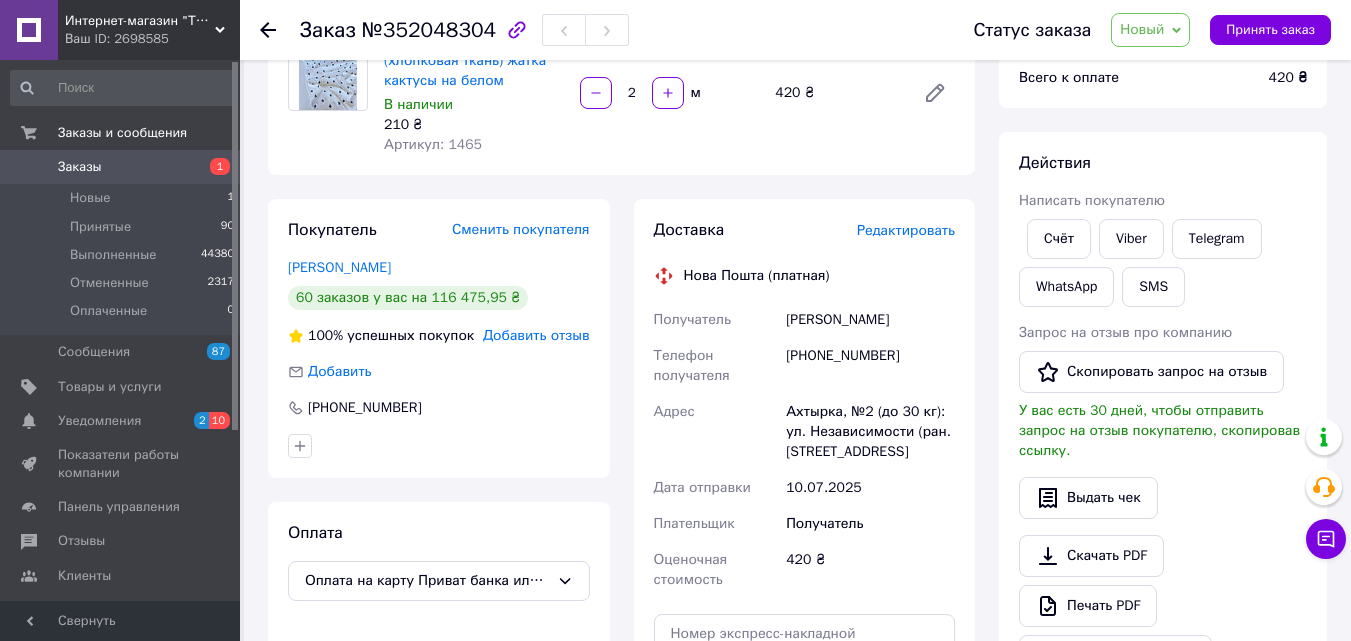 click 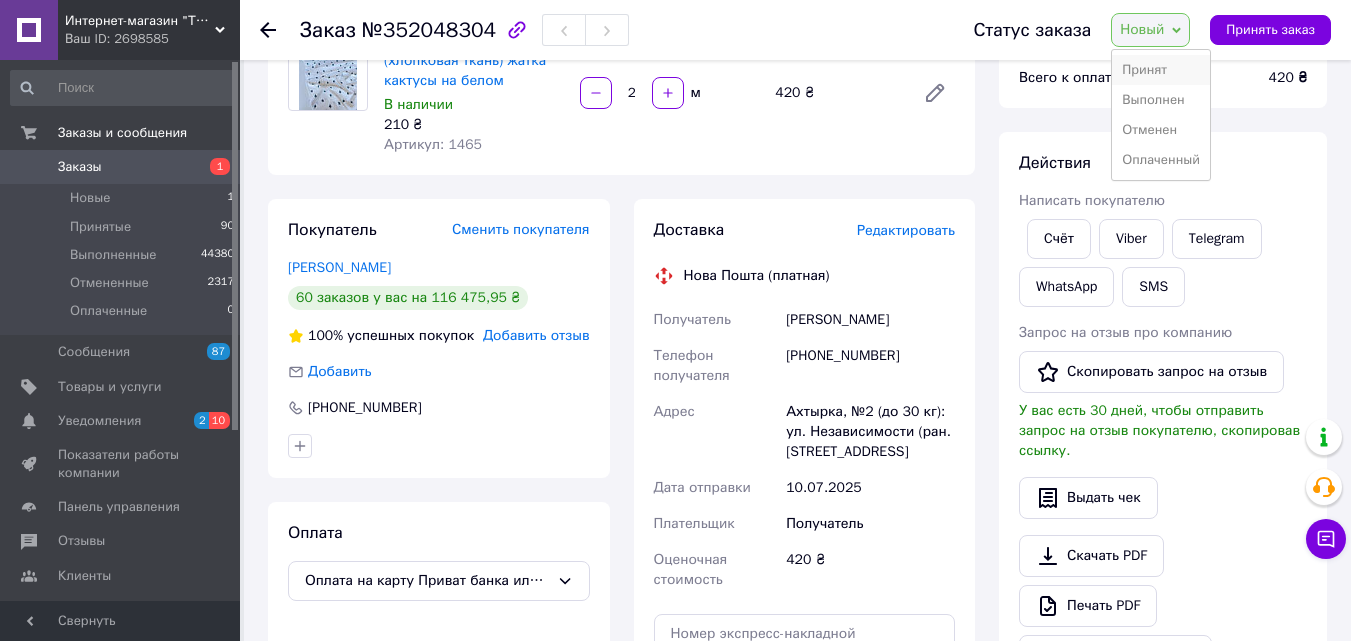 click on "Принят" at bounding box center [1161, 70] 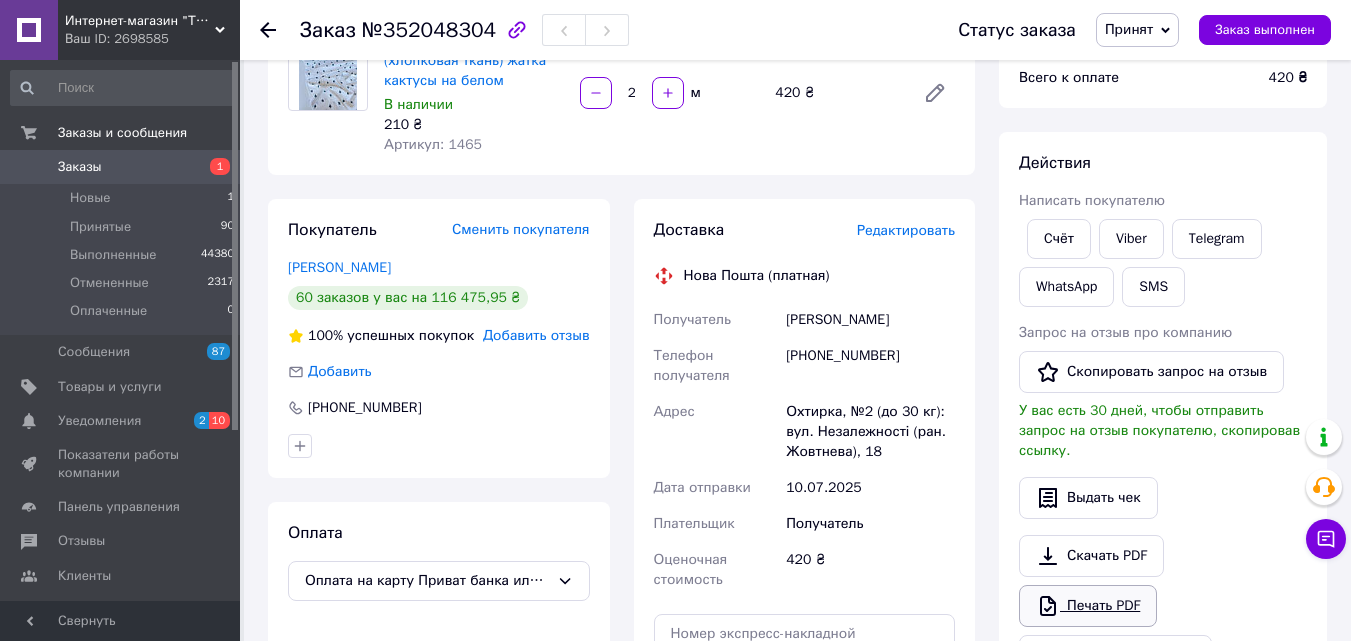 click on "Печать PDF" at bounding box center (1088, 606) 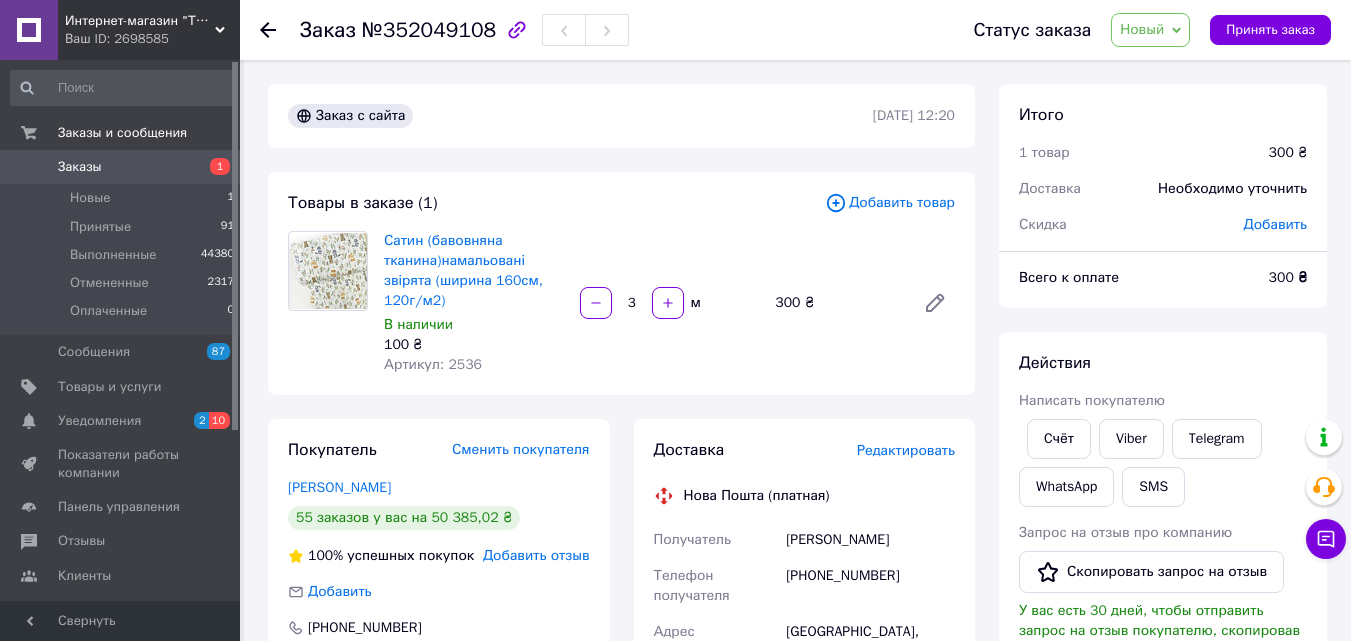 scroll, scrollTop: 200, scrollLeft: 0, axis: vertical 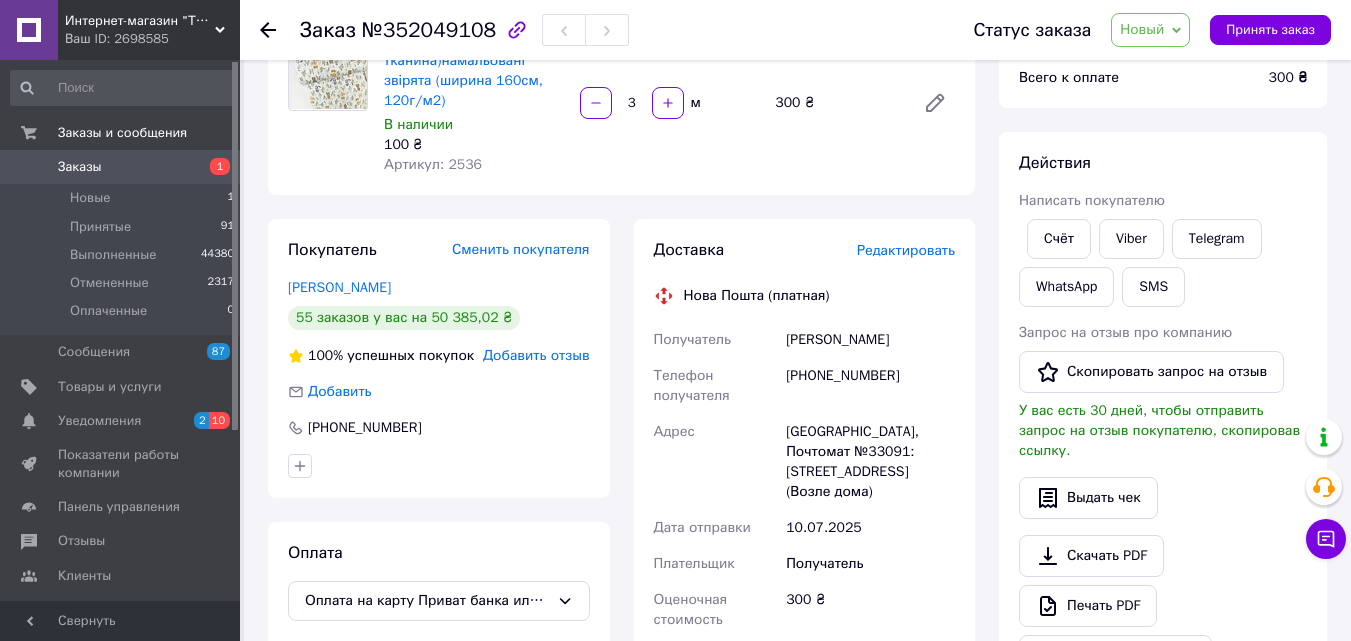 click on "Новый" at bounding box center (1142, 29) 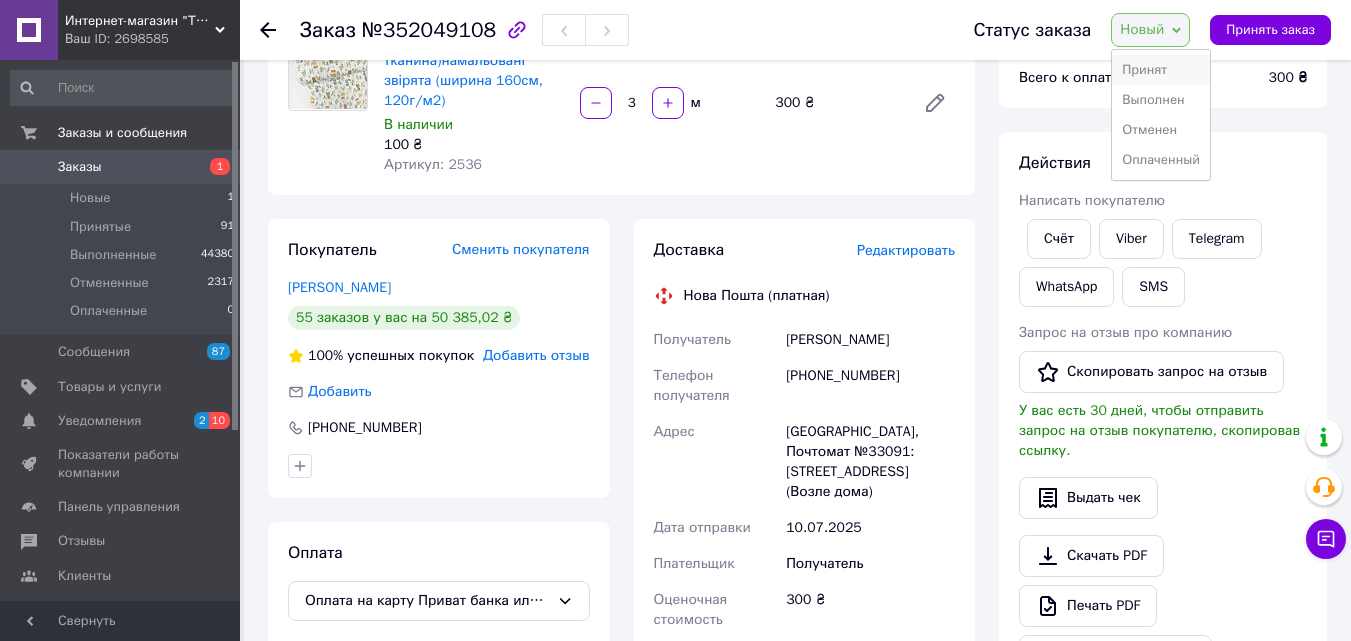 click on "Принят" at bounding box center [1161, 70] 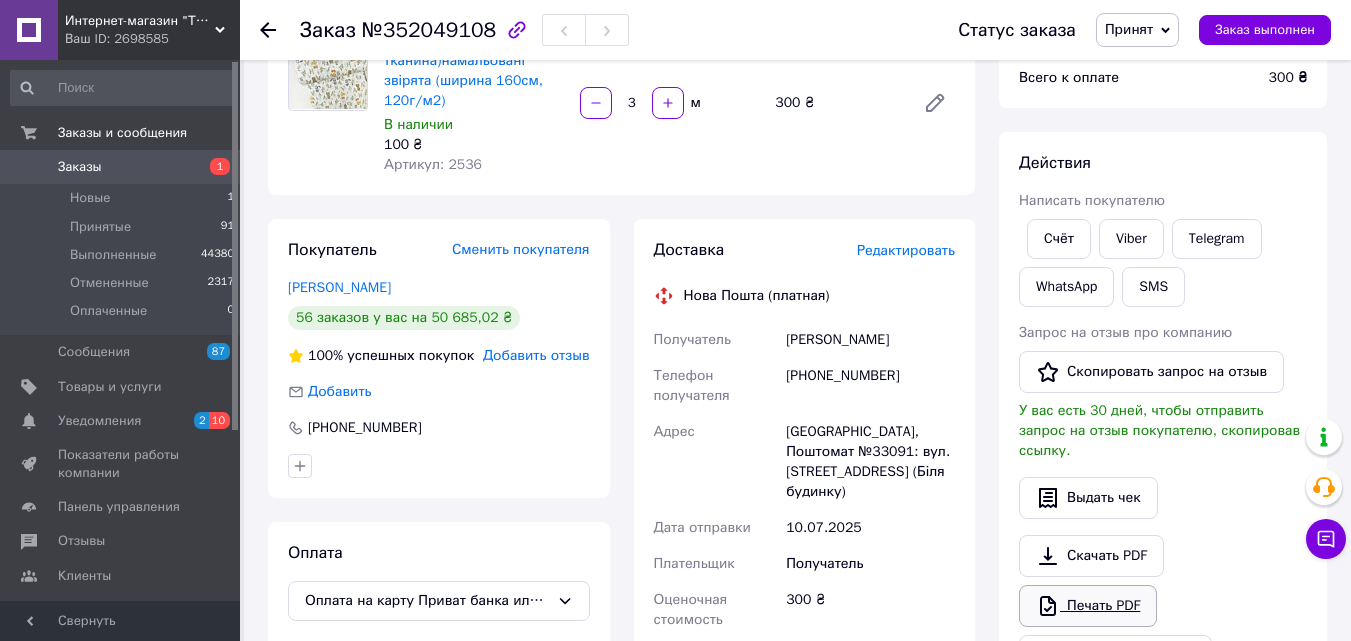 click on "Печать PDF" at bounding box center [1088, 606] 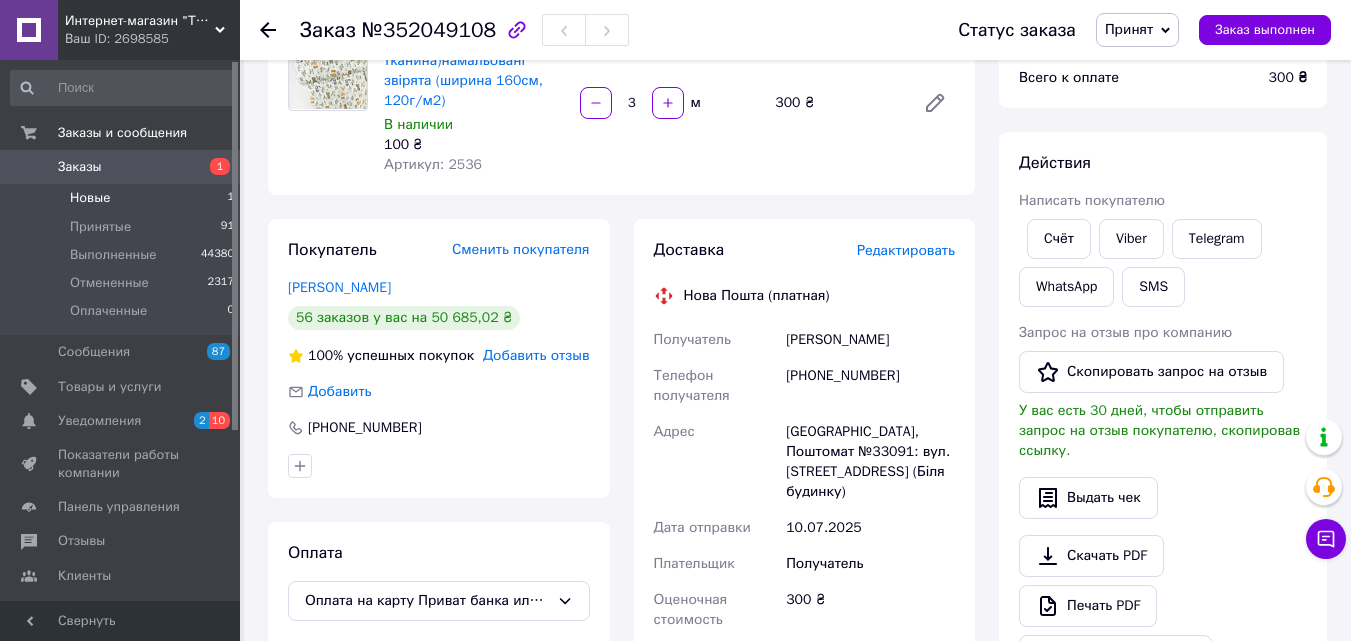 click on "Новые" at bounding box center [90, 198] 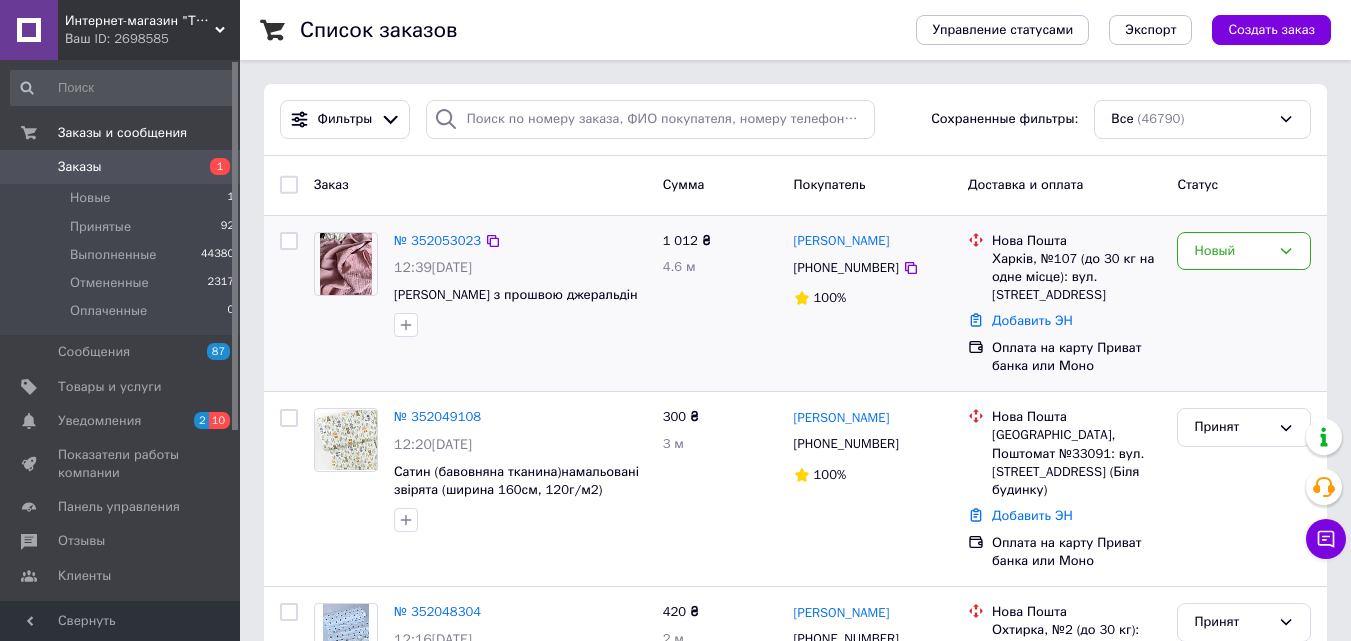 click at bounding box center [345, 264] 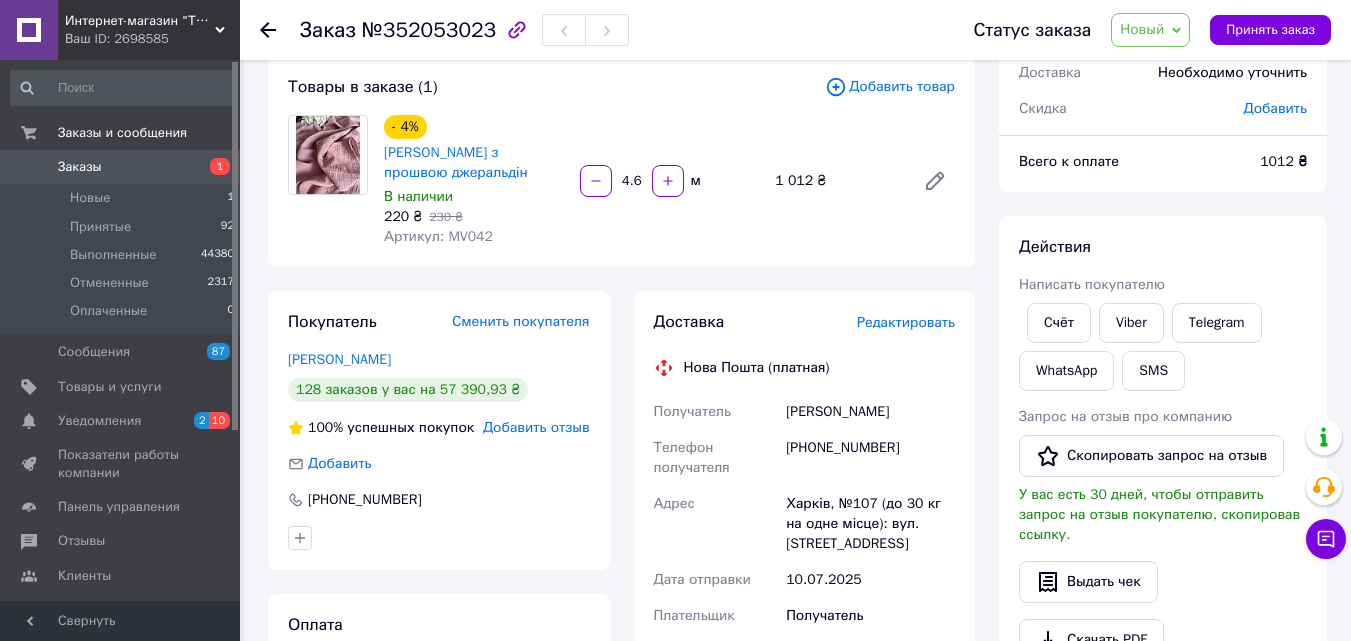scroll, scrollTop: 300, scrollLeft: 0, axis: vertical 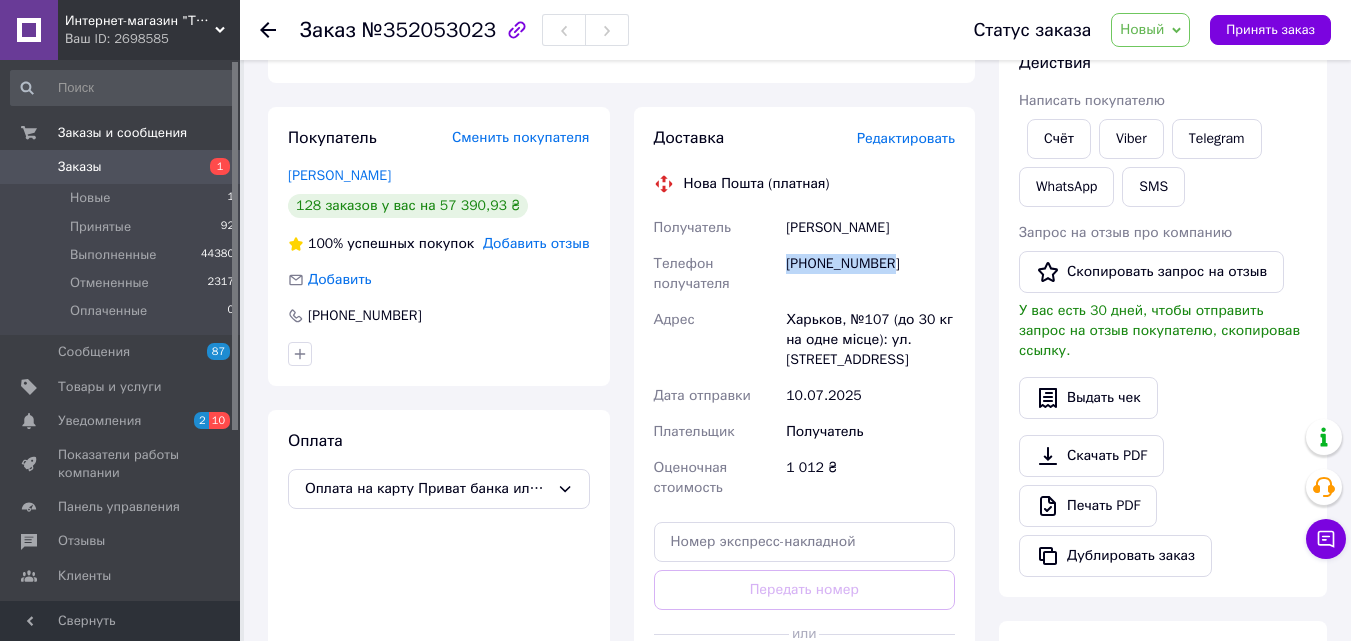 drag, startPoint x: 913, startPoint y: 275, endPoint x: 766, endPoint y: 284, distance: 147.27525 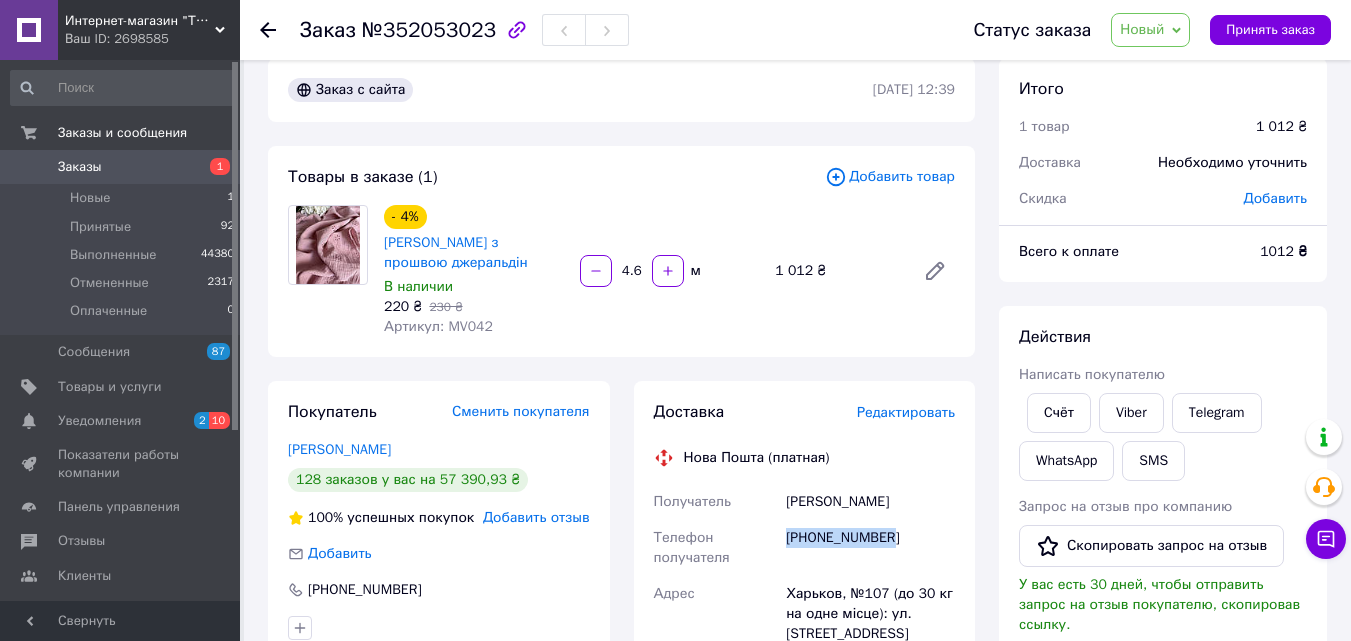 scroll, scrollTop: 0, scrollLeft: 0, axis: both 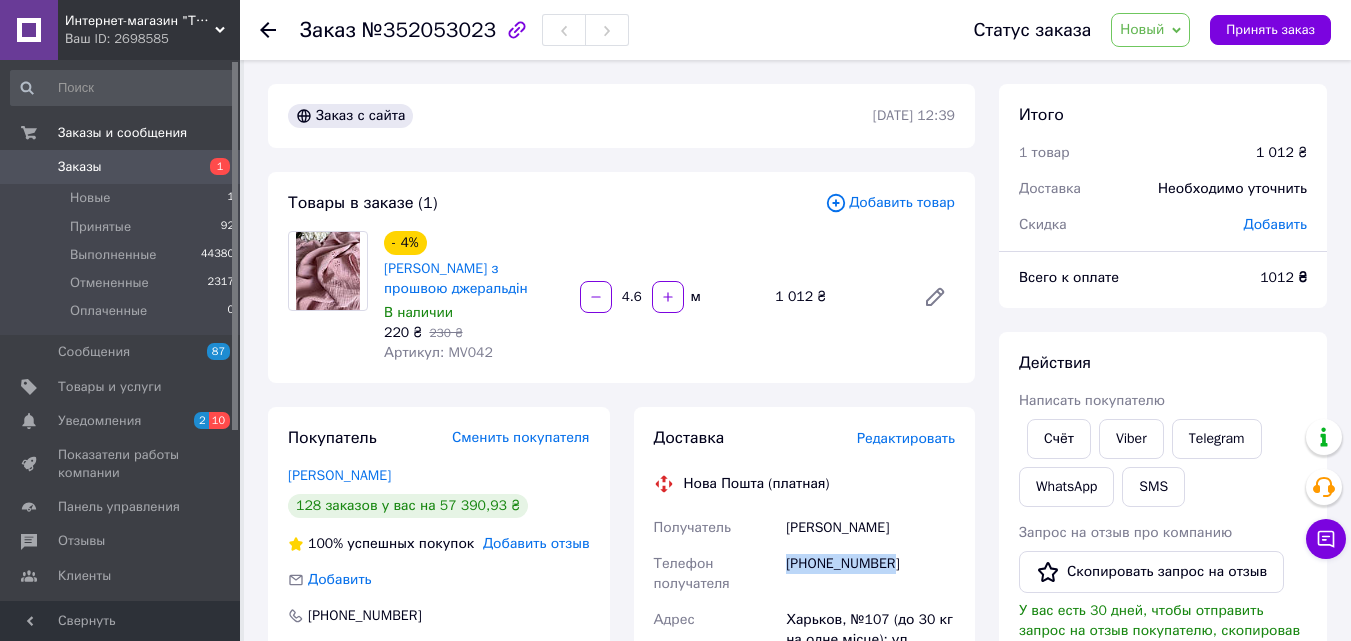 click on "Новый" at bounding box center (1142, 29) 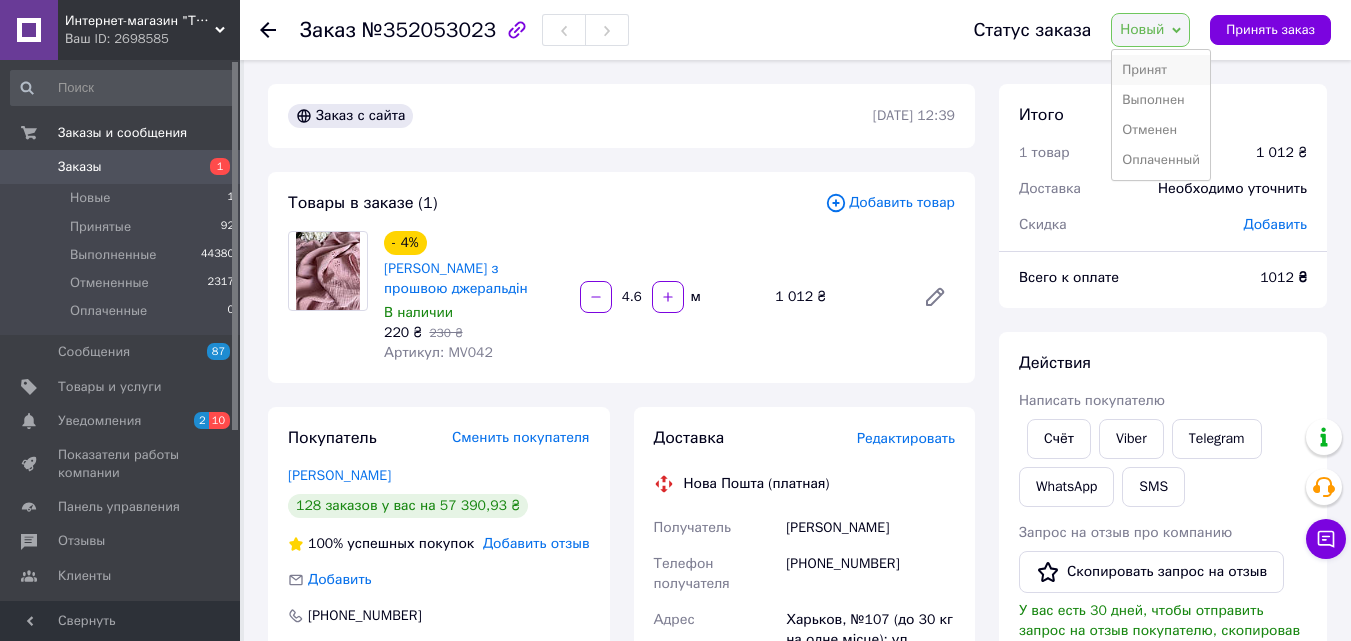 click on "Принят" at bounding box center (1161, 70) 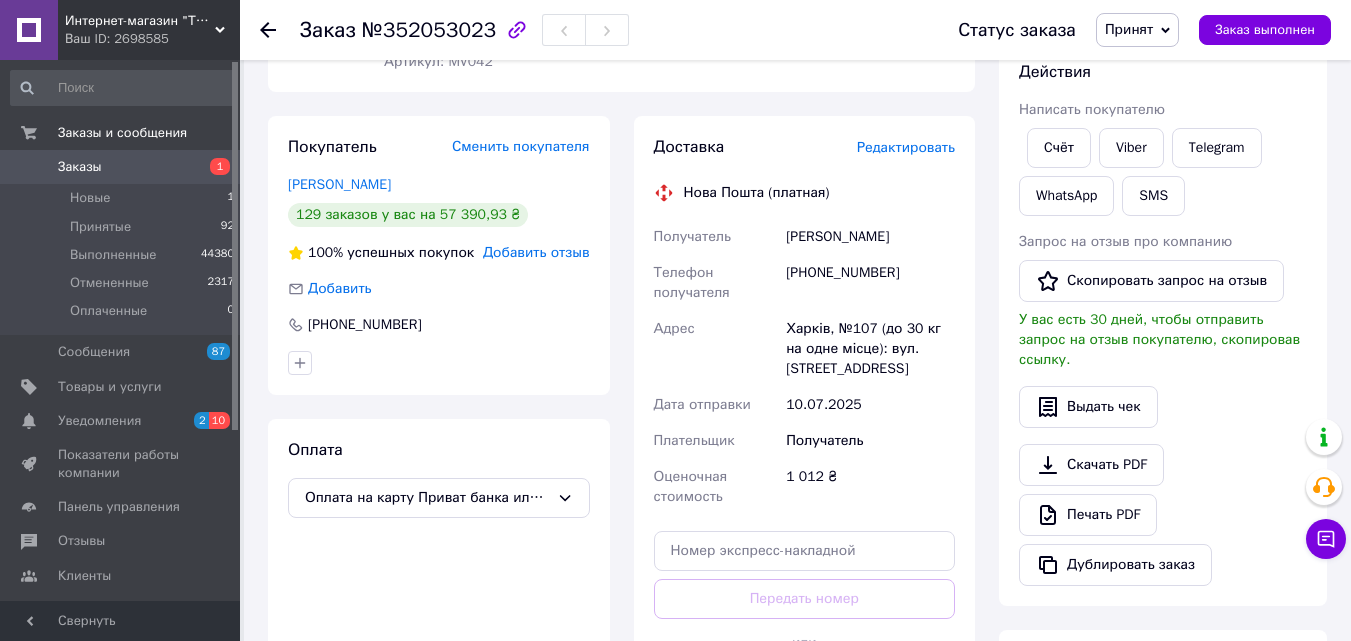 scroll, scrollTop: 300, scrollLeft: 0, axis: vertical 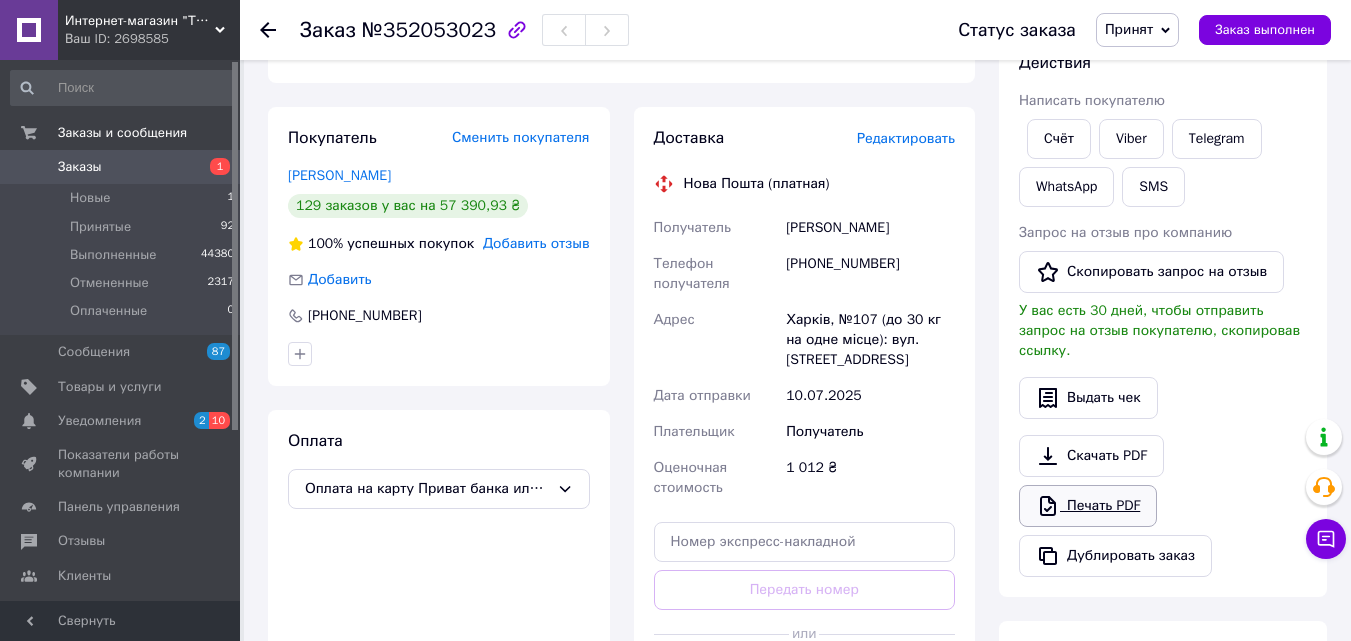 click on "Печать PDF" at bounding box center (1088, 506) 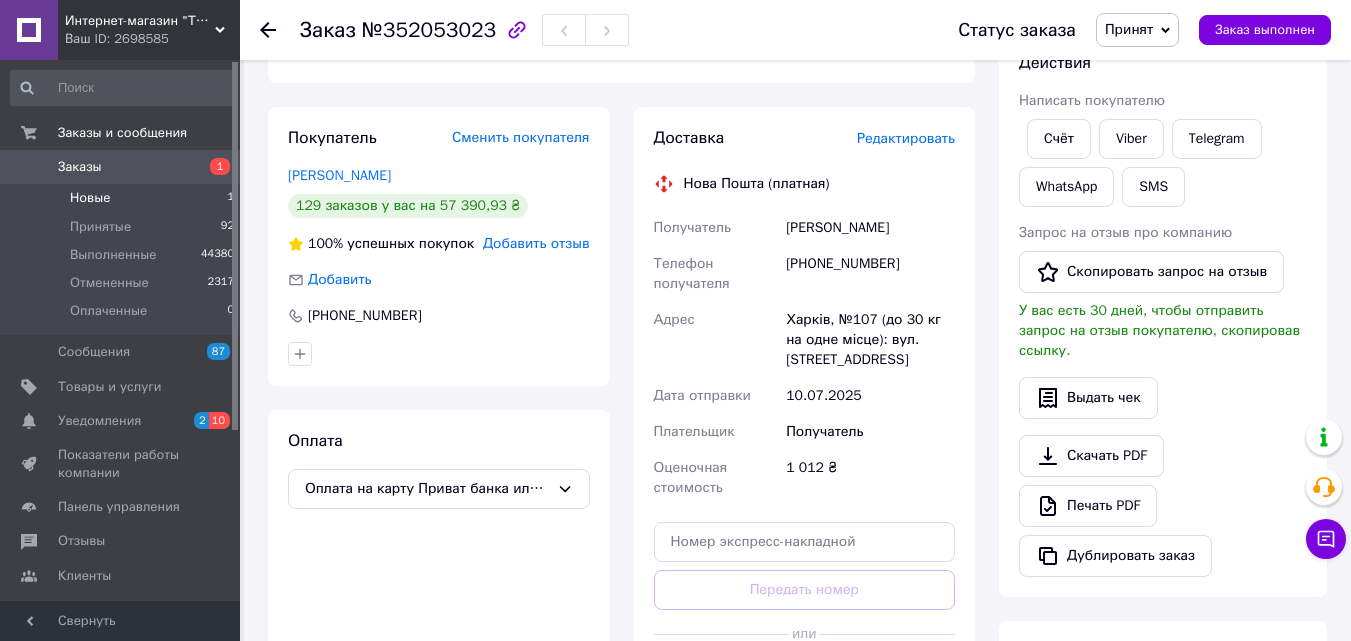 click on "Новые 1" at bounding box center (123, 198) 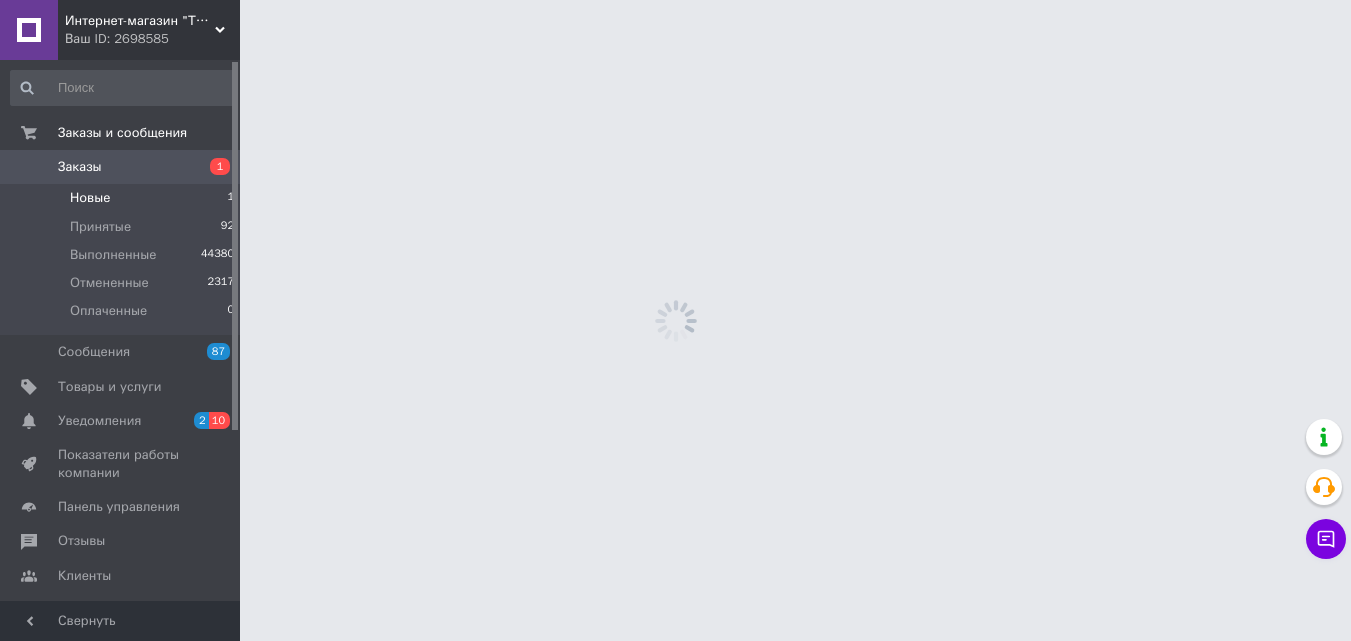 scroll, scrollTop: 0, scrollLeft: 0, axis: both 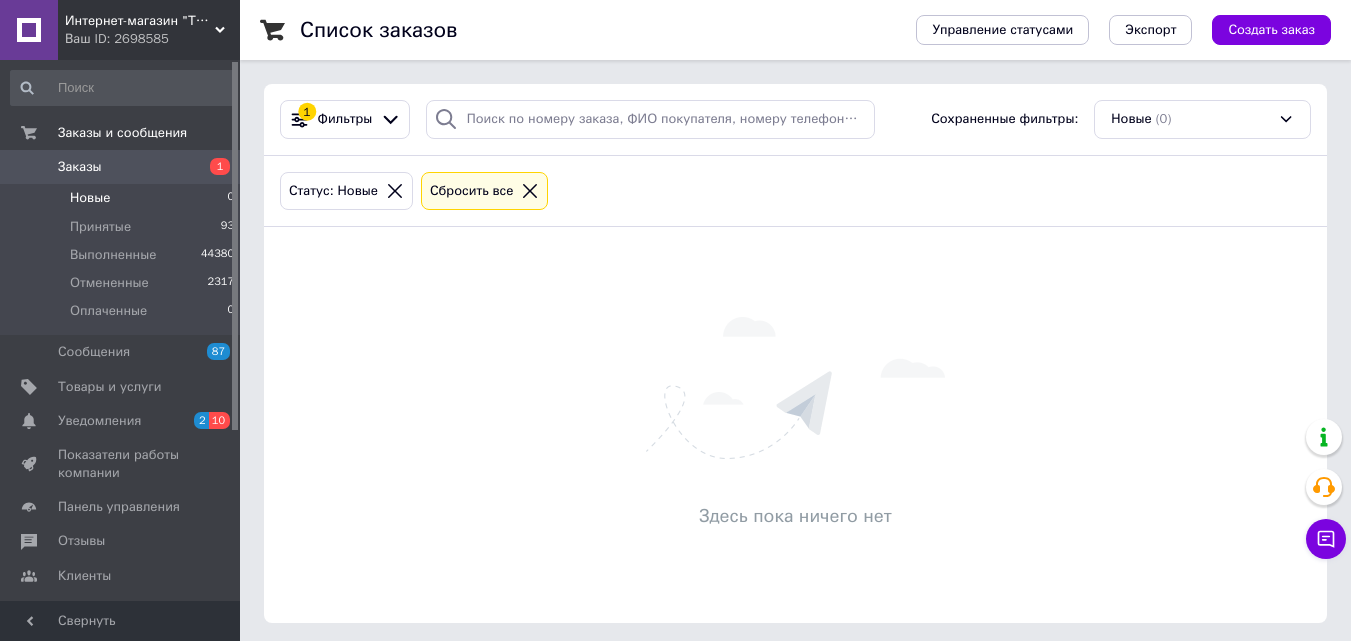 click on "Новые" at bounding box center [90, 198] 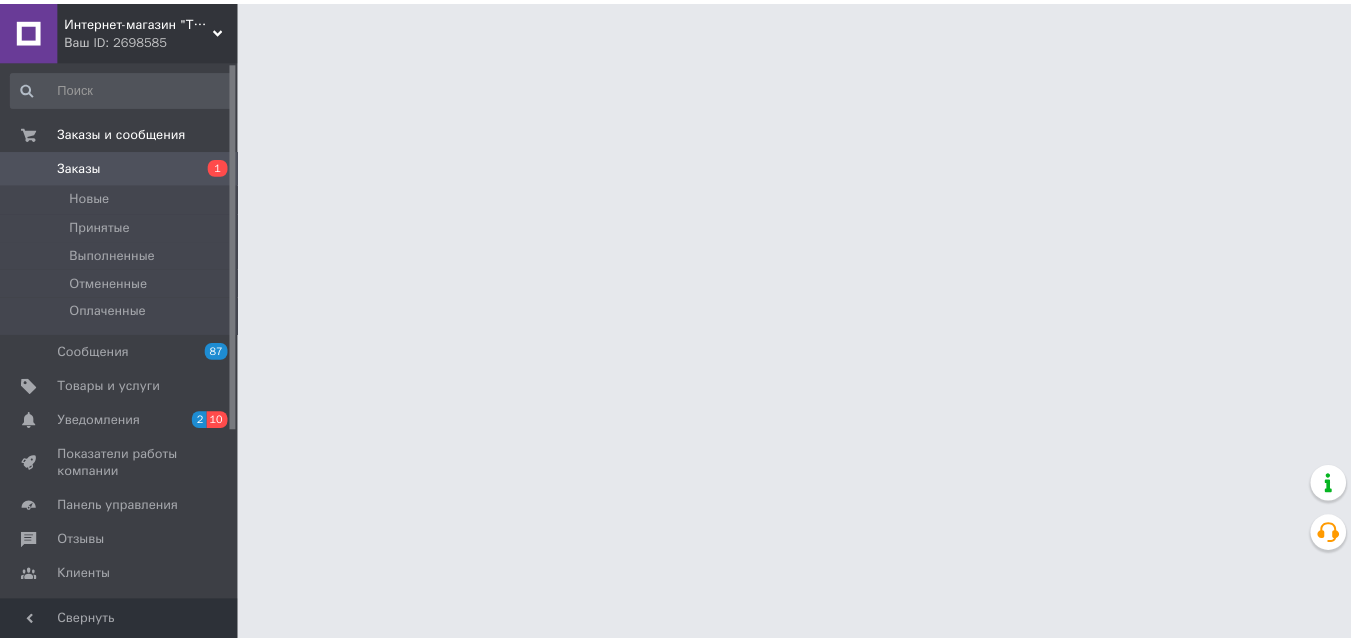scroll, scrollTop: 0, scrollLeft: 0, axis: both 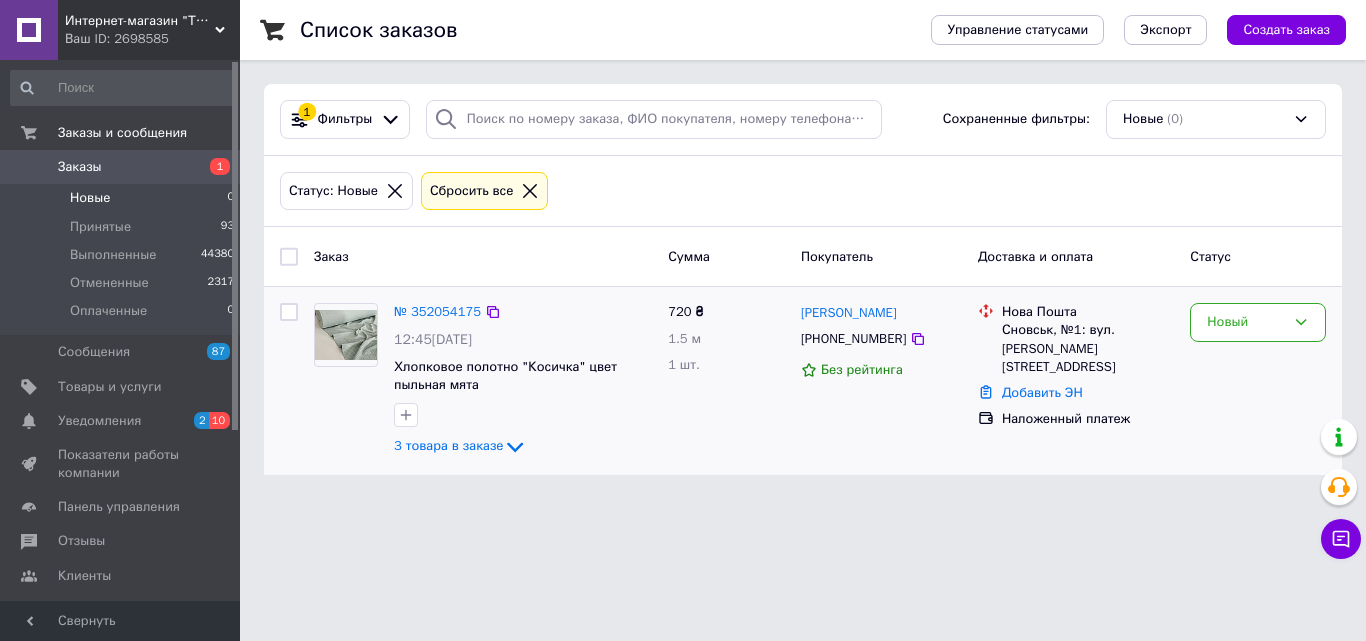 click at bounding box center (346, 335) 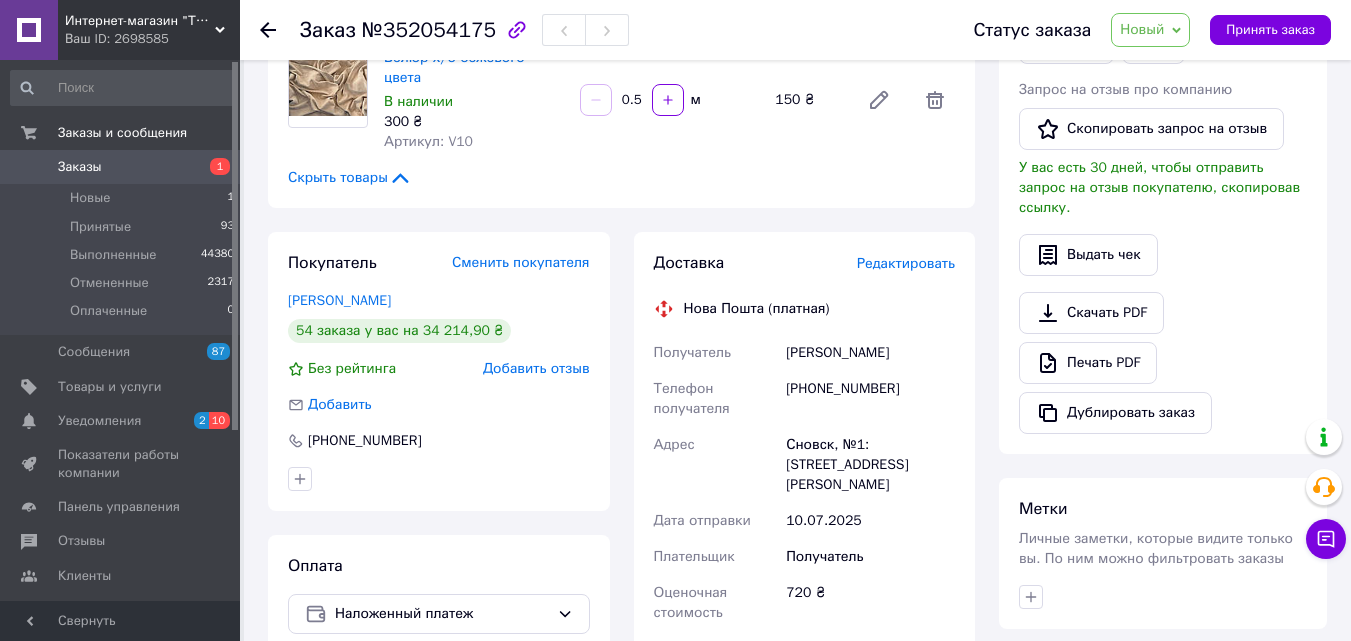 scroll, scrollTop: 400, scrollLeft: 0, axis: vertical 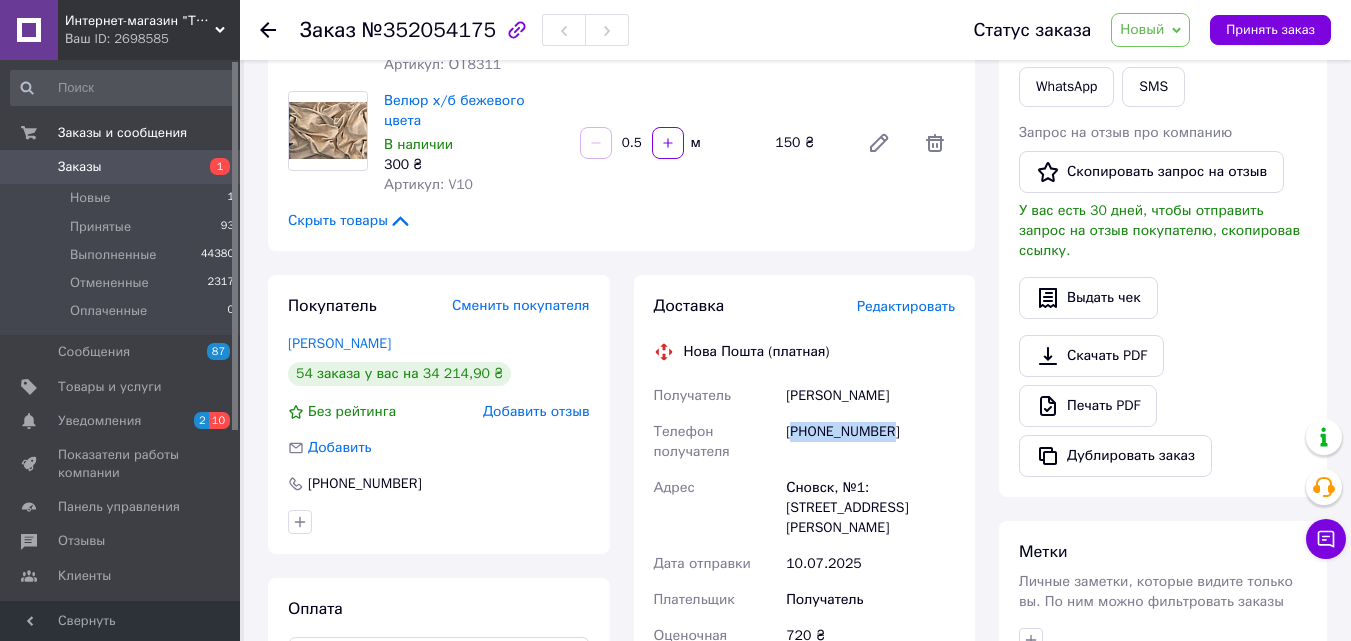 drag, startPoint x: 913, startPoint y: 410, endPoint x: 791, endPoint y: 432, distance: 123.967735 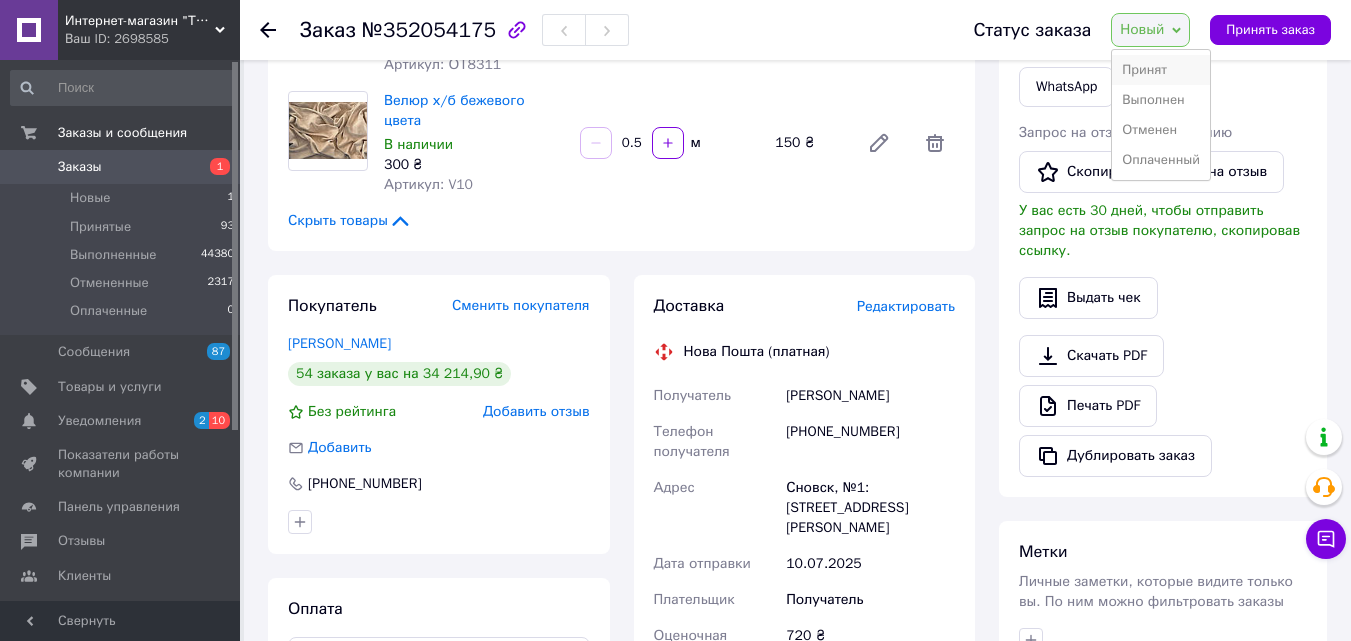 click on "Принят" at bounding box center [1161, 70] 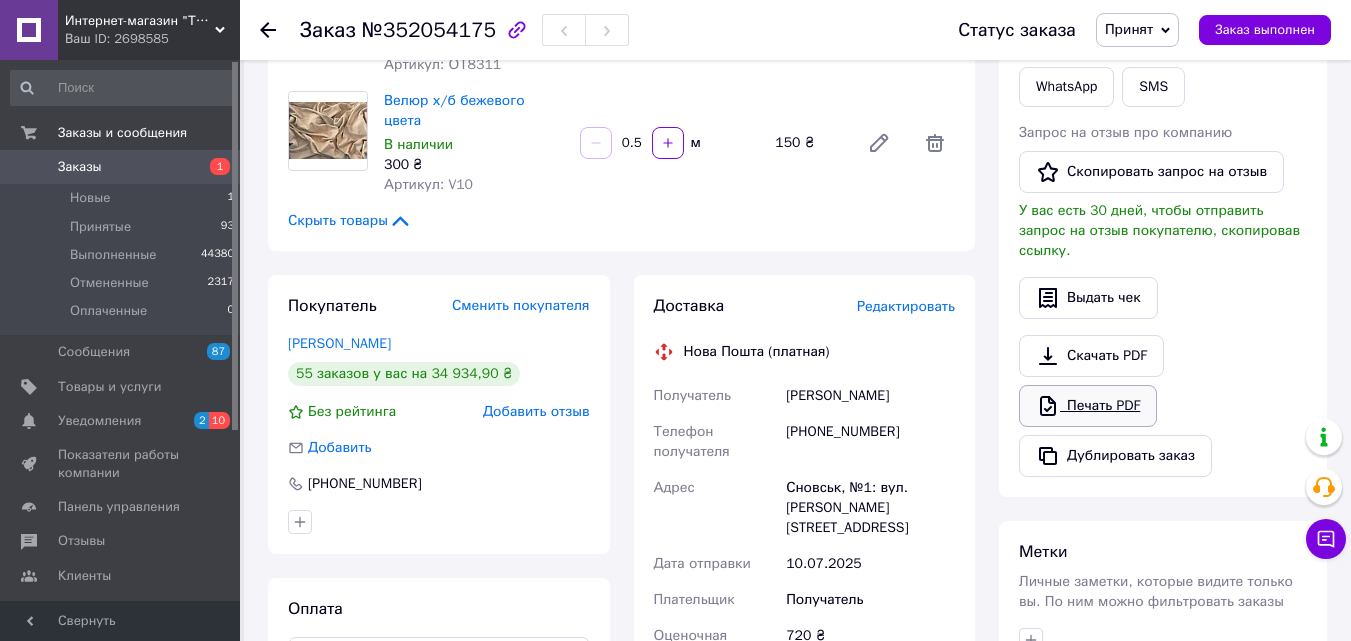 click on "Печать PDF" at bounding box center [1088, 406] 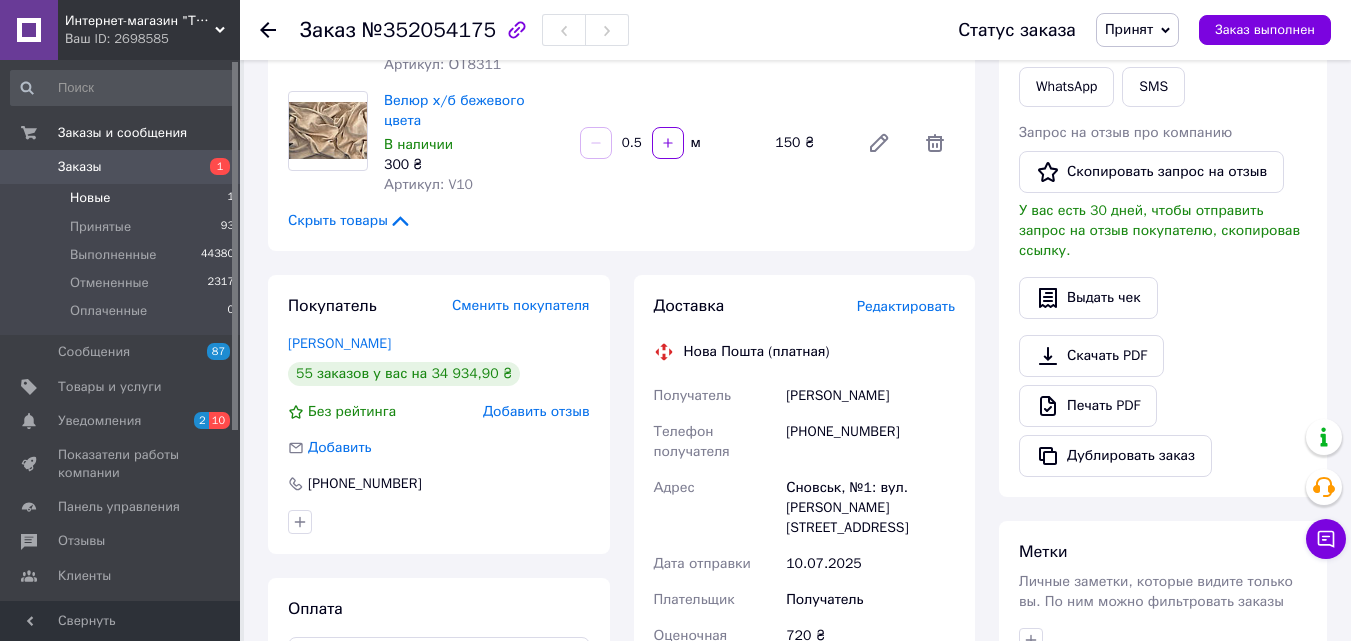 click on "Новые" at bounding box center (90, 198) 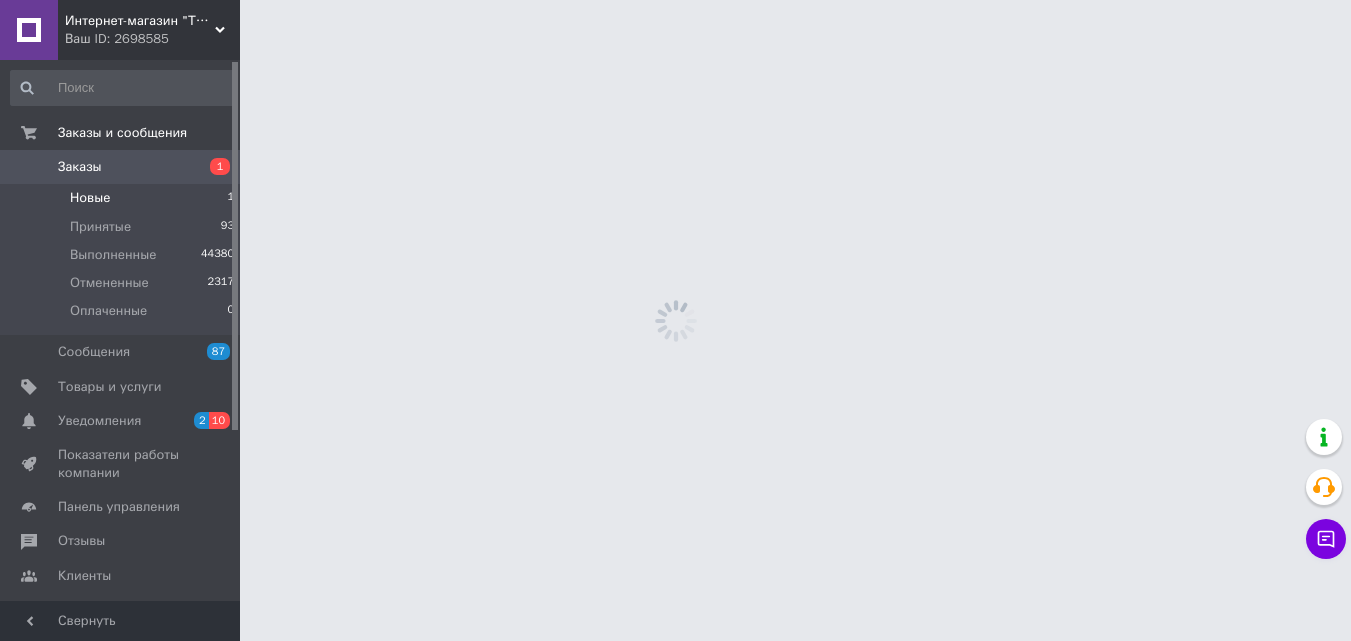 scroll, scrollTop: 0, scrollLeft: 0, axis: both 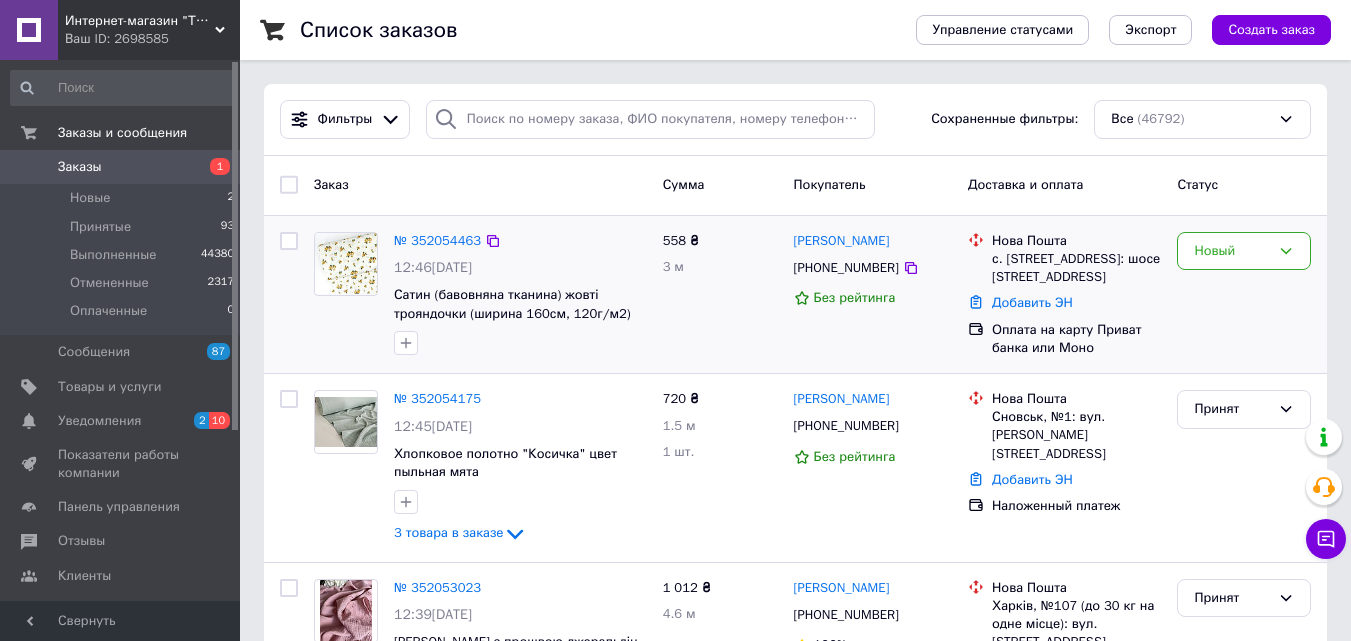click at bounding box center [346, 263] 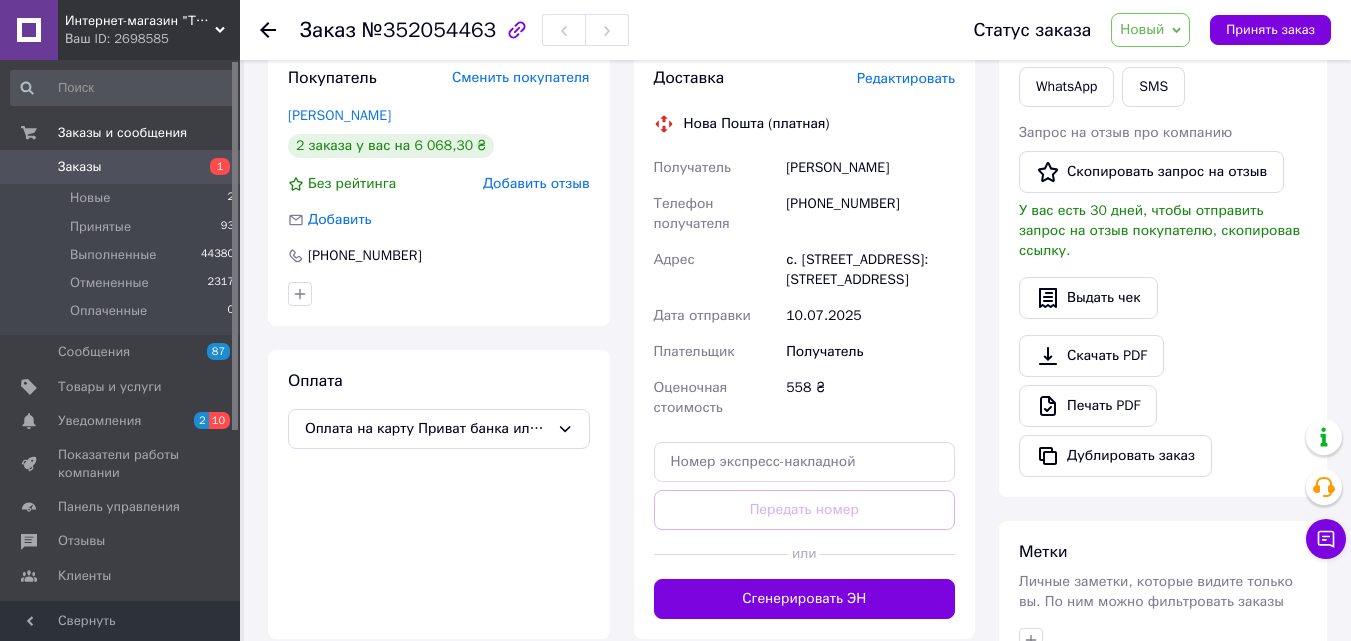 scroll, scrollTop: 200, scrollLeft: 0, axis: vertical 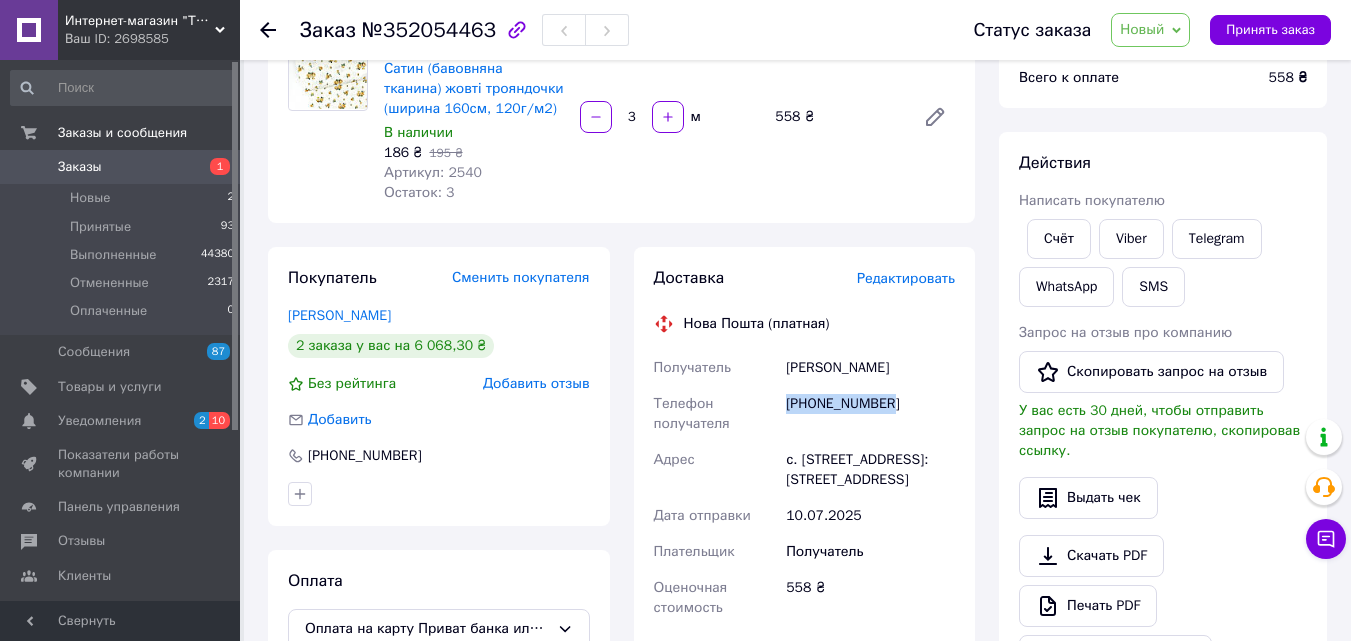 drag, startPoint x: 897, startPoint y: 407, endPoint x: 785, endPoint y: 429, distance: 114.14027 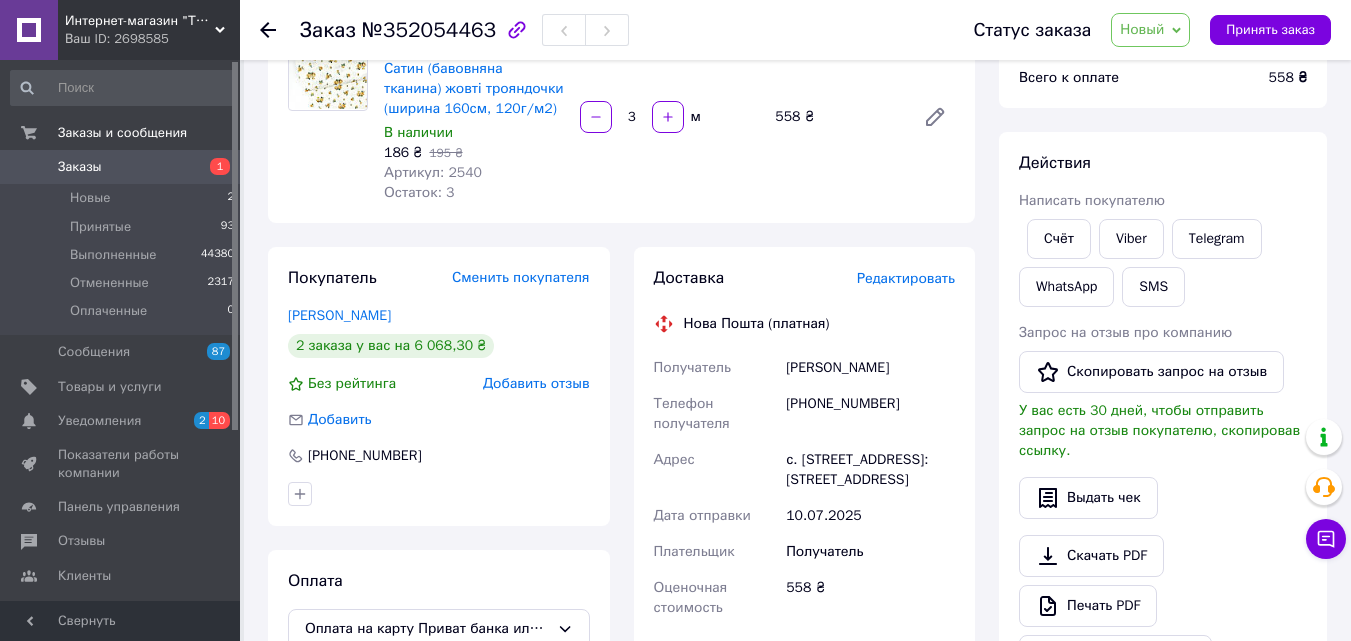 click on "Адрес" at bounding box center [716, 470] 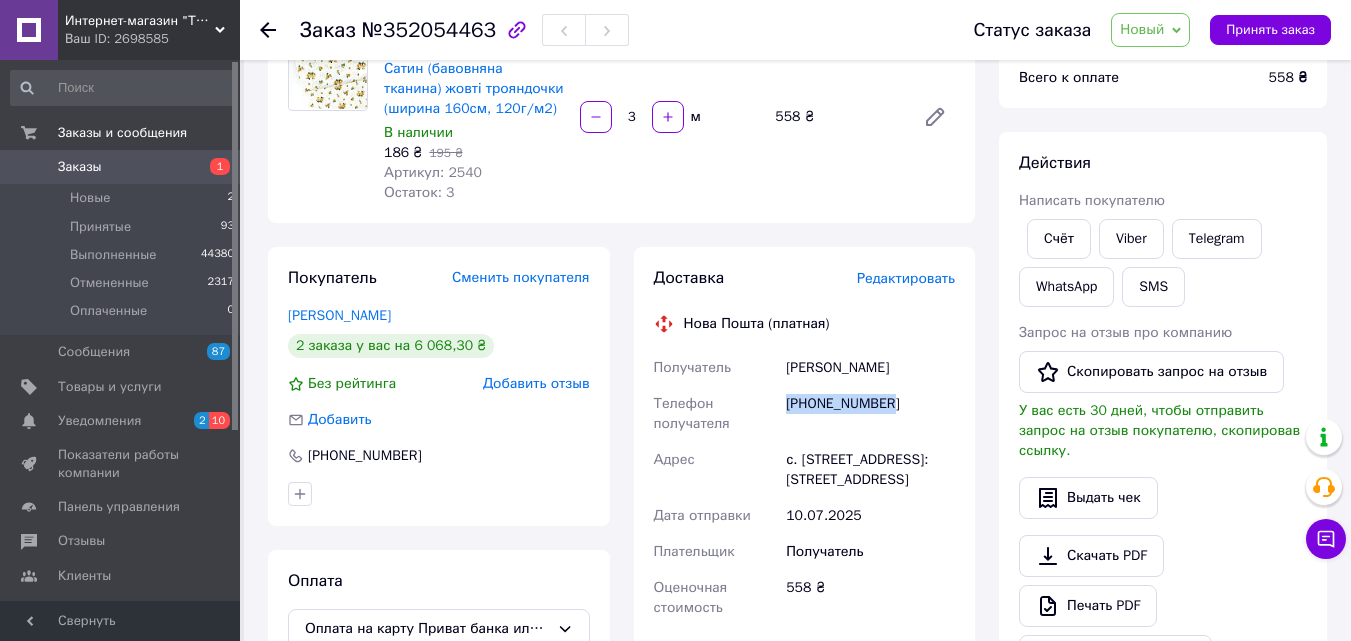 drag, startPoint x: 891, startPoint y: 397, endPoint x: 776, endPoint y: 417, distance: 116.72617 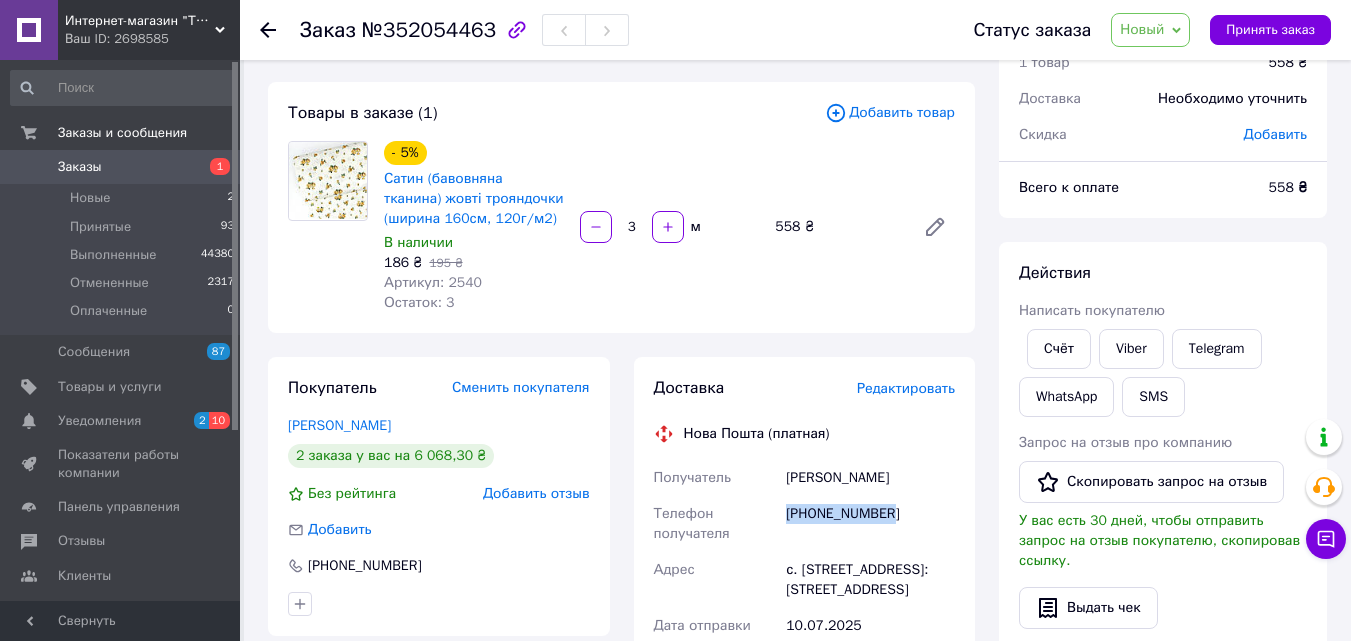 scroll, scrollTop: 0, scrollLeft: 0, axis: both 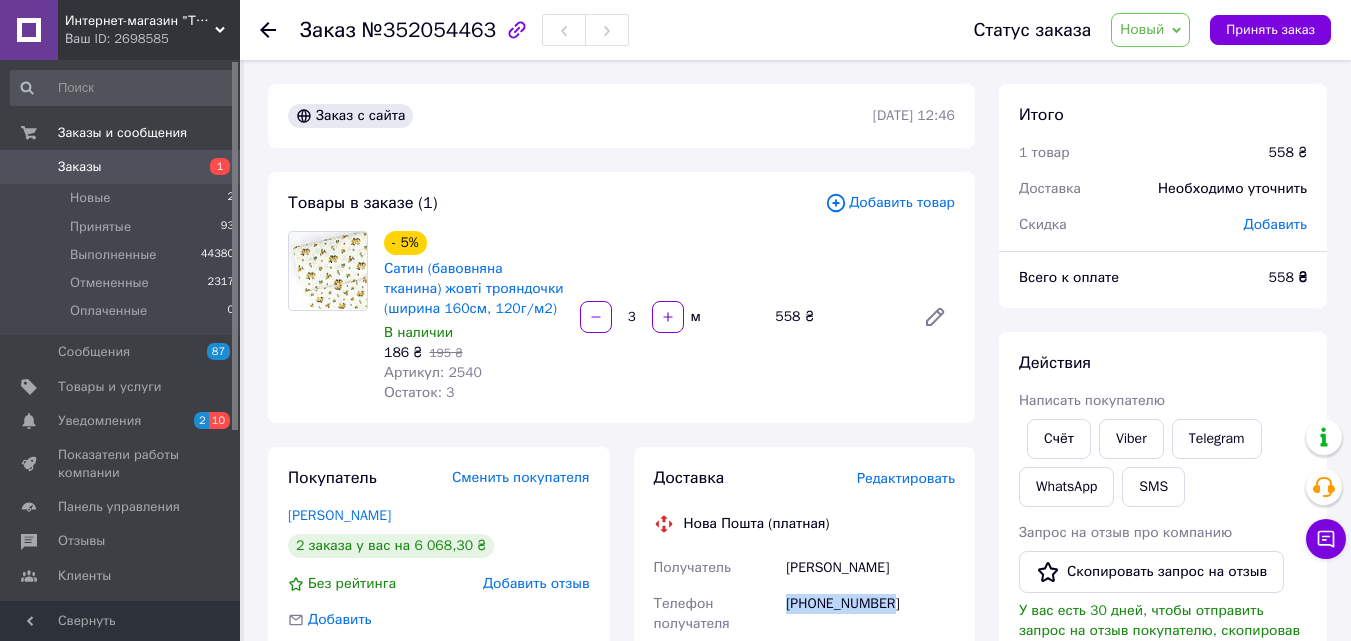 click on "Новый" at bounding box center (1142, 29) 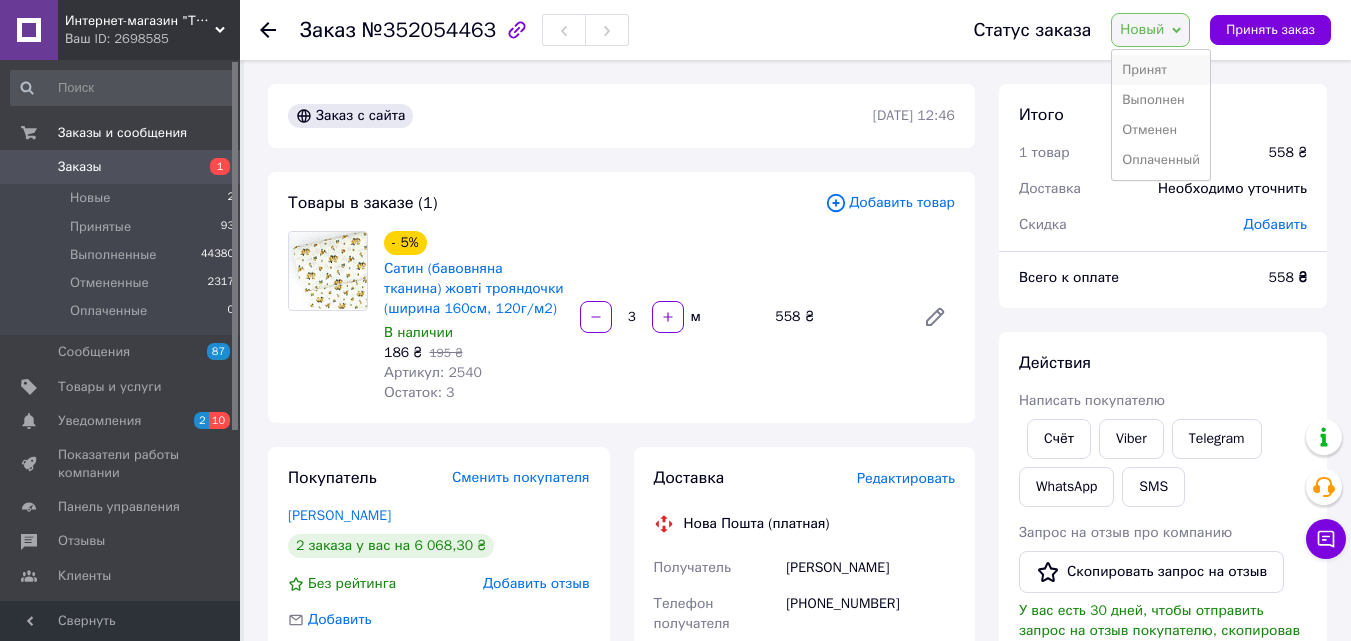 click on "Принят" at bounding box center (1161, 70) 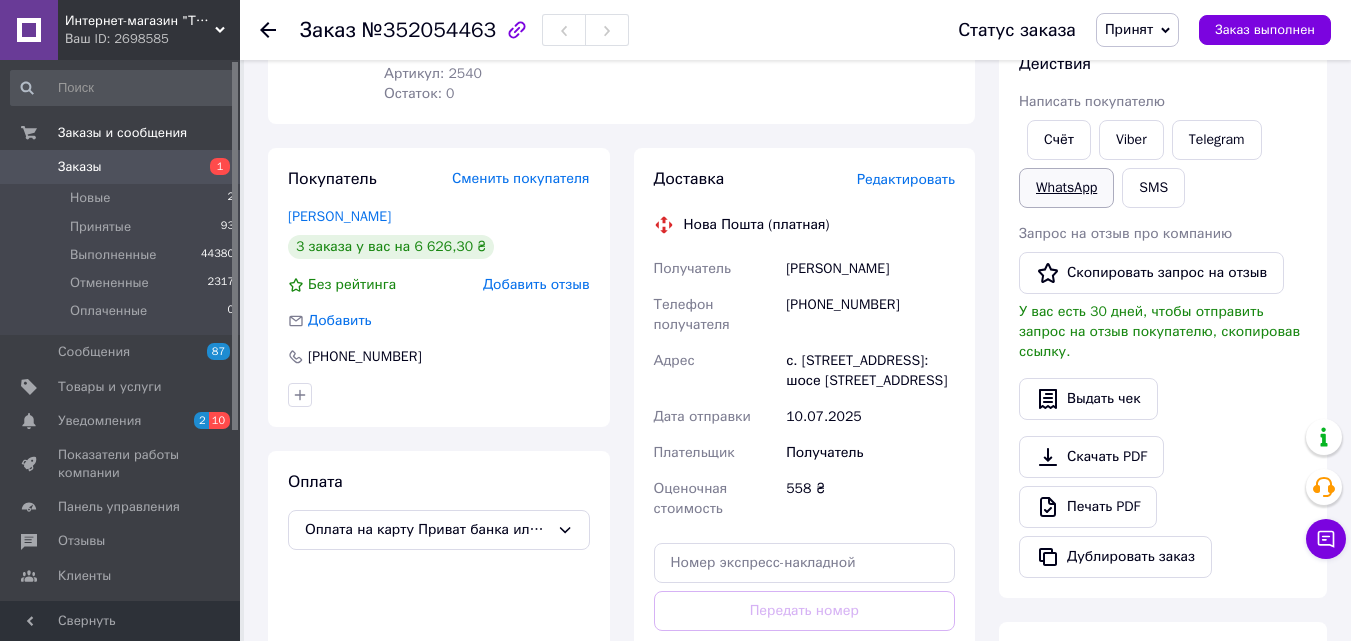 scroll, scrollTop: 300, scrollLeft: 0, axis: vertical 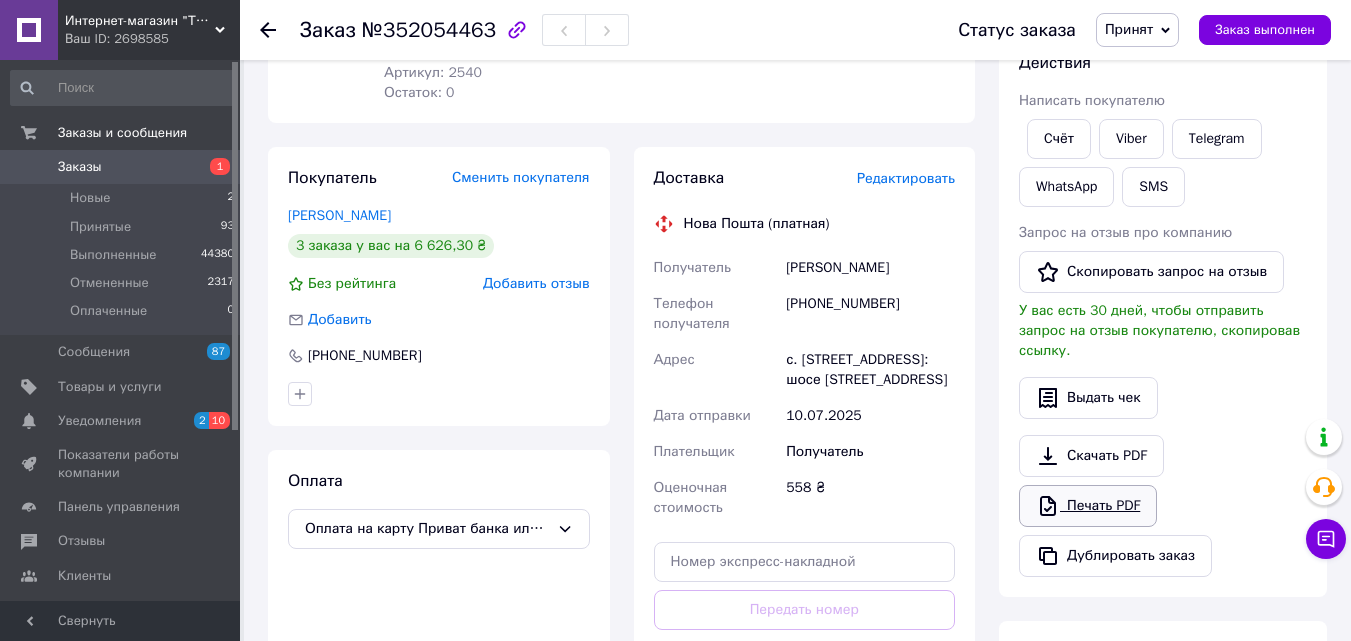 click on "Печать PDF" at bounding box center [1088, 506] 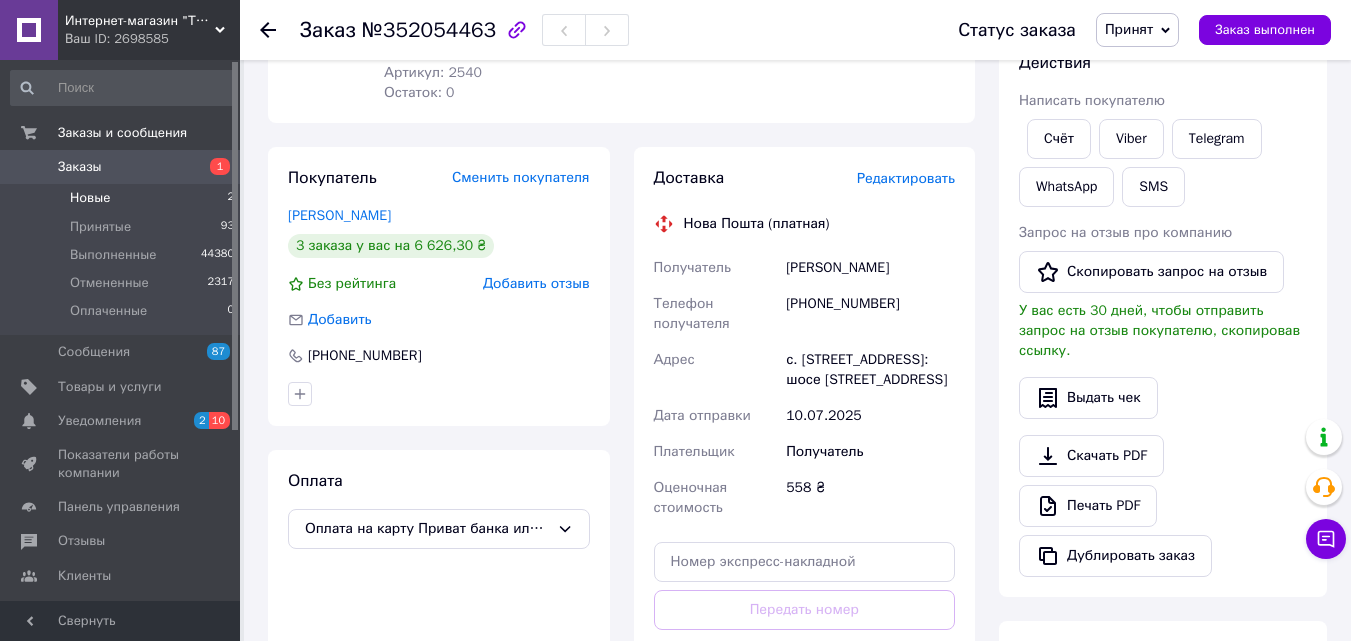 click on "Новые" at bounding box center (90, 198) 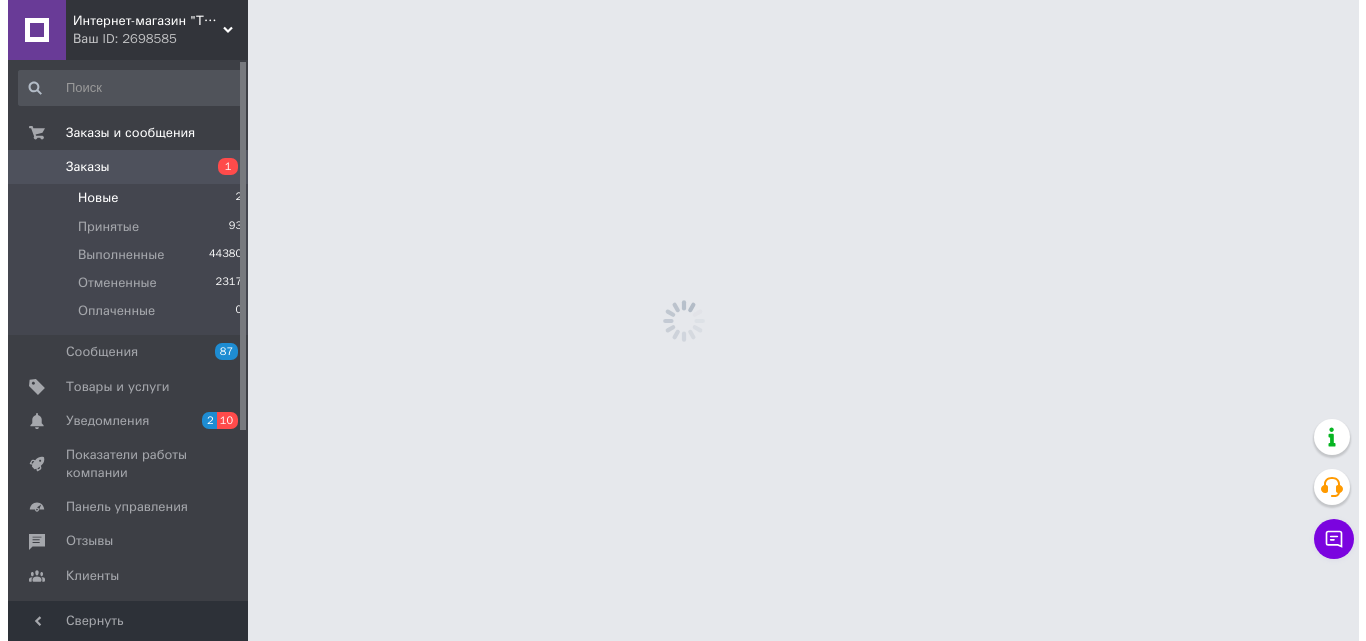 scroll, scrollTop: 0, scrollLeft: 0, axis: both 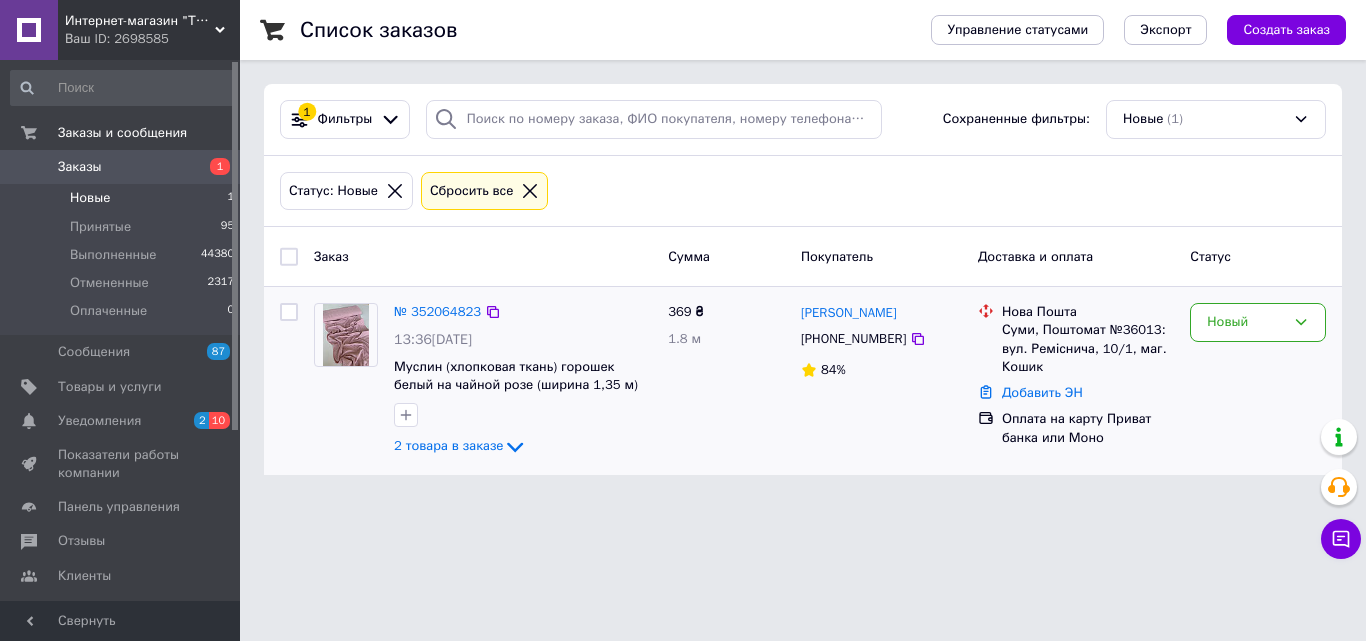 click at bounding box center [346, 335] 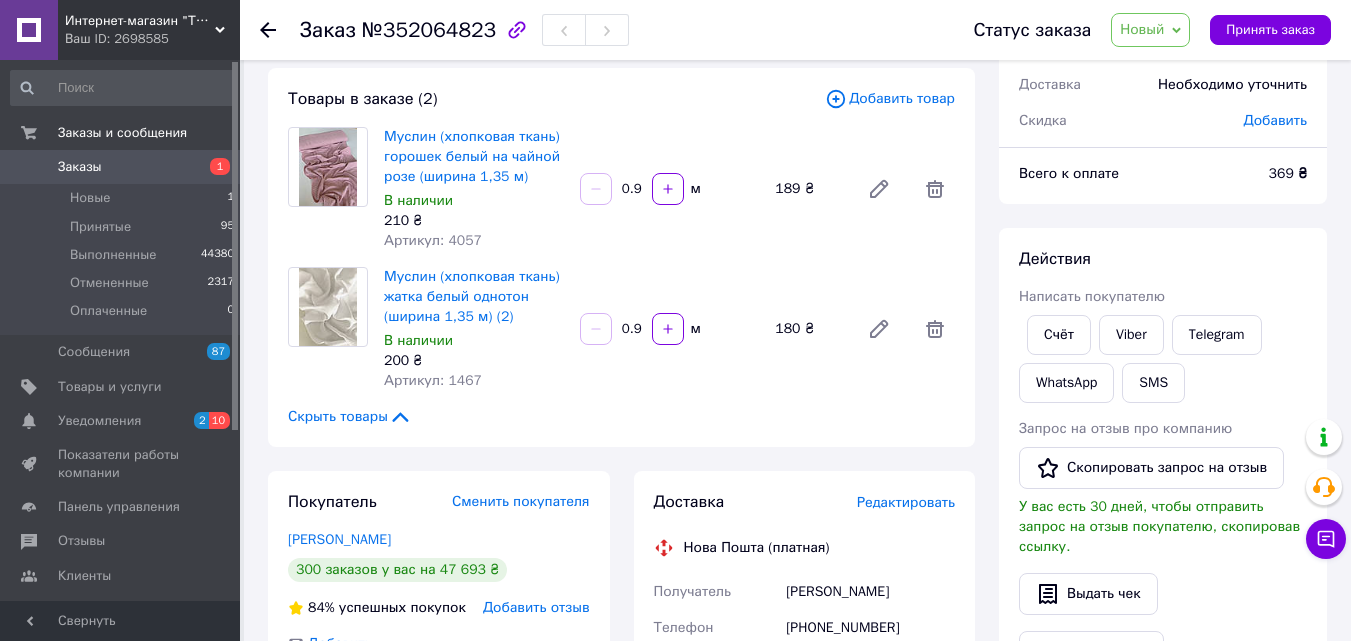 scroll, scrollTop: 300, scrollLeft: 0, axis: vertical 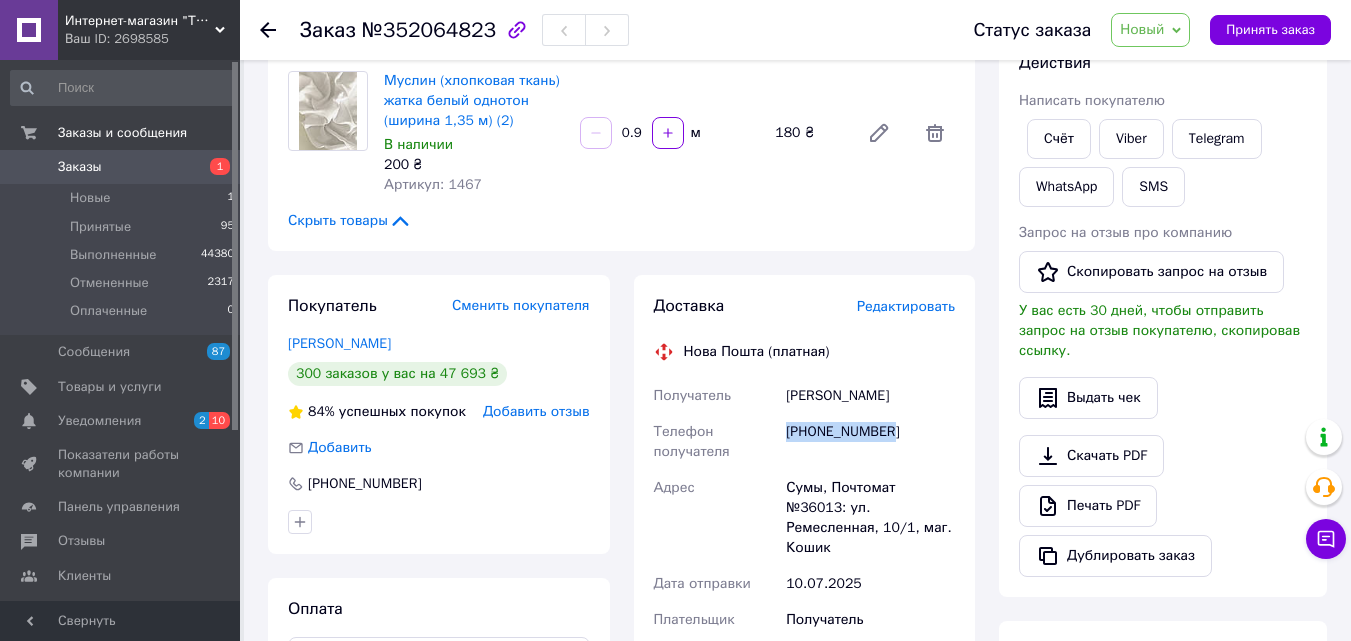 drag, startPoint x: 904, startPoint y: 439, endPoint x: 781, endPoint y: 455, distance: 124.036285 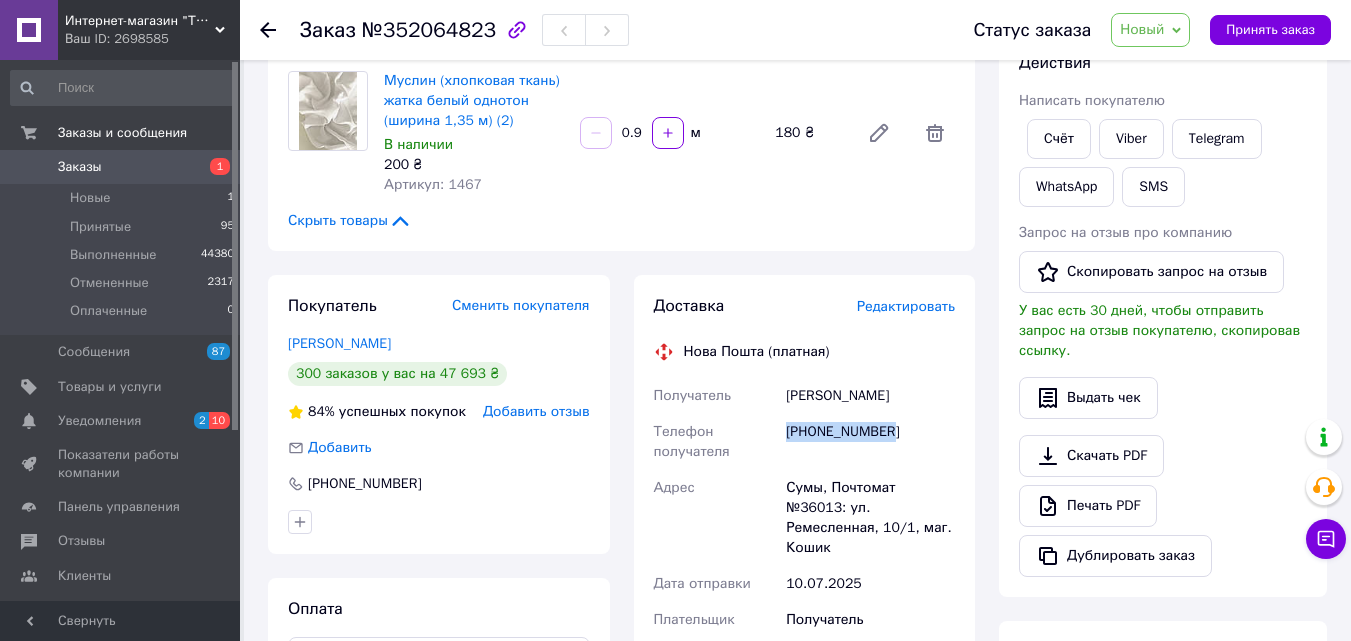 click on "Новый" at bounding box center [1150, 30] 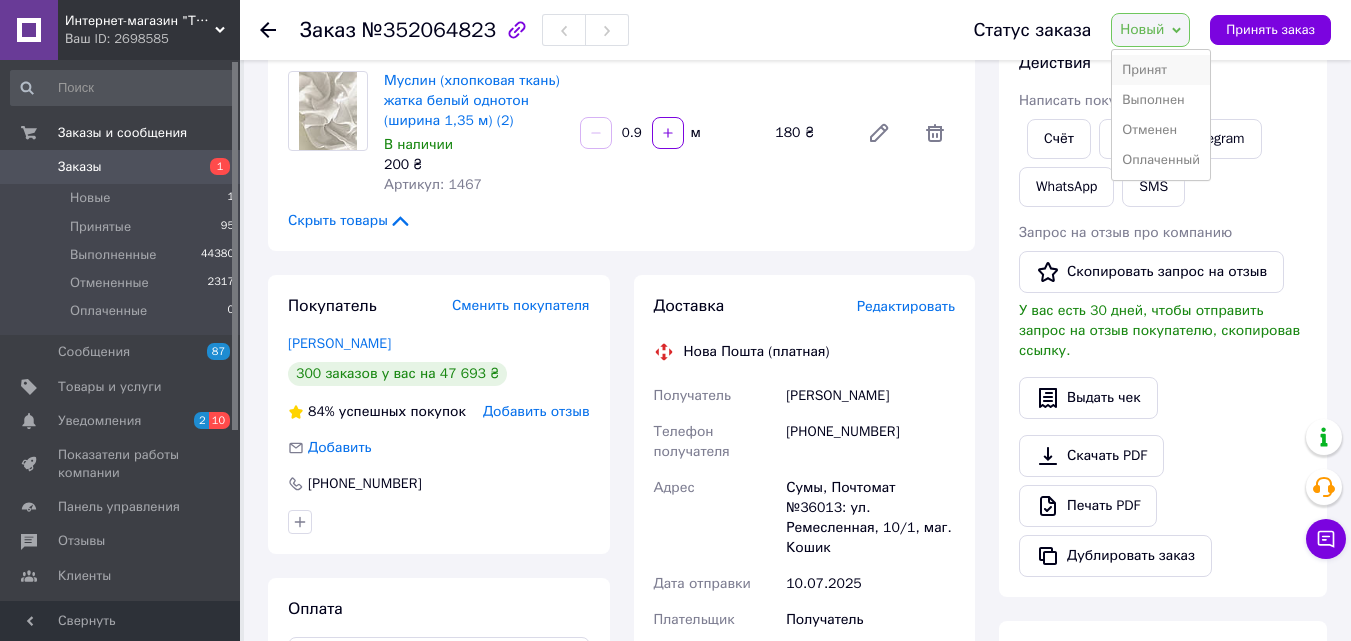 click on "Принят" at bounding box center [1161, 70] 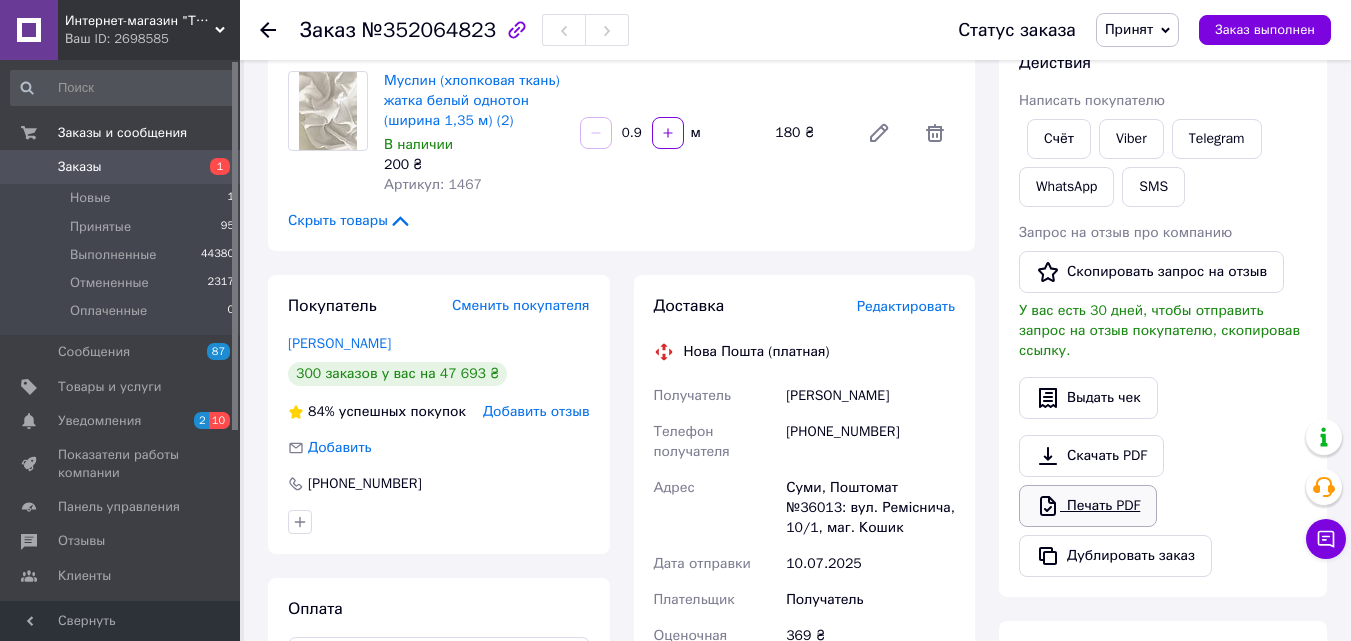 click on "Печать PDF" at bounding box center [1088, 506] 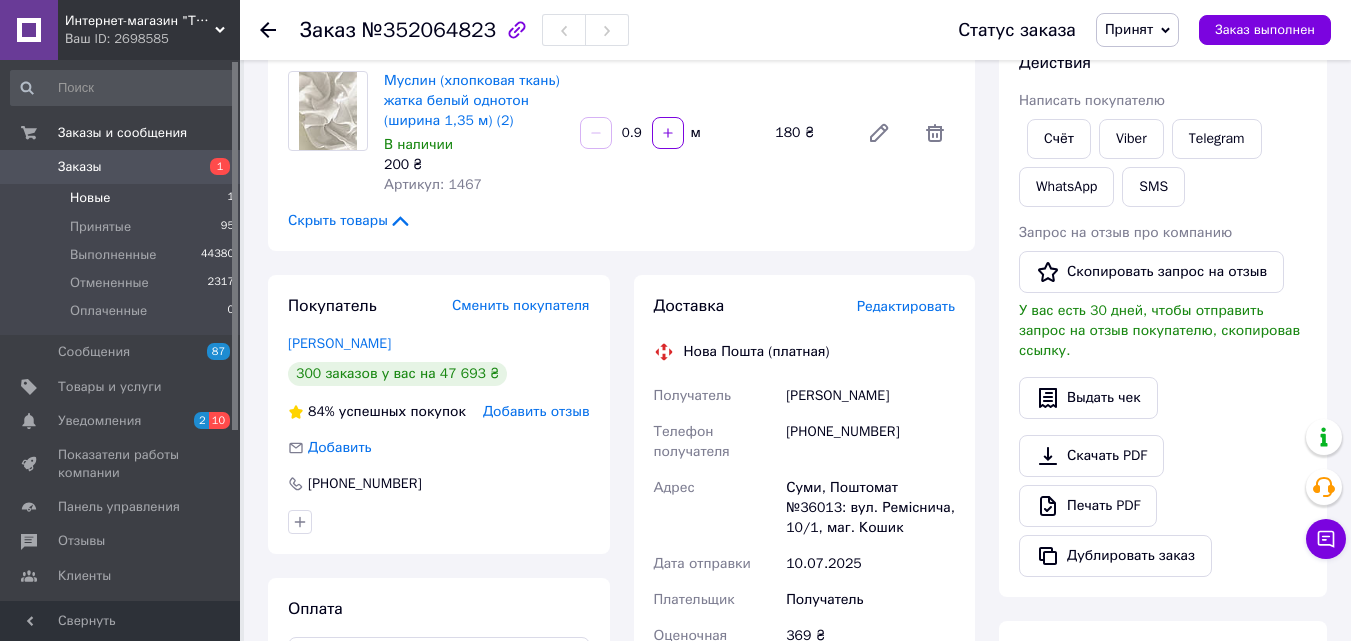 click on "Новые" at bounding box center (90, 198) 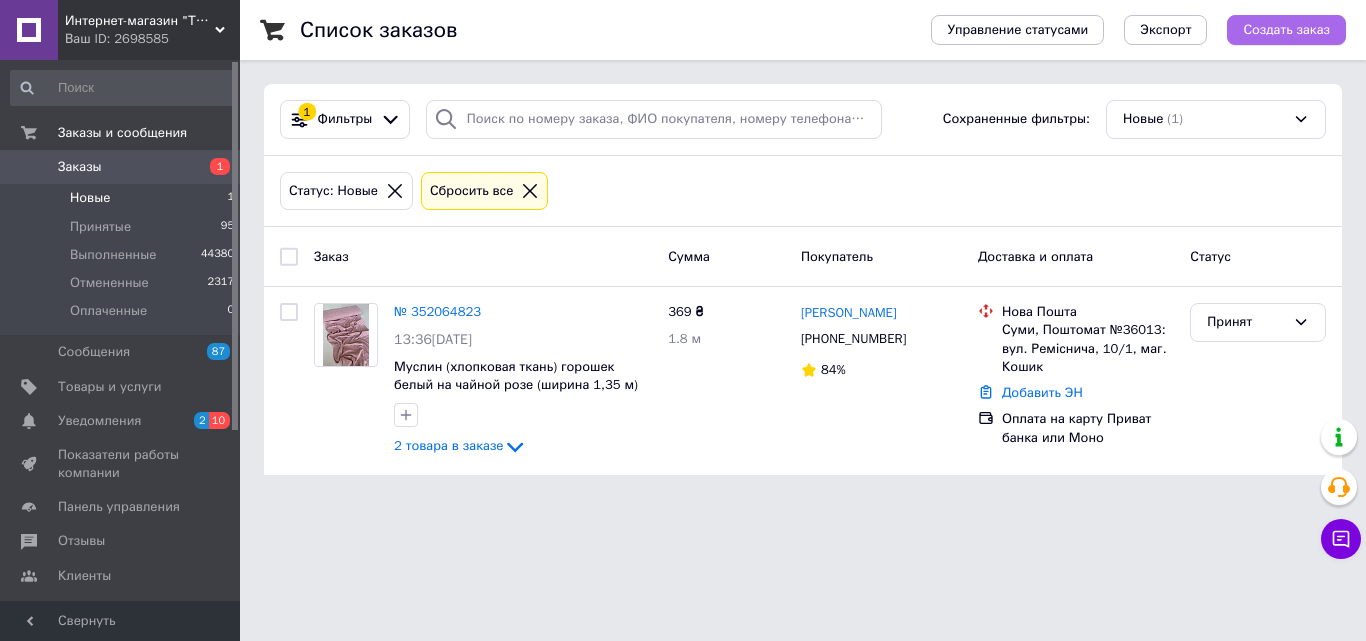 click on "Создать заказ" at bounding box center (1286, 30) 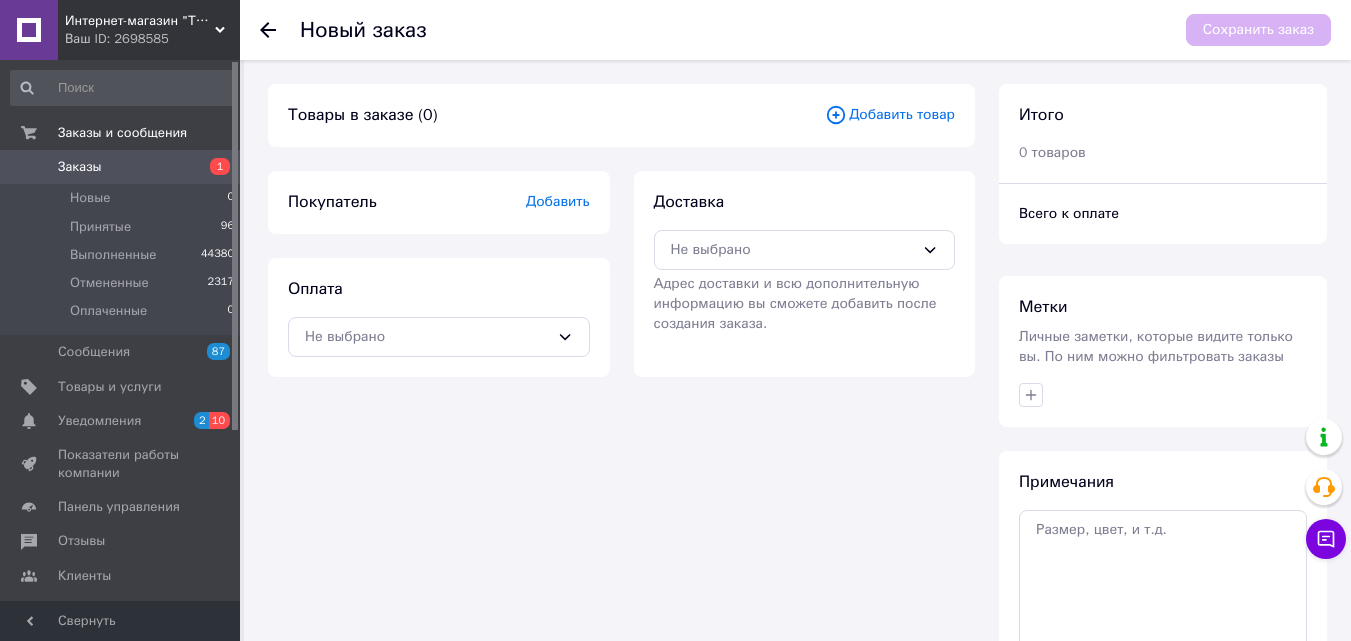 click on "Добавить" at bounding box center [558, 201] 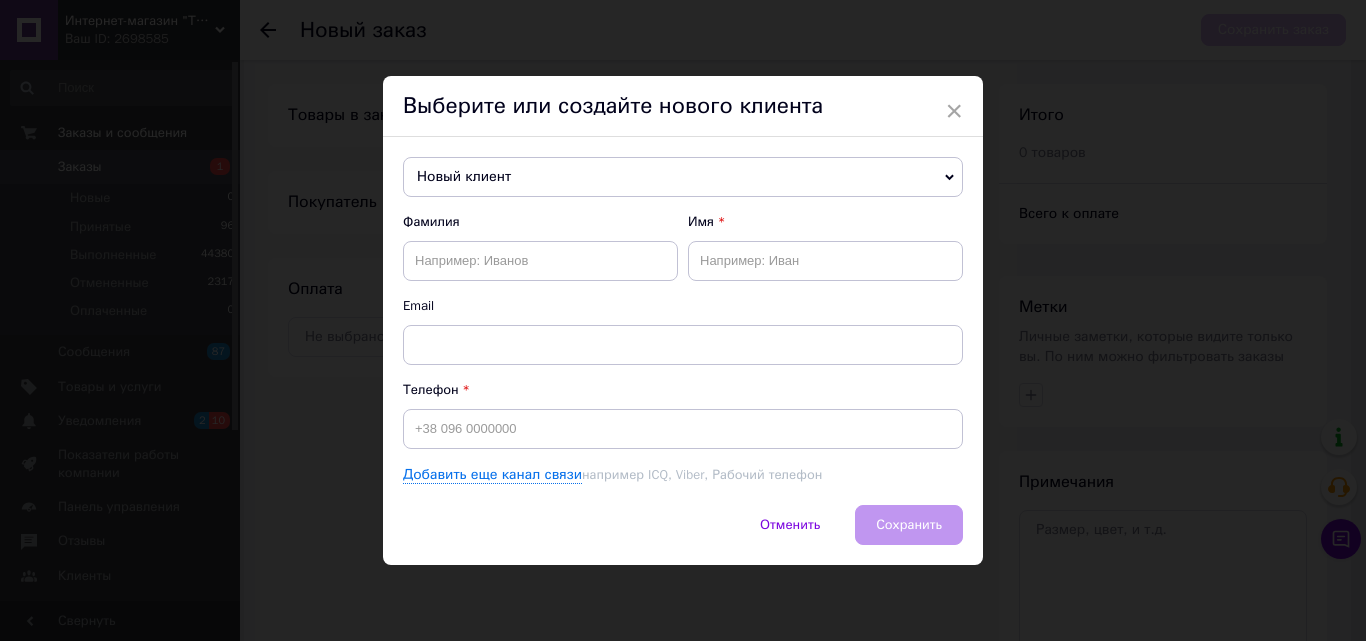 click on "Новый клиент" at bounding box center [683, 177] 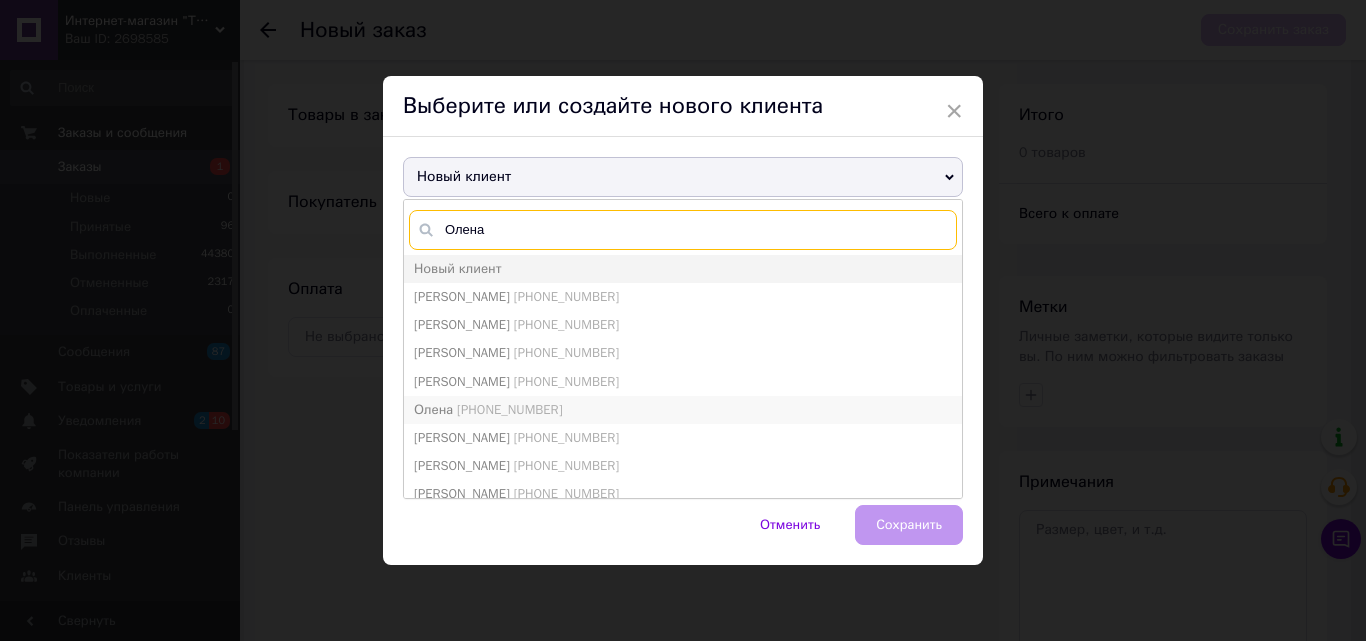 type on "Олена" 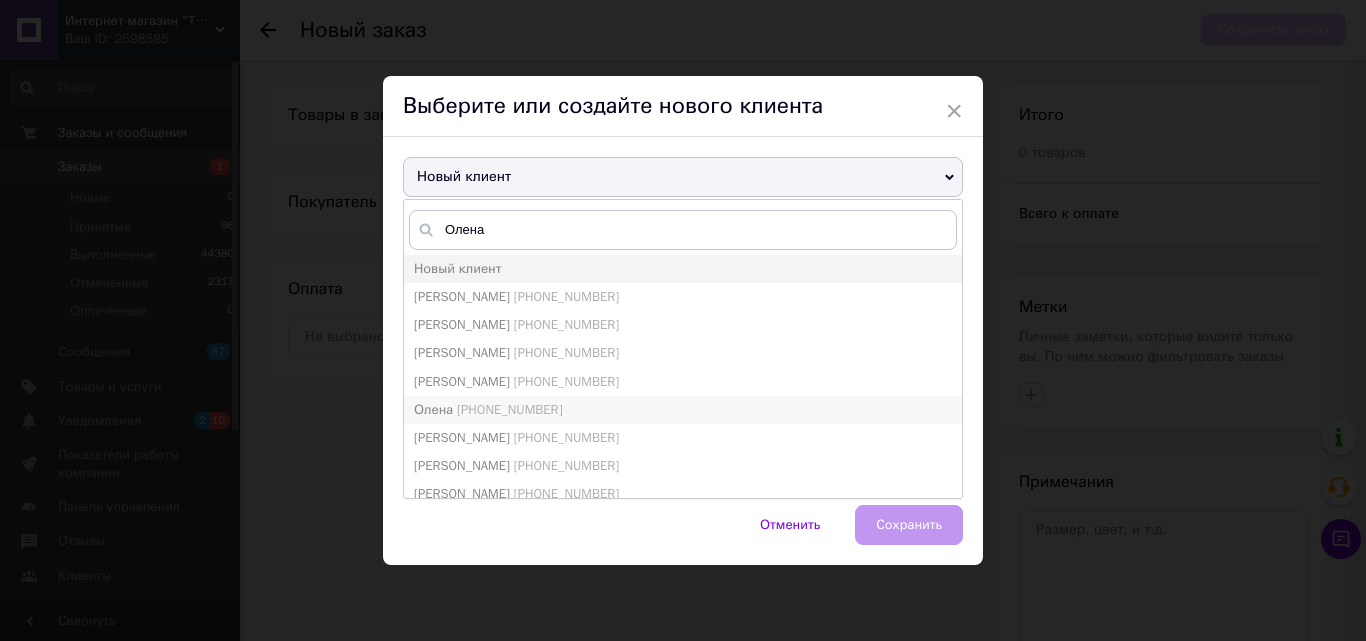 click on "Олена   +380509537525" at bounding box center [683, 410] 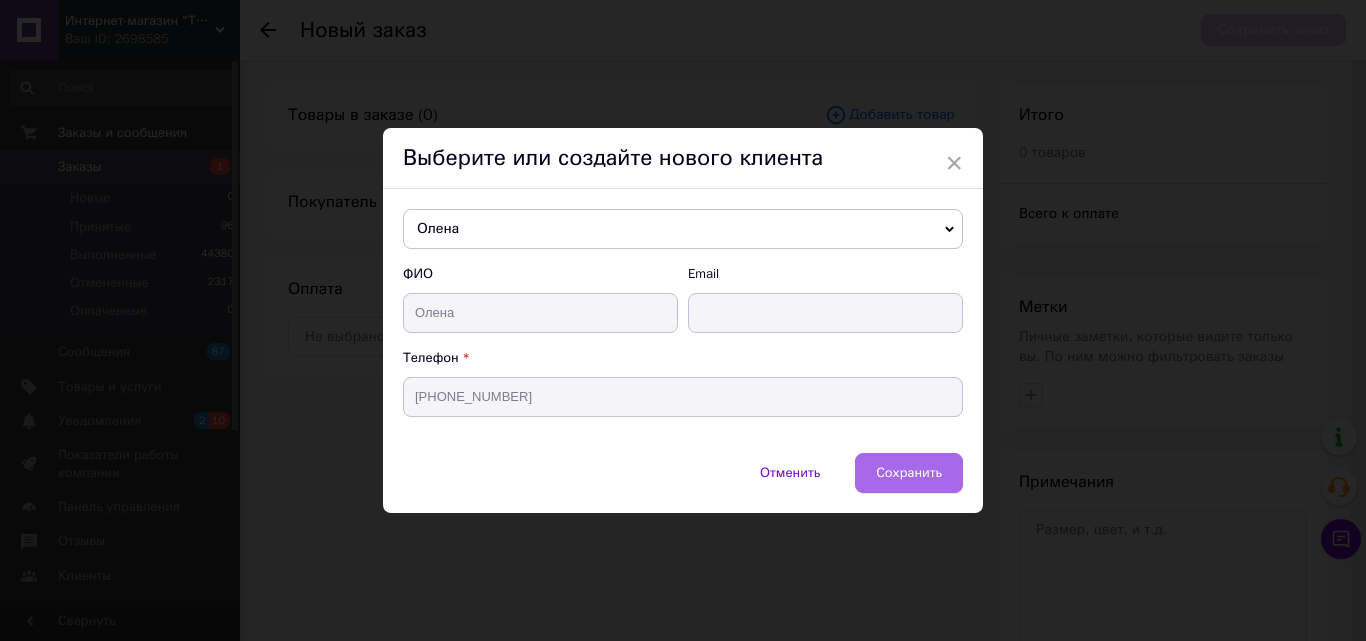 click on "Сохранить" at bounding box center [909, 473] 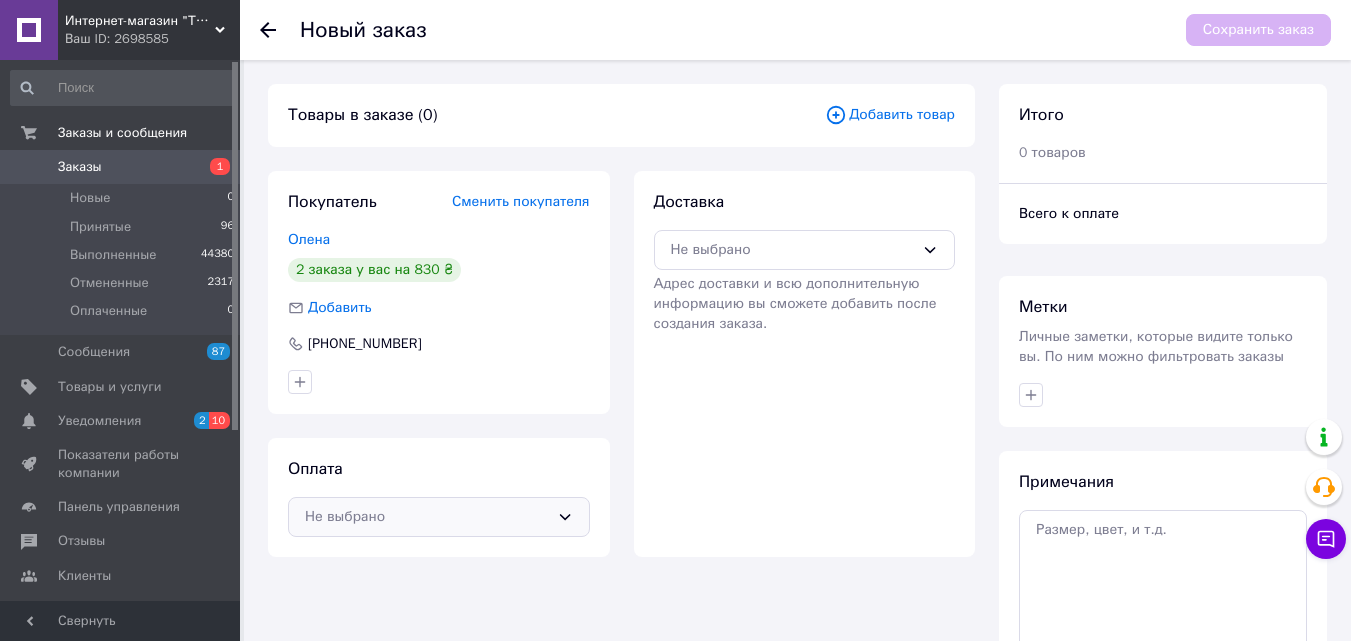 click on "Не выбрано" at bounding box center (427, 517) 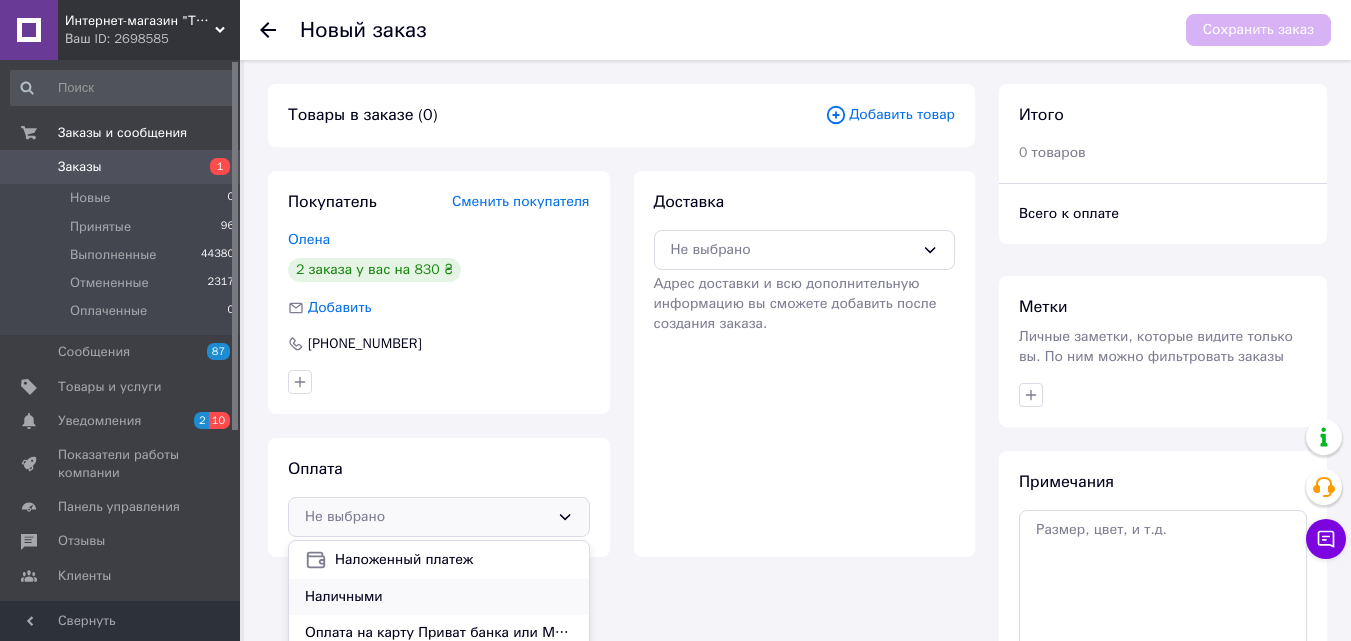 click on "Наличными" at bounding box center (439, 597) 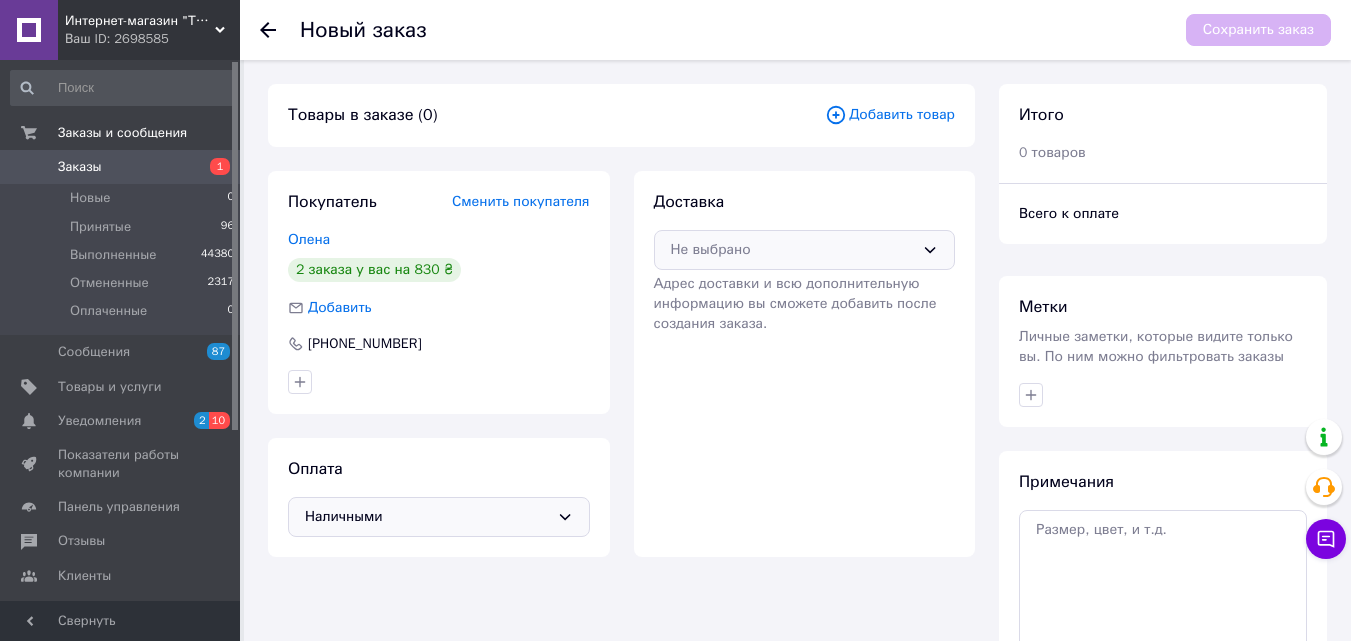 click on "Не выбрано" at bounding box center (793, 250) 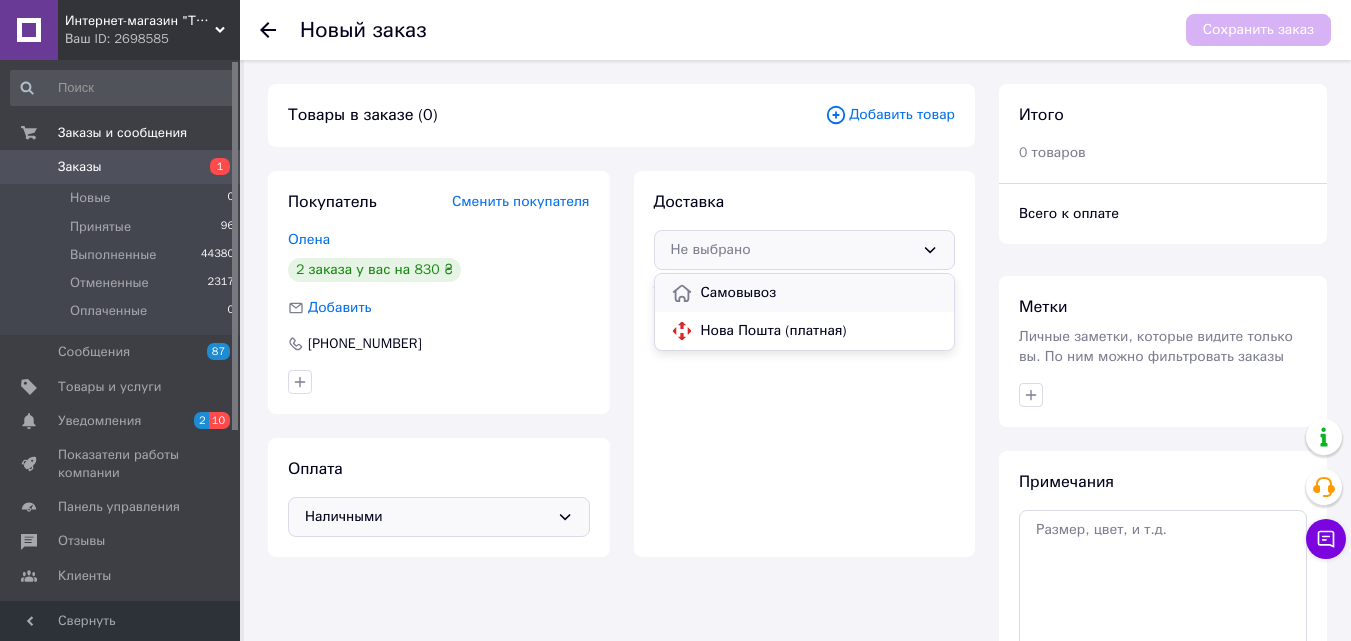 click on "Самовывоз" at bounding box center (820, 293) 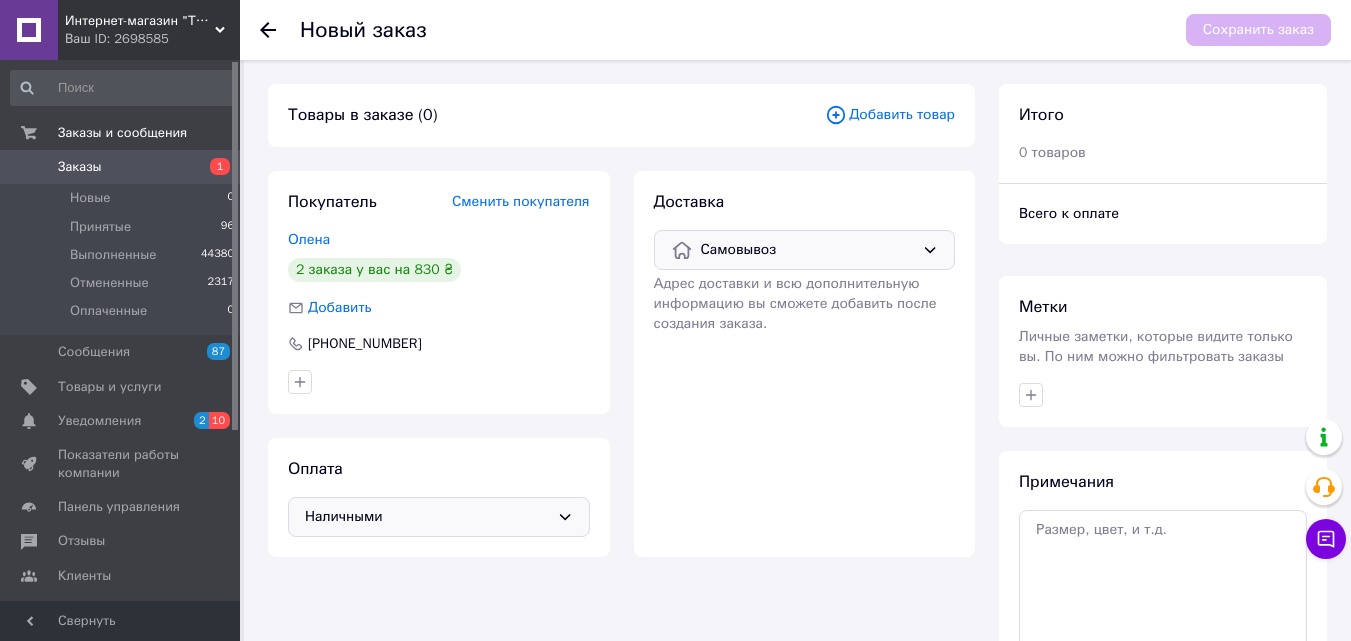 click on "Добавить товар" at bounding box center [890, 115] 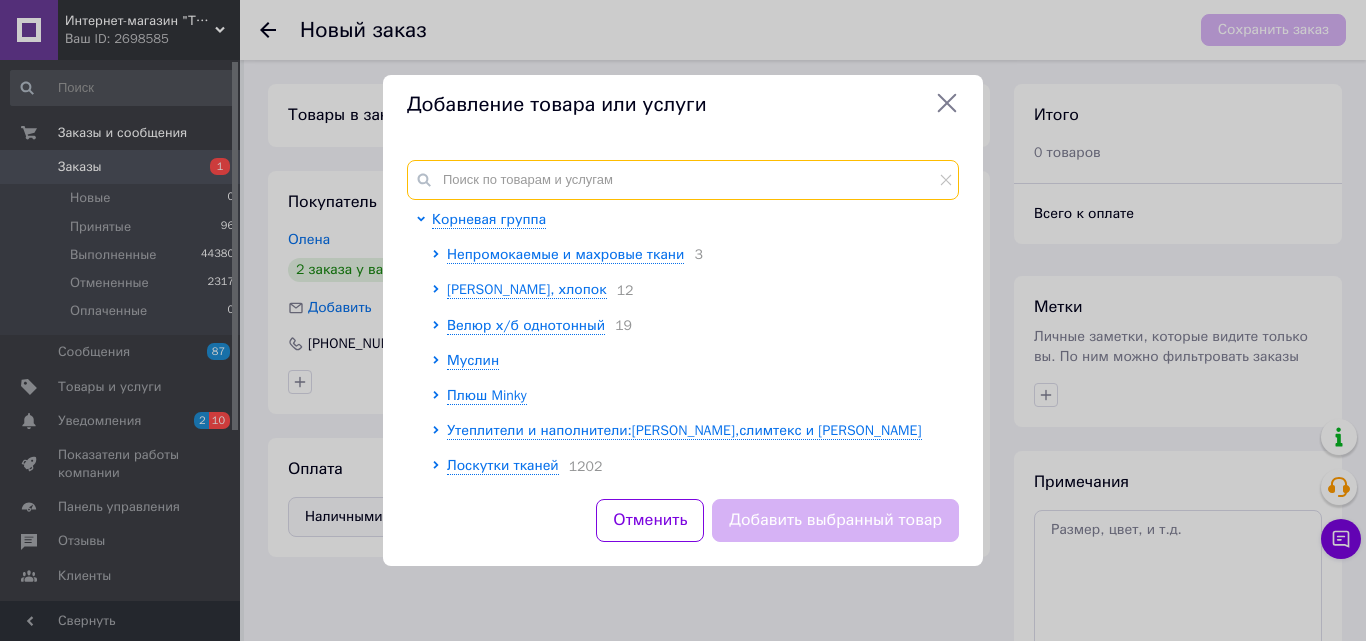 click at bounding box center [683, 180] 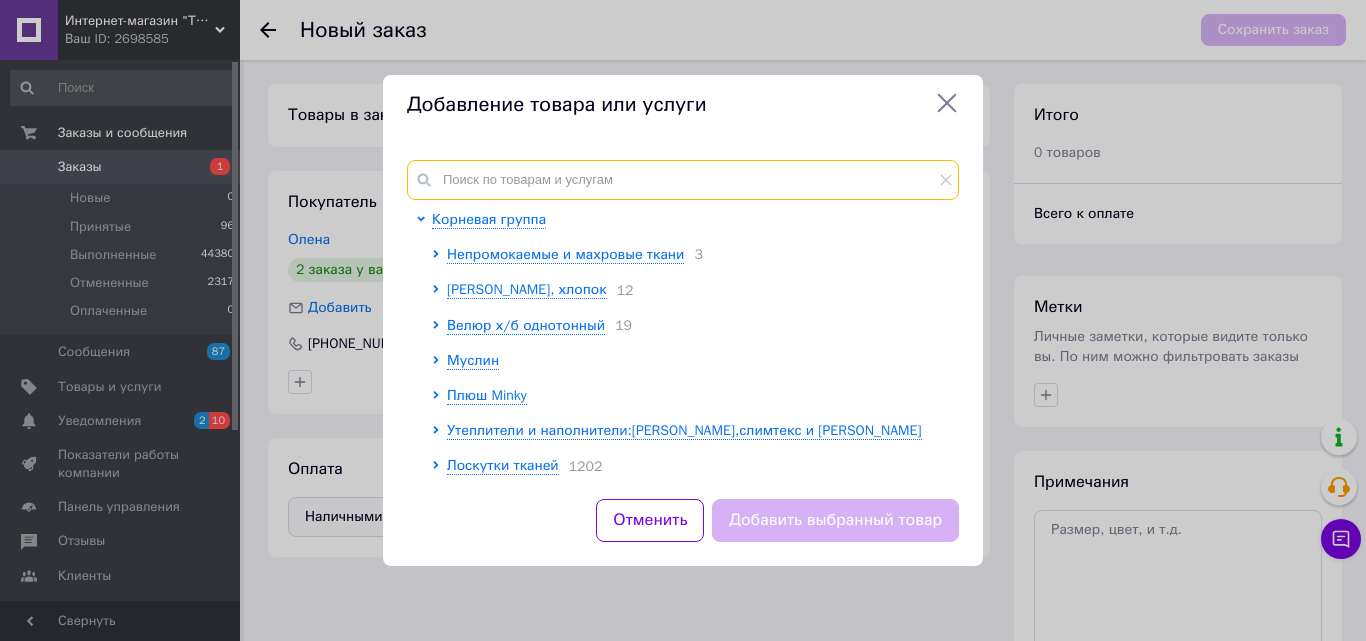 click at bounding box center [683, 180] 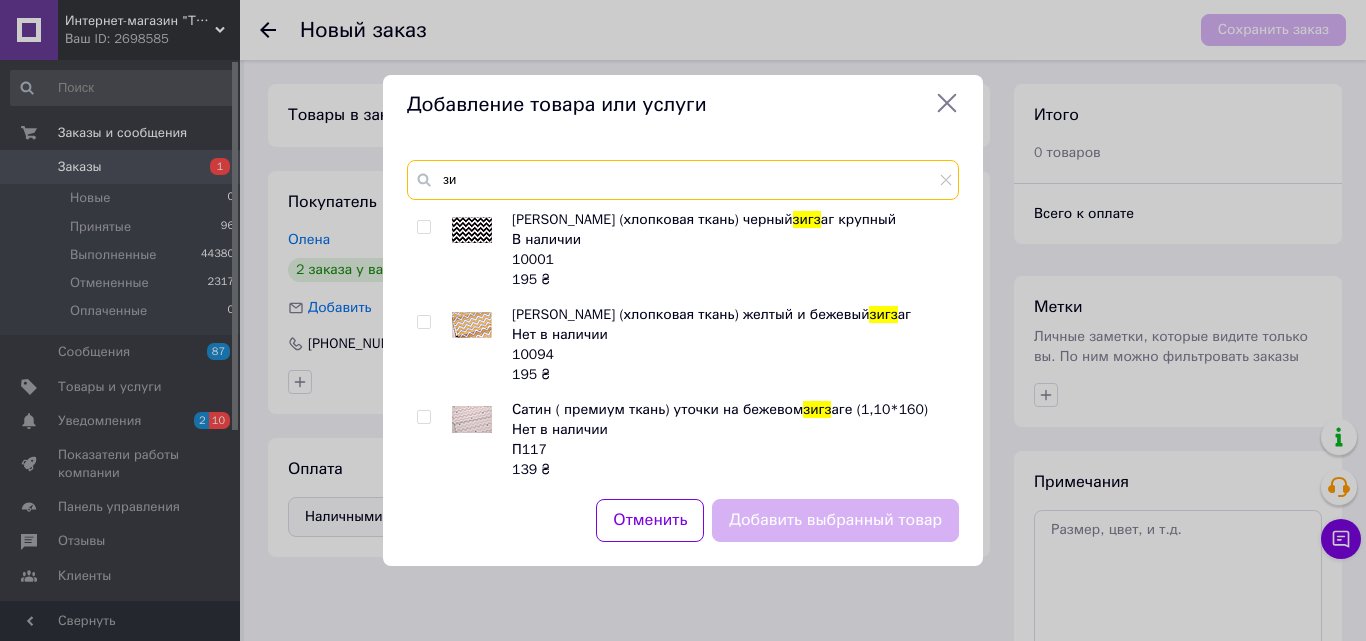 type on "з" 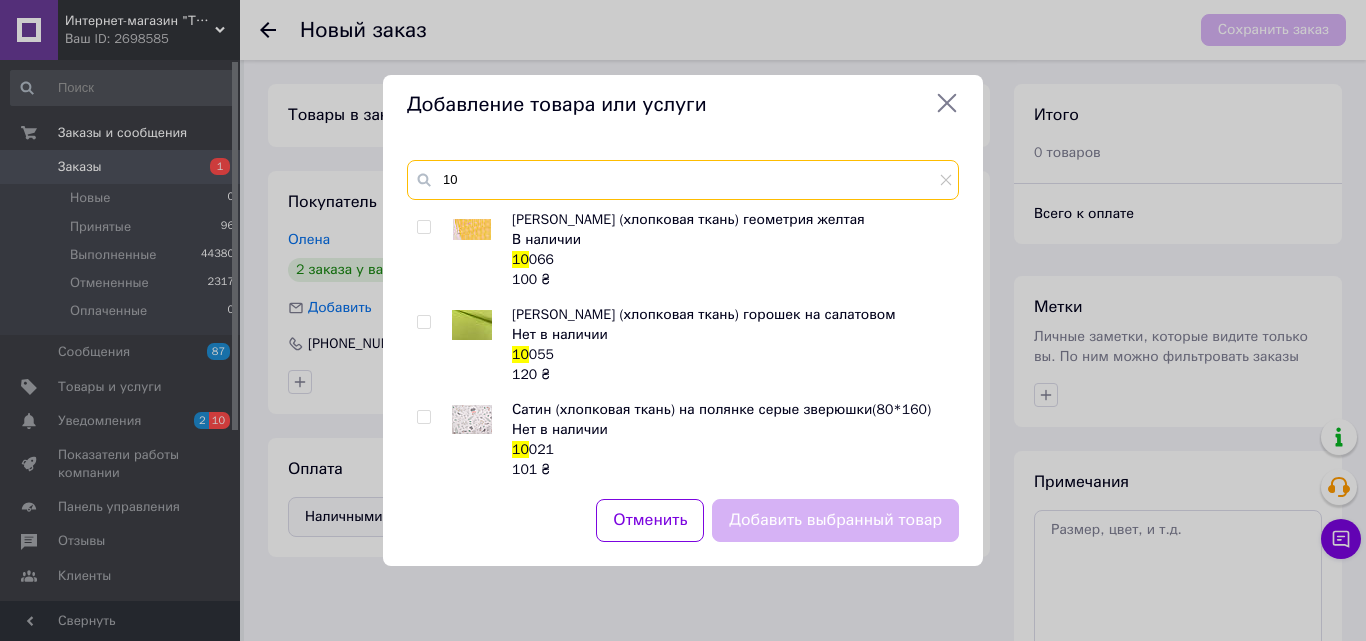 type on "1" 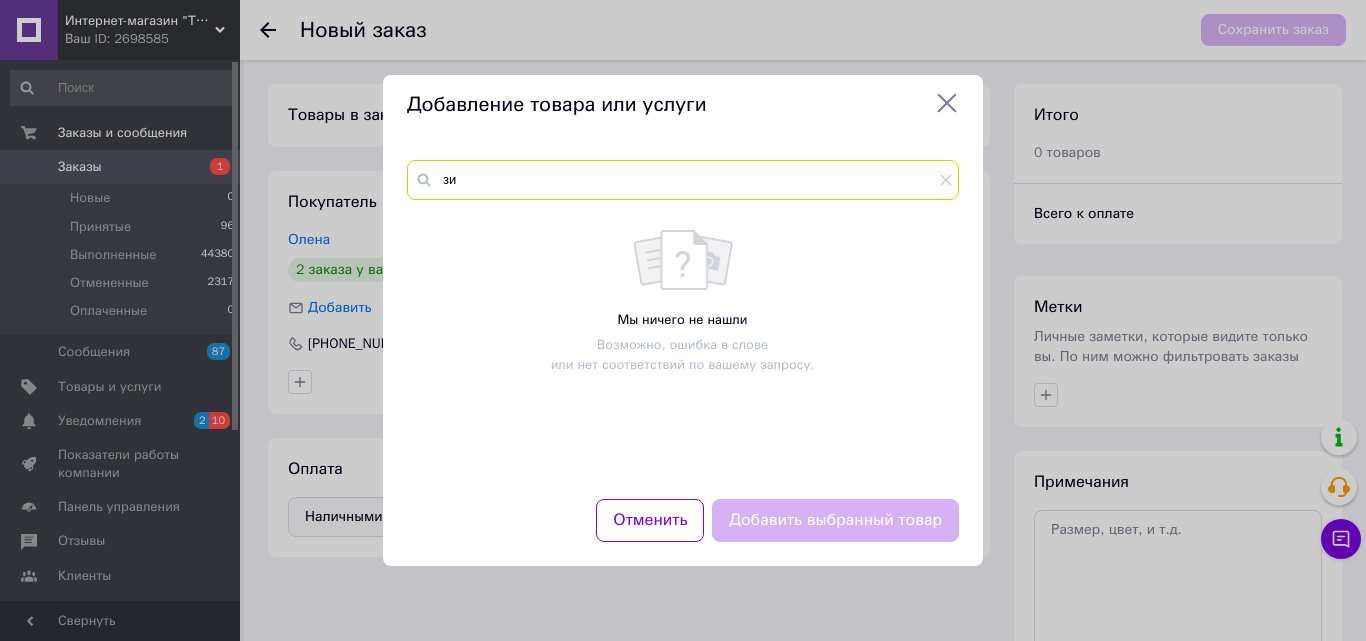 type on "з" 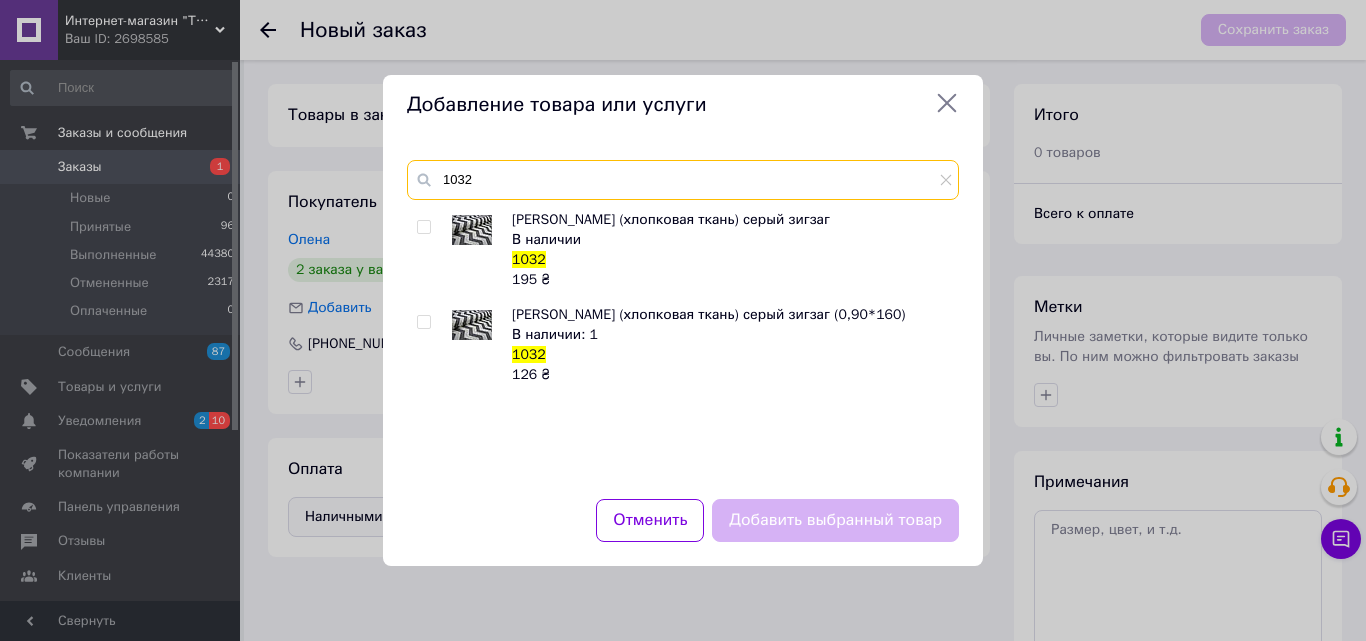 type on "1032" 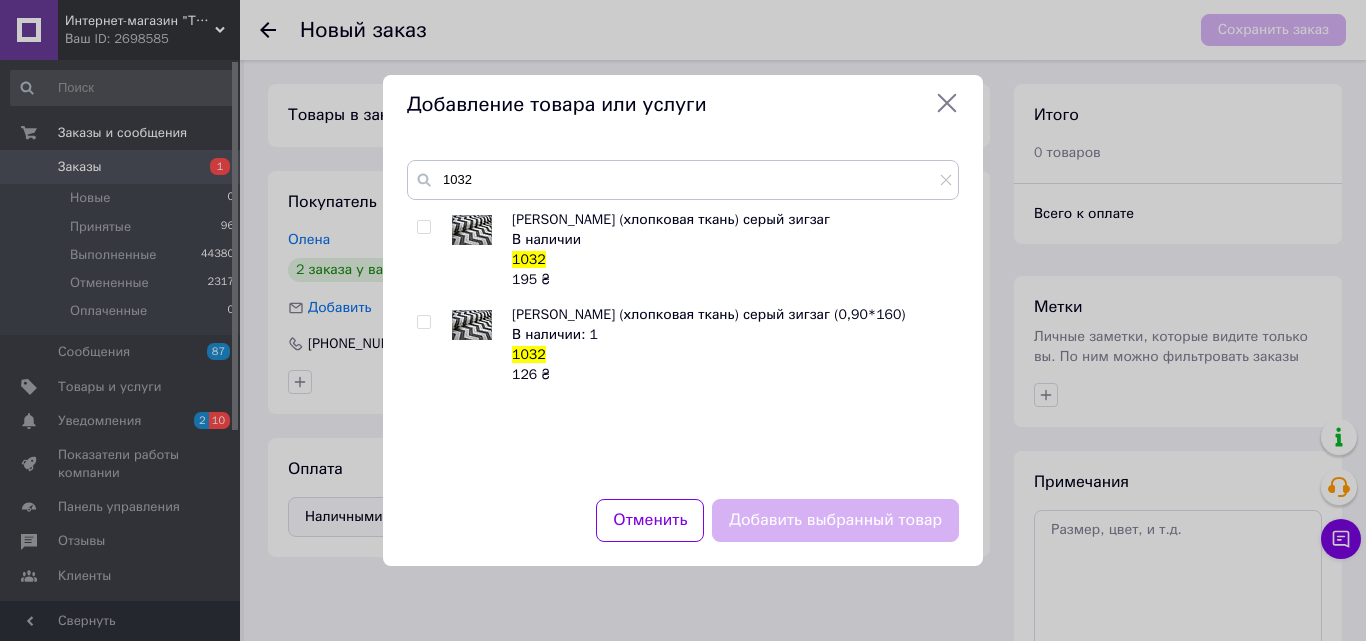 click at bounding box center [423, 227] 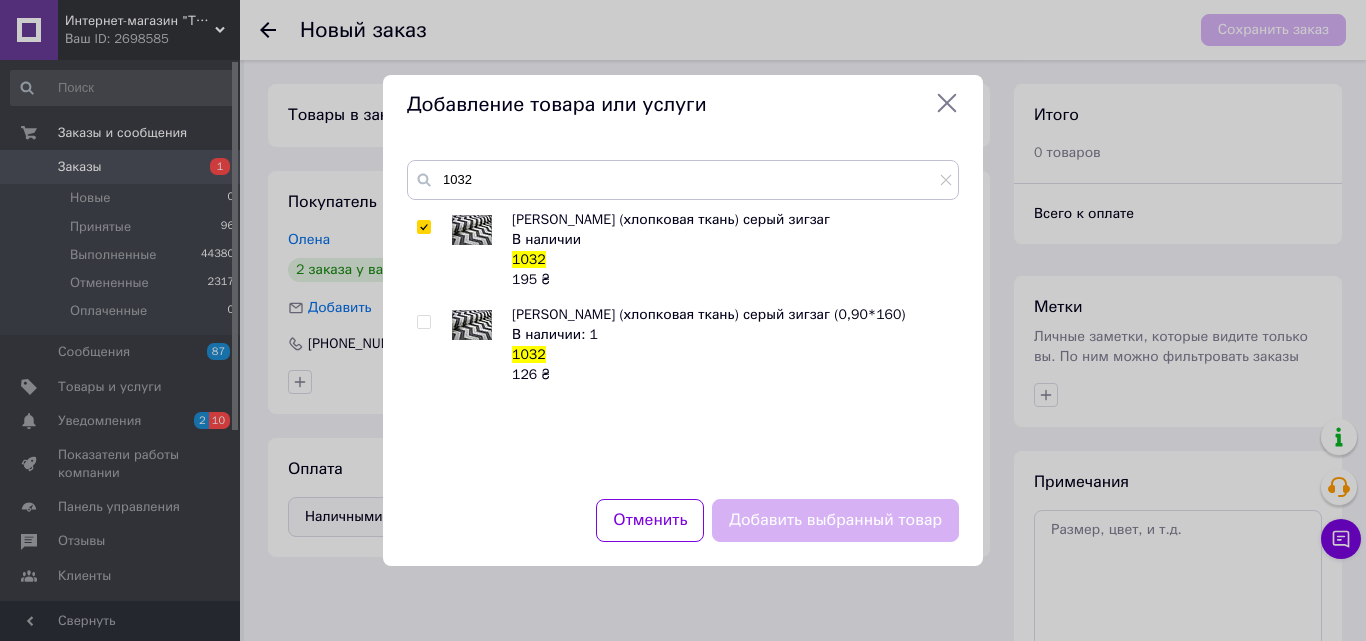 checkbox on "true" 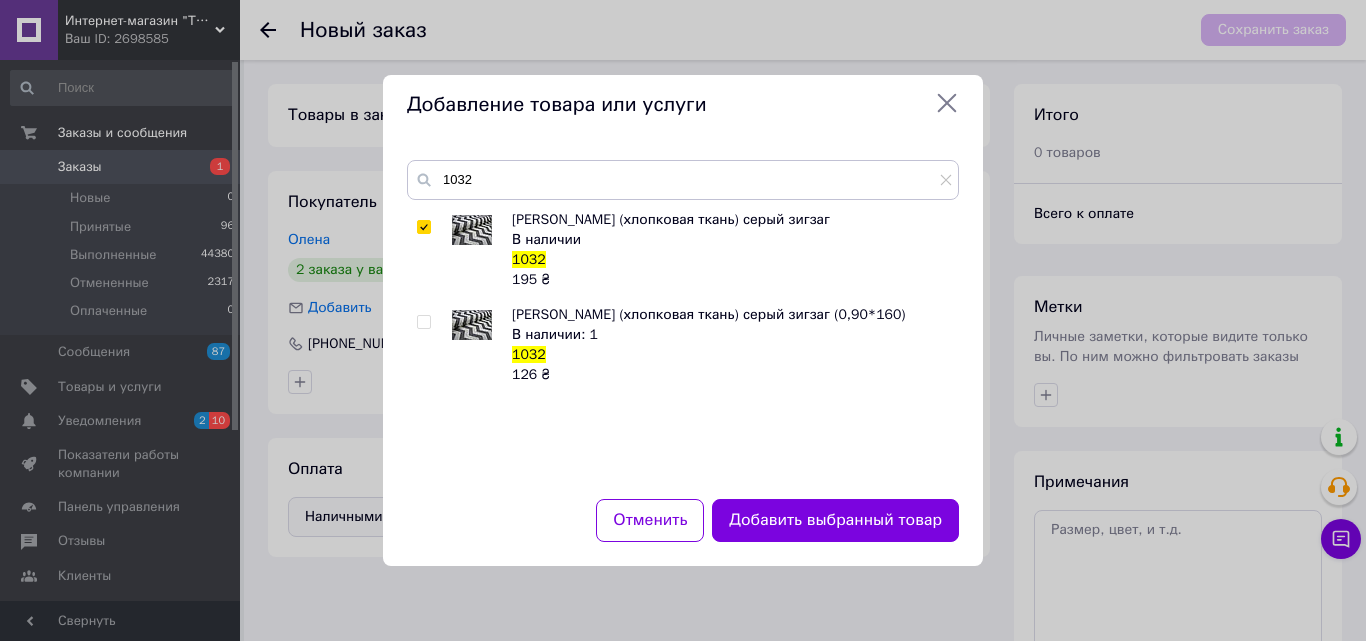 click on "Добавить выбранный товар" at bounding box center (835, 520) 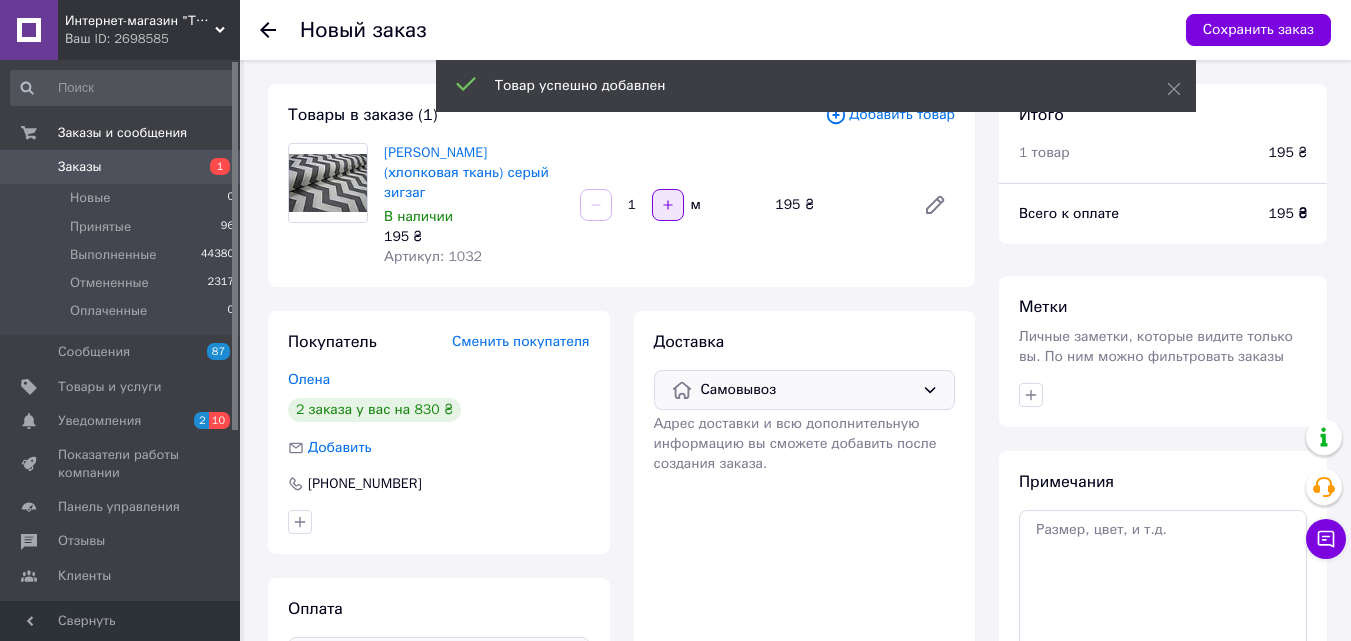click at bounding box center (668, 205) 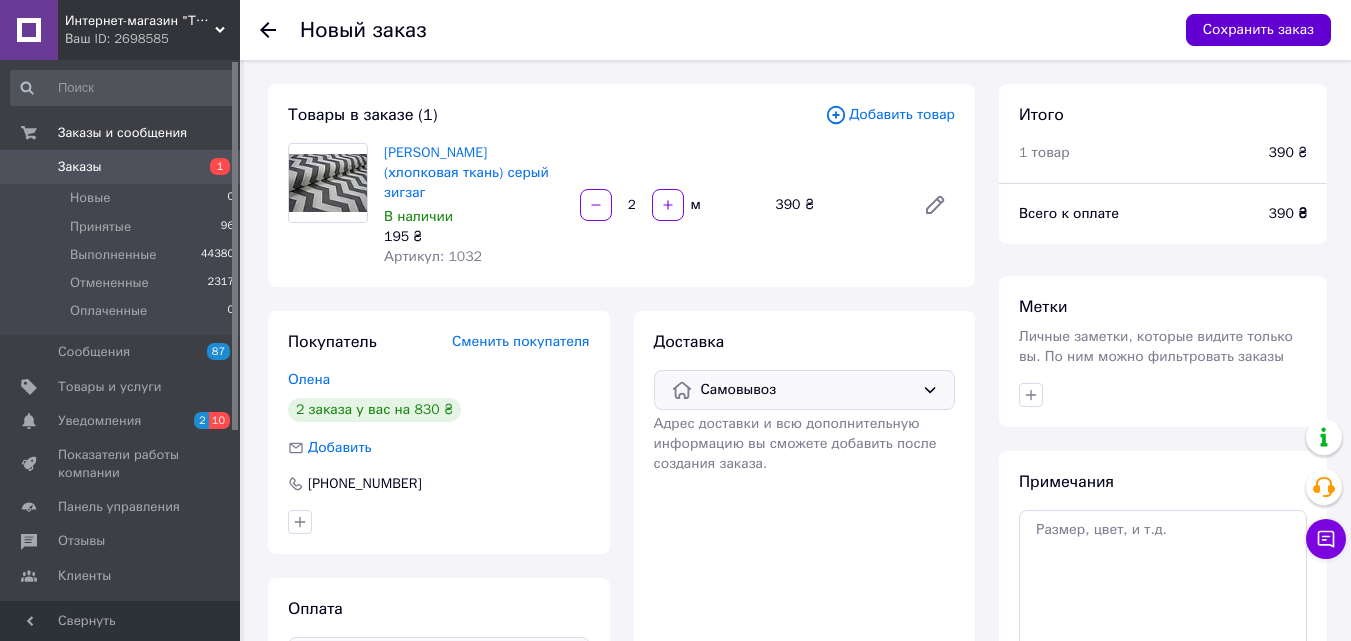 click on "Сохранить заказ" at bounding box center (1258, 30) 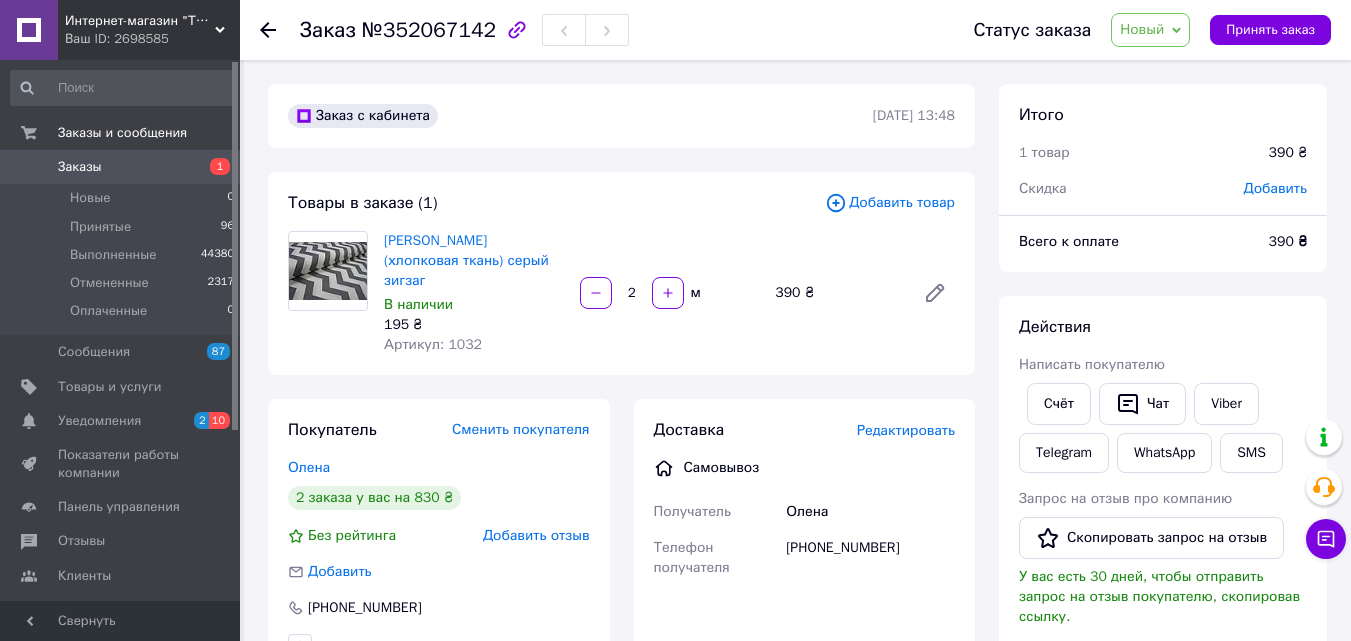 click on "Новый" at bounding box center (1142, 29) 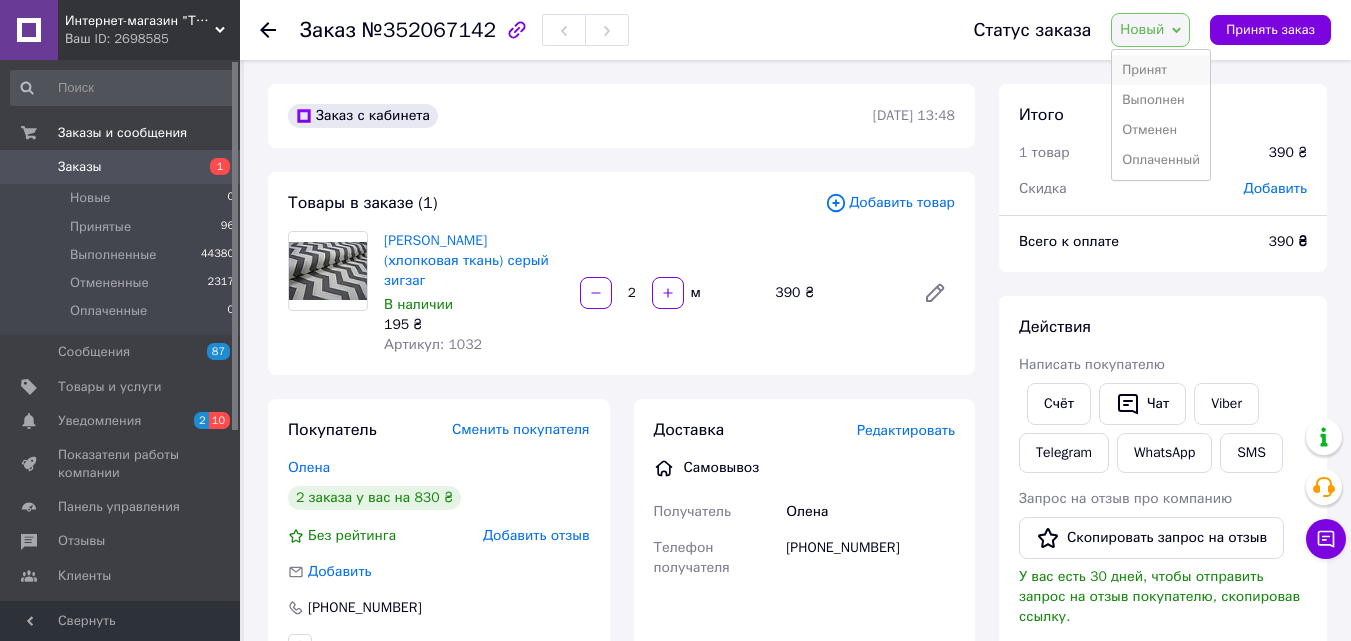 click on "Принят" at bounding box center (1161, 70) 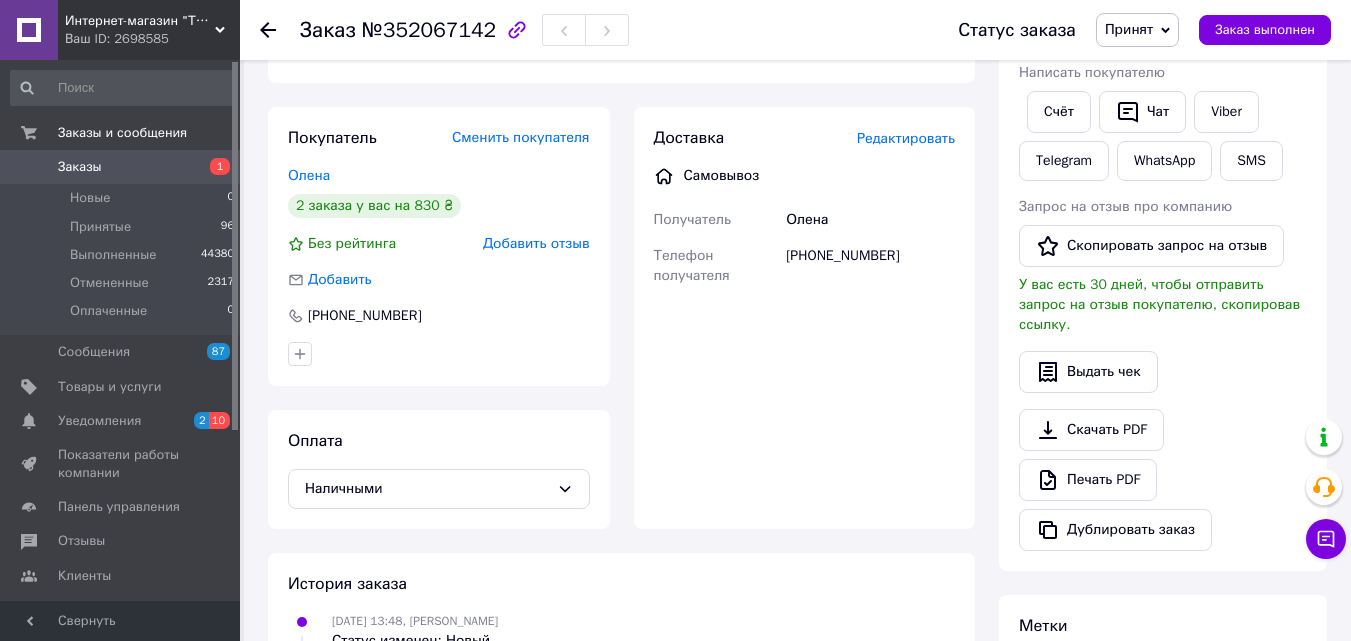 scroll, scrollTop: 300, scrollLeft: 0, axis: vertical 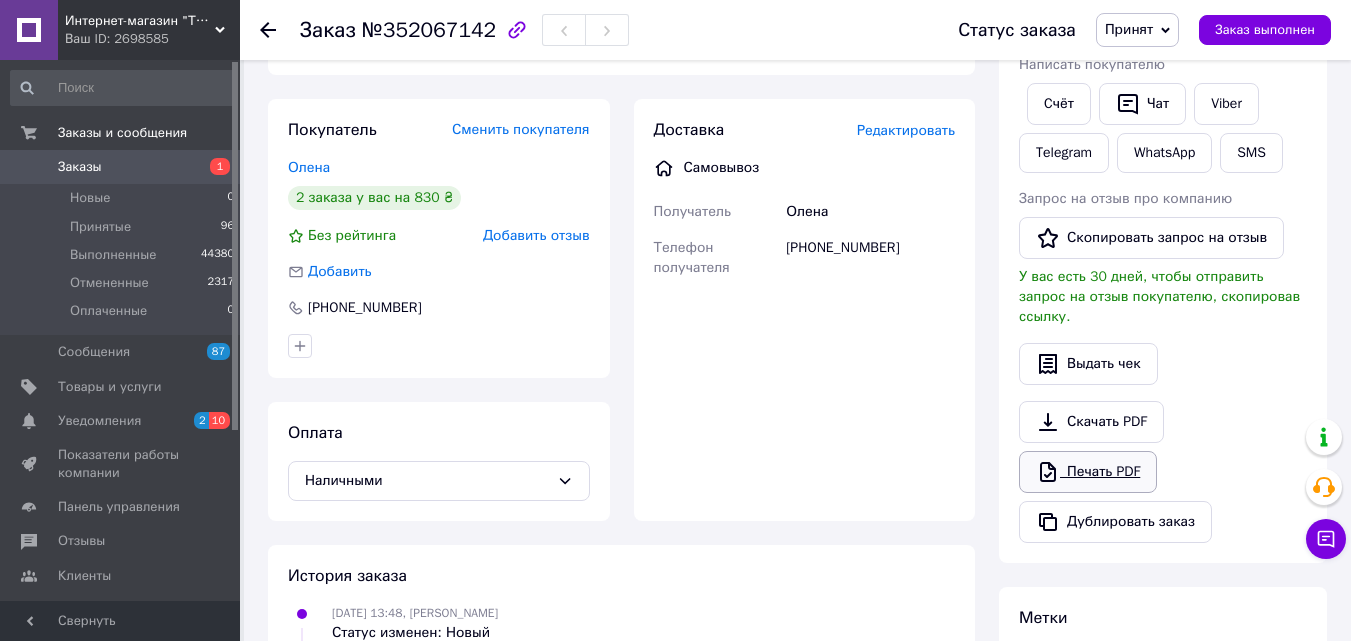 click on "Печать PDF" at bounding box center (1088, 472) 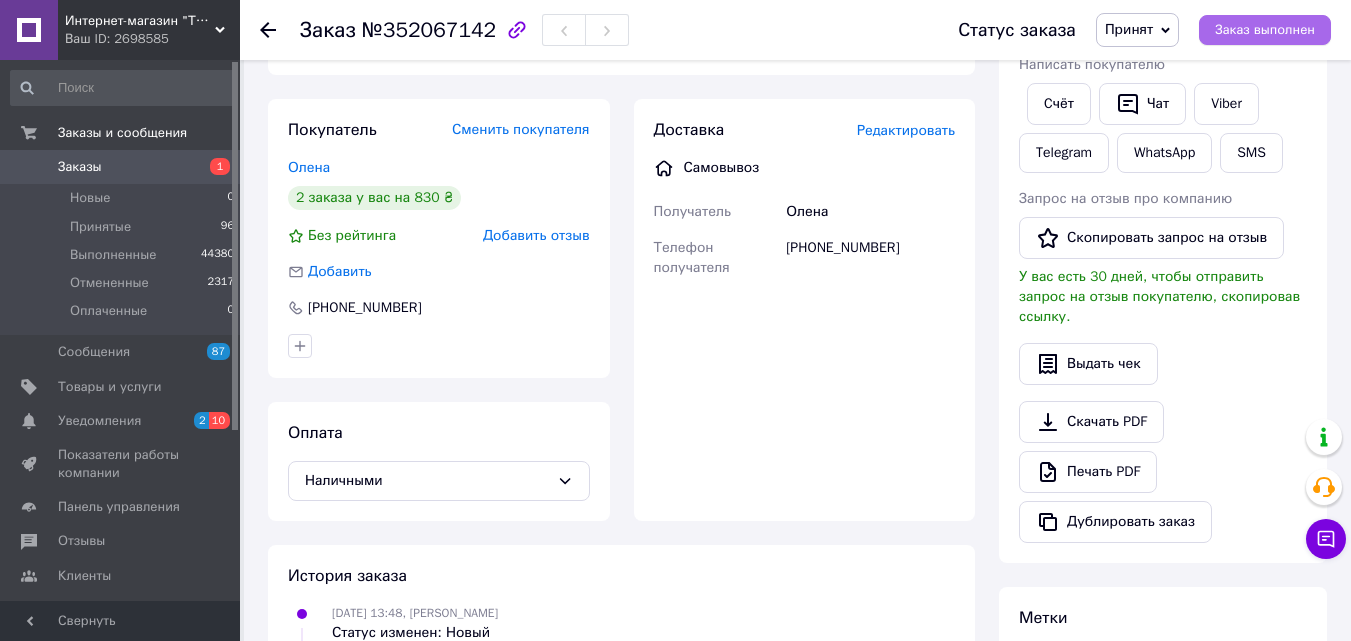 click on "Заказ выполнен" at bounding box center [1265, 30] 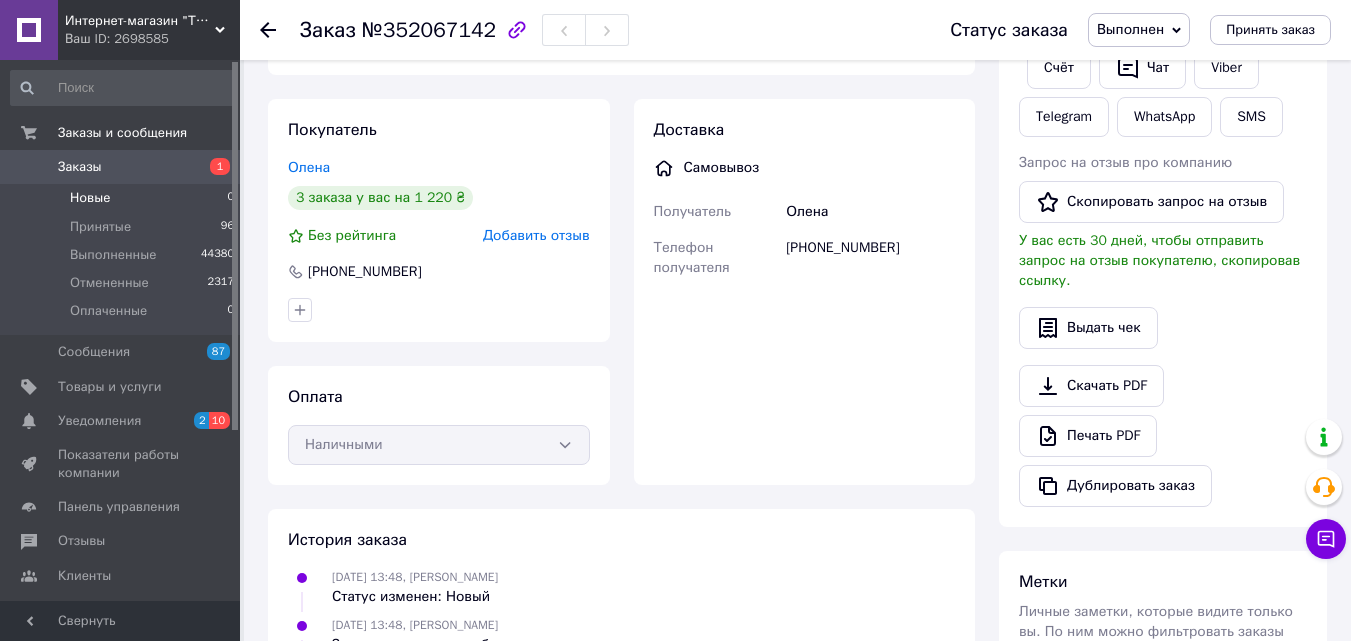 click on "Новые 0" at bounding box center (123, 198) 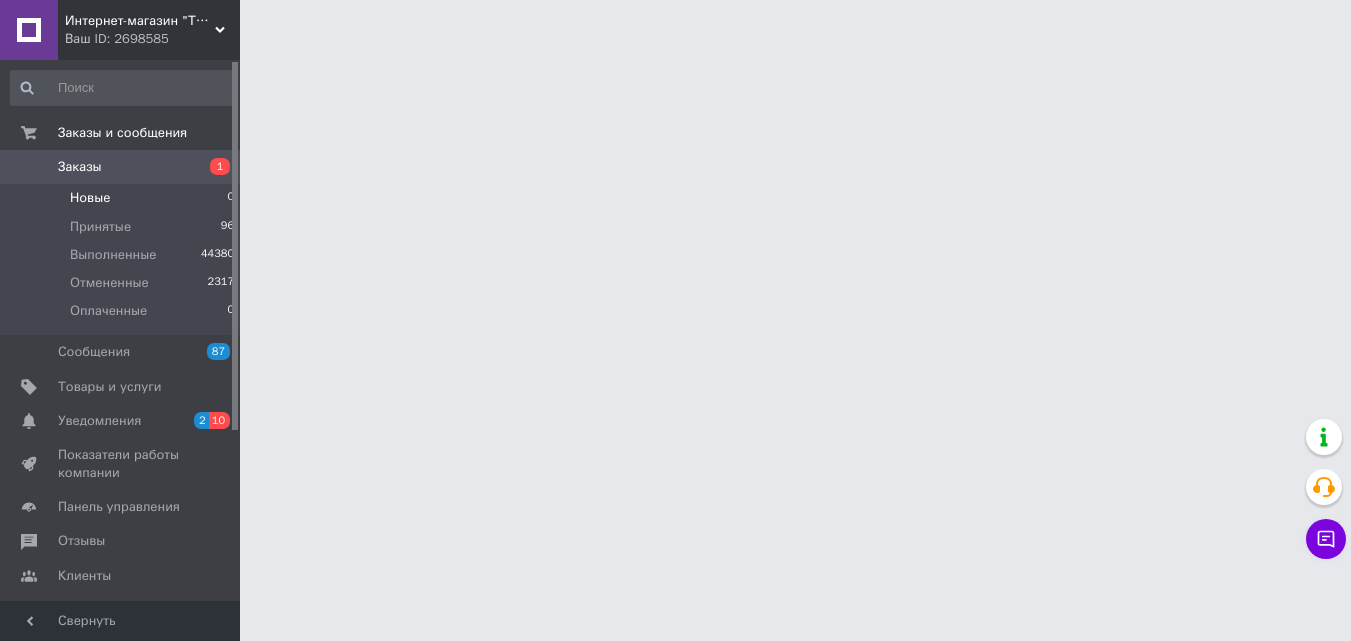 scroll, scrollTop: 0, scrollLeft: 0, axis: both 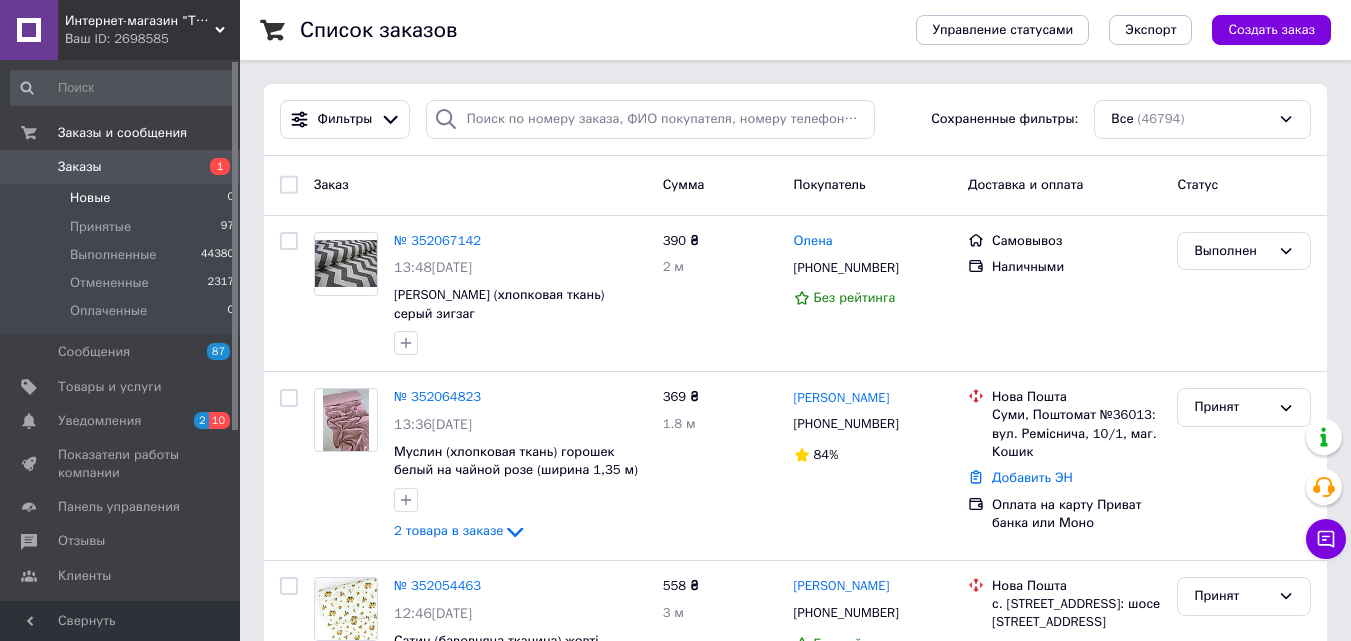 click on "Новые" at bounding box center [90, 198] 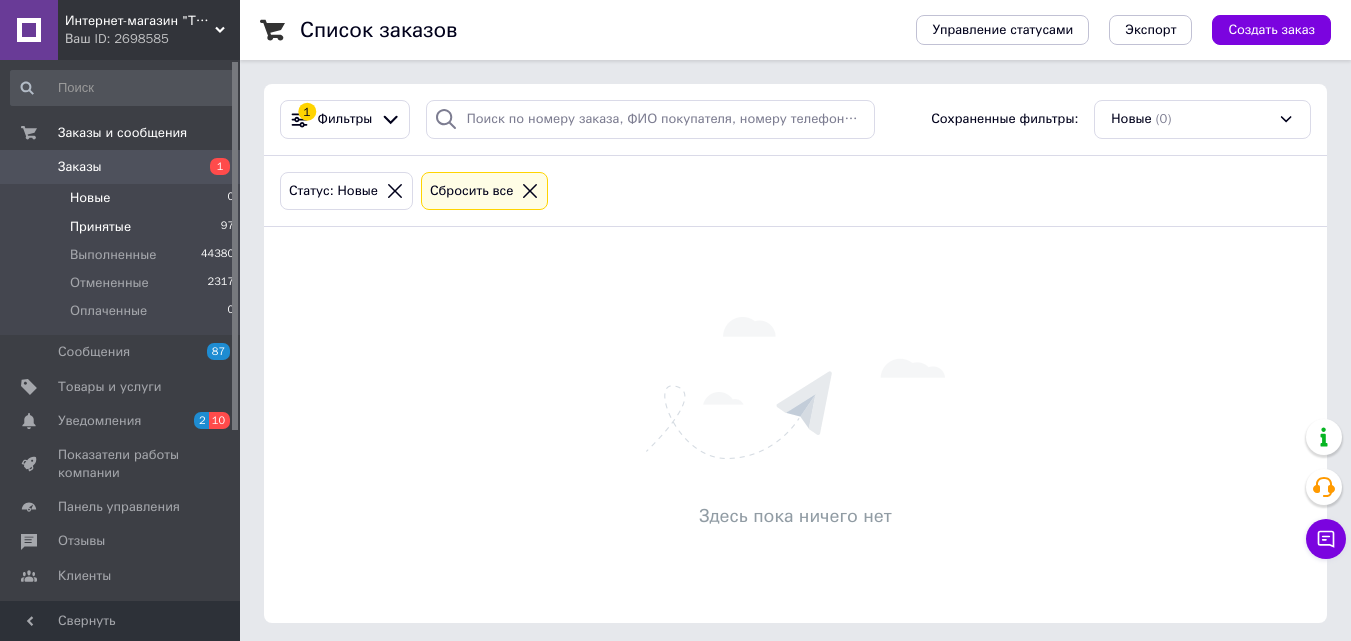 click on "Принятые" at bounding box center (100, 227) 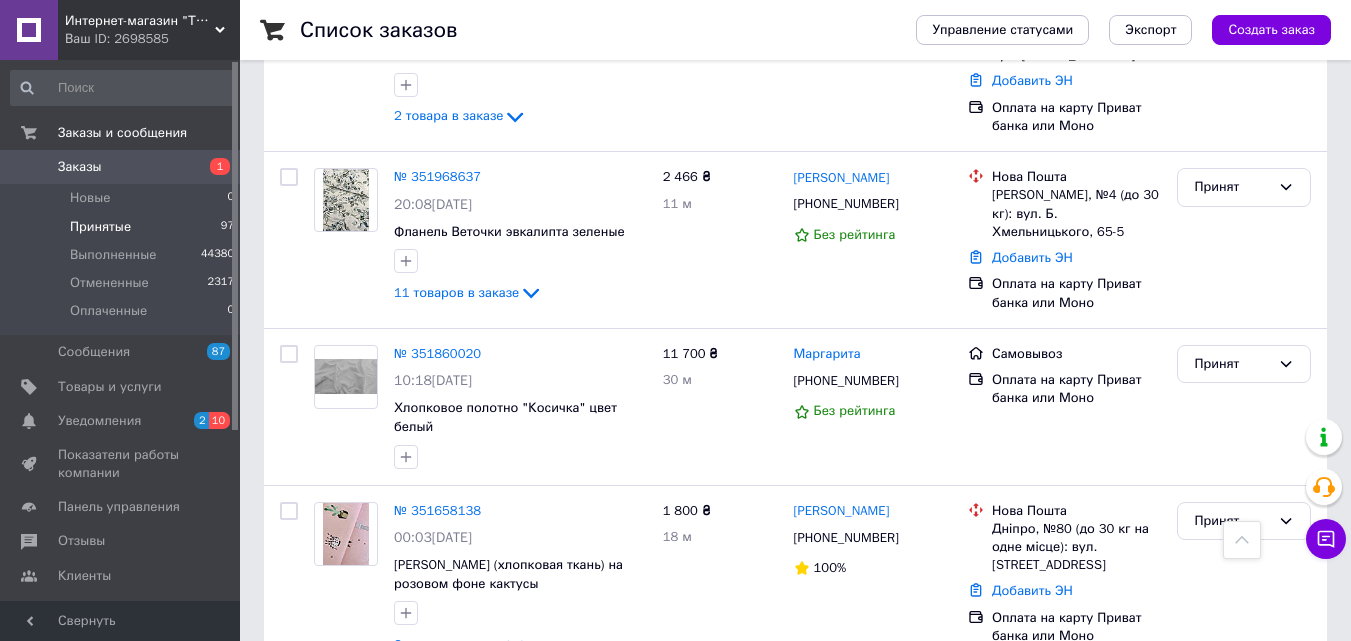 scroll, scrollTop: 2600, scrollLeft: 0, axis: vertical 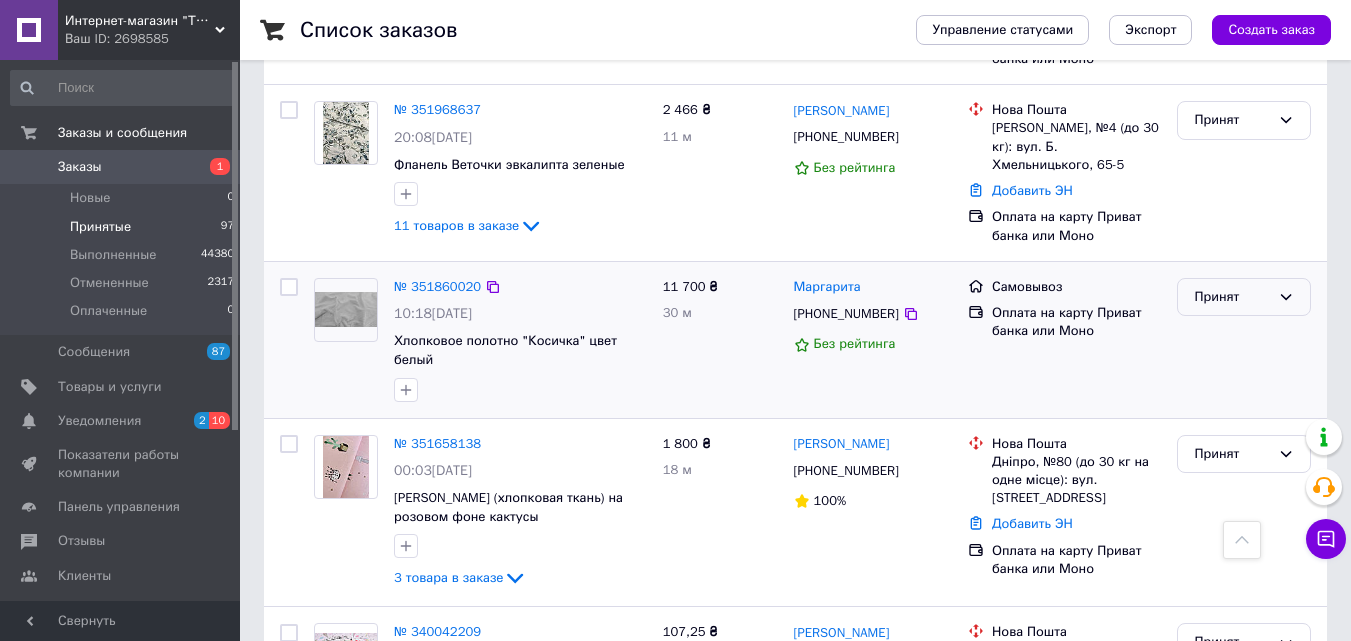 click on "Принят" at bounding box center [1232, 297] 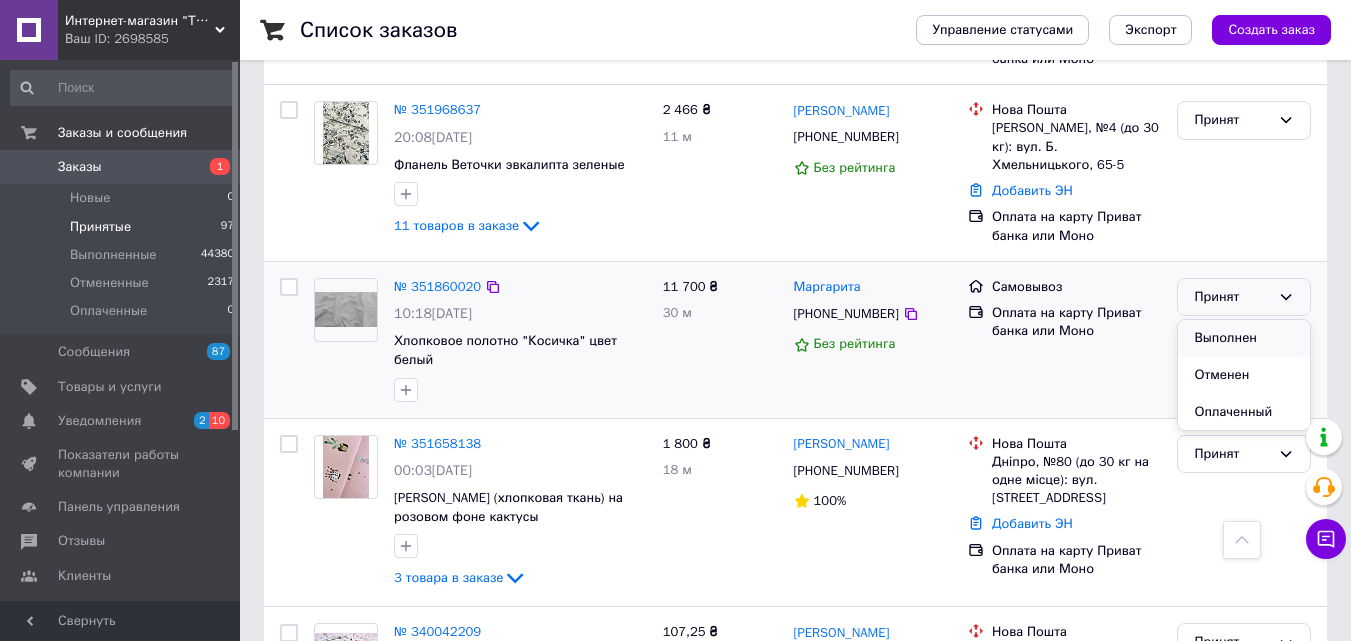 click on "Выполнен" at bounding box center (1244, 338) 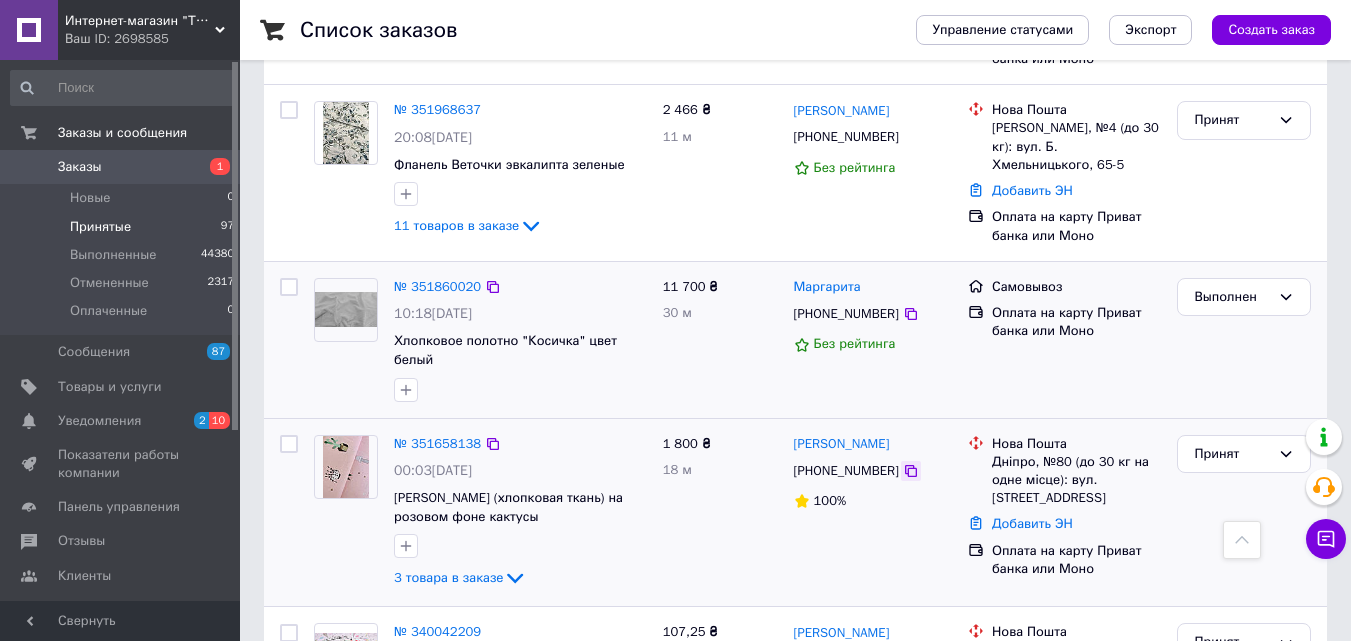 click 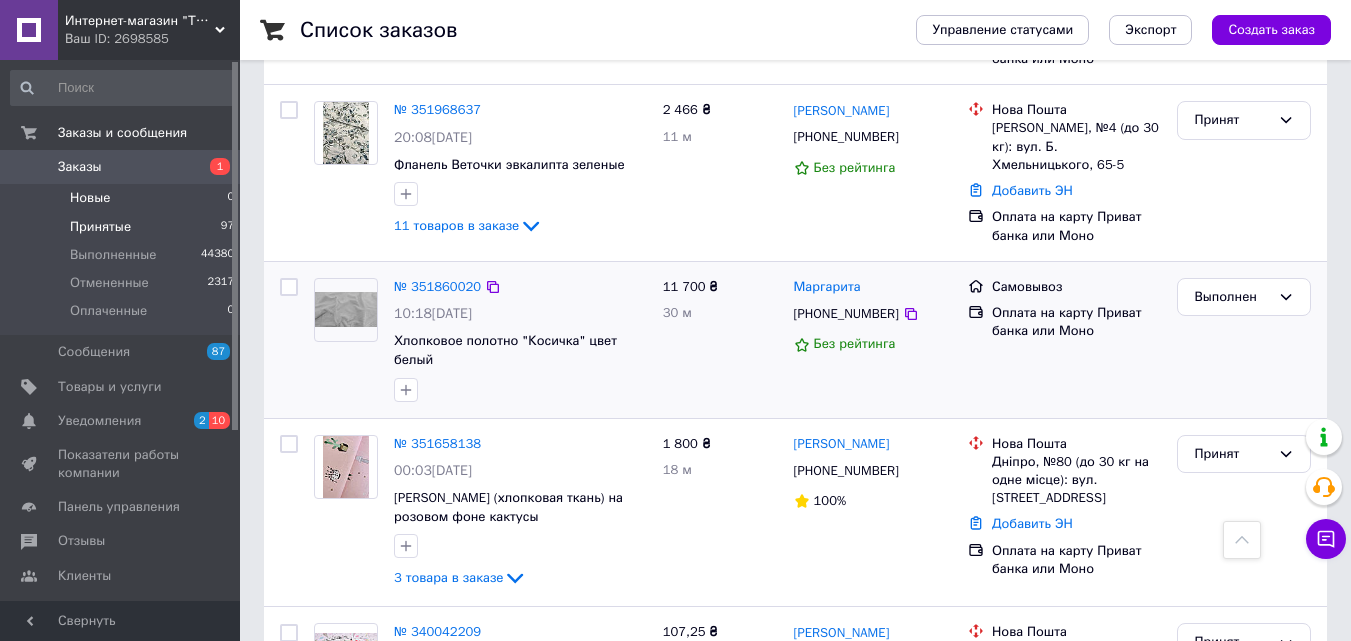 click on "Новые" at bounding box center (90, 198) 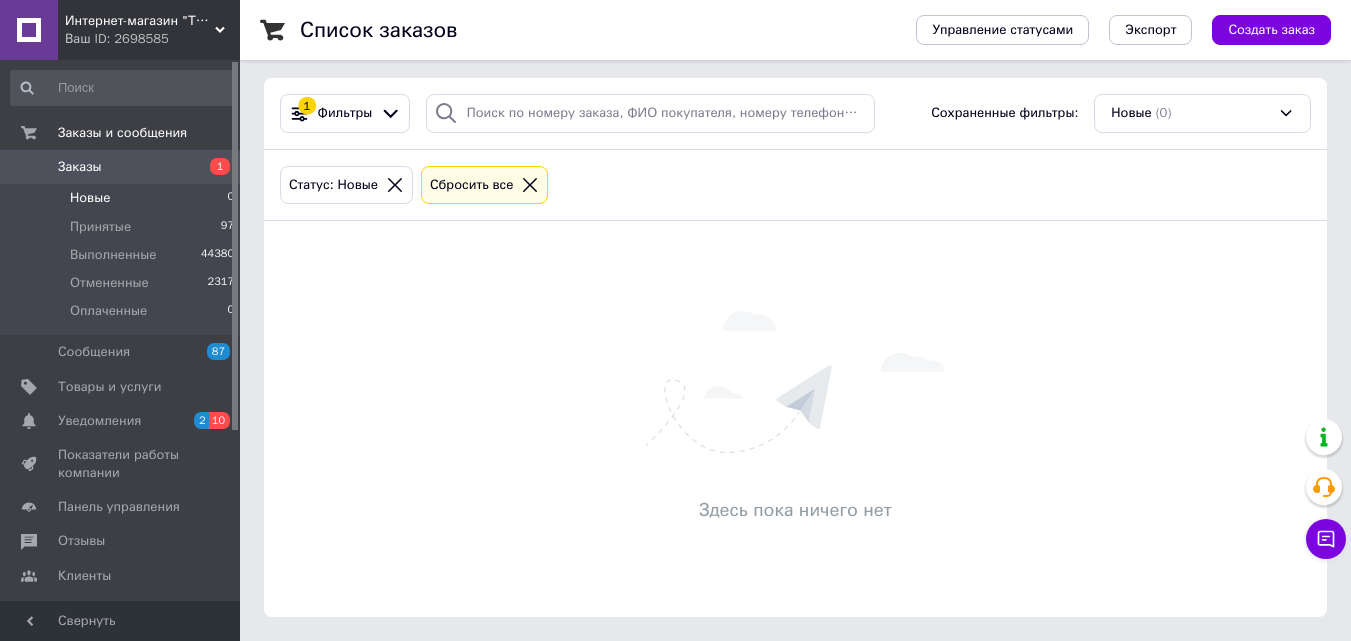 scroll, scrollTop: 0, scrollLeft: 0, axis: both 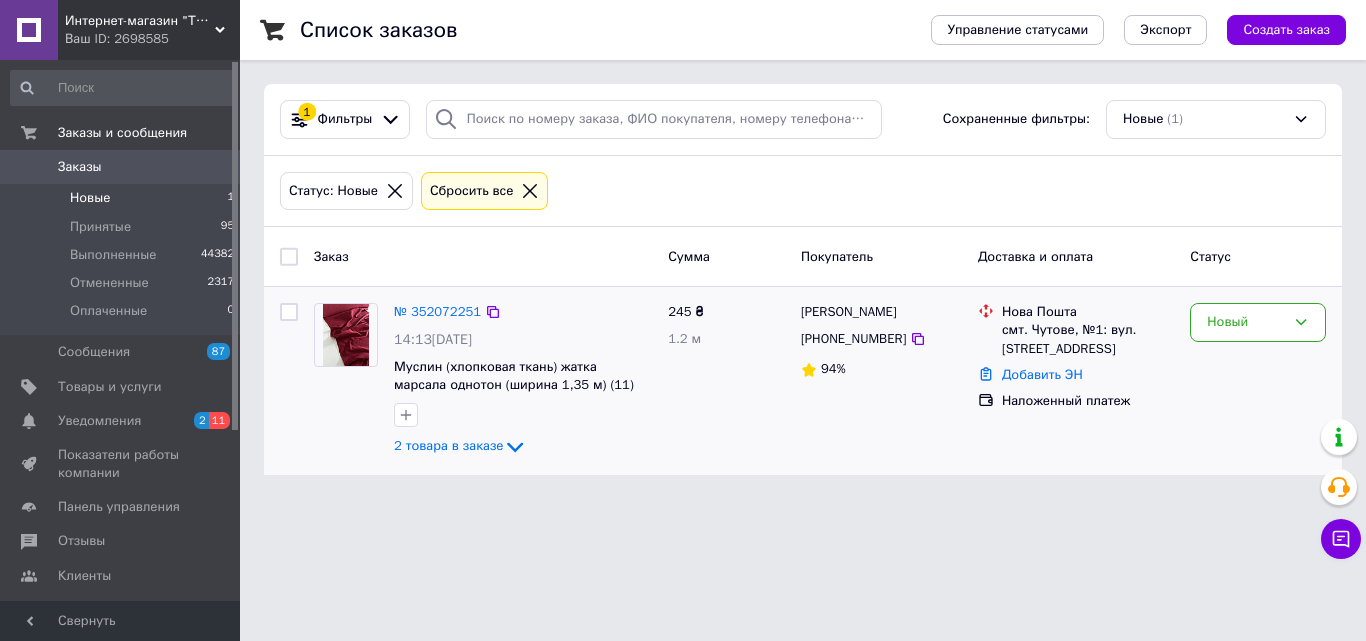 click at bounding box center (346, 335) 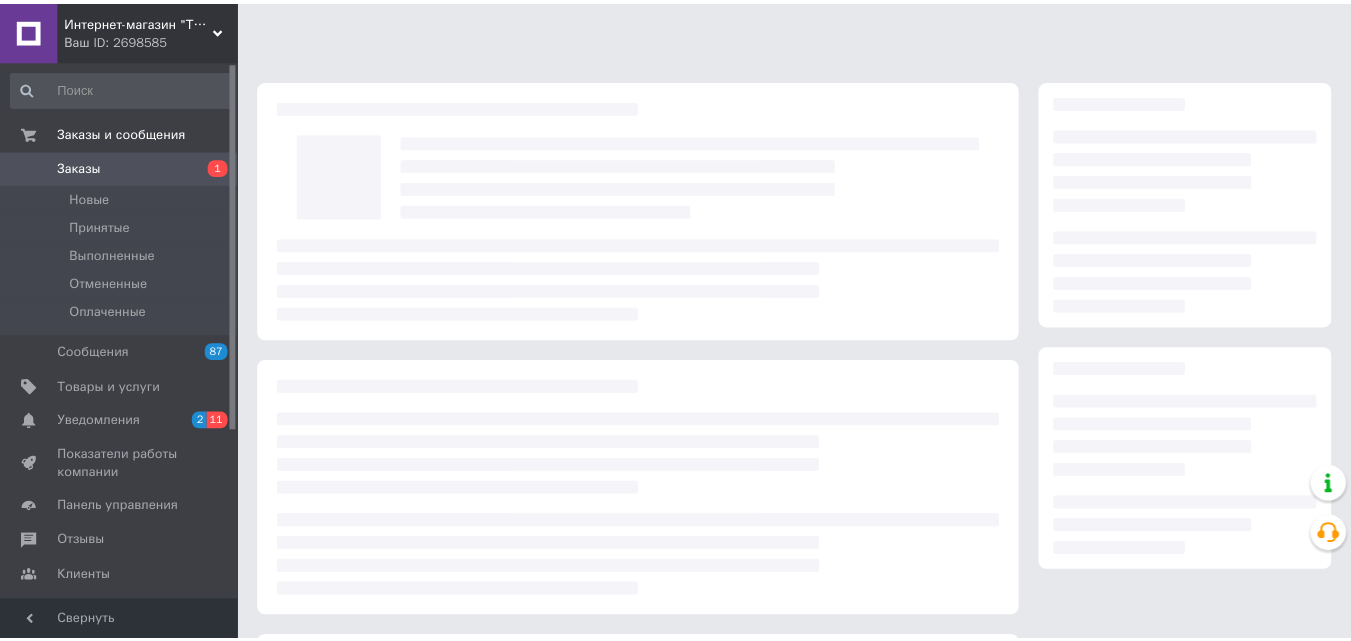 scroll, scrollTop: 0, scrollLeft: 0, axis: both 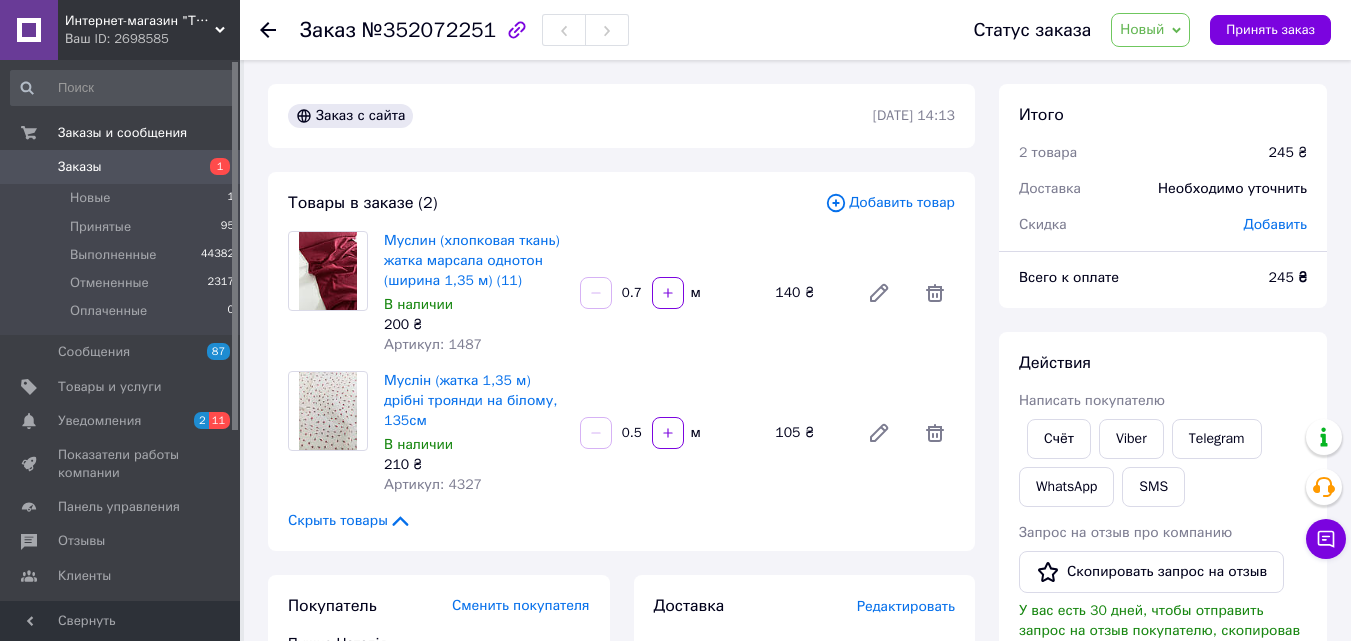 click on "Новый" at bounding box center (1142, 29) 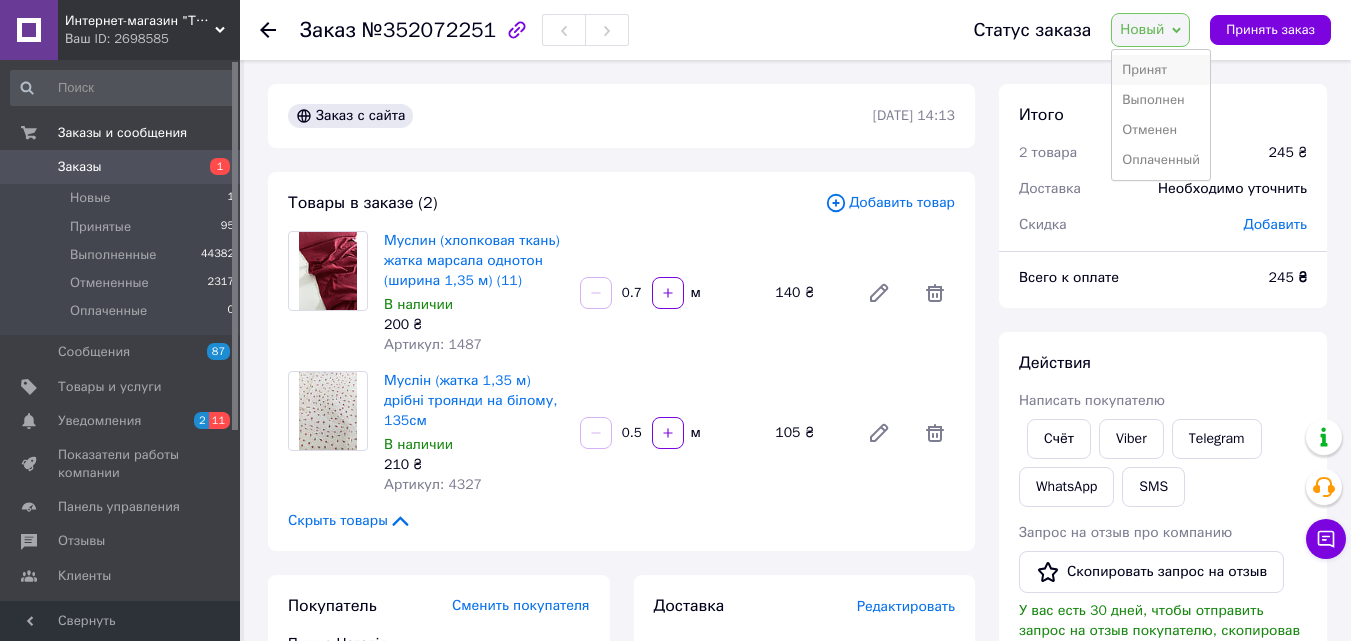 click on "Принят" at bounding box center (1161, 70) 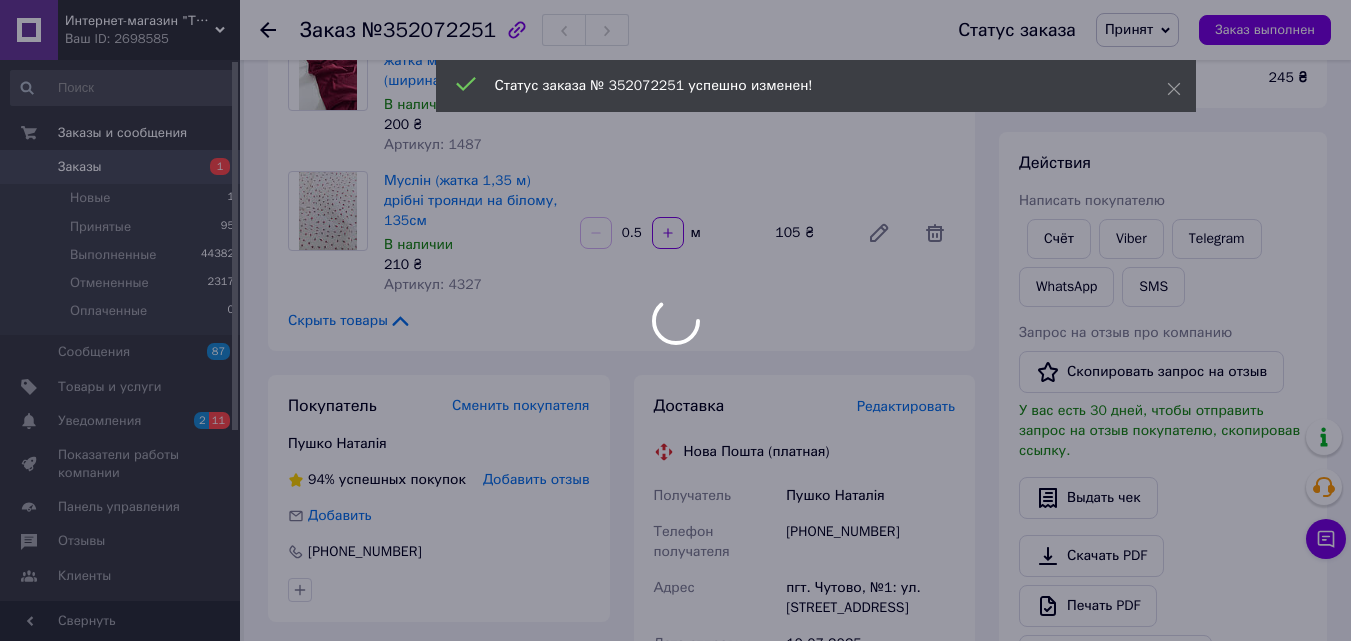 scroll, scrollTop: 300, scrollLeft: 0, axis: vertical 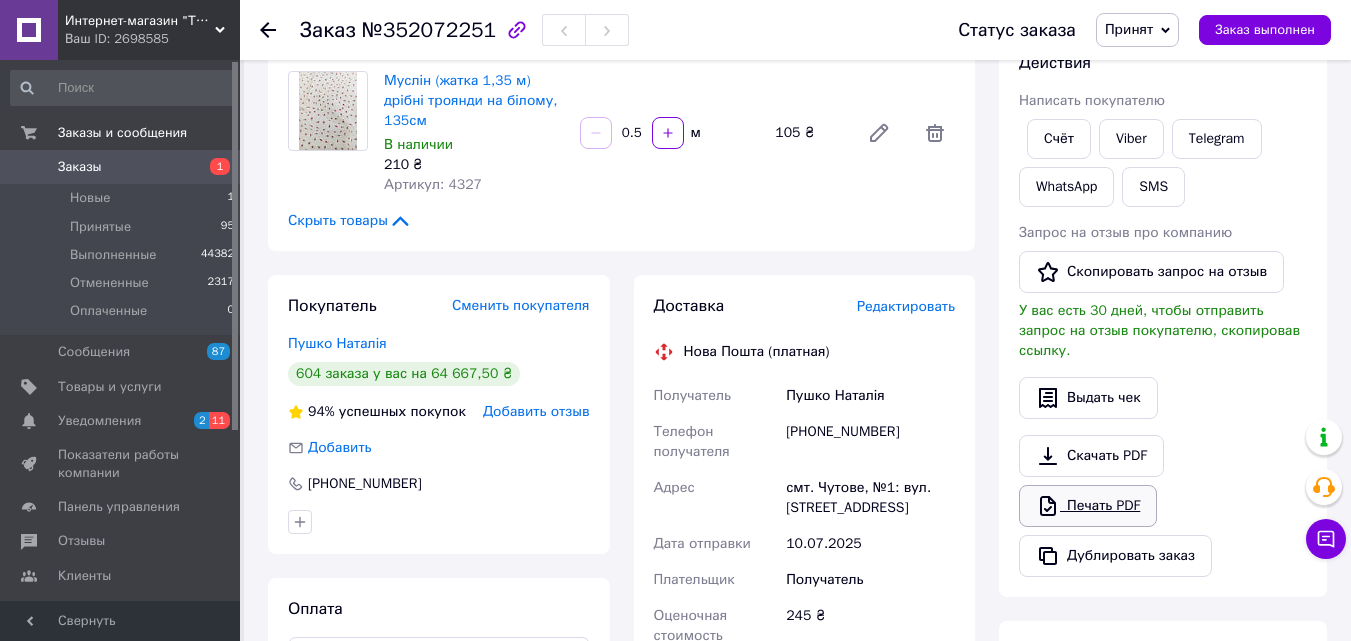 click on "Печать PDF" at bounding box center [1088, 506] 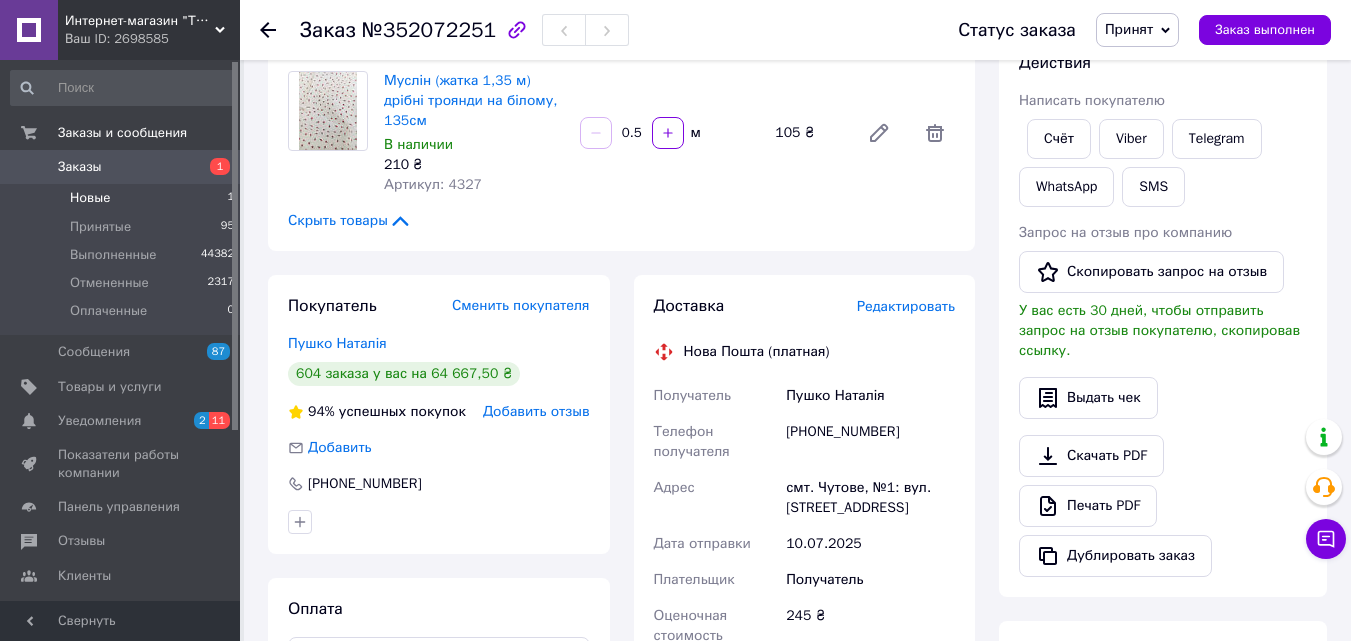 click on "Новые" at bounding box center (90, 198) 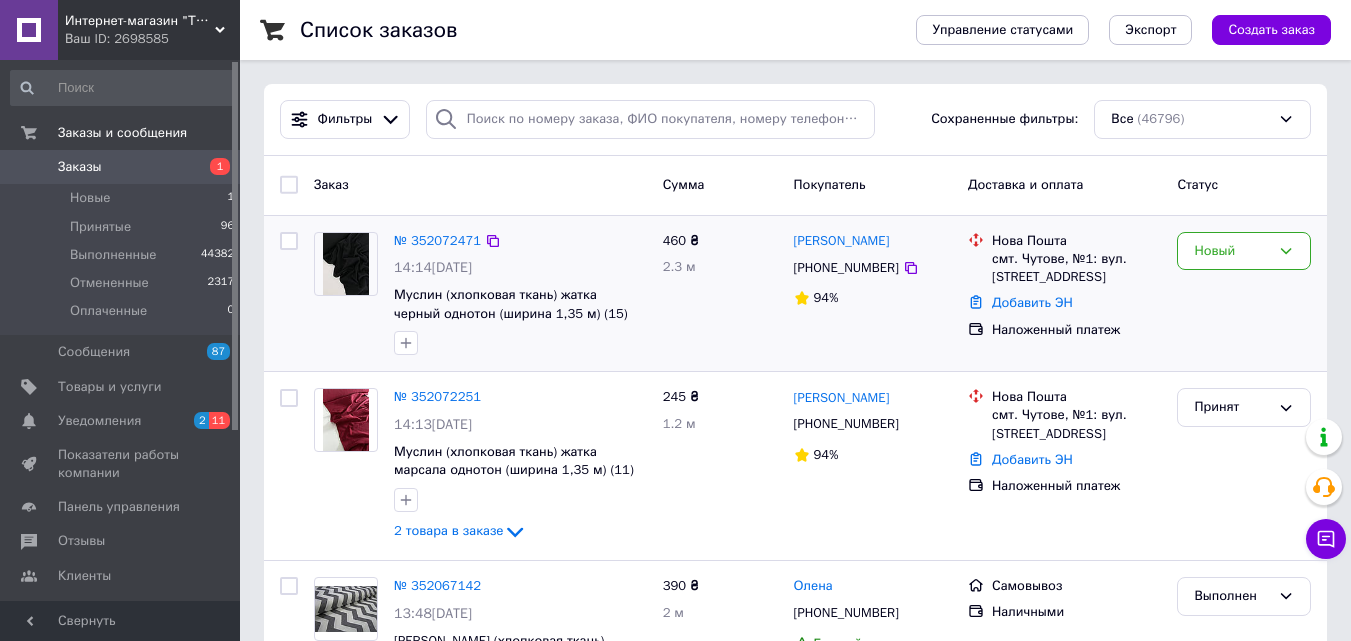 click at bounding box center (346, 264) 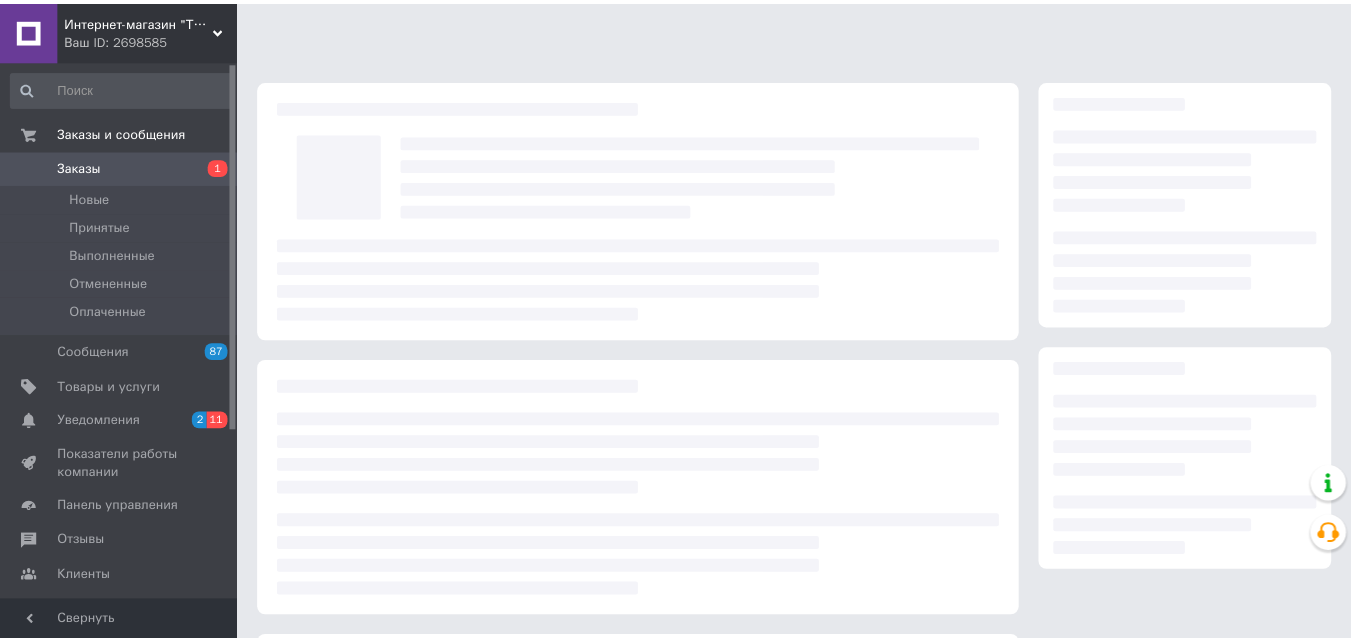 scroll, scrollTop: 0, scrollLeft: 0, axis: both 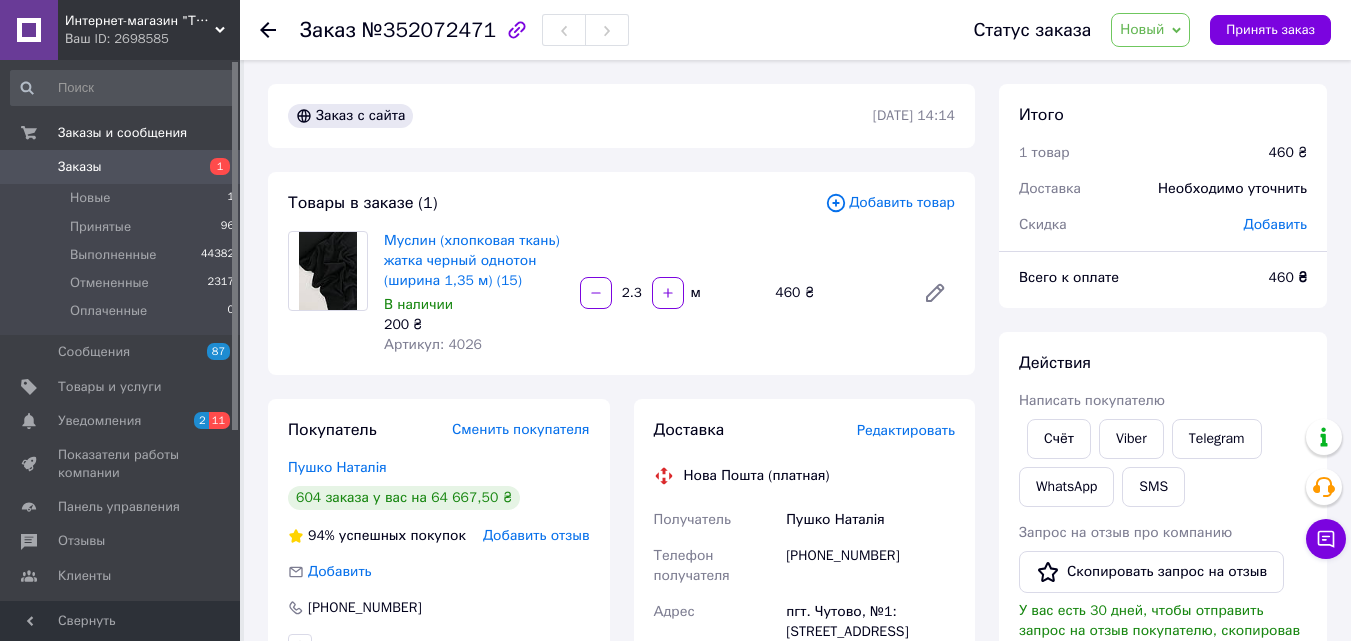 click 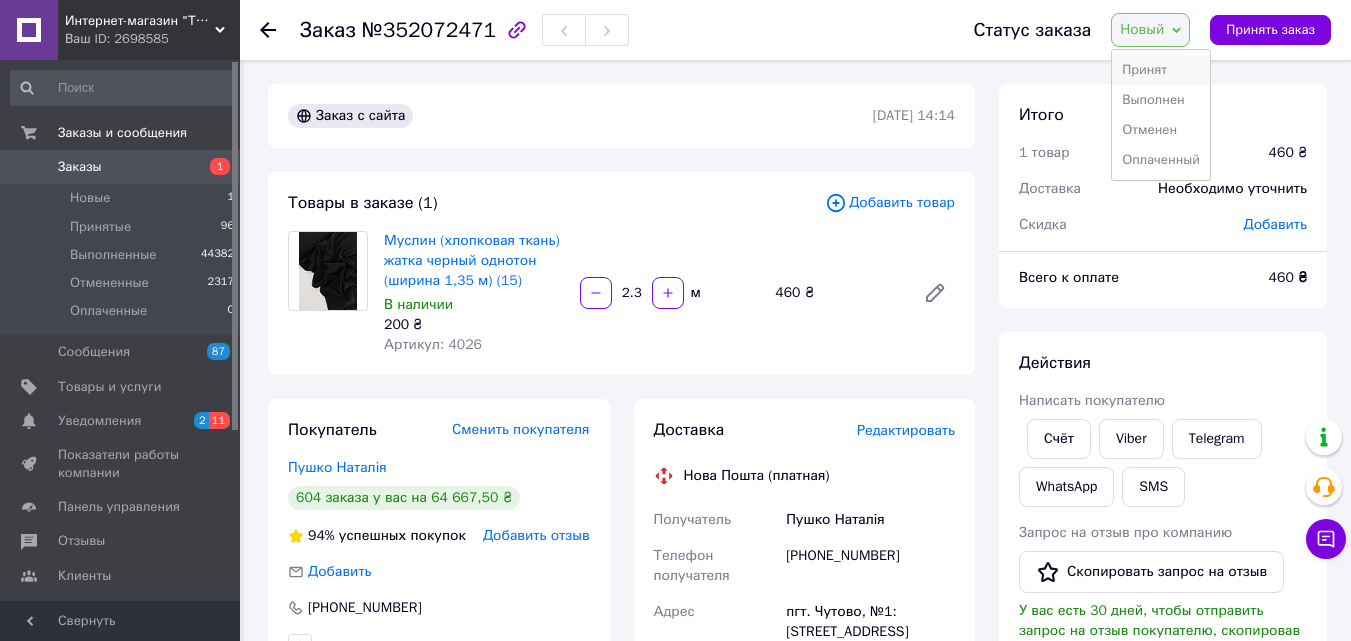 click on "Принят" at bounding box center [1161, 70] 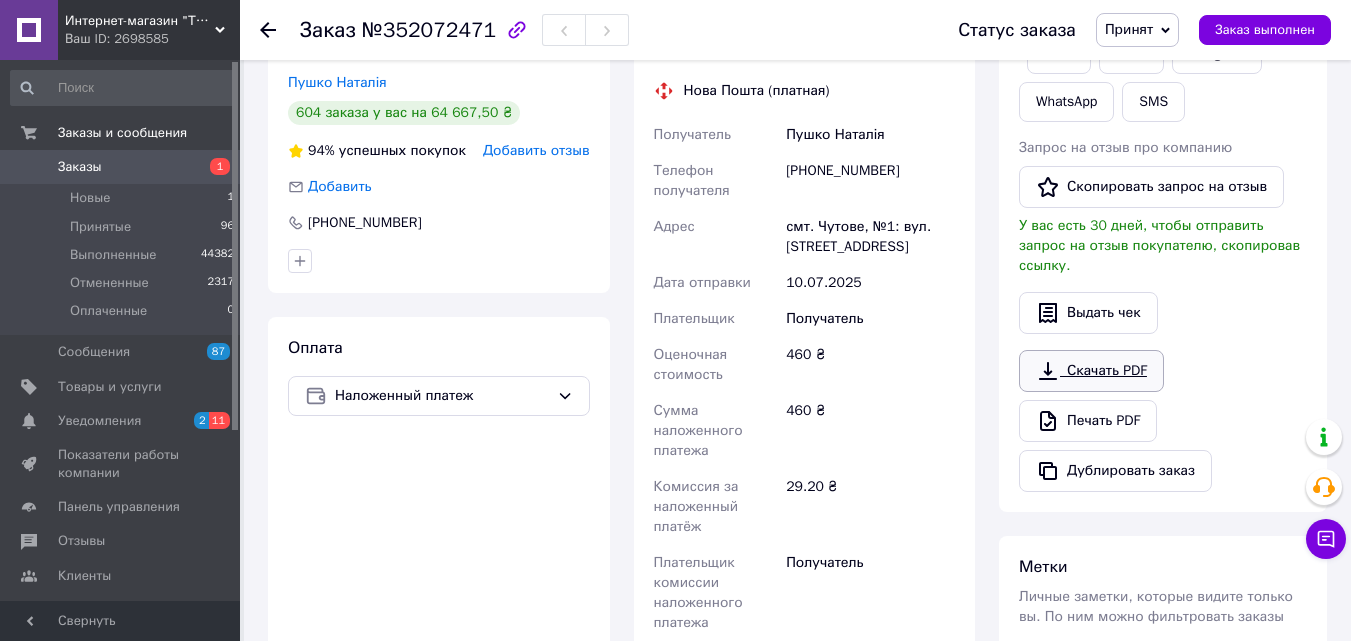 scroll, scrollTop: 400, scrollLeft: 0, axis: vertical 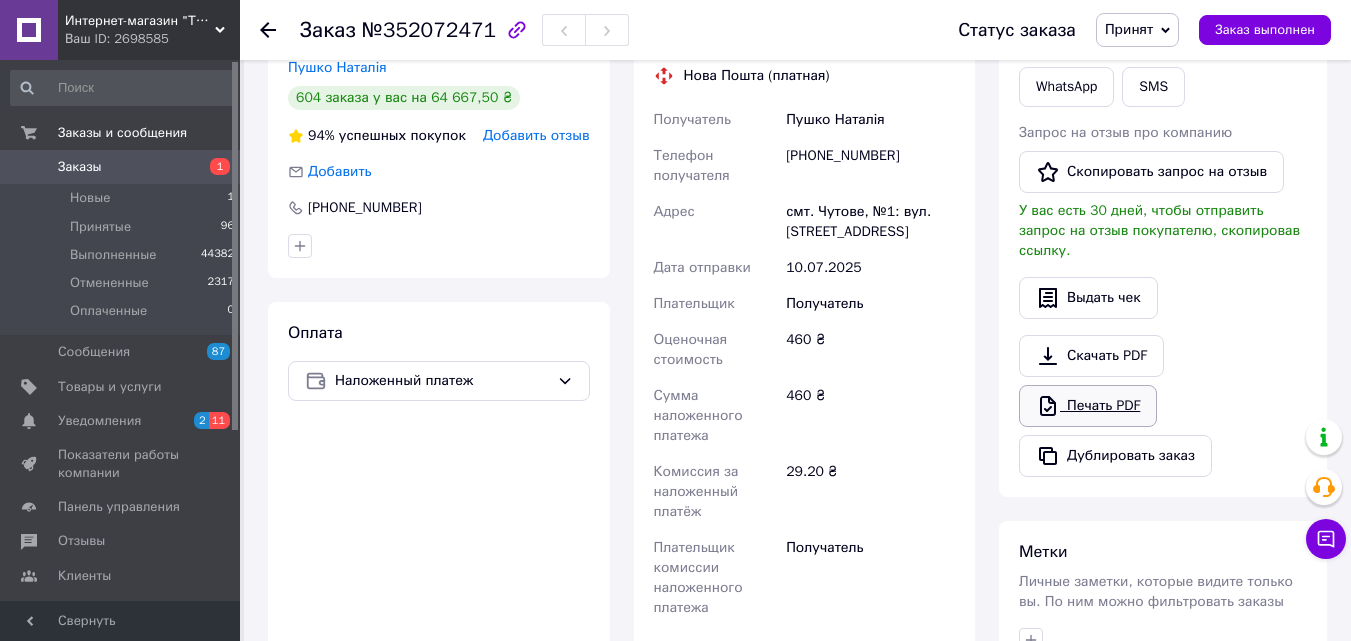 click on "Печать PDF" at bounding box center (1088, 406) 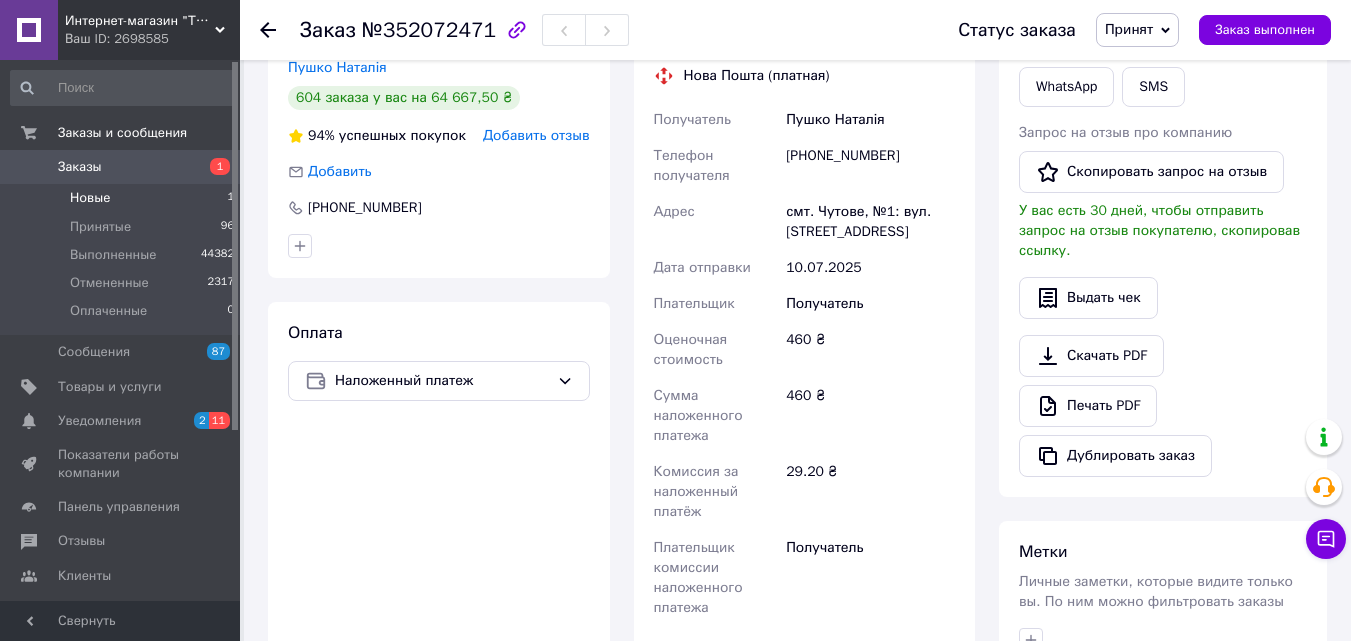 click on "Новые" at bounding box center (90, 198) 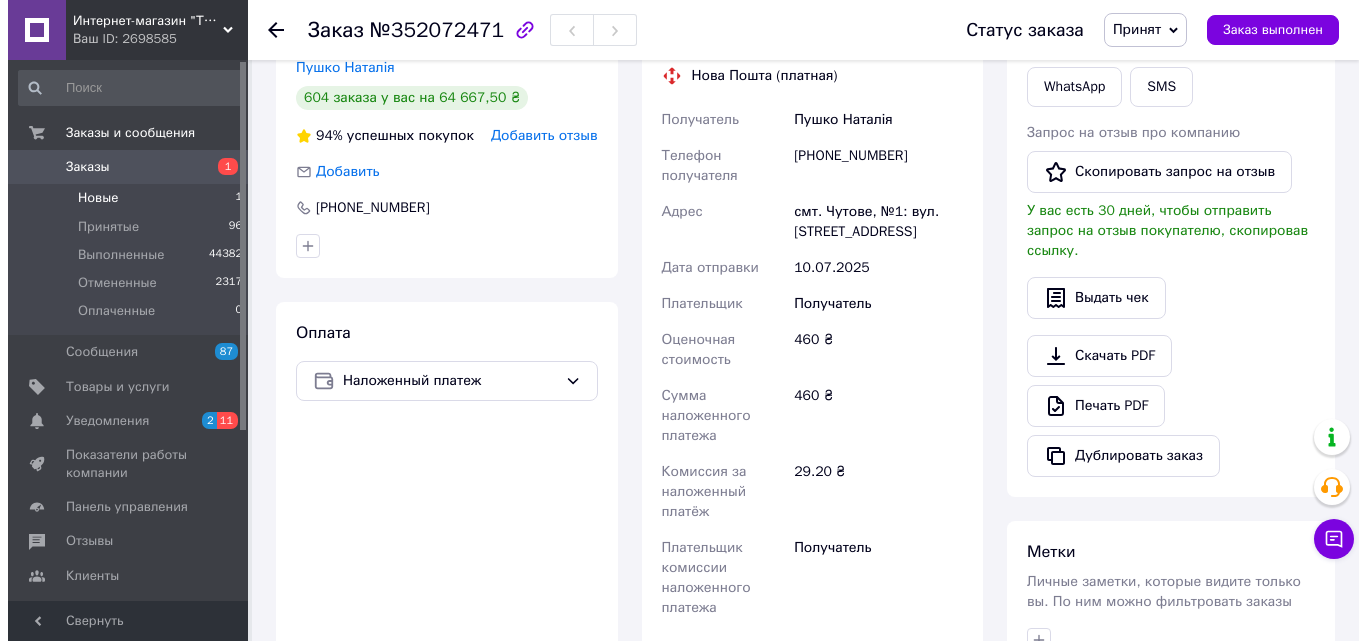 scroll, scrollTop: 0, scrollLeft: 0, axis: both 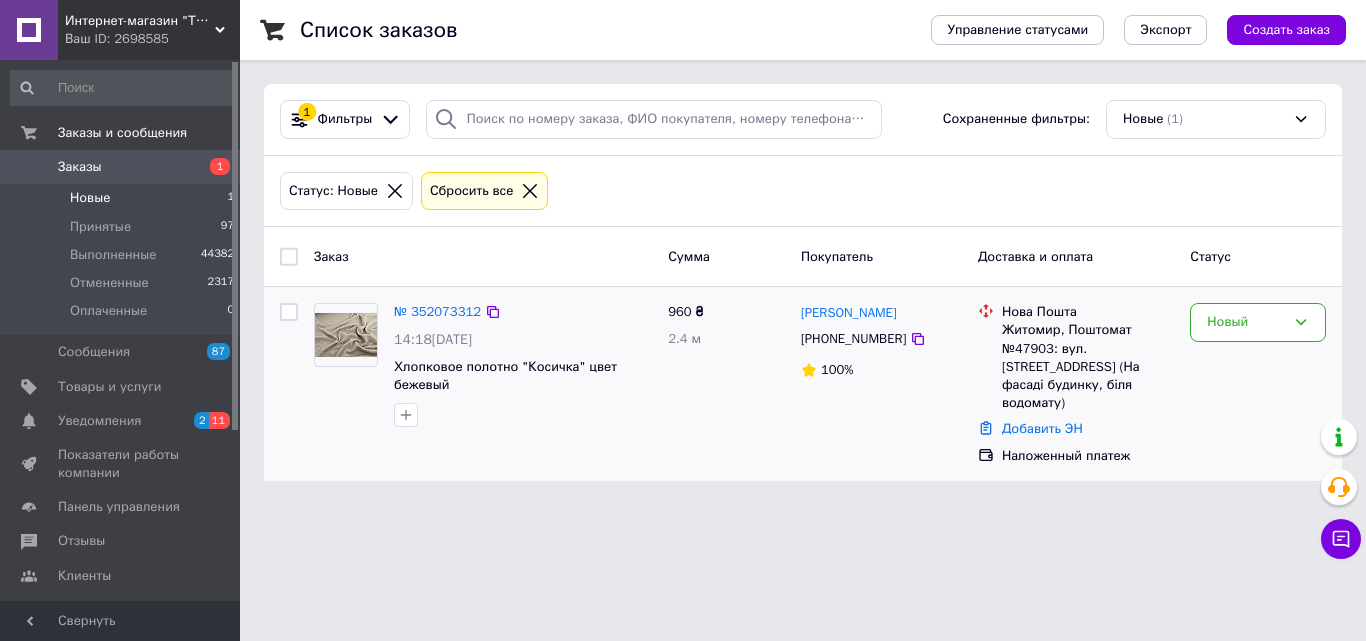 click at bounding box center (346, 334) 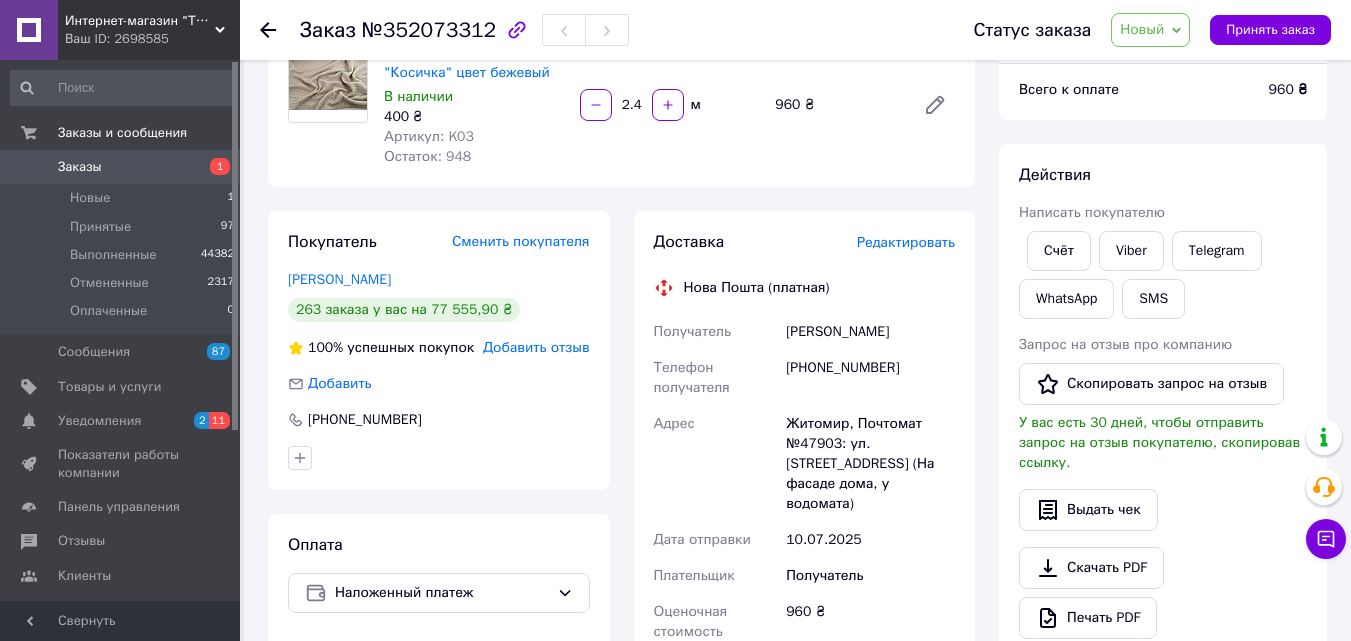 scroll, scrollTop: 200, scrollLeft: 0, axis: vertical 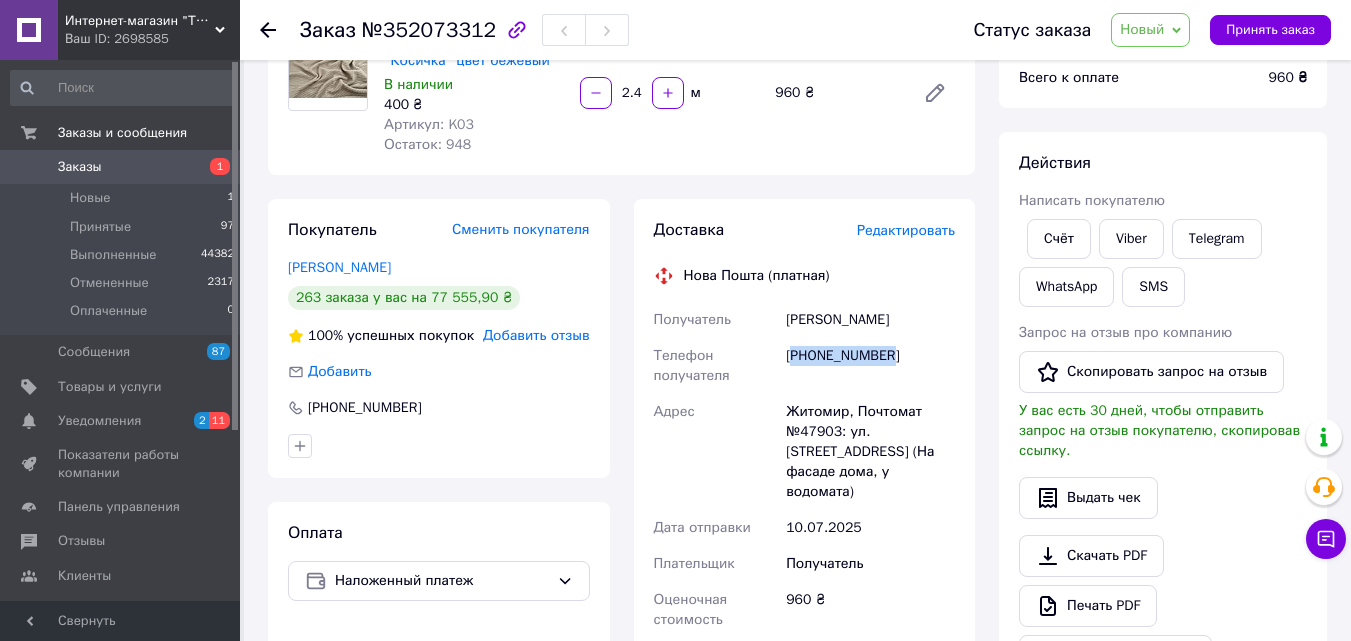 drag, startPoint x: 907, startPoint y: 364, endPoint x: 798, endPoint y: 373, distance: 109.370926 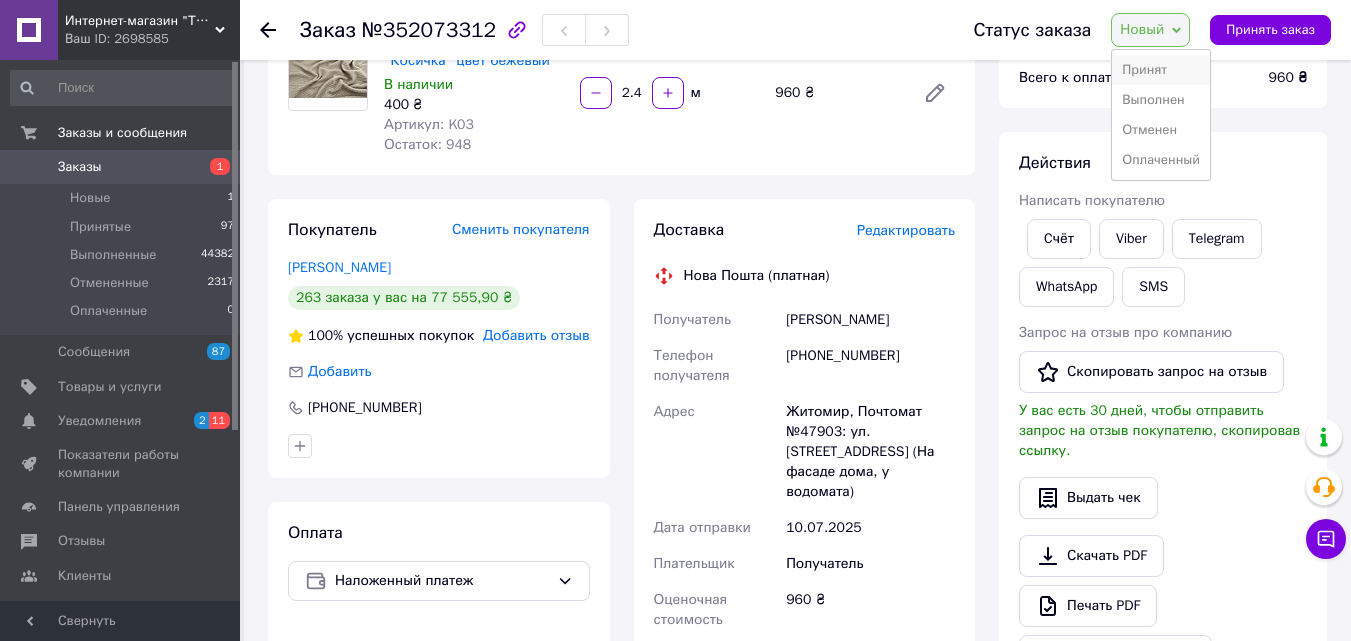 click on "Принят" at bounding box center [1161, 70] 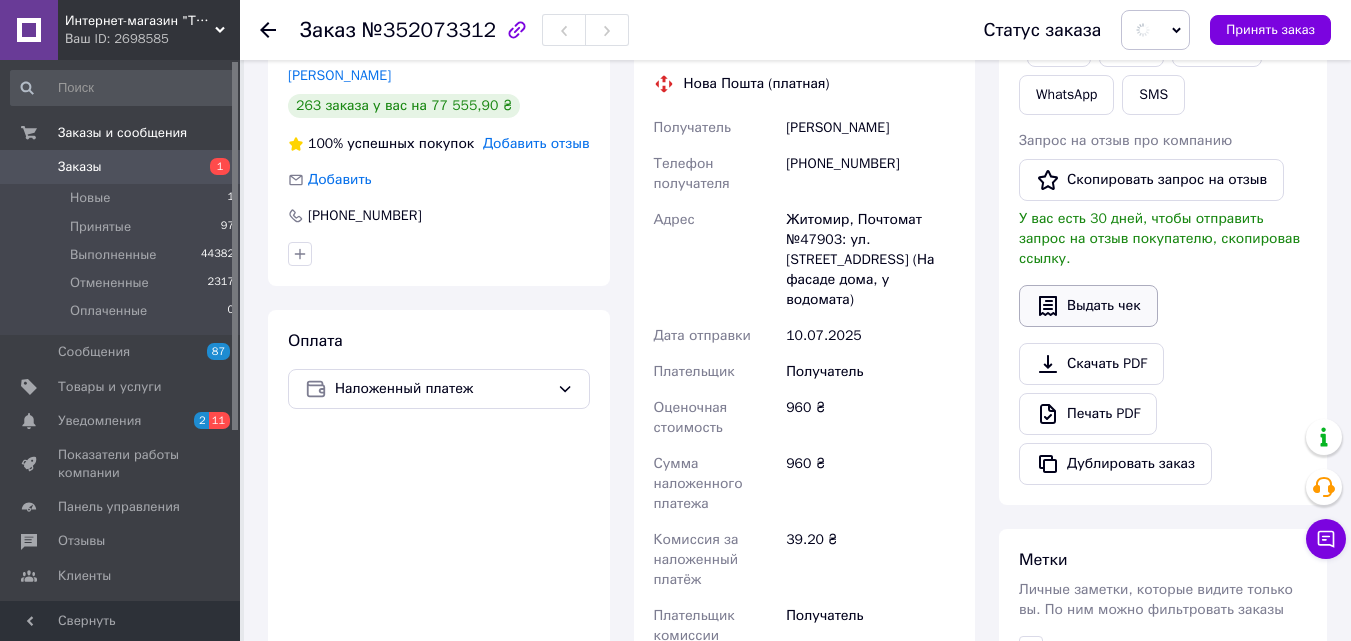 scroll, scrollTop: 400, scrollLeft: 0, axis: vertical 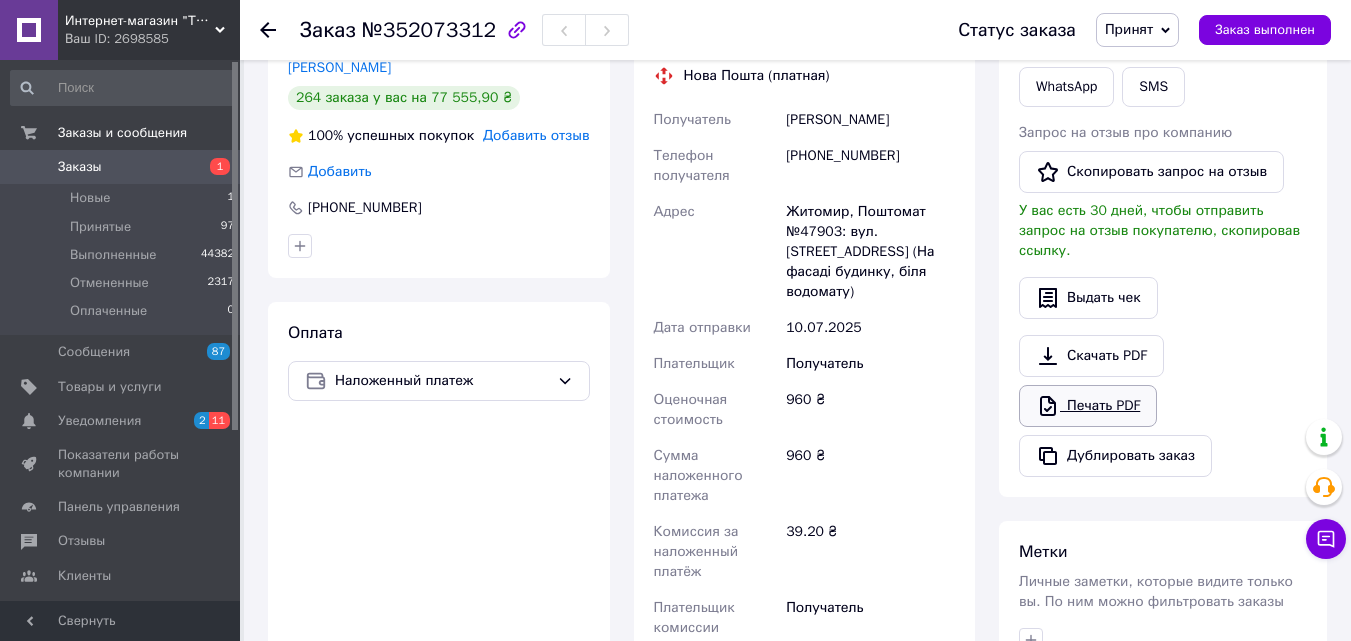 click on "Печать PDF" at bounding box center [1088, 406] 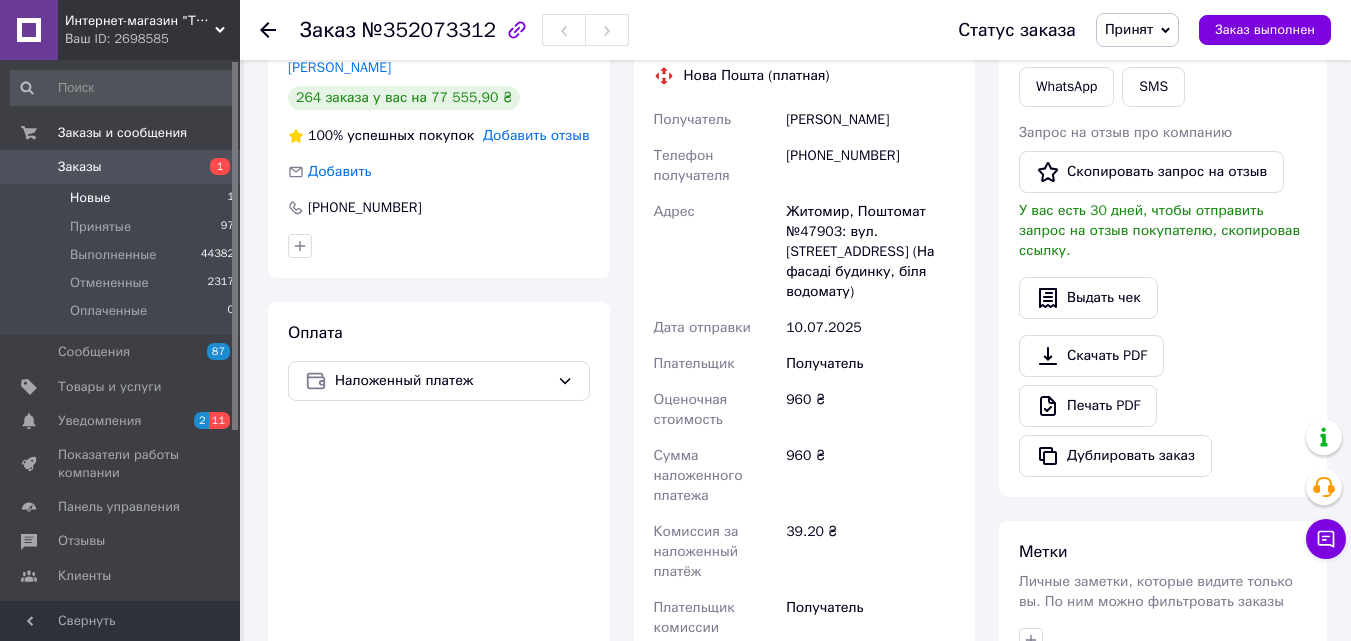 click on "Новые" at bounding box center (90, 198) 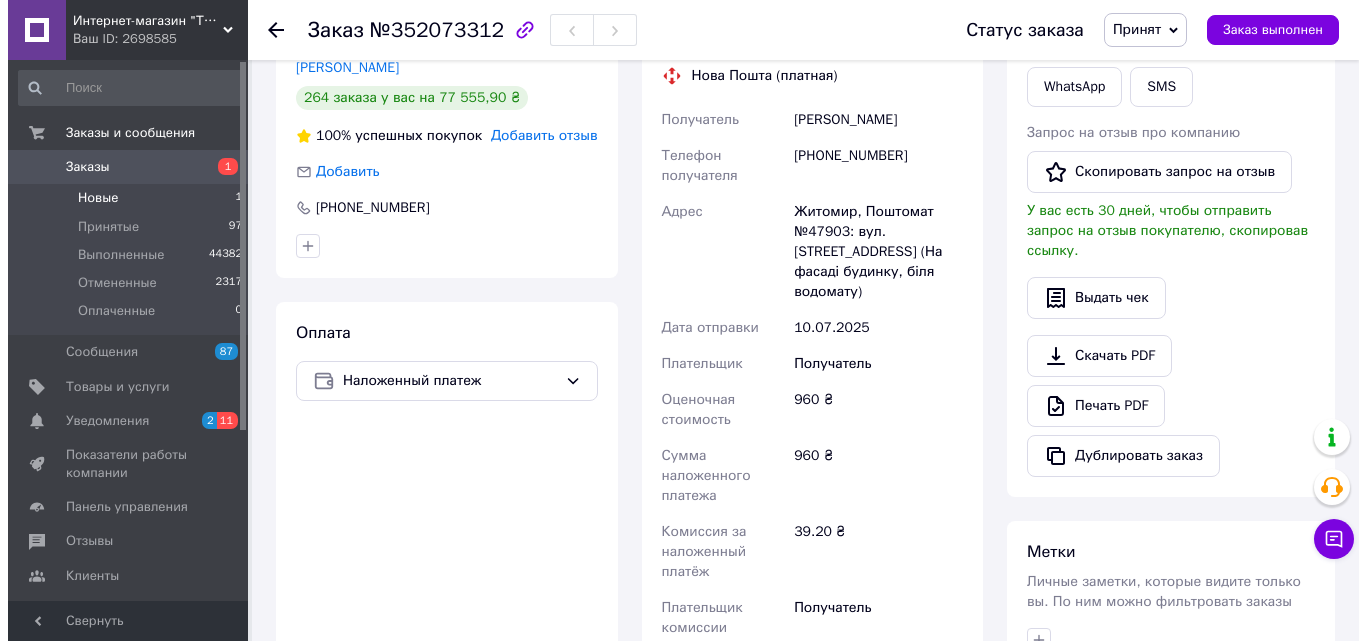 scroll, scrollTop: 0, scrollLeft: 0, axis: both 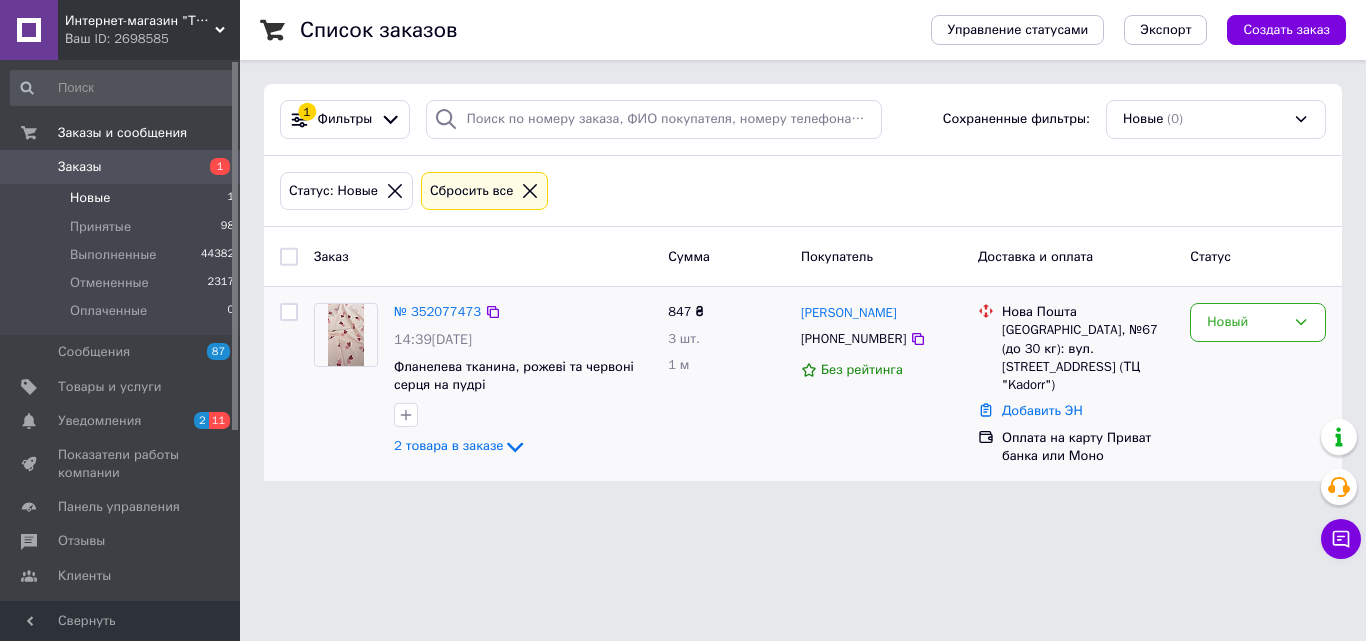 click at bounding box center (345, 335) 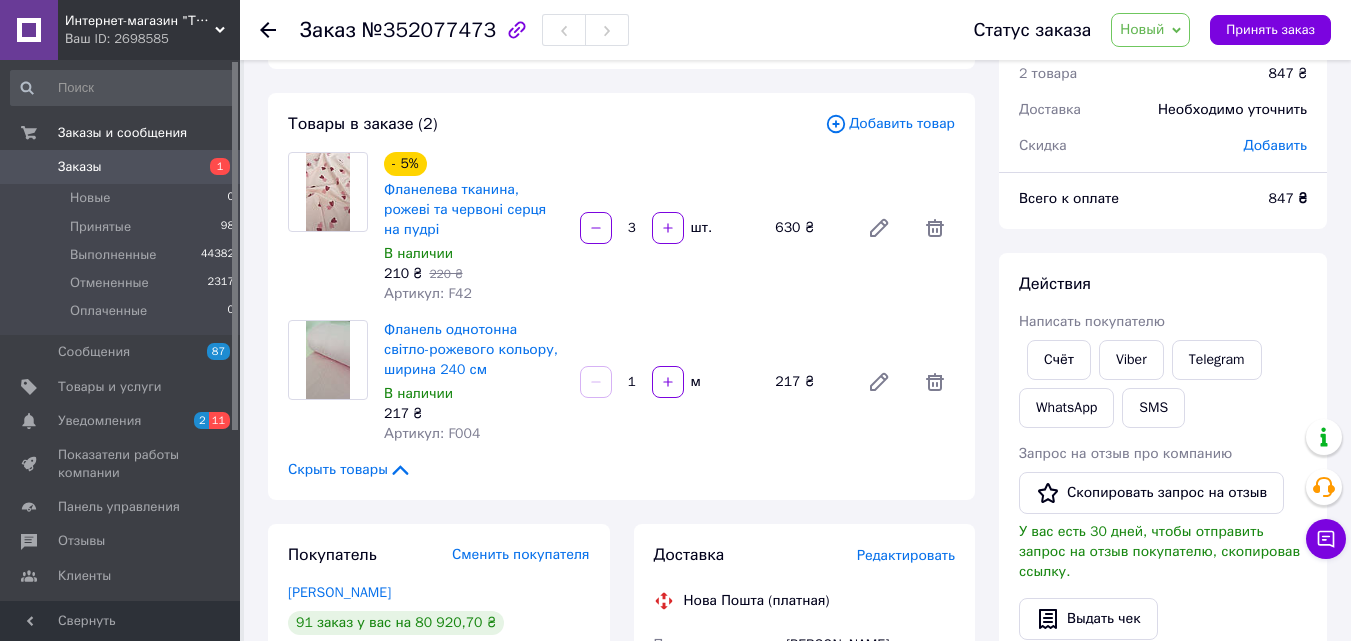 scroll, scrollTop: 400, scrollLeft: 0, axis: vertical 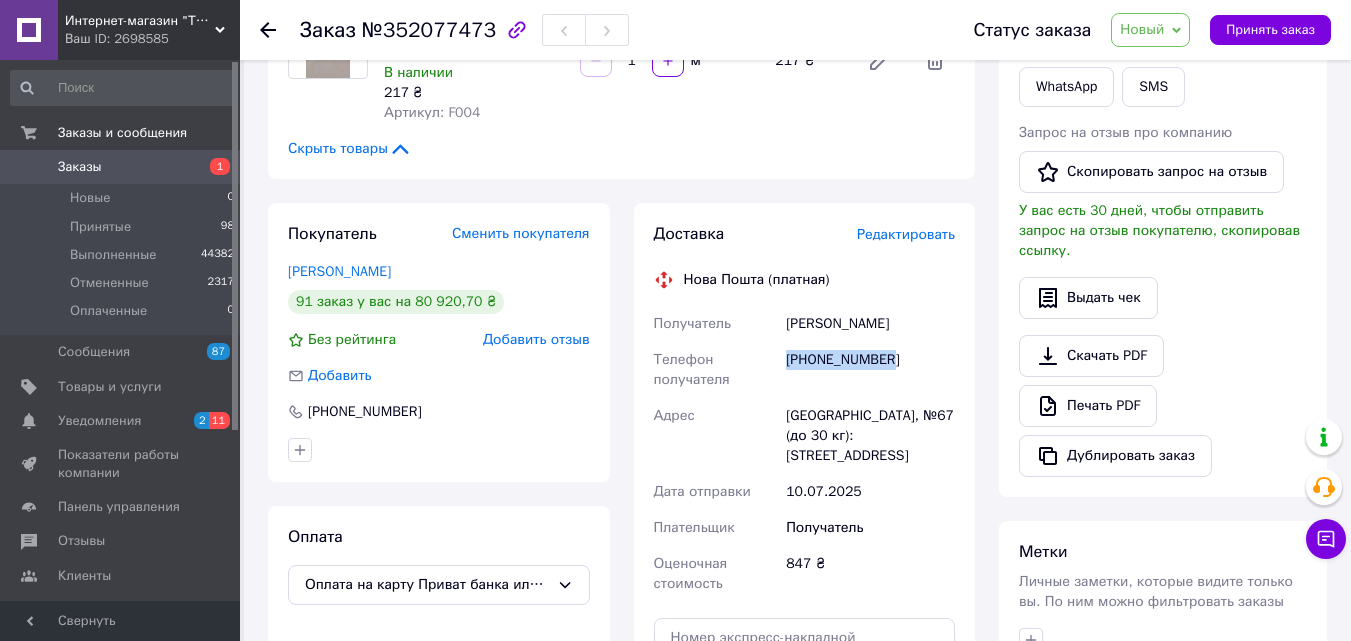 drag, startPoint x: 911, startPoint y: 341, endPoint x: 785, endPoint y: 360, distance: 127.424484 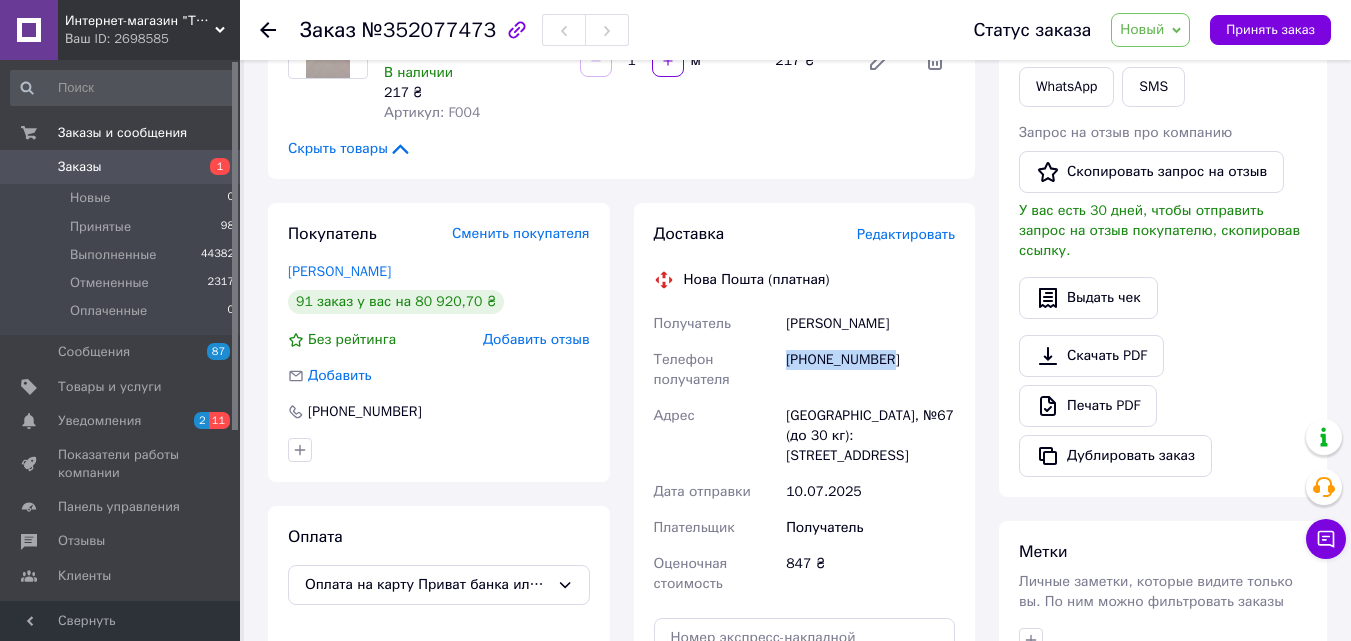 click on "Новый" at bounding box center [1142, 29] 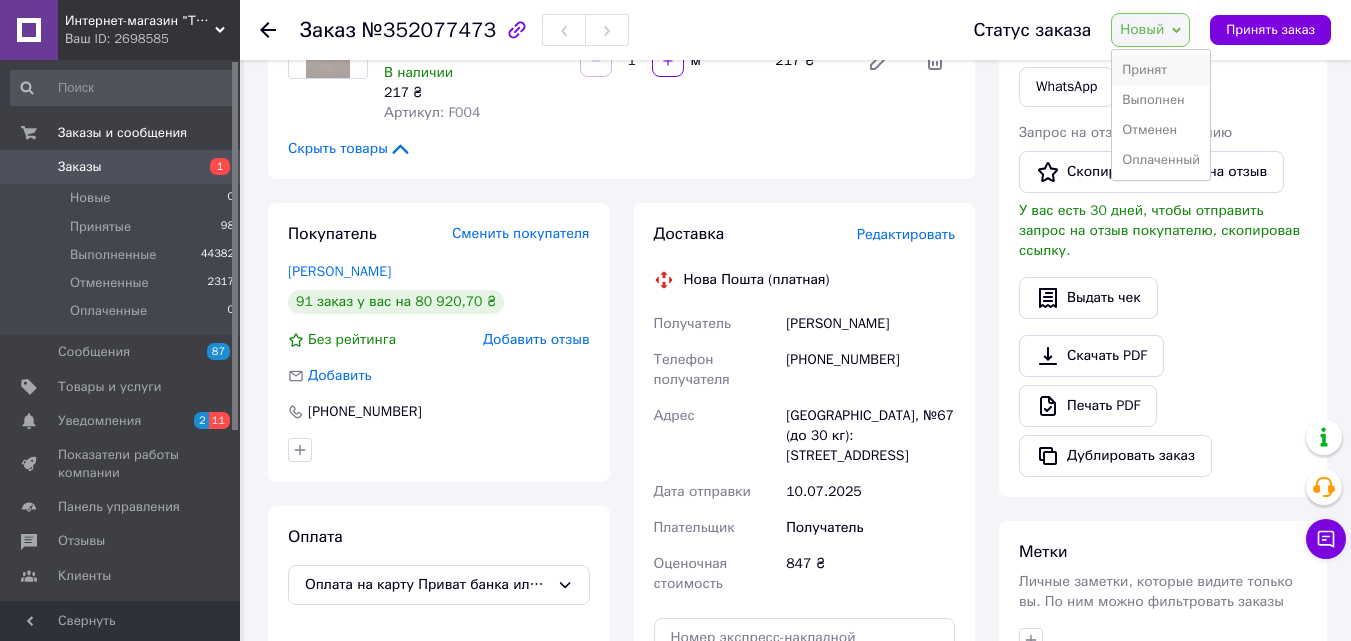 click on "Принят" at bounding box center [1161, 70] 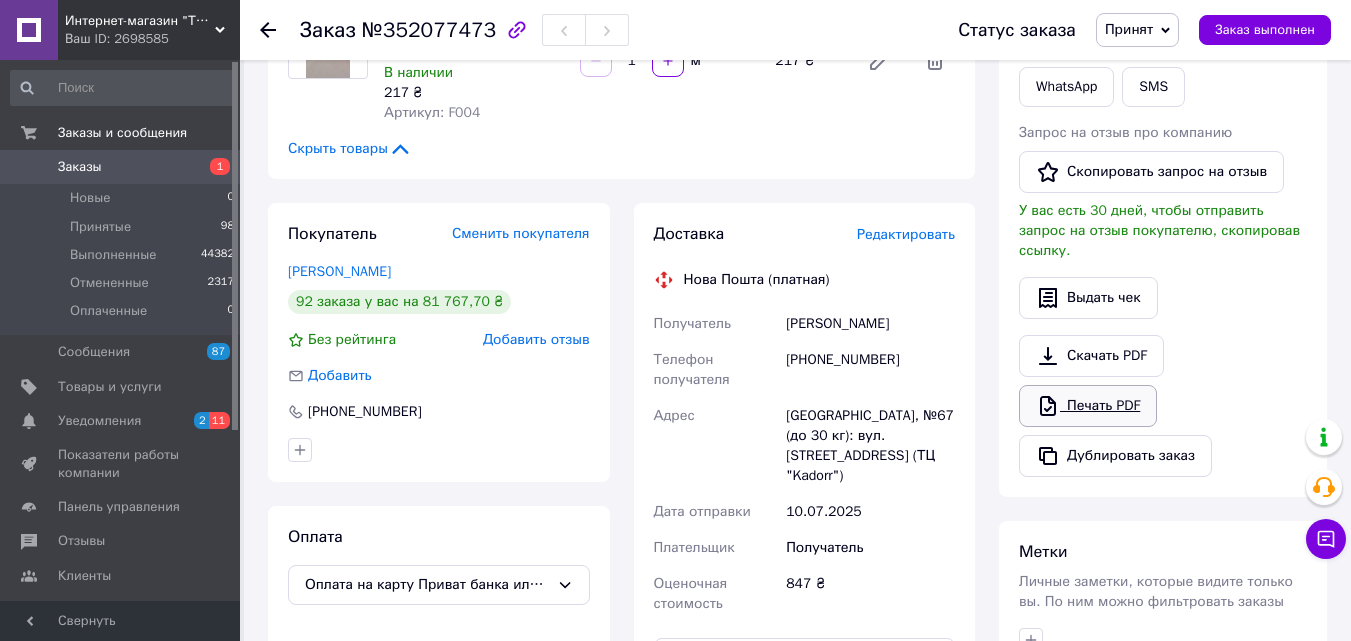 click on "Печать PDF" at bounding box center [1088, 406] 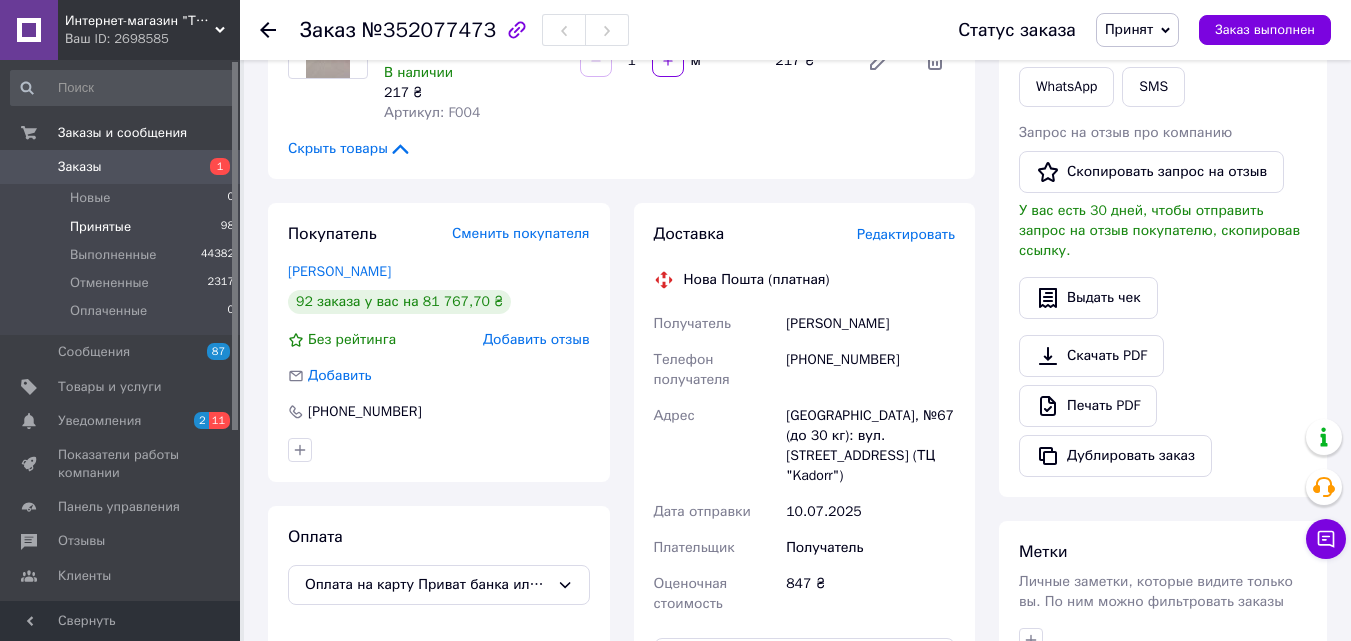 click on "Принятые" at bounding box center [100, 227] 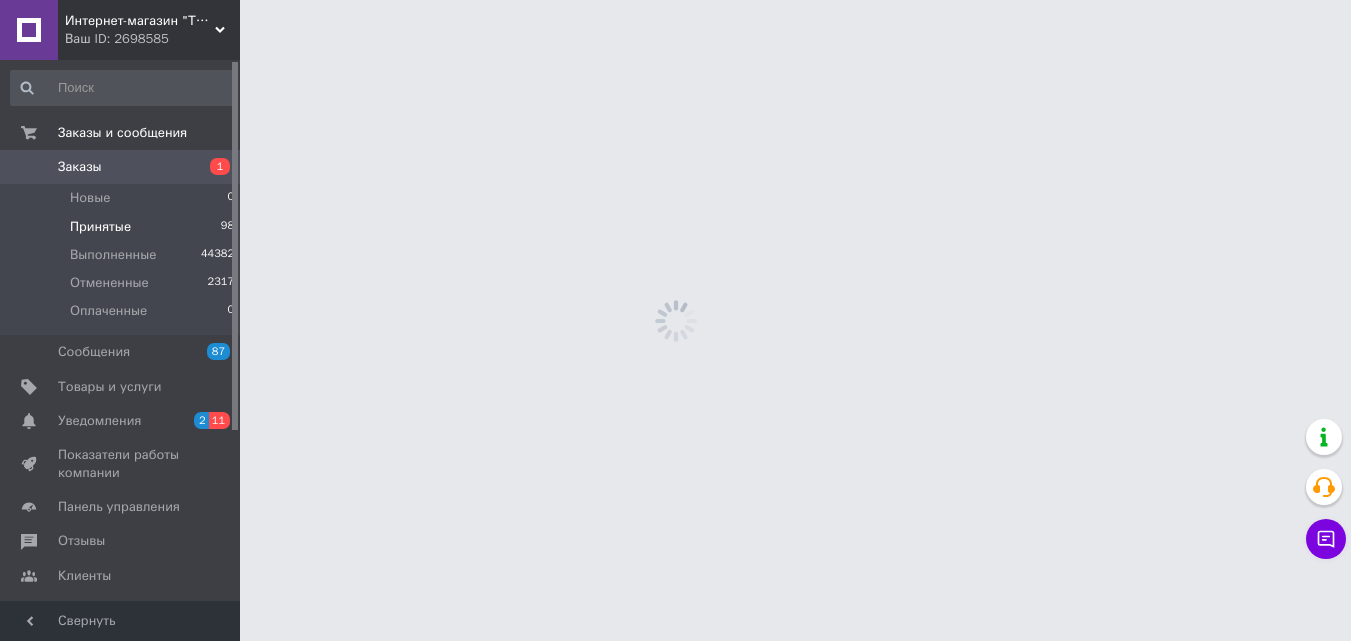 scroll, scrollTop: 0, scrollLeft: 0, axis: both 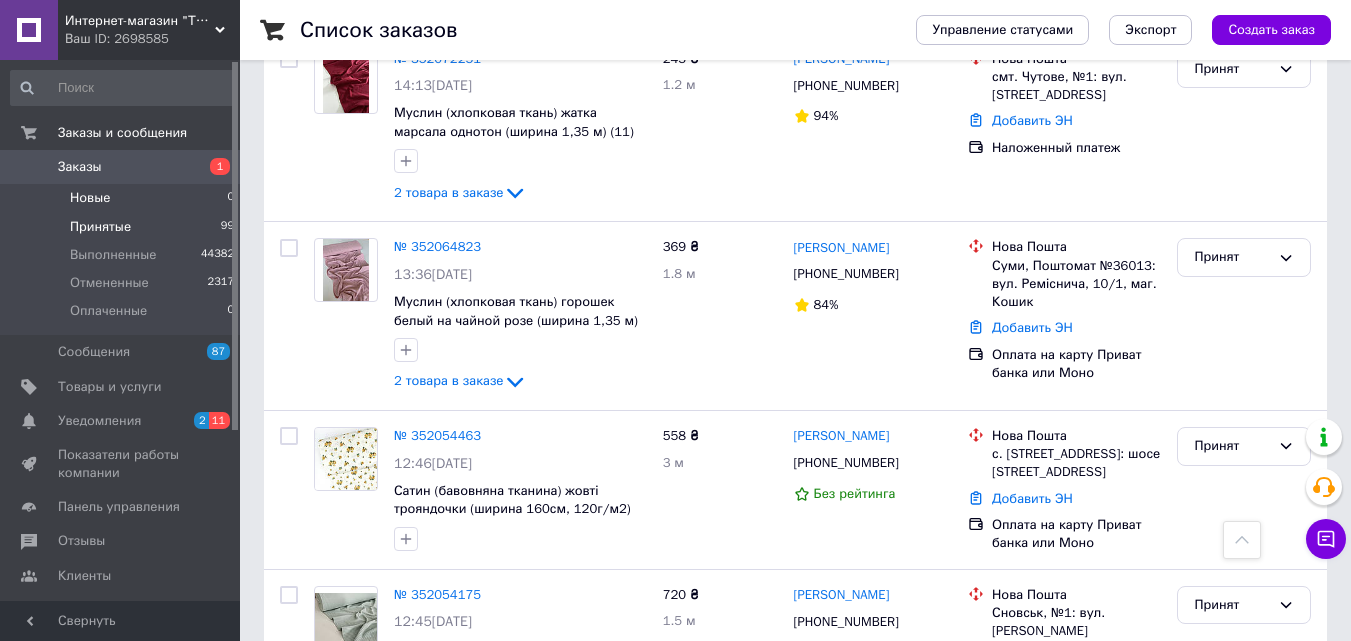 click on "Новые" at bounding box center [90, 198] 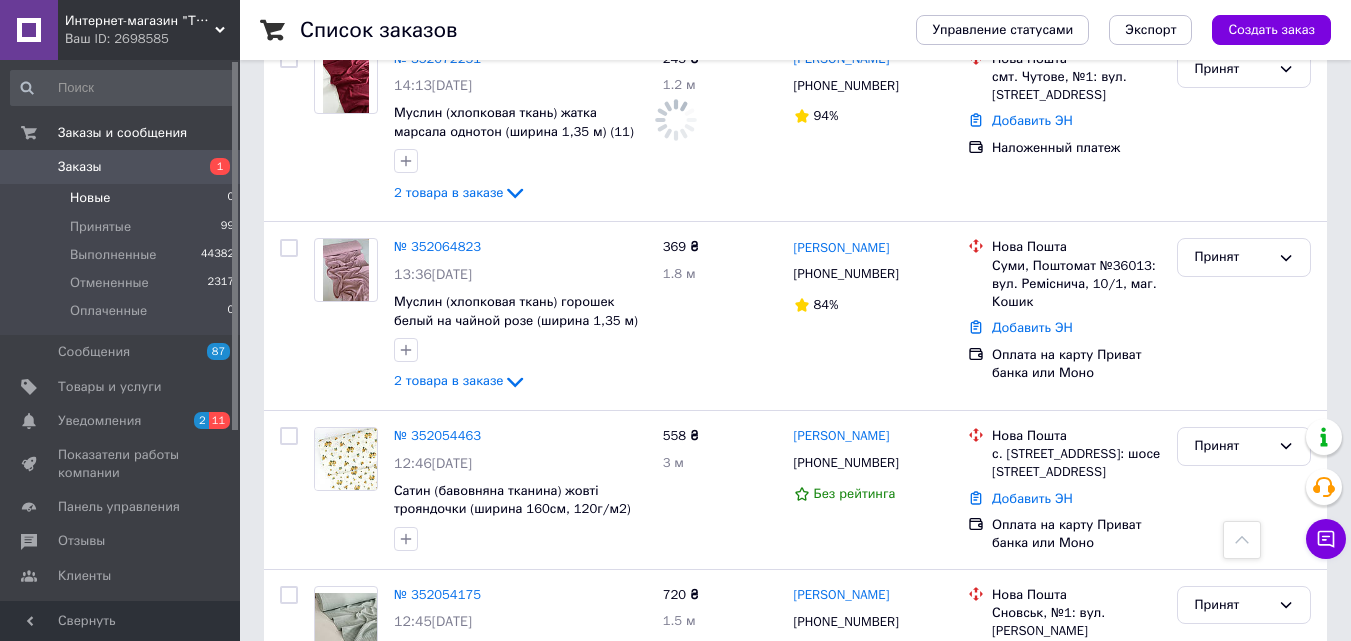 scroll, scrollTop: 0, scrollLeft: 0, axis: both 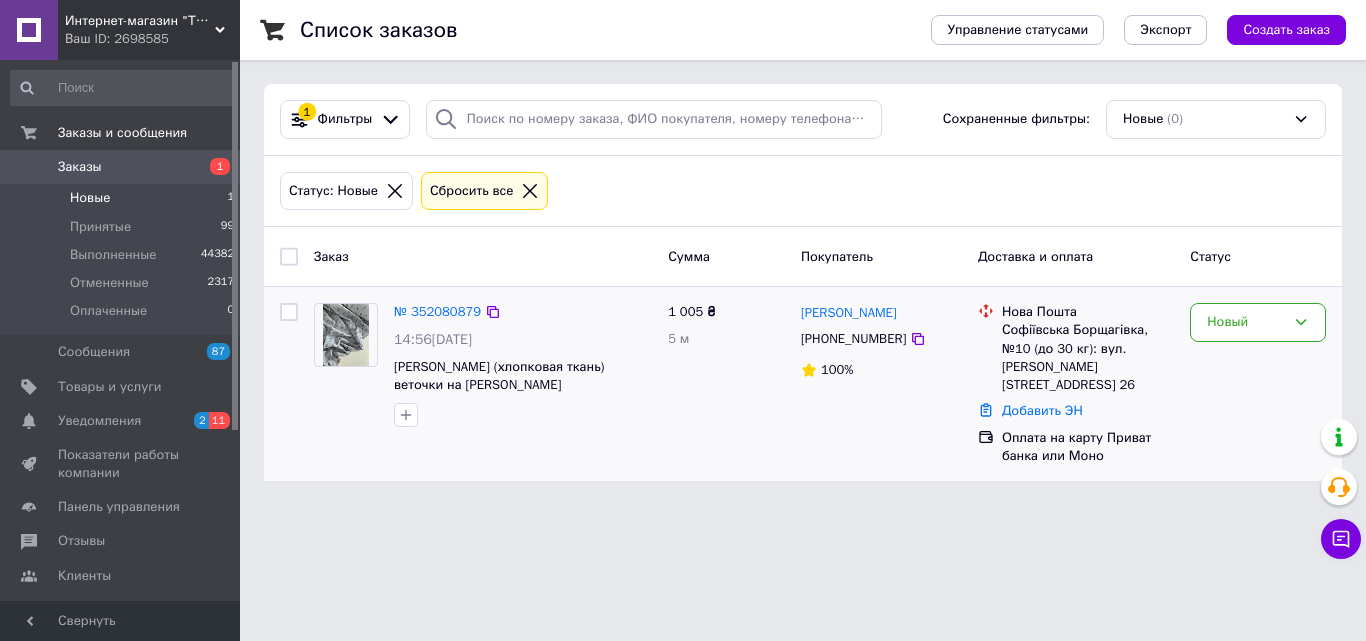 click at bounding box center [346, 335] 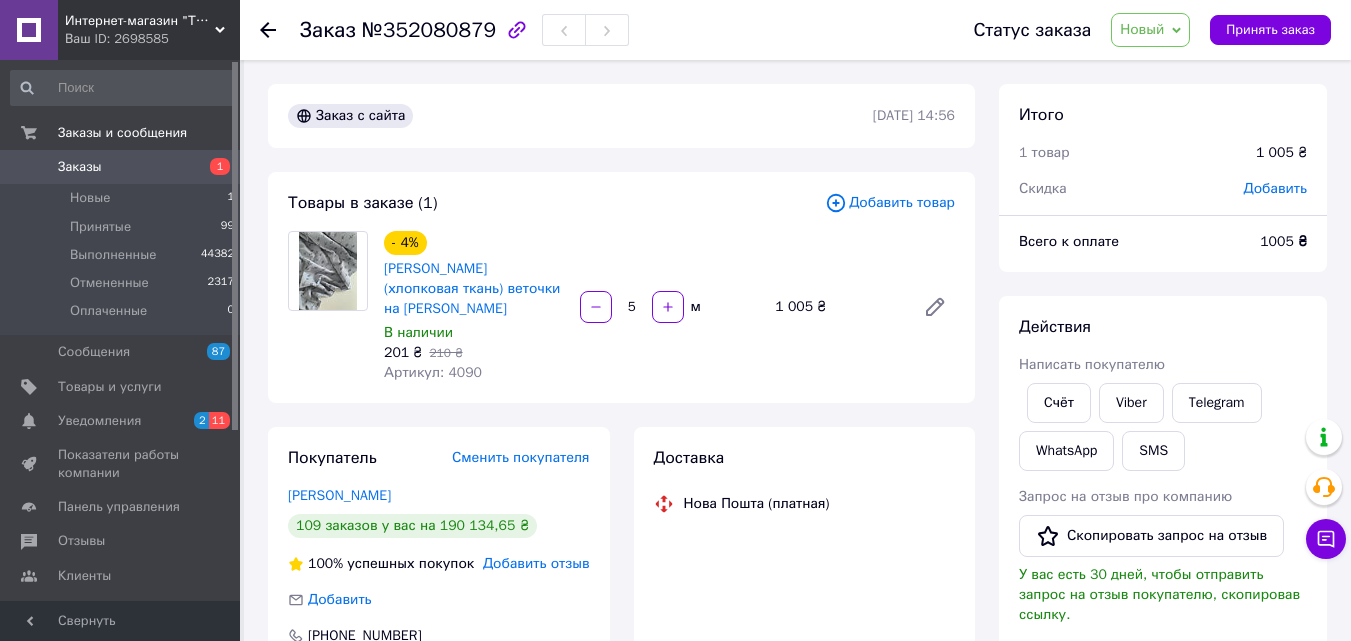 scroll, scrollTop: 200, scrollLeft: 0, axis: vertical 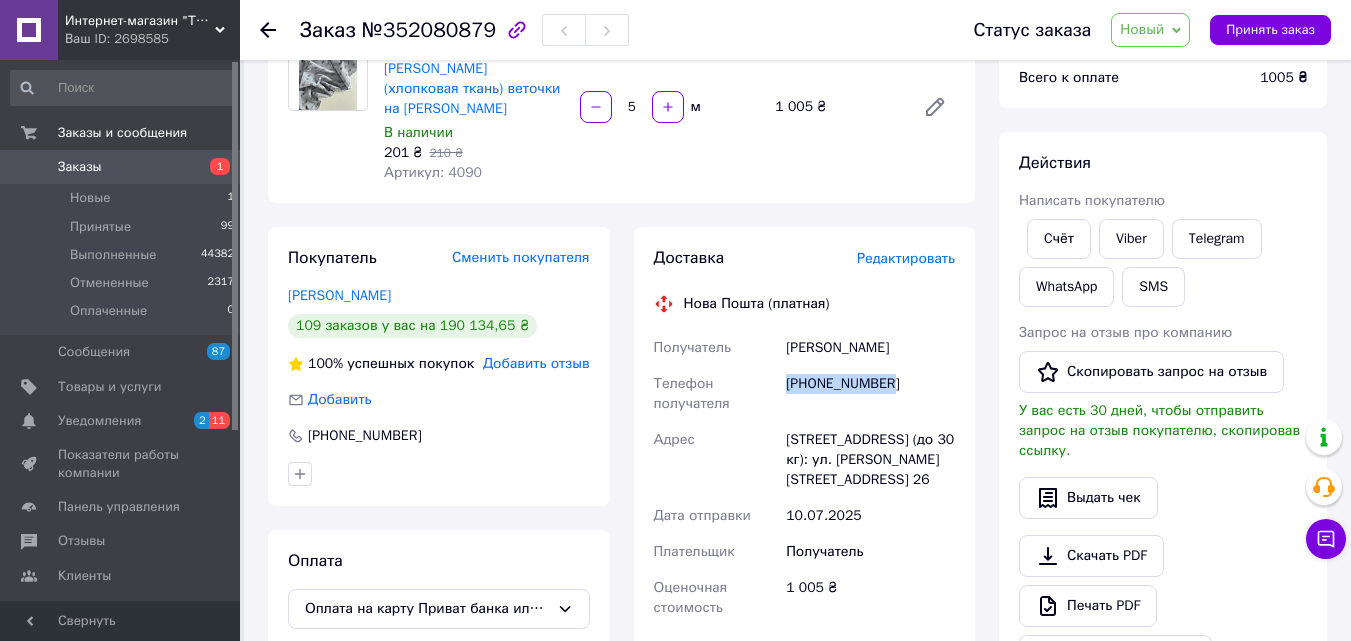 drag, startPoint x: 912, startPoint y: 372, endPoint x: 776, endPoint y: 385, distance: 136.6199 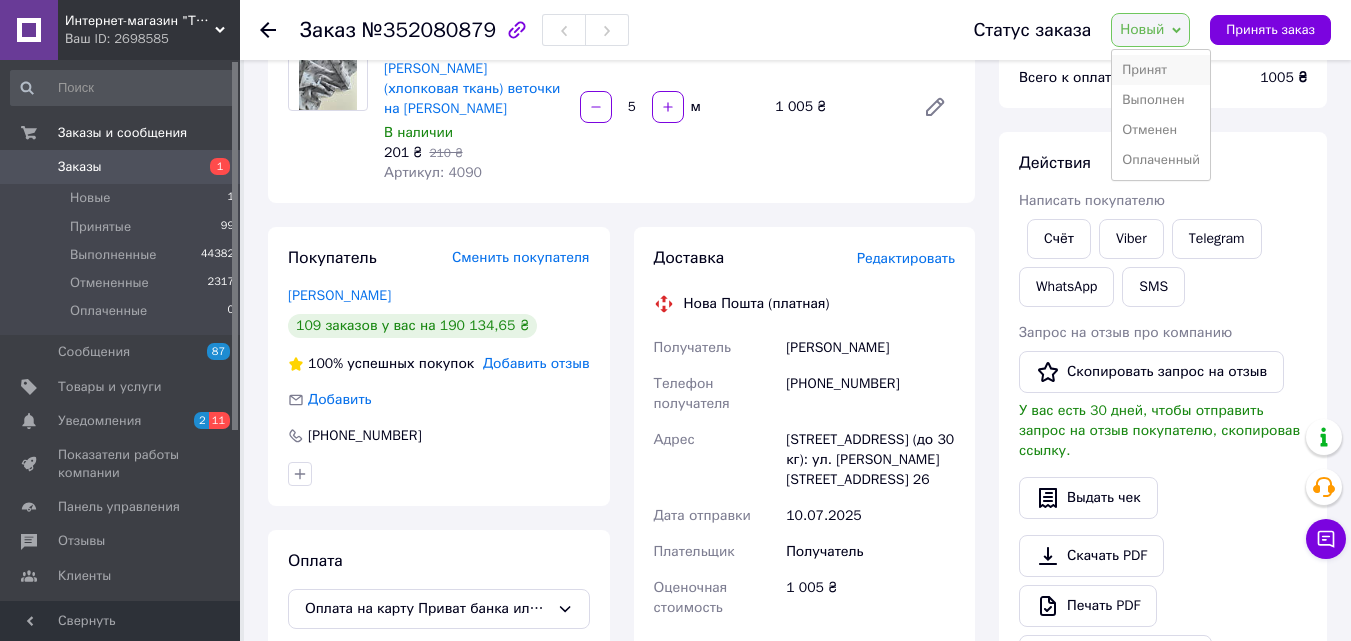 click on "Принят" at bounding box center [1161, 70] 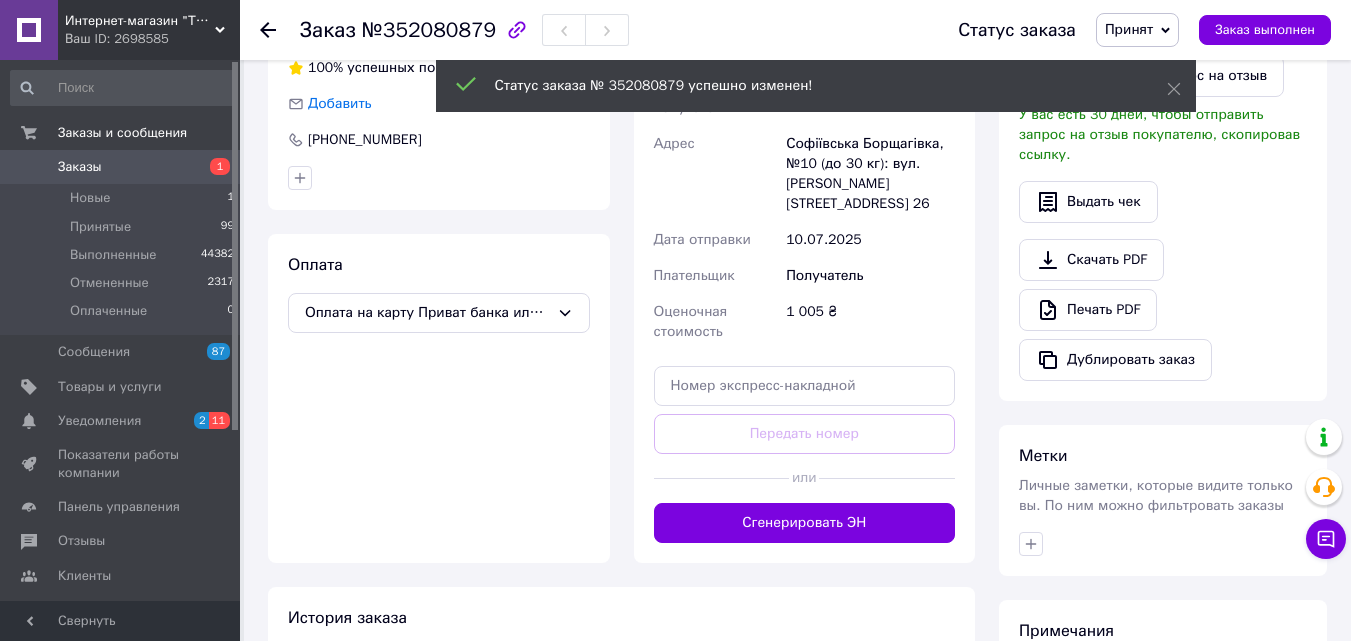 scroll, scrollTop: 500, scrollLeft: 0, axis: vertical 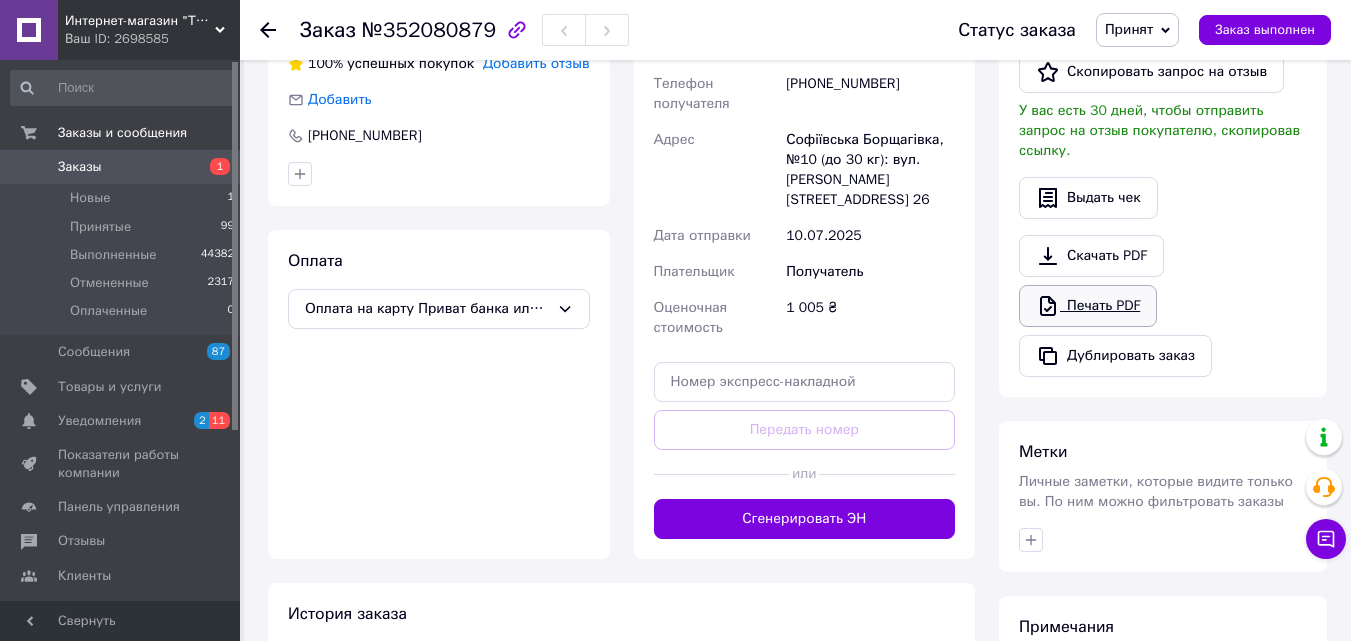 click on "Печать PDF" at bounding box center (1088, 306) 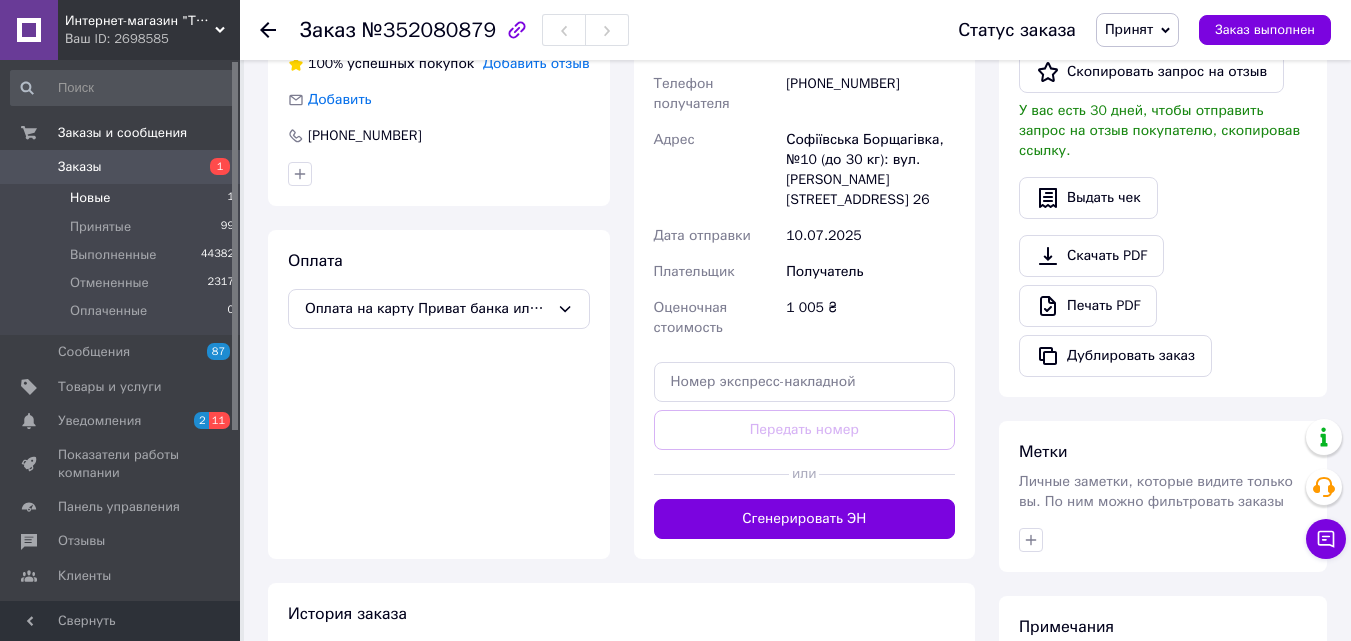 click on "Новые" at bounding box center [90, 198] 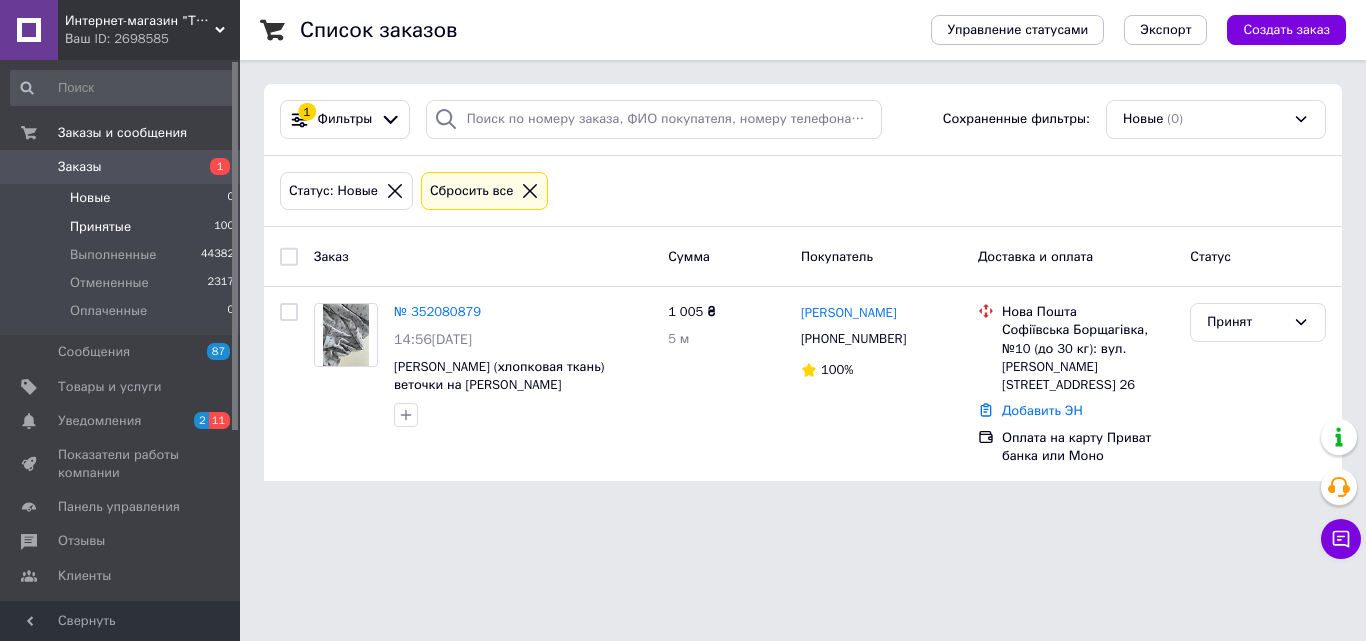 click on "Принятые" at bounding box center [100, 227] 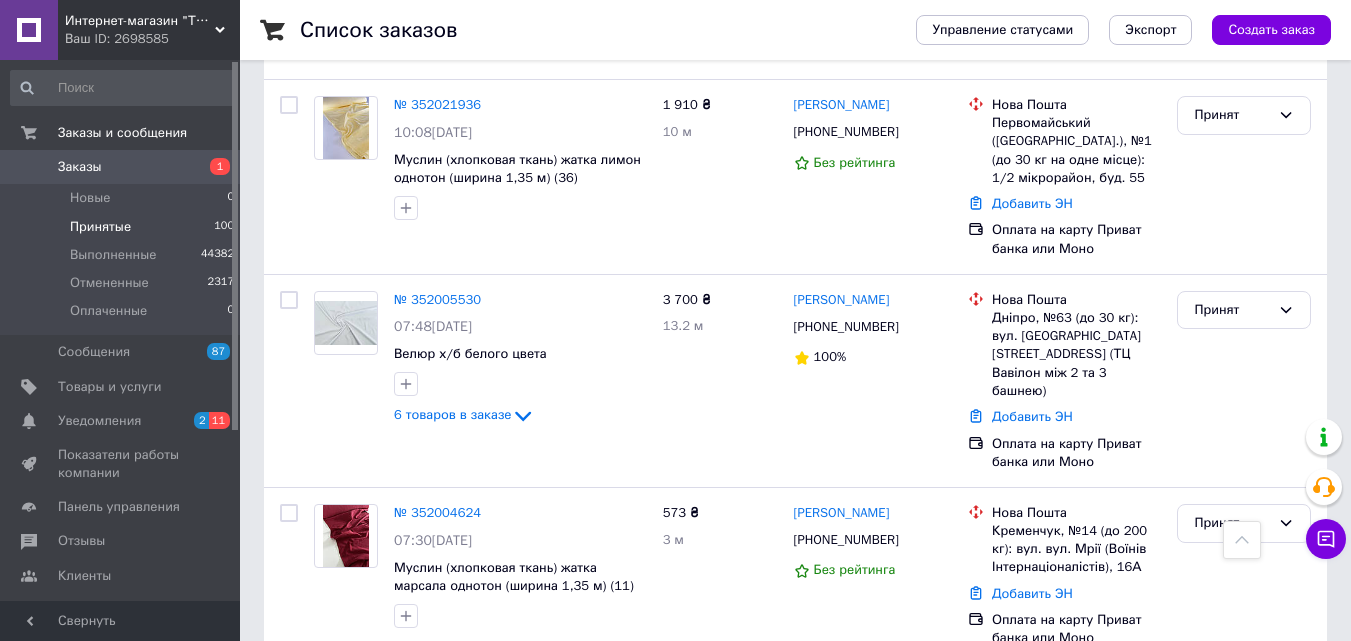 scroll, scrollTop: 2600, scrollLeft: 0, axis: vertical 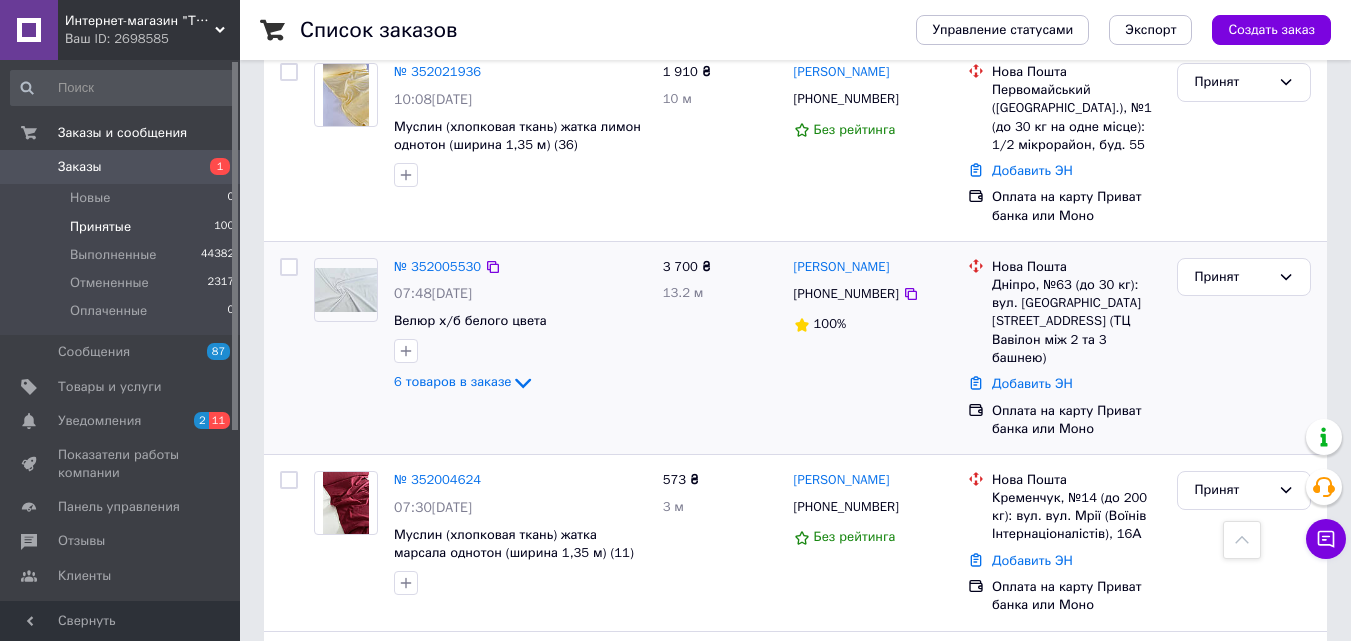 click at bounding box center [346, 290] 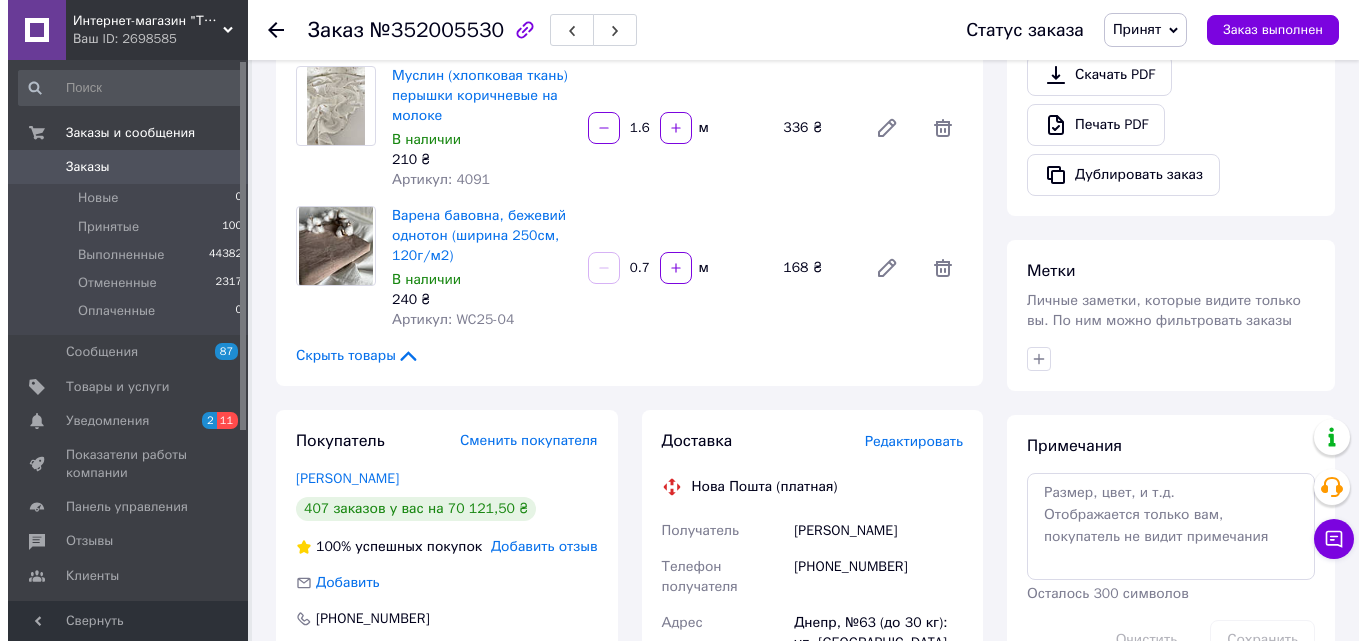 scroll, scrollTop: 900, scrollLeft: 0, axis: vertical 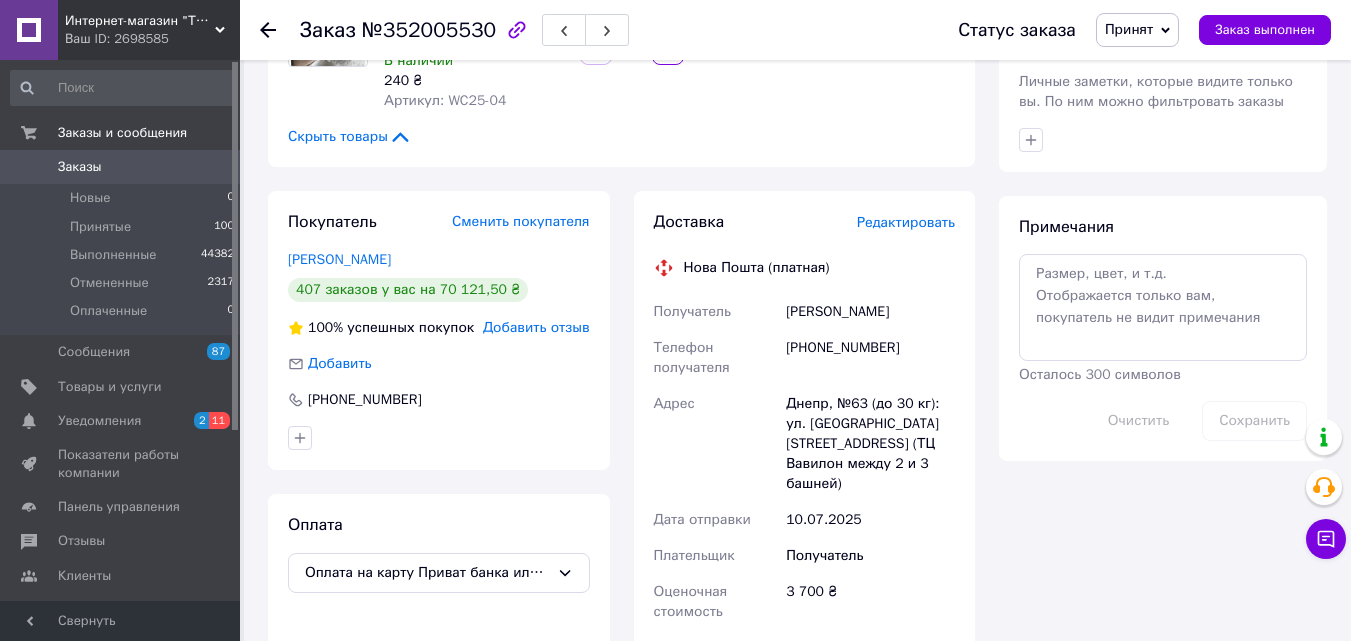 click on "Редактировать" at bounding box center (906, 222) 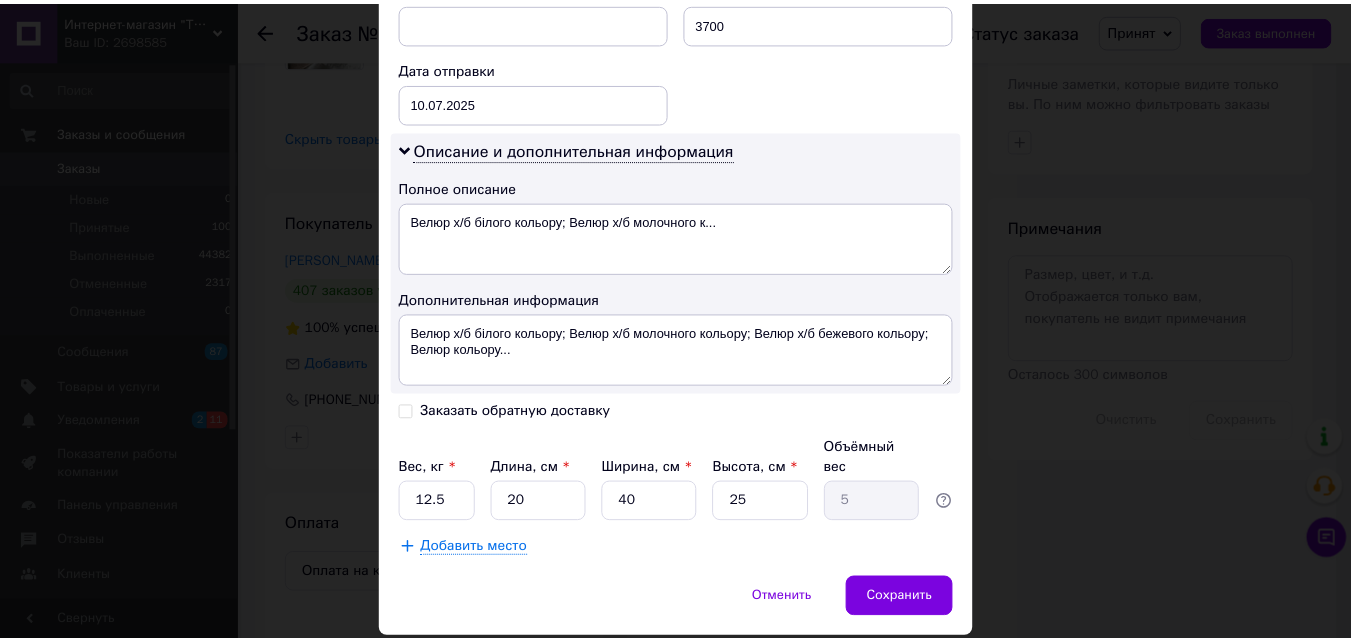 scroll, scrollTop: 947, scrollLeft: 0, axis: vertical 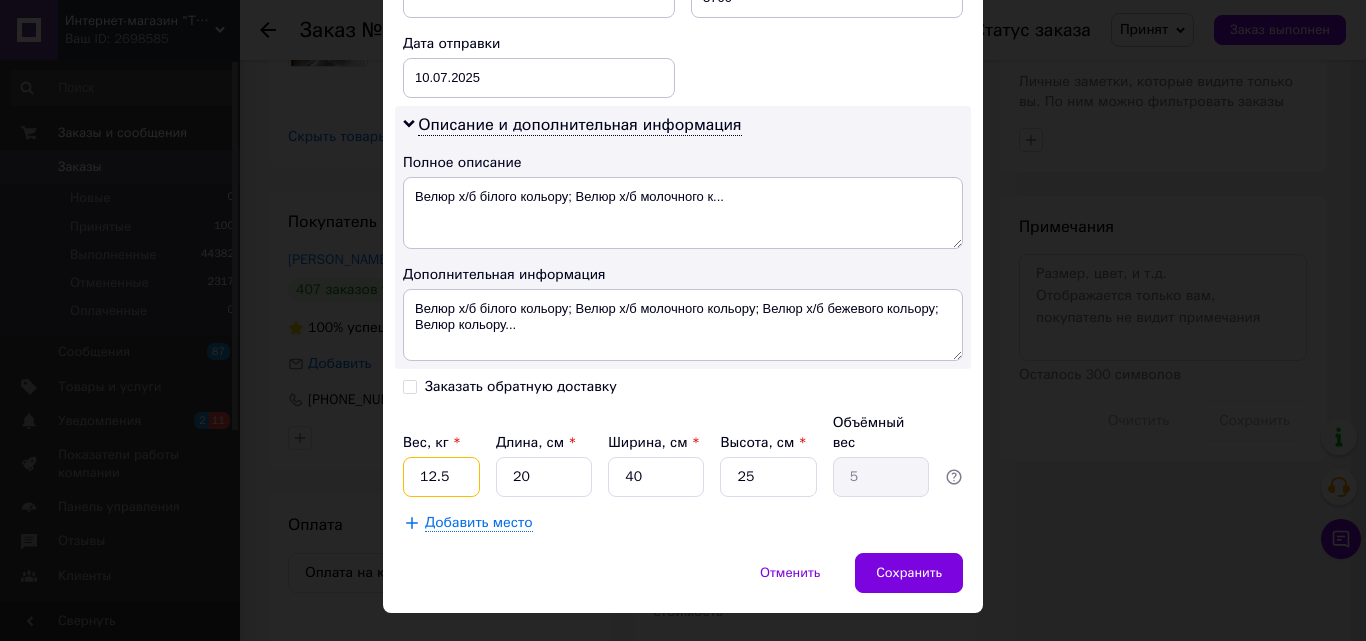 click on "12.5" at bounding box center (441, 477) 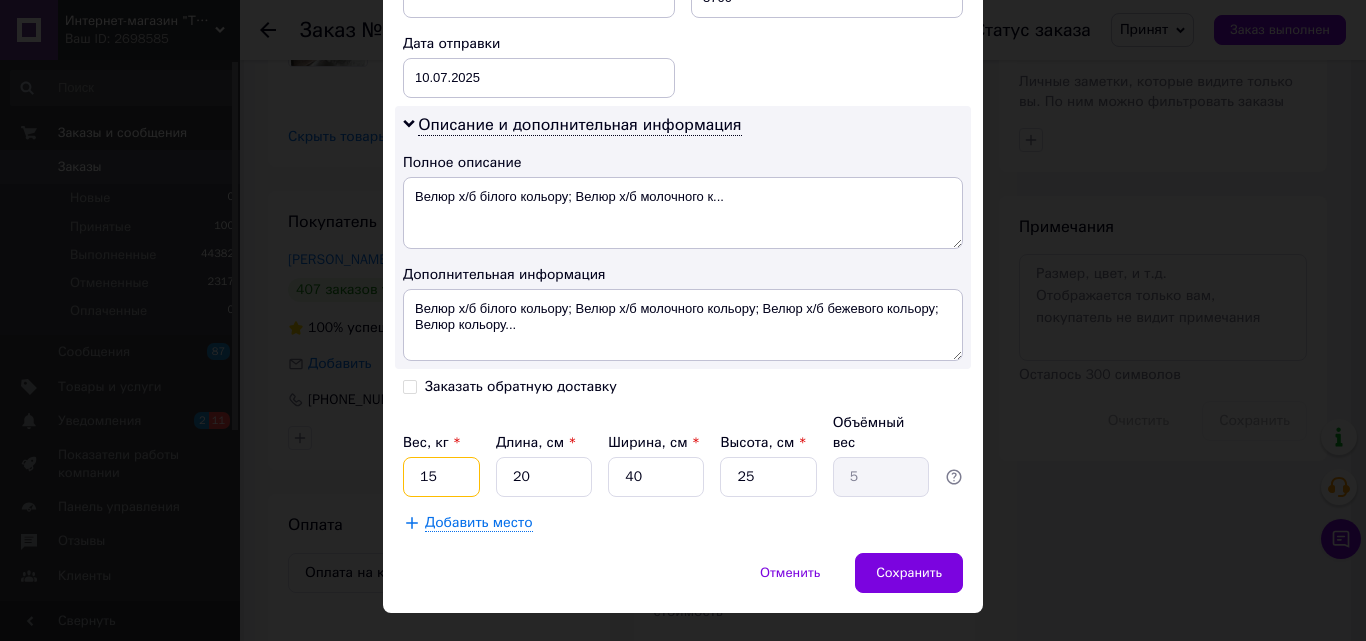 type on "15" 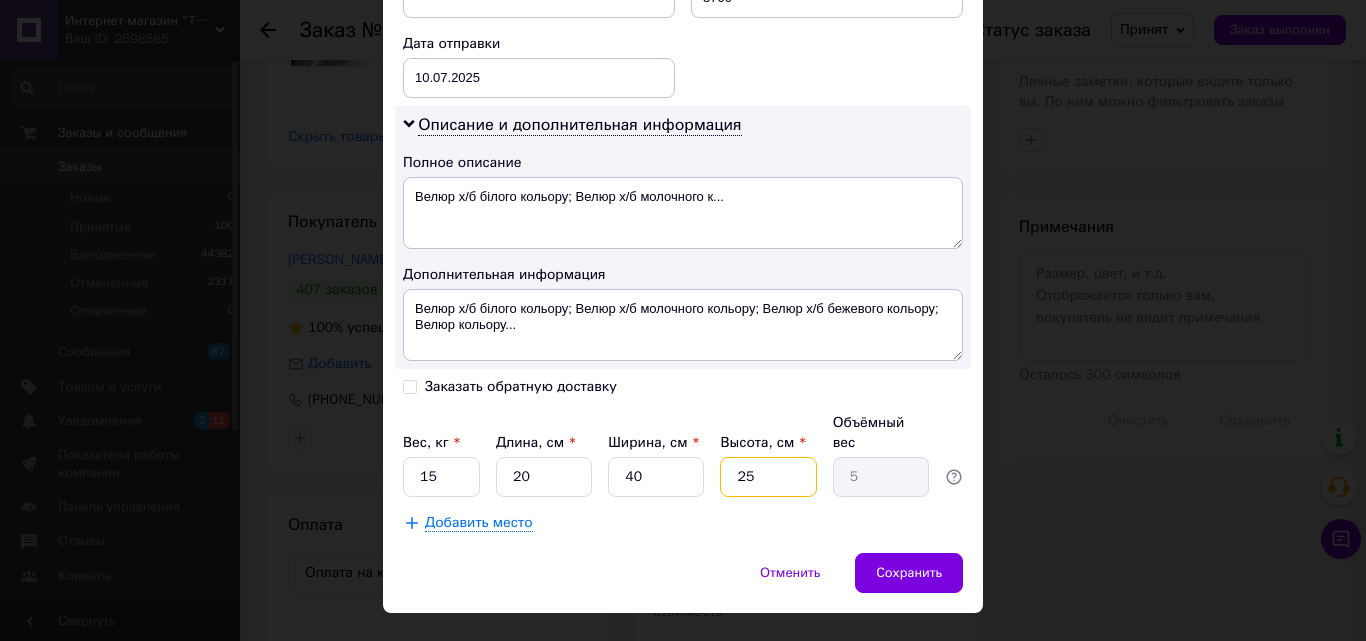 click on "25" at bounding box center [768, 477] 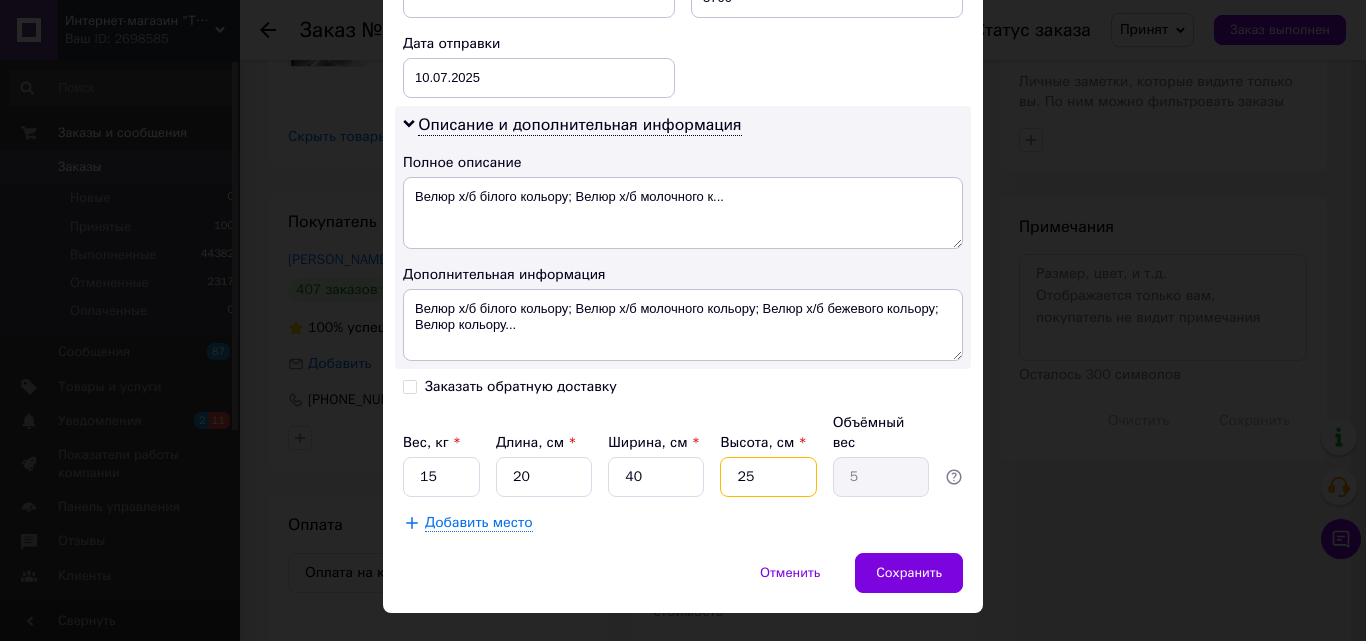 type on "6" 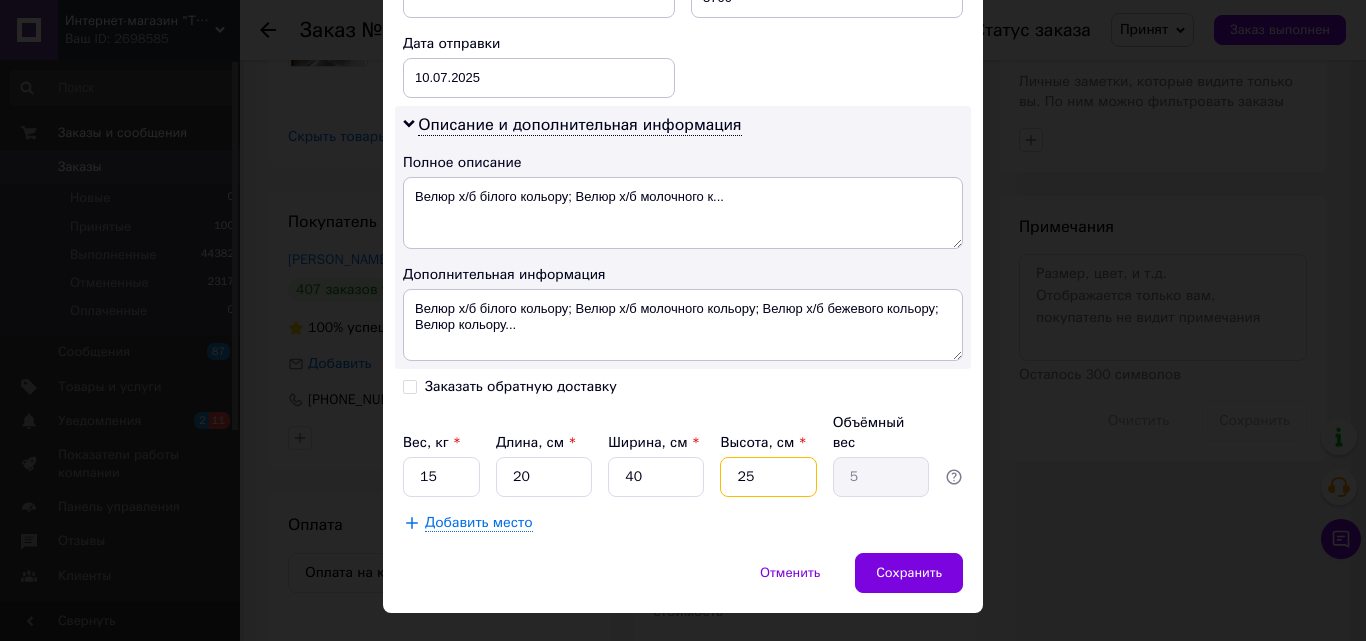 type on "1.2" 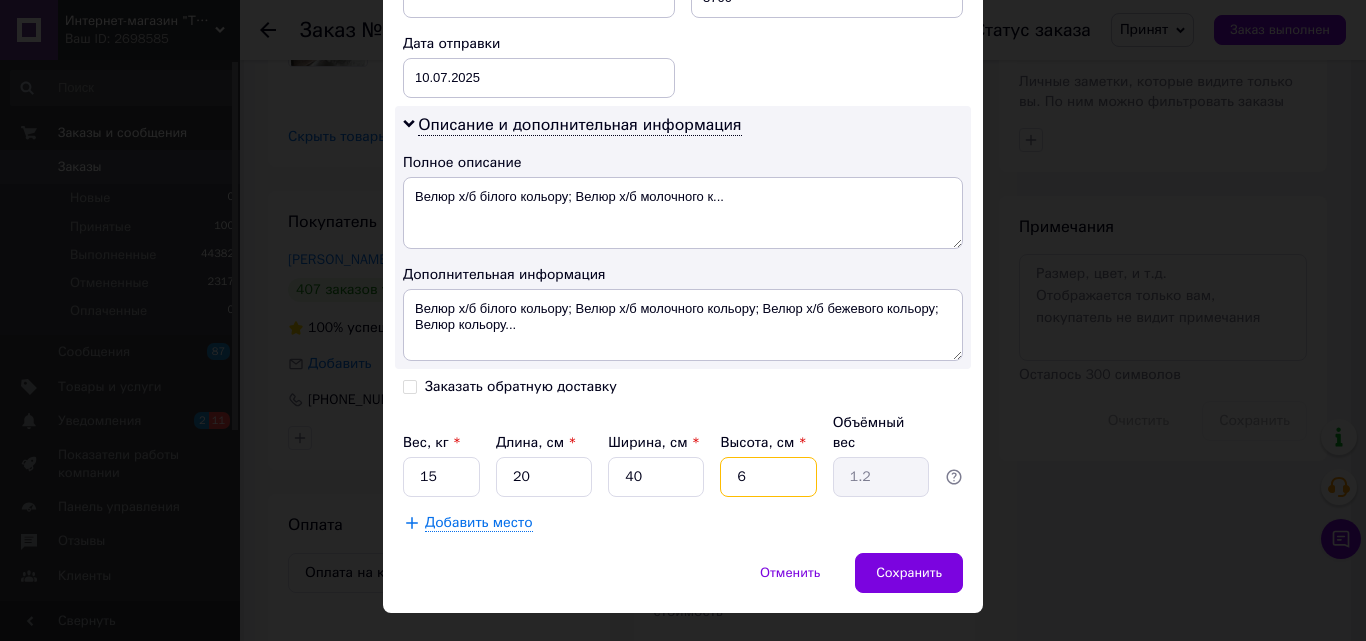 type on "60" 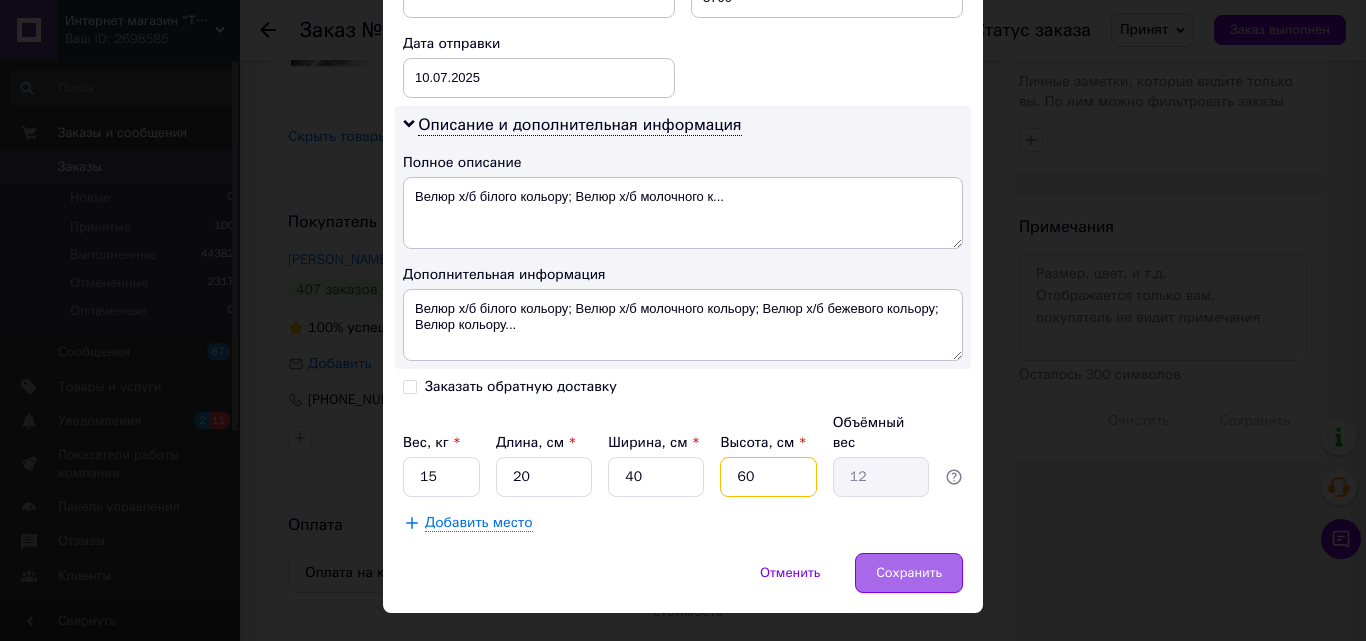 type on "60" 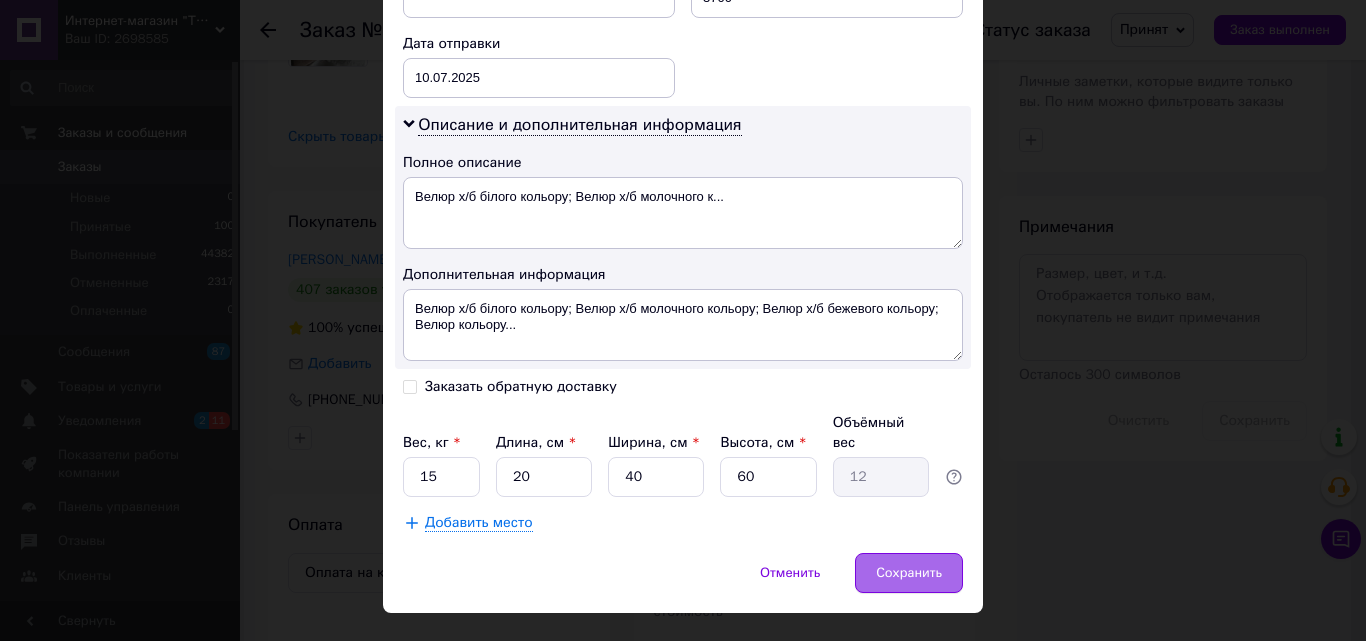 click on "Сохранить" at bounding box center (909, 573) 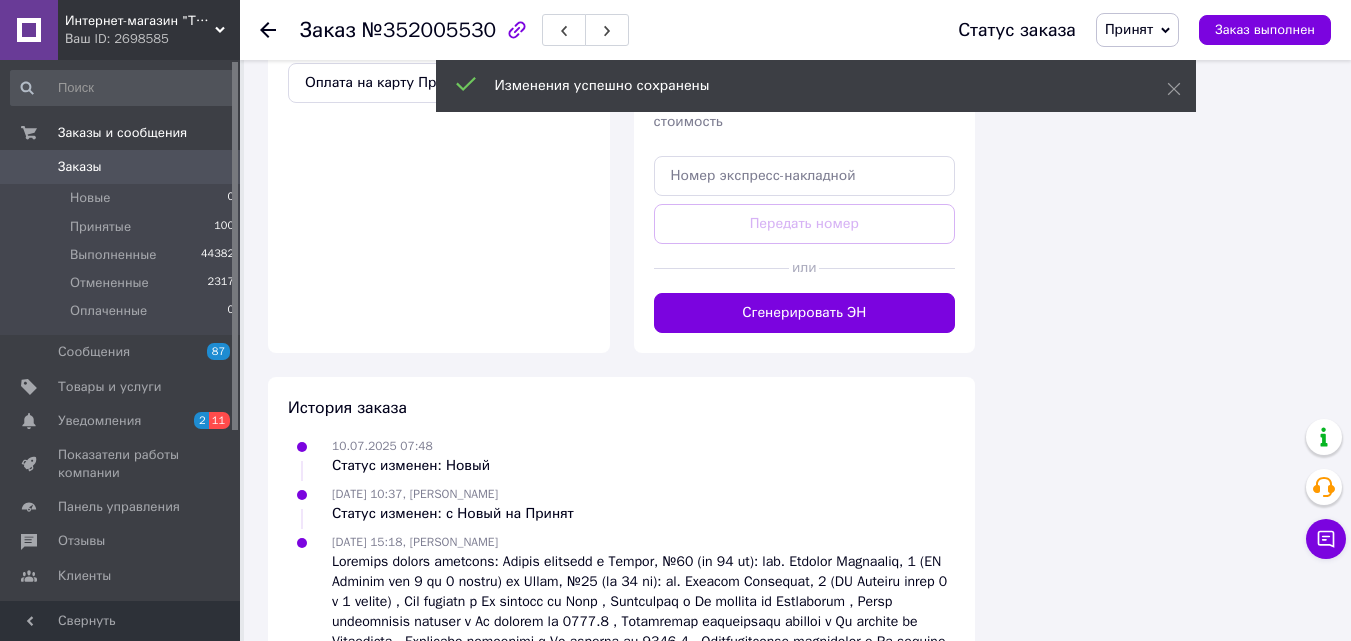 scroll, scrollTop: 1400, scrollLeft: 0, axis: vertical 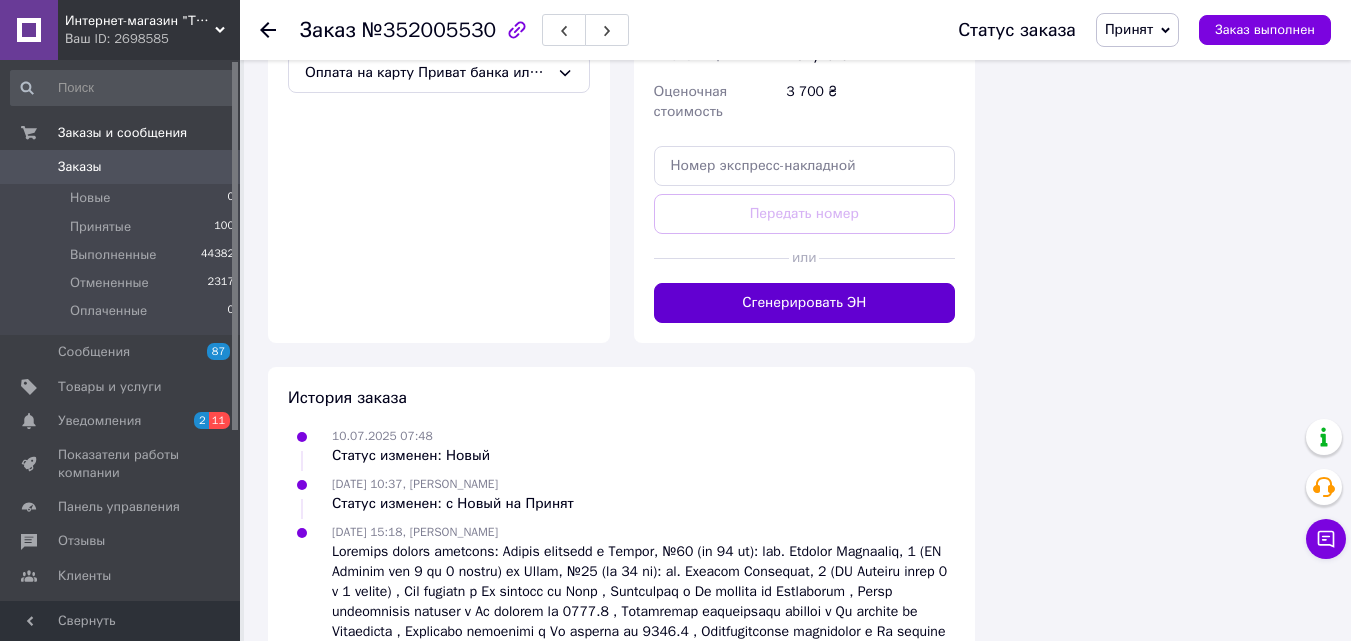 click on "Сгенерировать ЭН" at bounding box center [805, 303] 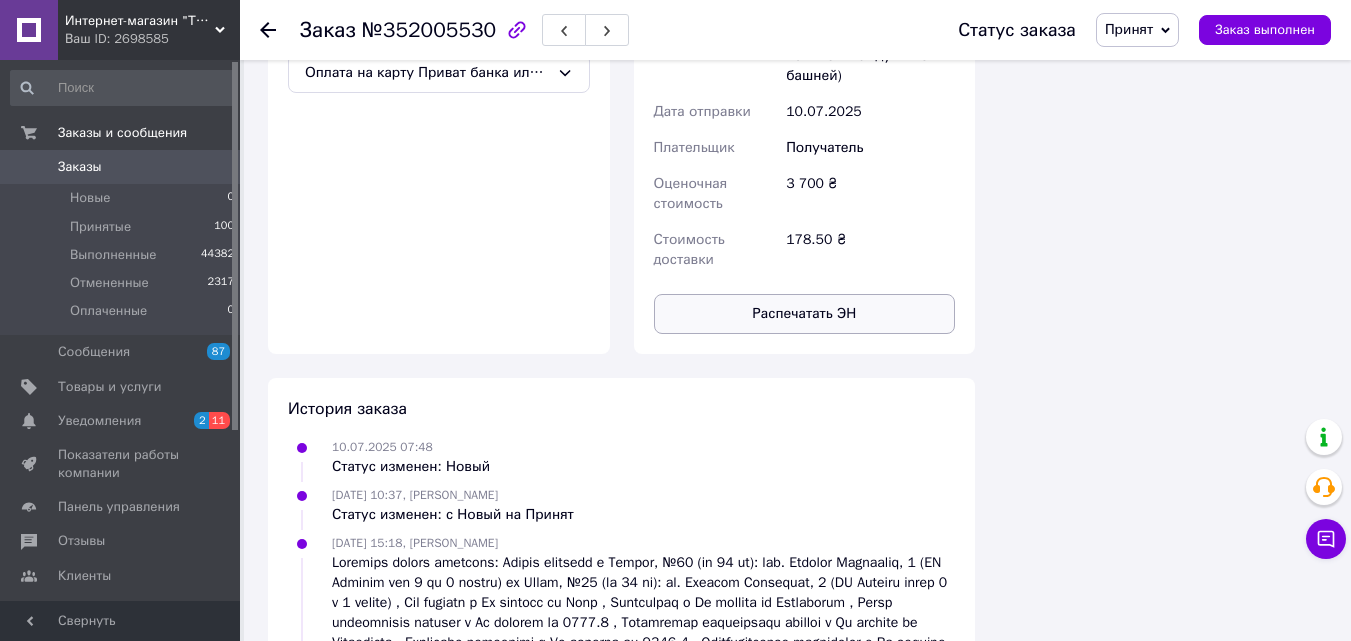 click on "Распечатать ЭН" at bounding box center [805, 314] 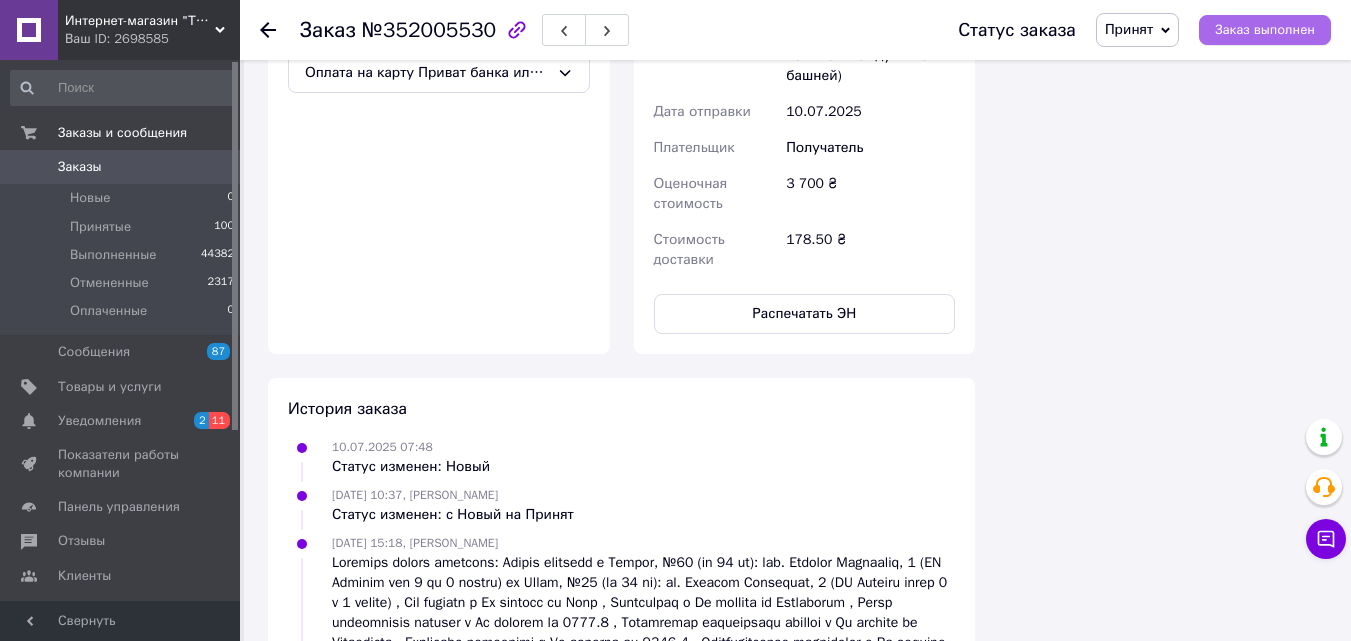 click on "Заказ выполнен" at bounding box center [1265, 30] 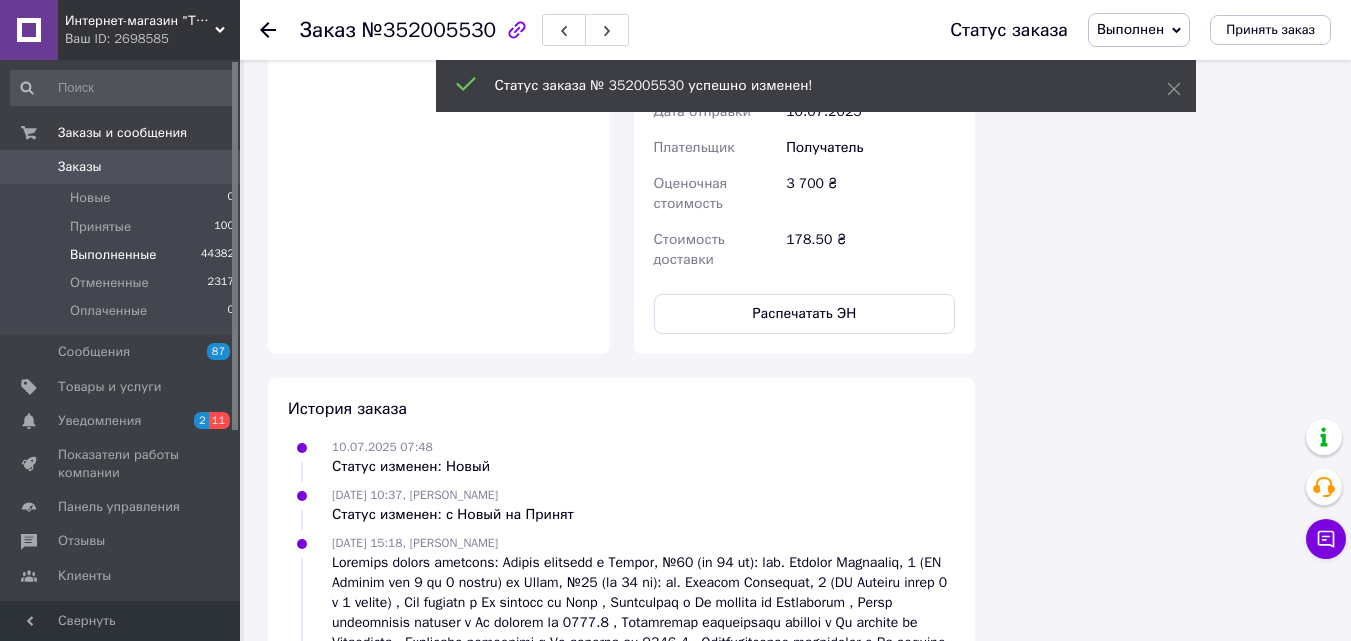 scroll, scrollTop: 1364, scrollLeft: 0, axis: vertical 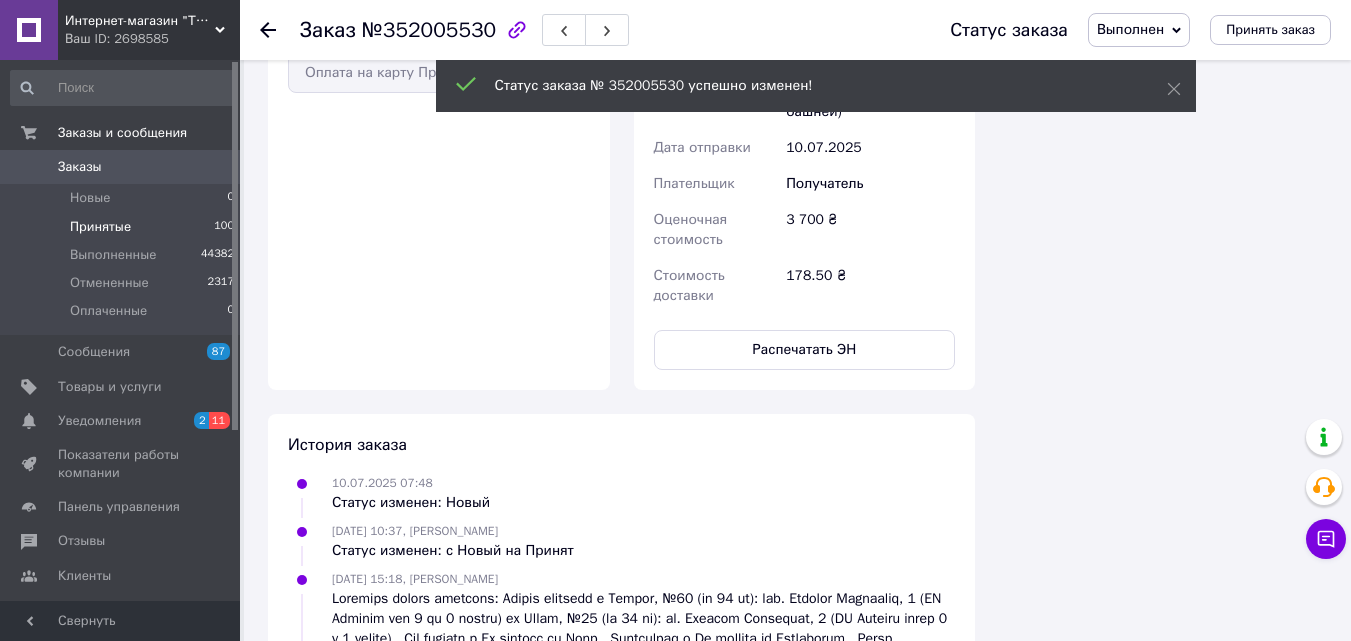 click on "Принятые" at bounding box center [100, 227] 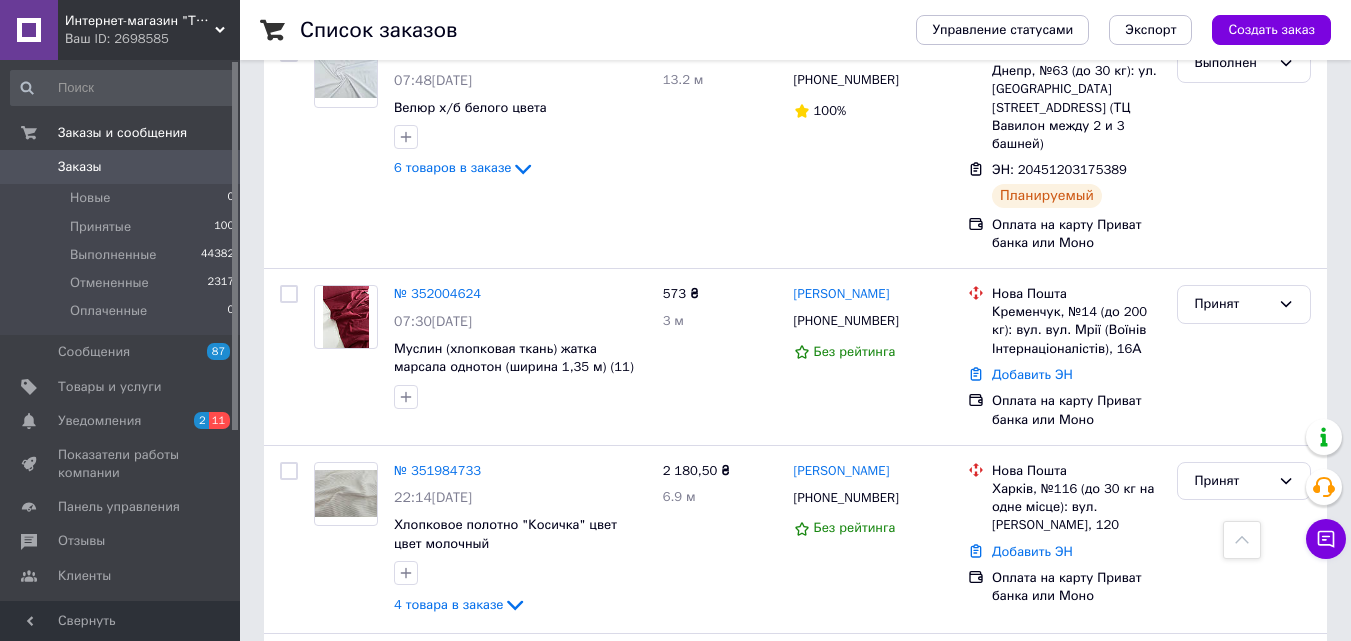scroll, scrollTop: 2900, scrollLeft: 0, axis: vertical 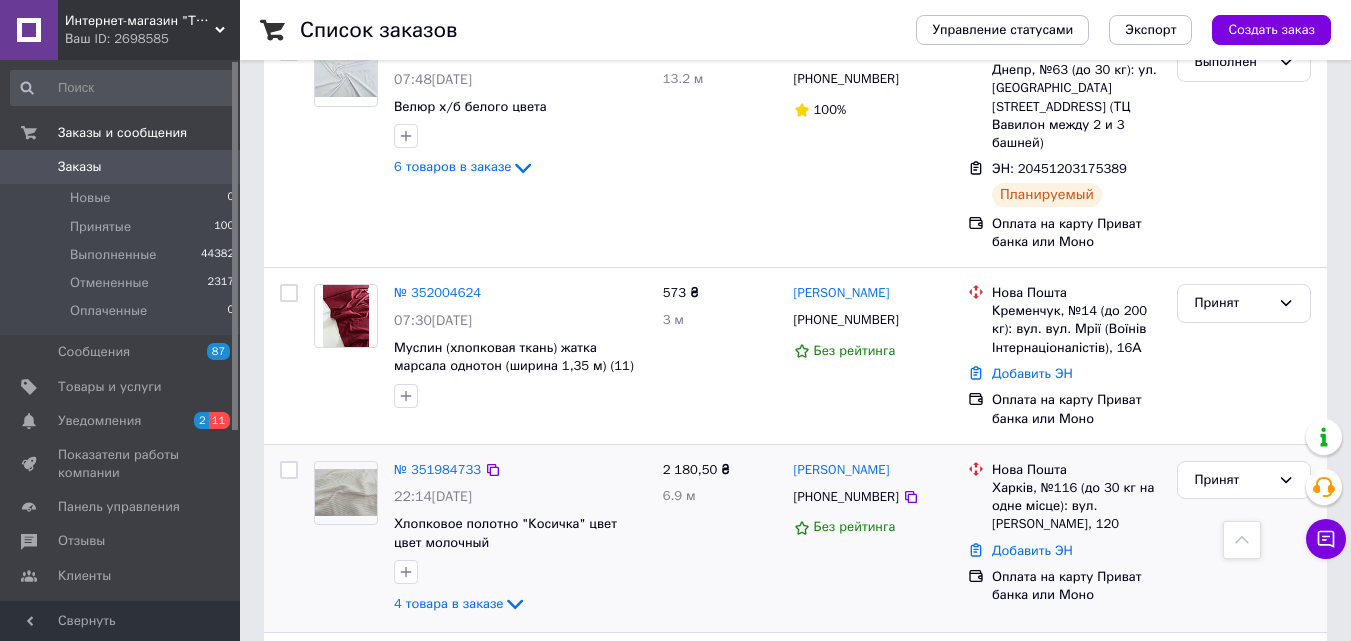 click at bounding box center [346, 492] 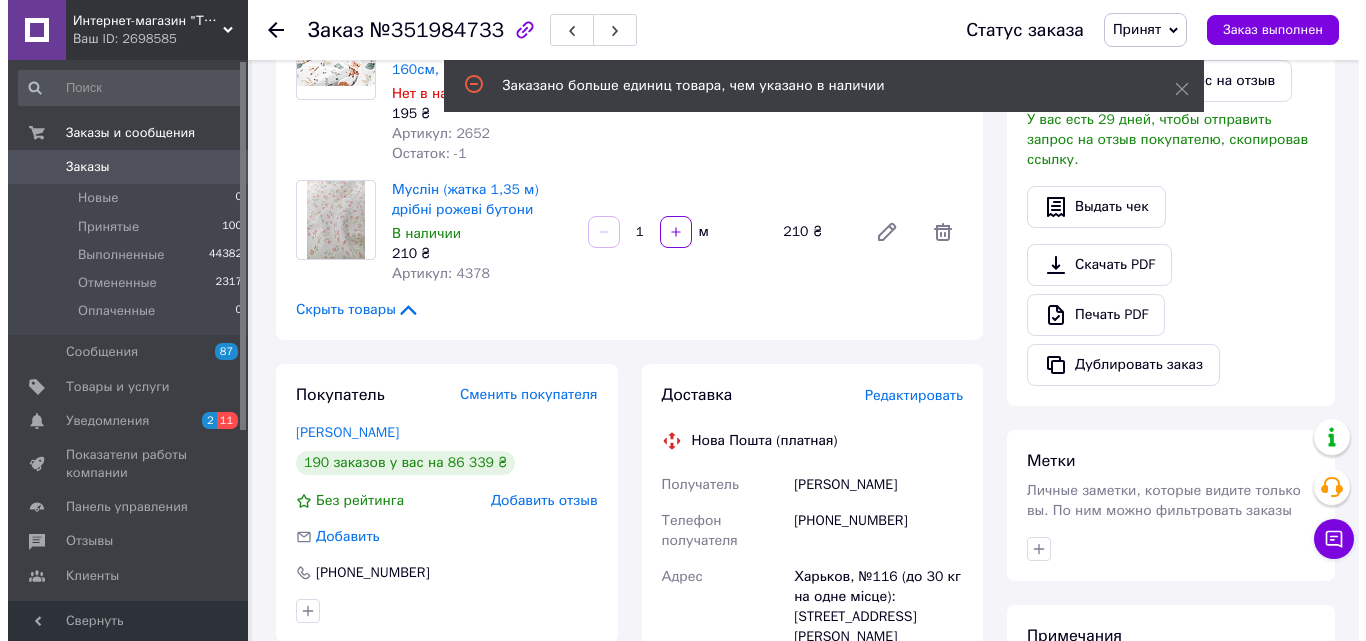 scroll, scrollTop: 500, scrollLeft: 0, axis: vertical 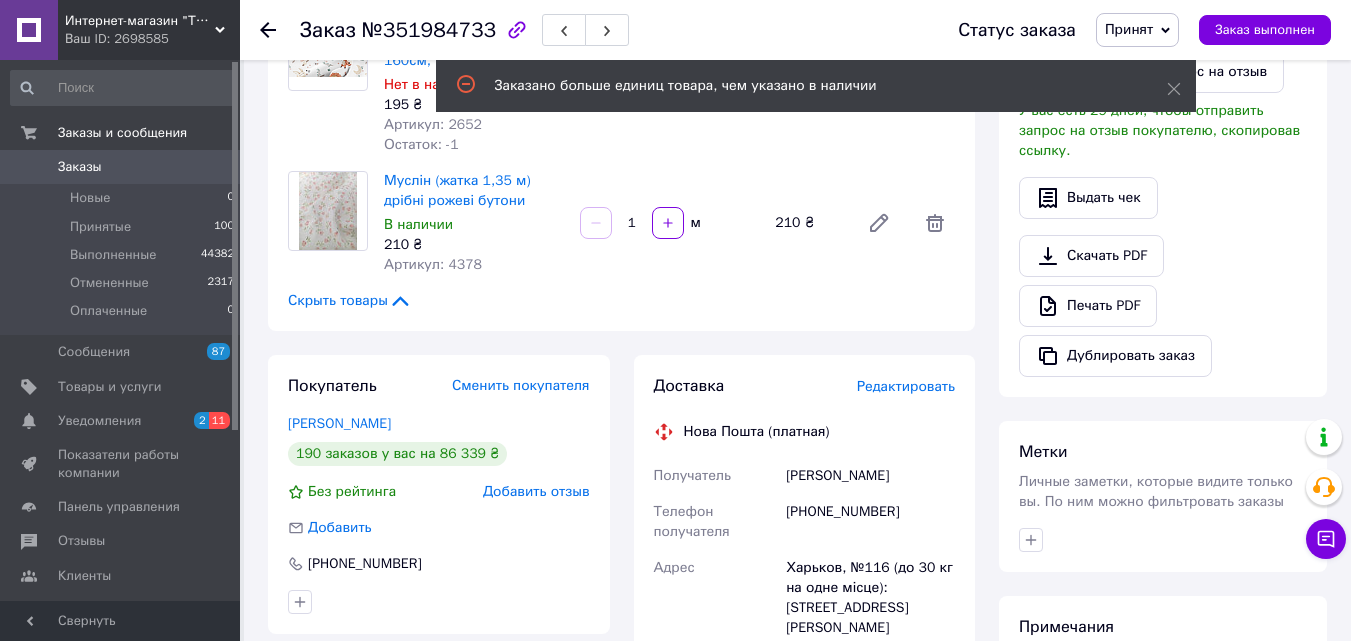 click on "Редактировать" at bounding box center [906, 386] 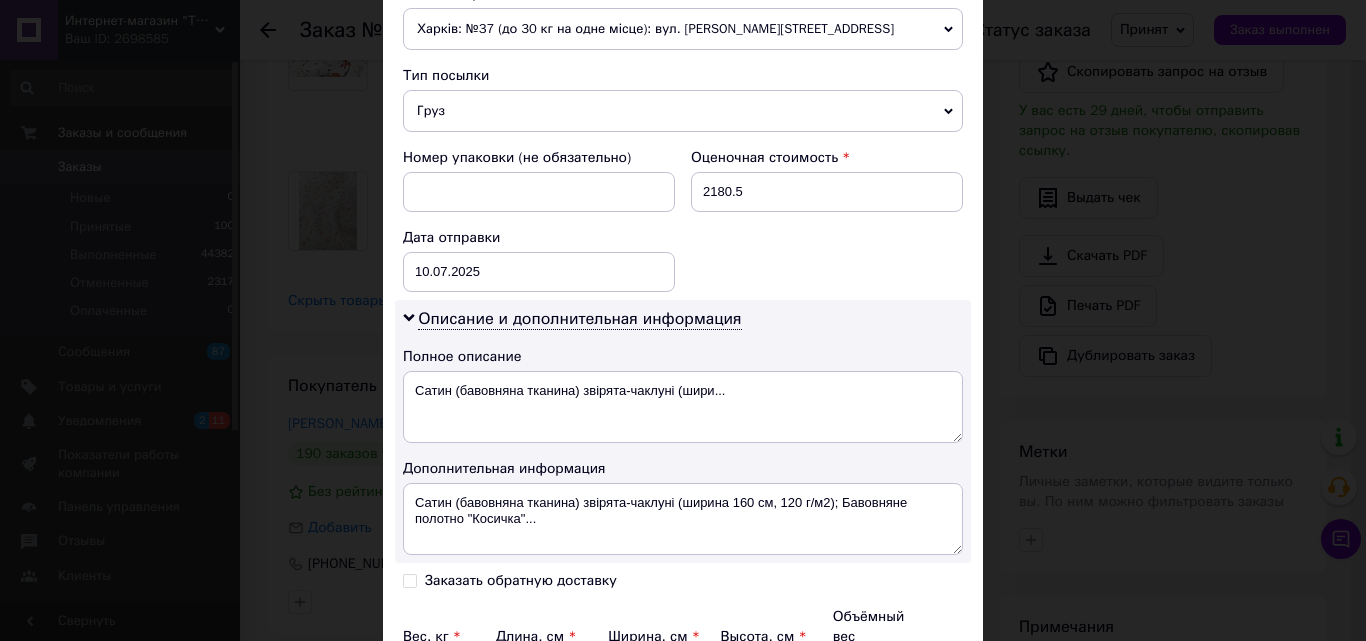 scroll, scrollTop: 647, scrollLeft: 0, axis: vertical 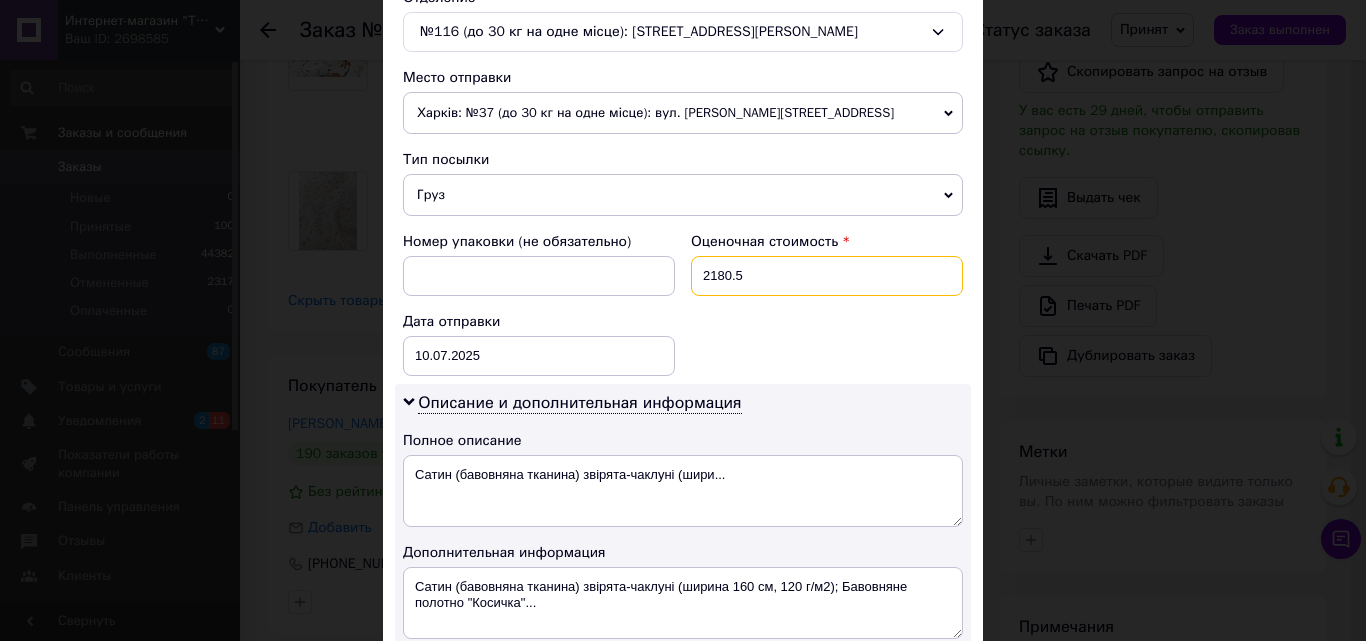 drag, startPoint x: 764, startPoint y: 281, endPoint x: 724, endPoint y: 296, distance: 42.72002 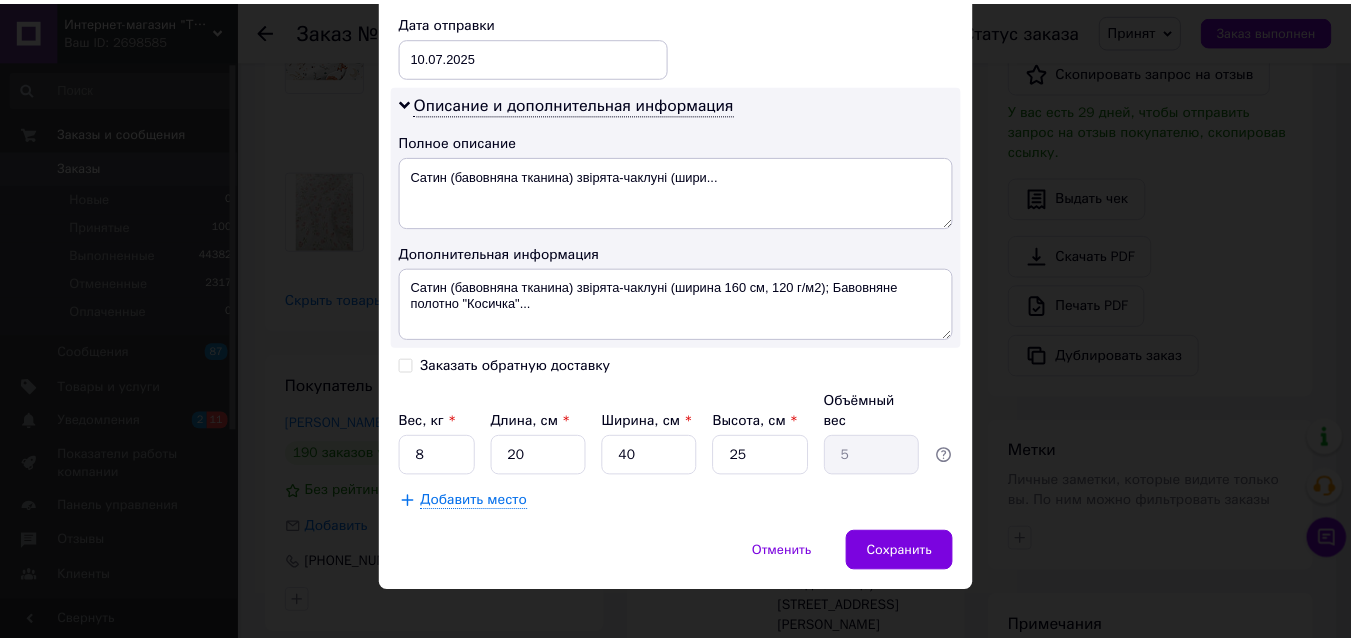scroll, scrollTop: 947, scrollLeft: 0, axis: vertical 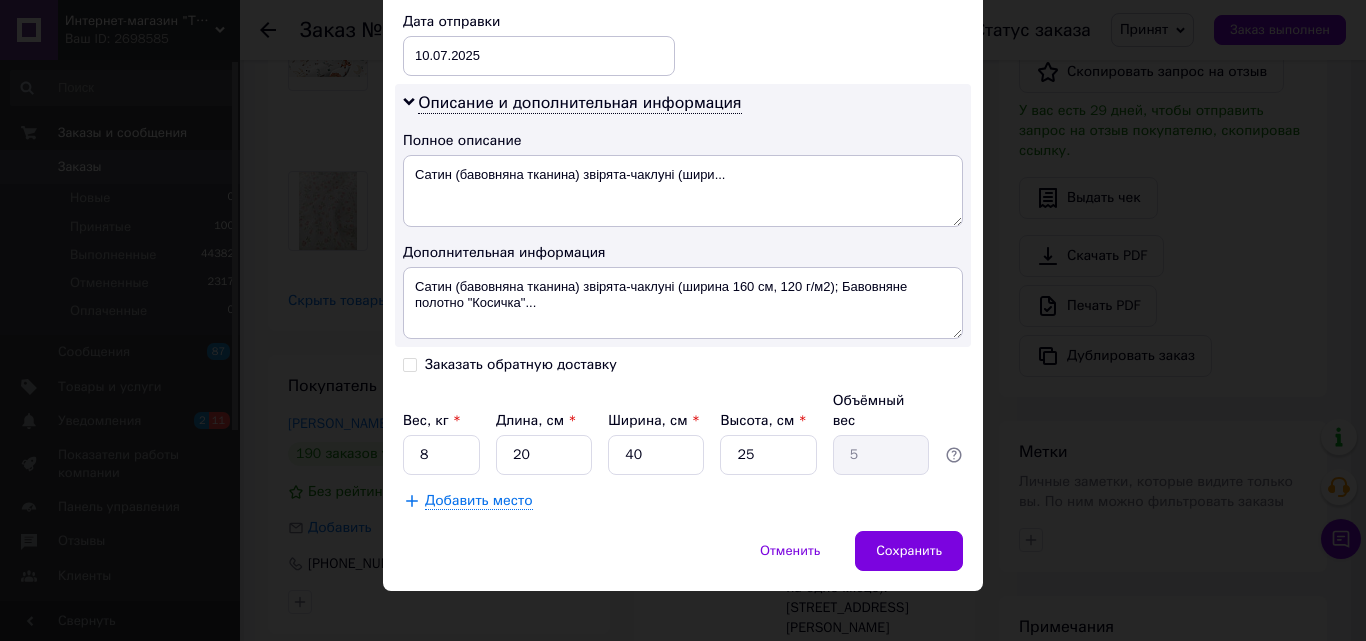 type on "2181" 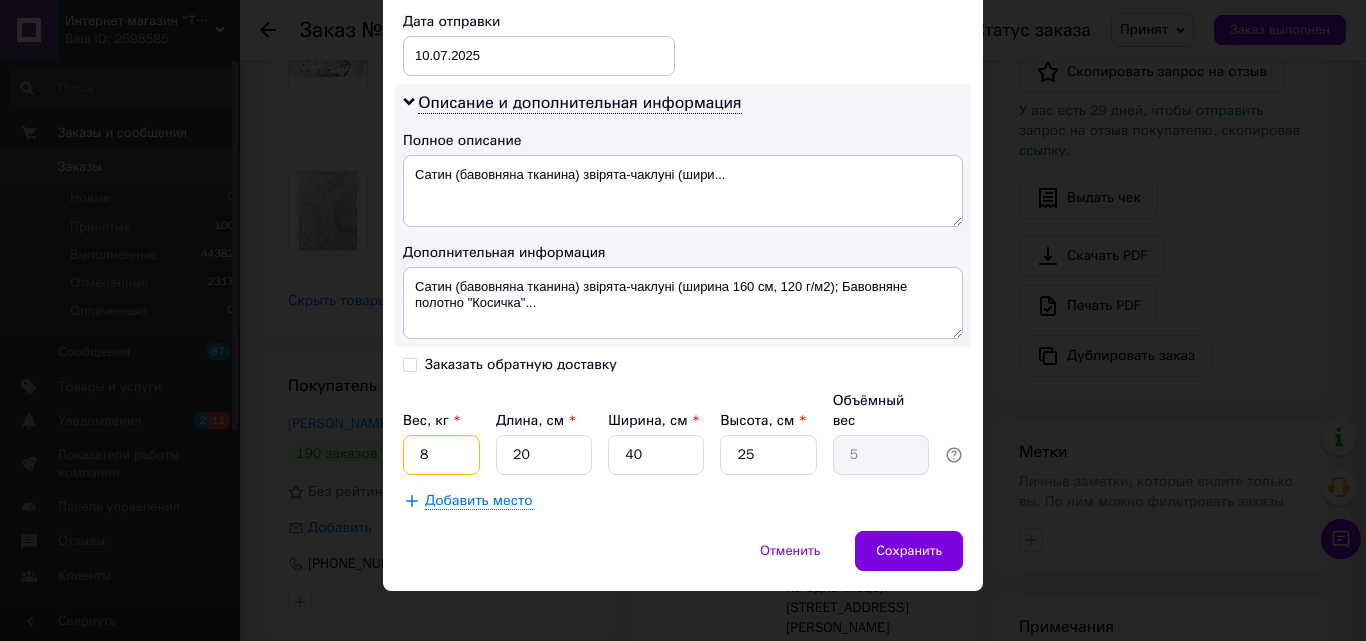 click on "8" at bounding box center (441, 455) 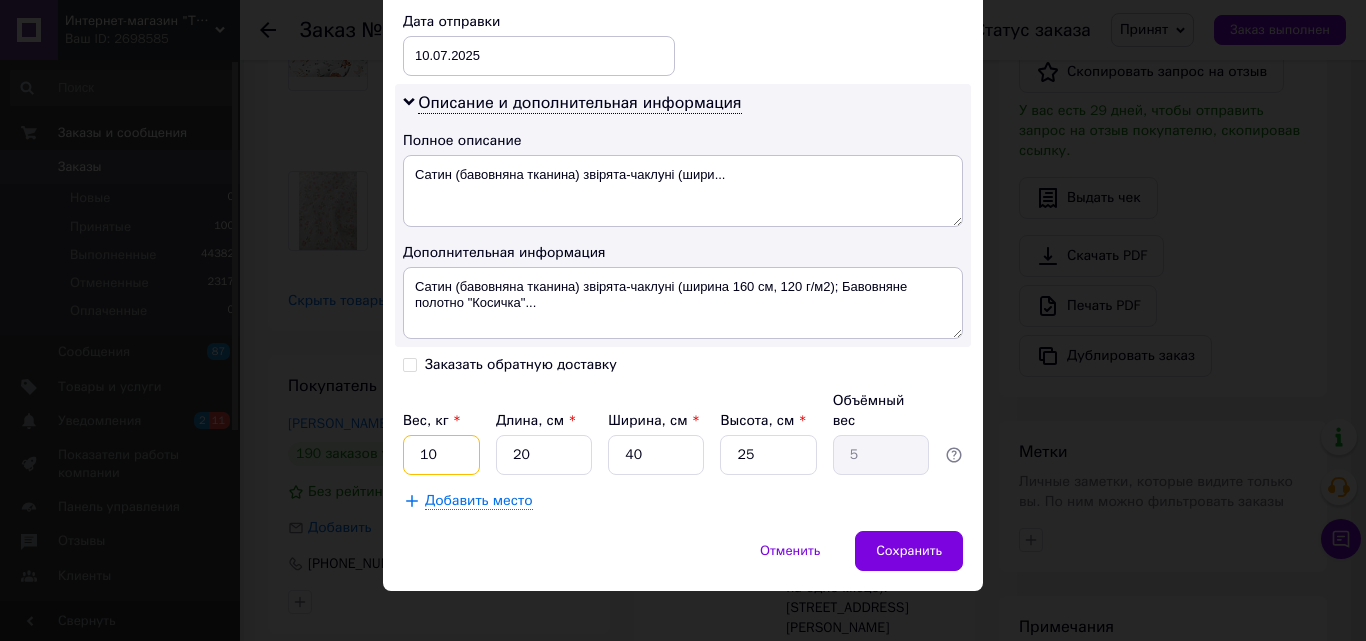 type on "10" 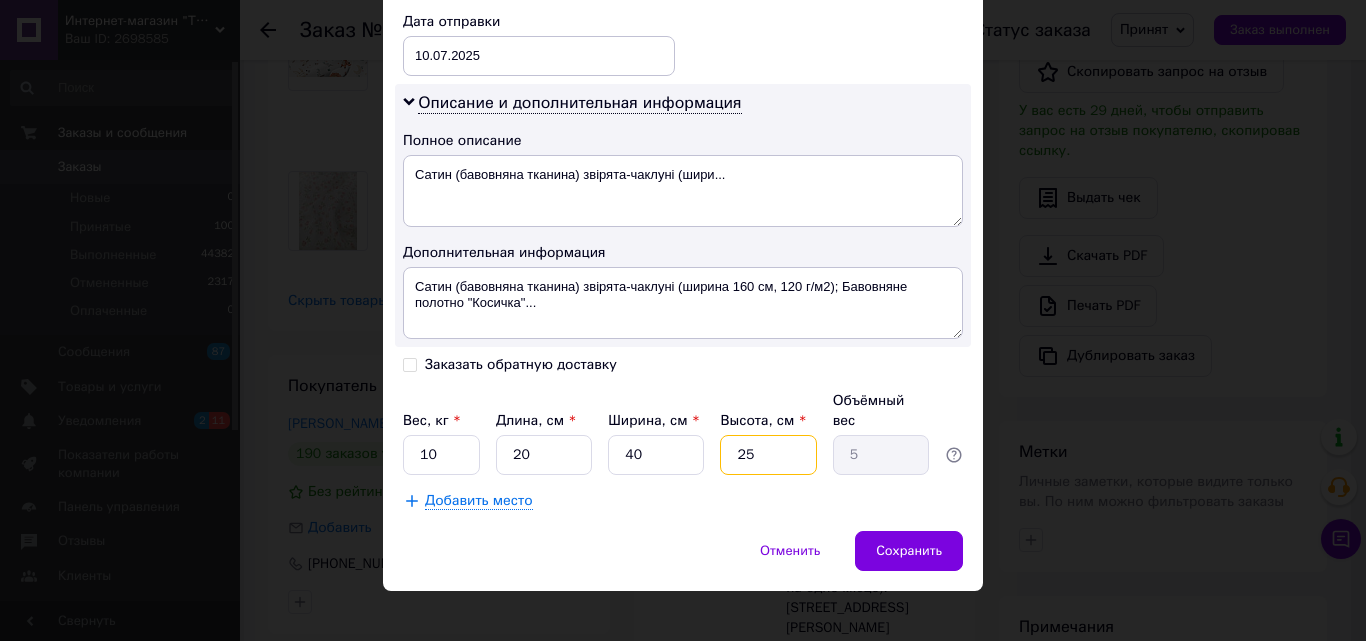 click on "25" at bounding box center [768, 455] 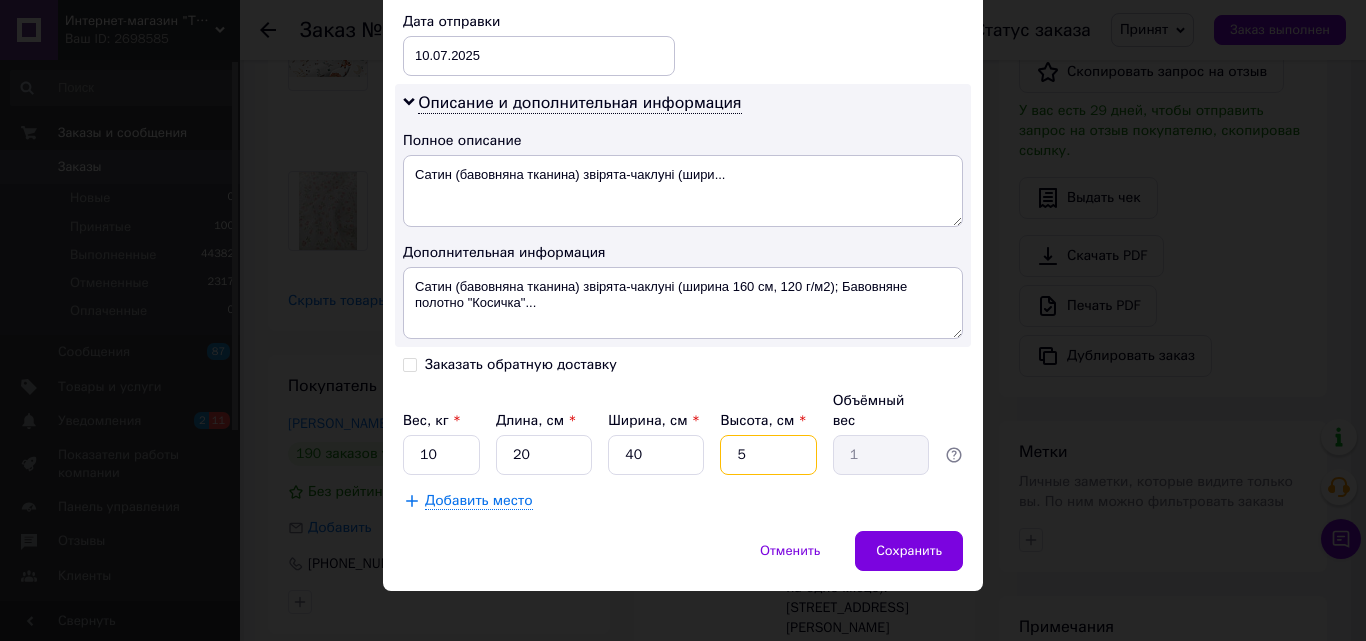 type on "50" 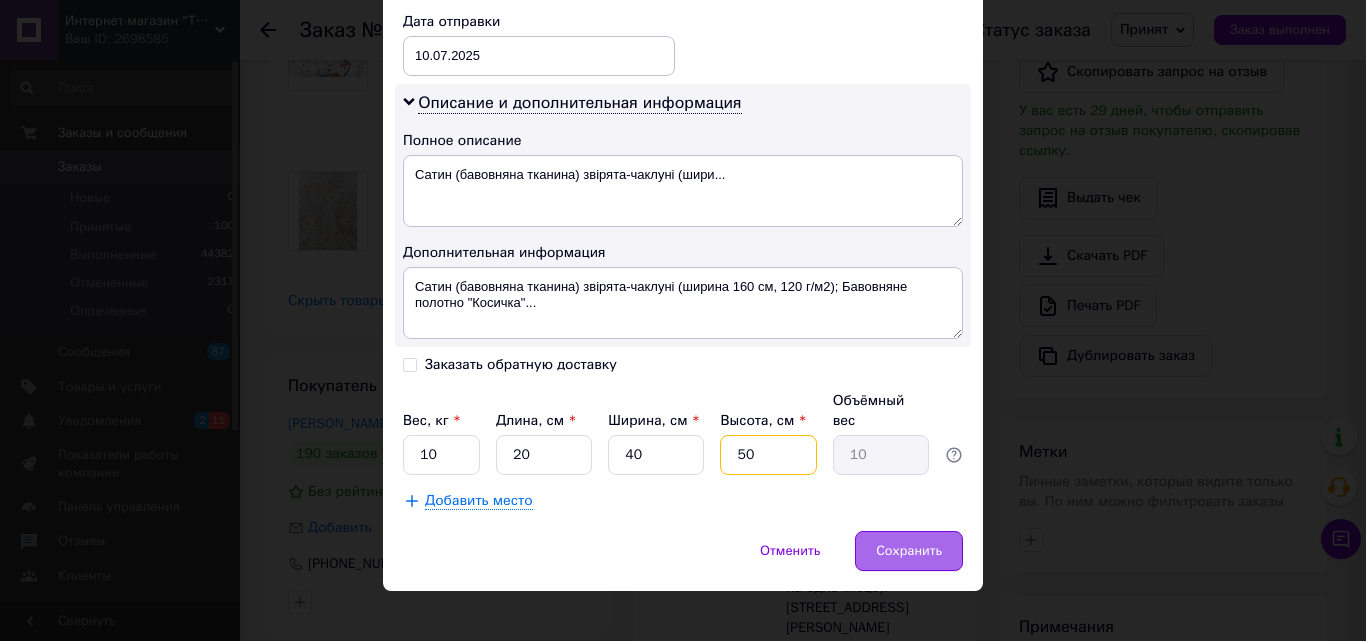 type on "50" 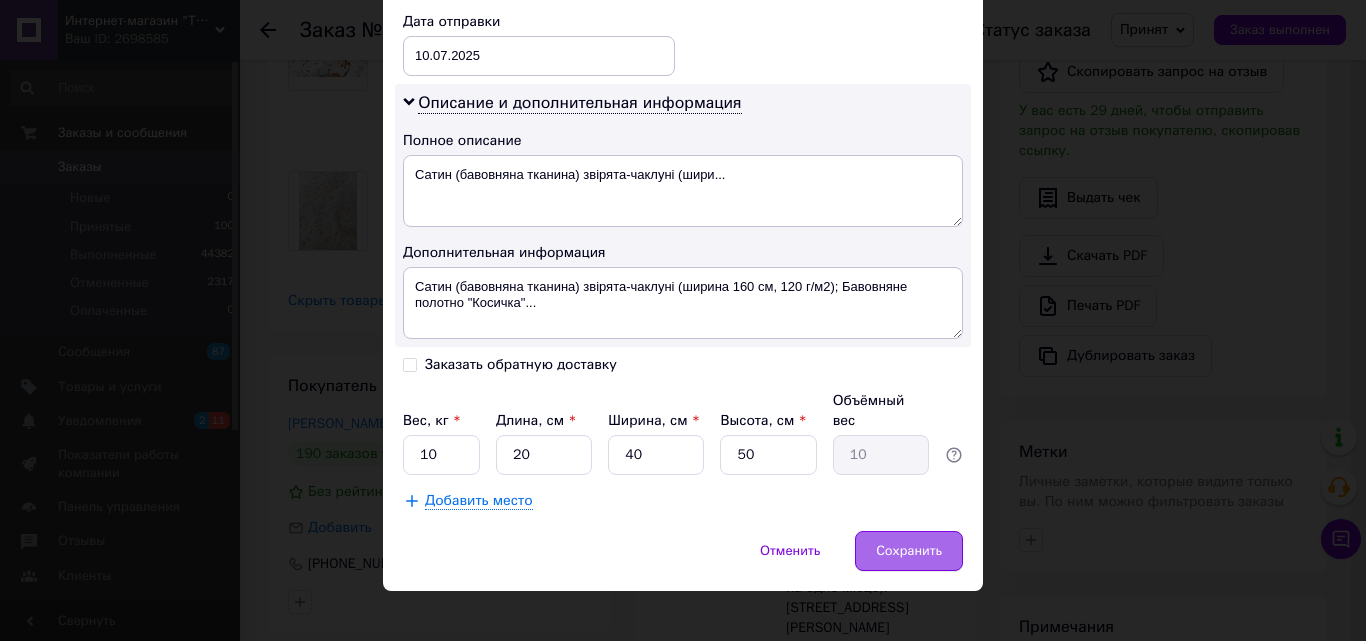 click on "Сохранить" at bounding box center (909, 551) 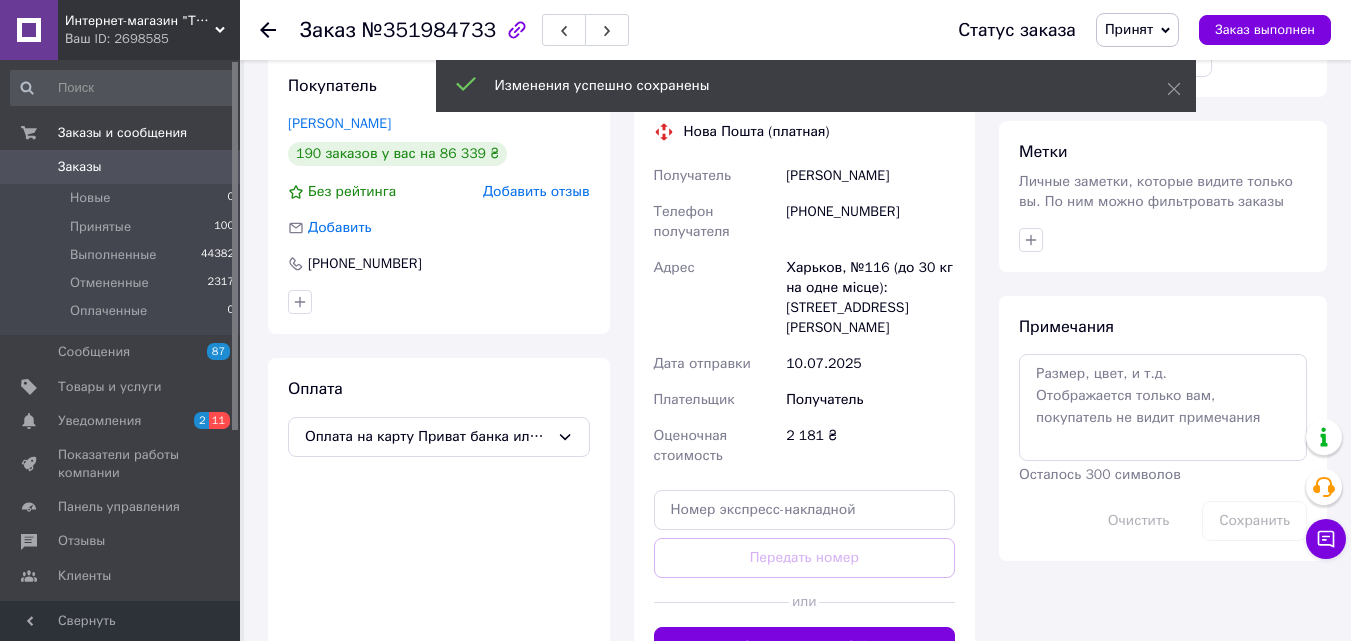 scroll, scrollTop: 1000, scrollLeft: 0, axis: vertical 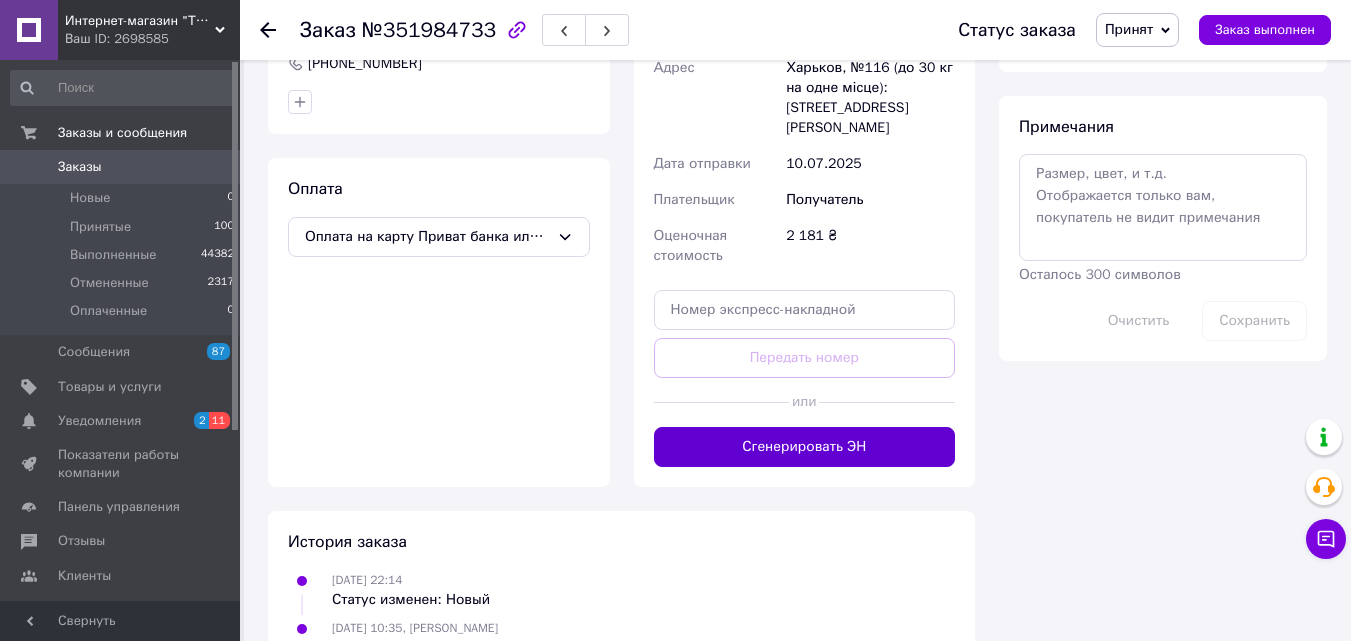 click on "Сгенерировать ЭН" at bounding box center (805, 447) 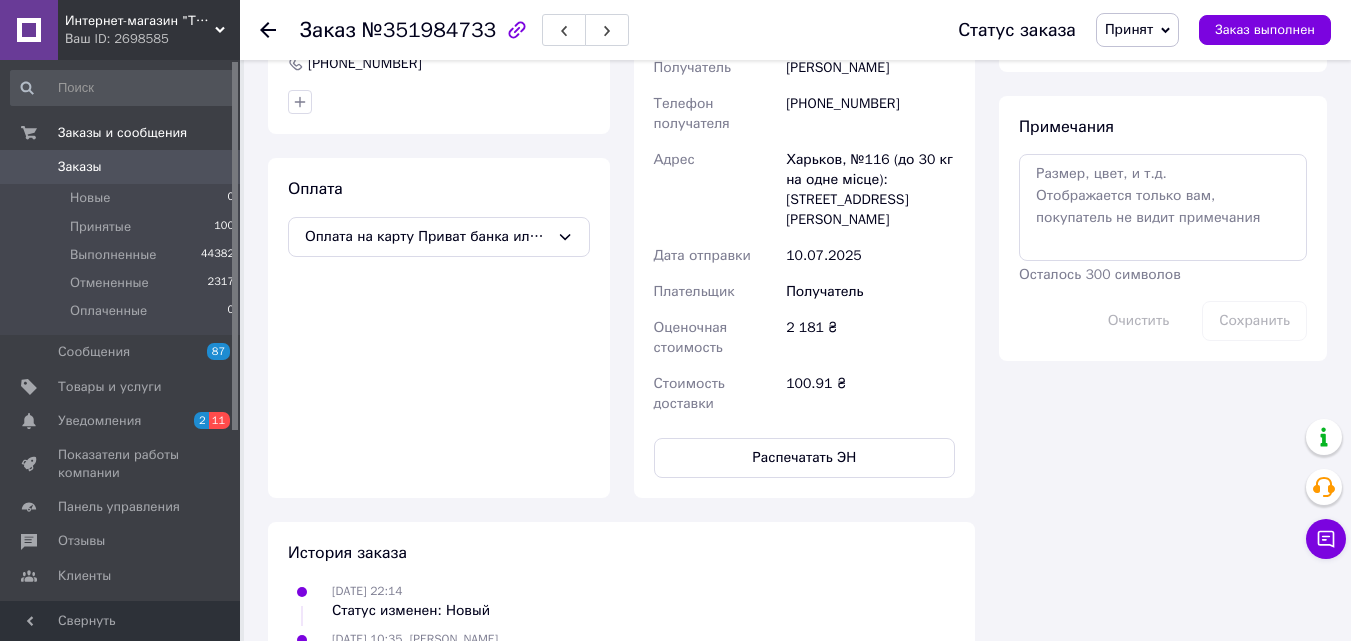 click on "Распечатать ЭН" at bounding box center [805, 458] 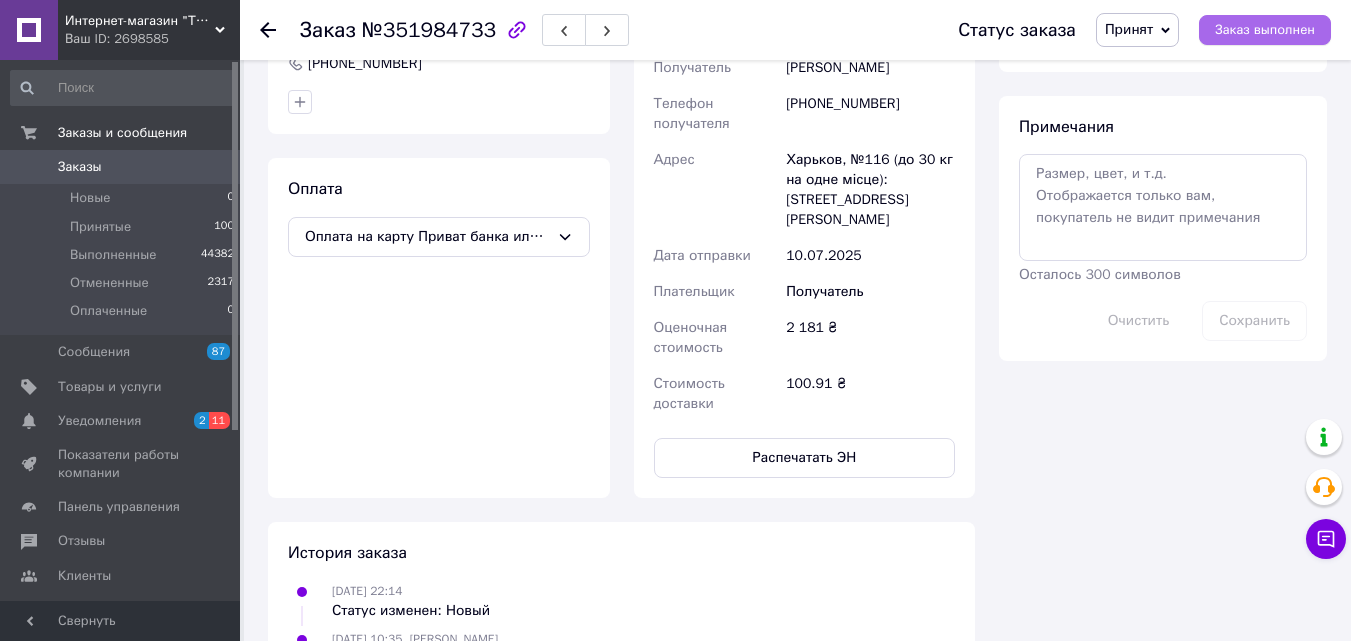 click on "Заказ выполнен" at bounding box center (1265, 30) 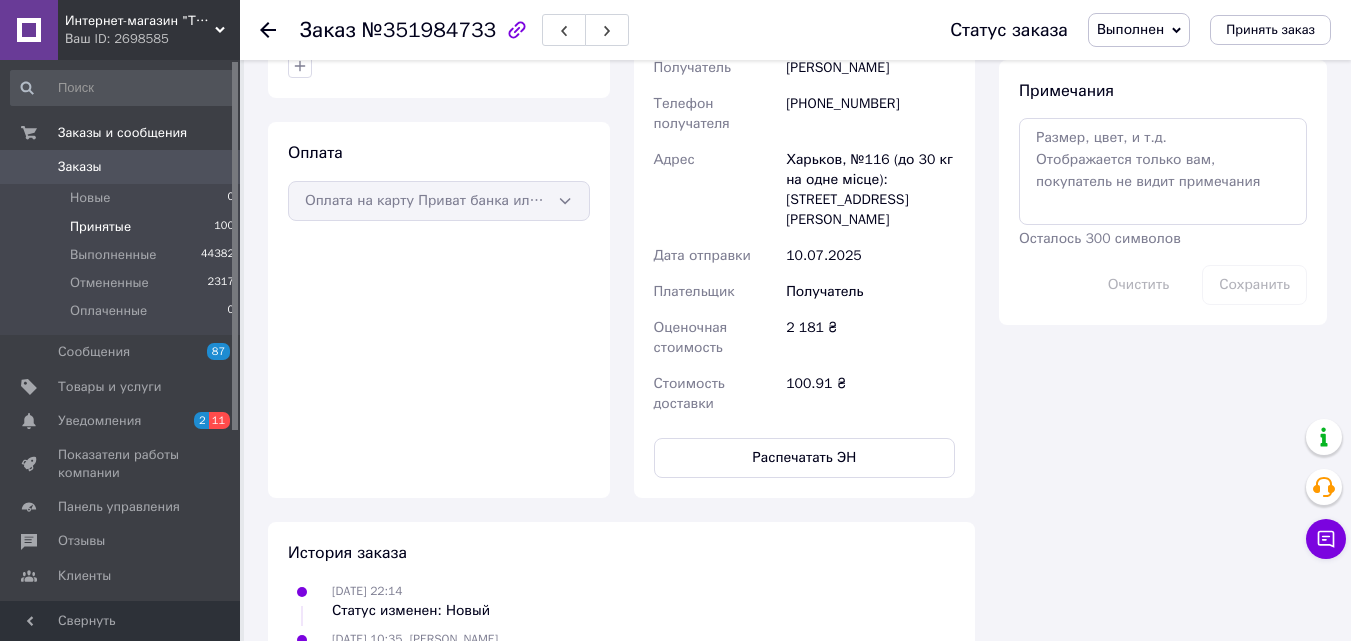 click on "Принятые" at bounding box center (100, 227) 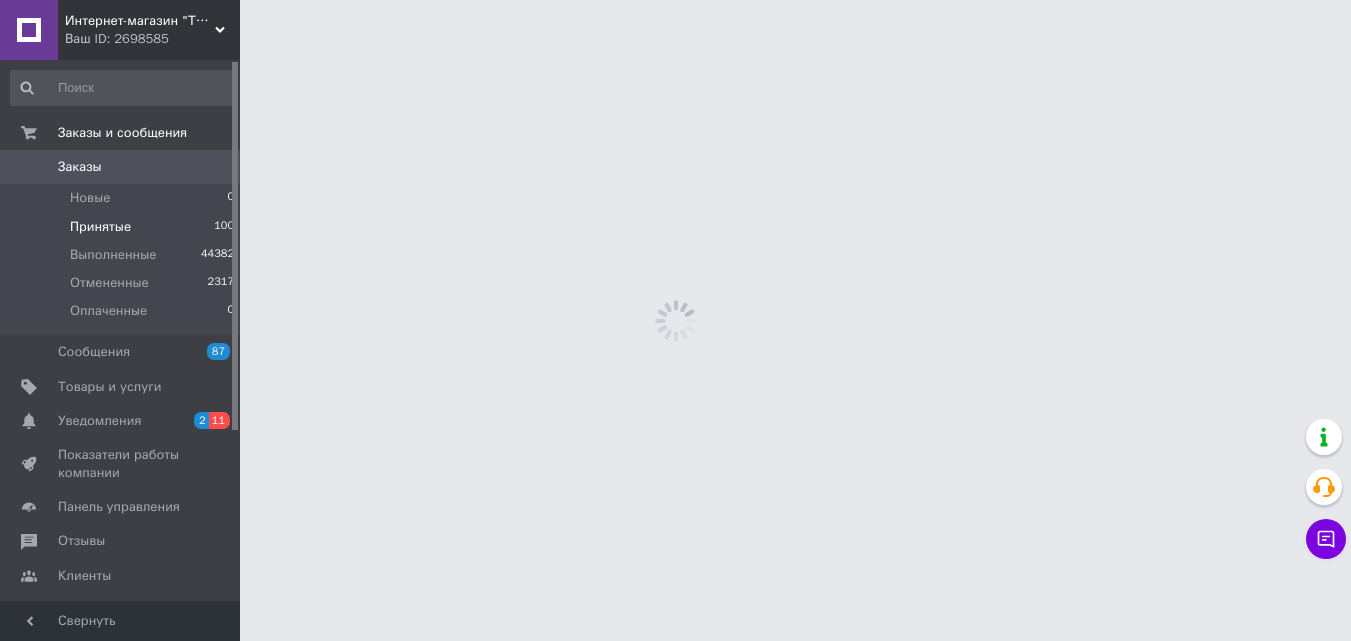 scroll, scrollTop: 0, scrollLeft: 0, axis: both 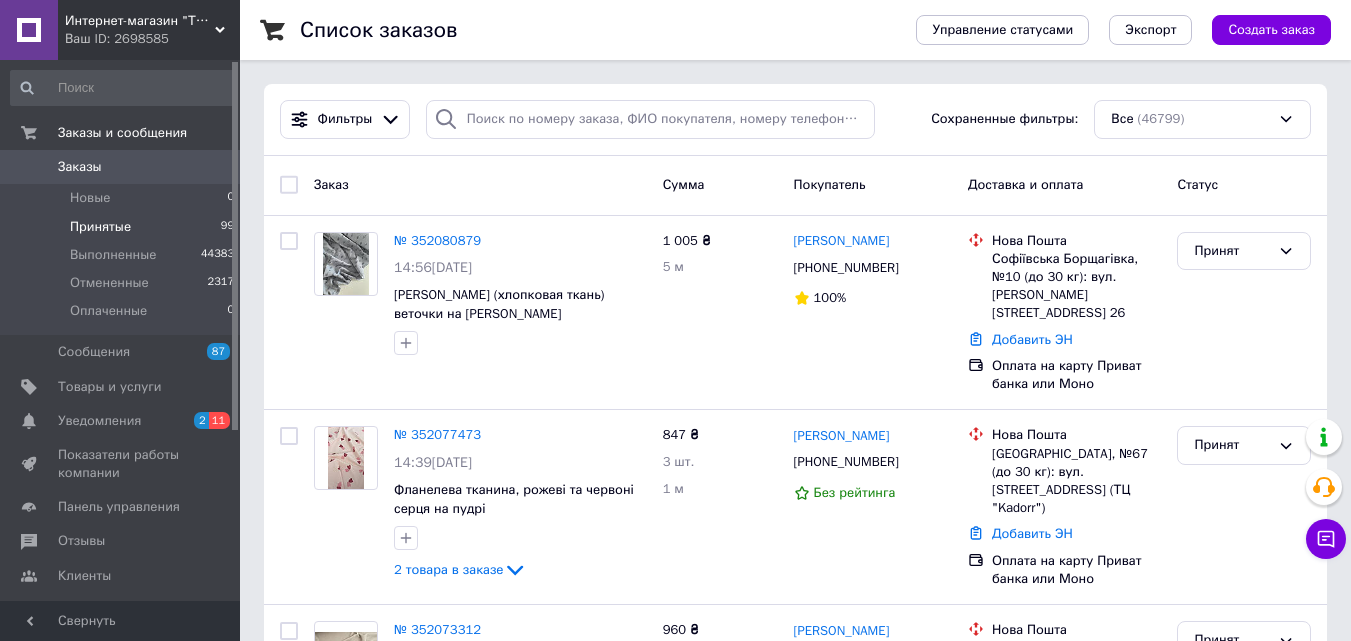 click on "Принятые" at bounding box center [100, 227] 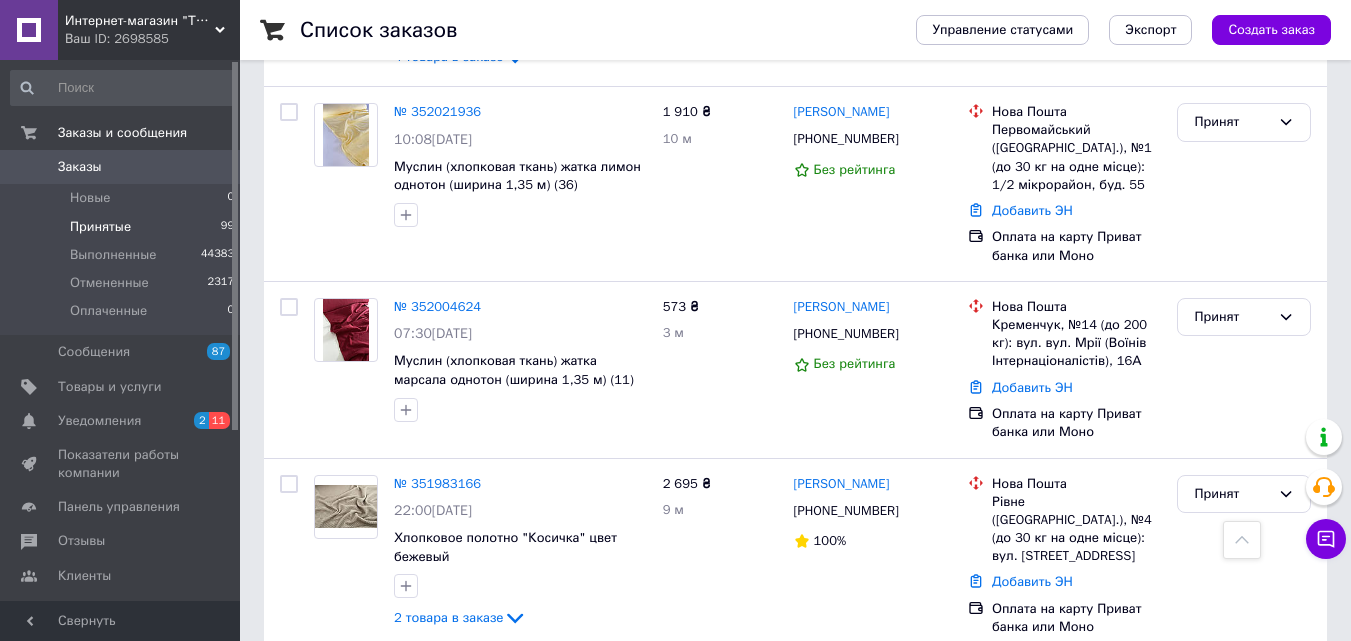 scroll, scrollTop: 2600, scrollLeft: 0, axis: vertical 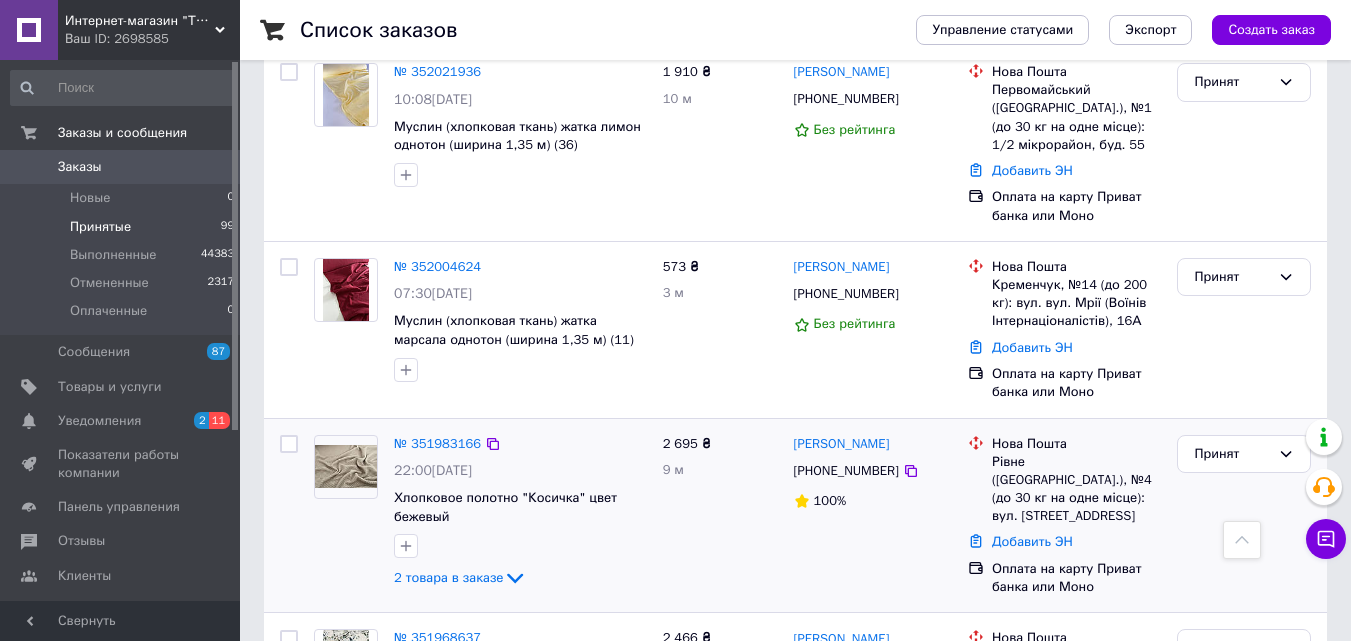 click at bounding box center [346, 466] 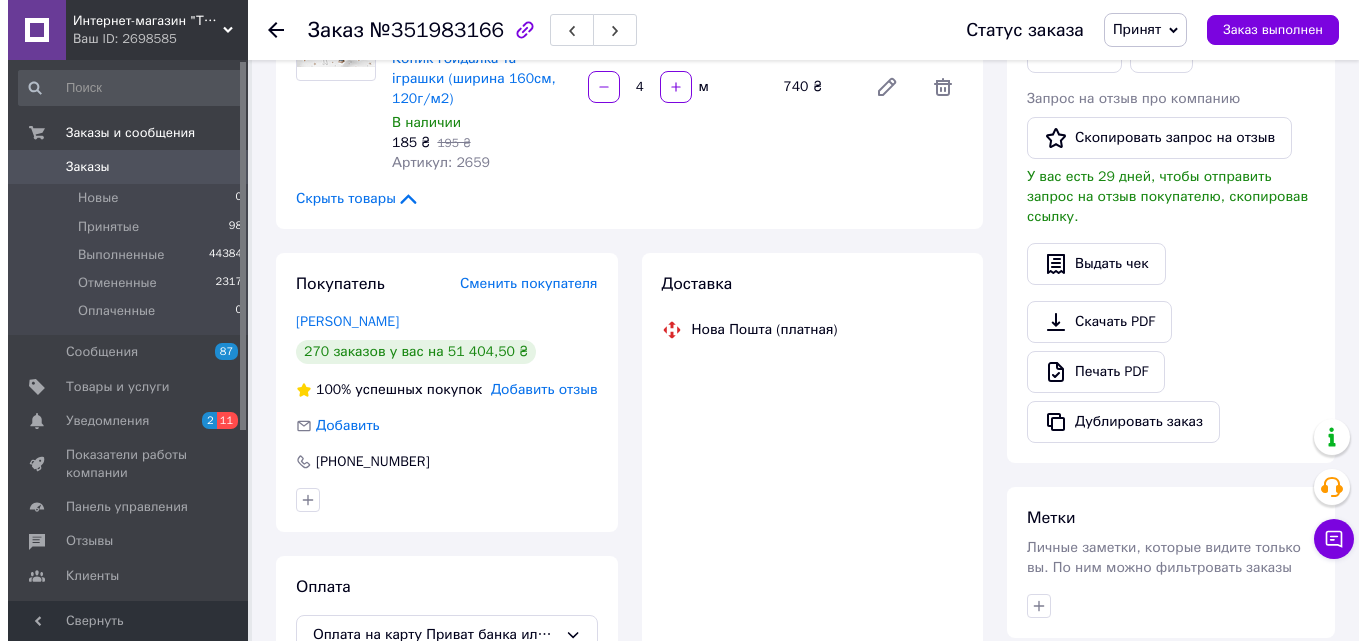 scroll, scrollTop: 500, scrollLeft: 0, axis: vertical 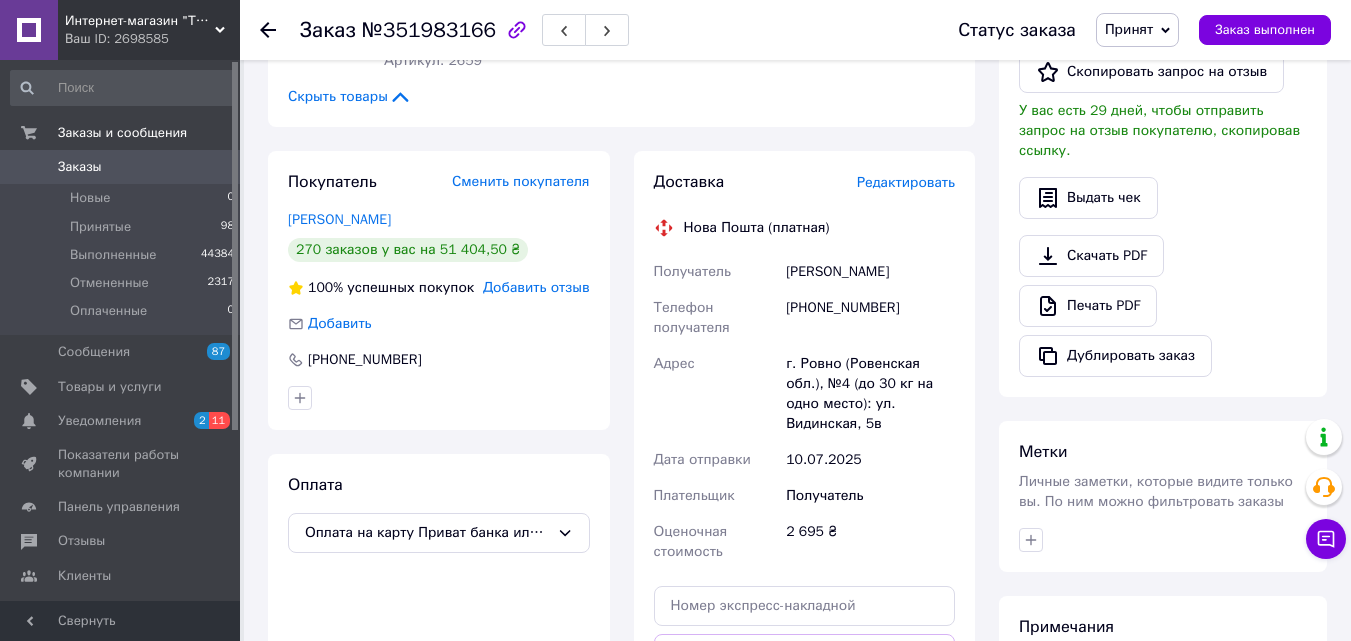 click on "Редактировать" at bounding box center (906, 182) 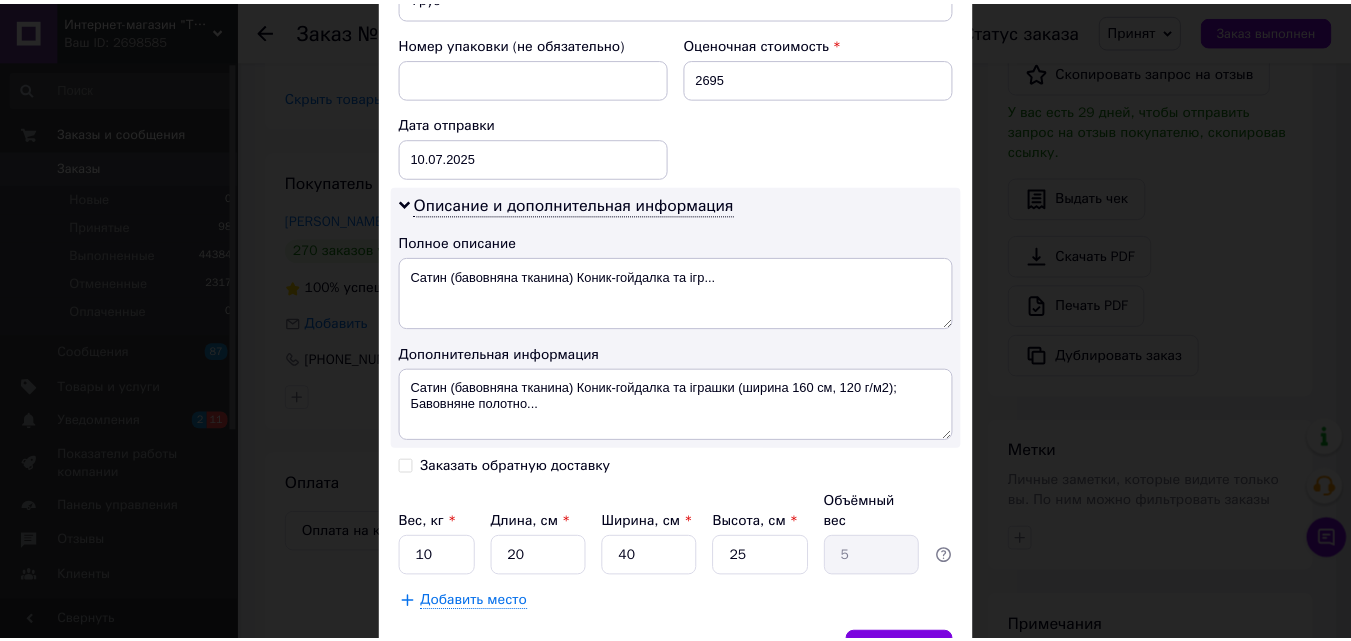 scroll, scrollTop: 947, scrollLeft: 0, axis: vertical 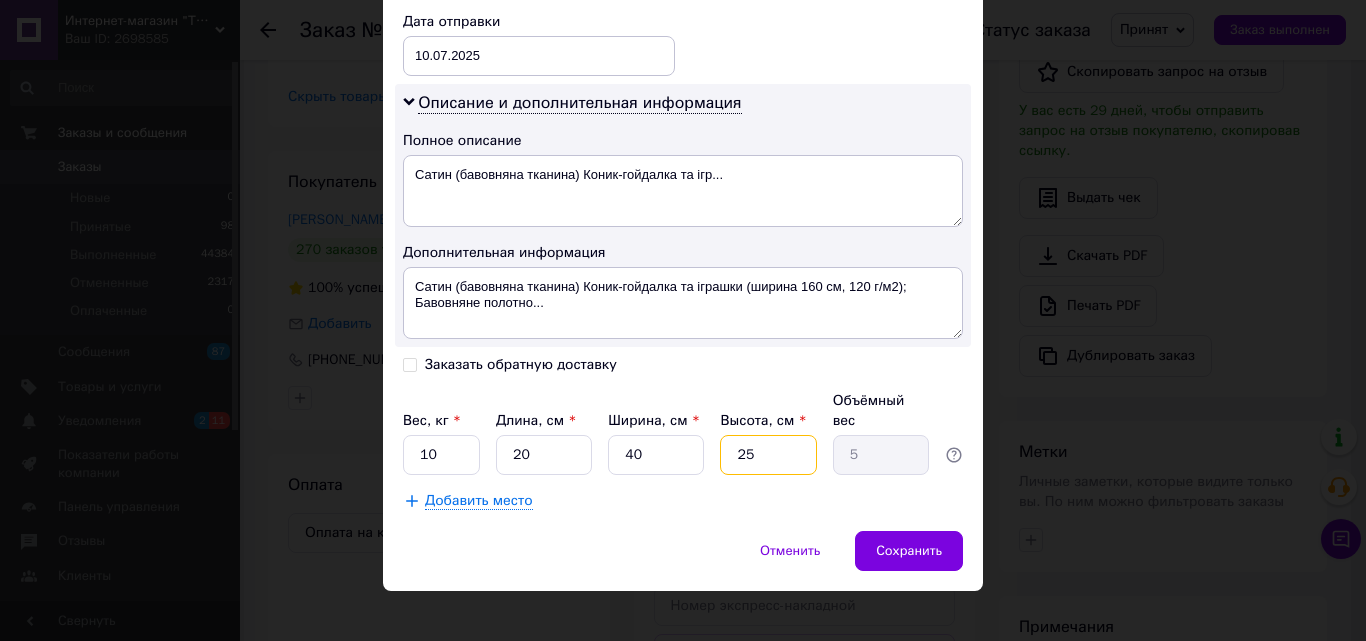 click on "25" at bounding box center (768, 455) 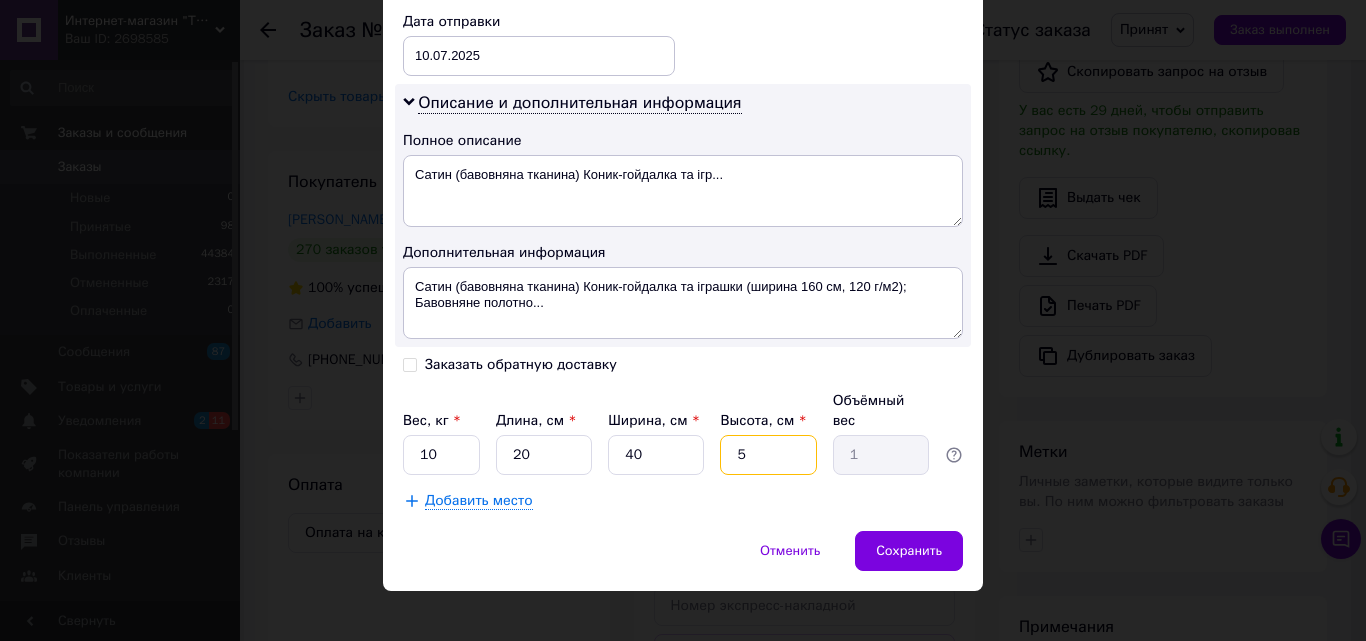 type on "50" 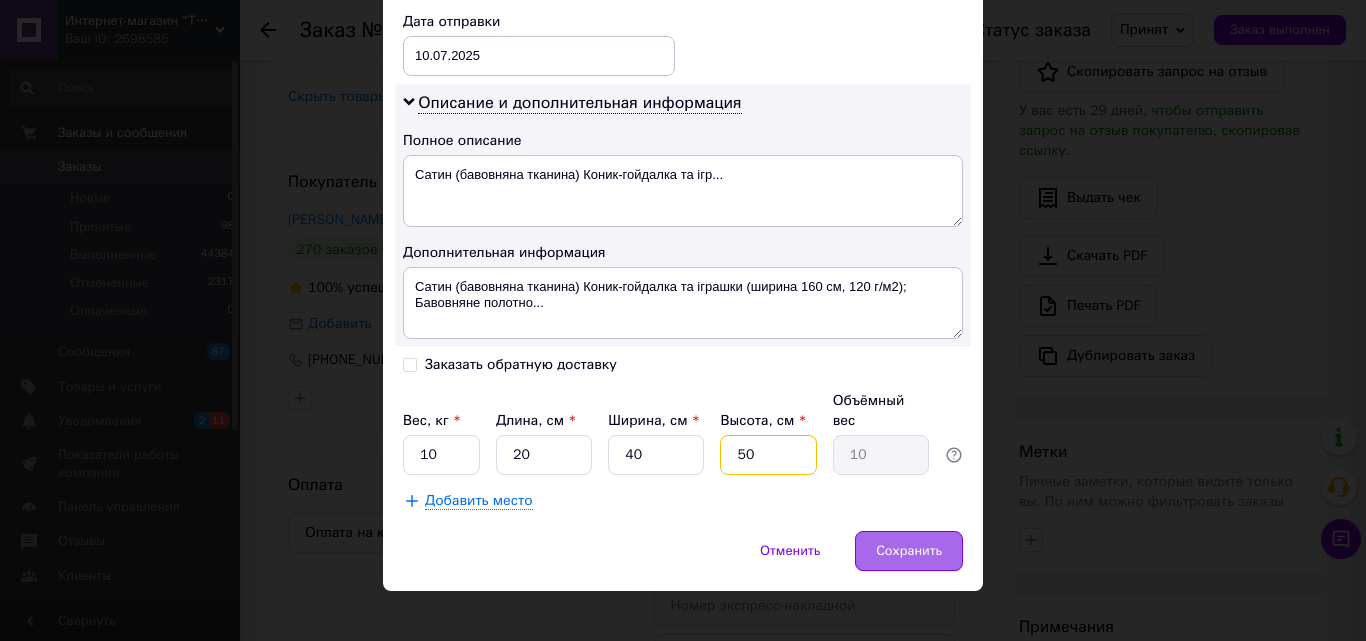 type on "50" 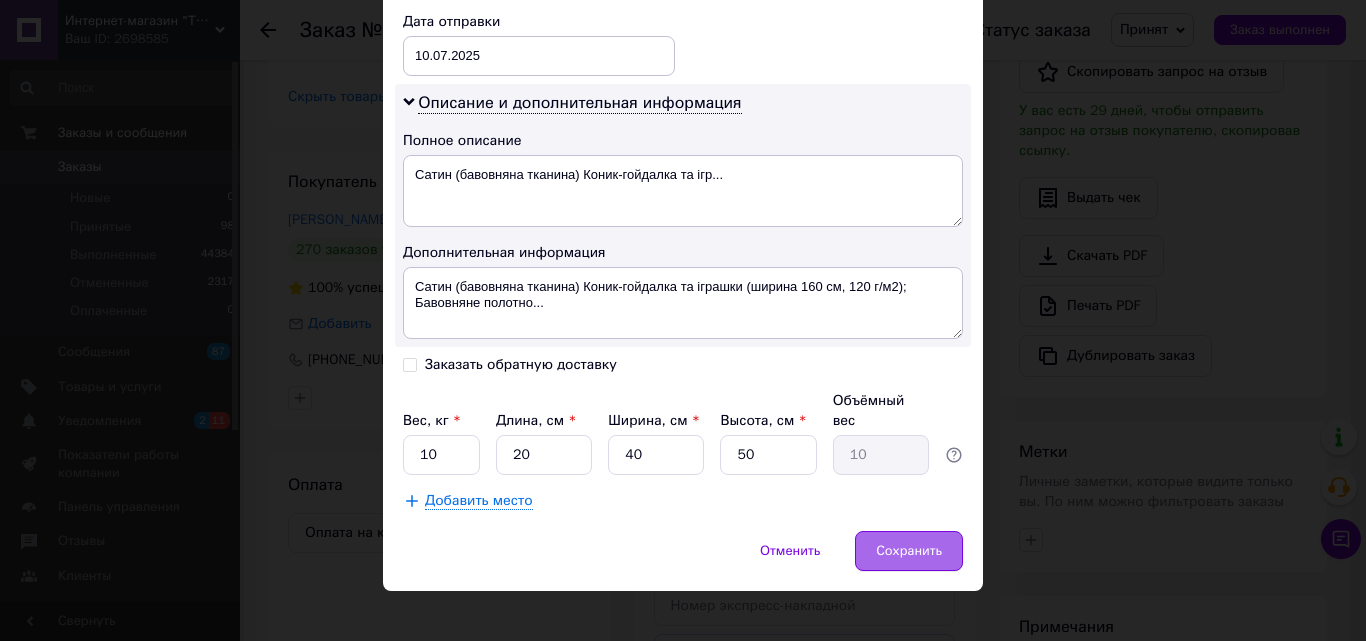 click on "Сохранить" at bounding box center [909, 551] 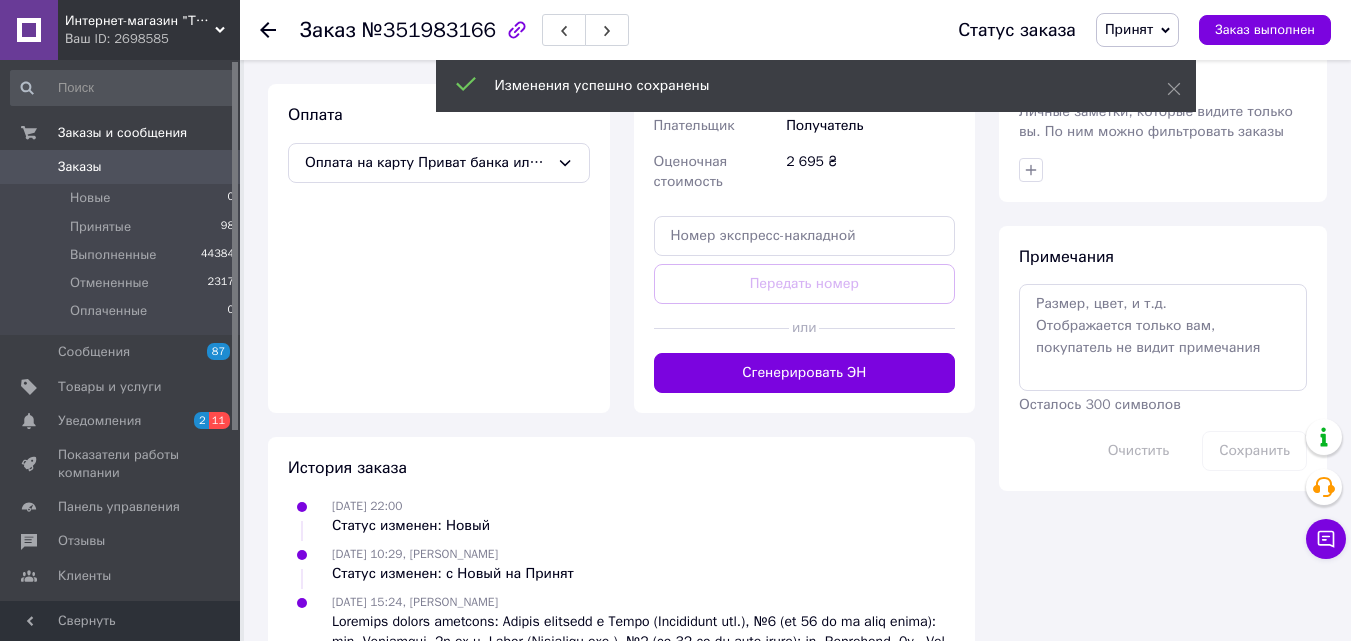 scroll, scrollTop: 900, scrollLeft: 0, axis: vertical 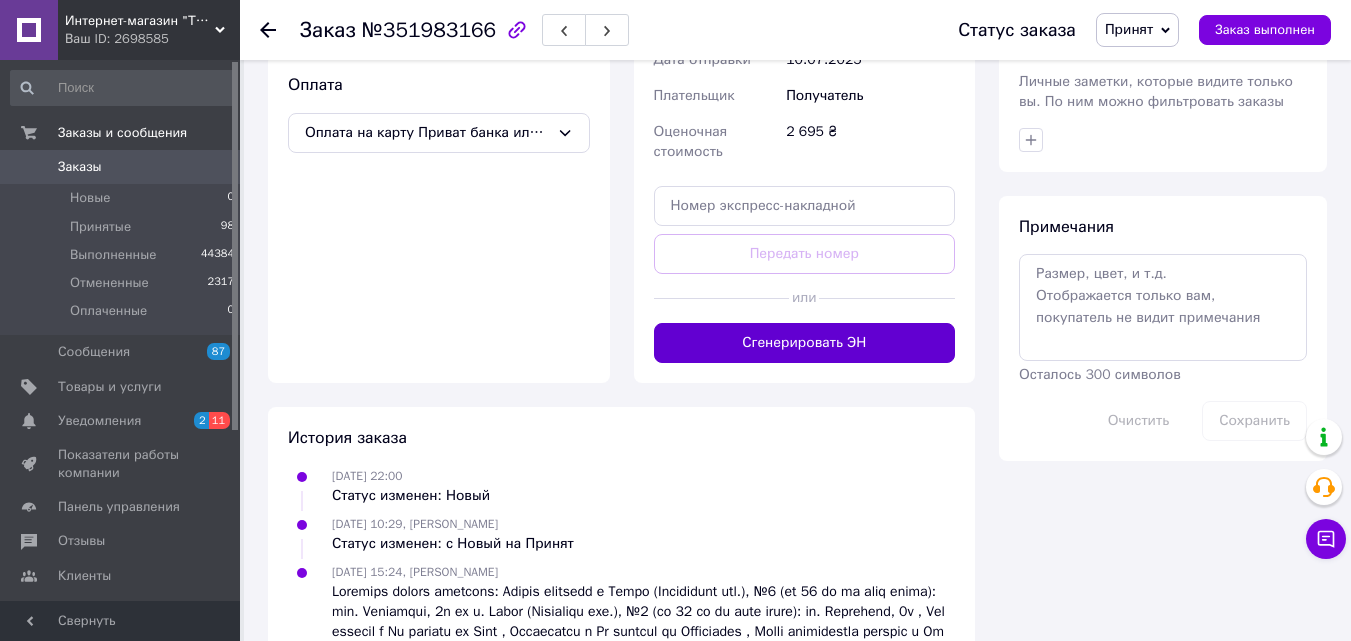click on "Сгенерировать ЭН" at bounding box center [805, 343] 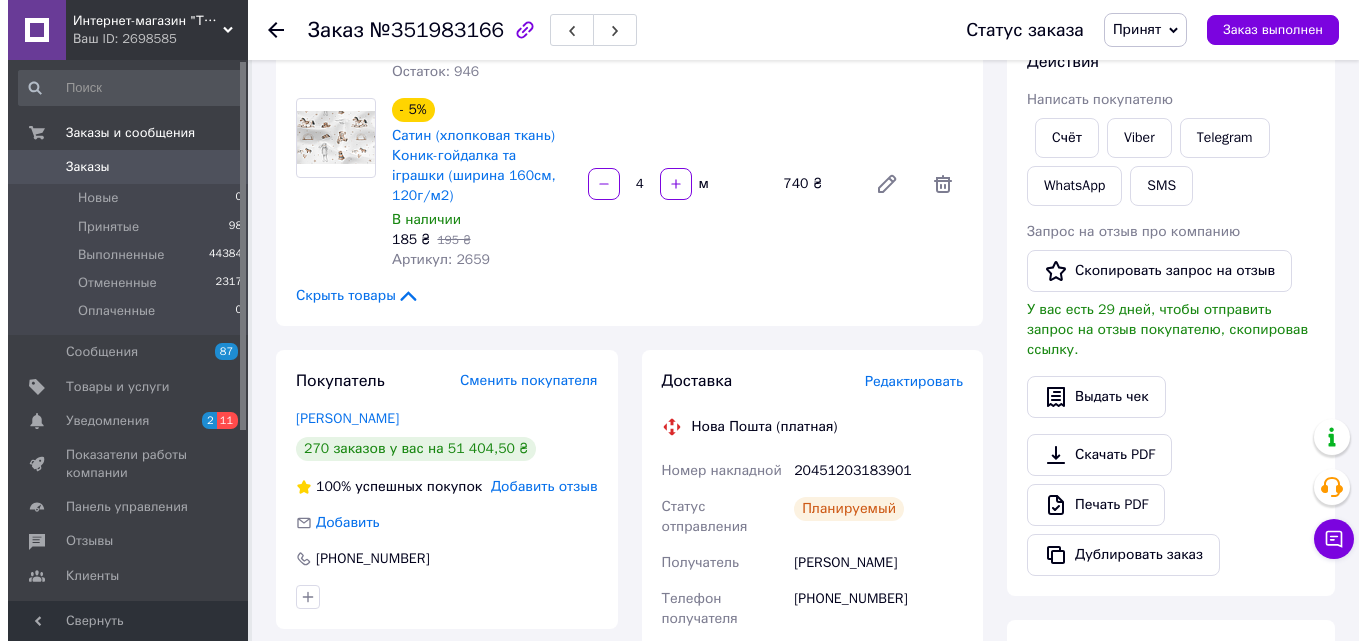 scroll, scrollTop: 300, scrollLeft: 0, axis: vertical 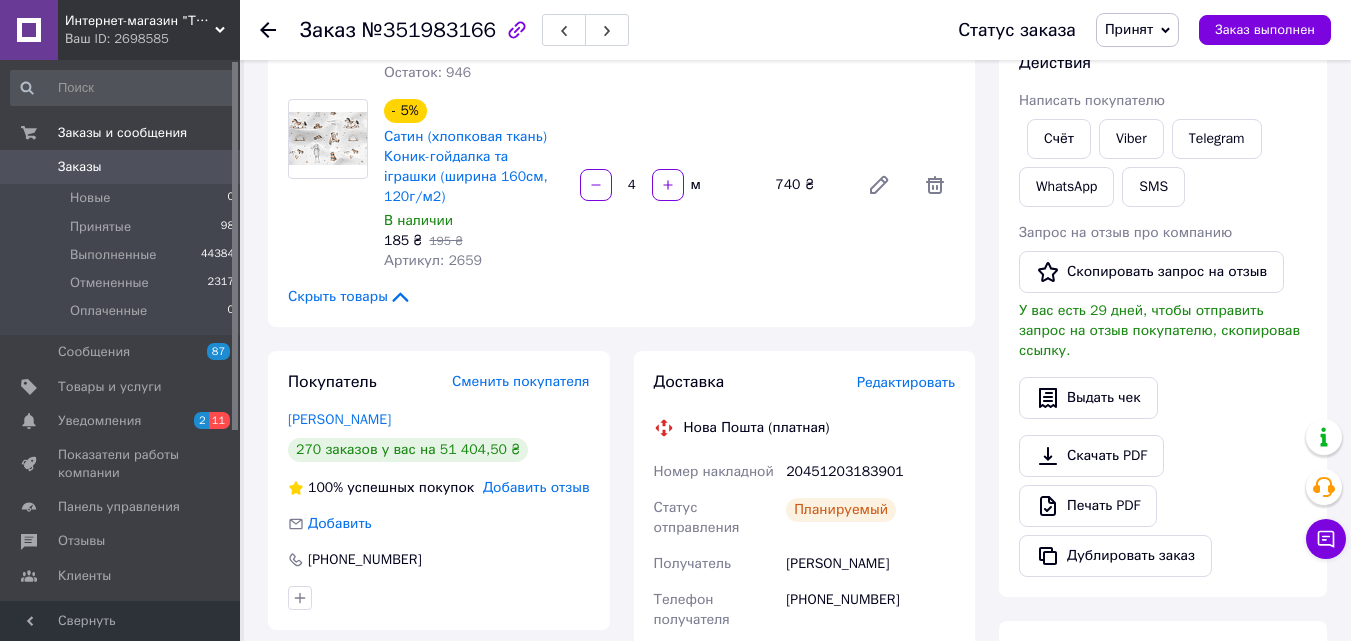 click on "Доставка Редактировать Нова Пошта (платная) Номер накладной 20451203183901 Статус отправления Планируемый Получатель Олена Кузьмич Телефон получателя +380961275717 Адрес г. Ровно (Ровенская обл.), №4 (до 30 кг на одно место): ул. Видинская, 5в Дата отправки 10.07.2025 Плательщик Получатель Оценочная стоимость 2 695 ₴ Стоимость доставки 123.48 ₴ Распечатать ЭН" at bounding box center (805, 672) 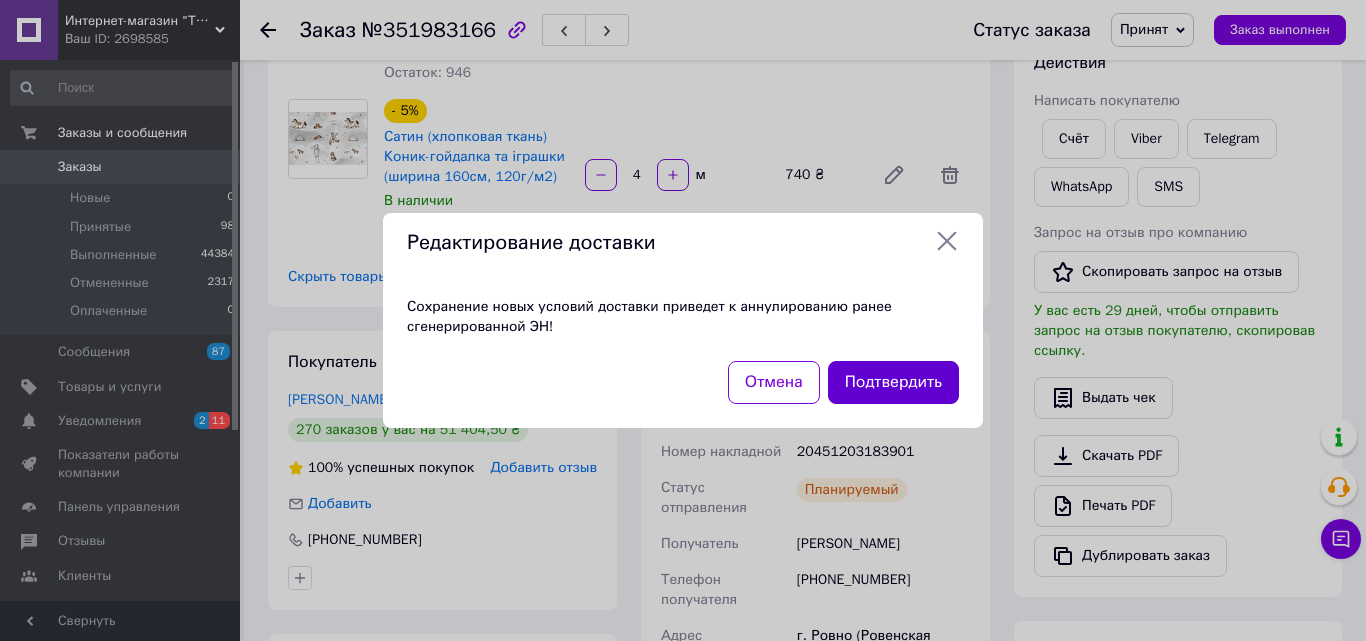 click on "Подтвердить" at bounding box center (893, 382) 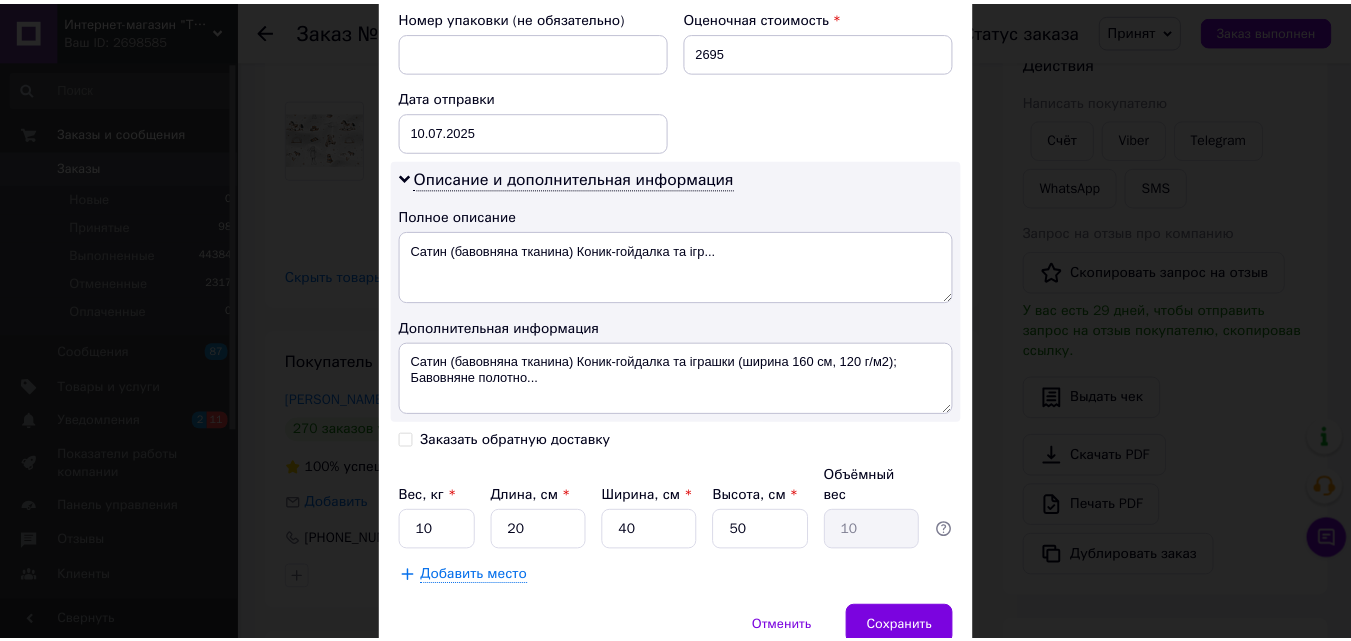 scroll, scrollTop: 947, scrollLeft: 0, axis: vertical 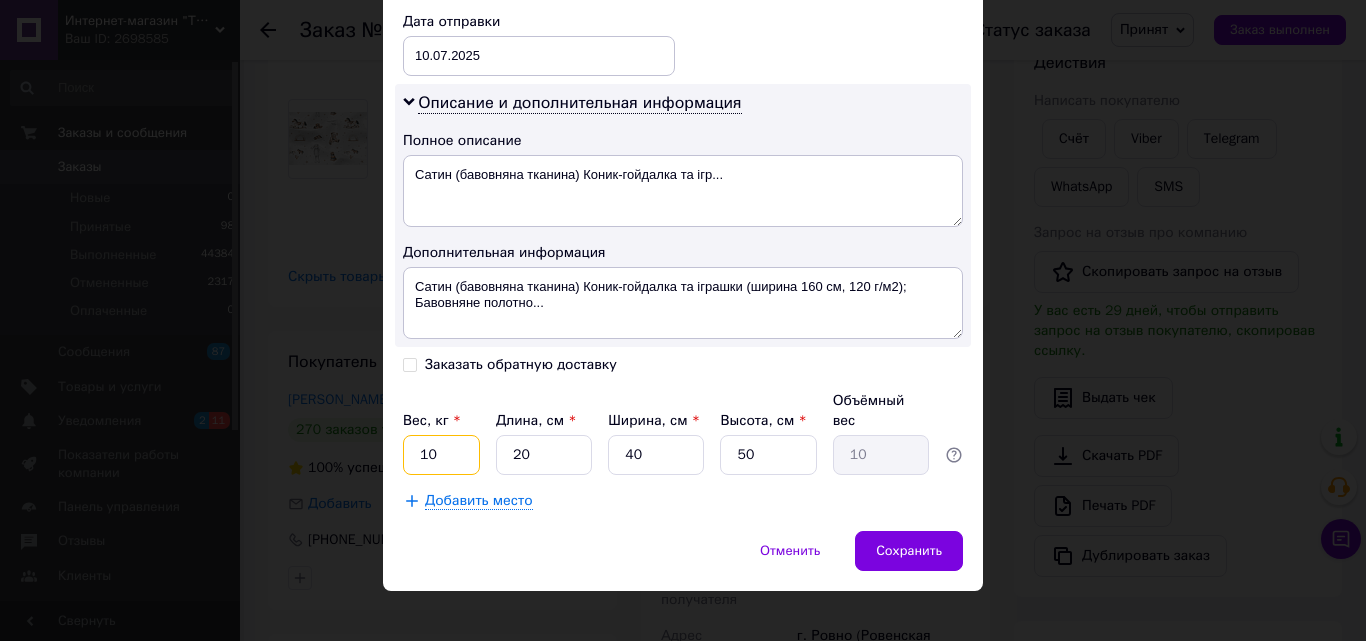click on "10" at bounding box center (441, 455) 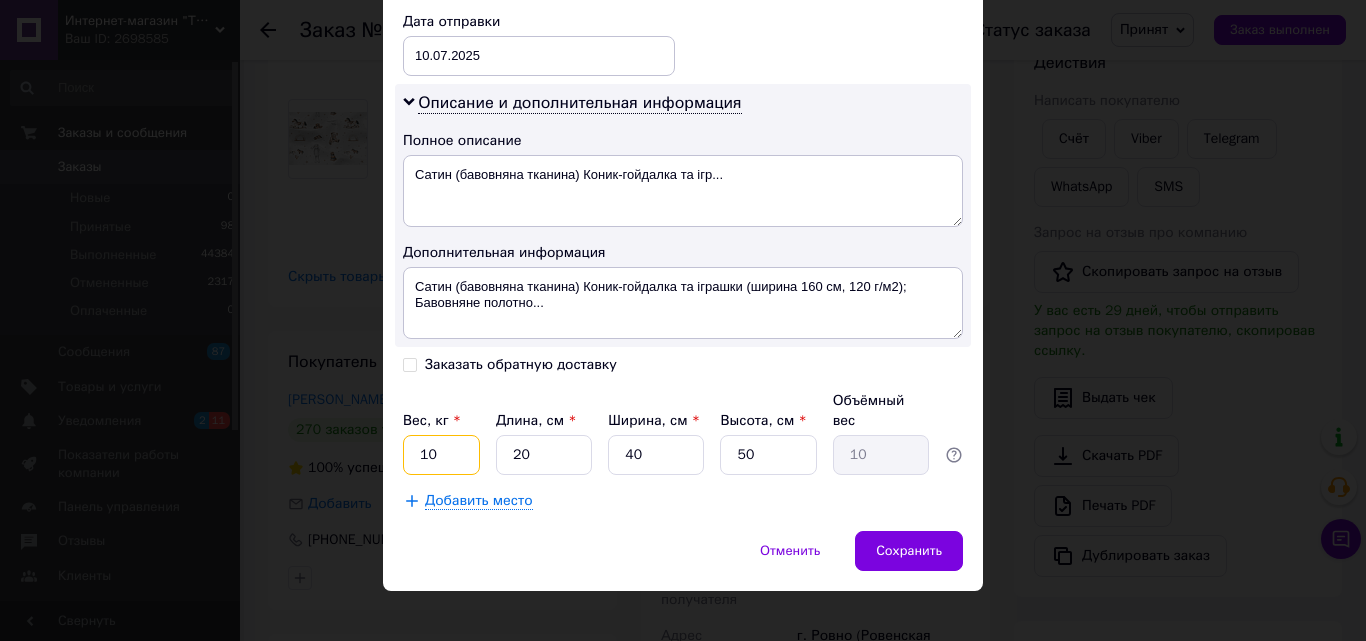 click on "10" at bounding box center [441, 455] 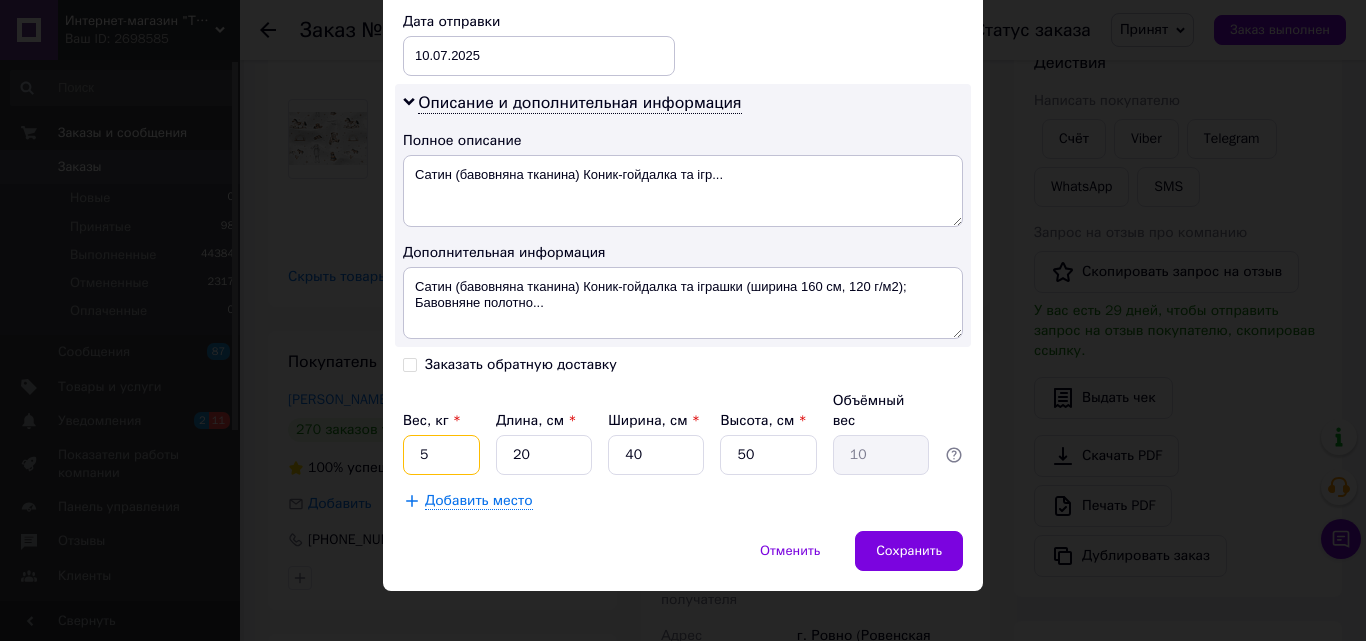type on "5" 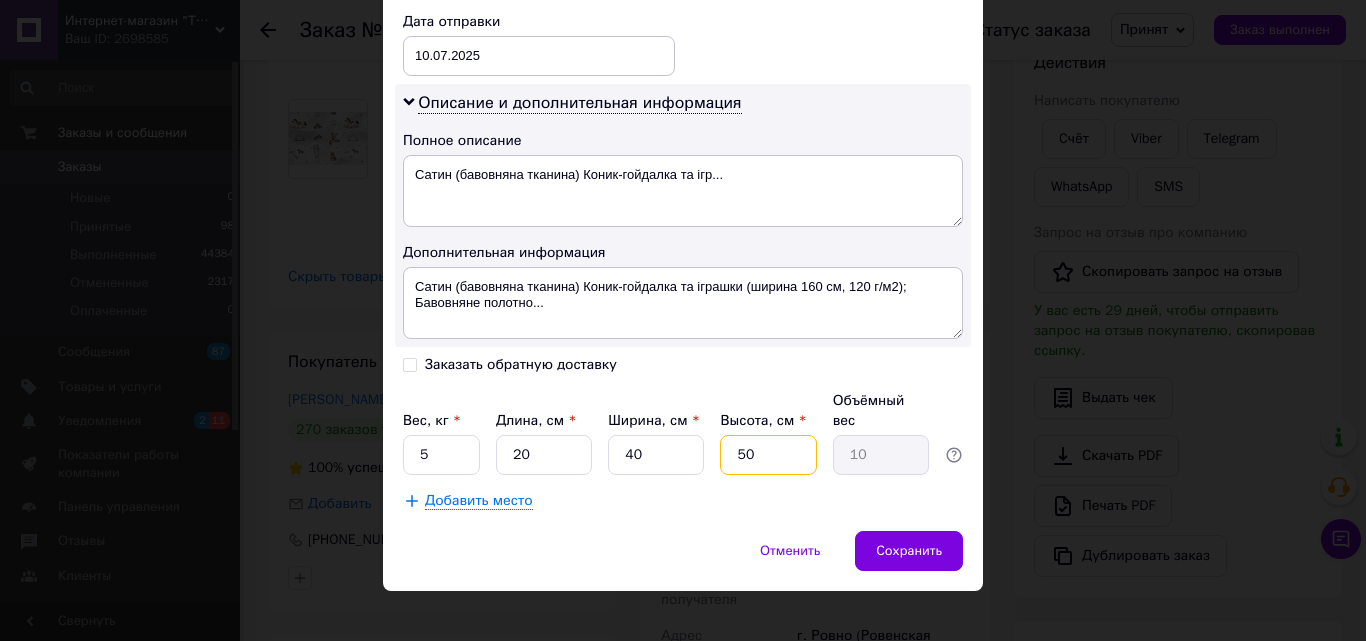 click on "50" at bounding box center [768, 455] 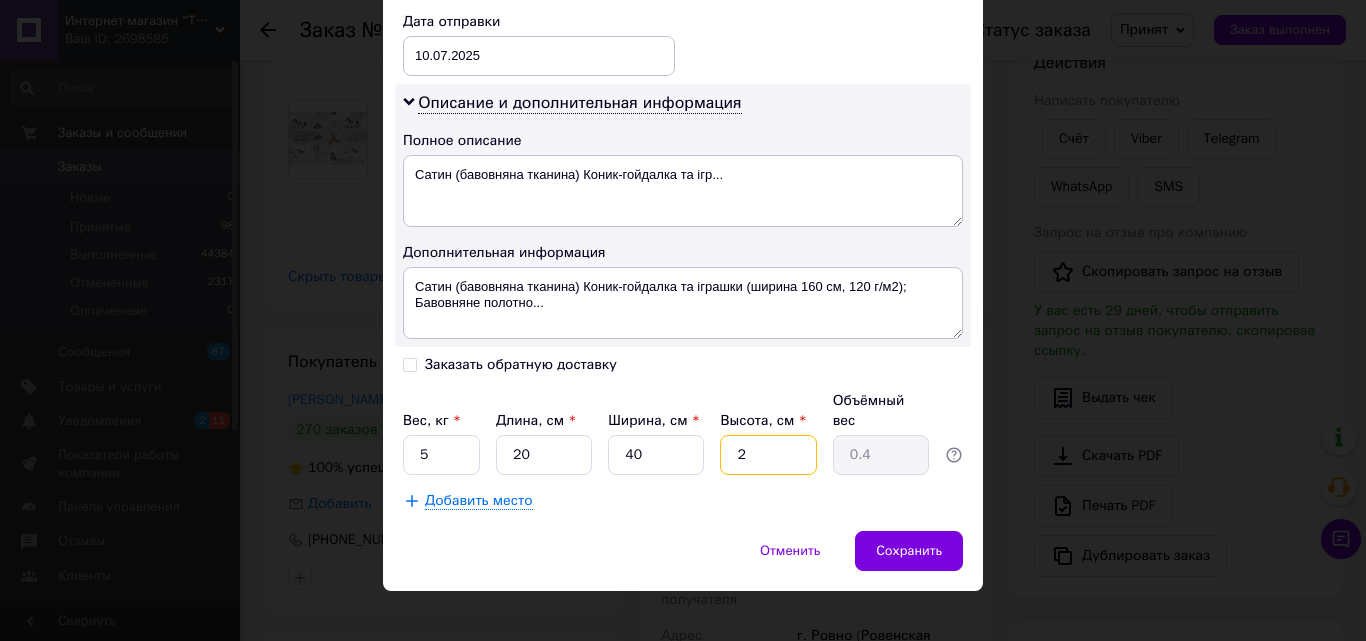 type on "25" 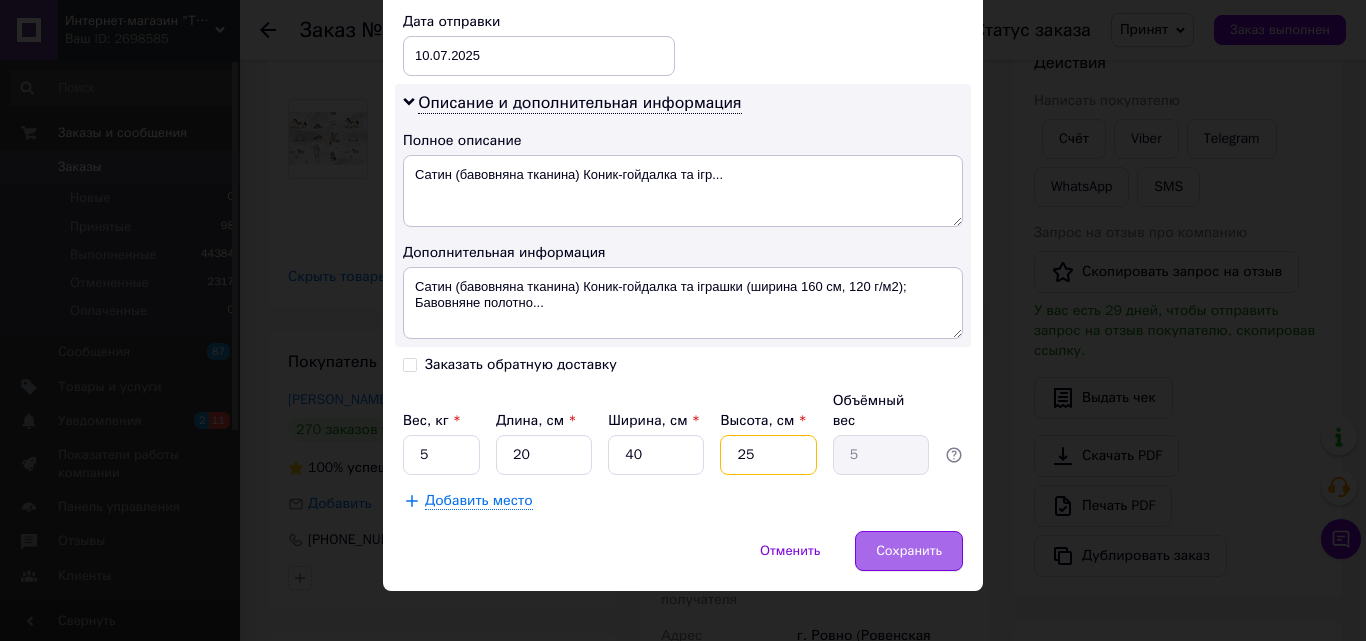 type on "25" 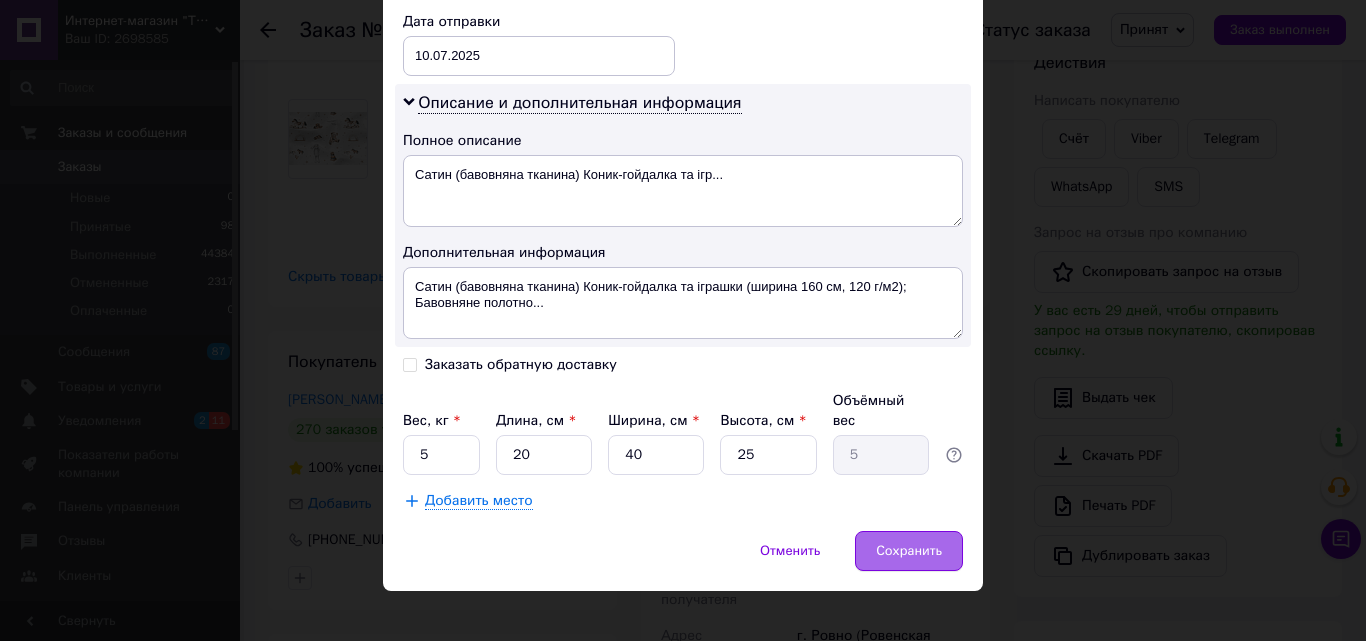 click on "Сохранить" at bounding box center (909, 551) 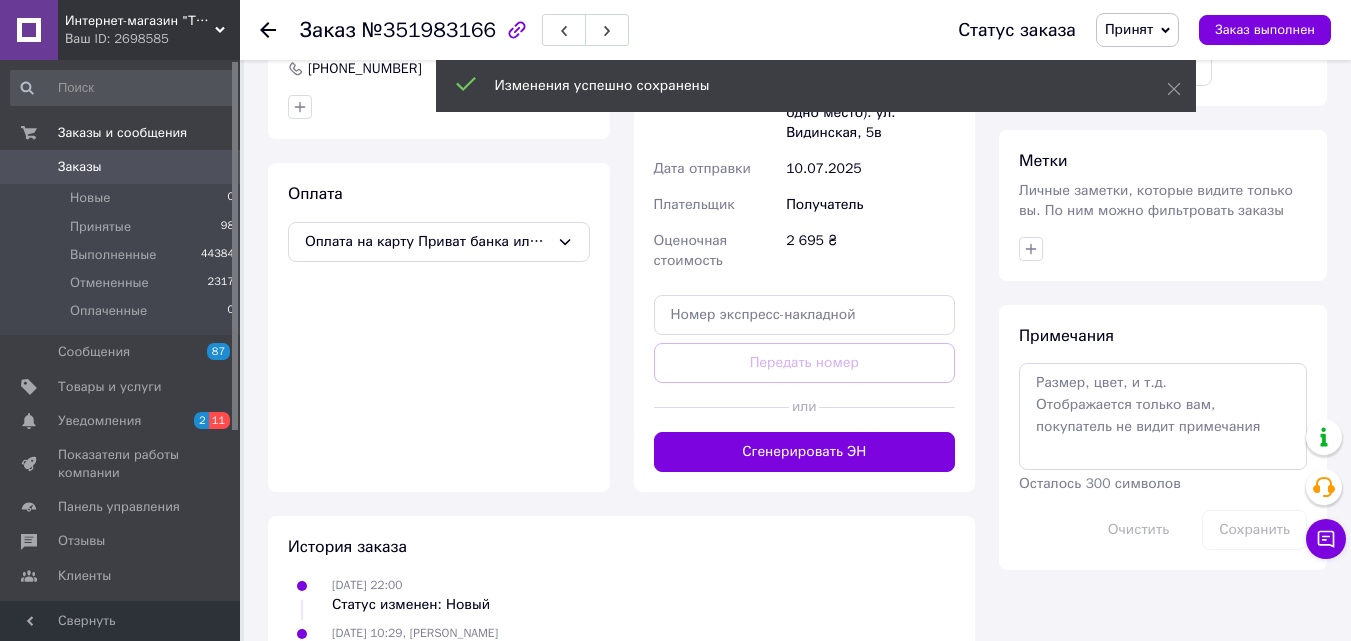 scroll, scrollTop: 800, scrollLeft: 0, axis: vertical 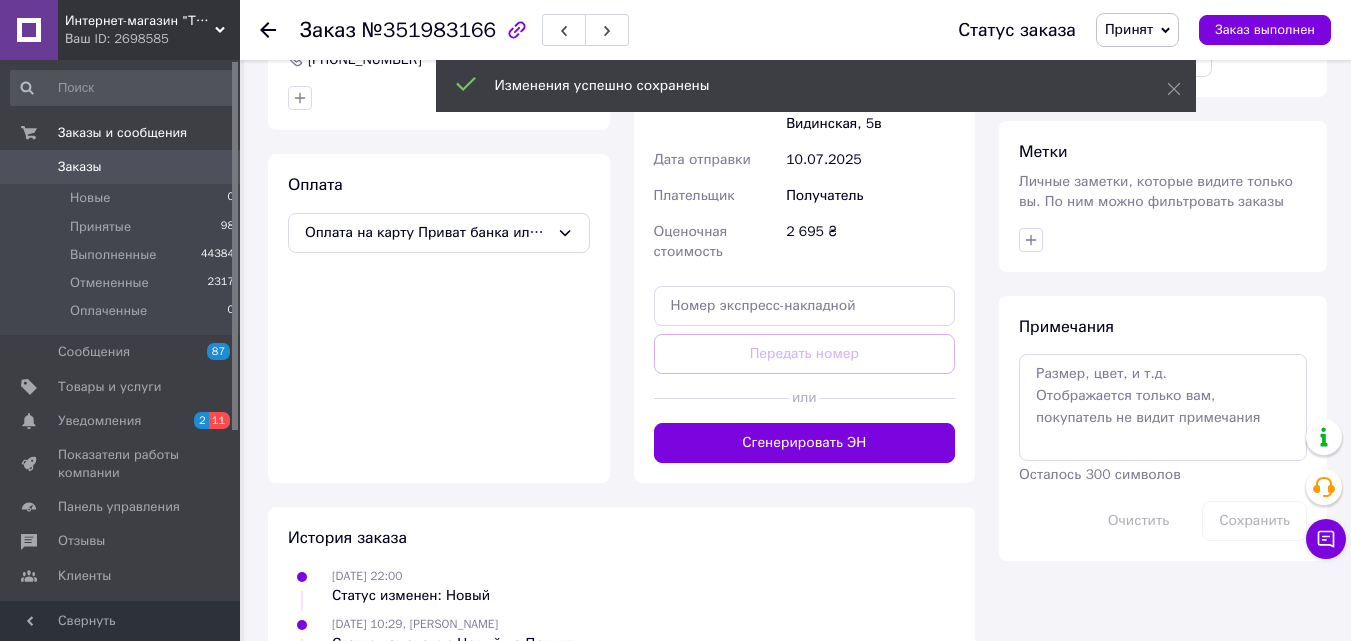 click on "Сгенерировать ЭН" at bounding box center [805, 443] 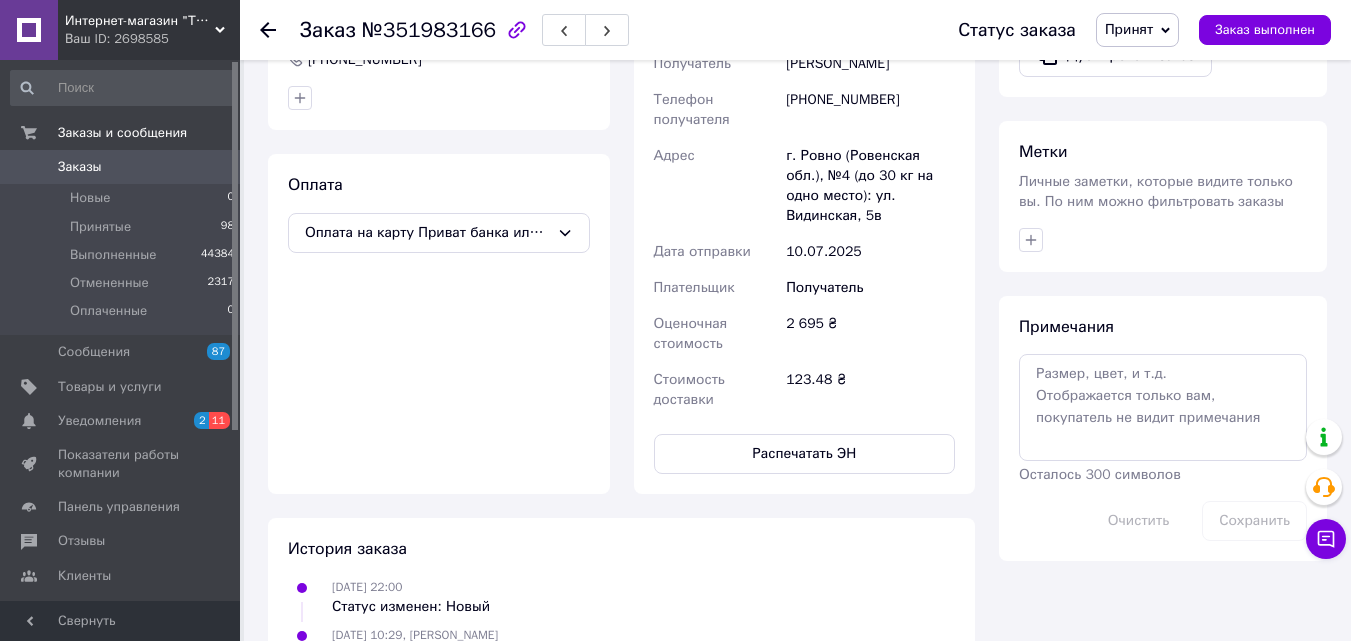 click on "Распечатать ЭН" at bounding box center [805, 454] 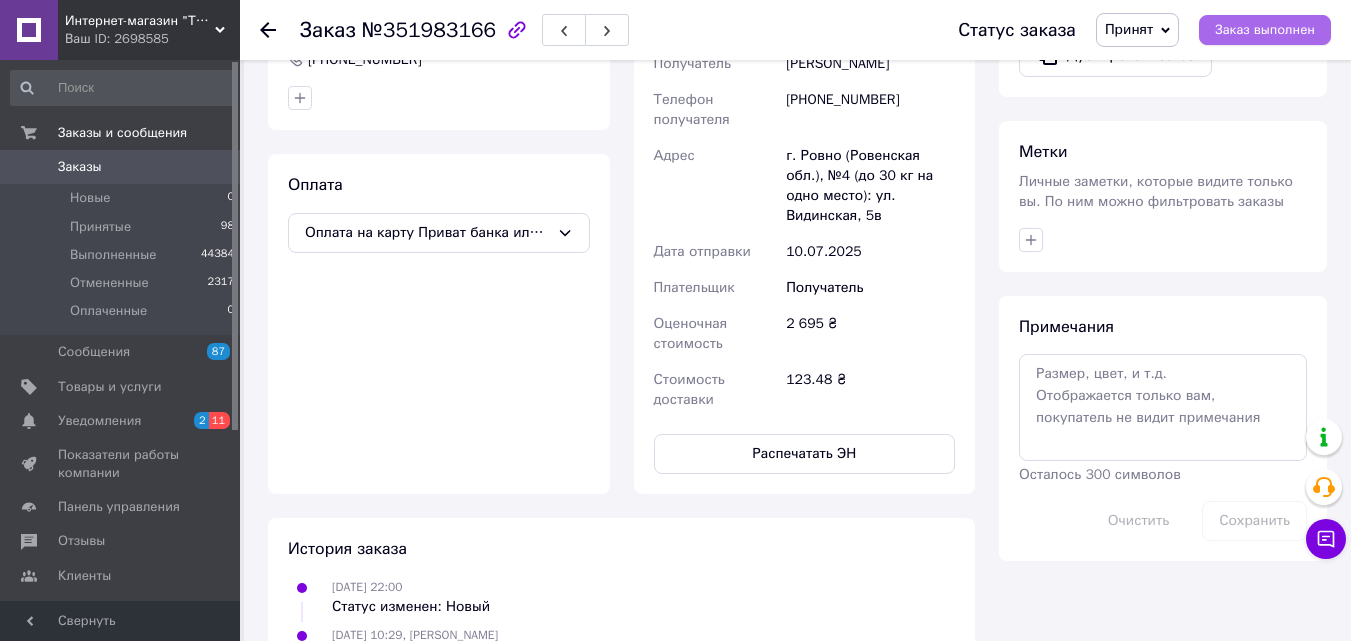 click on "Заказ выполнен" at bounding box center [1265, 30] 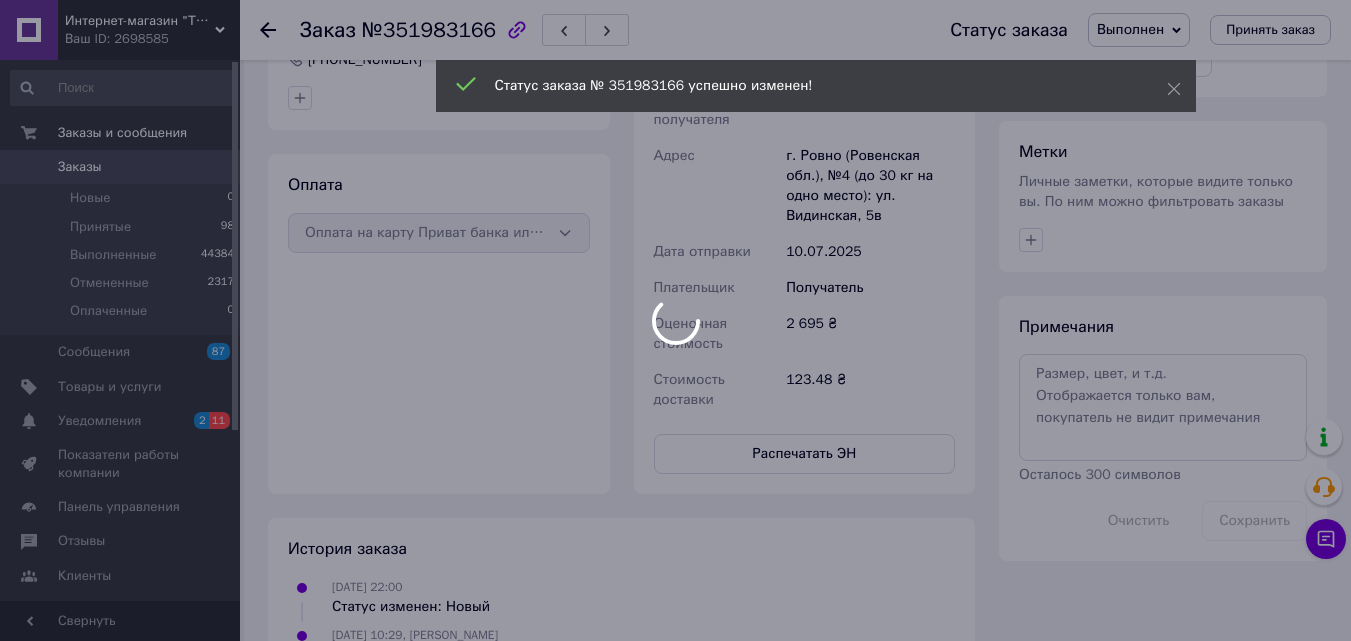 scroll, scrollTop: 764, scrollLeft: 0, axis: vertical 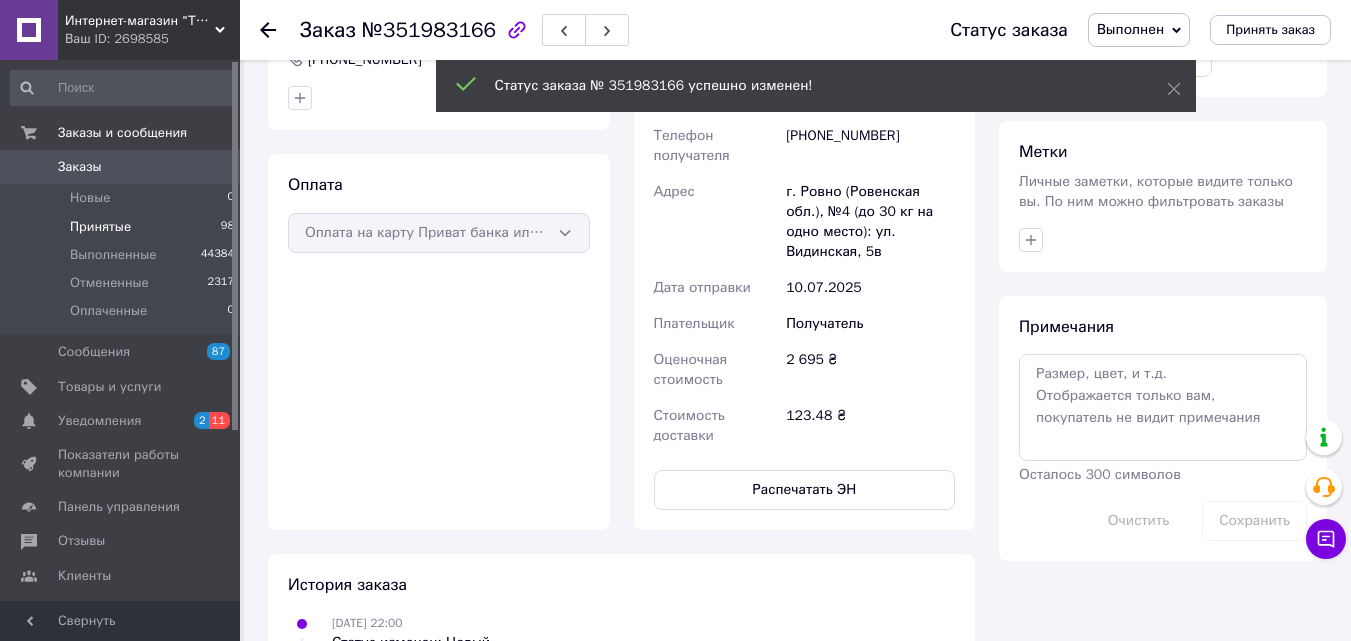 click on "Принятые" at bounding box center [100, 227] 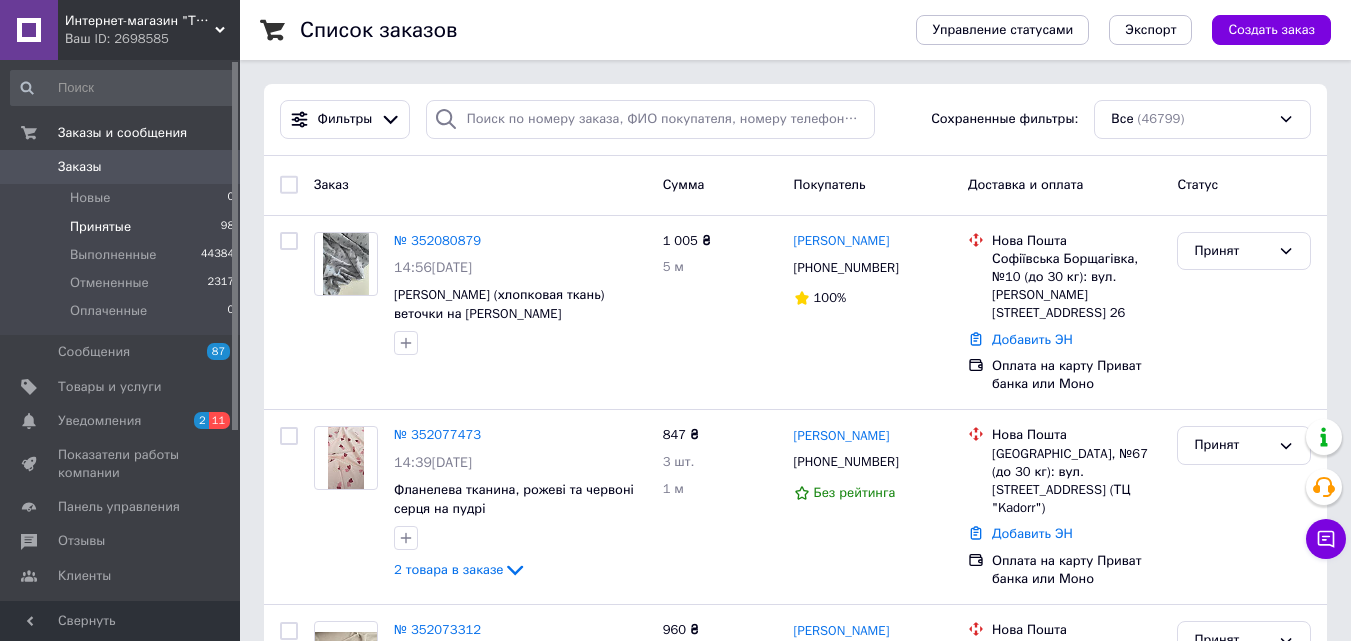 click on "Принятые 98" at bounding box center [123, 227] 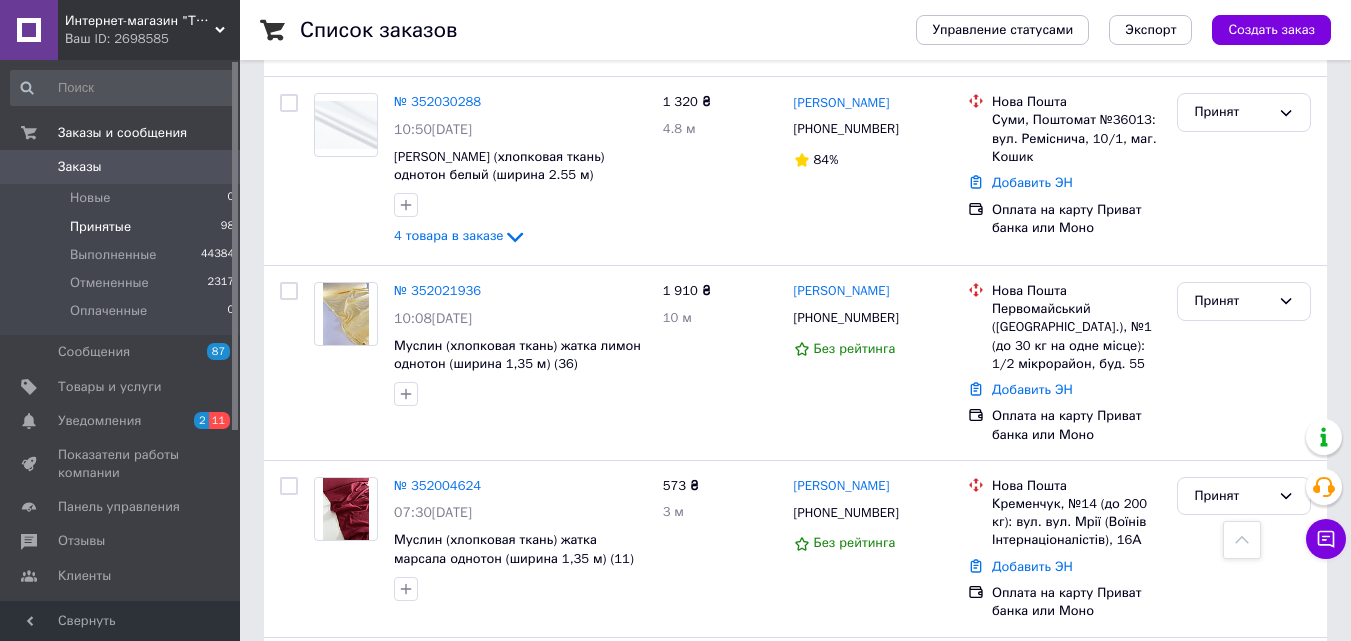 scroll, scrollTop: 2400, scrollLeft: 0, axis: vertical 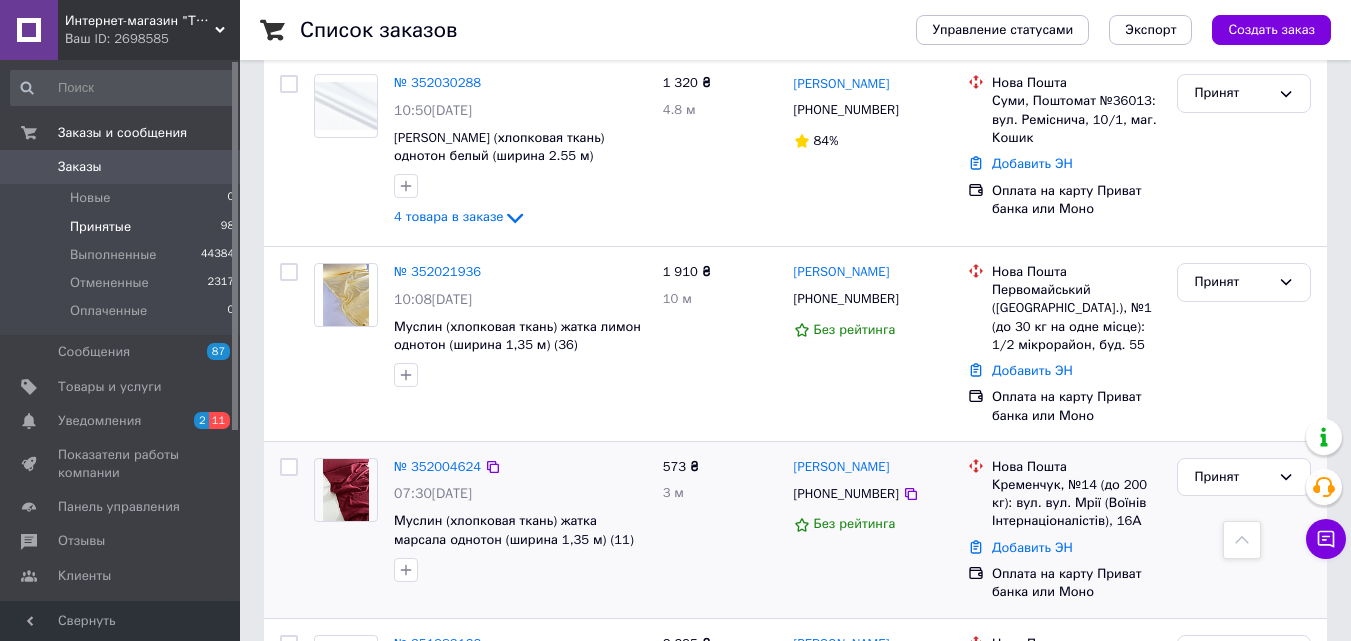 click at bounding box center (346, 490) 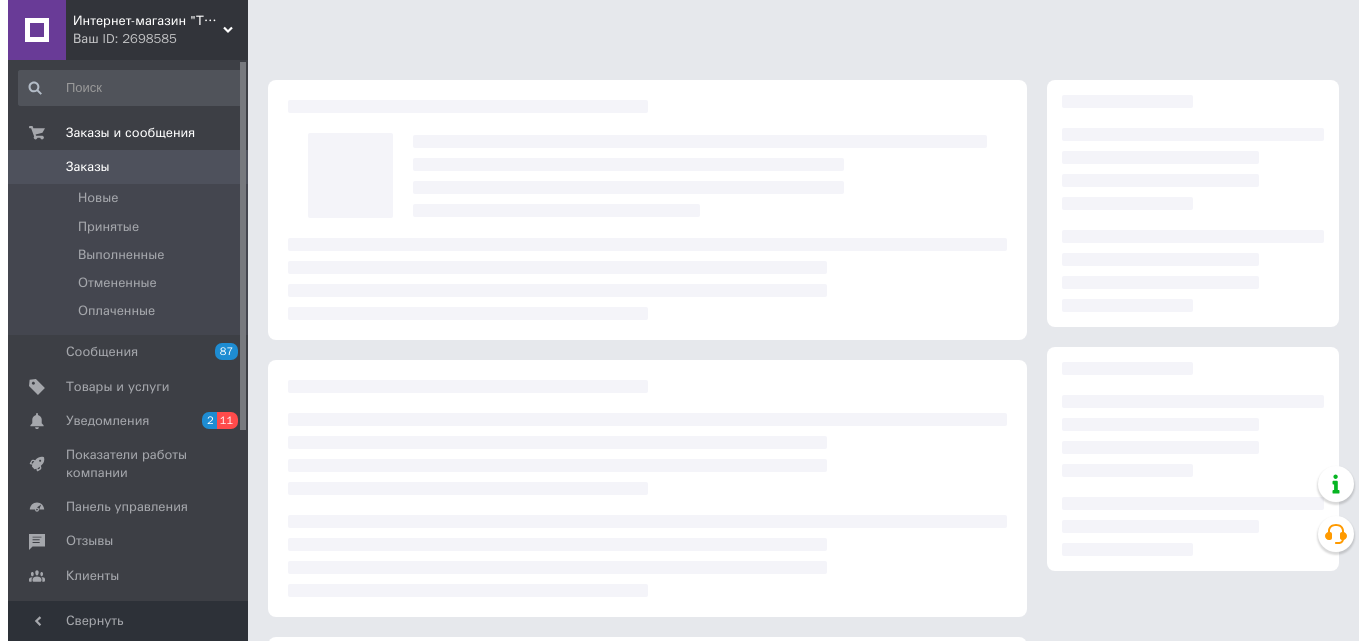 scroll, scrollTop: 0, scrollLeft: 0, axis: both 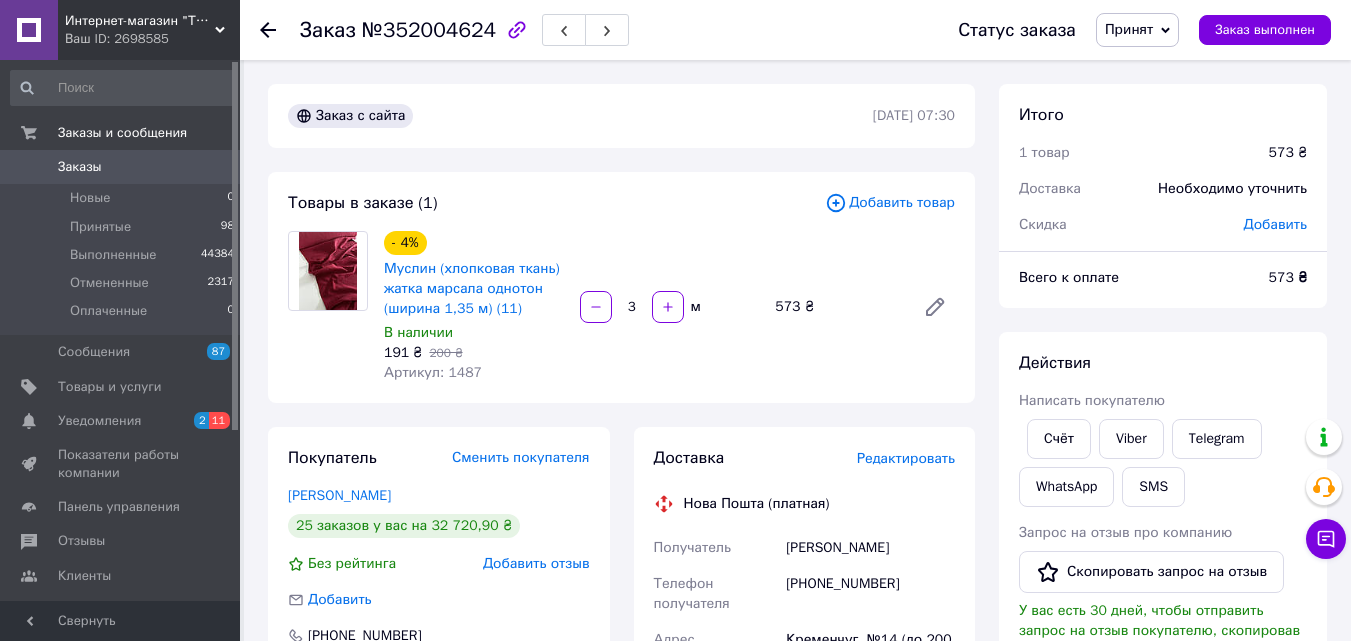 click on "Редактировать" at bounding box center (906, 458) 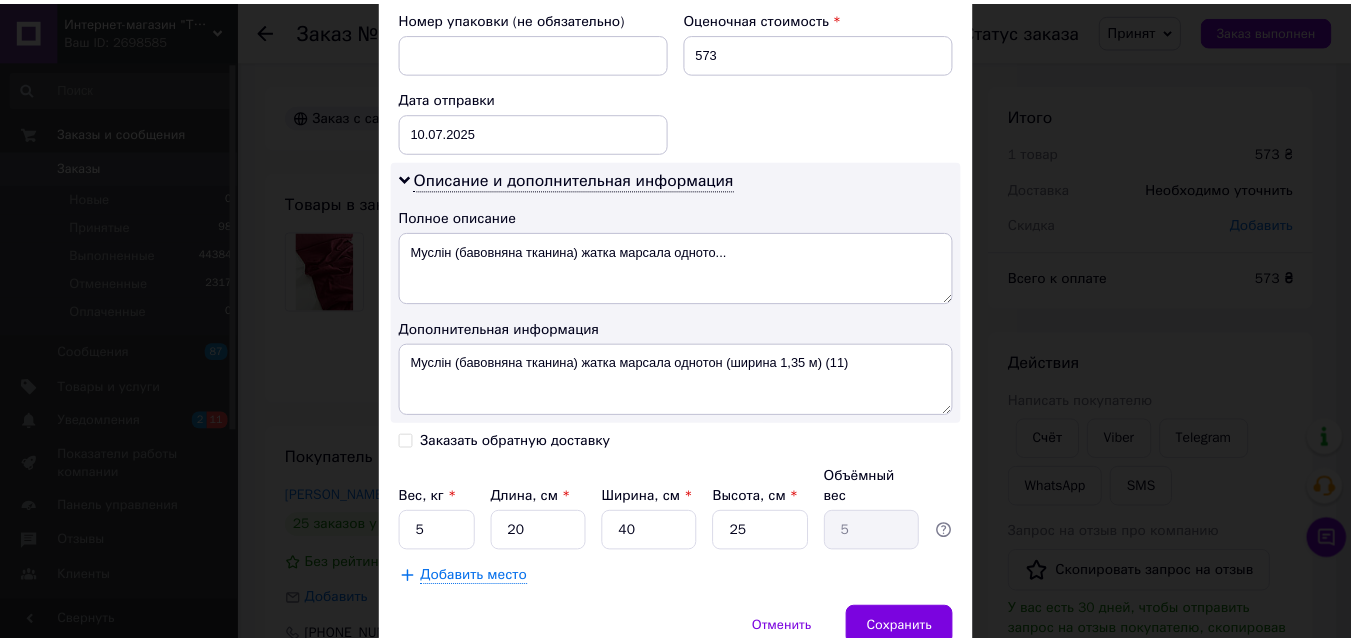 scroll, scrollTop: 947, scrollLeft: 0, axis: vertical 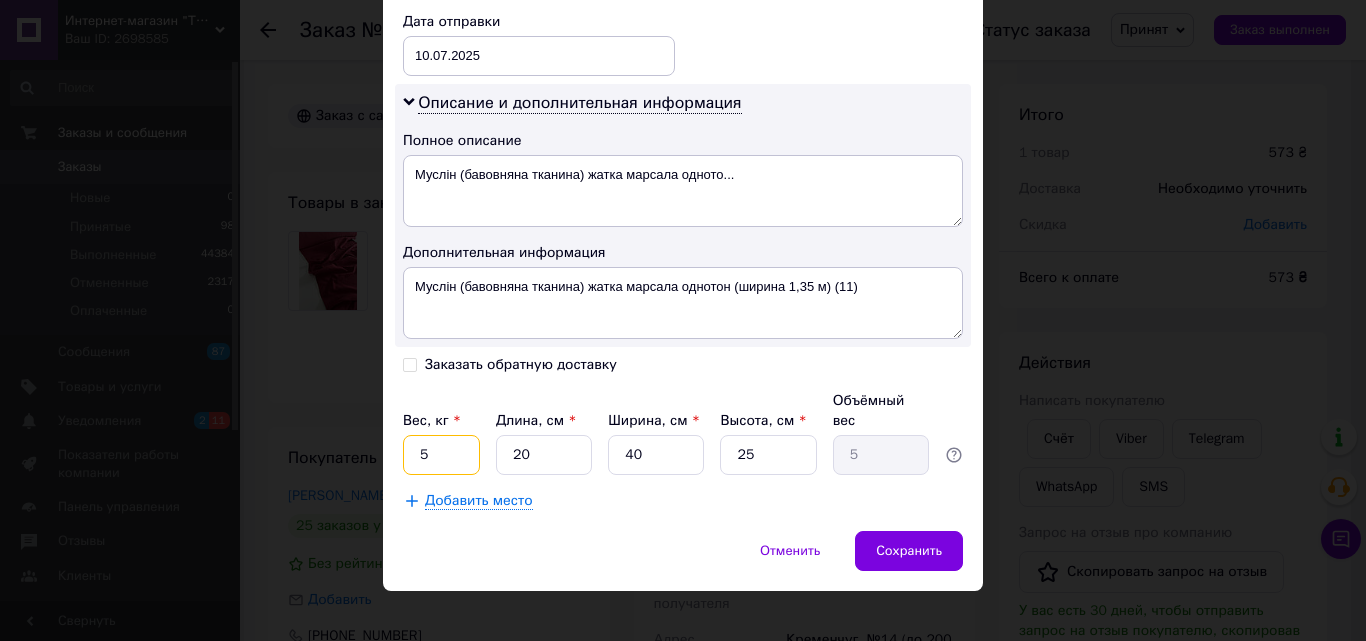 click on "5" at bounding box center [441, 455] 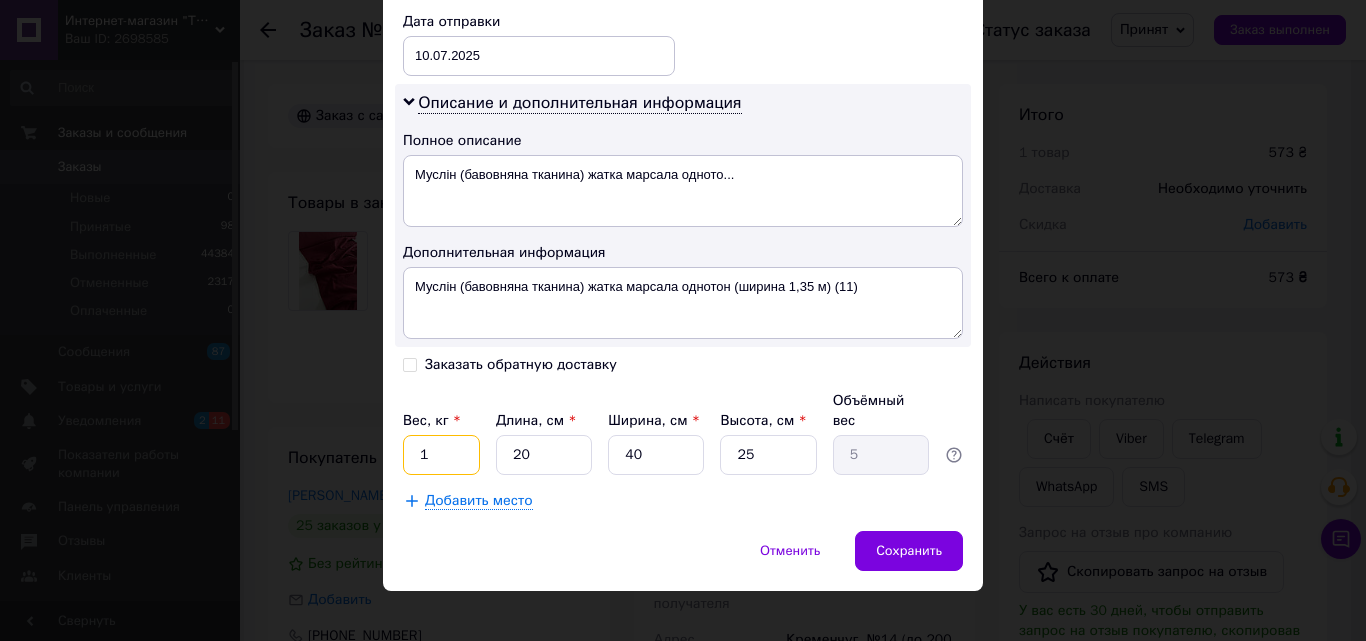 type on "1" 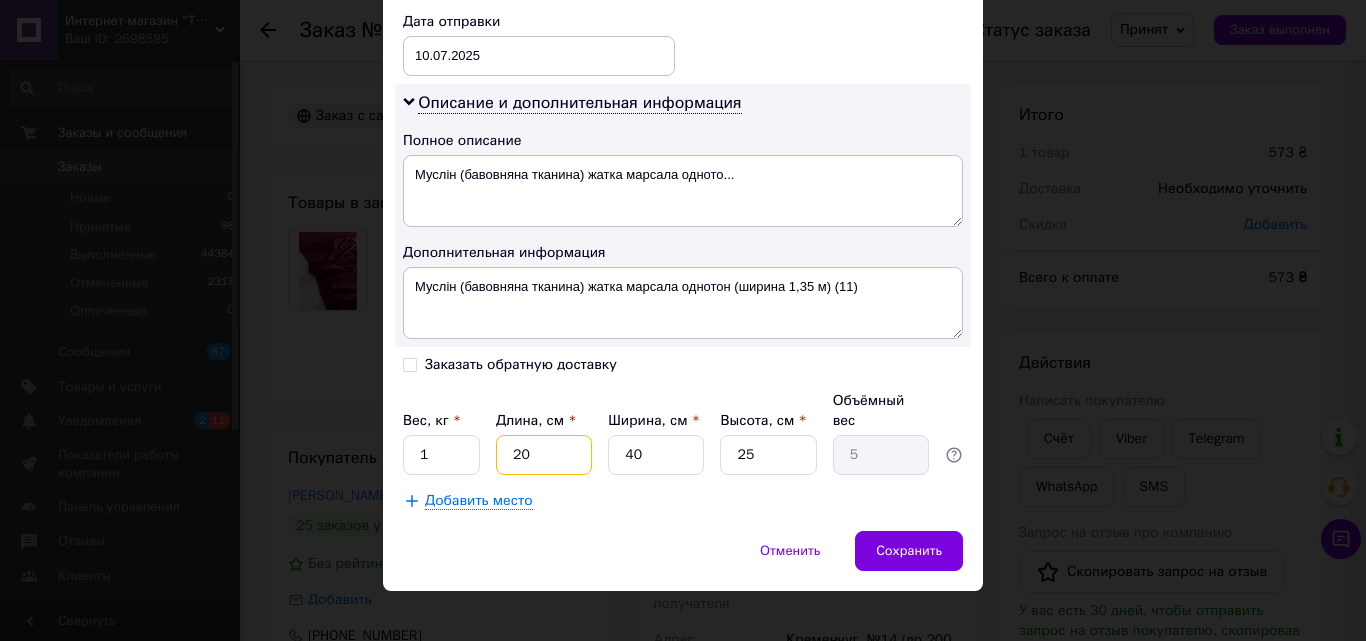 type on "210" 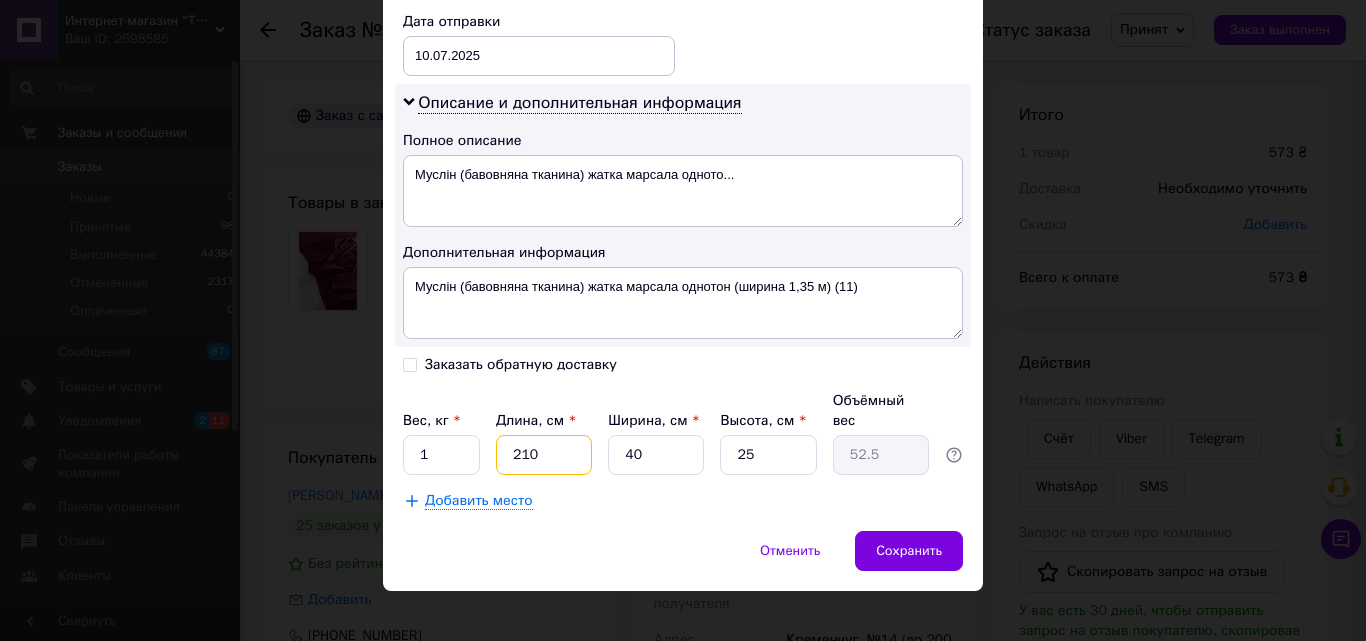drag, startPoint x: 516, startPoint y: 436, endPoint x: 475, endPoint y: 439, distance: 41.109608 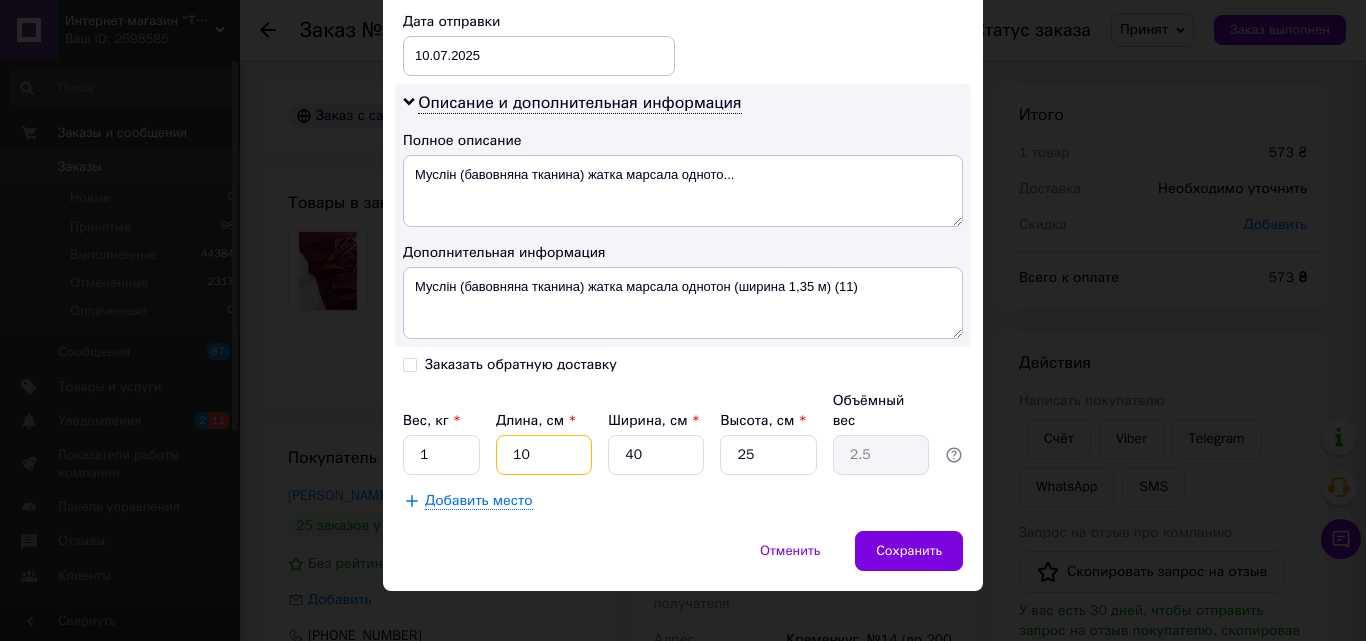 type on "10" 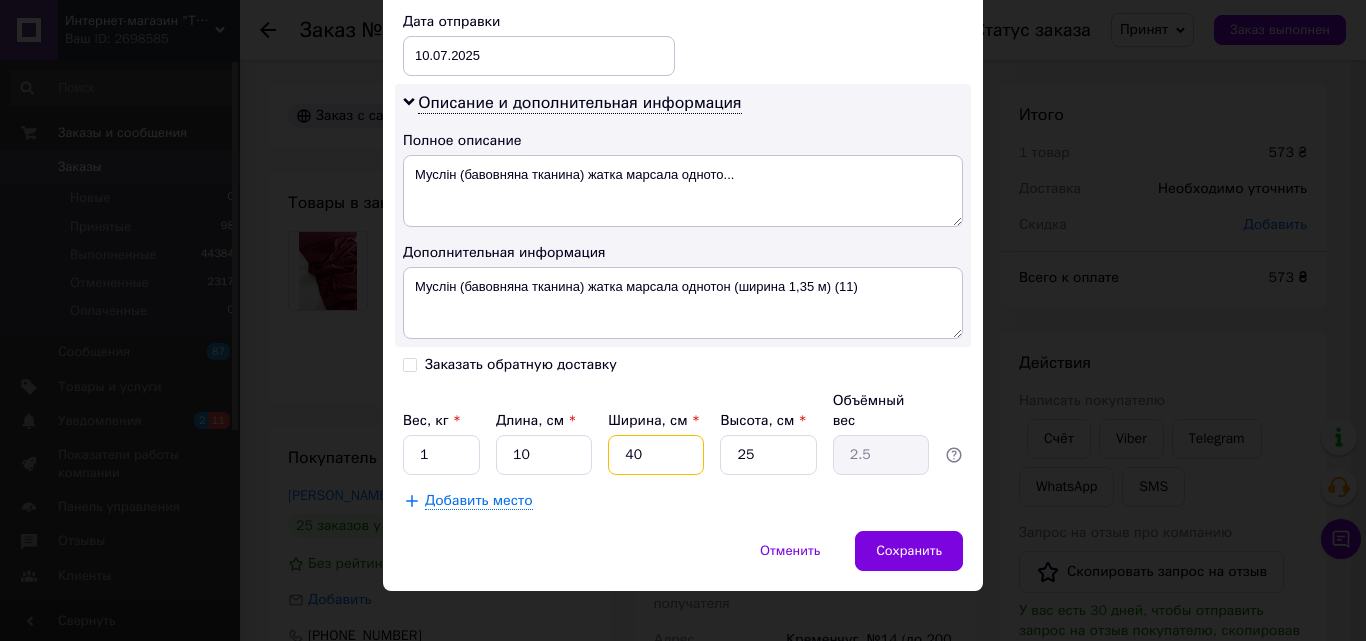type on "41" 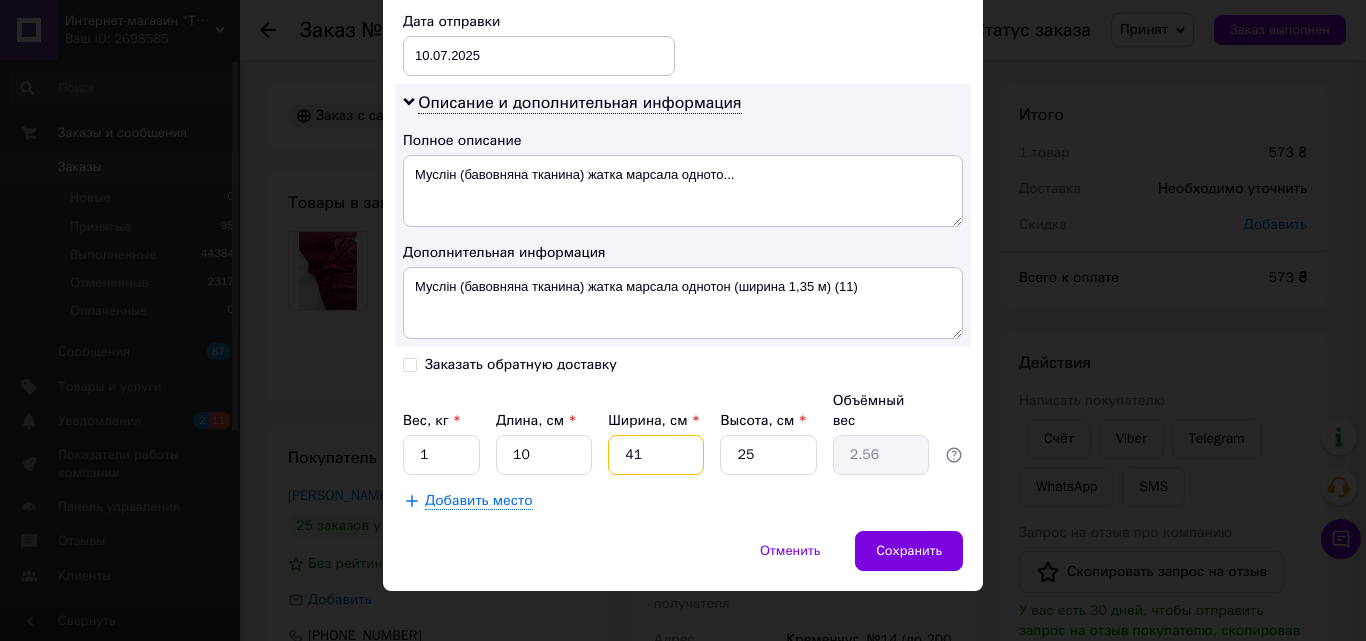 drag, startPoint x: 634, startPoint y: 429, endPoint x: 564, endPoint y: 452, distance: 73.68175 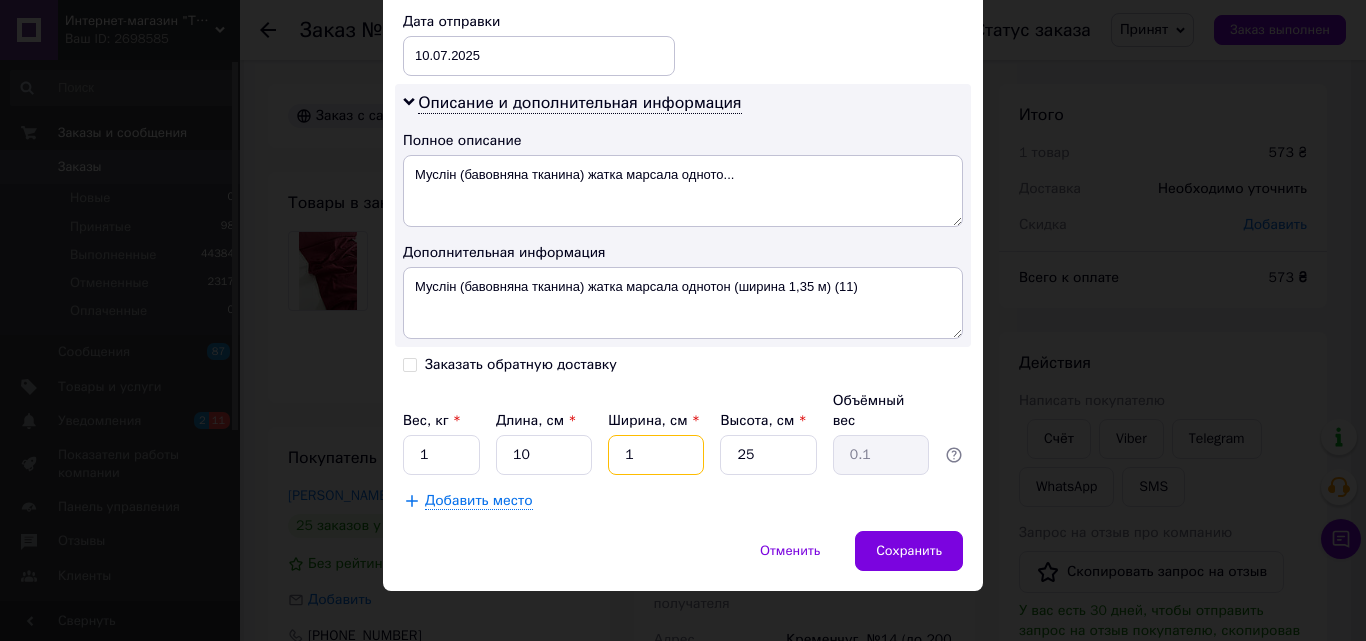 type on "10" 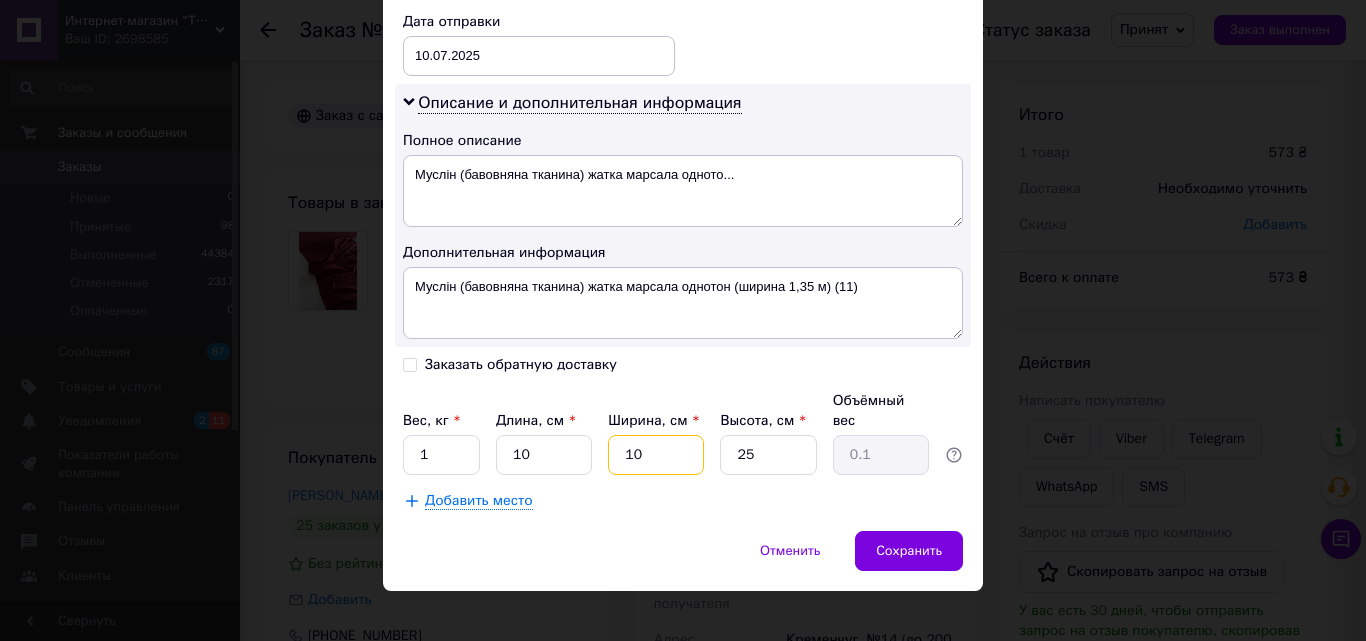 type on "0.63" 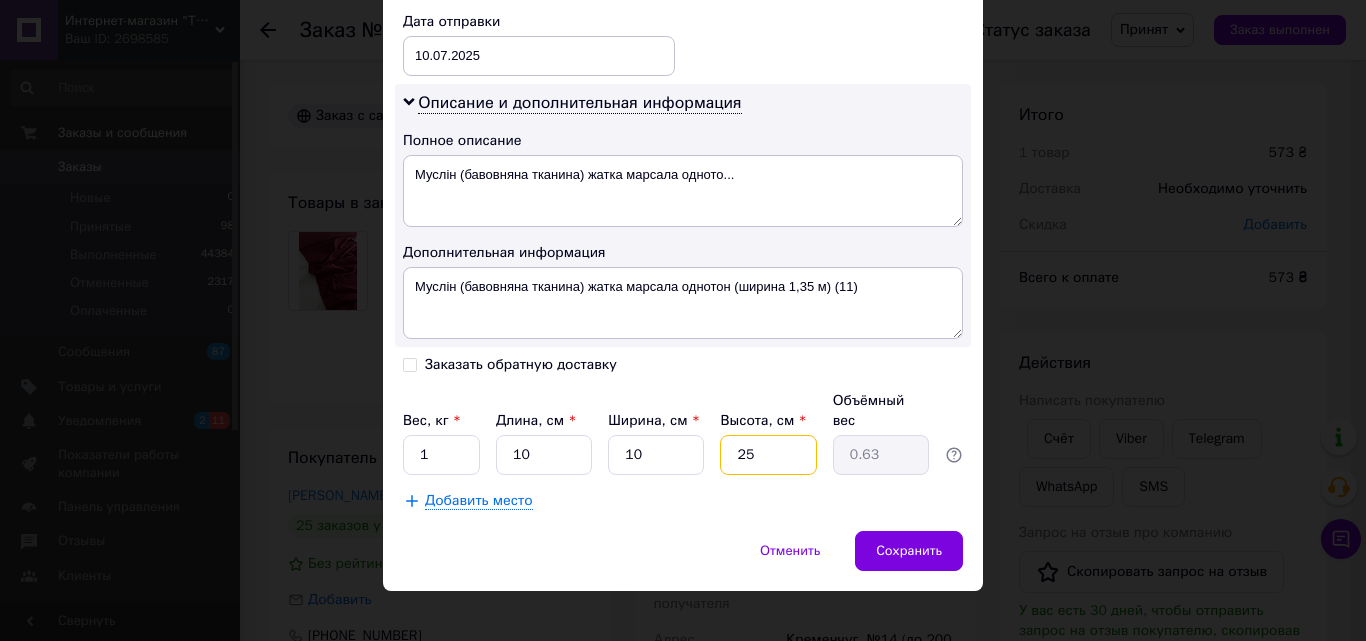 click on "25" at bounding box center [768, 455] 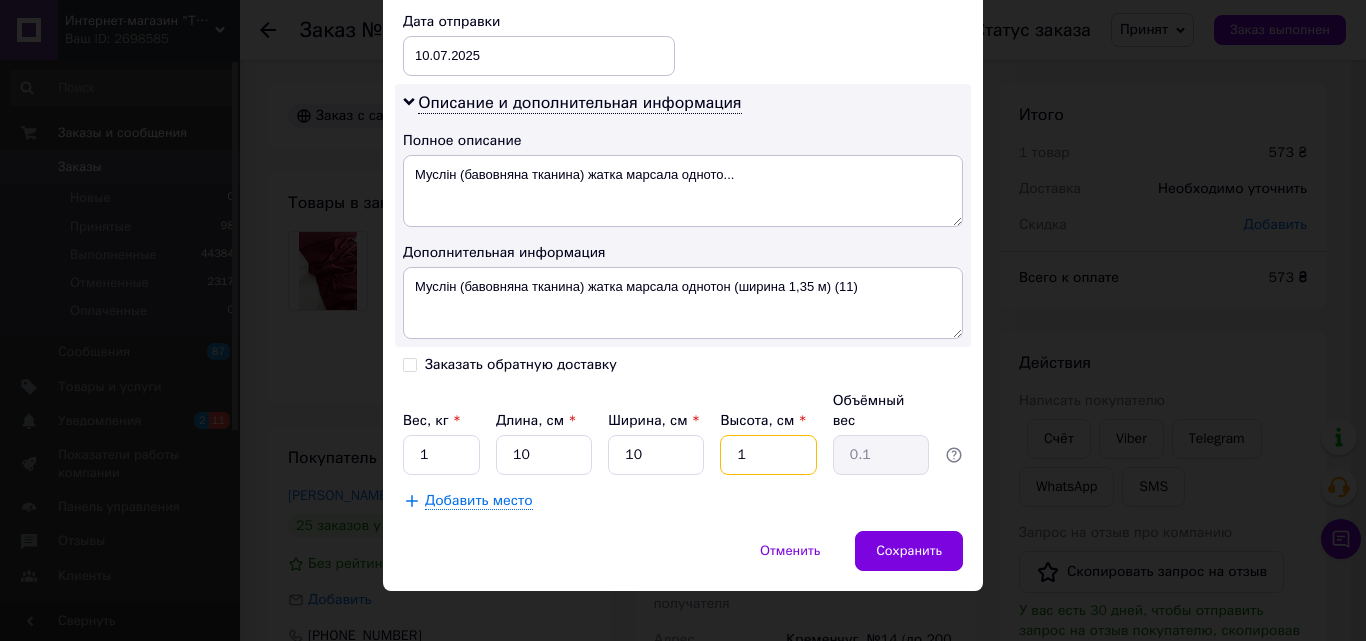 type on "10" 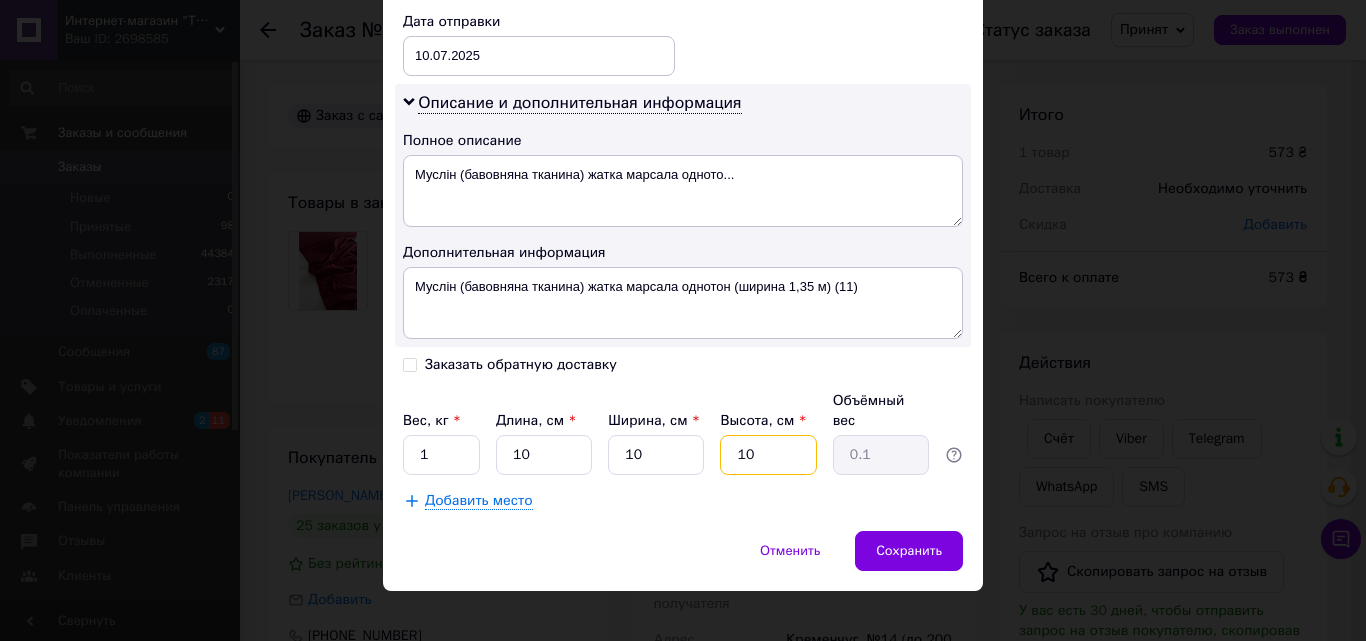 type on "0.25" 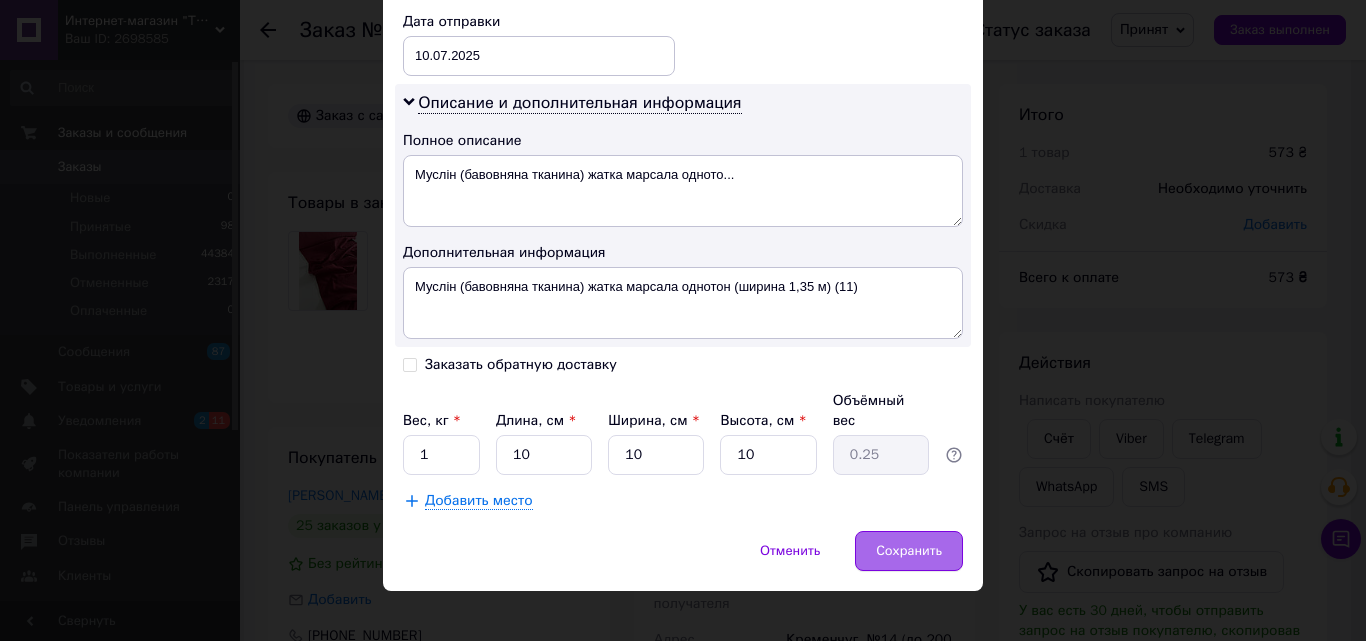 click on "Сохранить" at bounding box center (909, 551) 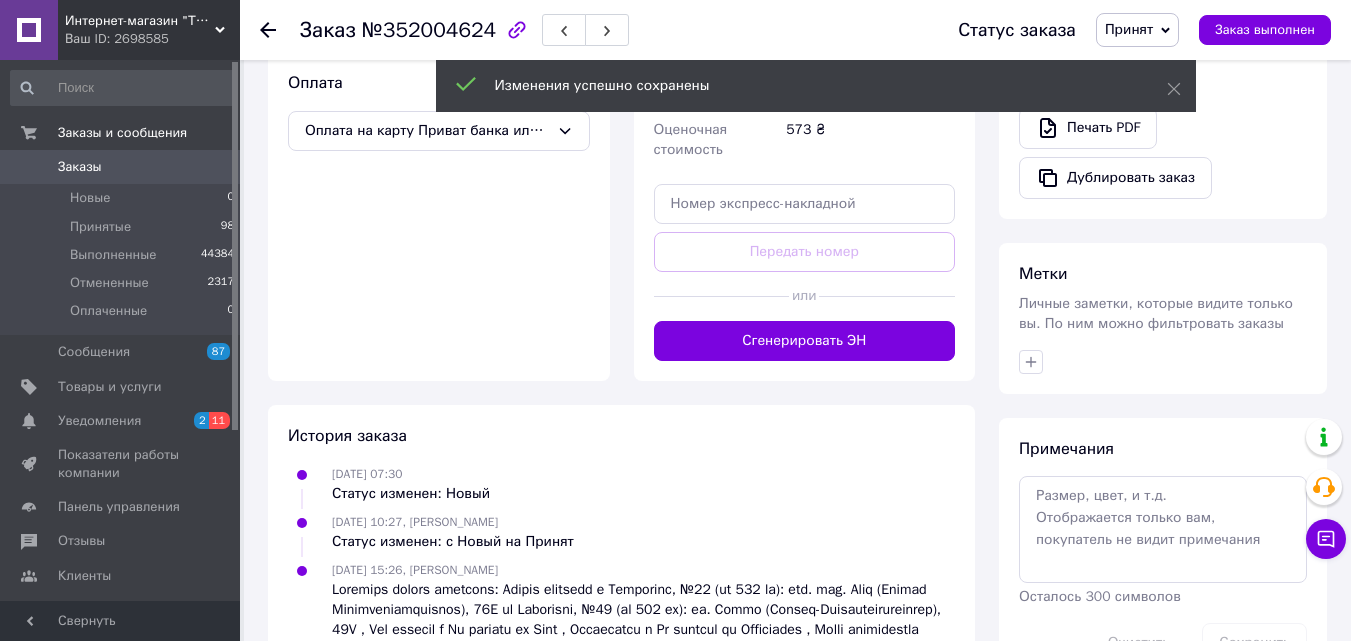 scroll, scrollTop: 700, scrollLeft: 0, axis: vertical 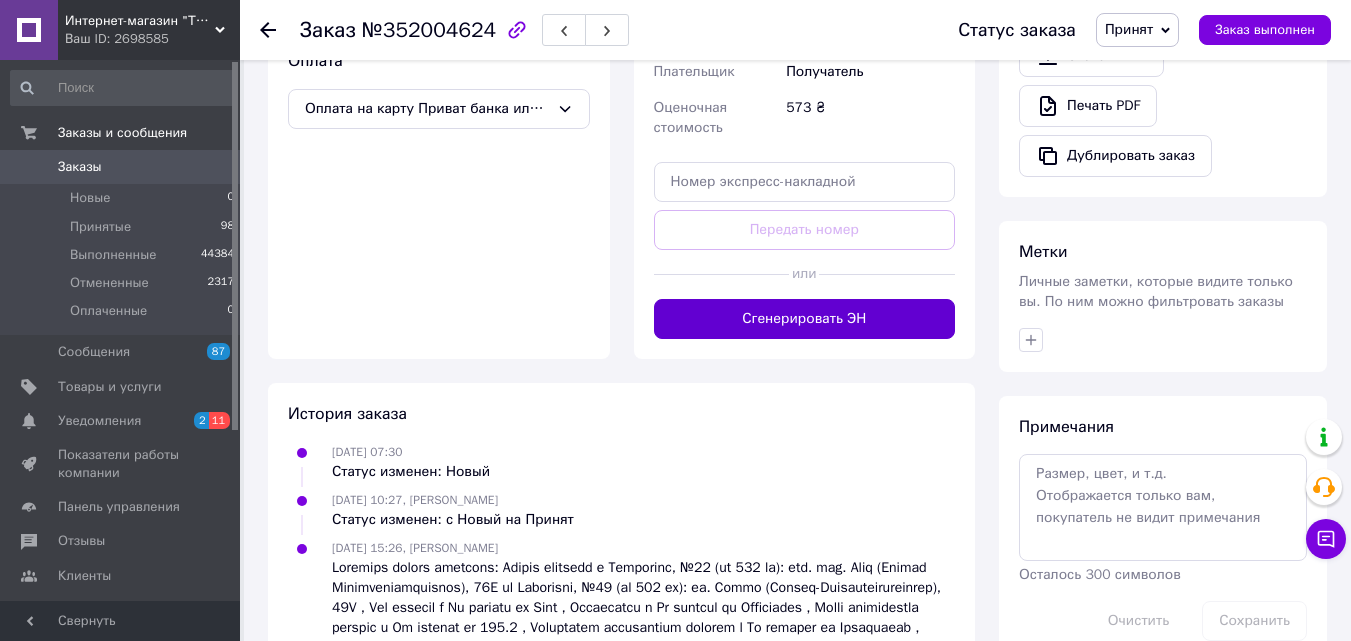 click on "Сгенерировать ЭН" at bounding box center (805, 319) 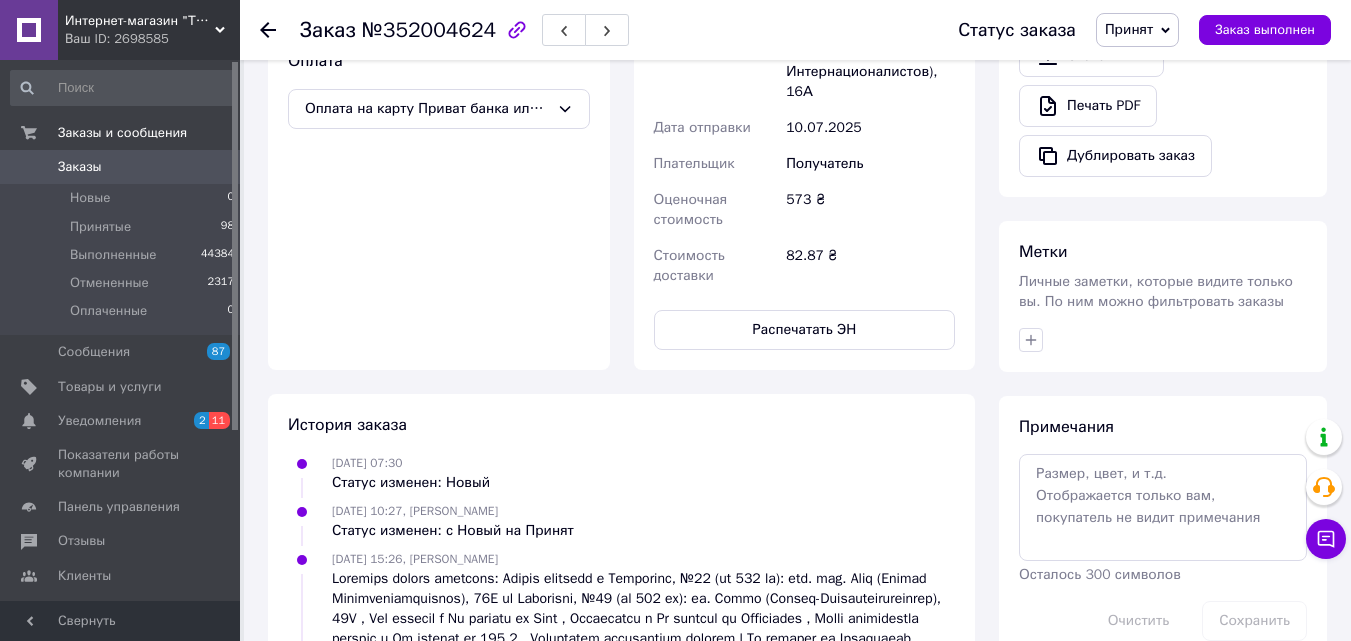 click on "Распечатать ЭН" at bounding box center (805, 330) 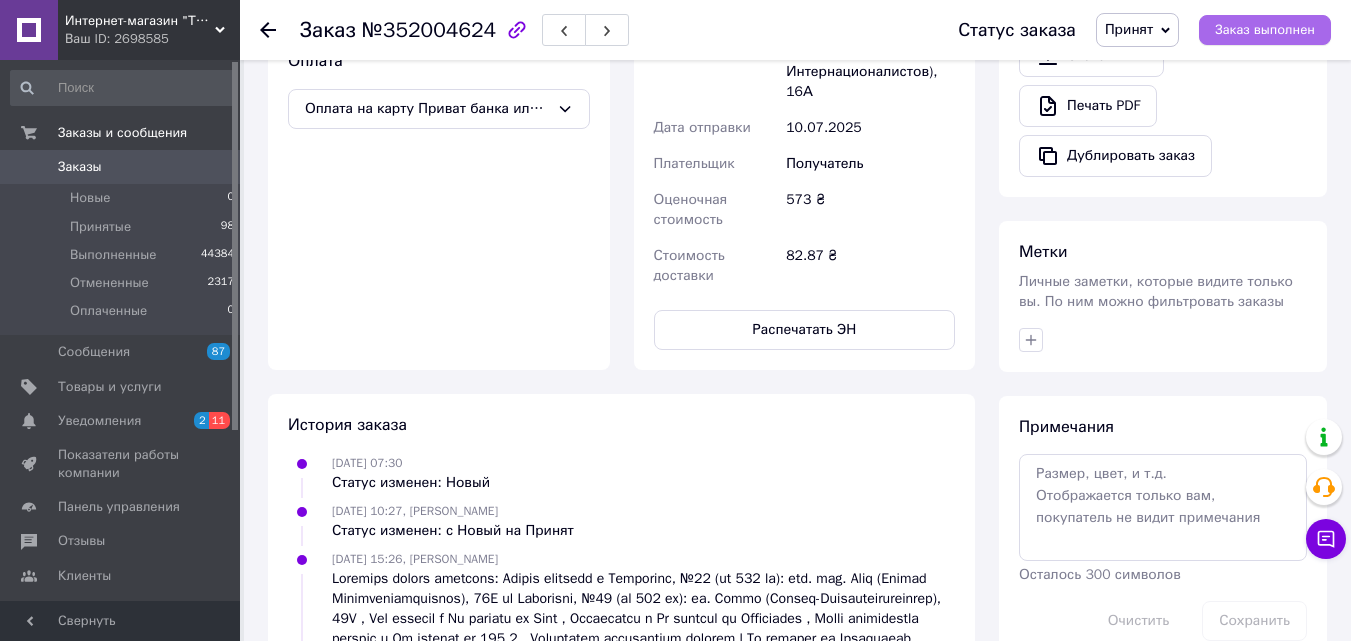 click on "Заказ выполнен" at bounding box center (1265, 30) 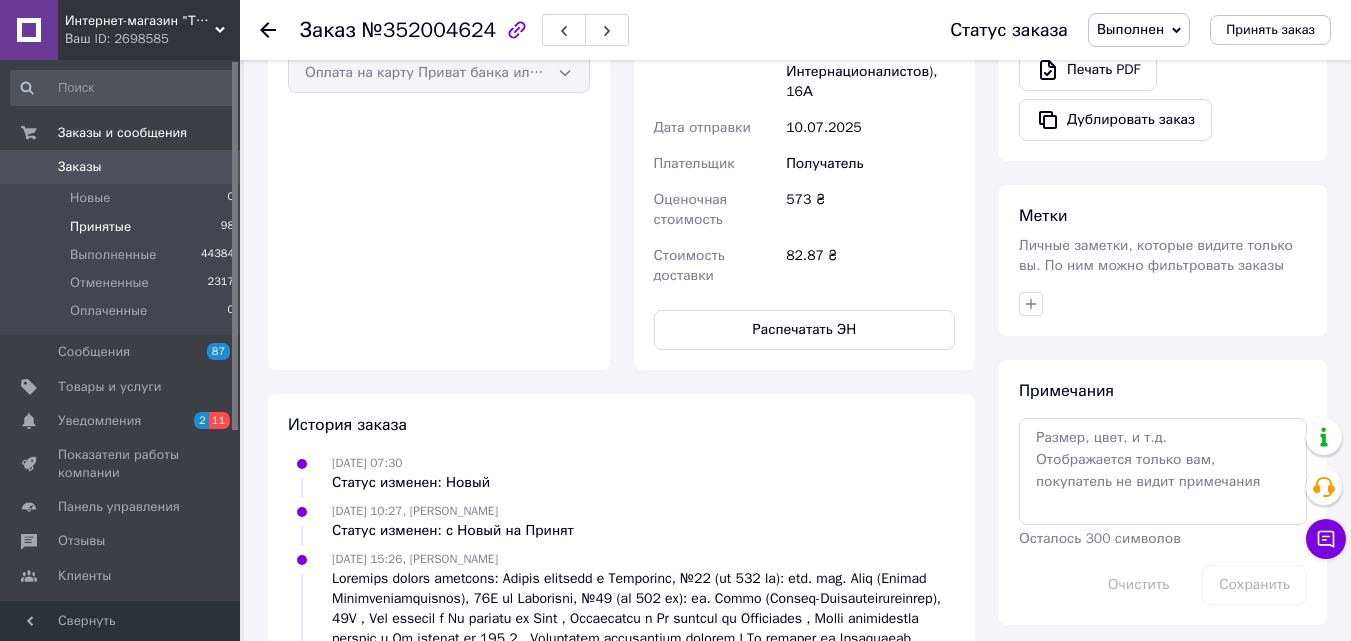 click on "Принятые 98" at bounding box center [123, 227] 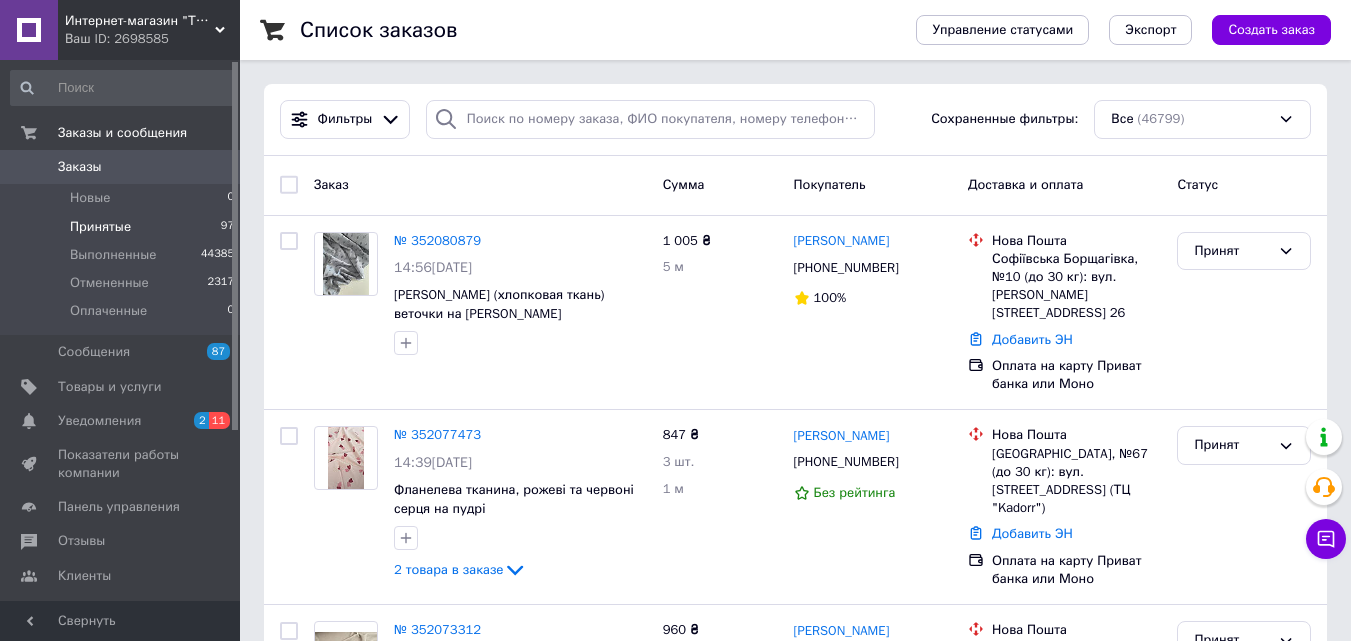 click on "Принятые 97" at bounding box center [123, 227] 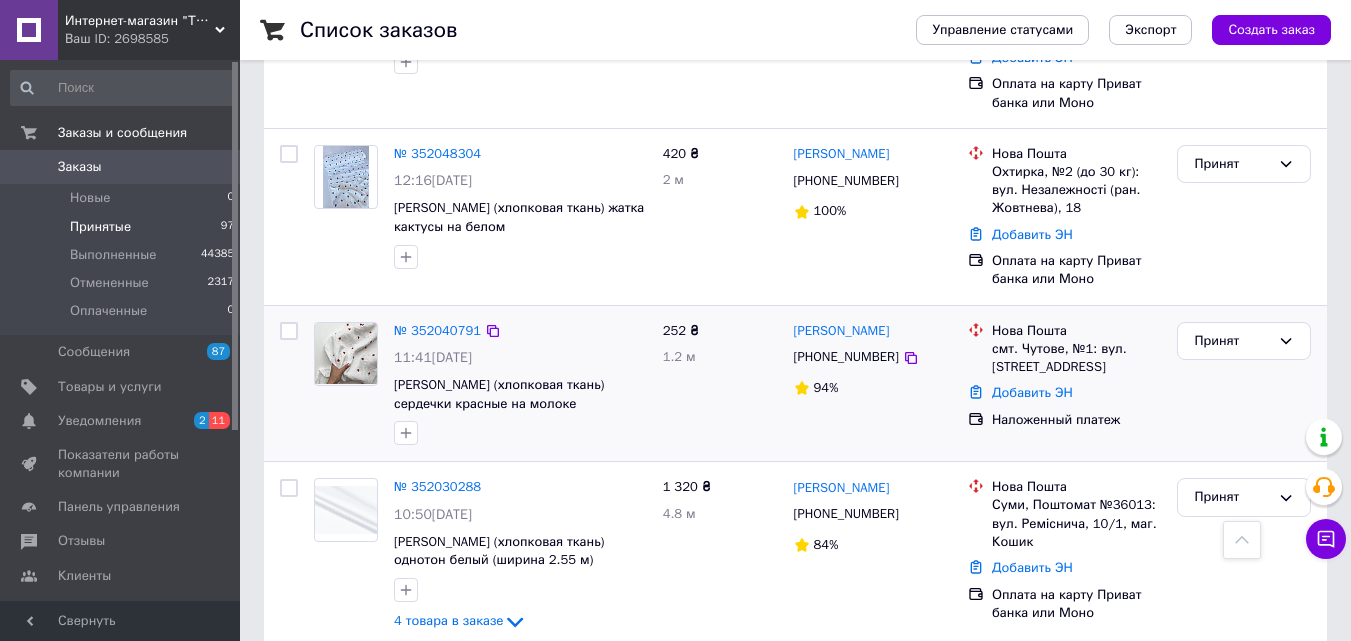 scroll, scrollTop: 2000, scrollLeft: 0, axis: vertical 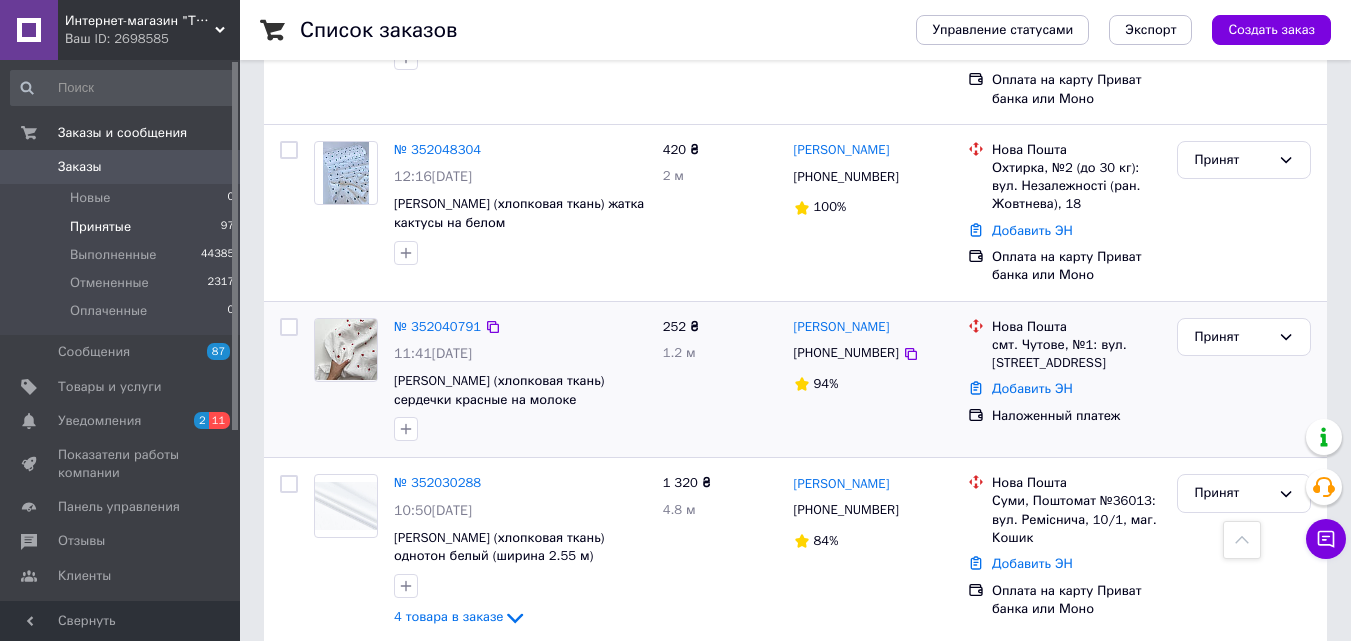 click at bounding box center (346, 349) 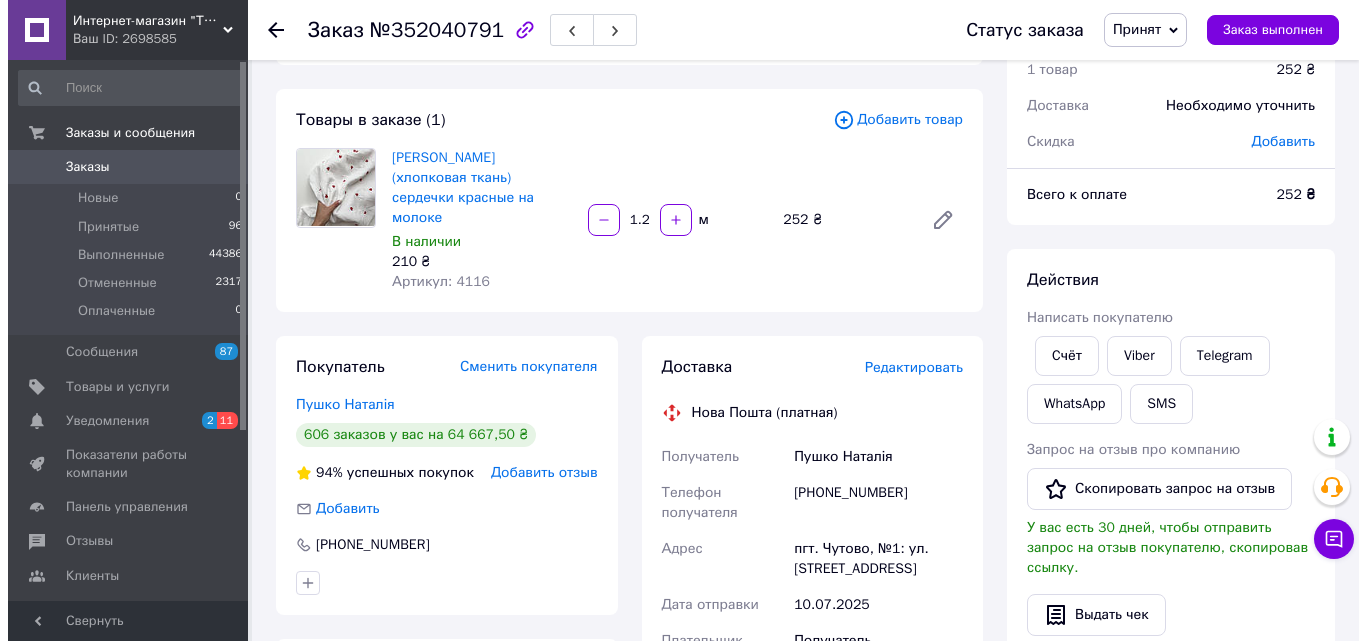 scroll, scrollTop: 200, scrollLeft: 0, axis: vertical 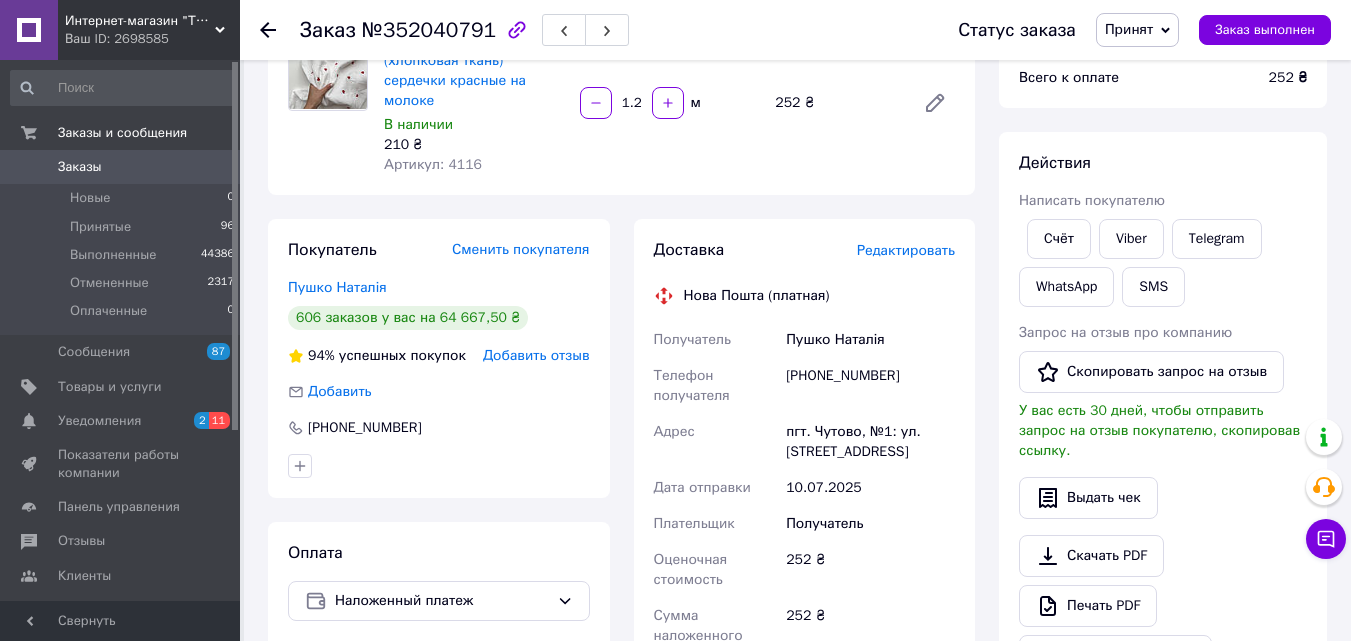 click on "Редактировать" at bounding box center [906, 250] 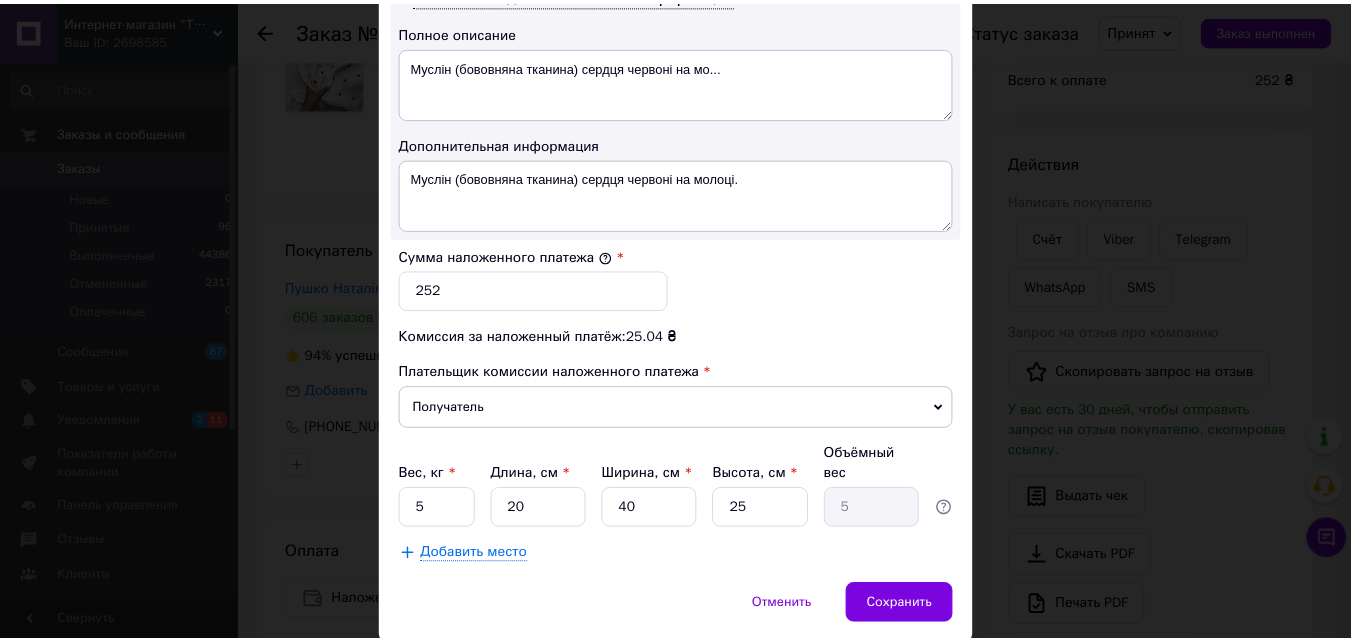 scroll, scrollTop: 1100, scrollLeft: 0, axis: vertical 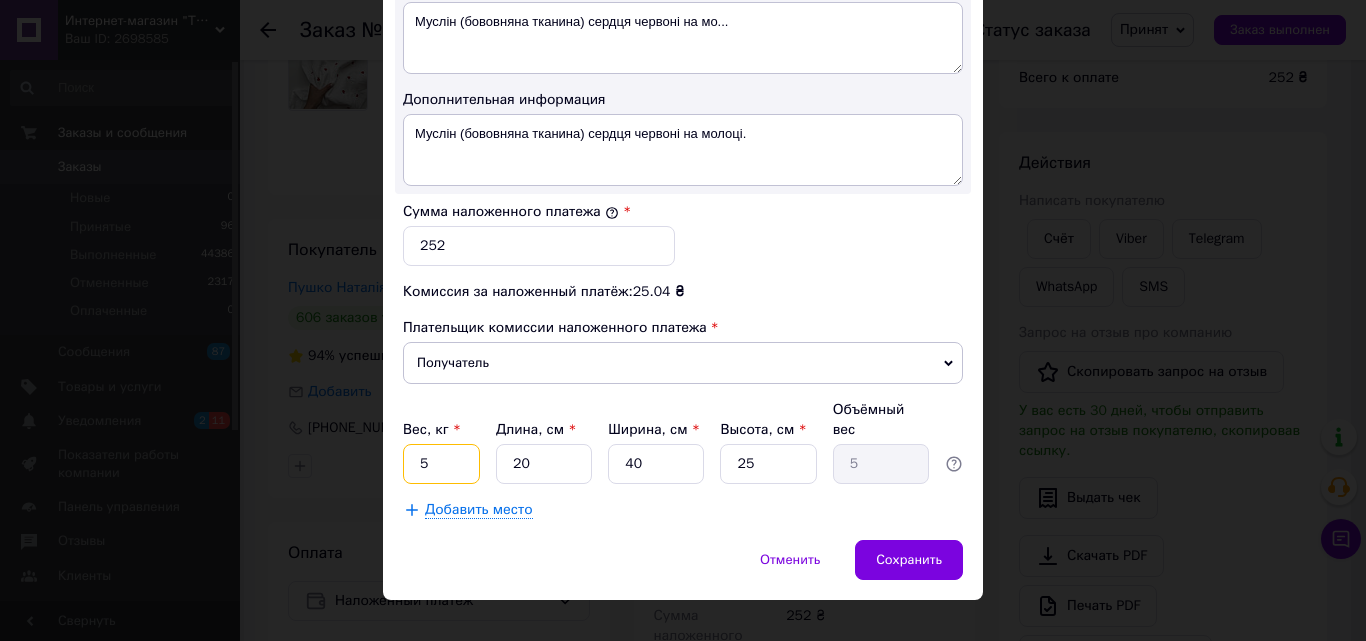click on "5" at bounding box center (441, 464) 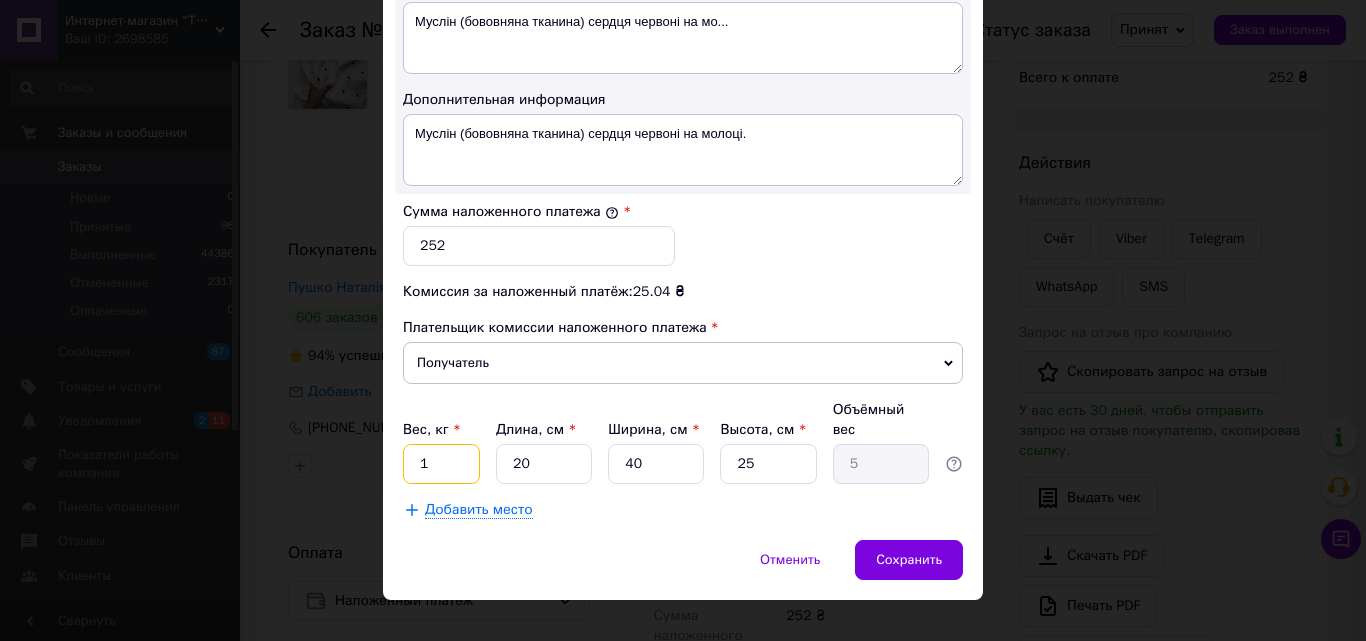 type on "1" 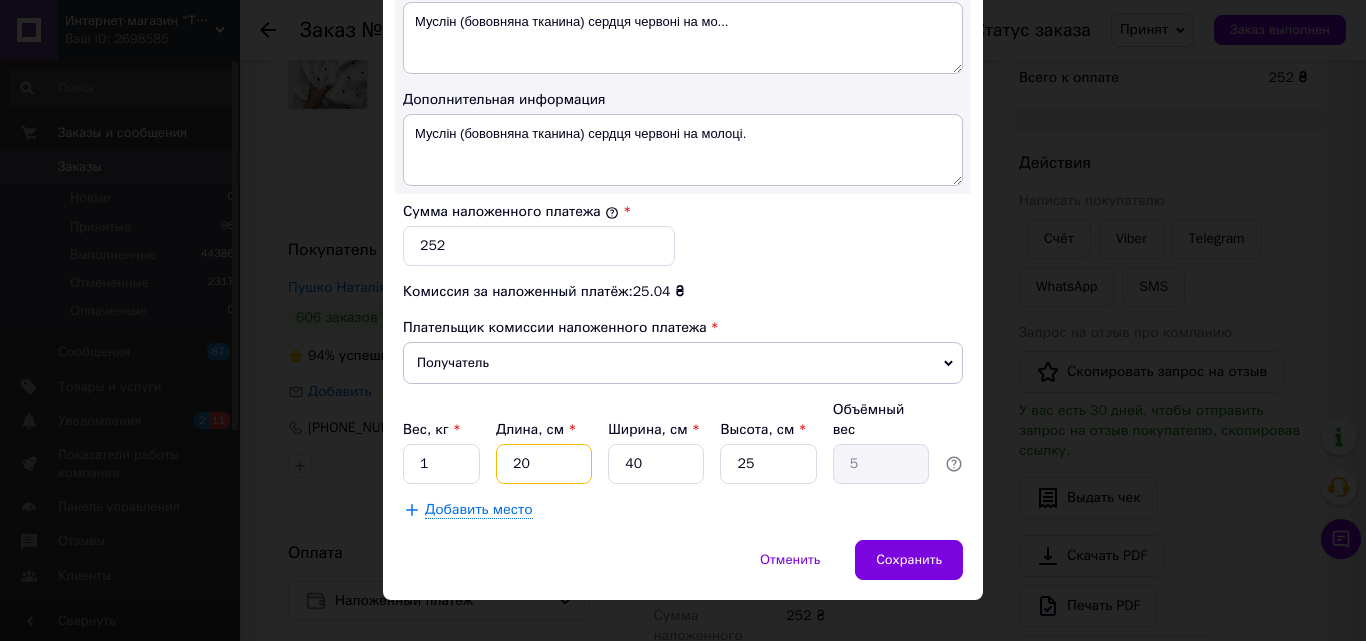 type on "210" 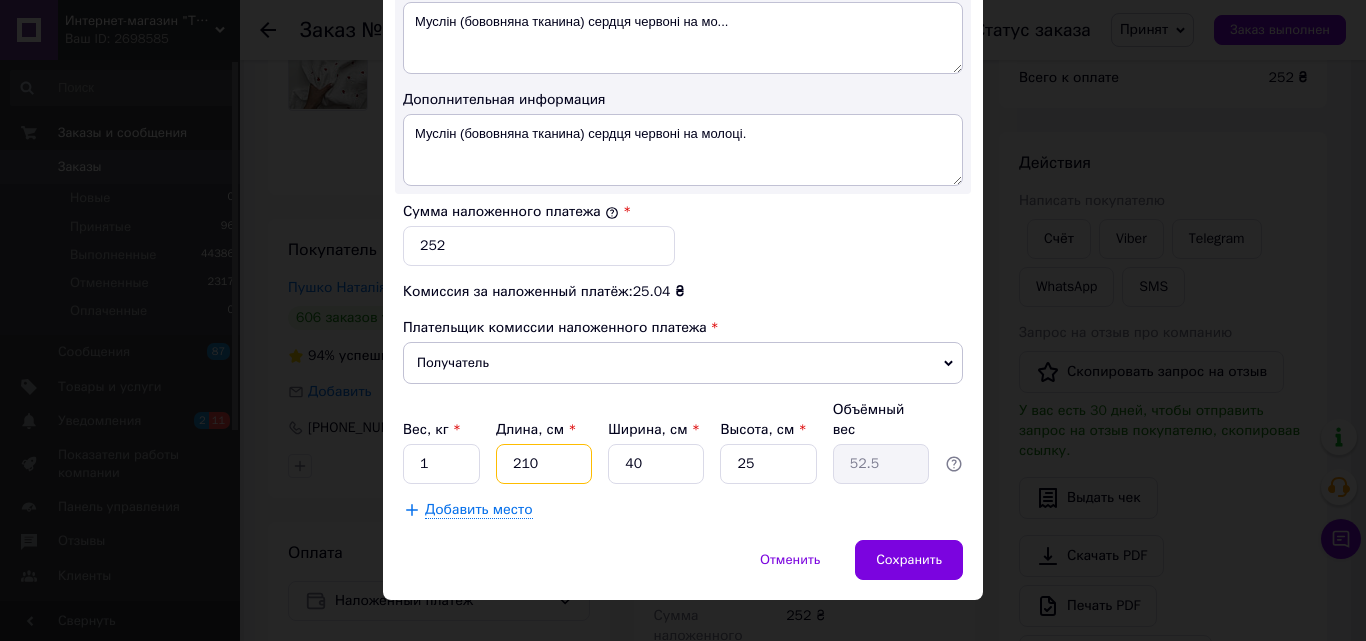 drag, startPoint x: 519, startPoint y: 436, endPoint x: 472, endPoint y: 450, distance: 49.0408 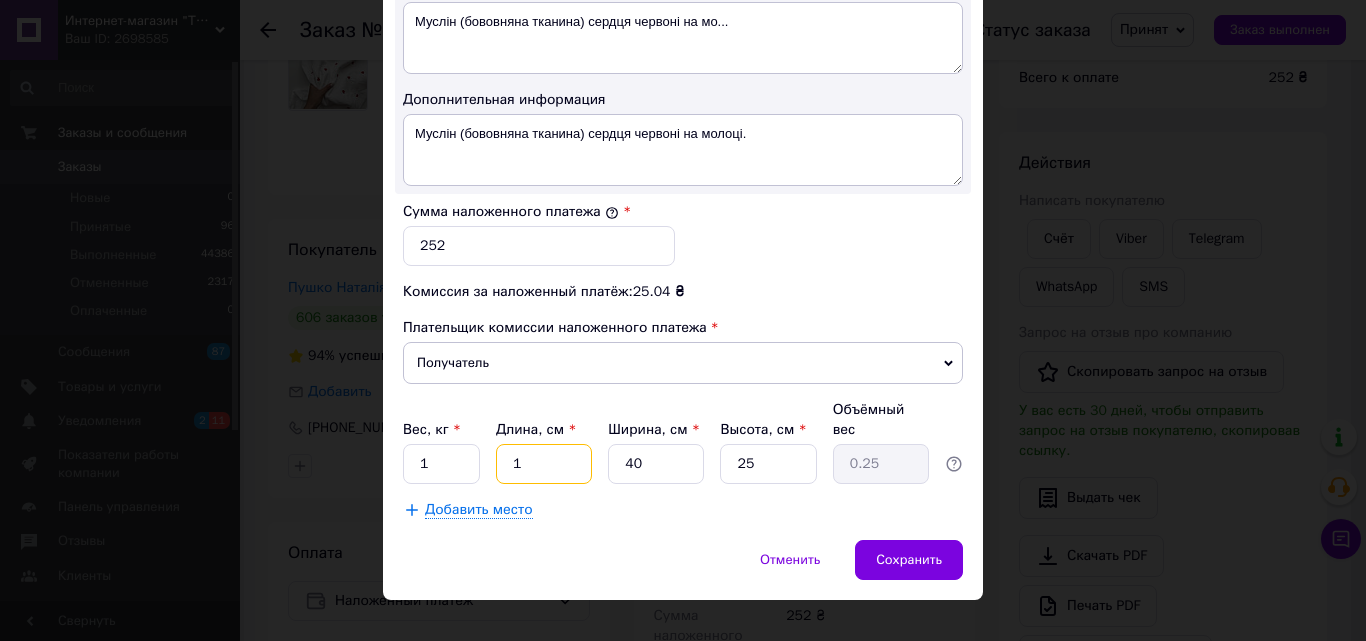 drag, startPoint x: 531, startPoint y: 448, endPoint x: 494, endPoint y: 442, distance: 37.48333 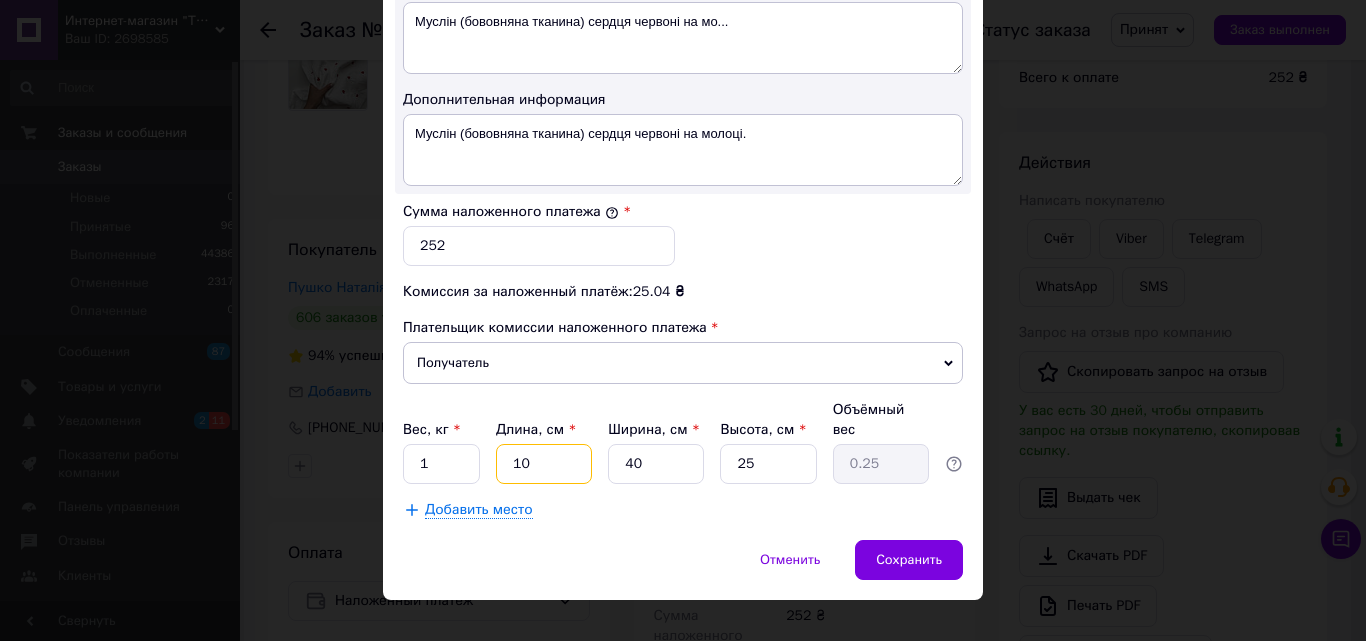 type on "2.5" 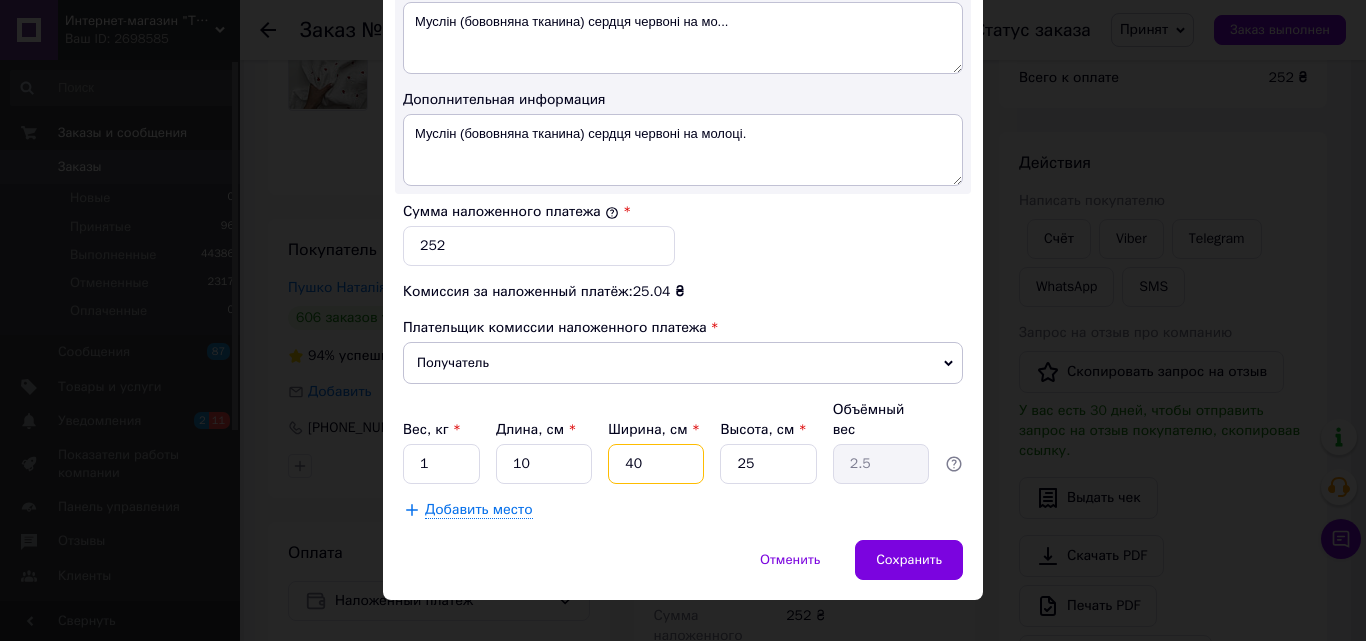 click on "40" at bounding box center (656, 464) 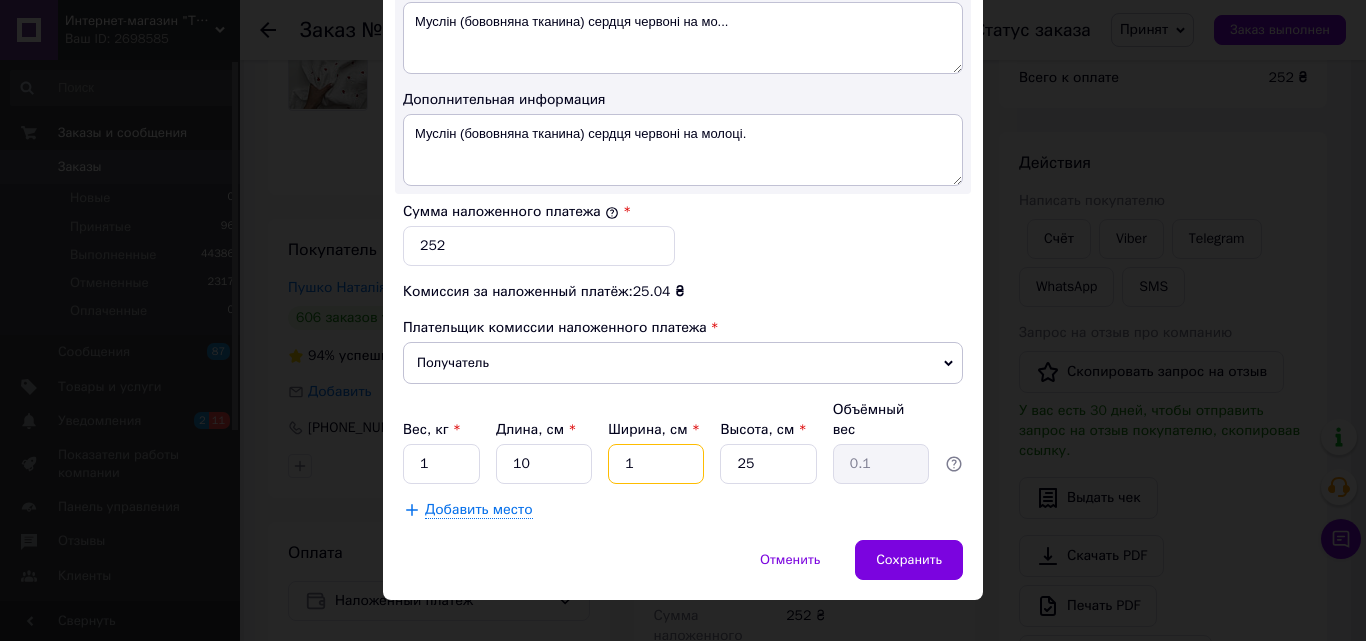type on "10" 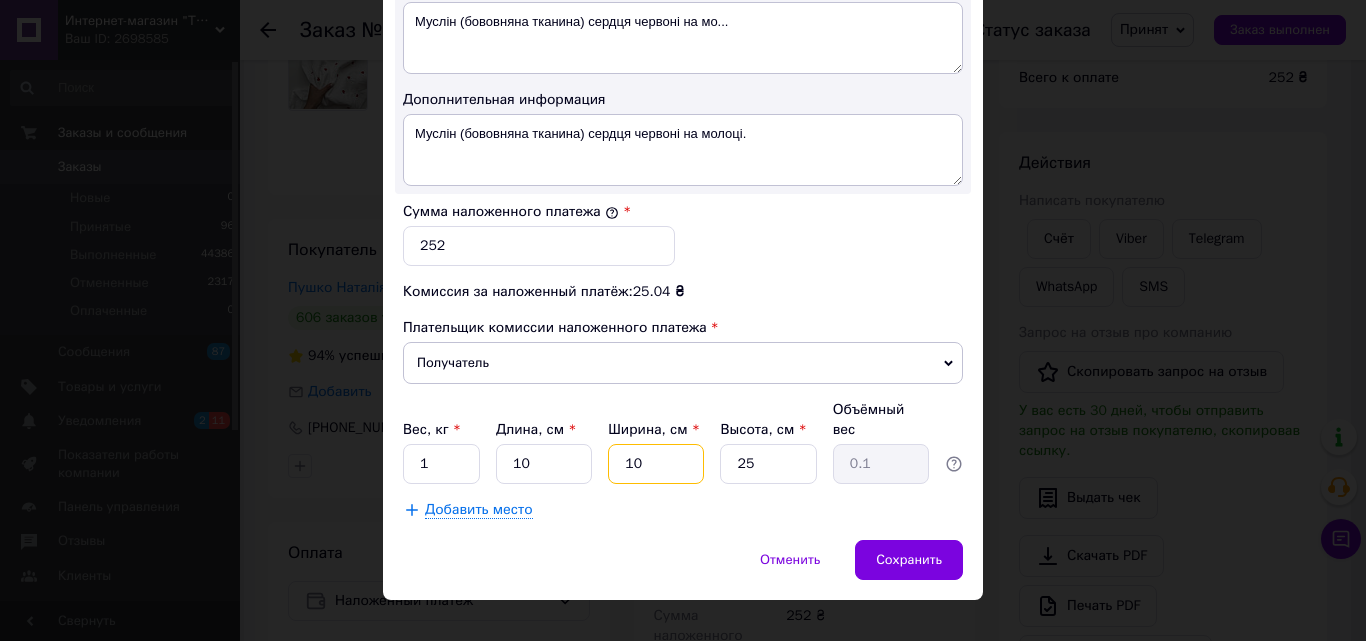 type on "0.63" 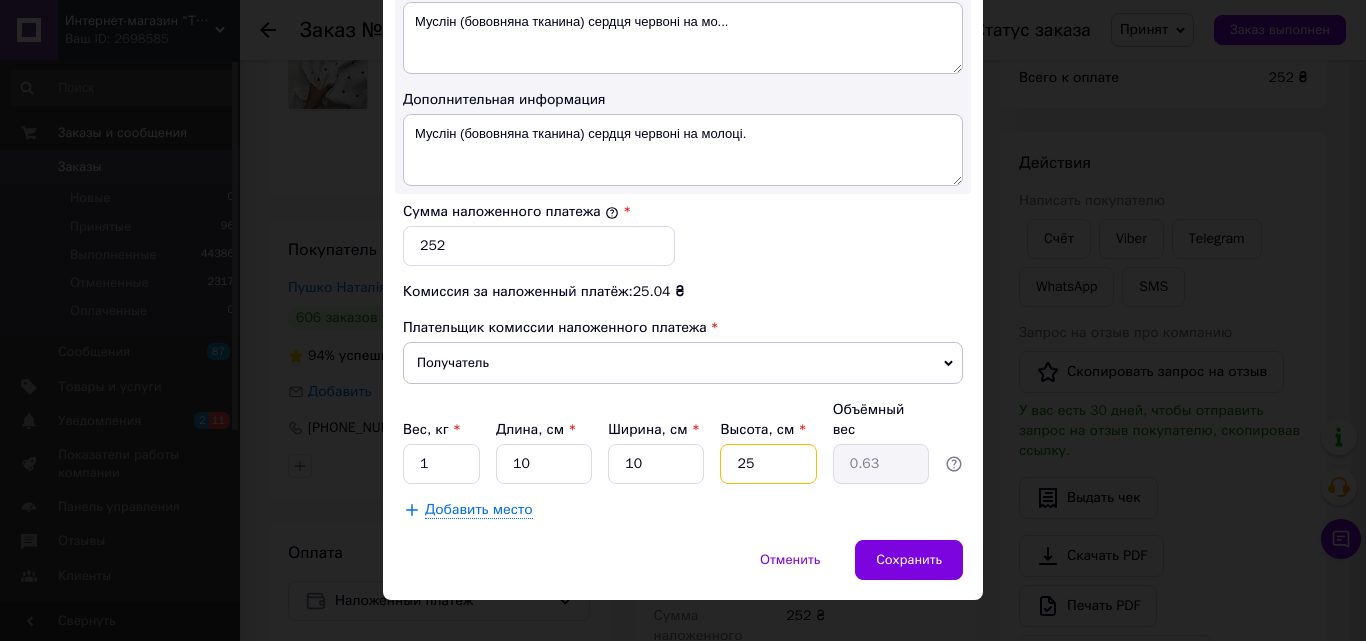 click on "25" at bounding box center [768, 464] 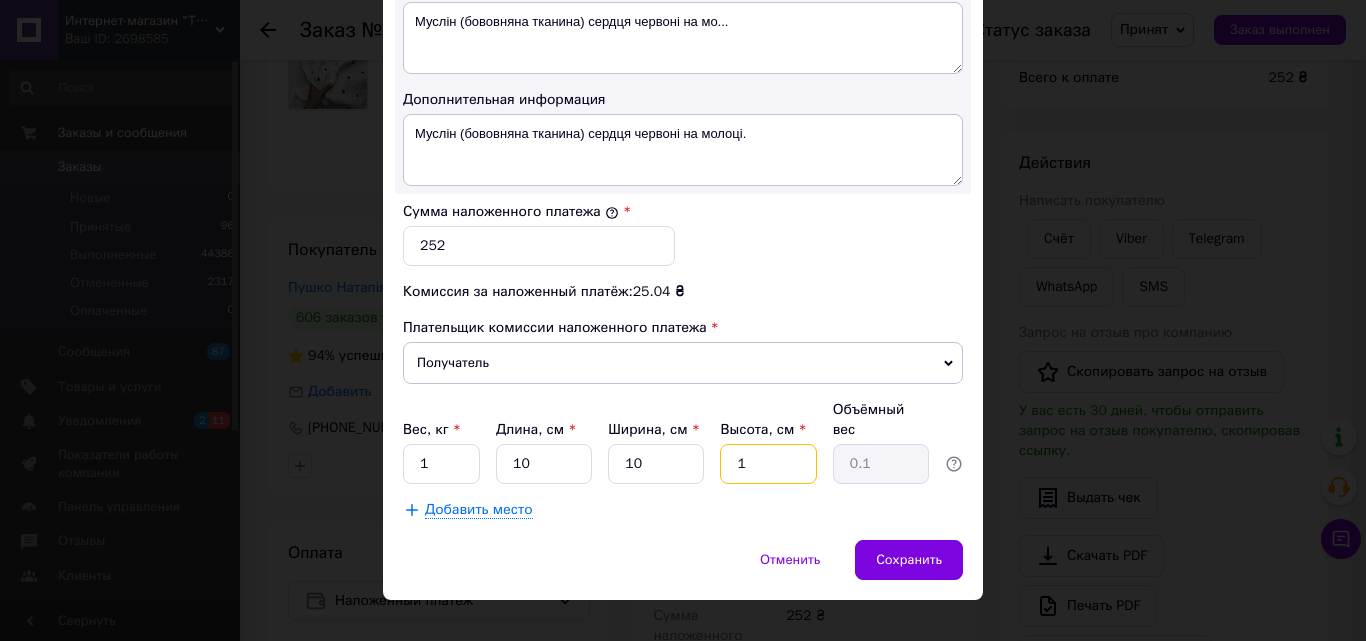 type on "10" 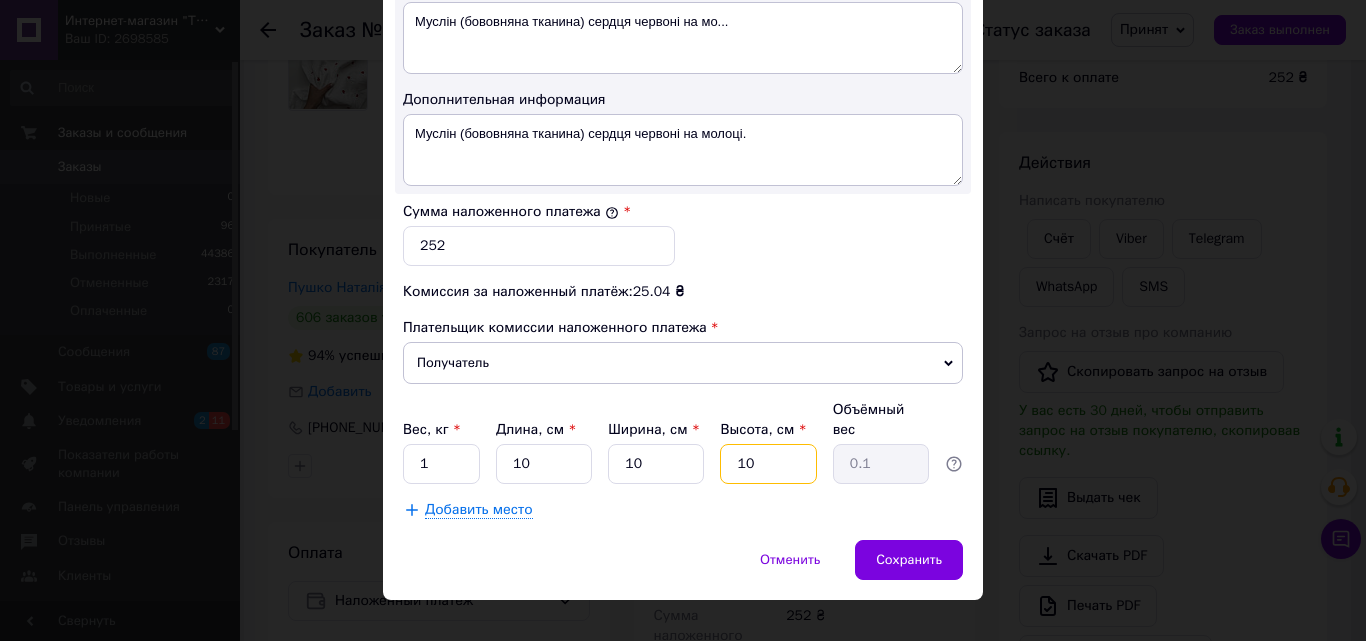 type on "0.25" 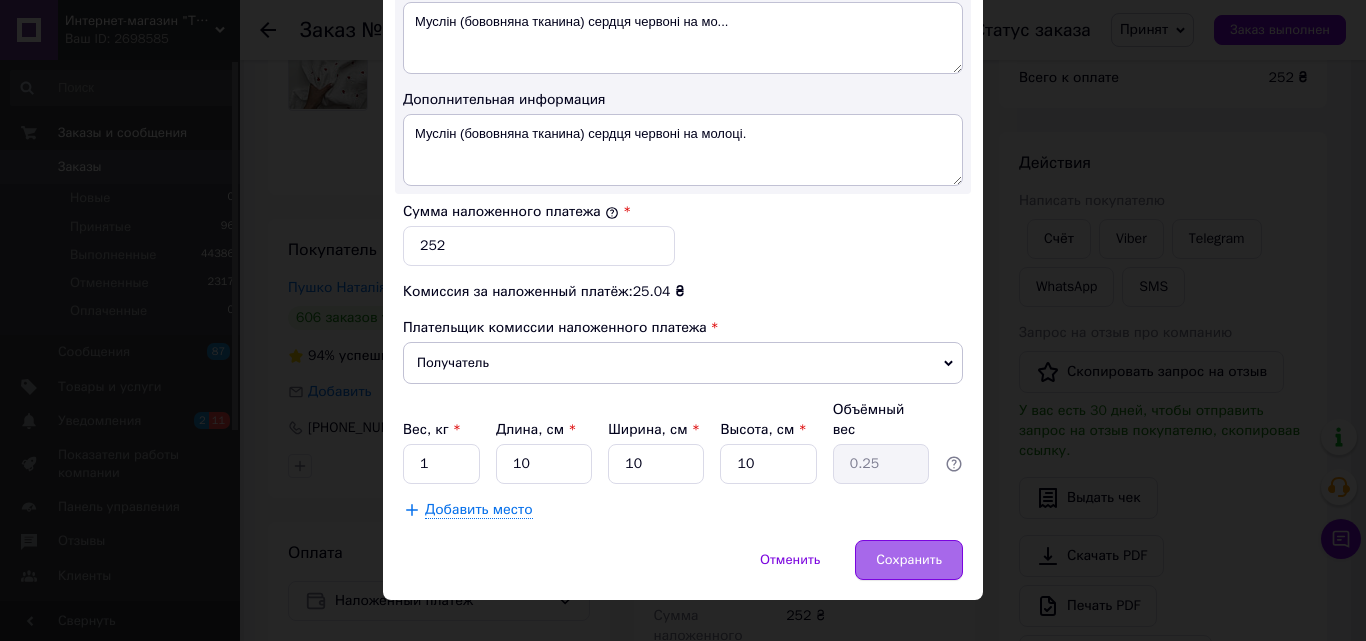 click on "Сохранить" at bounding box center (909, 560) 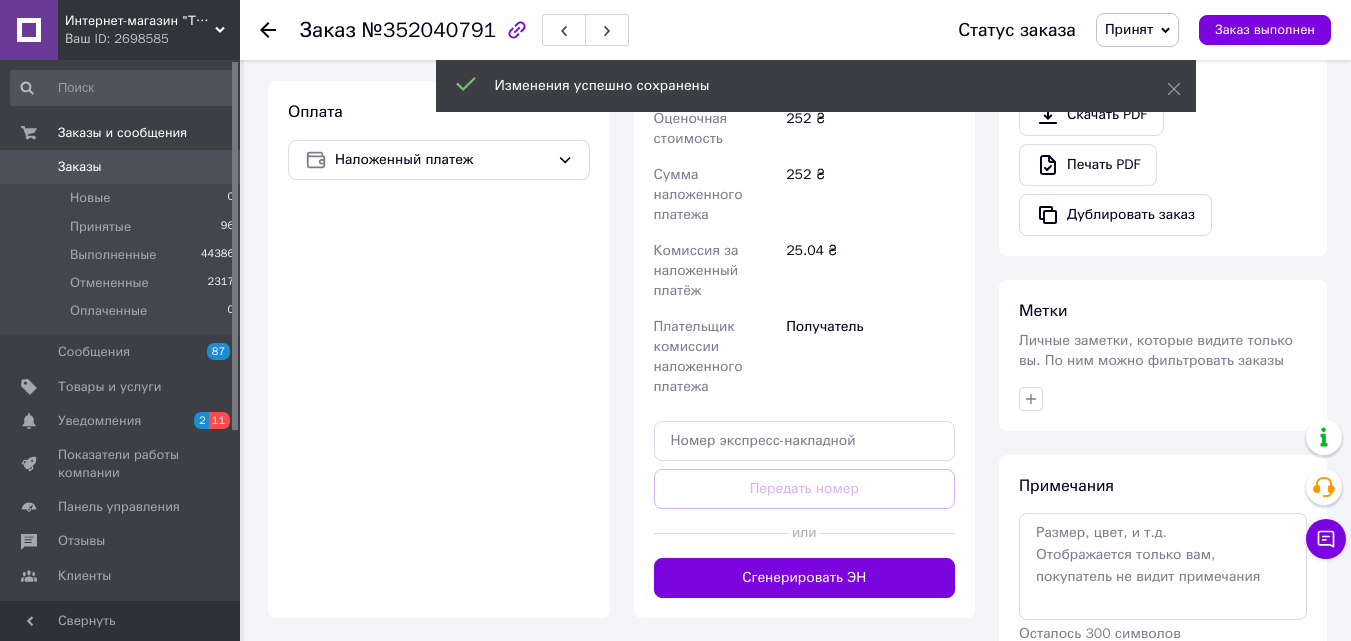 scroll, scrollTop: 700, scrollLeft: 0, axis: vertical 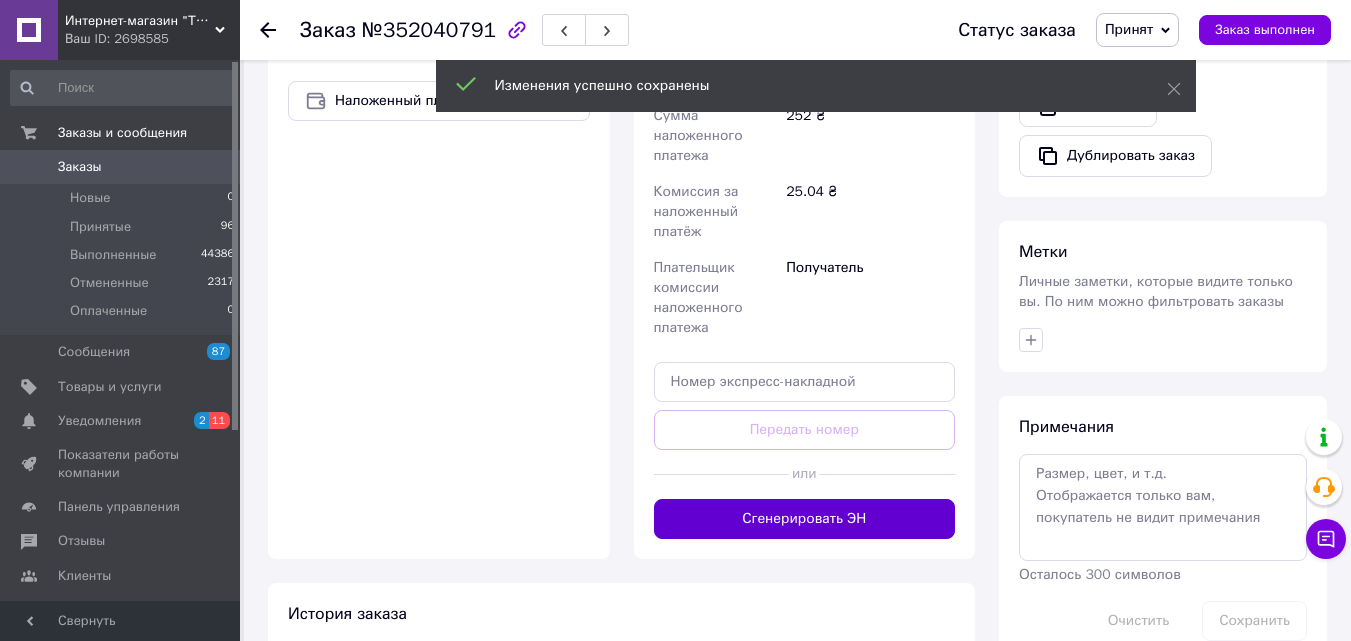 click on "Сгенерировать ЭН" at bounding box center [805, 519] 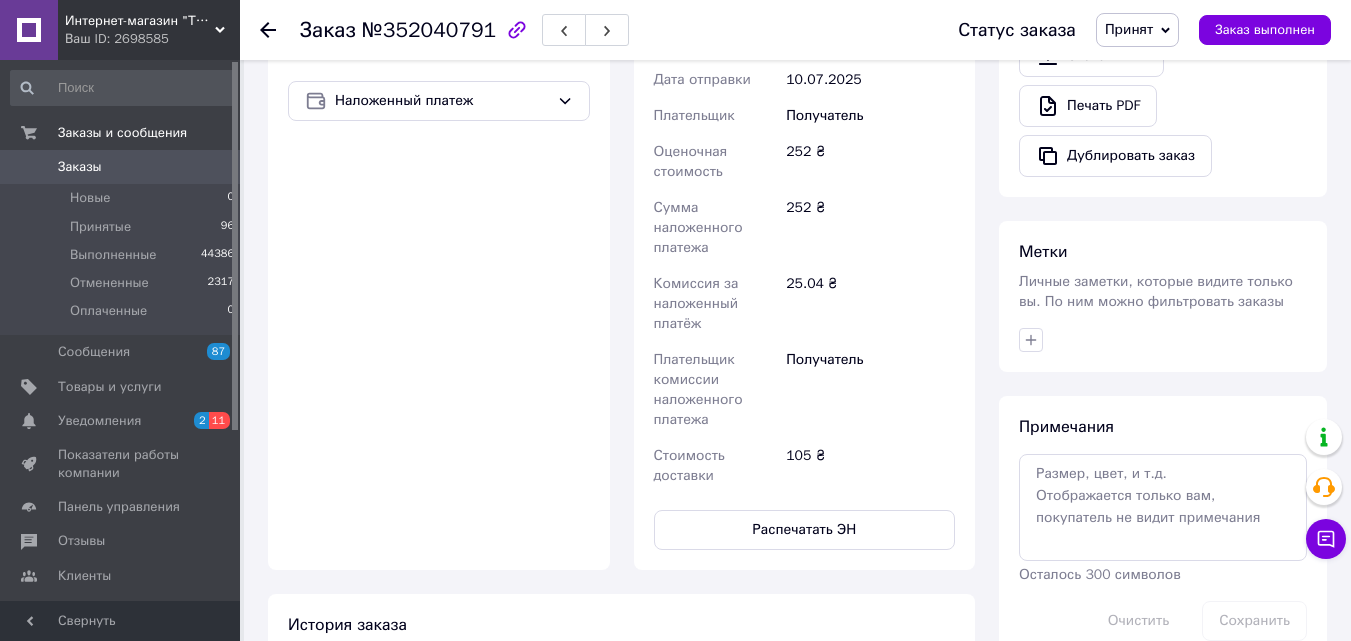 click on "Распечатать ЭН" at bounding box center [805, 530] 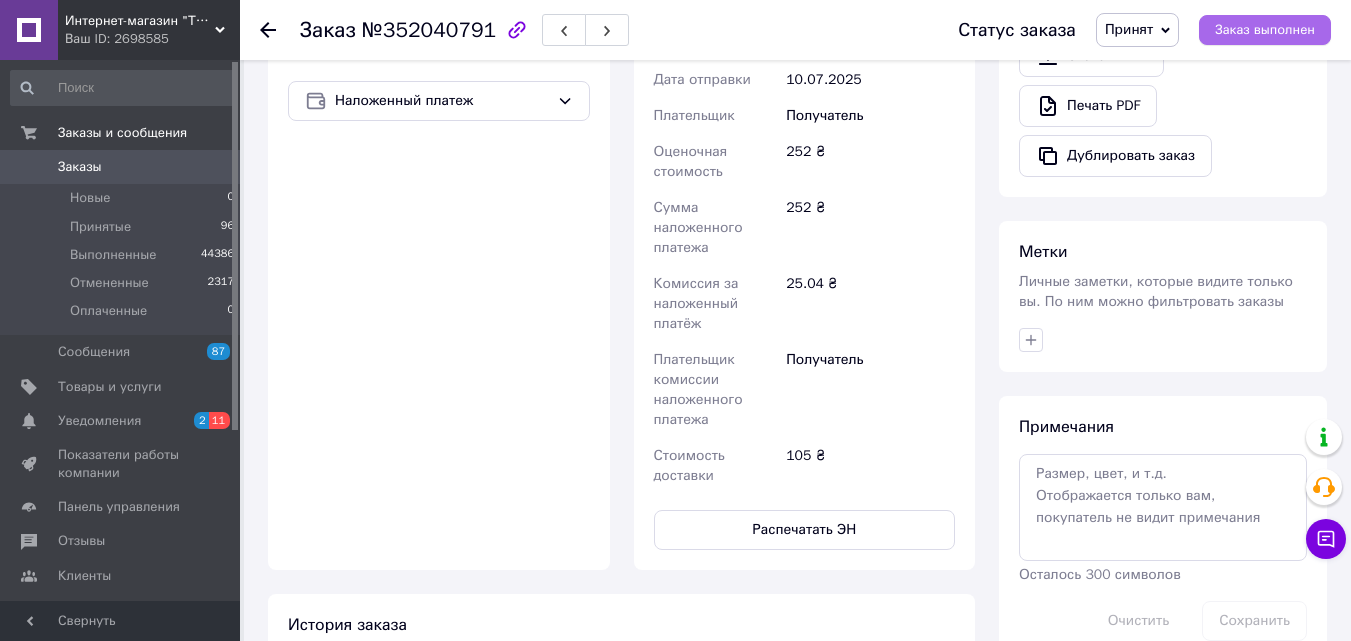 click on "Заказ выполнен" at bounding box center [1265, 30] 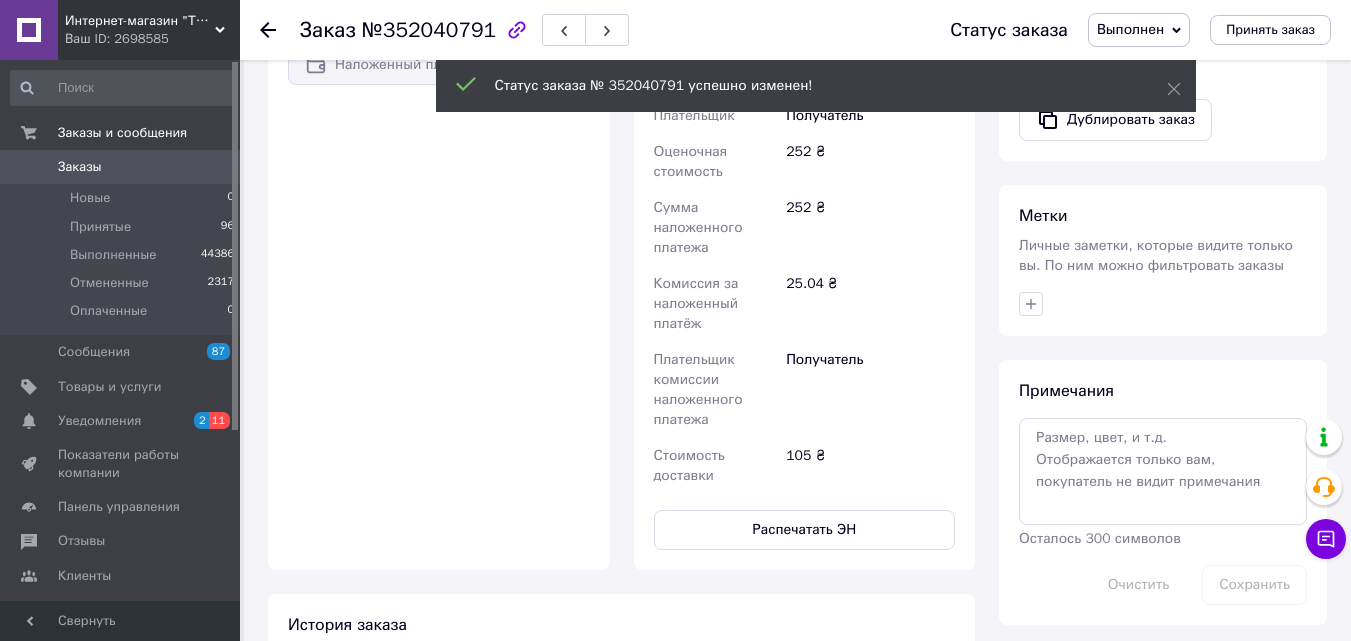 scroll, scrollTop: 664, scrollLeft: 0, axis: vertical 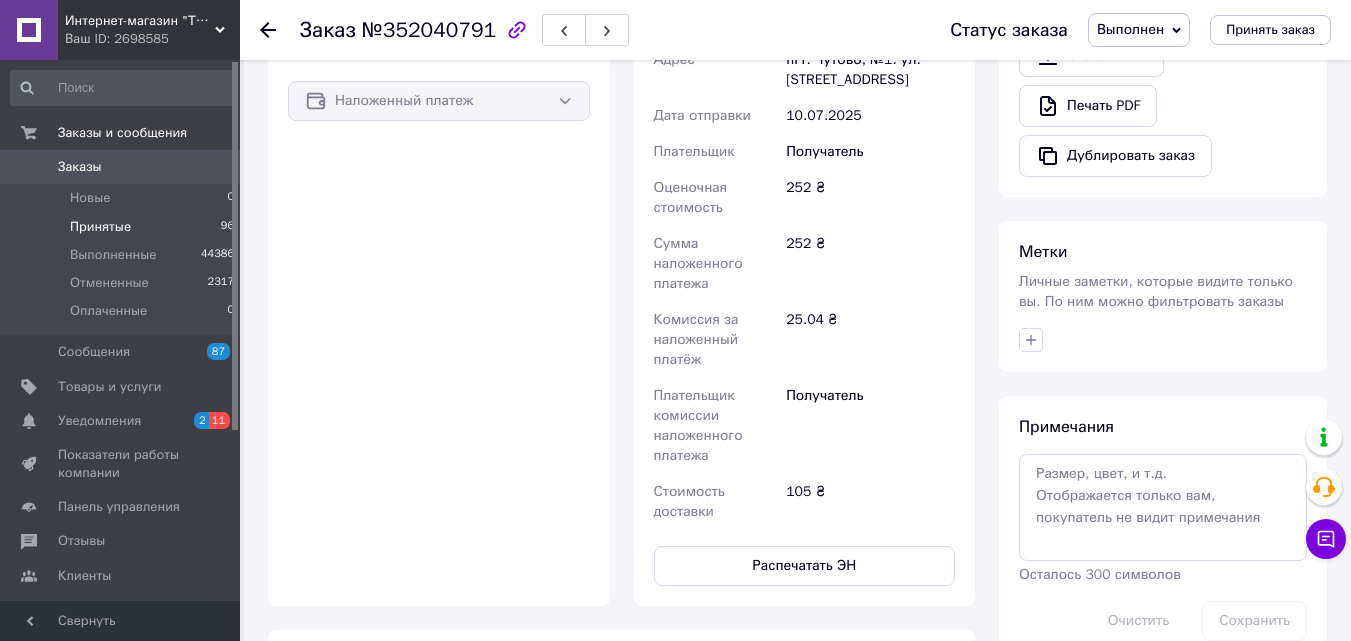 click on "Принятые" at bounding box center (100, 227) 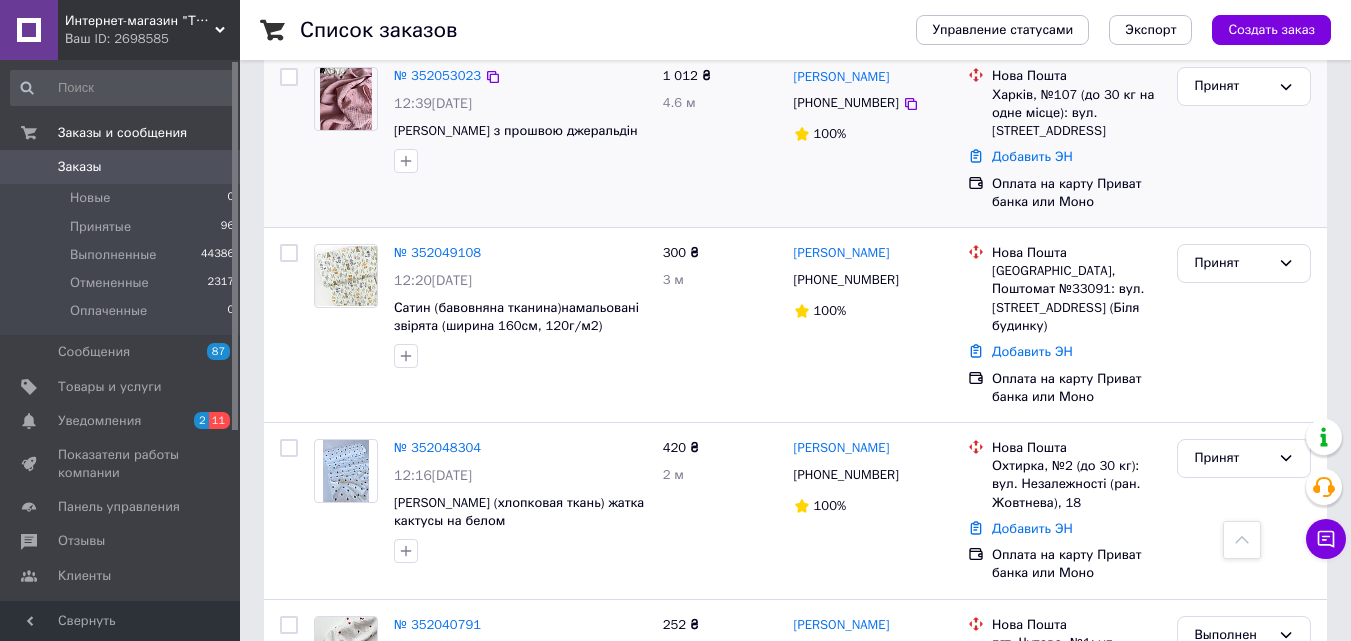 scroll, scrollTop: 1800, scrollLeft: 0, axis: vertical 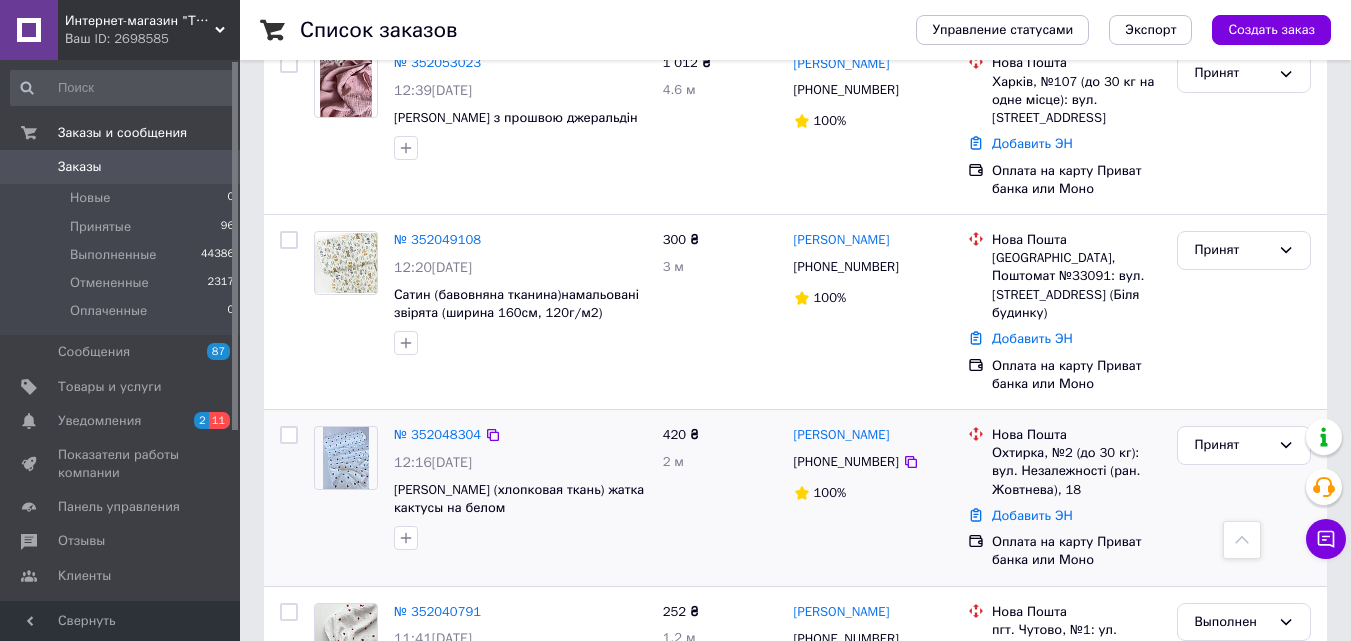 click at bounding box center [346, 458] 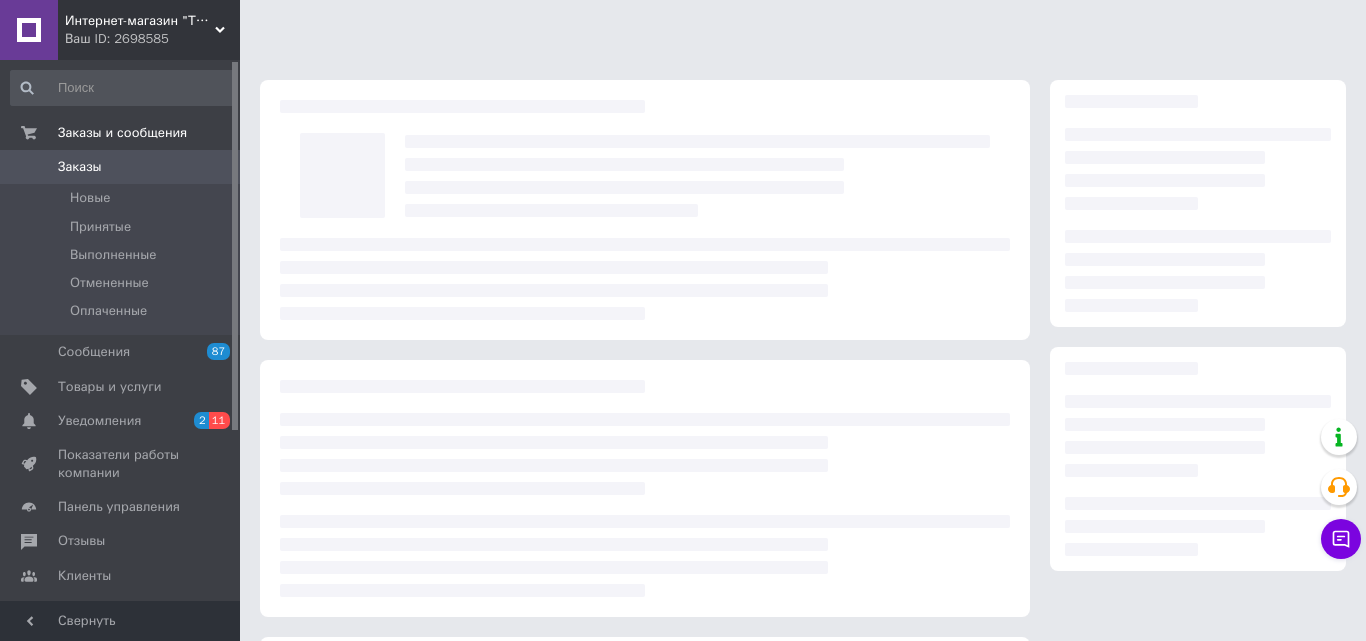 scroll, scrollTop: 0, scrollLeft: 0, axis: both 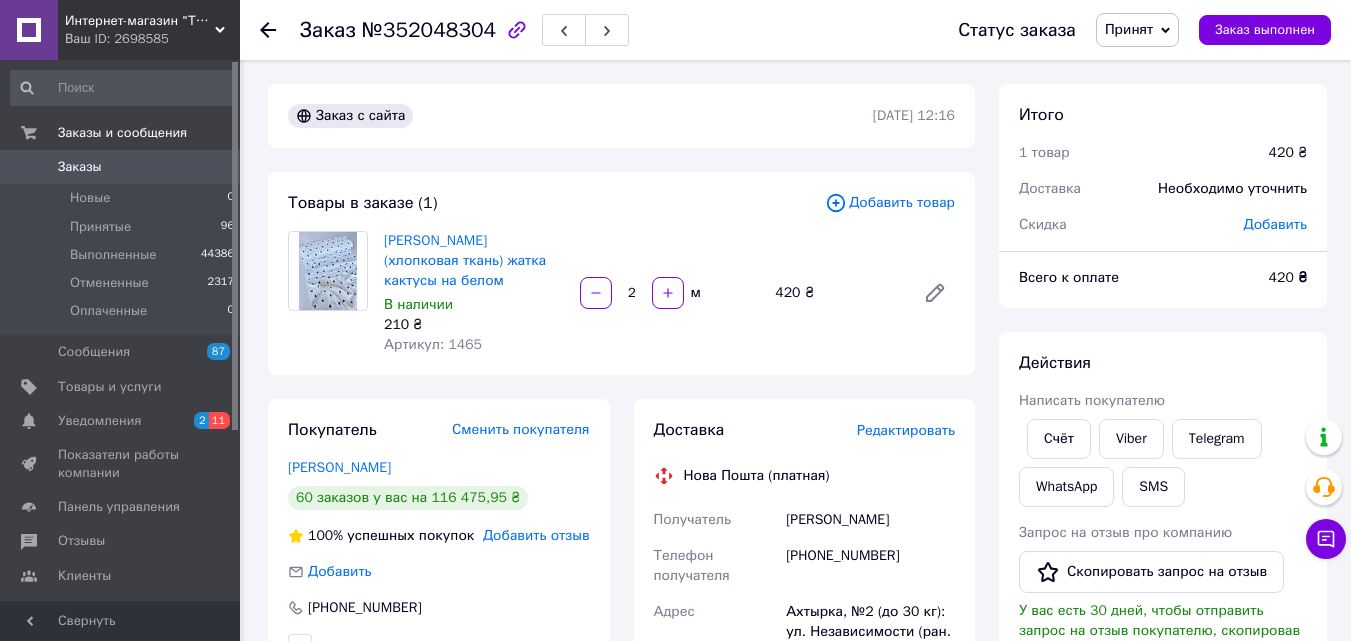 click on "Редактировать" at bounding box center [906, 431] 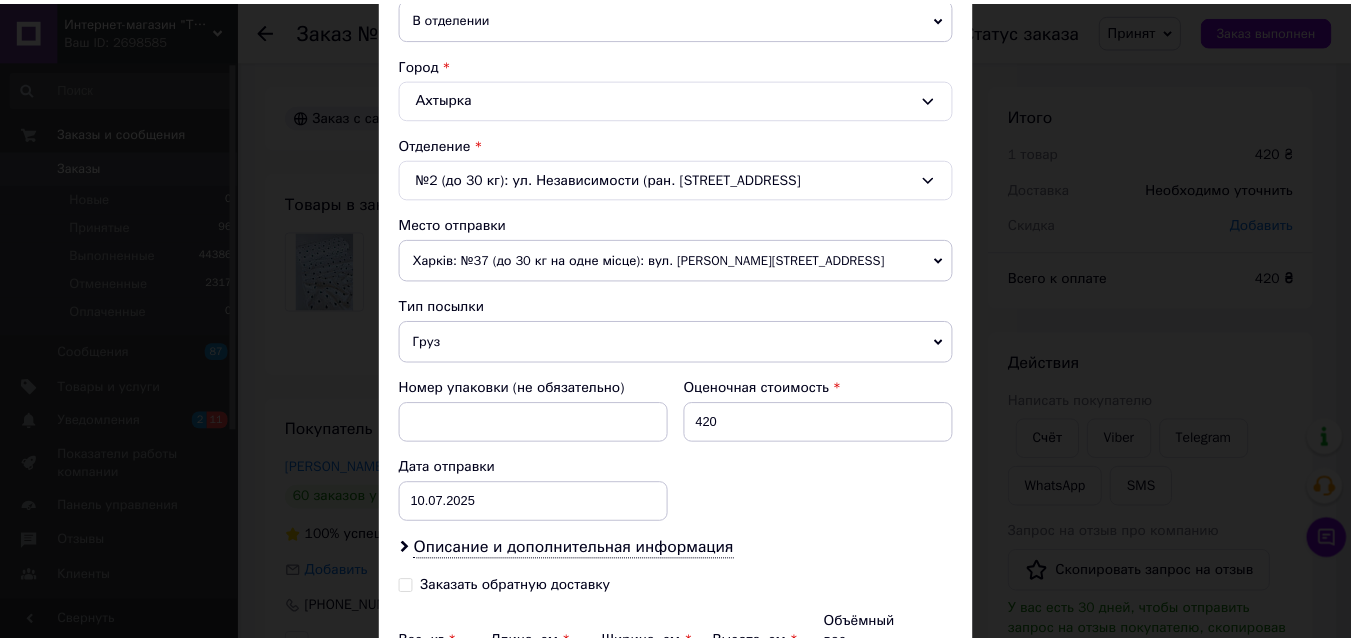 scroll, scrollTop: 723, scrollLeft: 0, axis: vertical 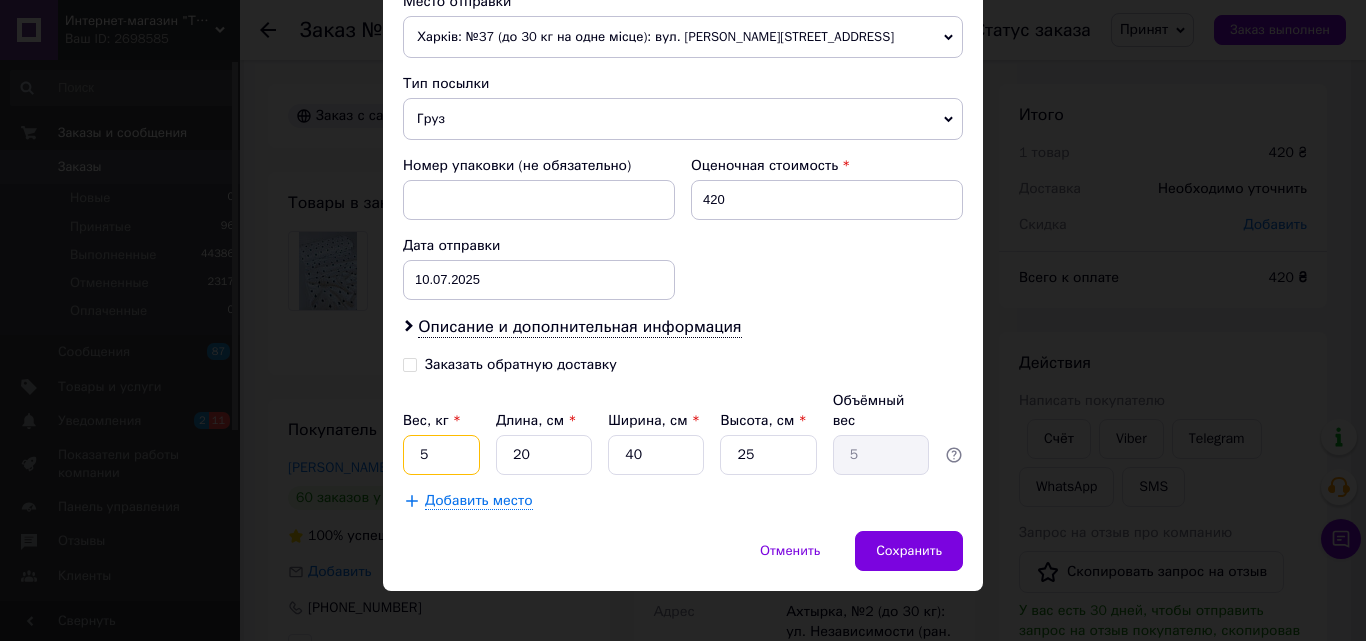 click on "5" at bounding box center [441, 455] 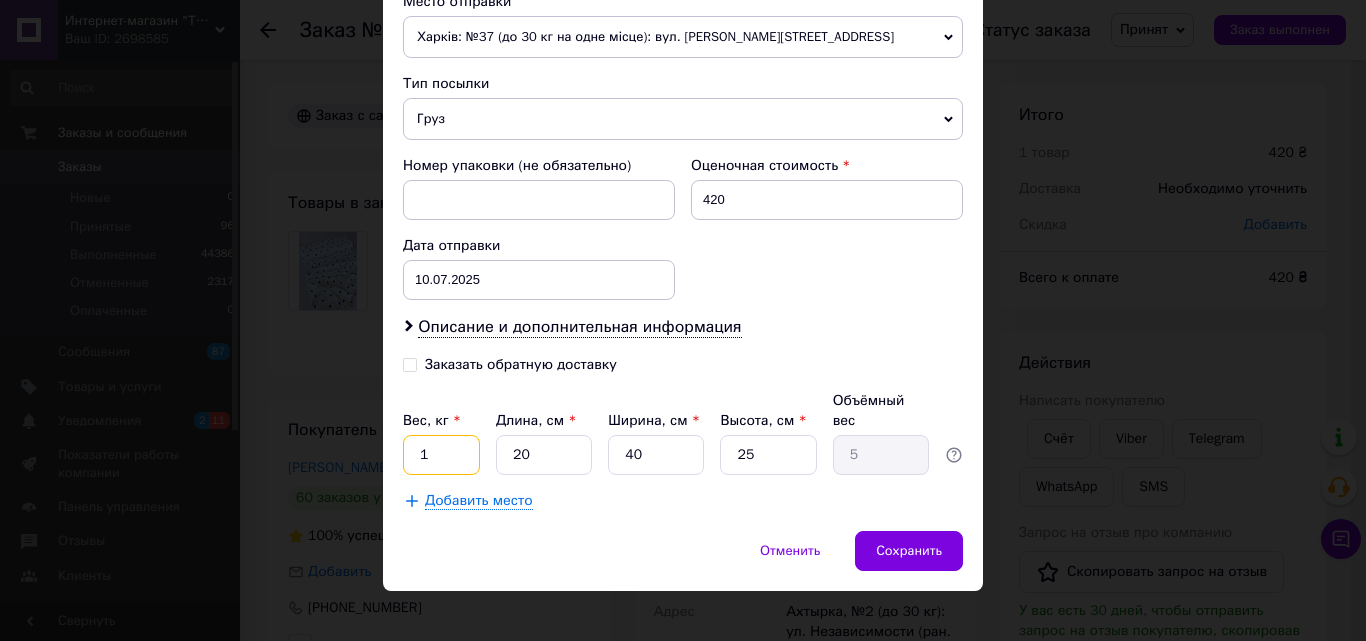 type on "1" 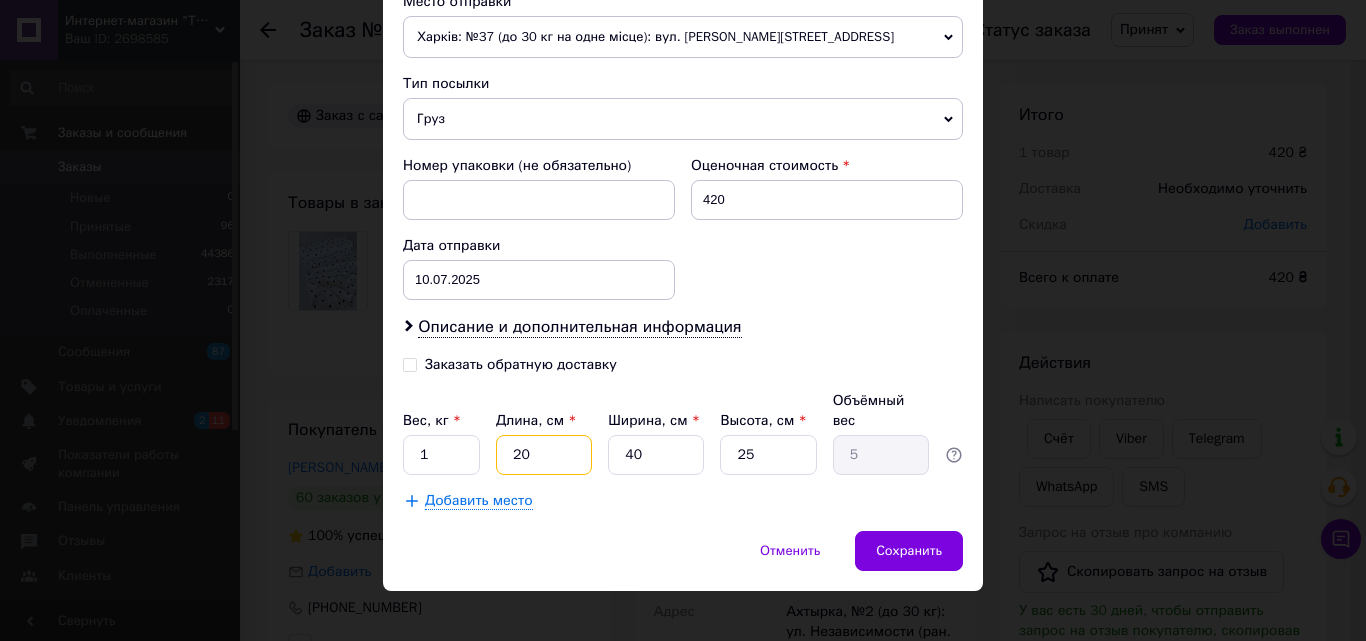 type on "210" 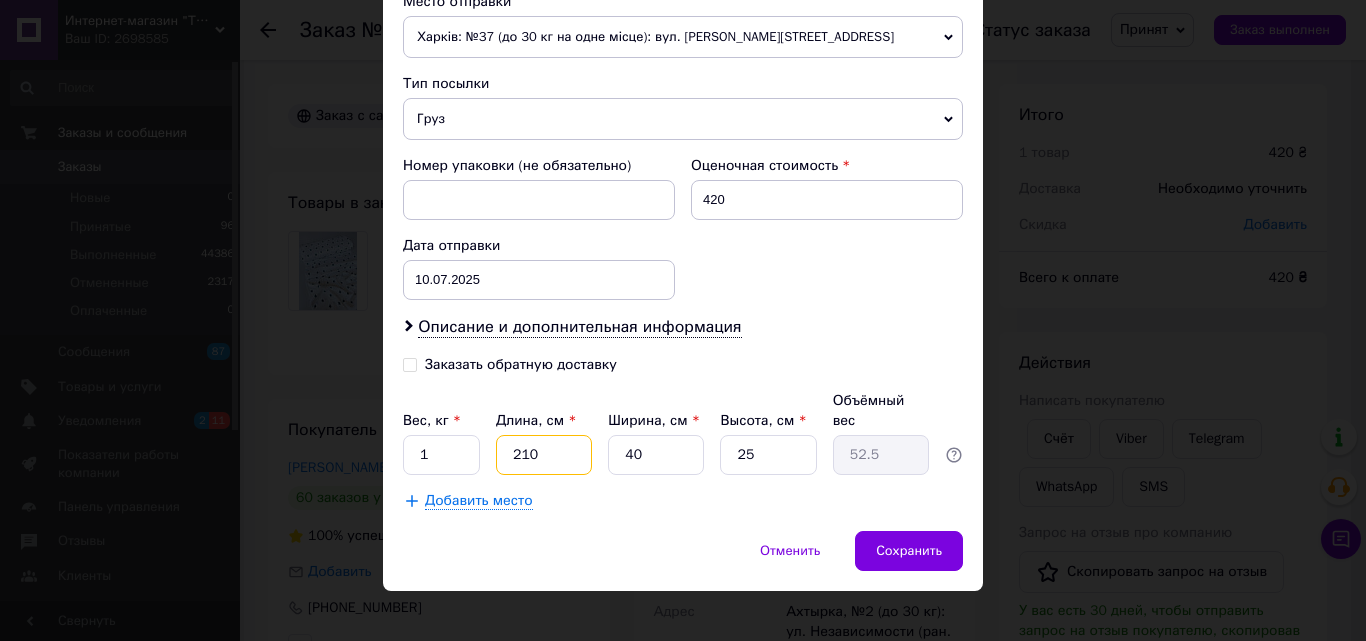drag, startPoint x: 515, startPoint y: 431, endPoint x: 451, endPoint y: 453, distance: 67.6757 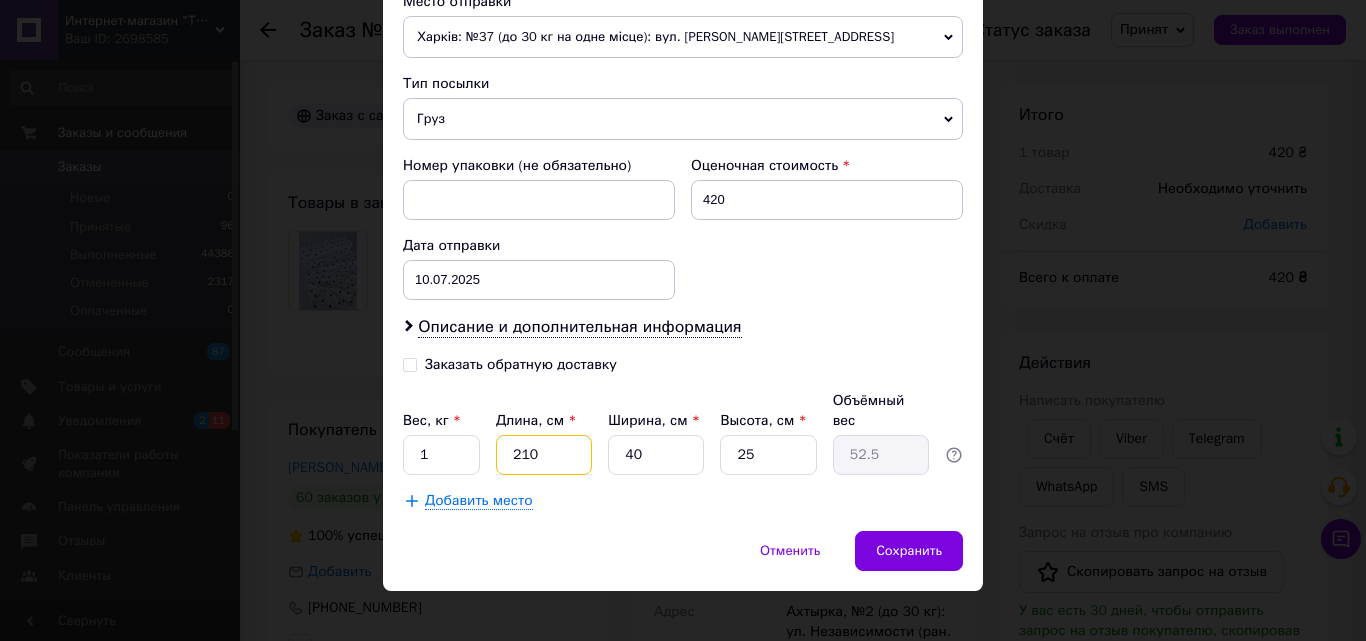 type on "2110" 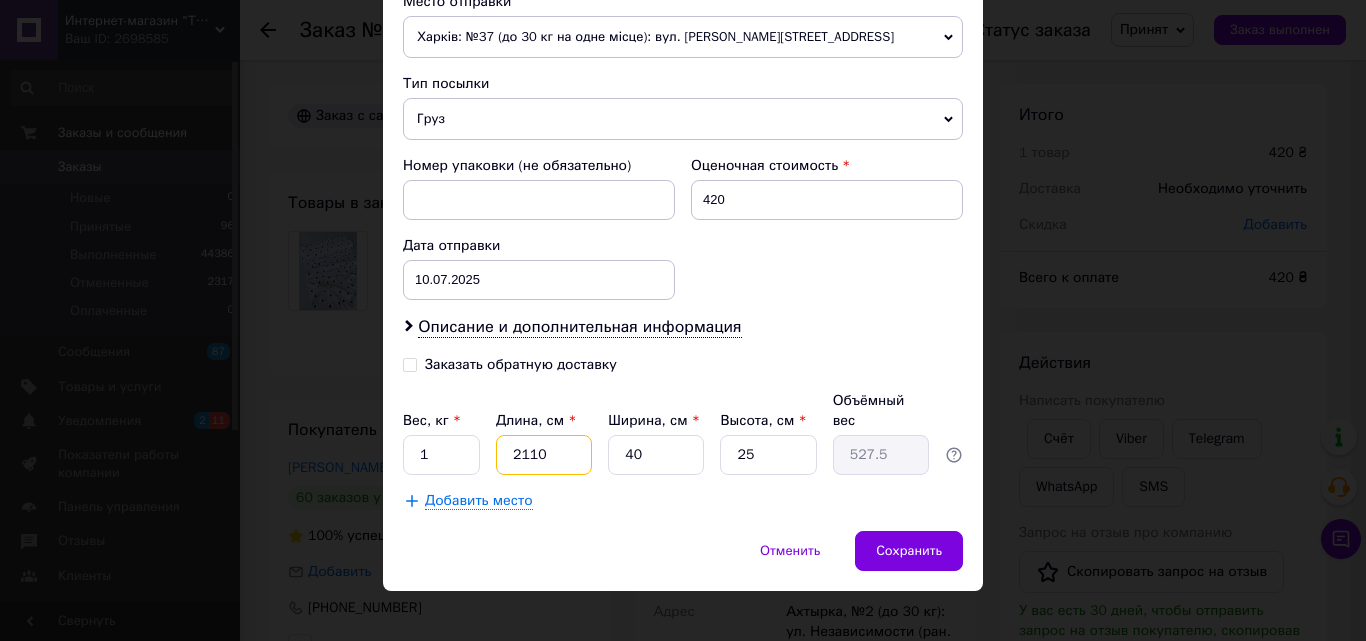 drag, startPoint x: 523, startPoint y: 432, endPoint x: 443, endPoint y: 445, distance: 81.04937 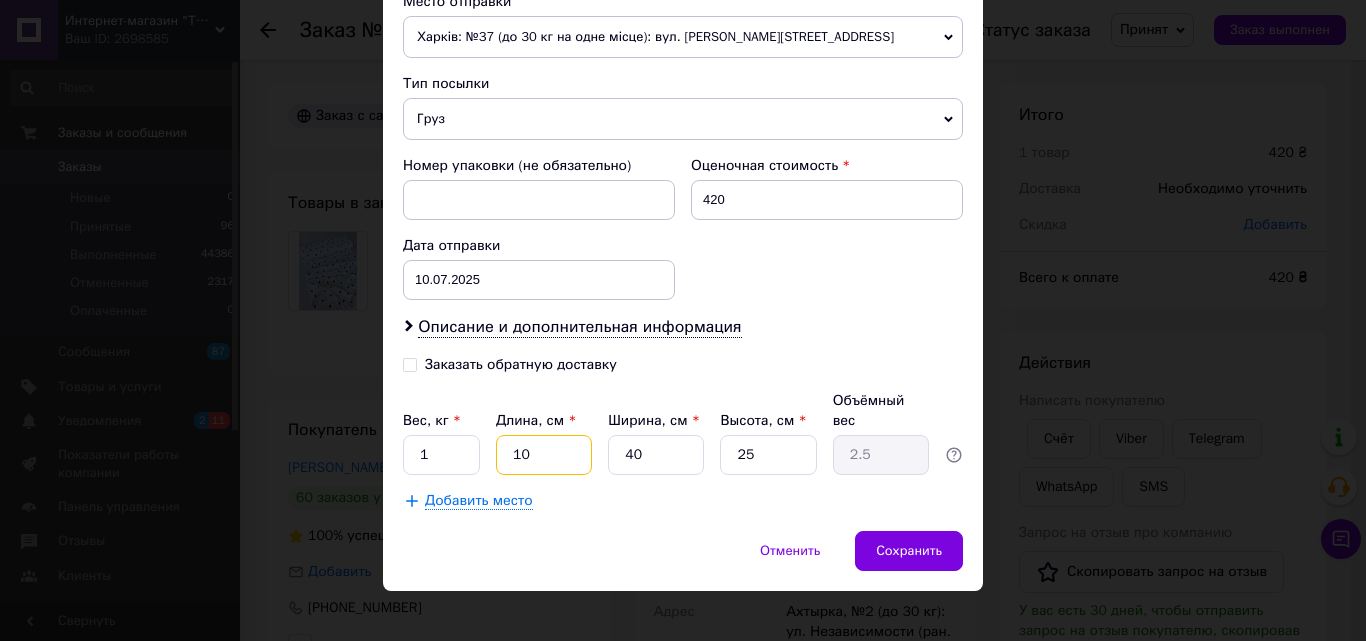 drag, startPoint x: 536, startPoint y: 436, endPoint x: 461, endPoint y: 447, distance: 75.802376 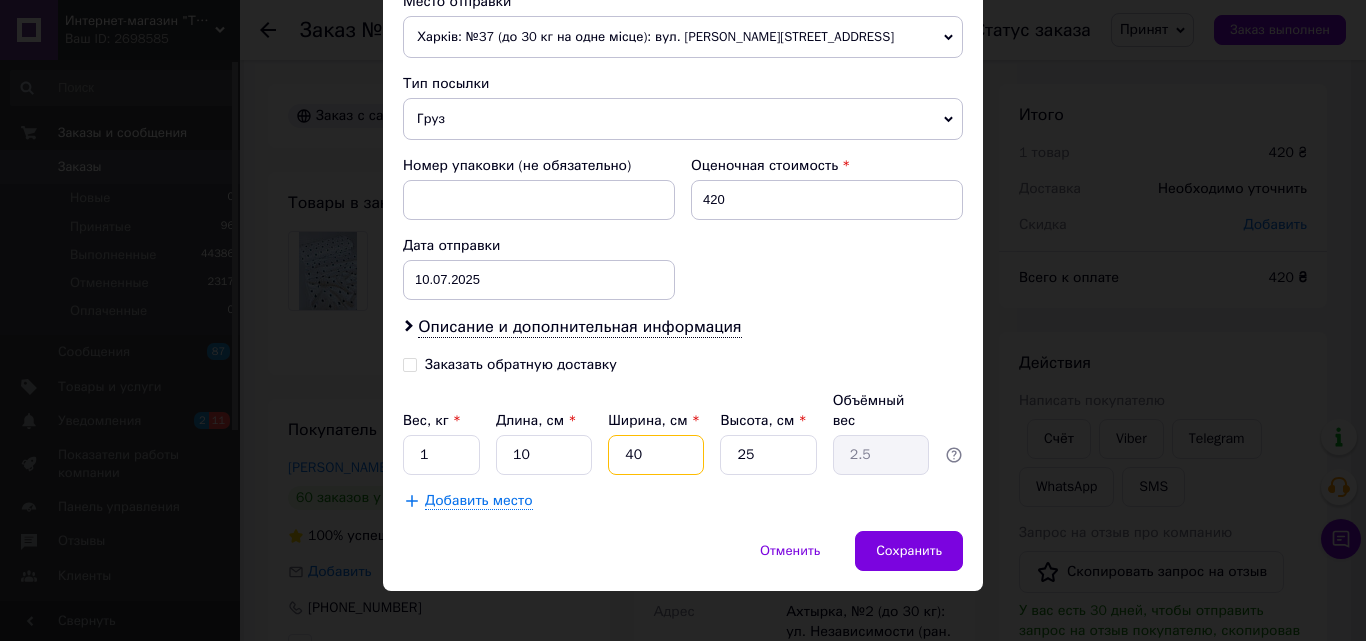 type on "41" 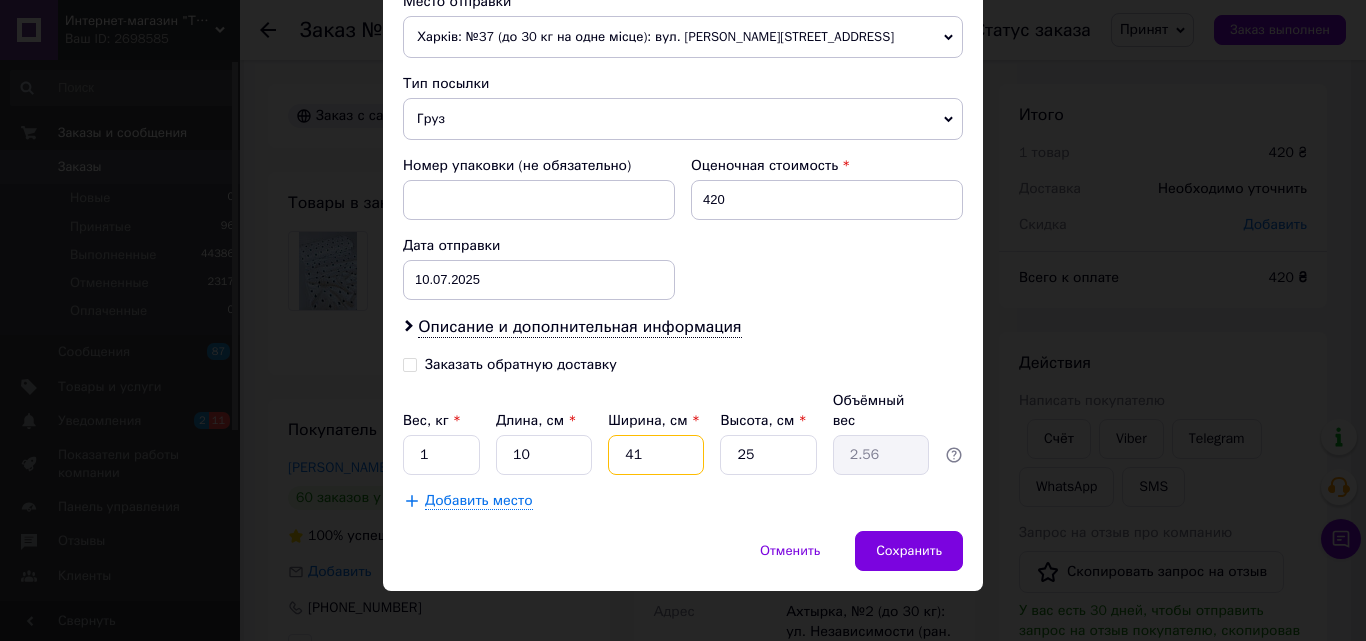 drag, startPoint x: 621, startPoint y: 430, endPoint x: 536, endPoint y: 453, distance: 88.0568 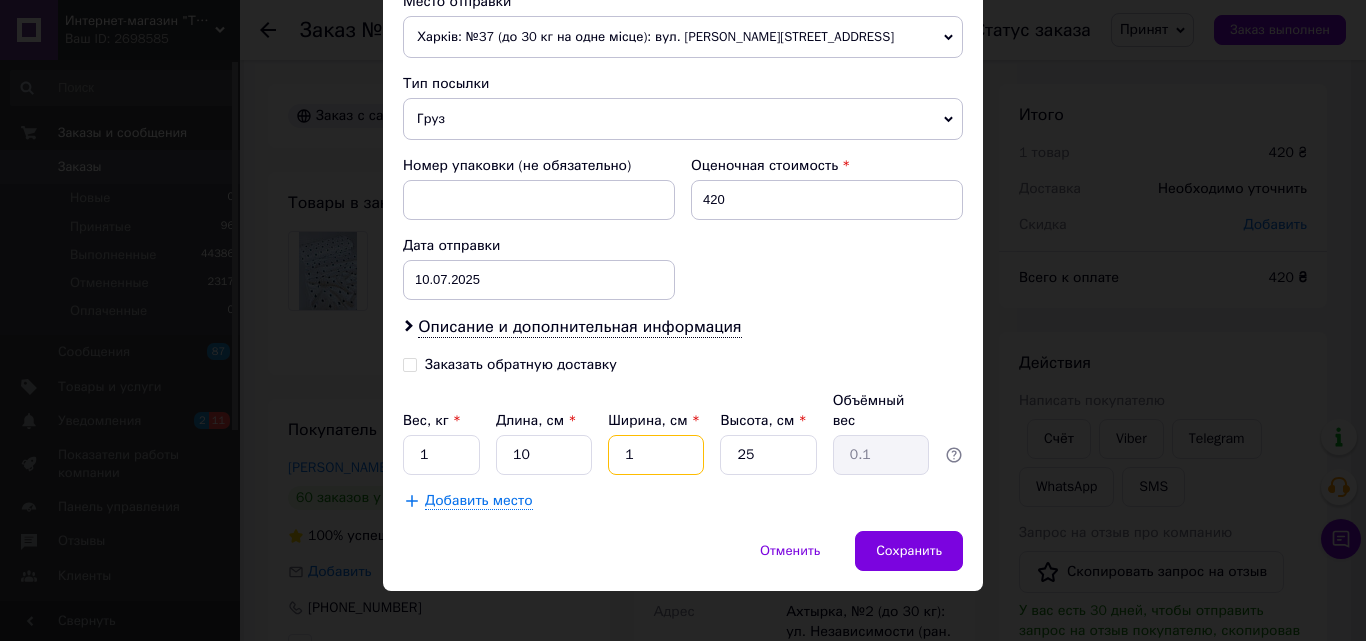 type on "10" 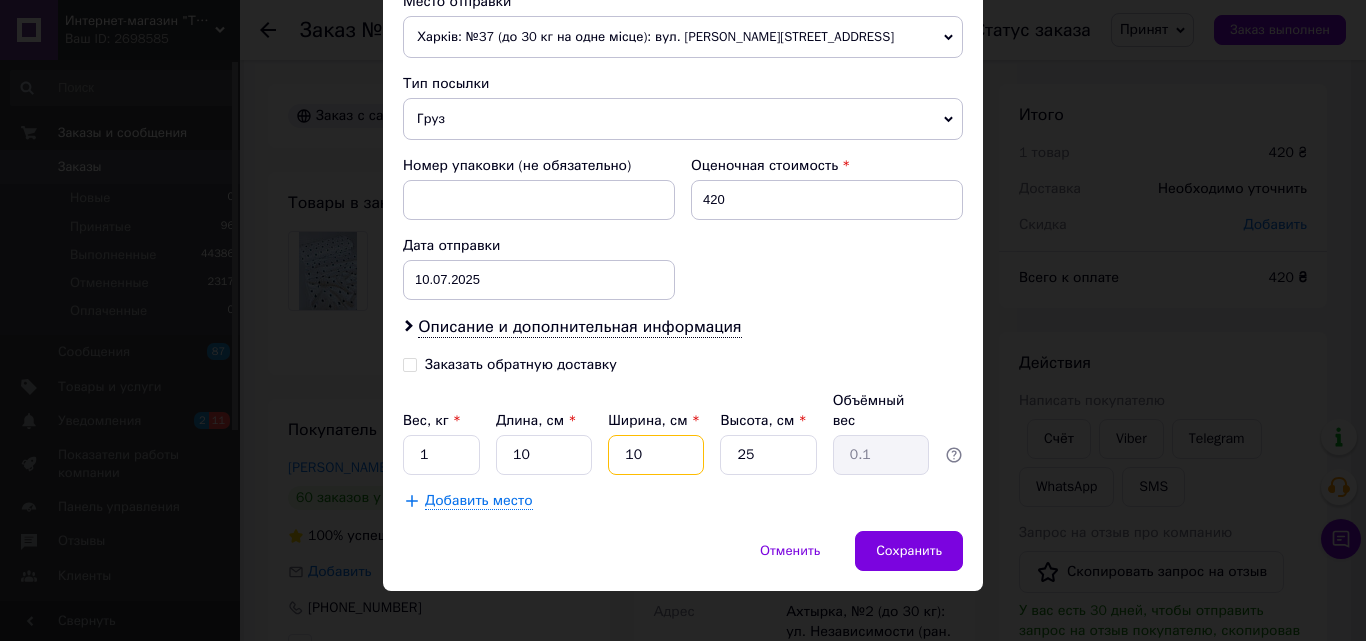 type on "0.63" 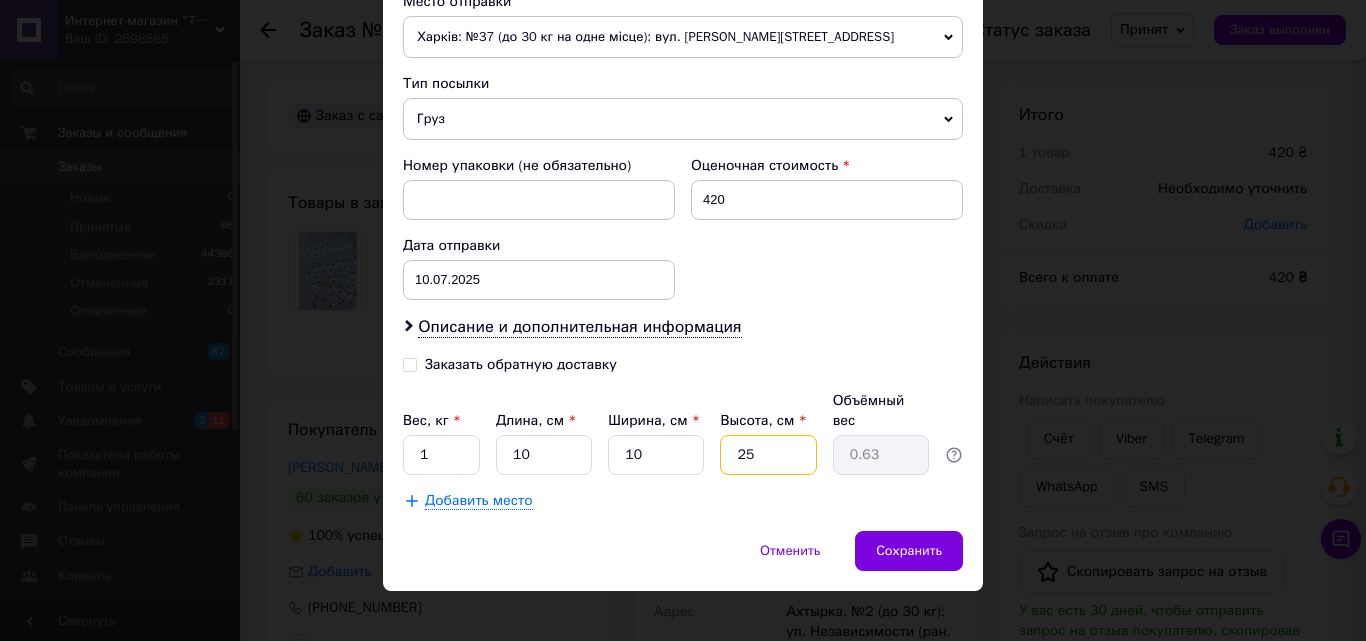 click on "25" at bounding box center (768, 455) 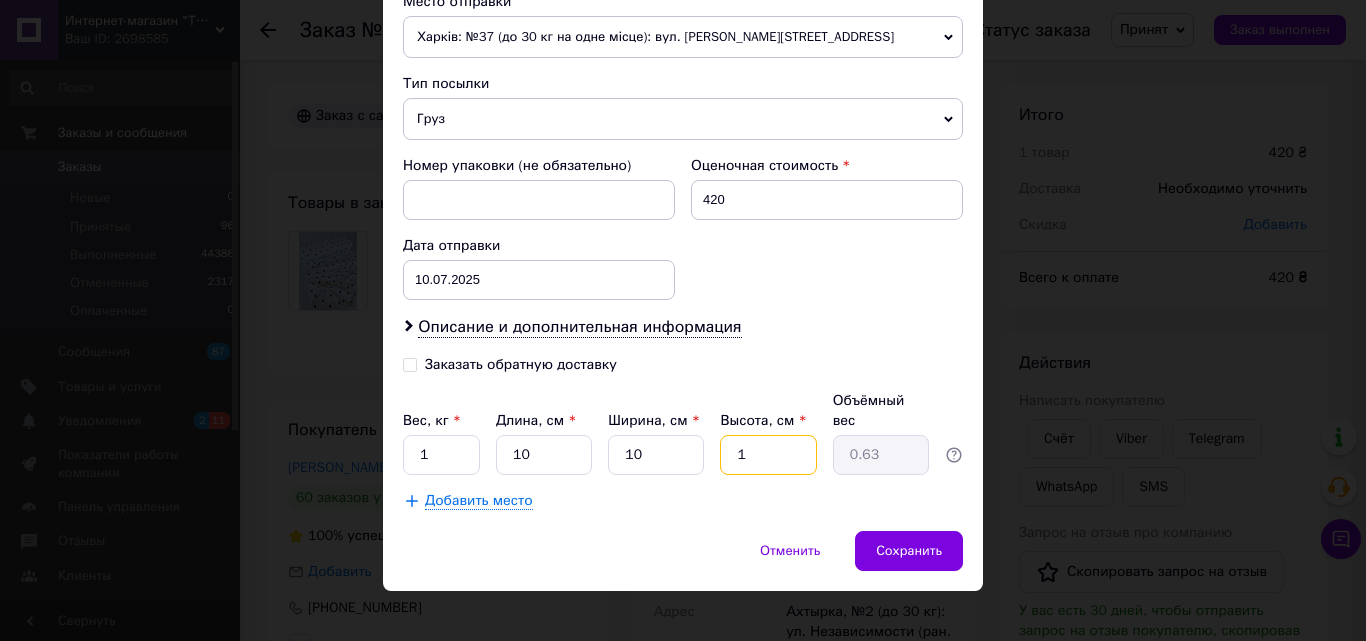 type on "1" 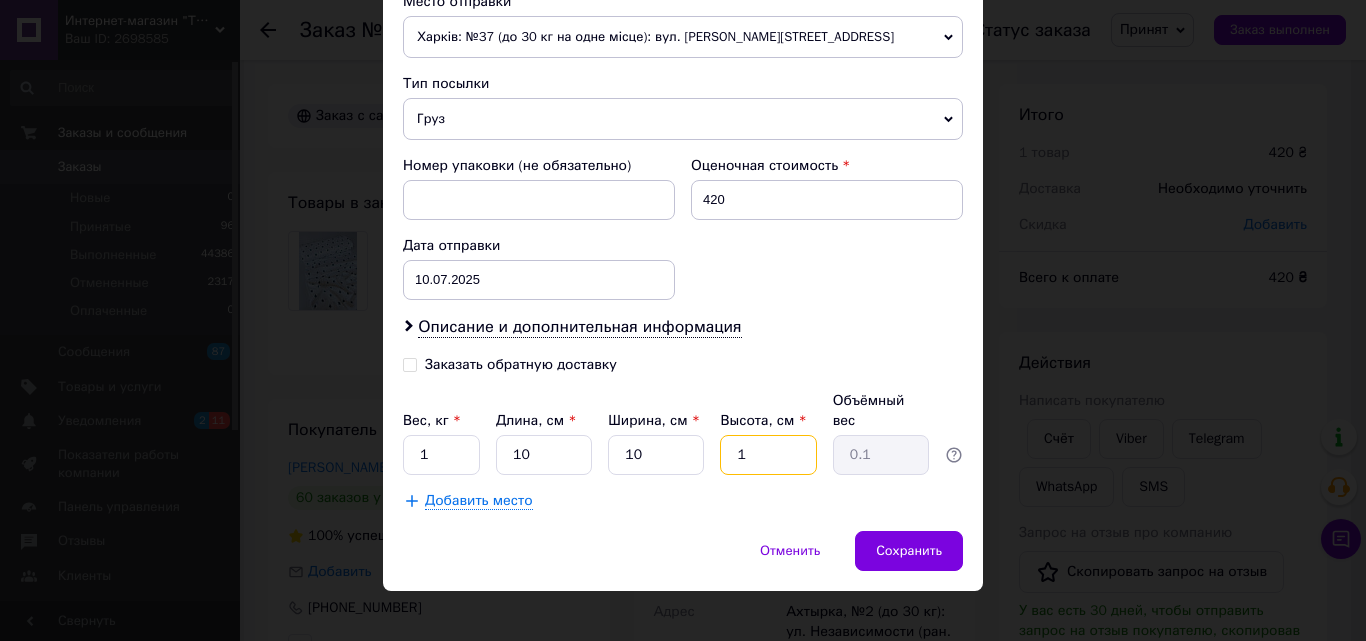type on "10" 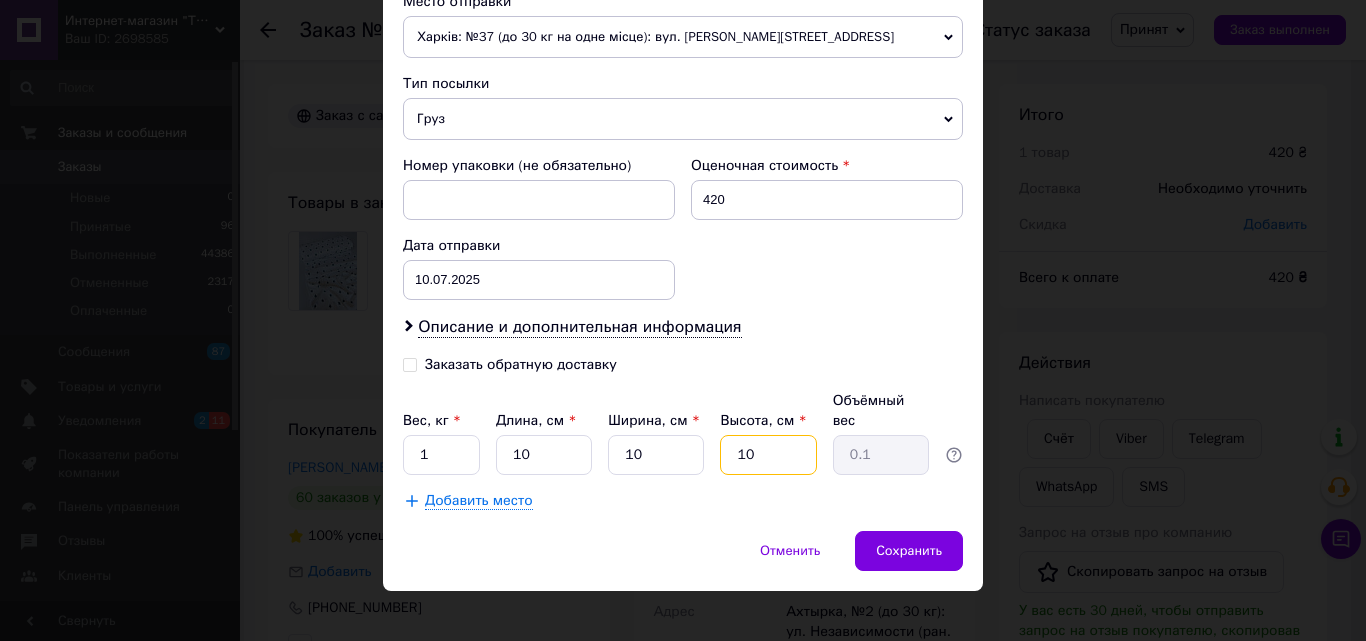 type on "0.25" 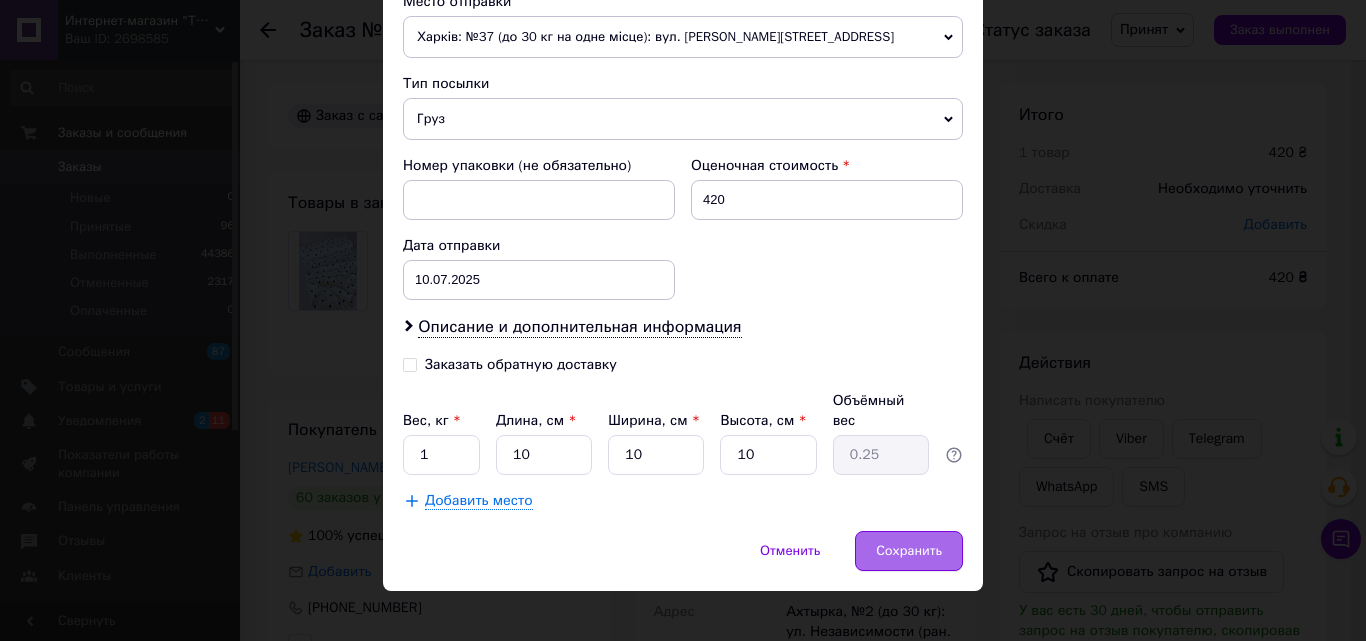 click on "Сохранить" at bounding box center (909, 551) 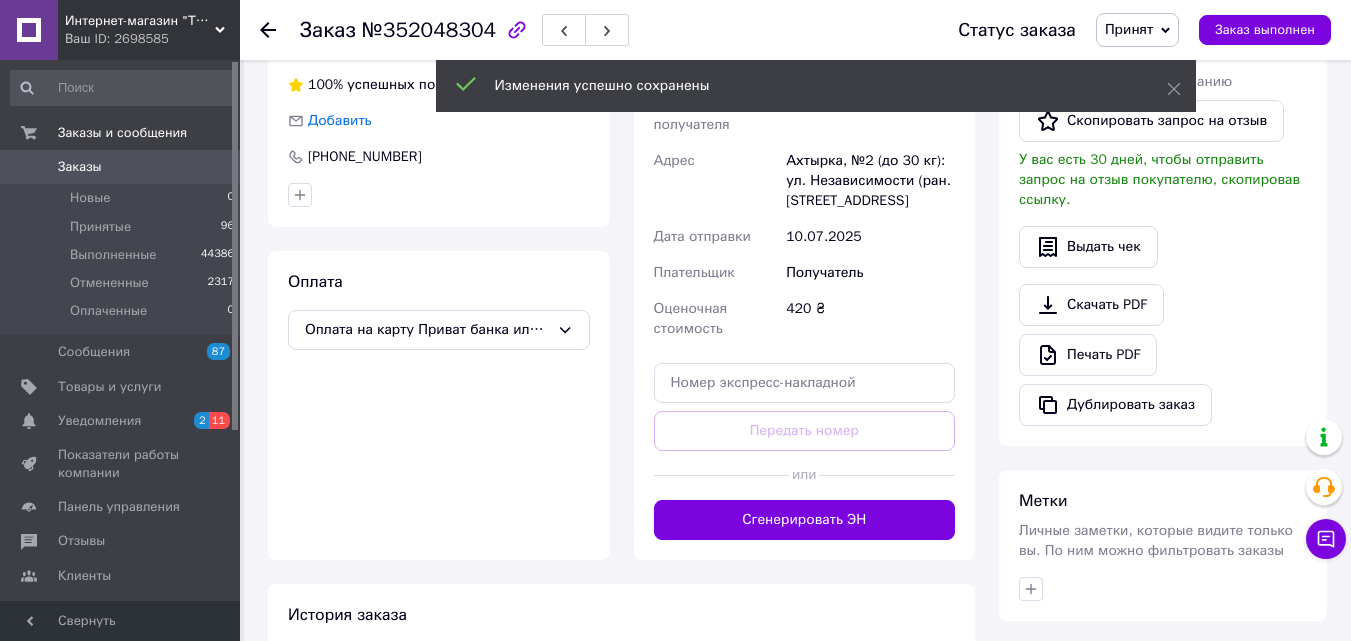 scroll, scrollTop: 500, scrollLeft: 0, axis: vertical 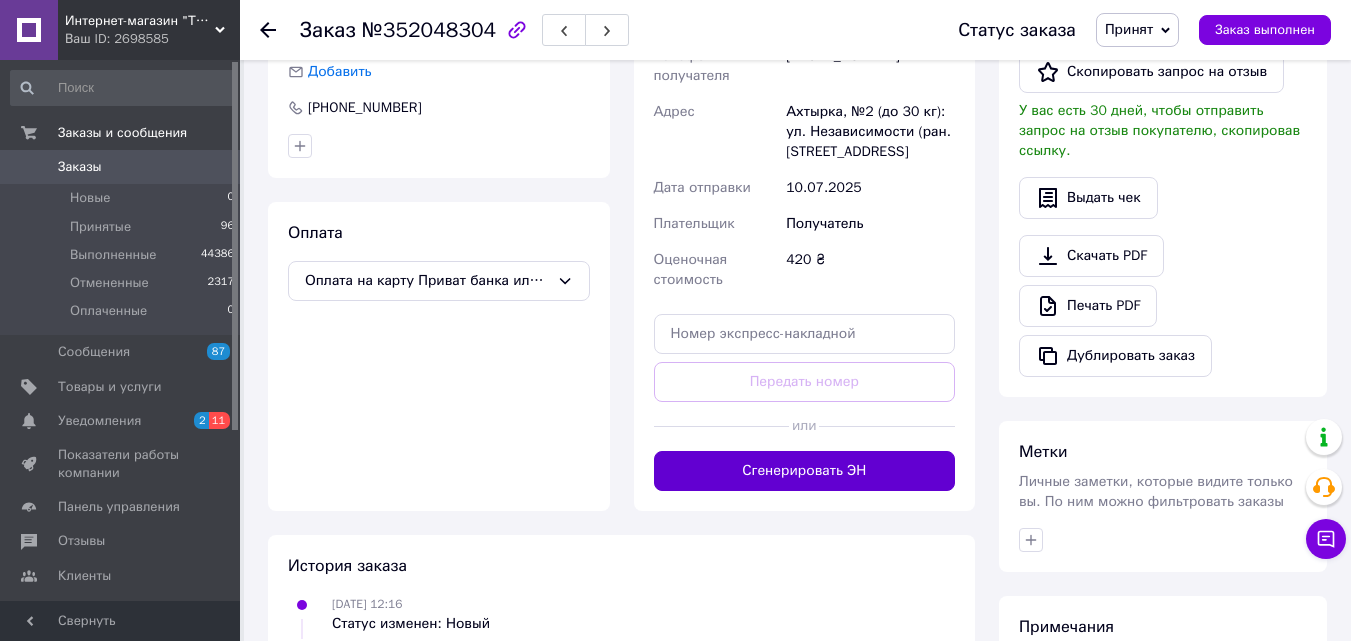 click on "Сгенерировать ЭН" at bounding box center (805, 471) 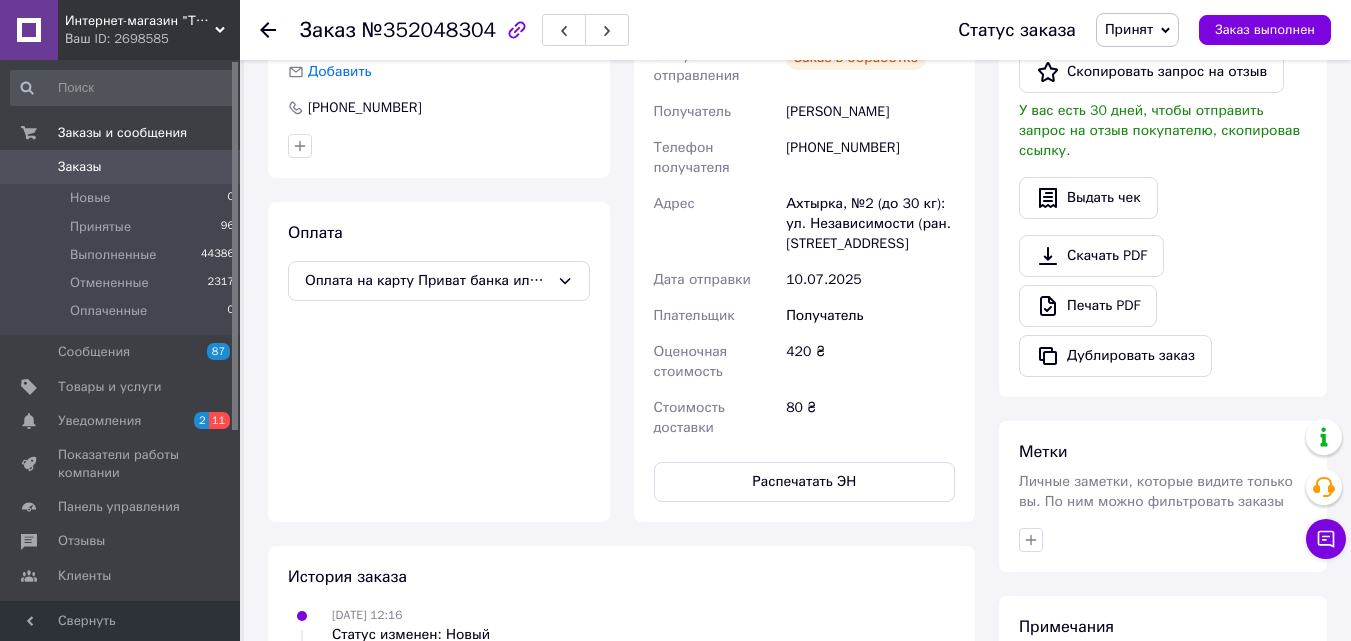click on "Распечатать ЭН" at bounding box center (805, 482) 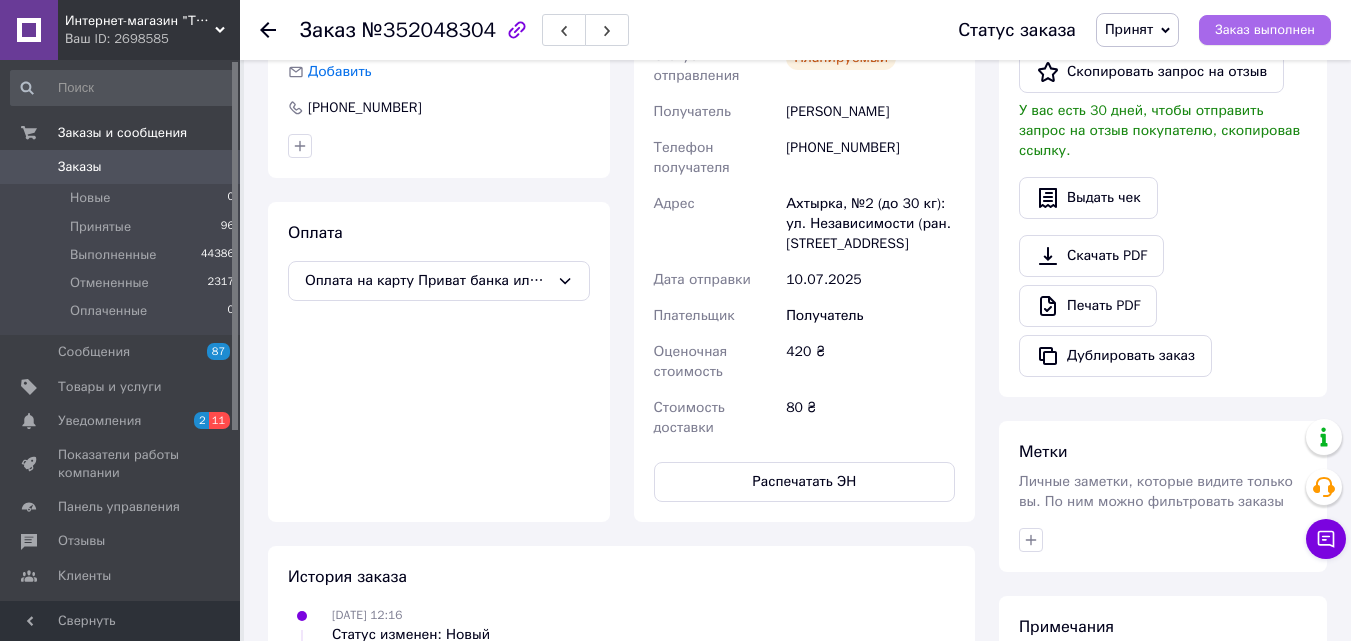 click on "Заказ выполнен" at bounding box center [1265, 30] 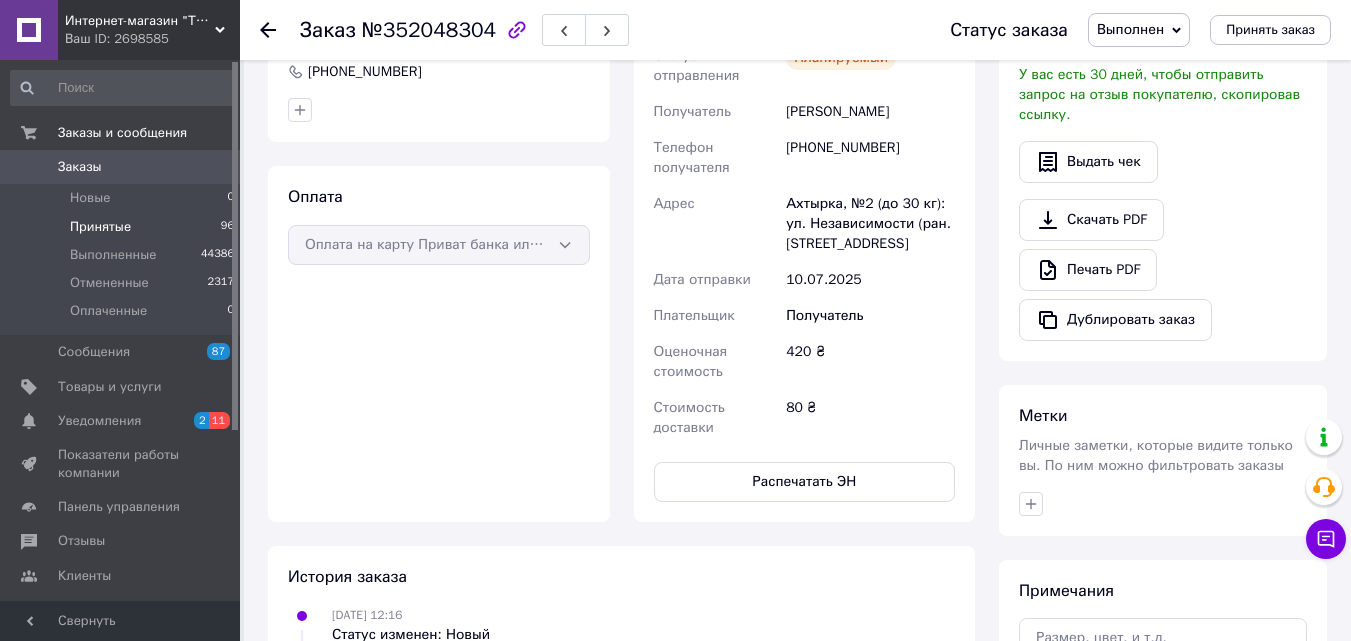 click on "Принятые" at bounding box center (100, 227) 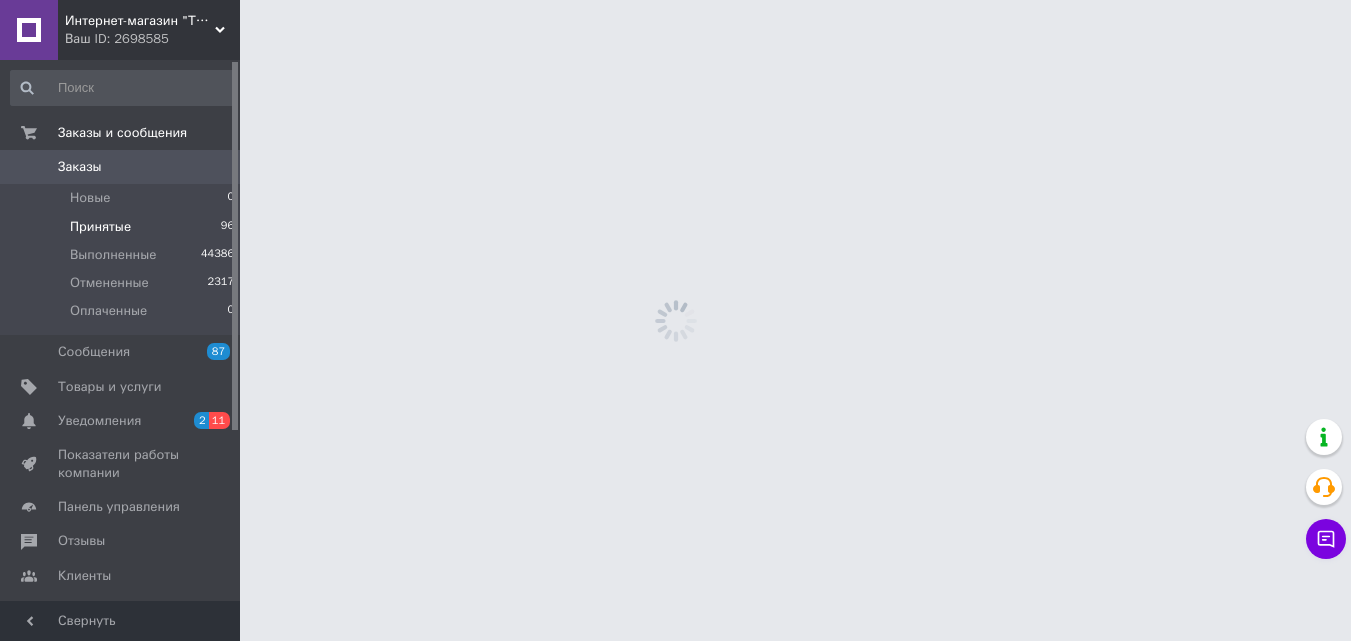 scroll, scrollTop: 0, scrollLeft: 0, axis: both 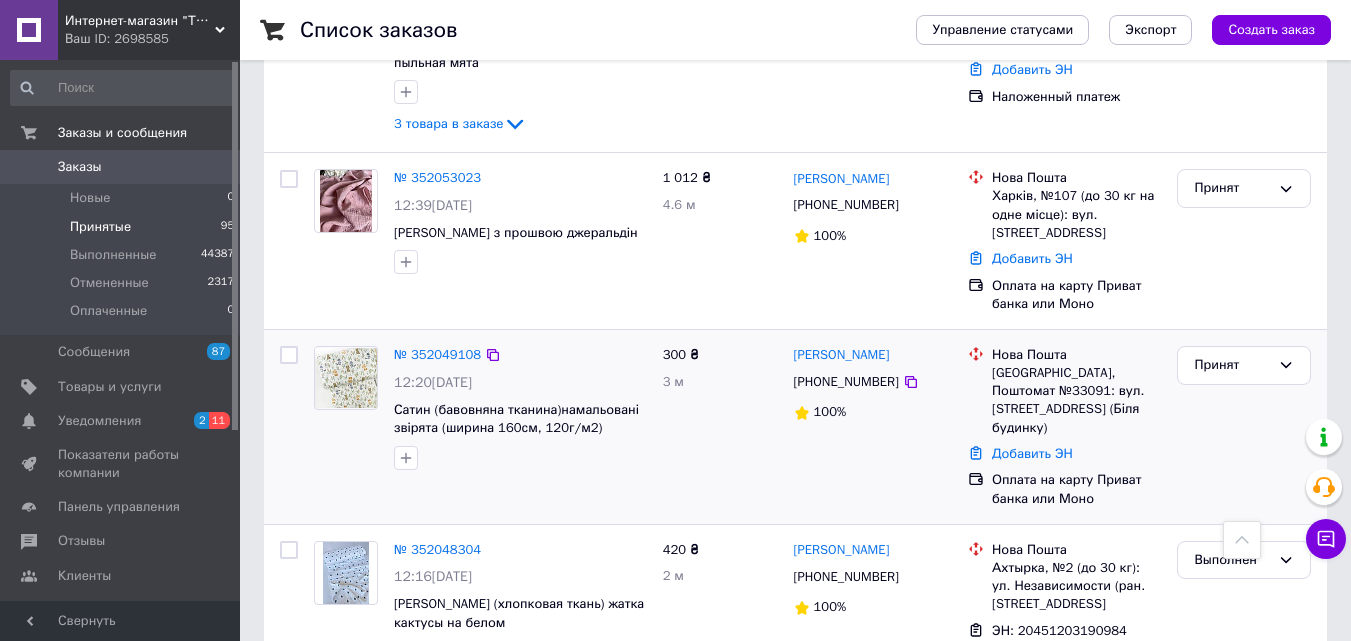 click at bounding box center (346, 378) 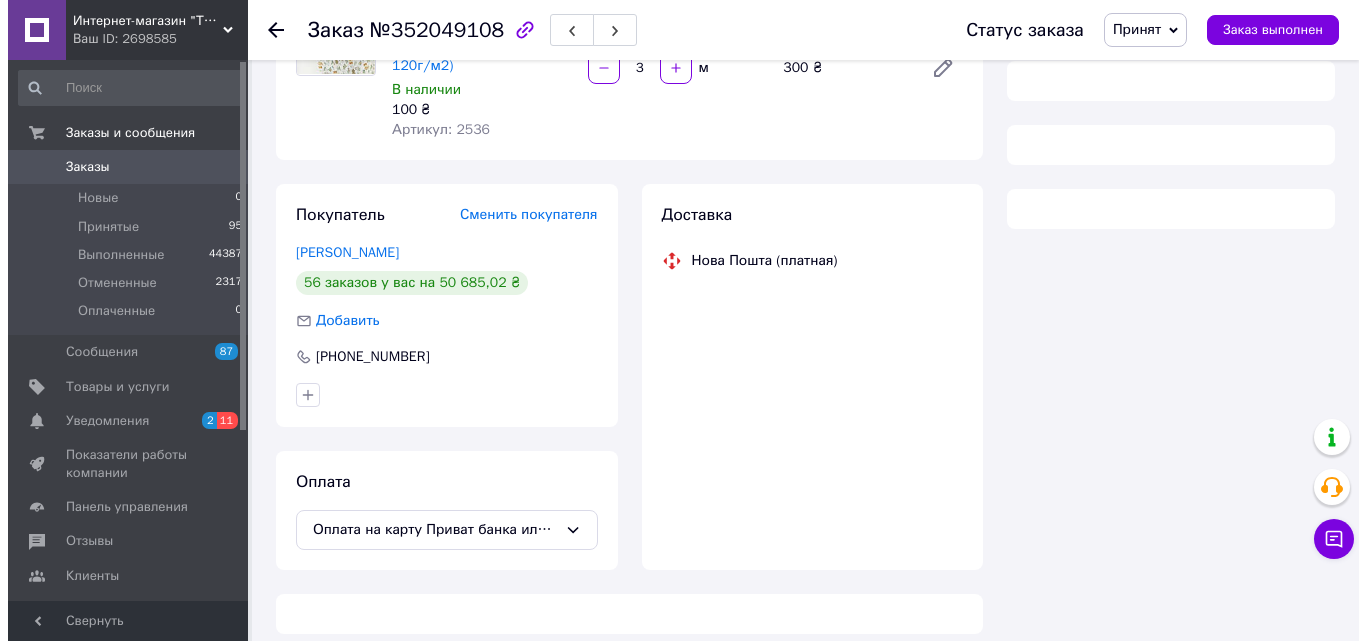 scroll, scrollTop: 252, scrollLeft: 0, axis: vertical 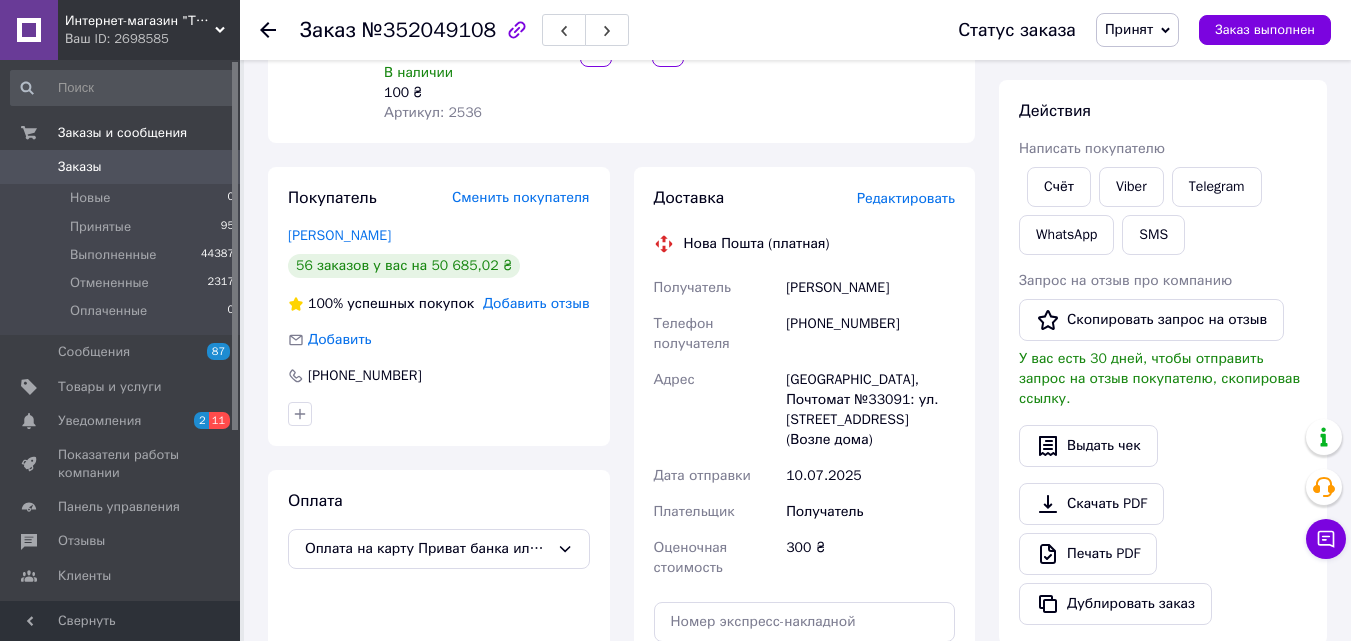 click on "Редактировать" at bounding box center [906, 198] 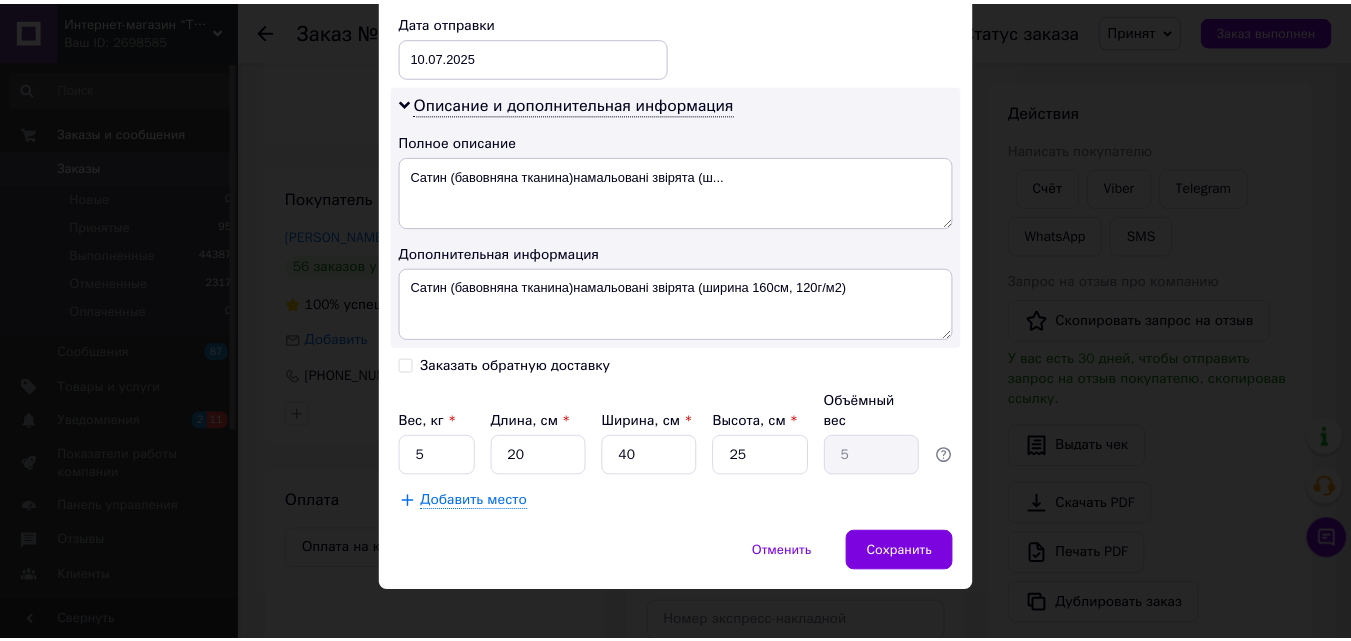 scroll, scrollTop: 947, scrollLeft: 0, axis: vertical 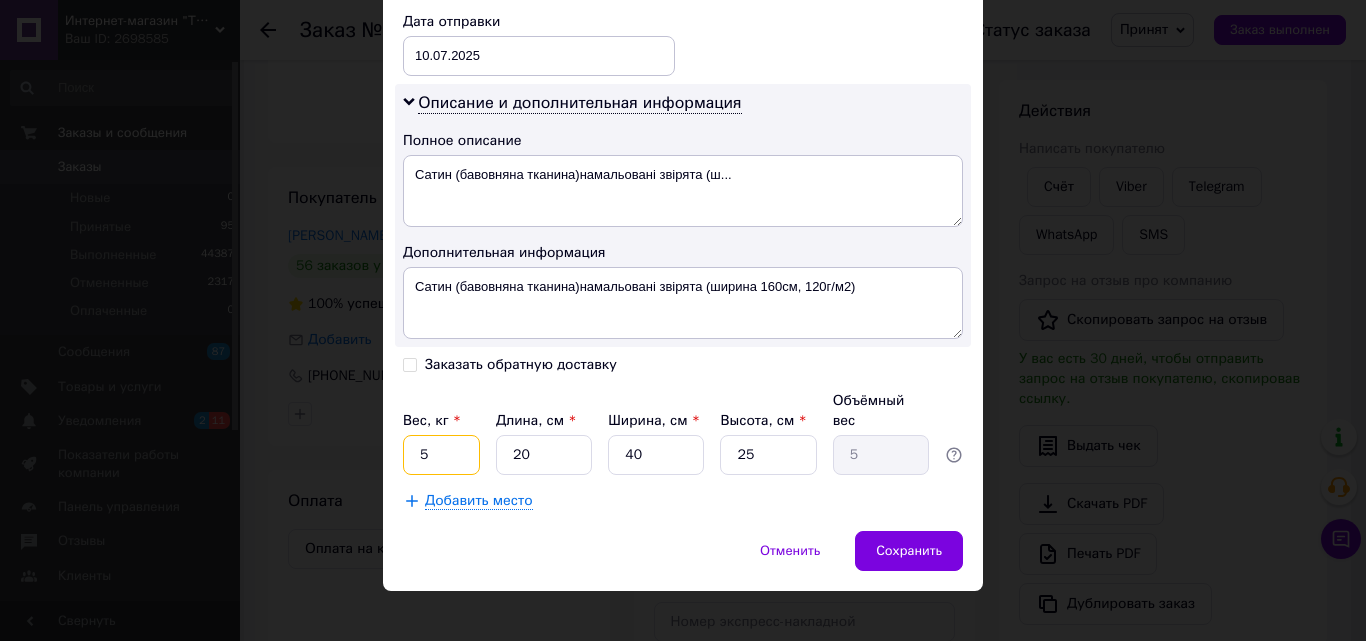 click on "5" at bounding box center [441, 455] 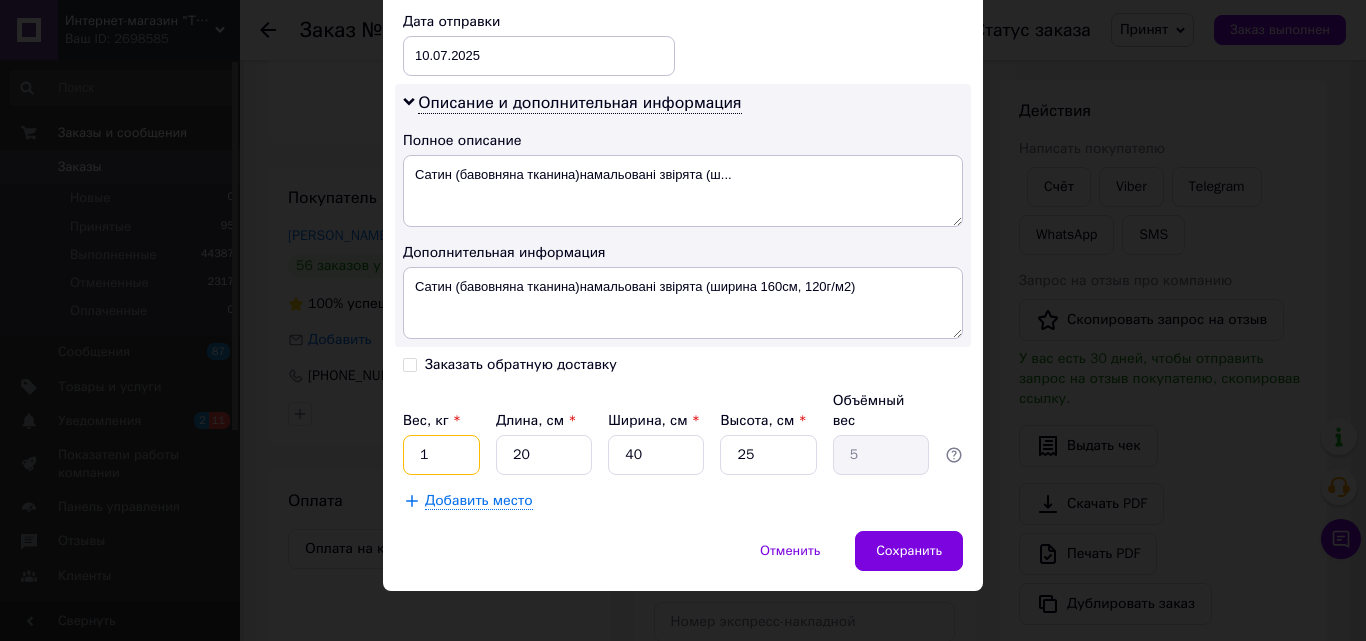 type on "1" 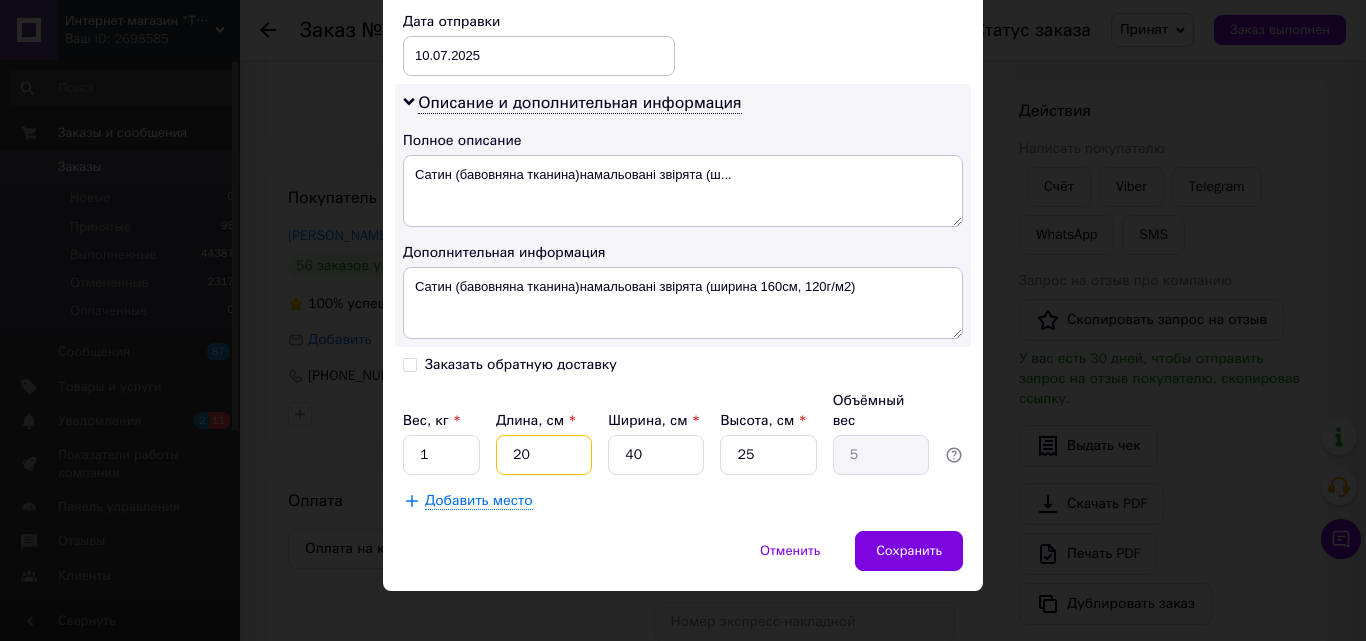 type on "210" 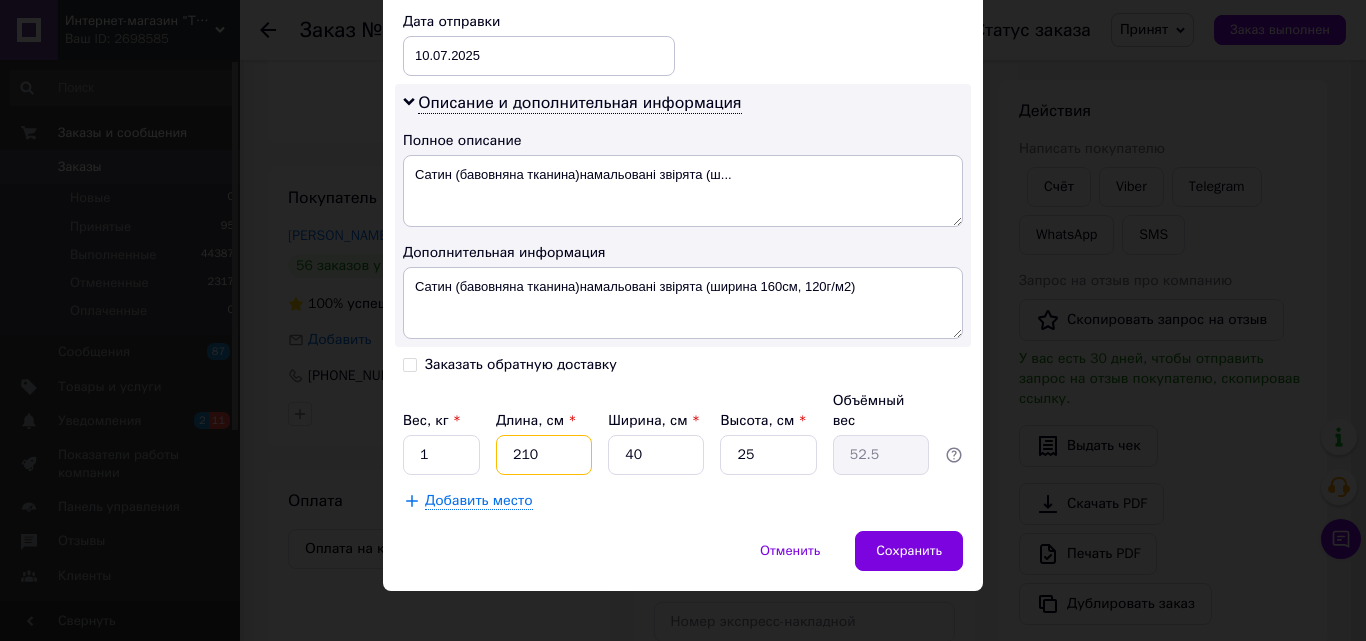 drag, startPoint x: 519, startPoint y: 430, endPoint x: 456, endPoint y: 448, distance: 65.52099 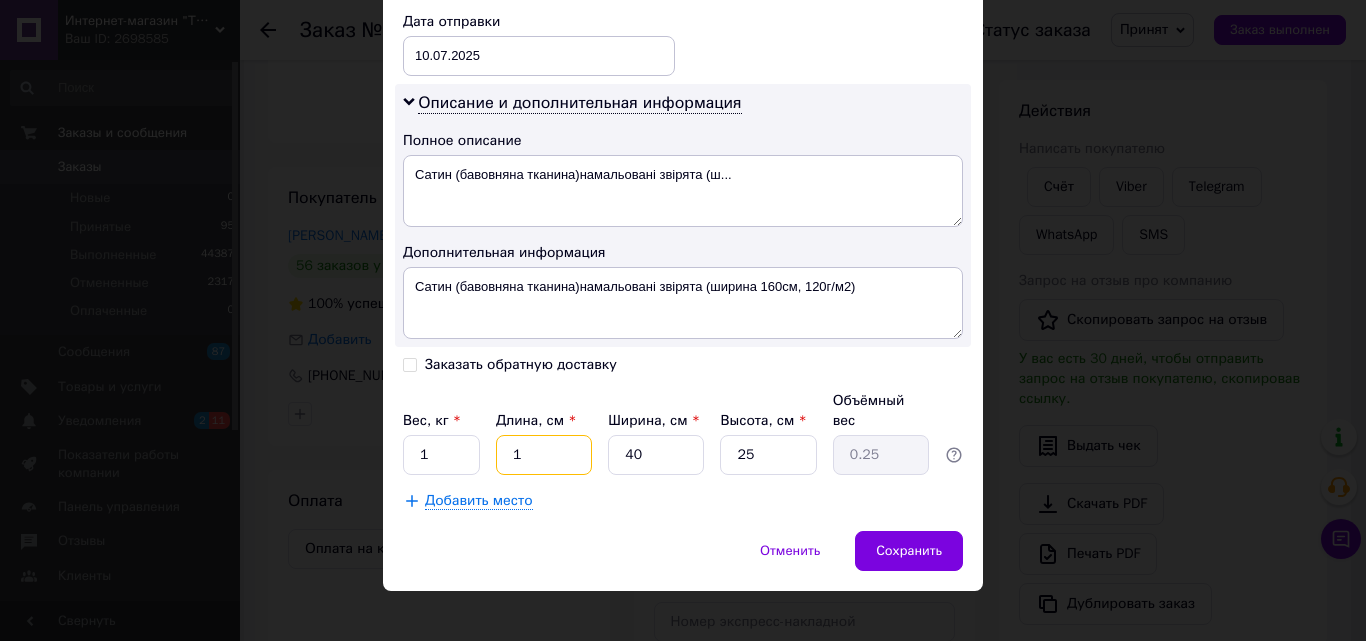 drag, startPoint x: 529, startPoint y: 438, endPoint x: 482, endPoint y: 451, distance: 48.76474 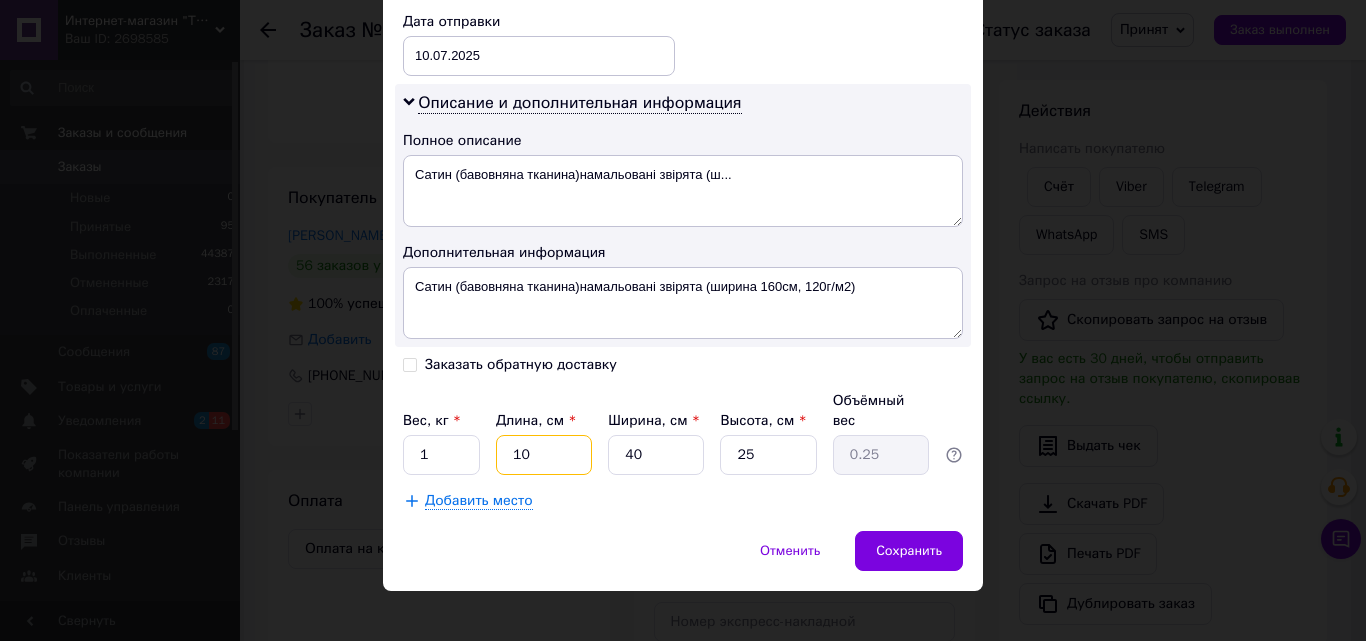 type on "2.5" 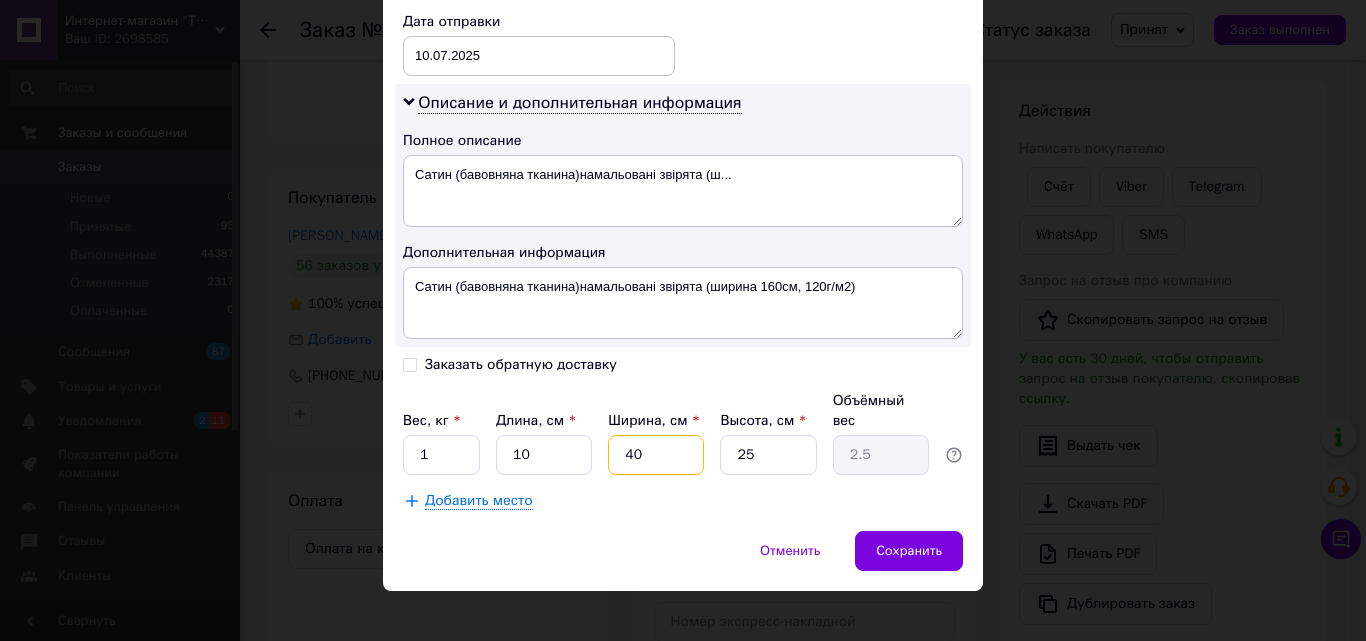 type on "10" 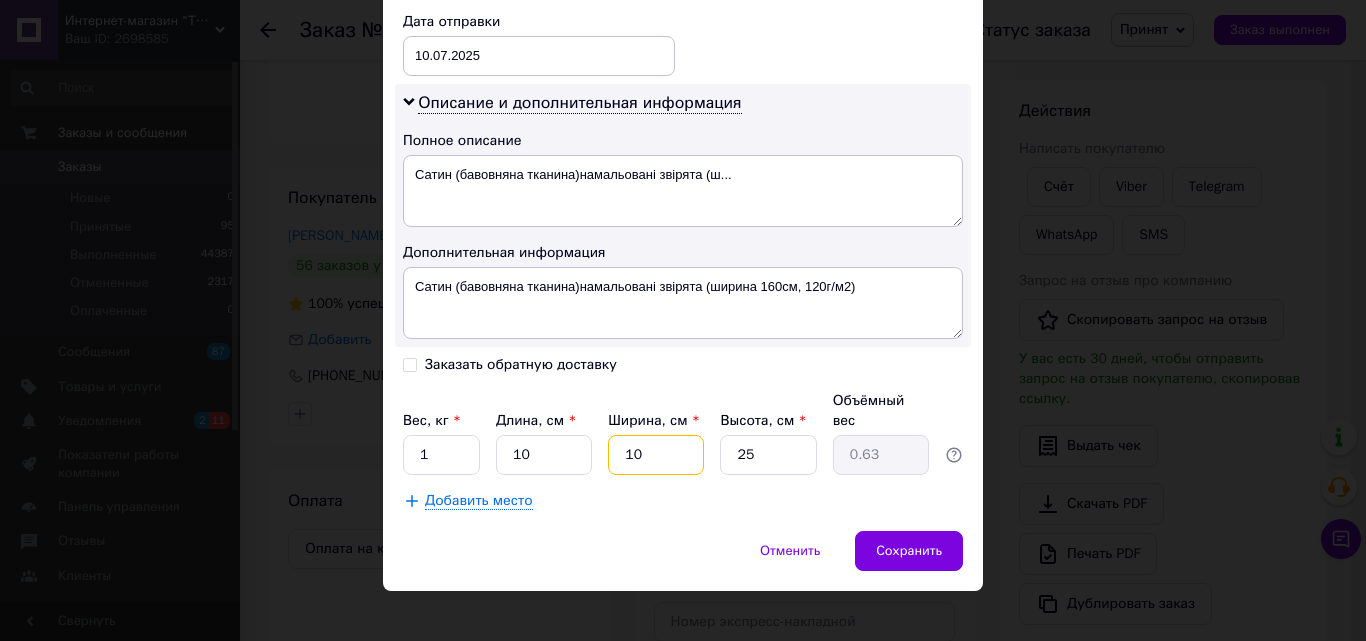 drag, startPoint x: 628, startPoint y: 436, endPoint x: 569, endPoint y: 453, distance: 61.400326 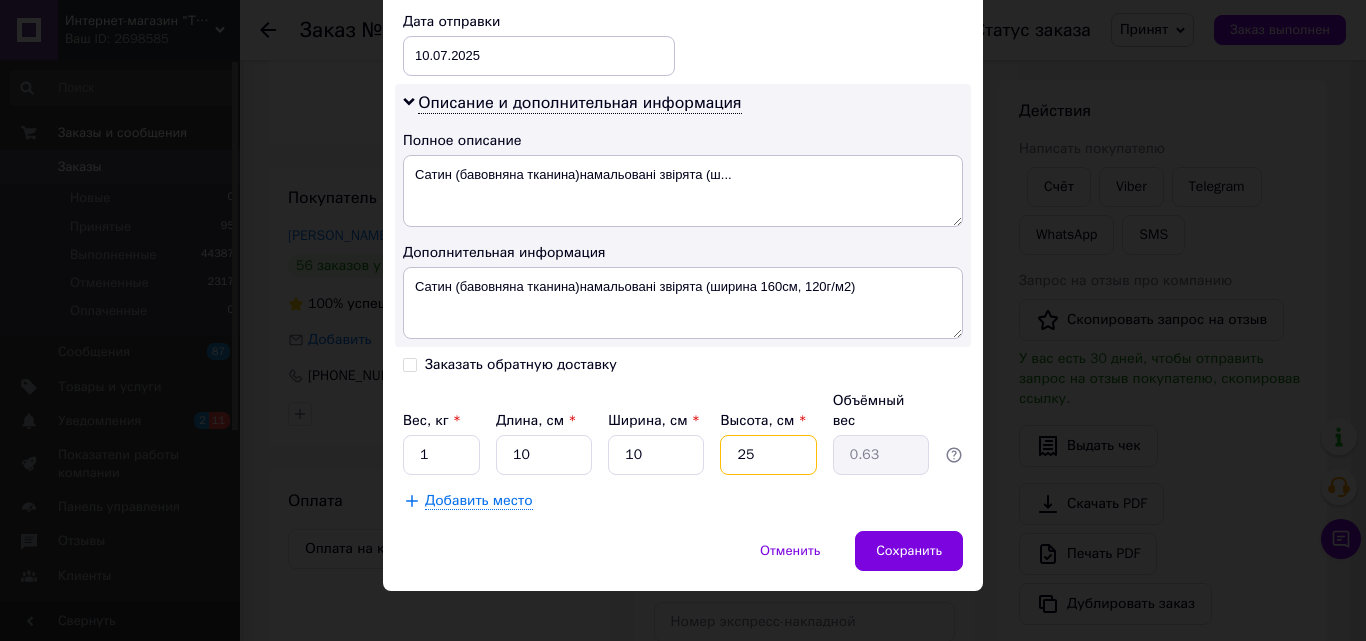 type on "1" 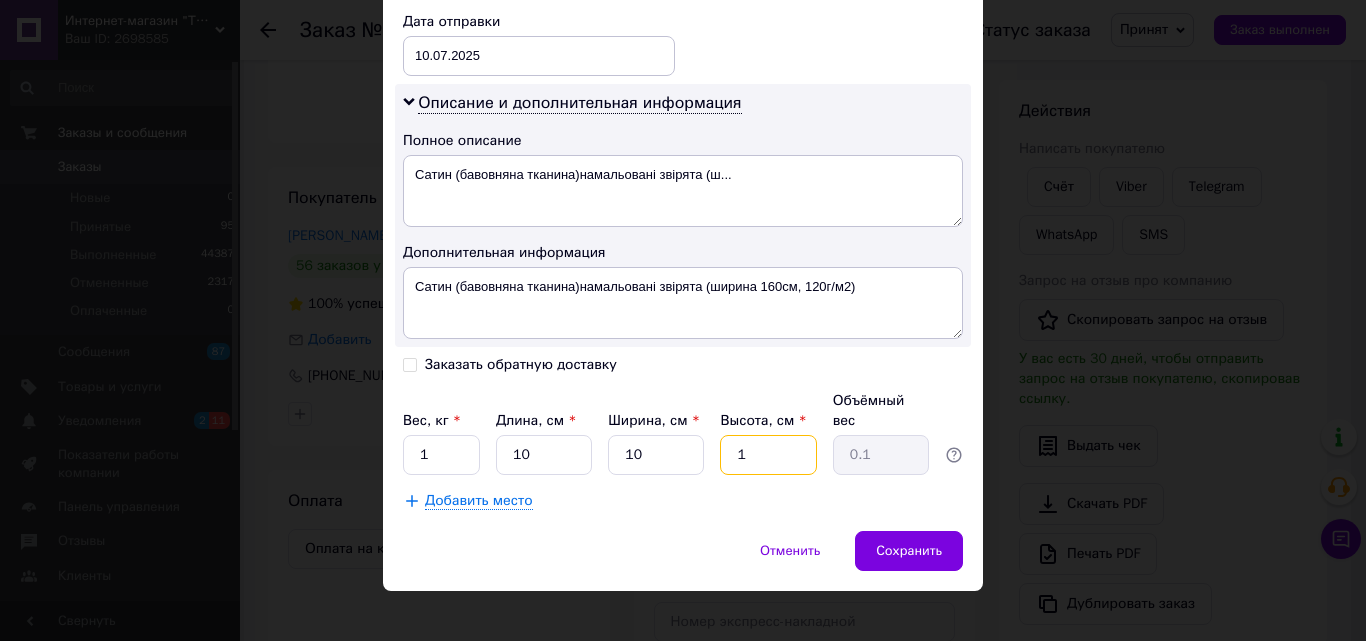 drag, startPoint x: 748, startPoint y: 433, endPoint x: 702, endPoint y: 451, distance: 49.396355 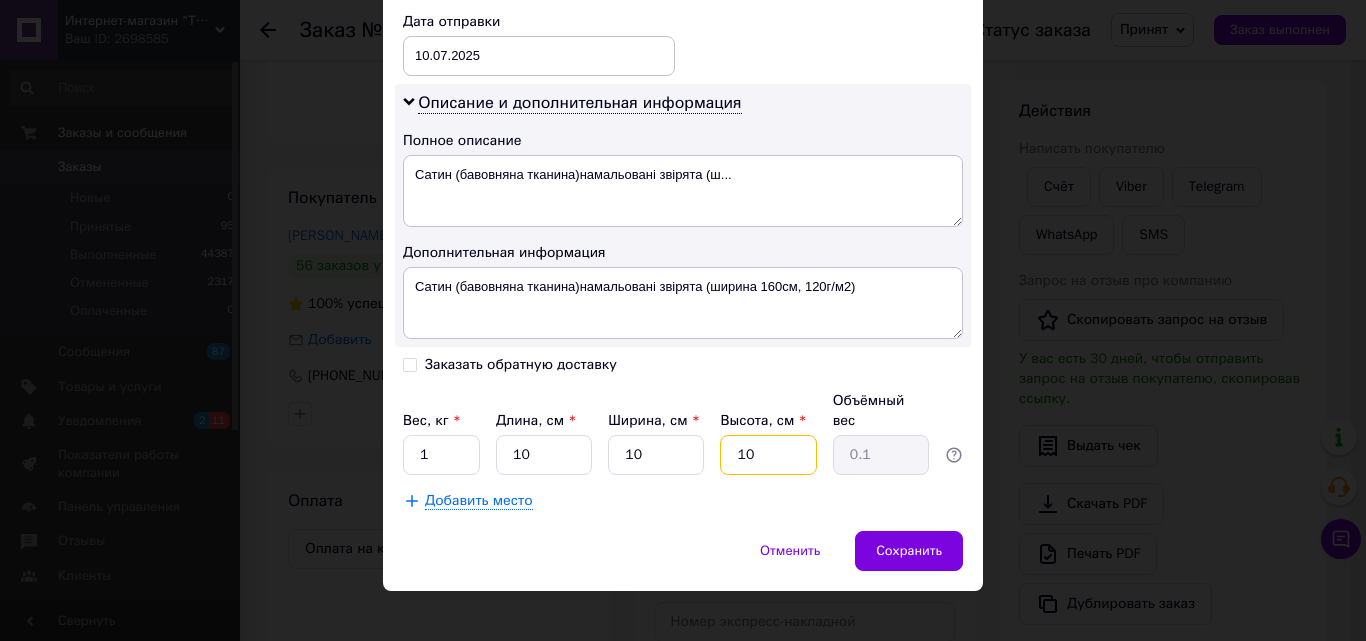 type on "0.25" 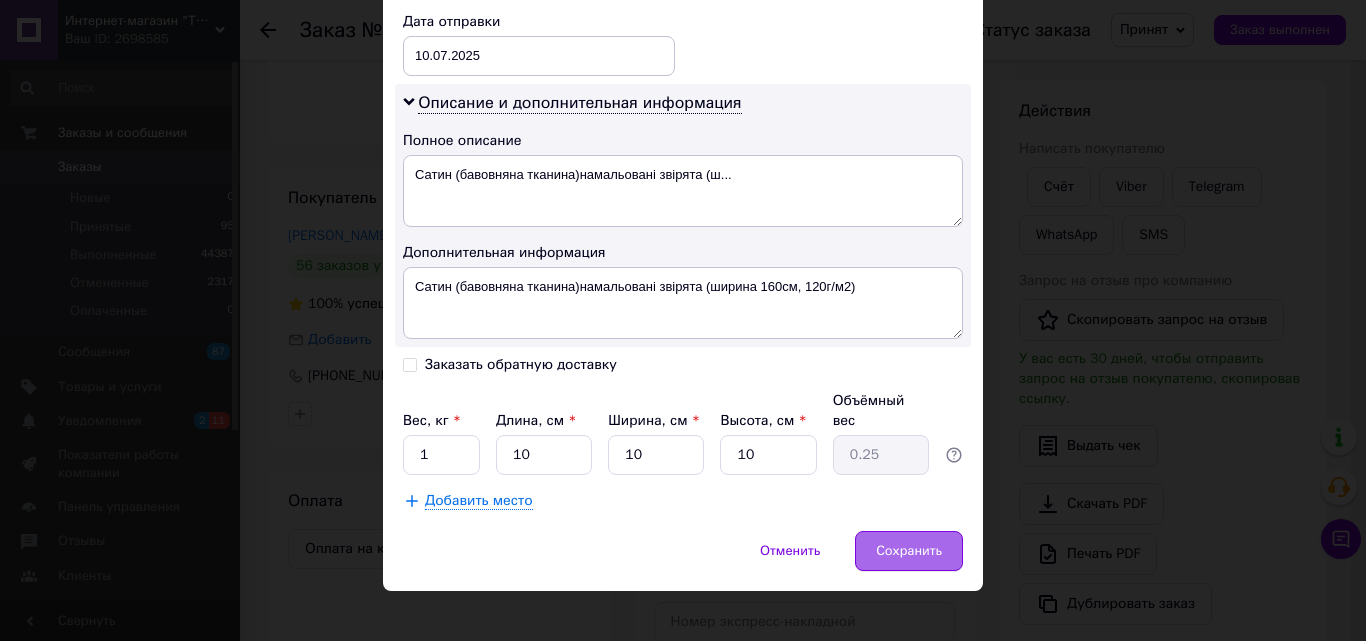 click on "Сохранить" at bounding box center (909, 551) 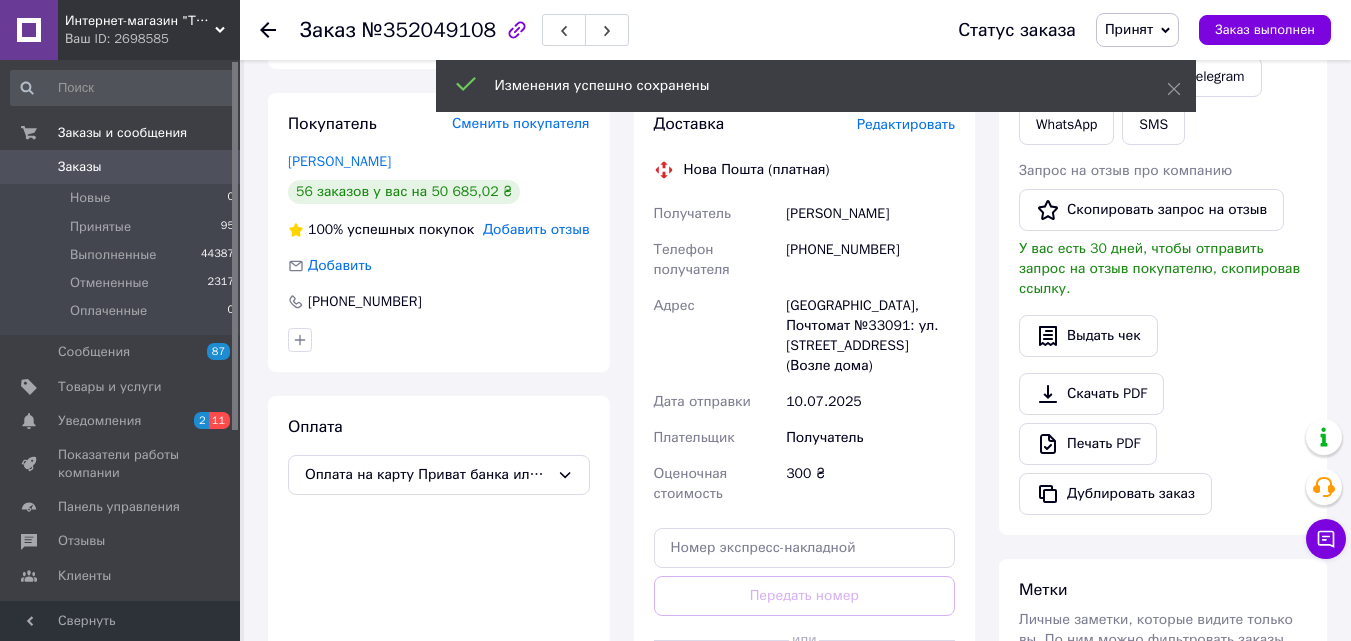 scroll, scrollTop: 752, scrollLeft: 0, axis: vertical 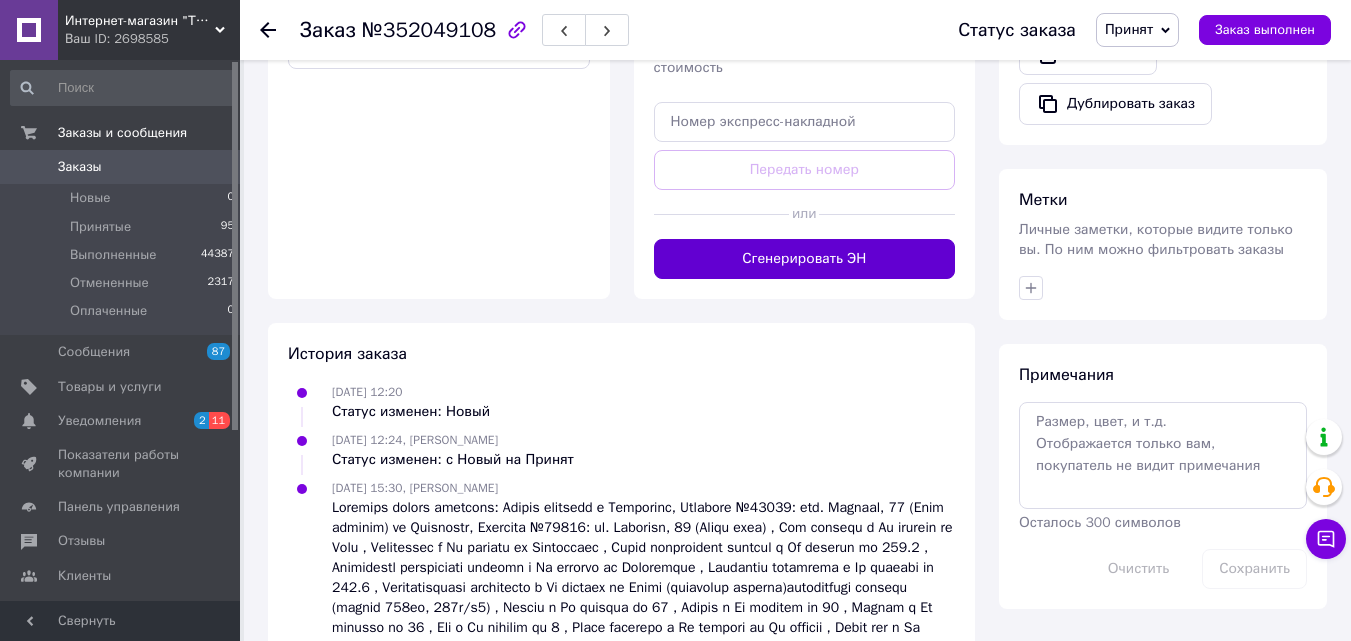 click on "Сгенерировать ЭН" at bounding box center [805, 259] 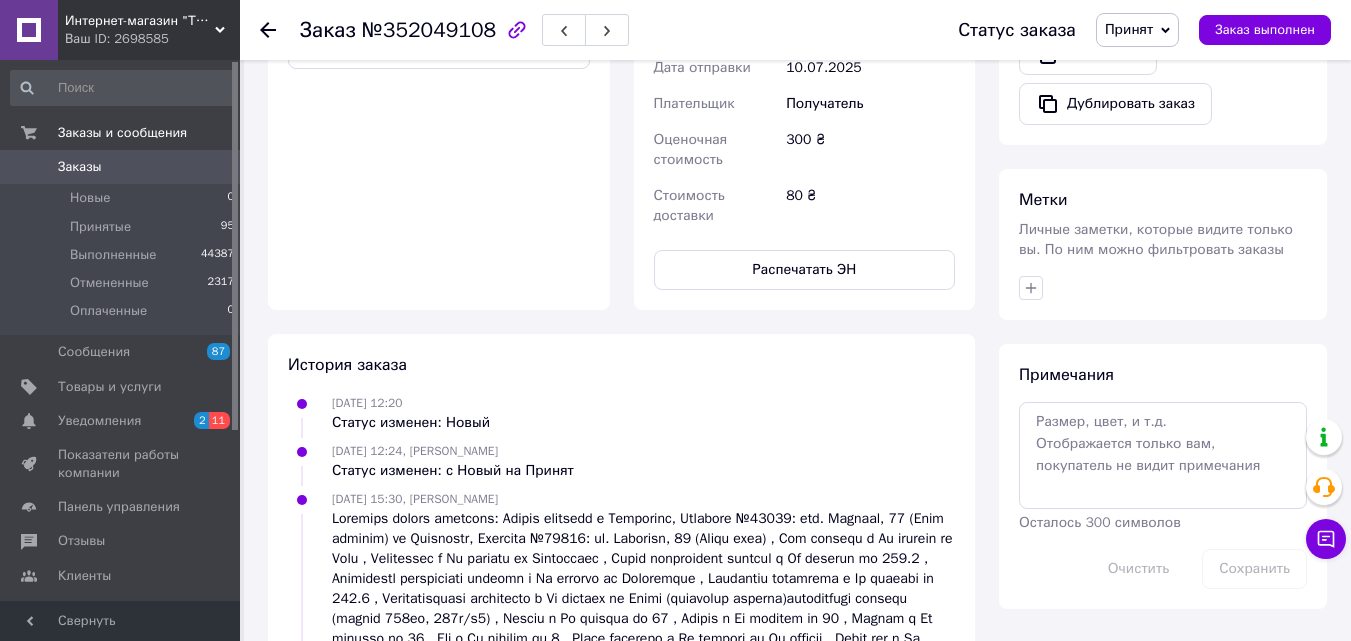 click on "Распечатать ЭН" at bounding box center (805, 270) 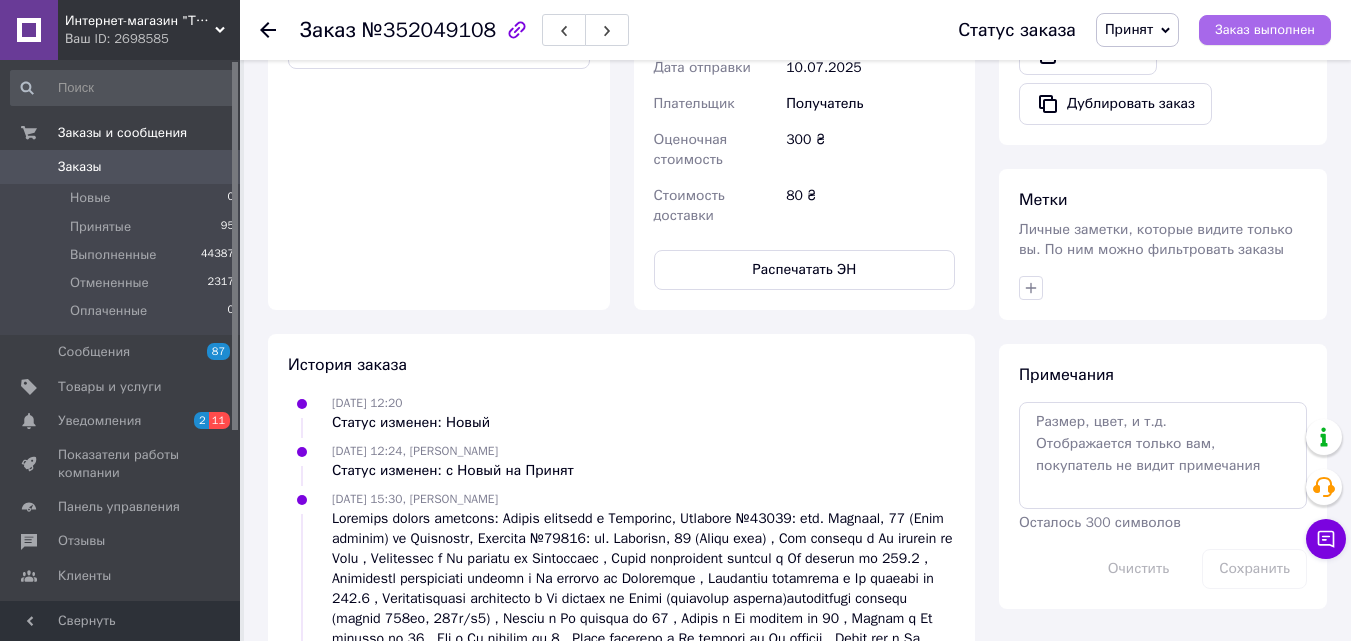 click on "Заказ выполнен" at bounding box center [1265, 30] 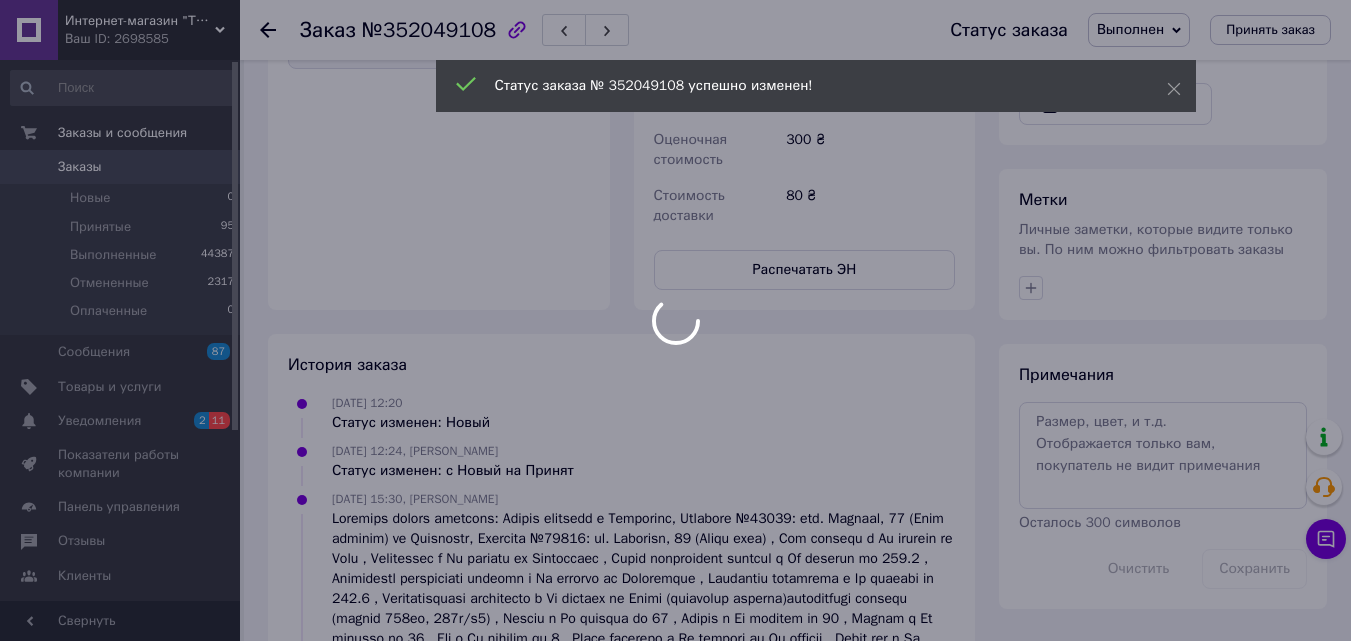scroll, scrollTop: 716, scrollLeft: 0, axis: vertical 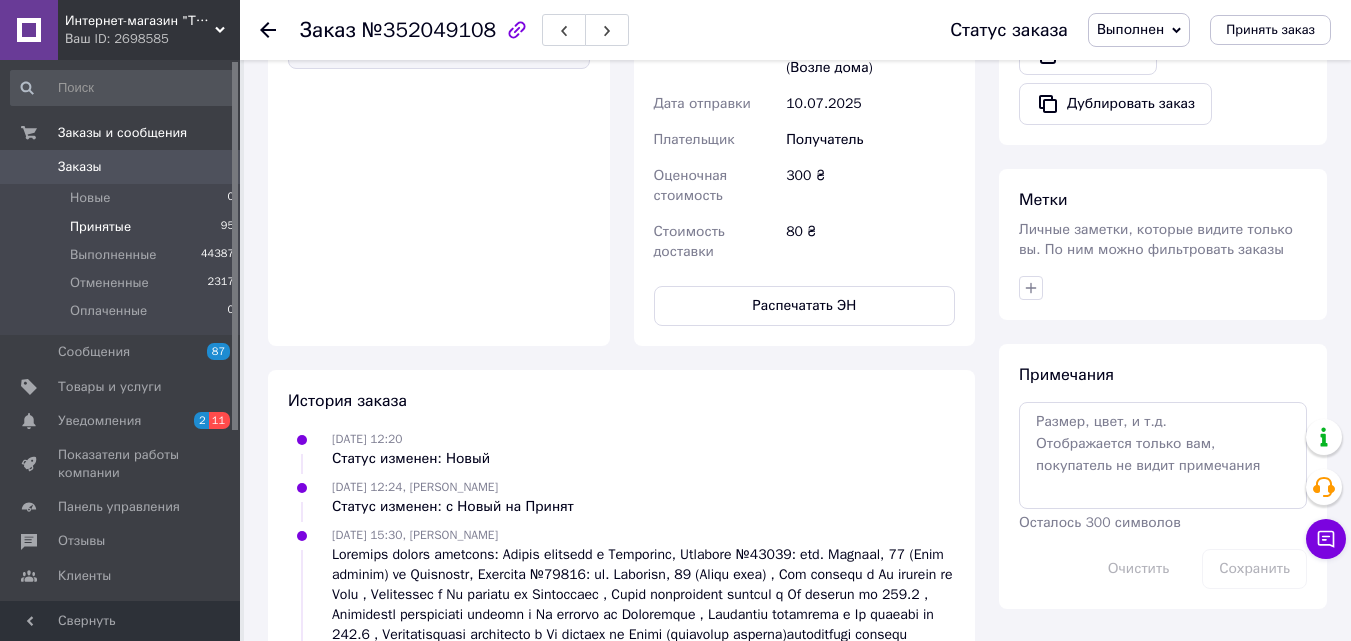 click on "Принятые" at bounding box center (100, 227) 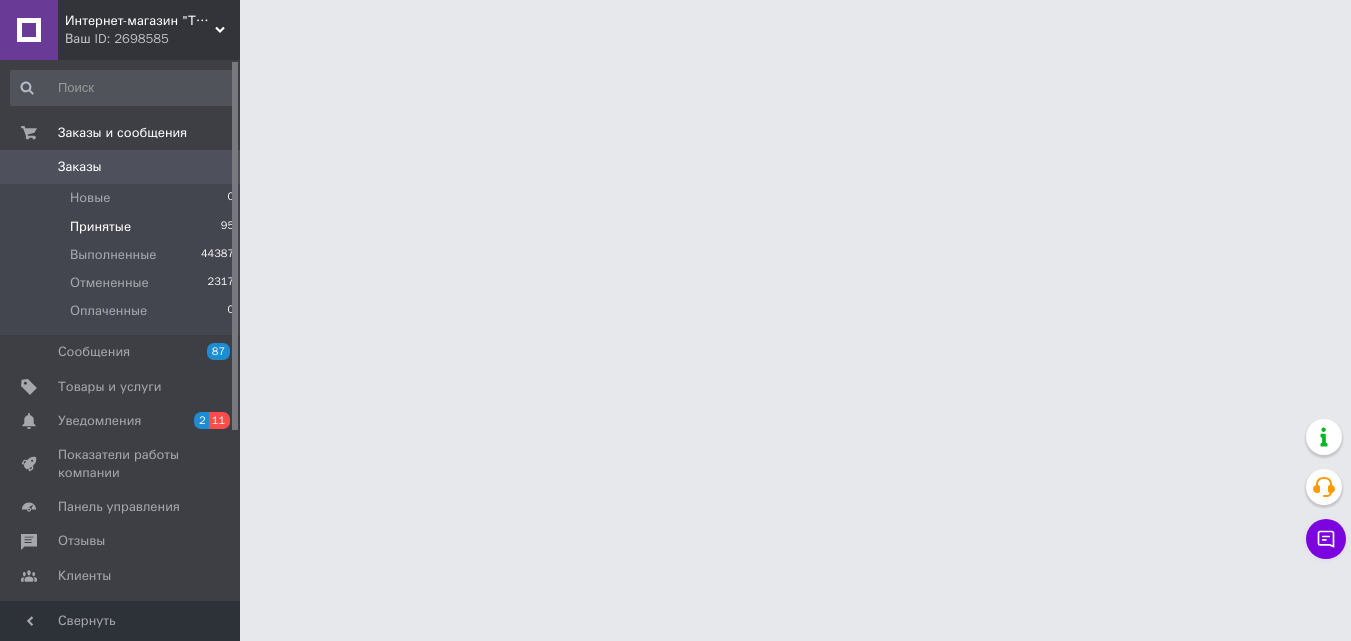 scroll, scrollTop: 0, scrollLeft: 0, axis: both 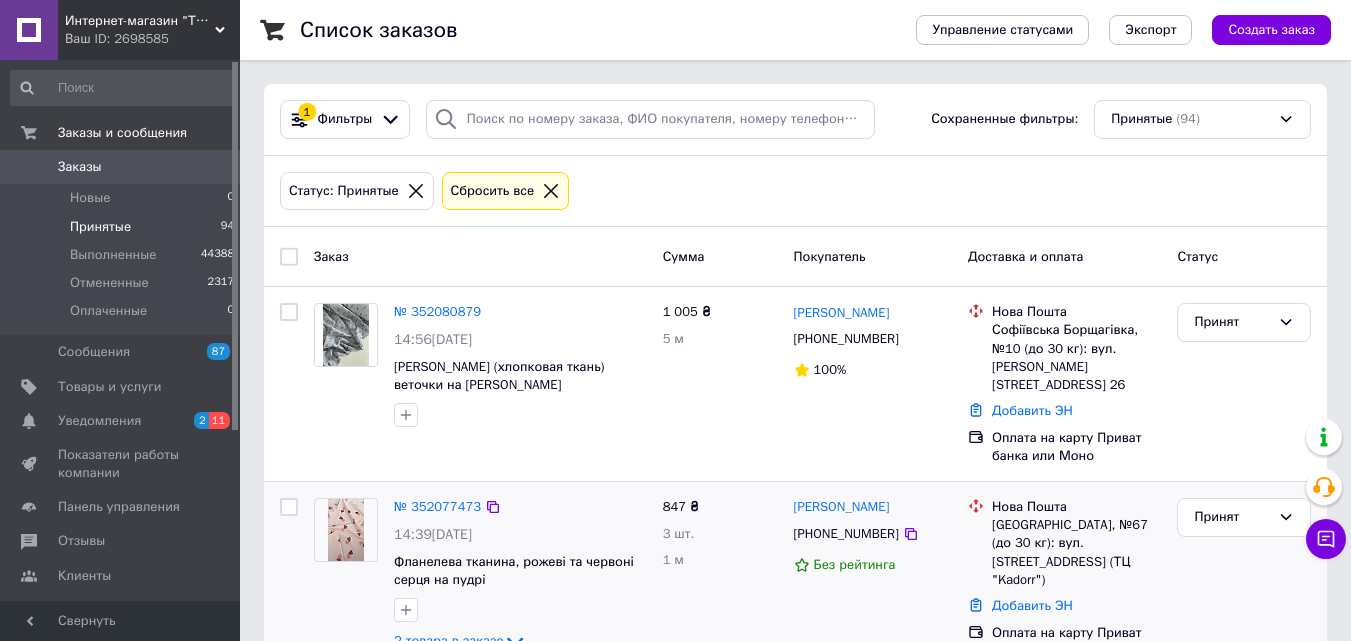 click at bounding box center [345, 530] 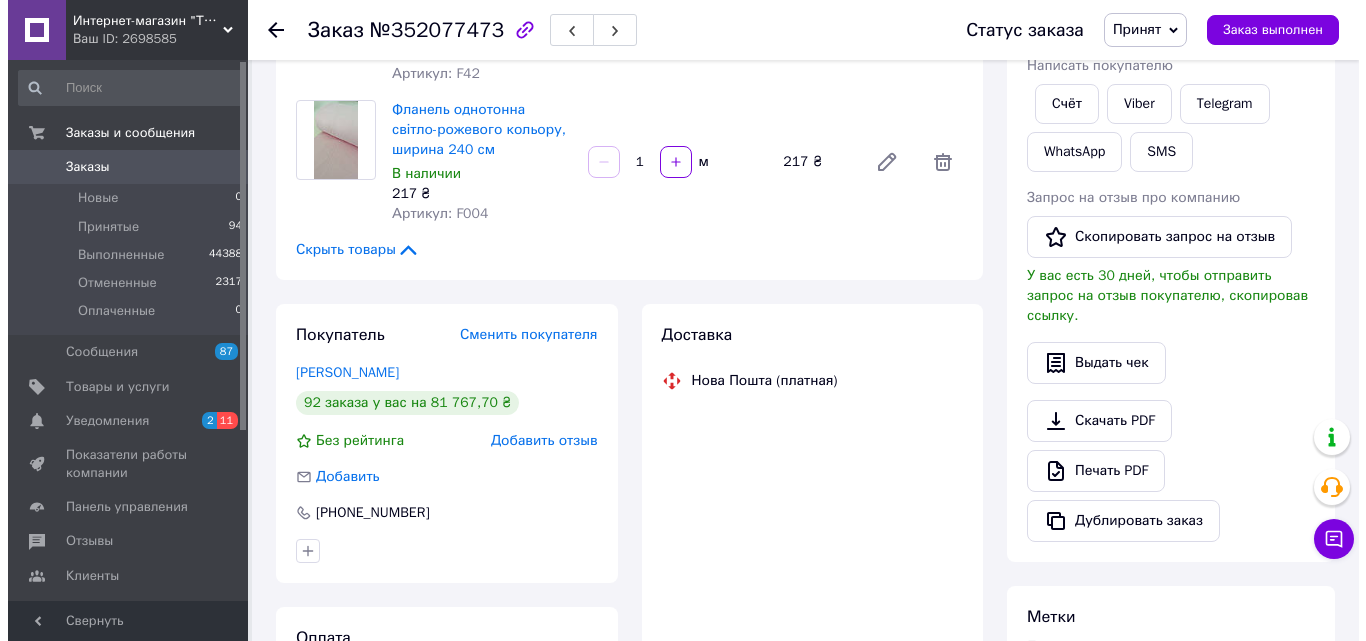 scroll, scrollTop: 300, scrollLeft: 0, axis: vertical 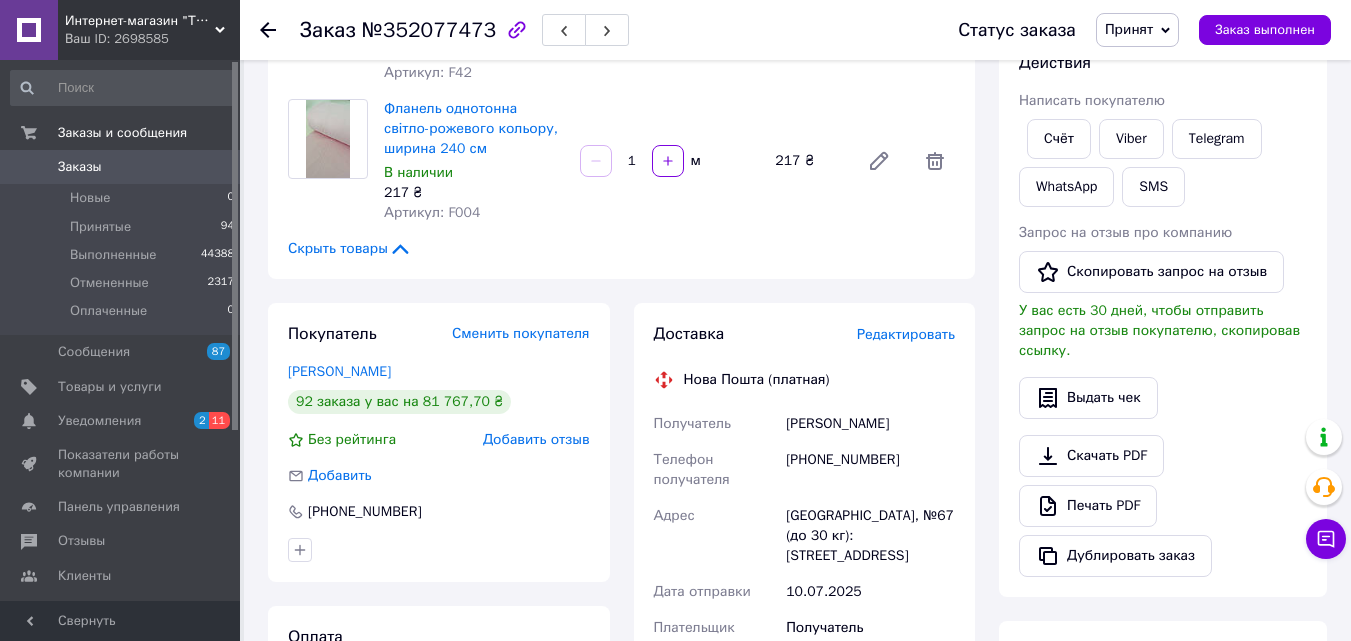 click on "Редактировать" at bounding box center (906, 334) 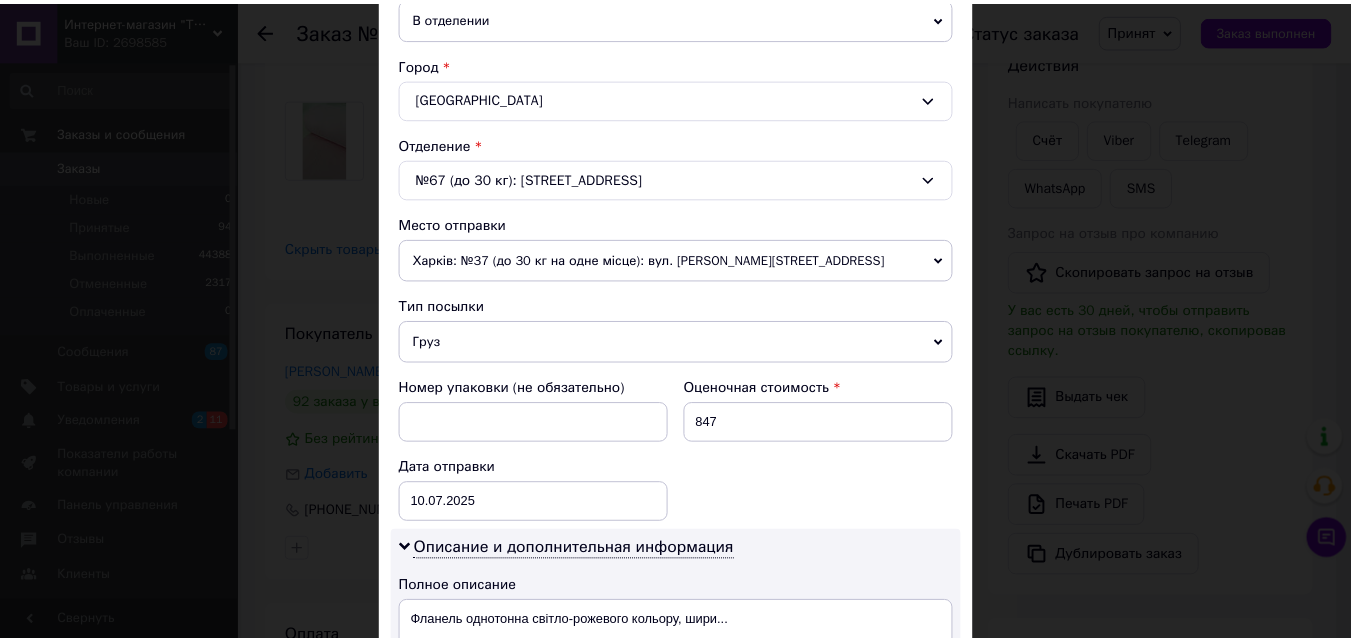 scroll, scrollTop: 947, scrollLeft: 0, axis: vertical 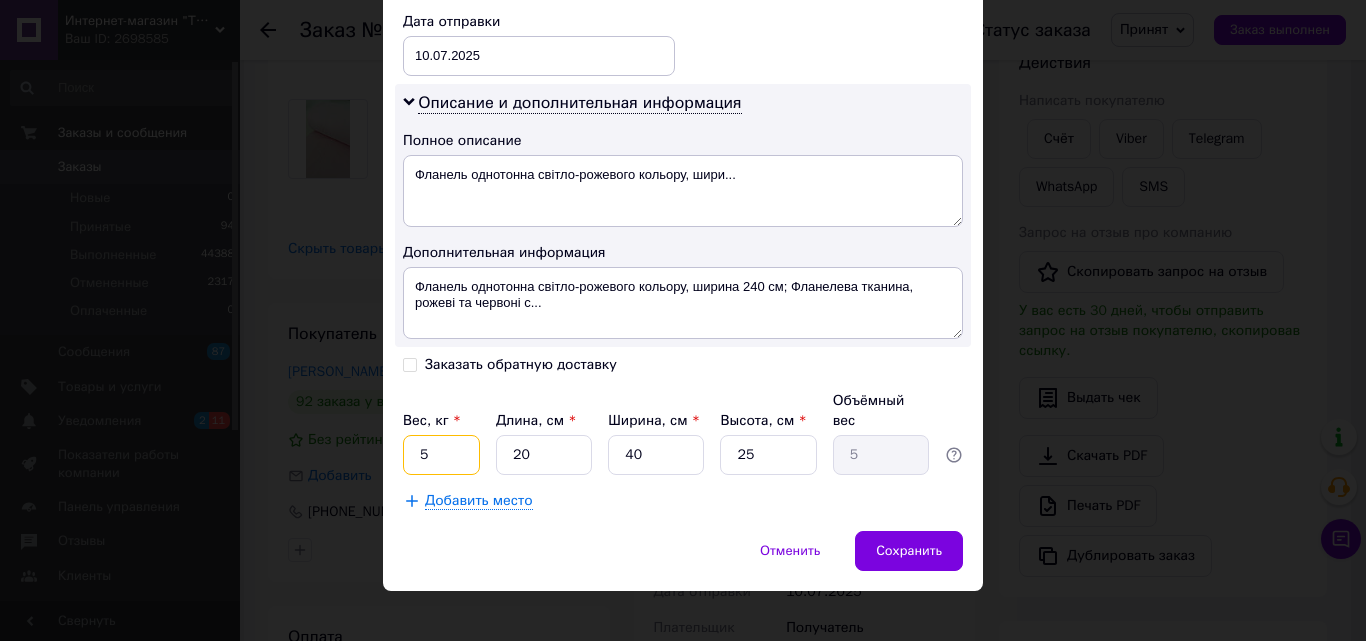 click on "5" at bounding box center (441, 455) 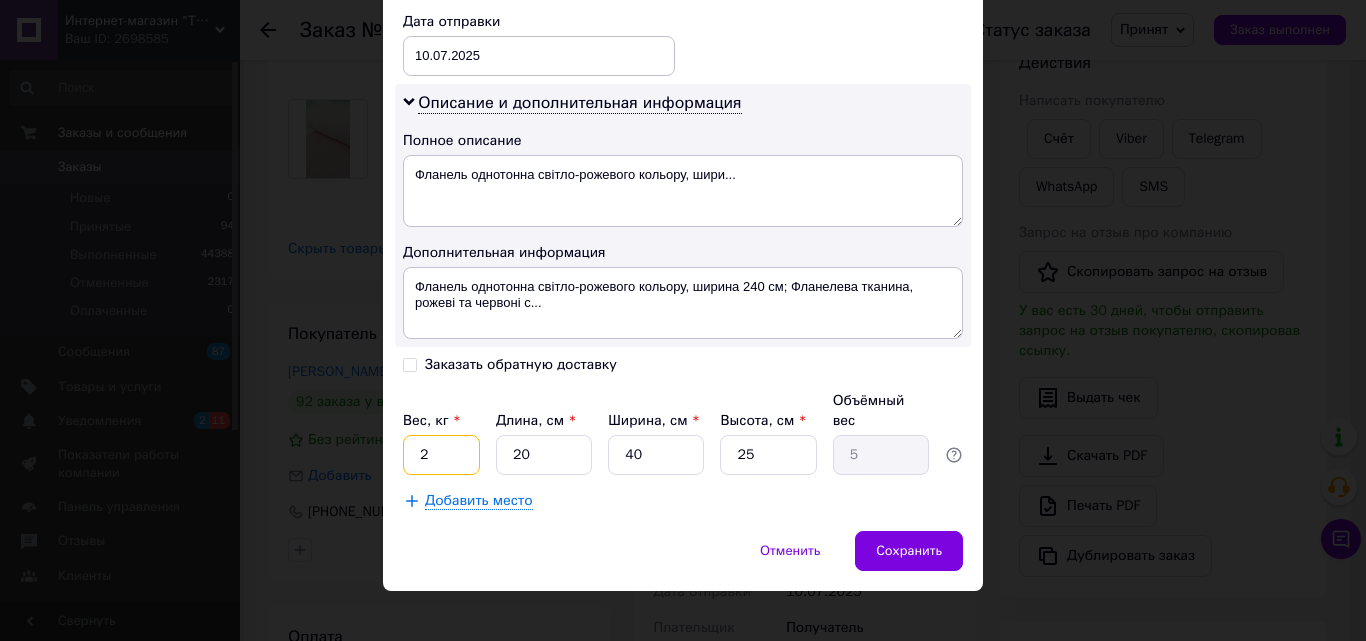type on "2" 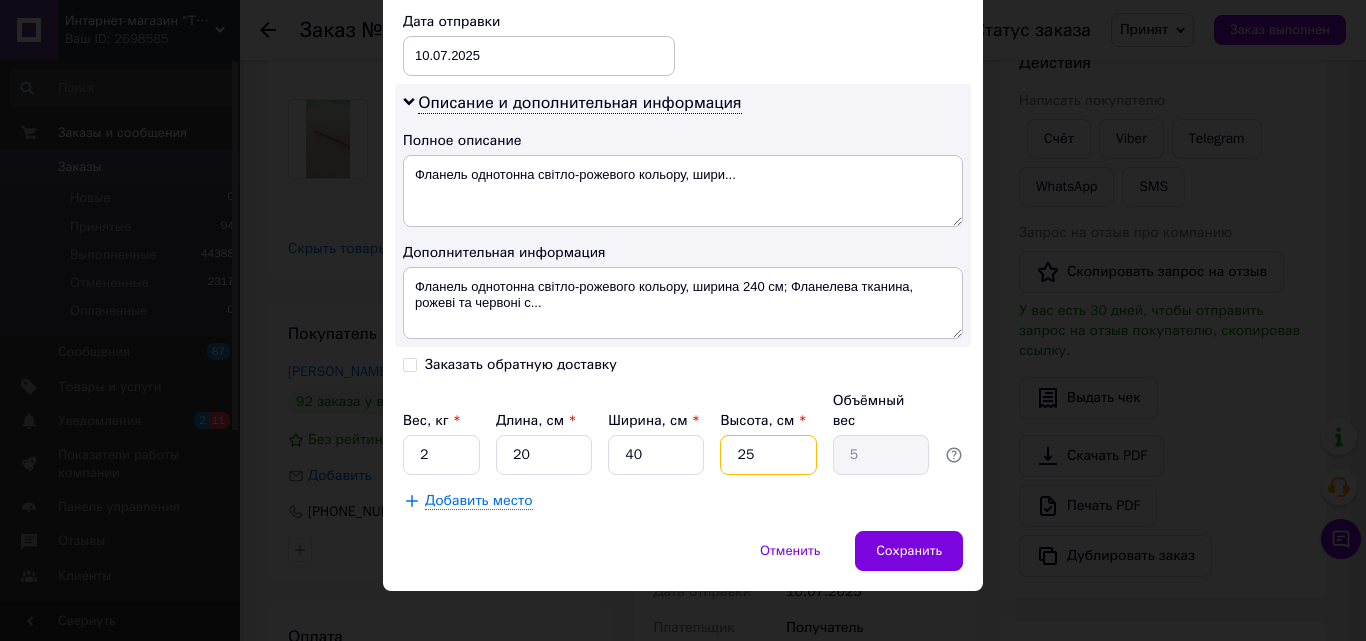 click on "25" at bounding box center [768, 455] 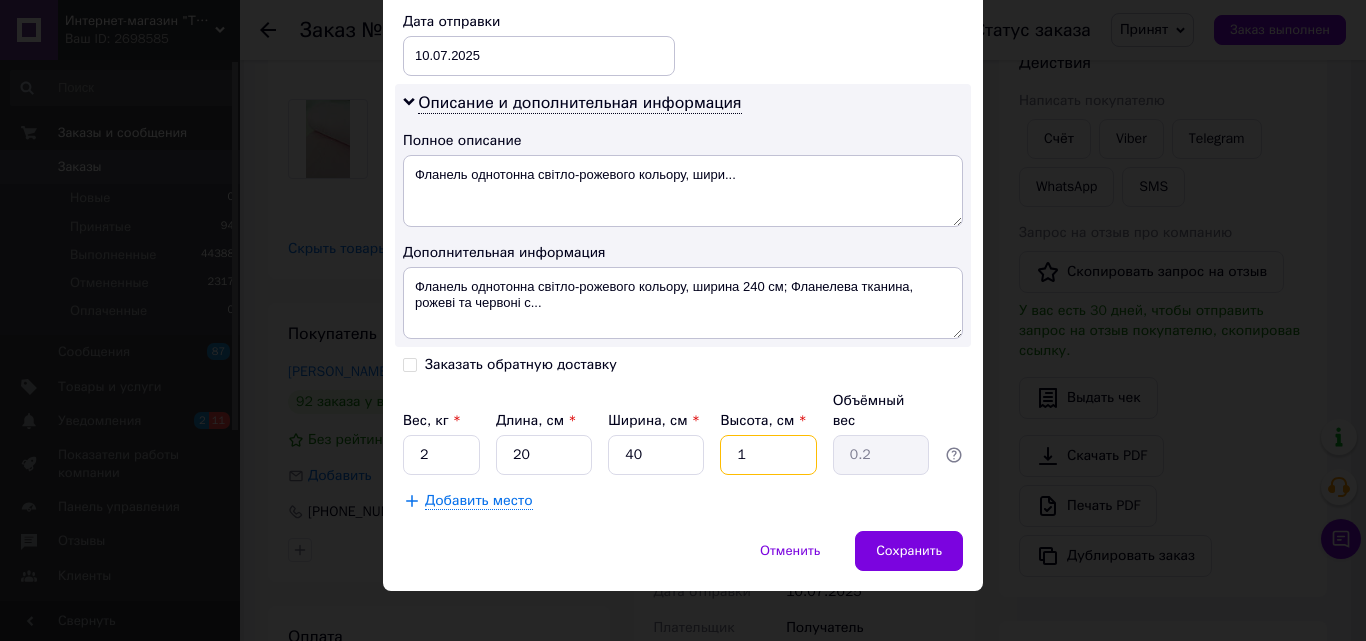type on "10" 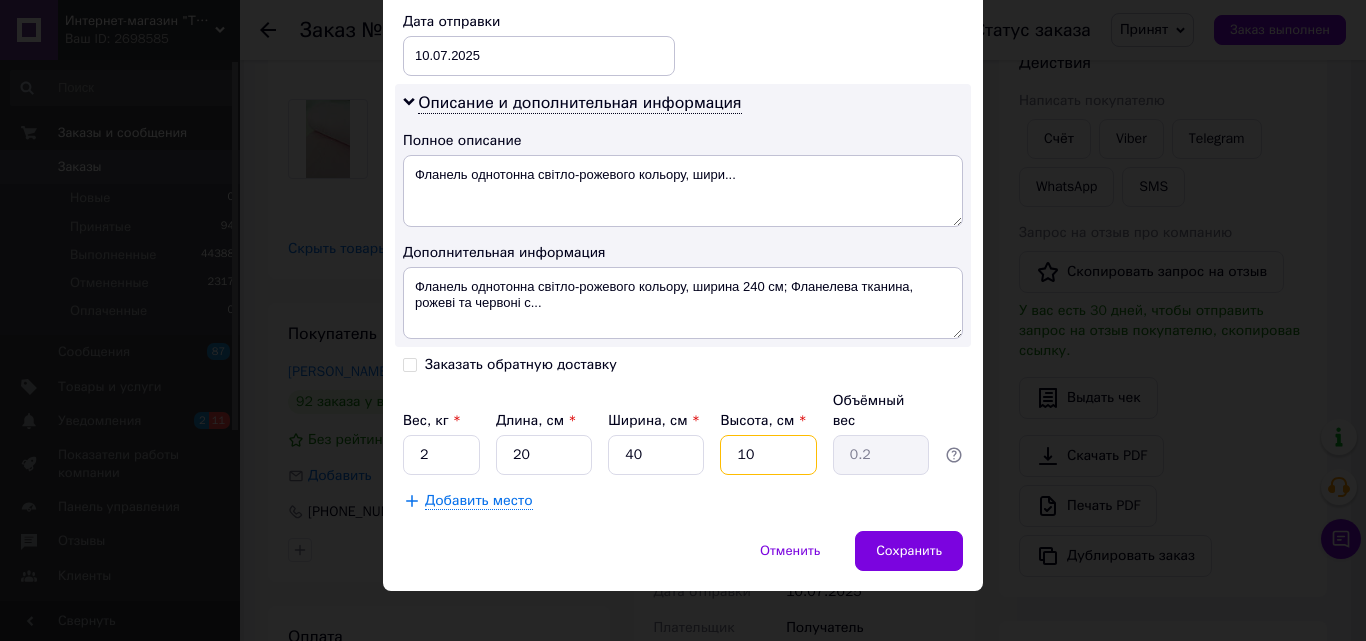 type on "2" 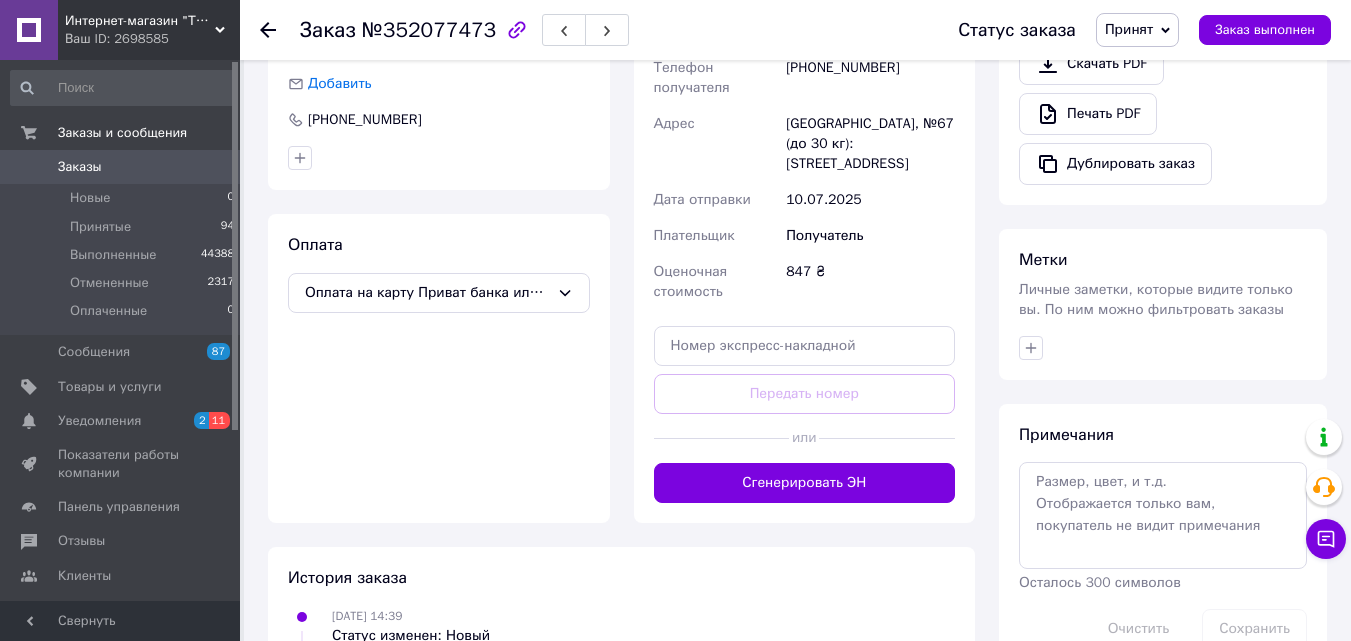scroll, scrollTop: 700, scrollLeft: 0, axis: vertical 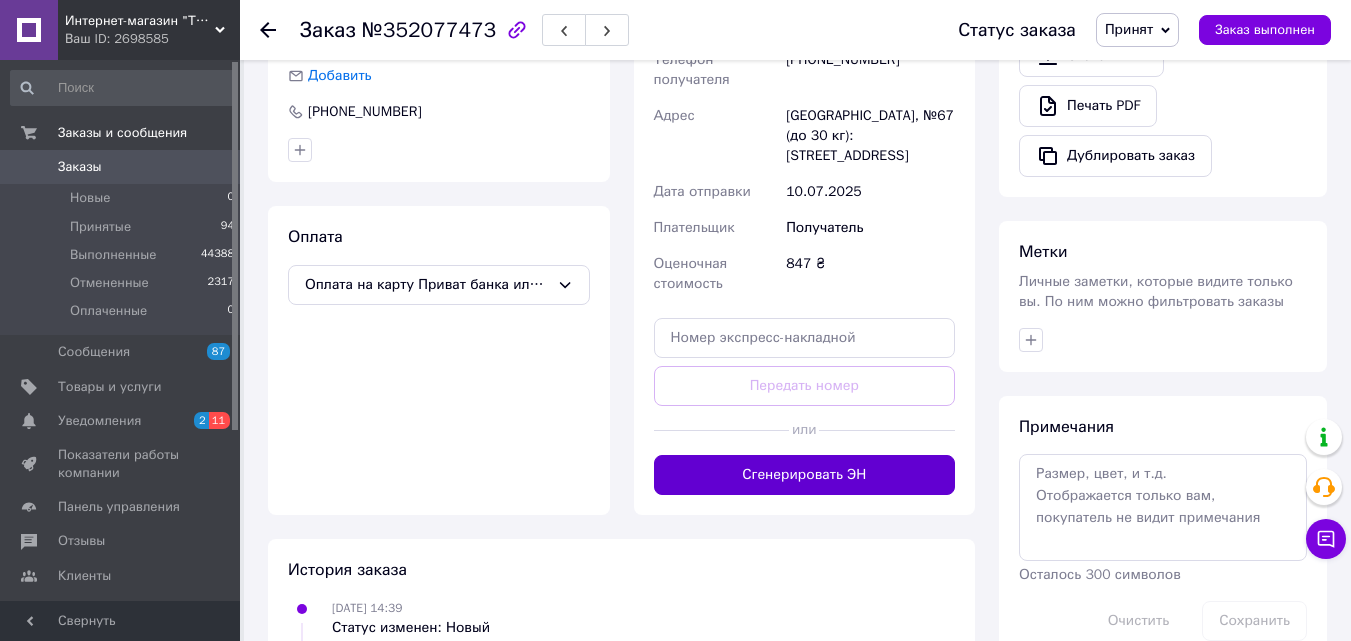 click on "Сгенерировать ЭН" at bounding box center [805, 475] 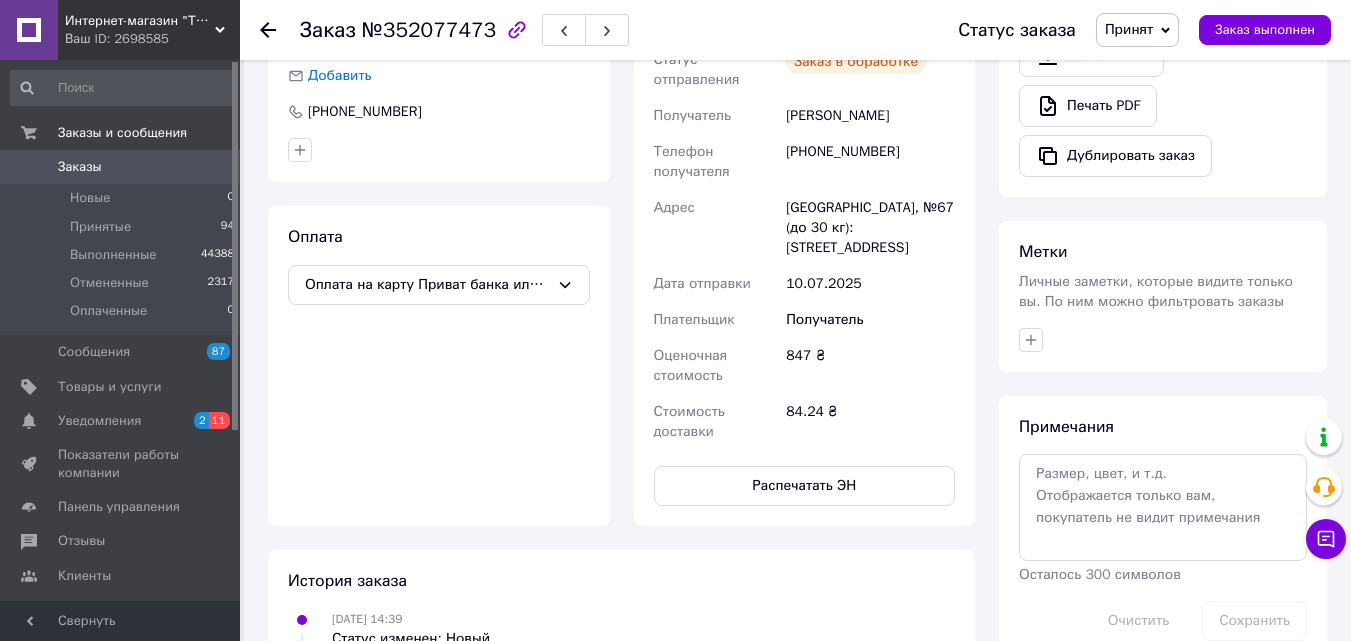 click on "Распечатать ЭН" at bounding box center [805, 486] 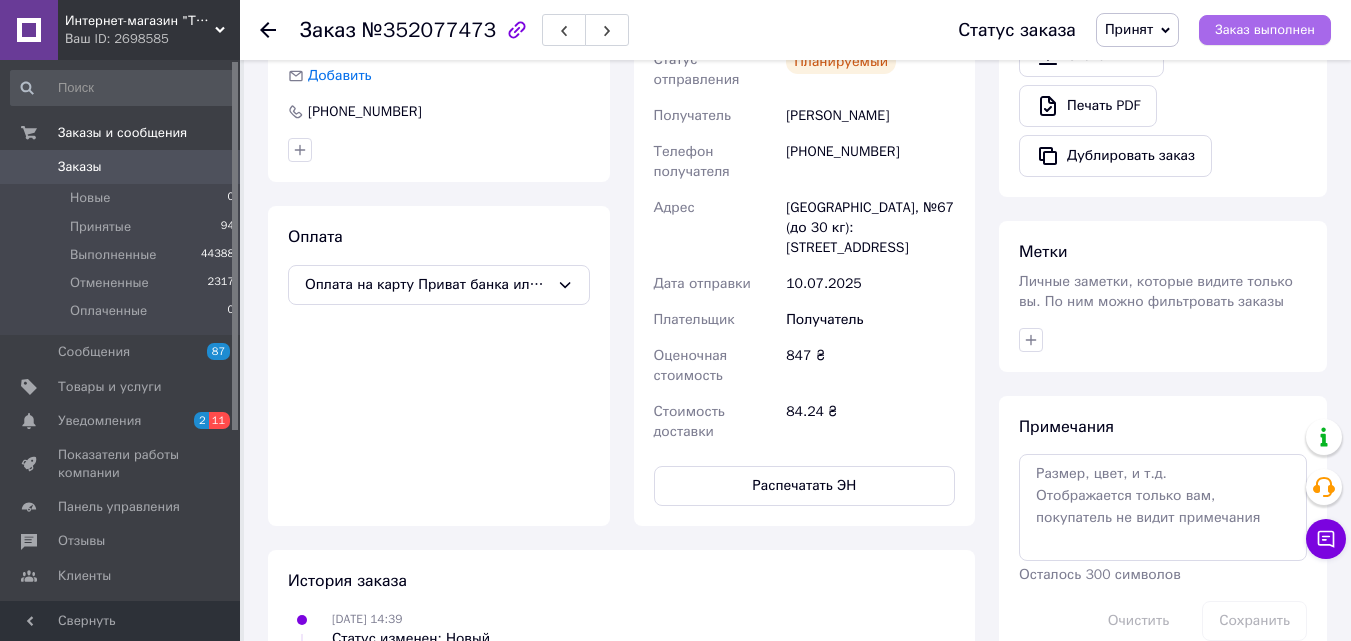 click on "Заказ выполнен" at bounding box center [1265, 30] 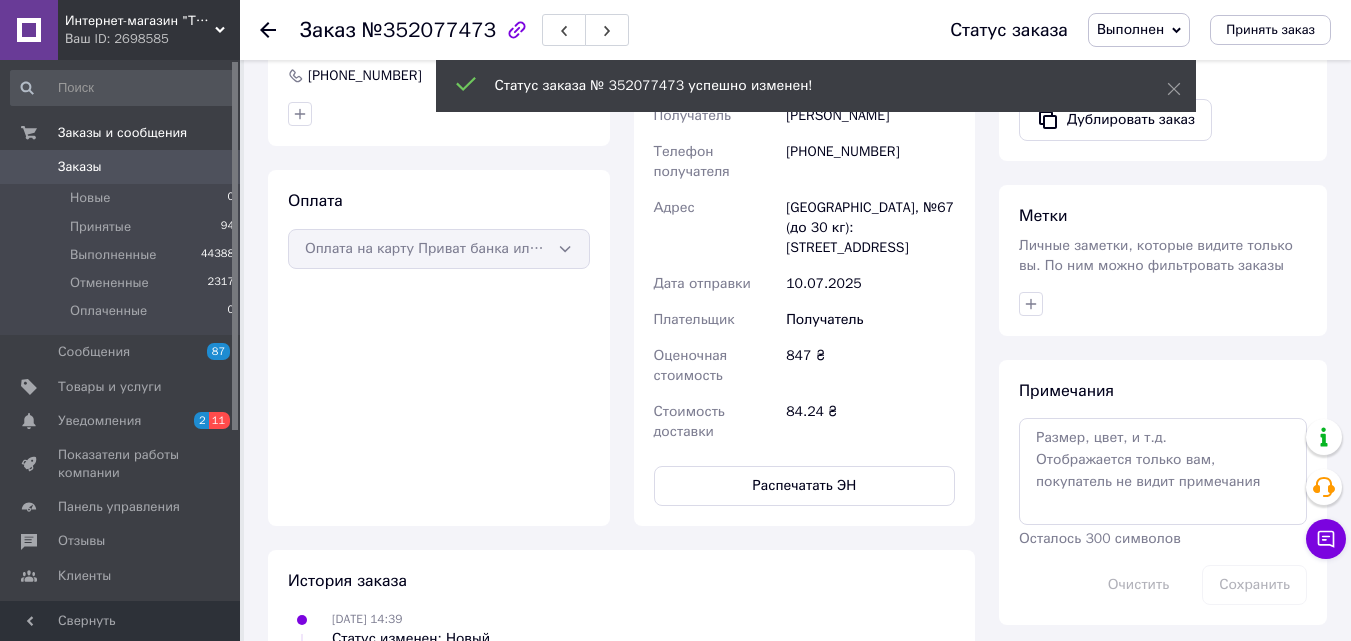 click on "Принятые" at bounding box center [100, 227] 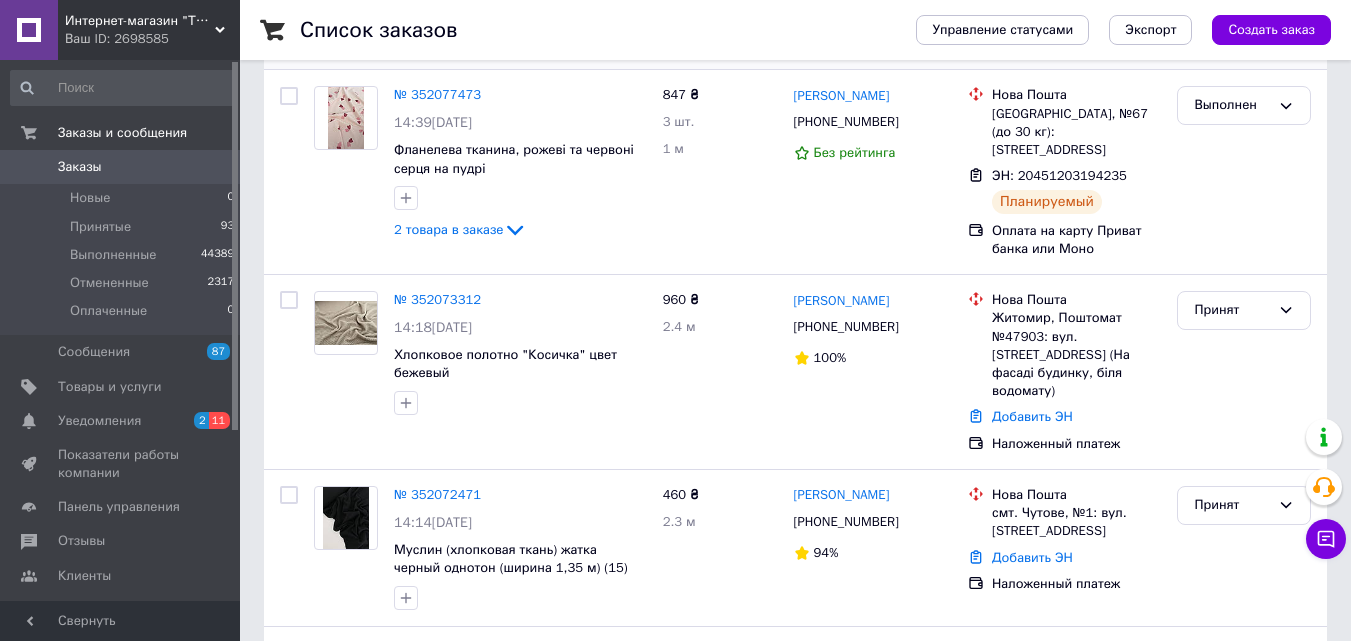 scroll, scrollTop: 400, scrollLeft: 0, axis: vertical 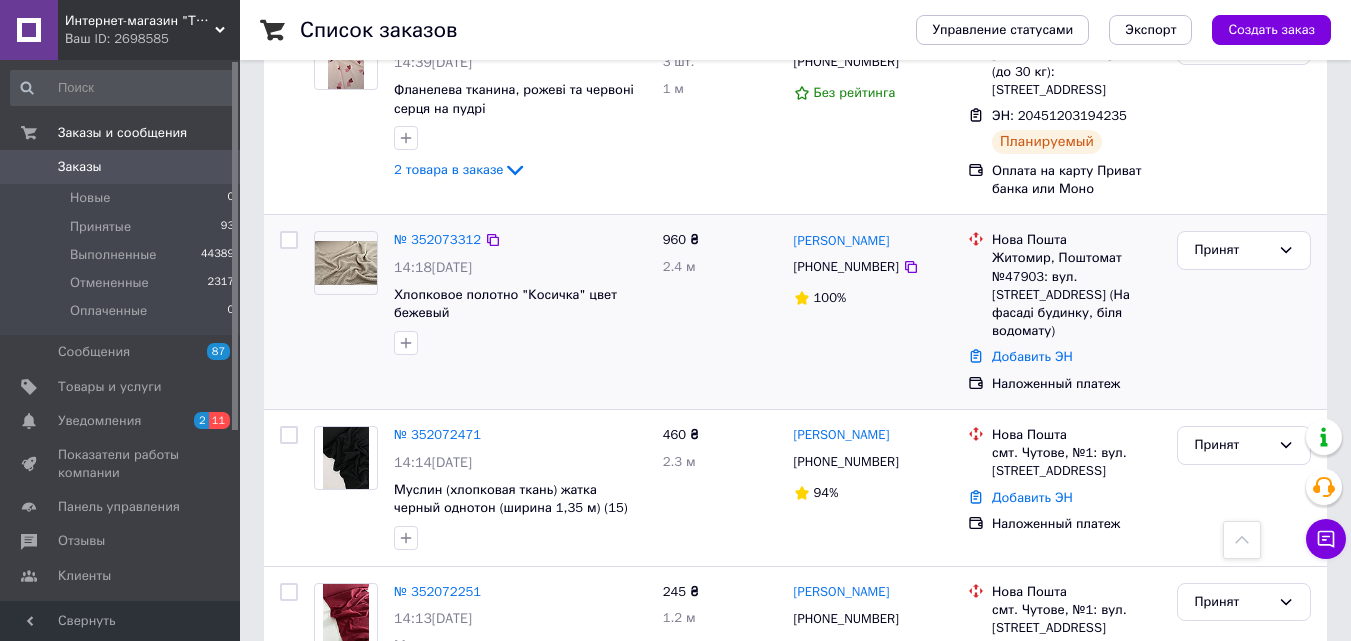click at bounding box center (346, 262) 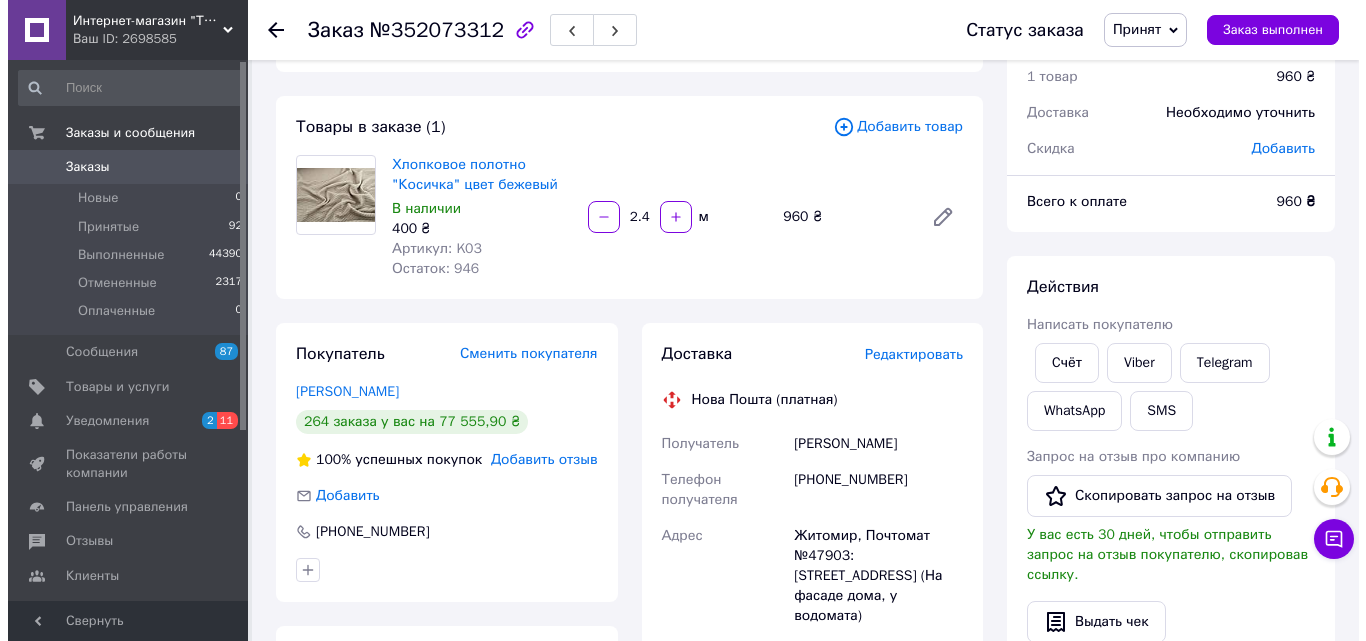 scroll, scrollTop: 100, scrollLeft: 0, axis: vertical 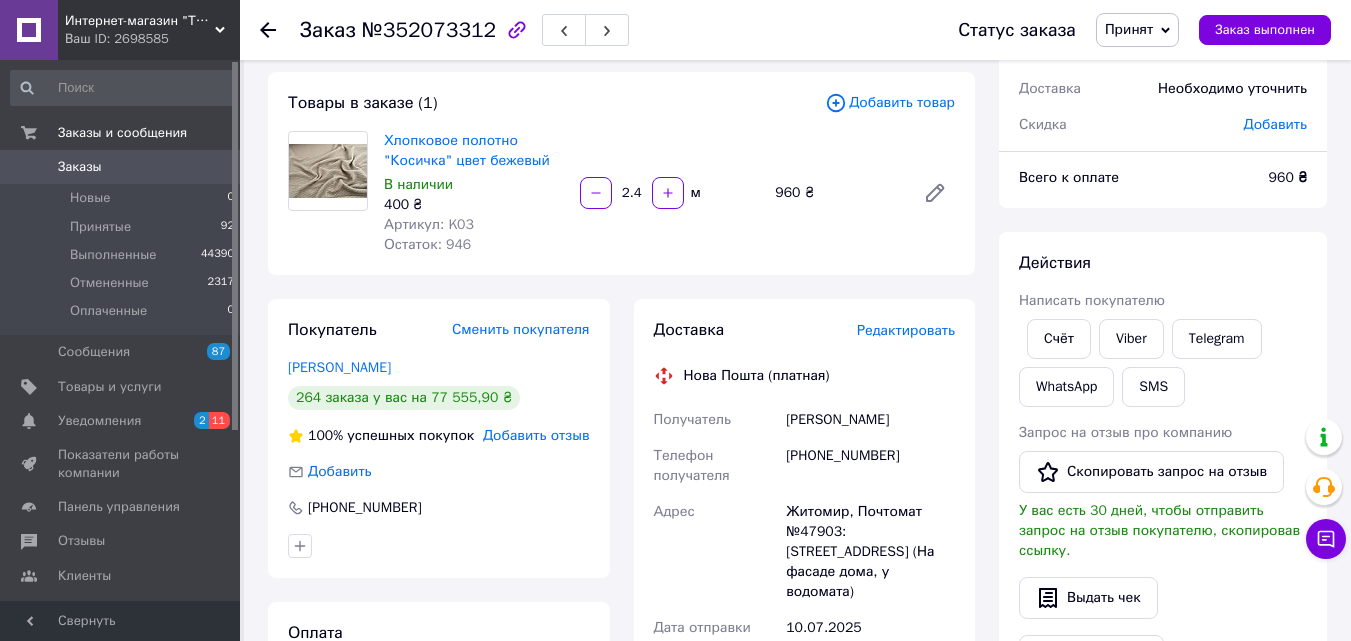 click on "Редактировать" at bounding box center (906, 330) 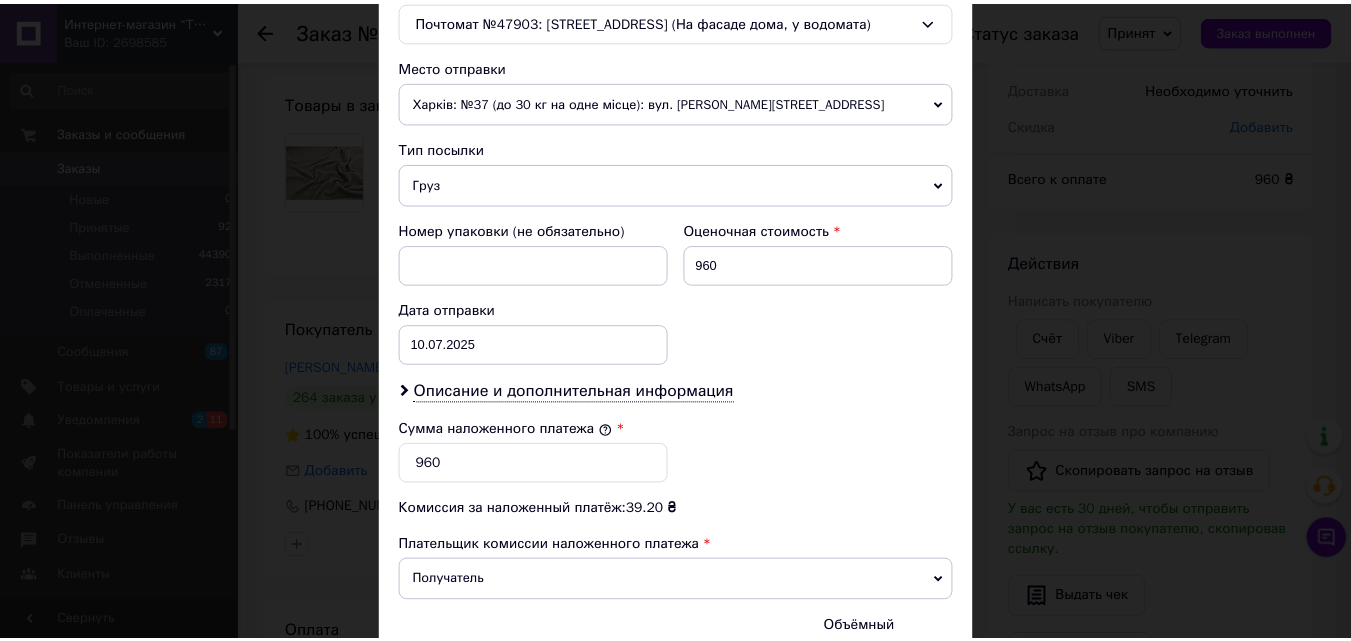 scroll, scrollTop: 885, scrollLeft: 0, axis: vertical 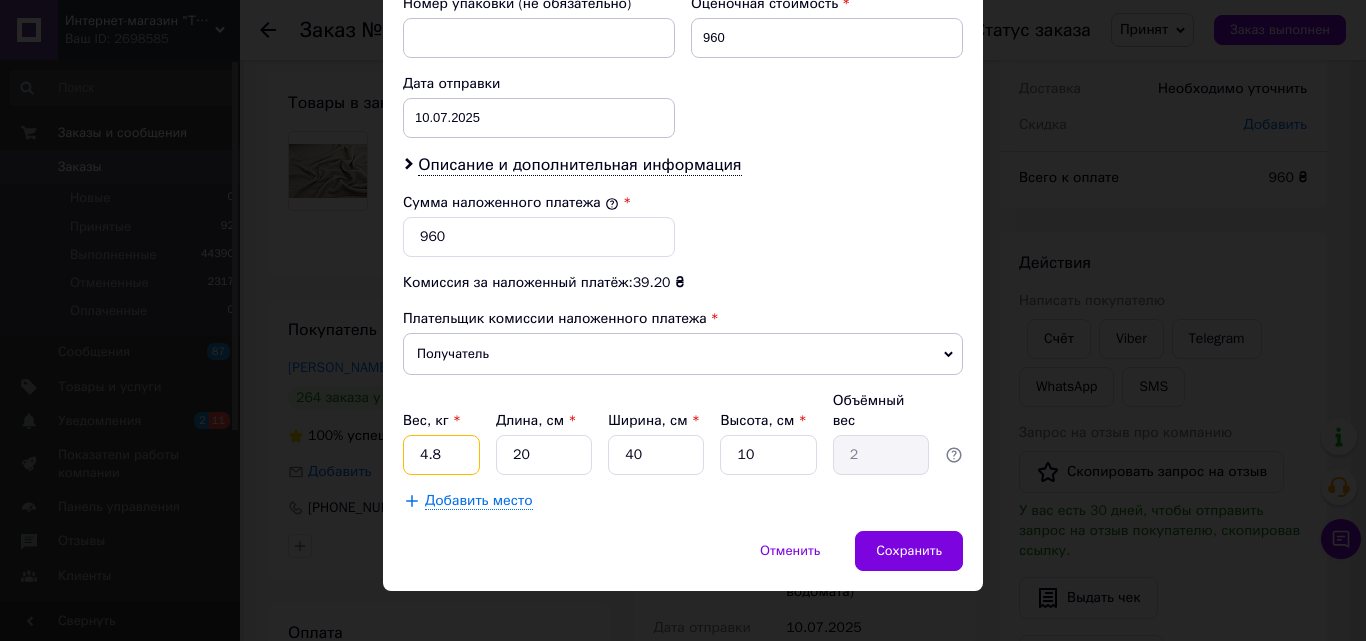 click on "4.8" at bounding box center [441, 455] 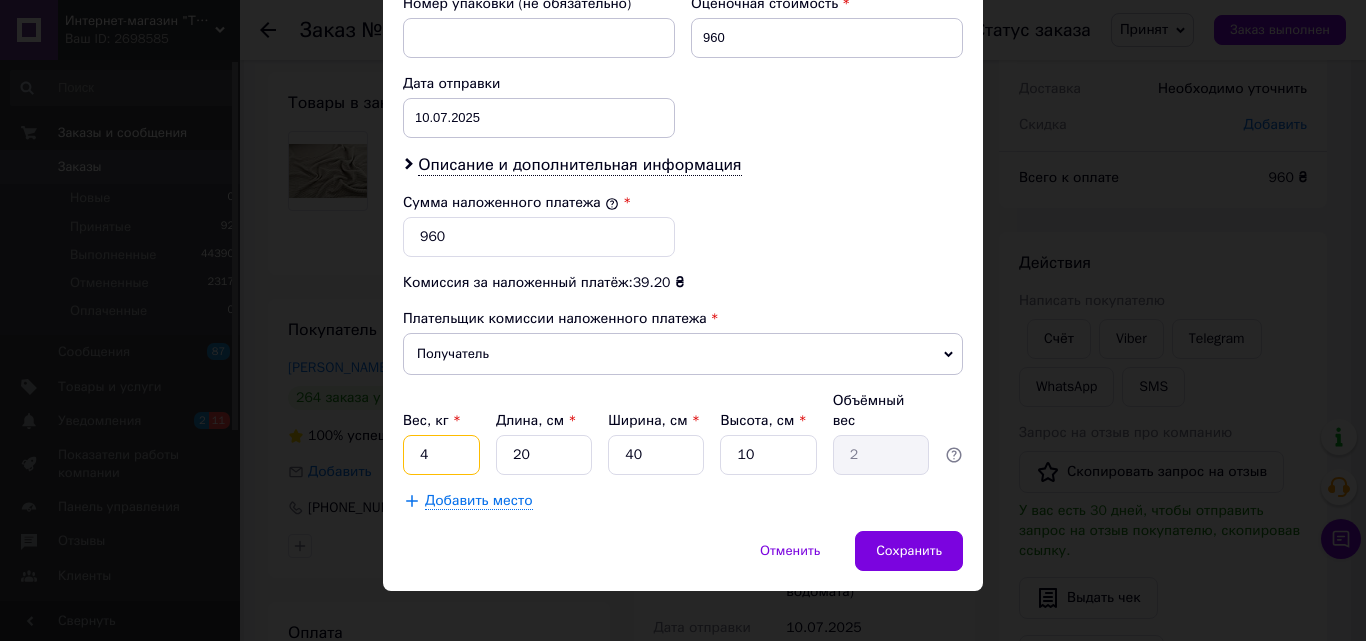 type on "4" 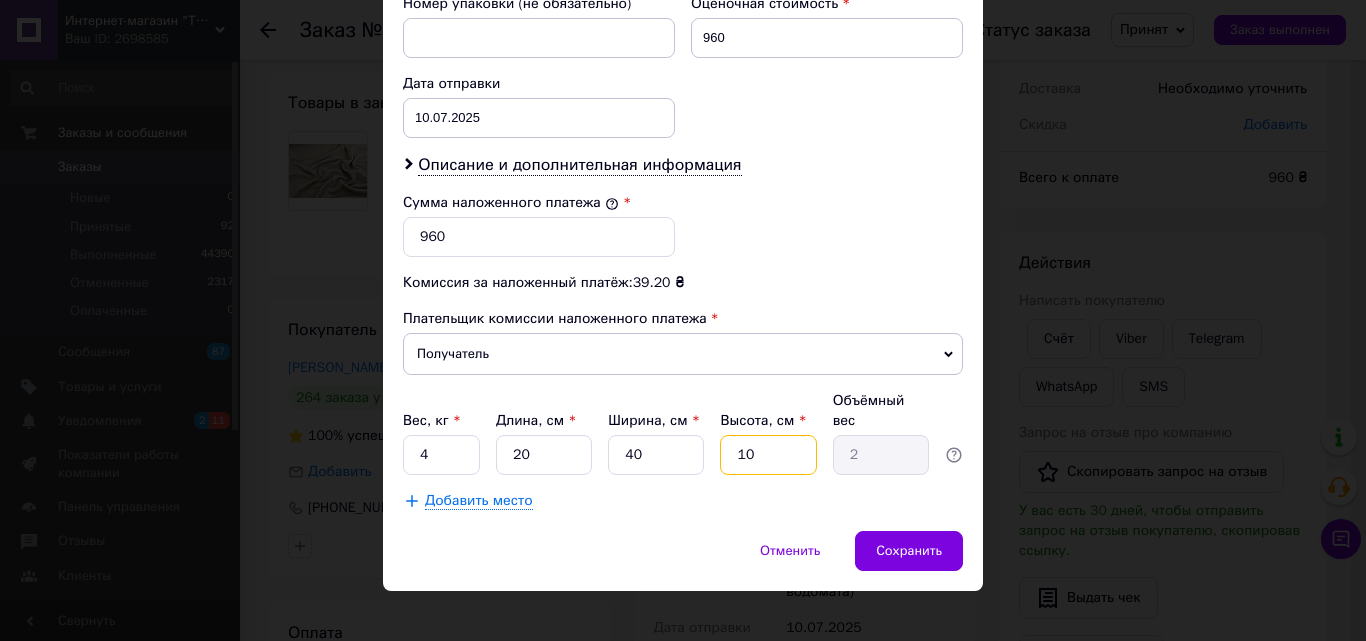 click on "10" at bounding box center (768, 455) 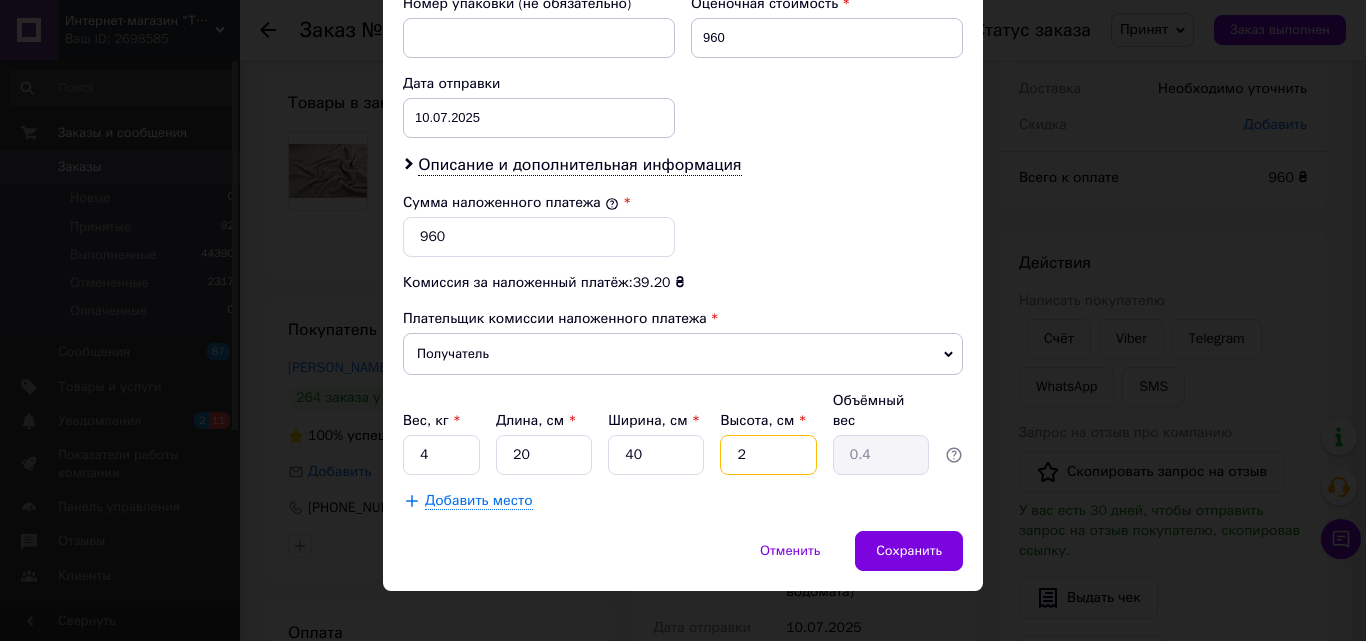 type on "25" 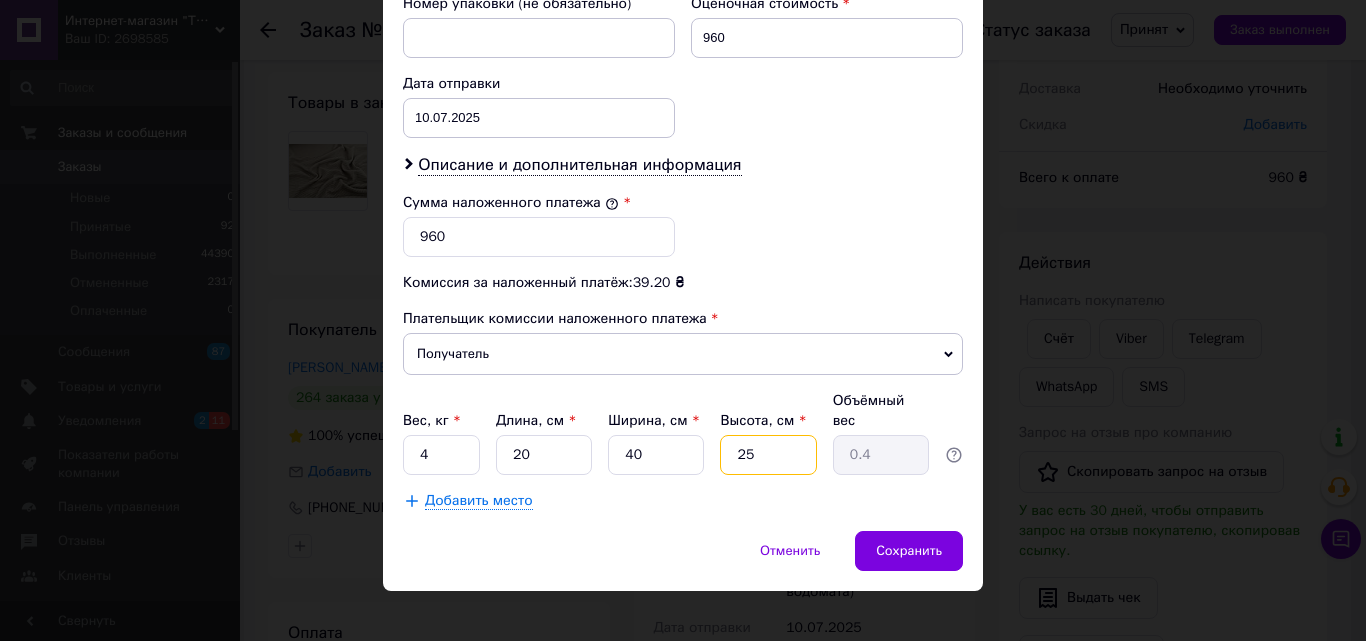 type on "5" 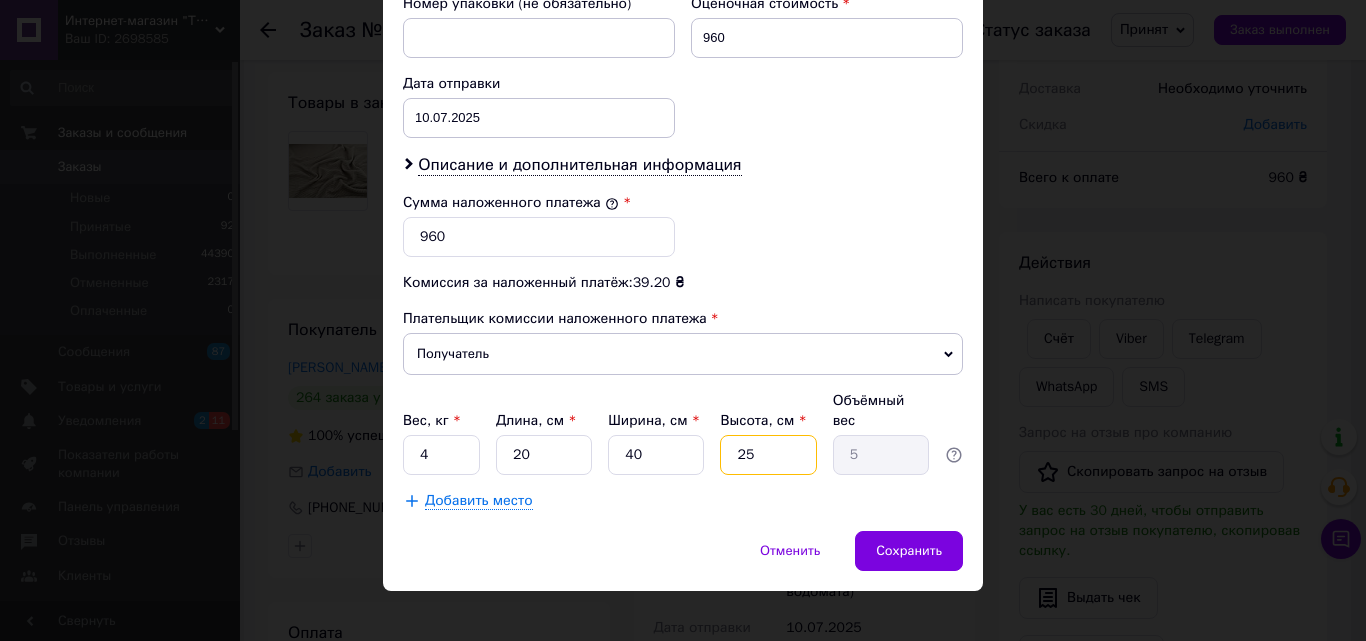 click on "25" at bounding box center [768, 455] 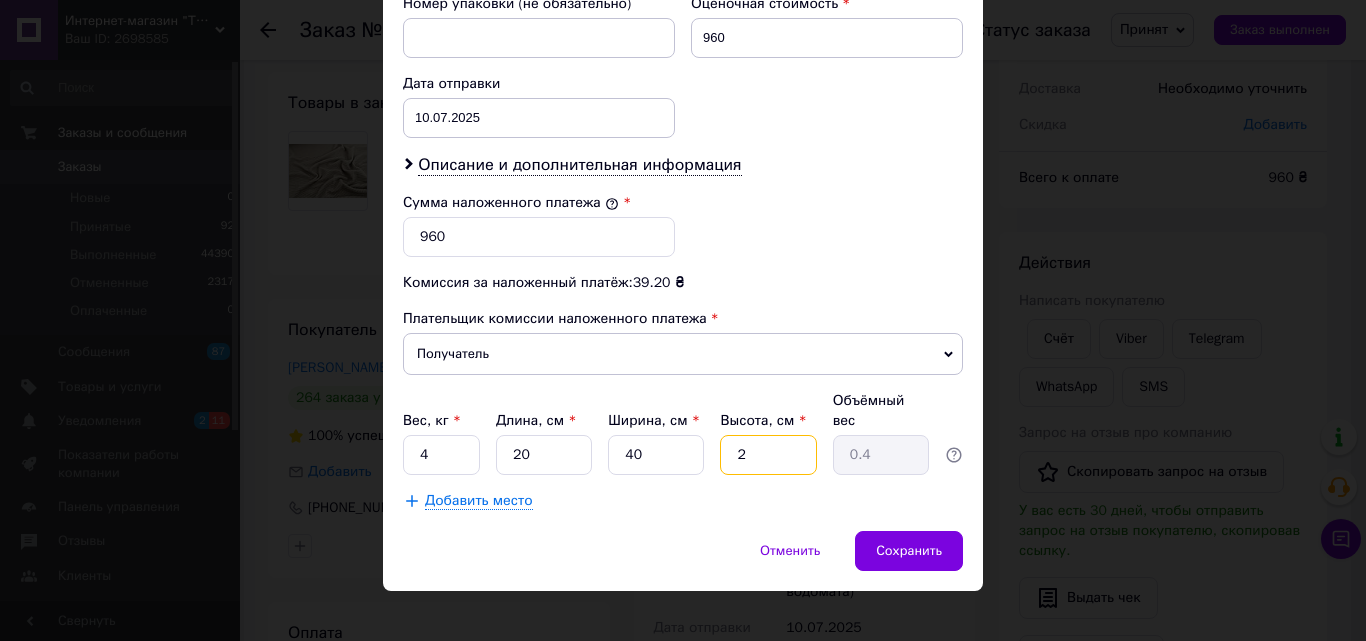 type on "20" 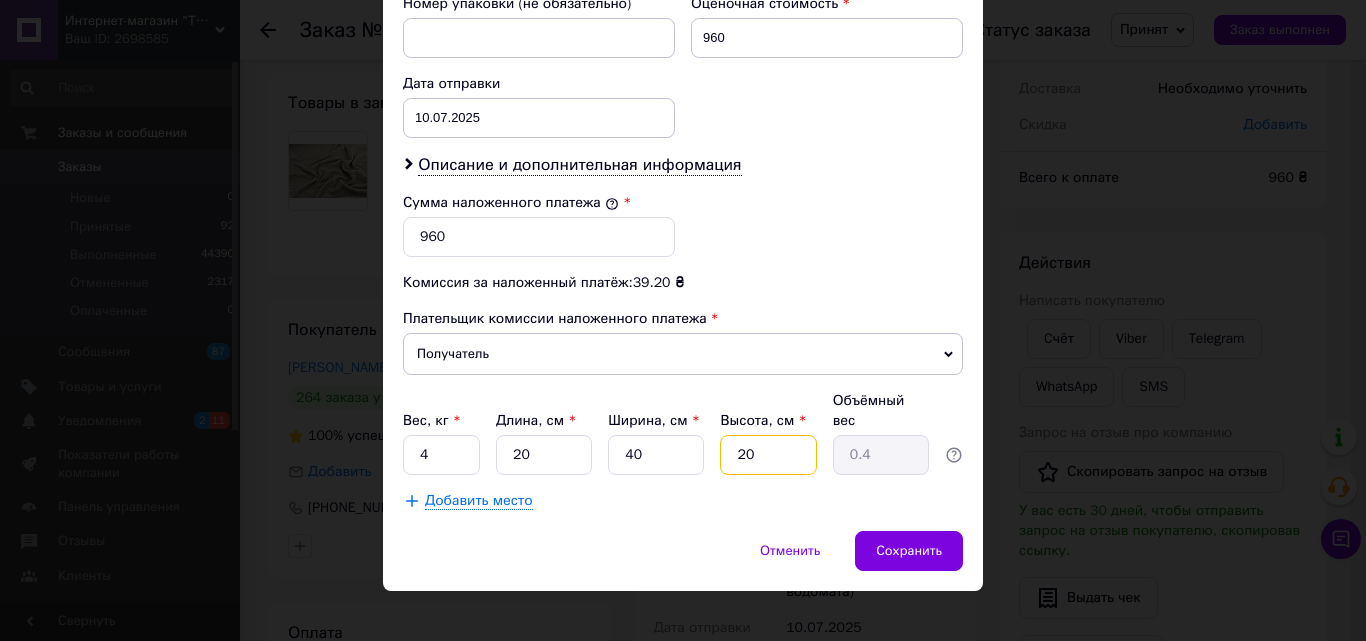 type on "4" 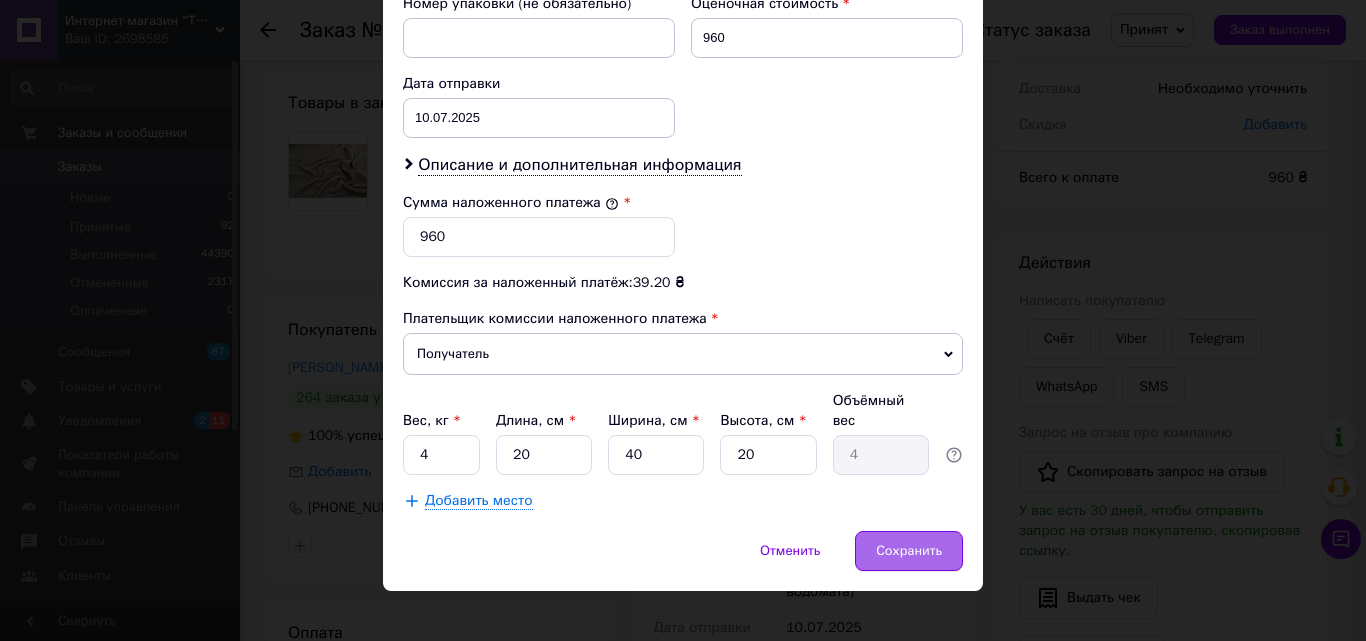 click on "Сохранить" at bounding box center [909, 551] 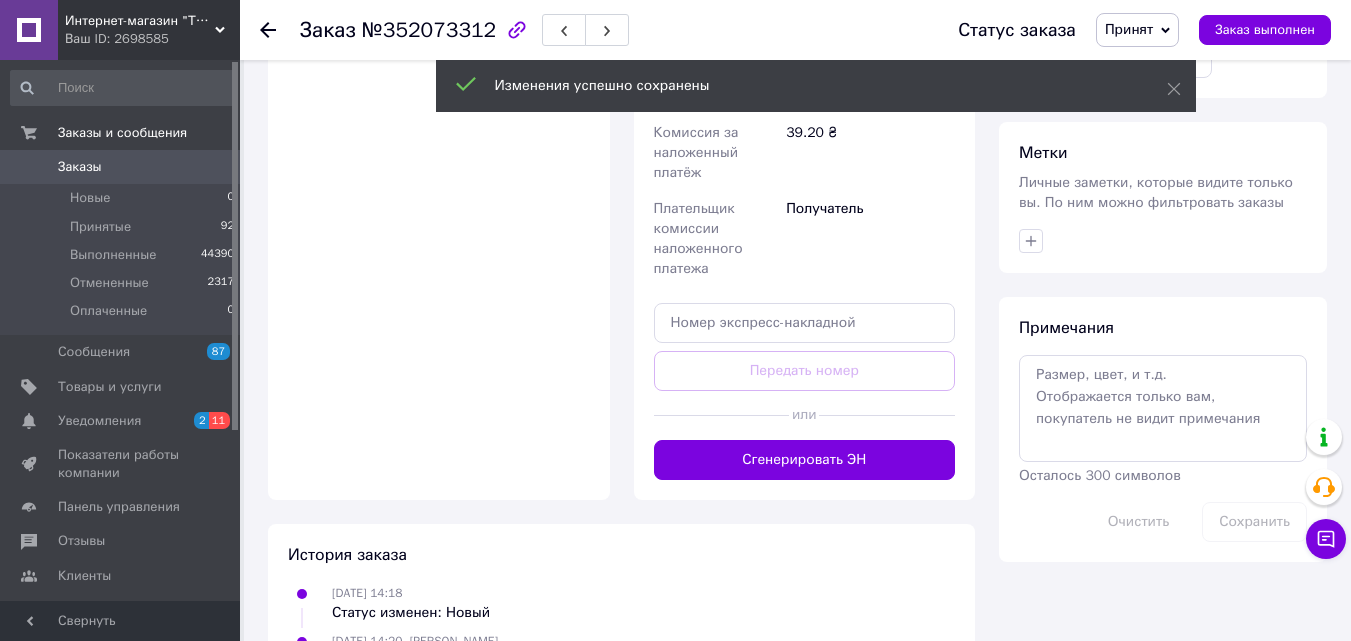 scroll, scrollTop: 800, scrollLeft: 0, axis: vertical 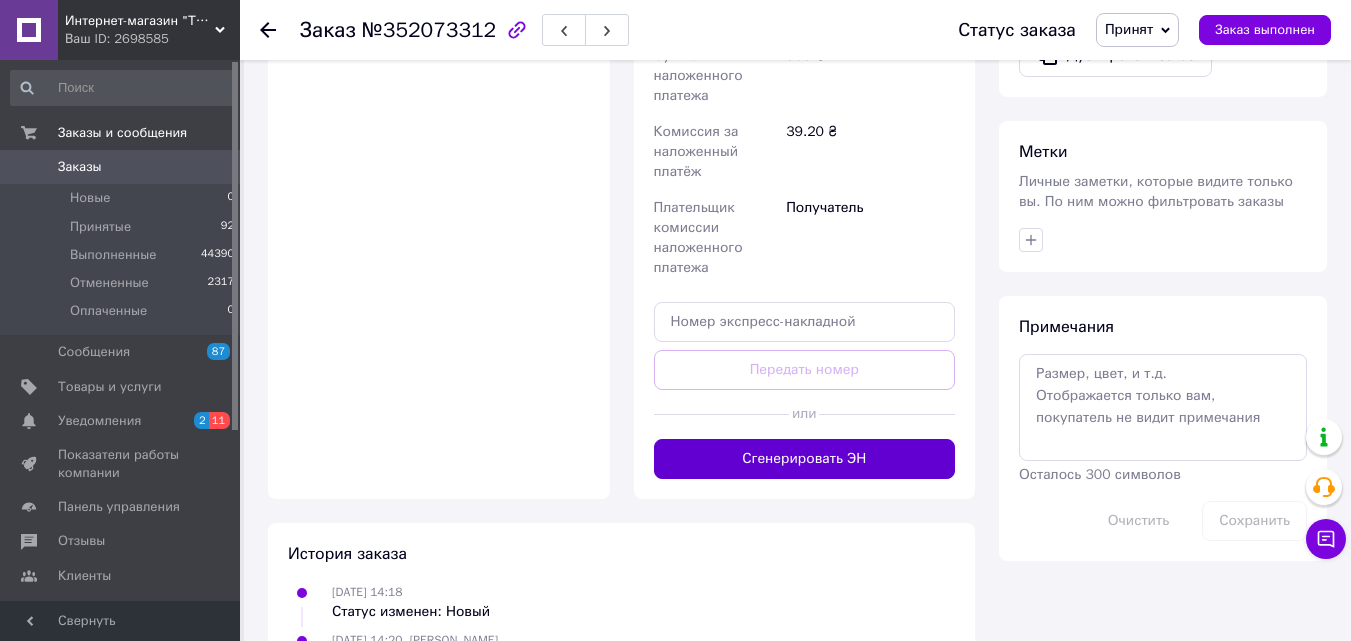 click on "Сгенерировать ЭН" at bounding box center [805, 459] 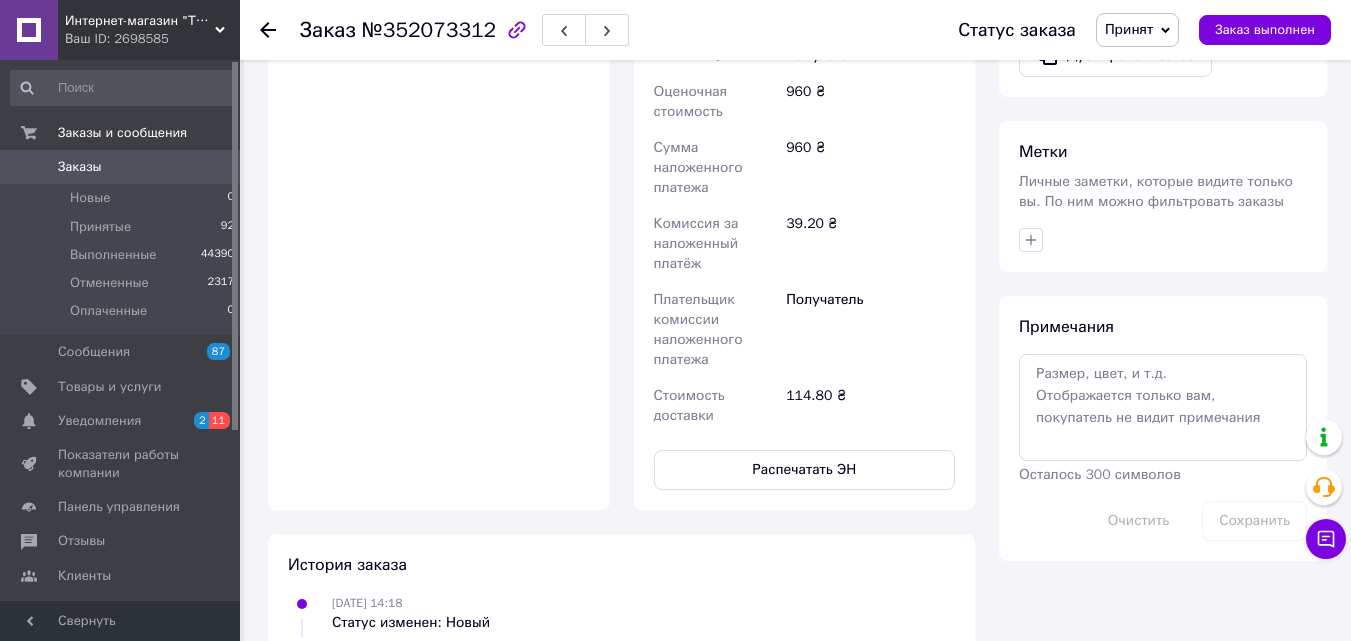 click on "Распечатать ЭН" at bounding box center (805, 470) 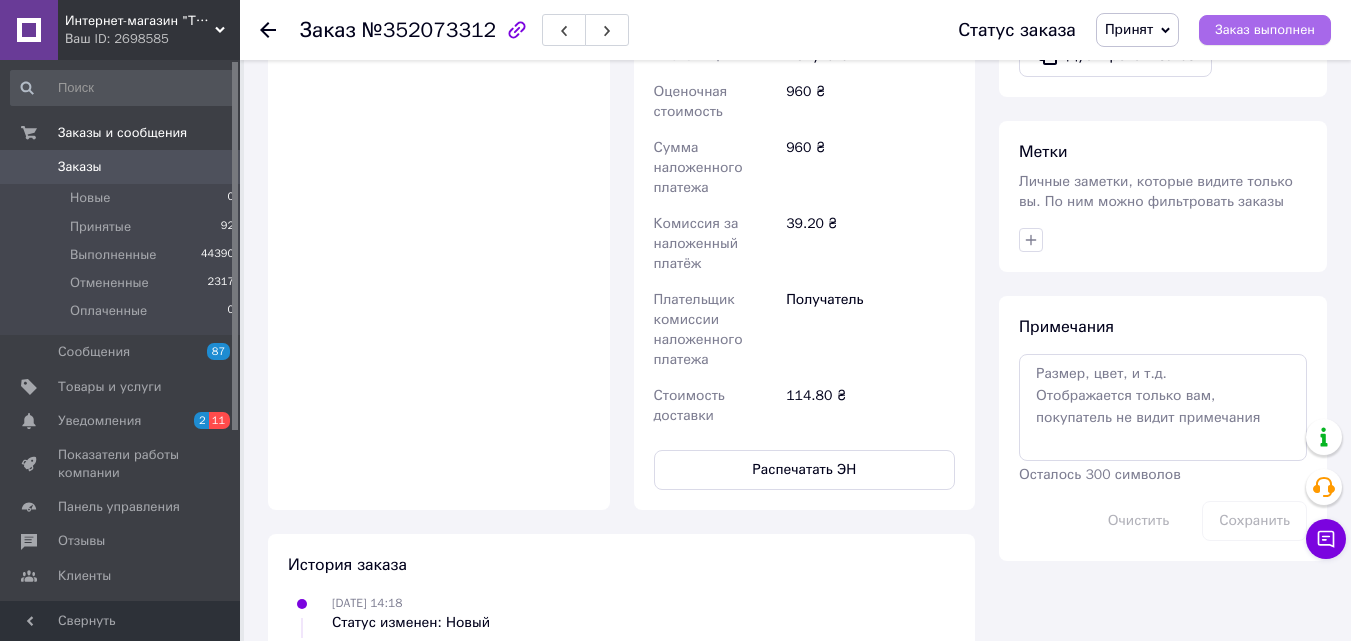 click on "Заказ выполнен" at bounding box center [1265, 30] 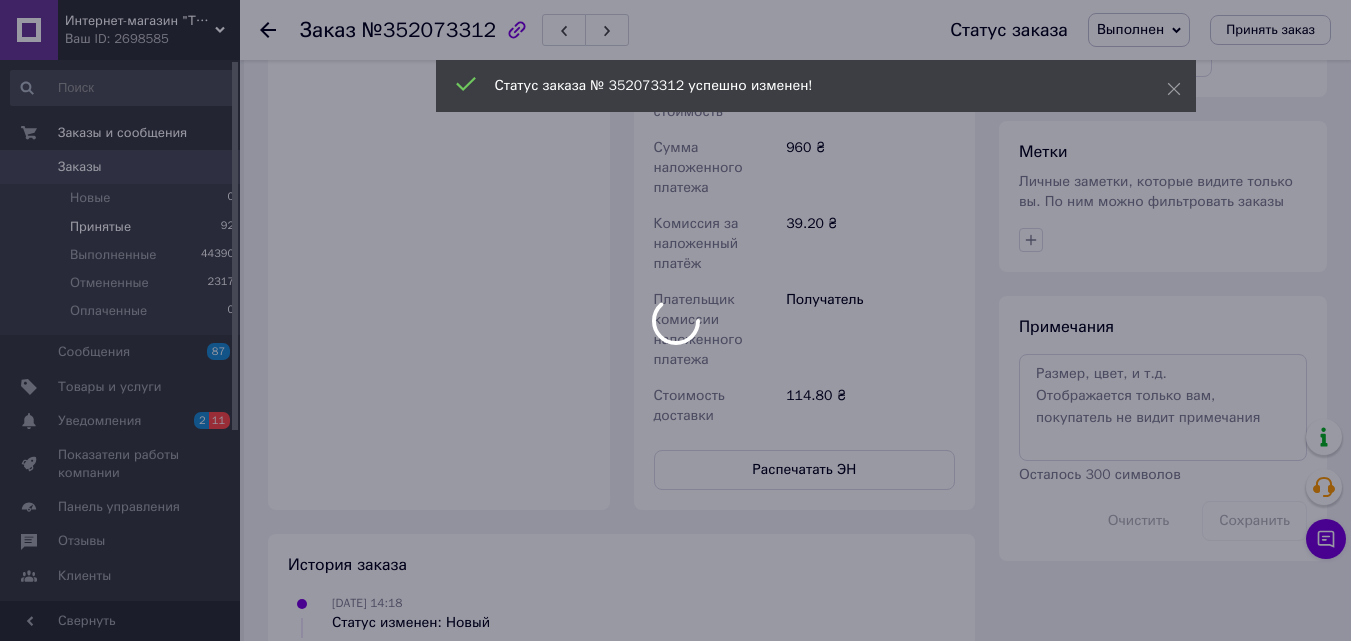 scroll, scrollTop: 764, scrollLeft: 0, axis: vertical 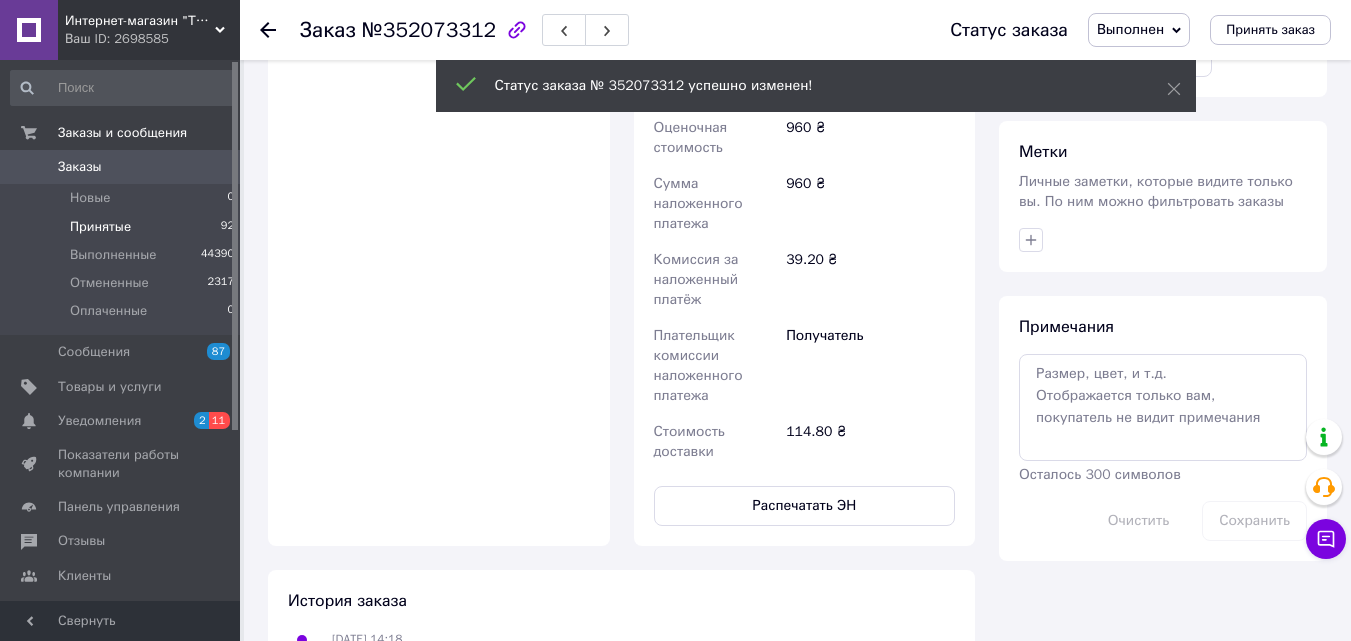 click on "Принятые" at bounding box center [100, 227] 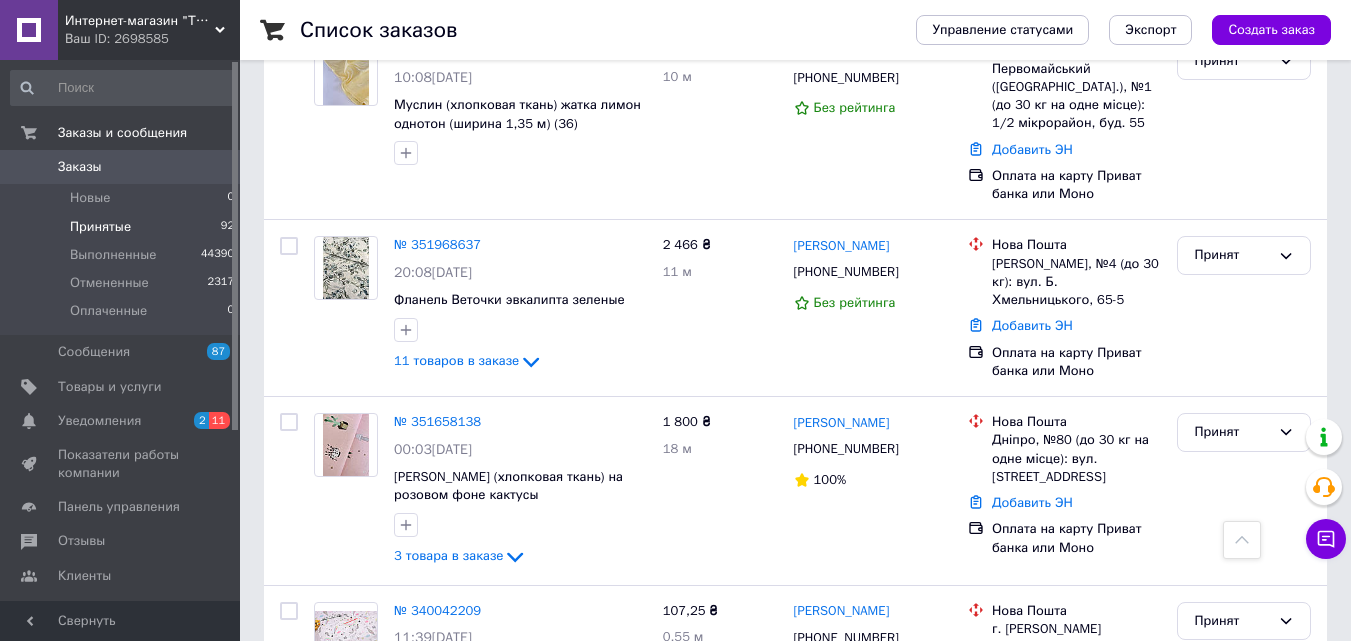 scroll, scrollTop: 1900, scrollLeft: 0, axis: vertical 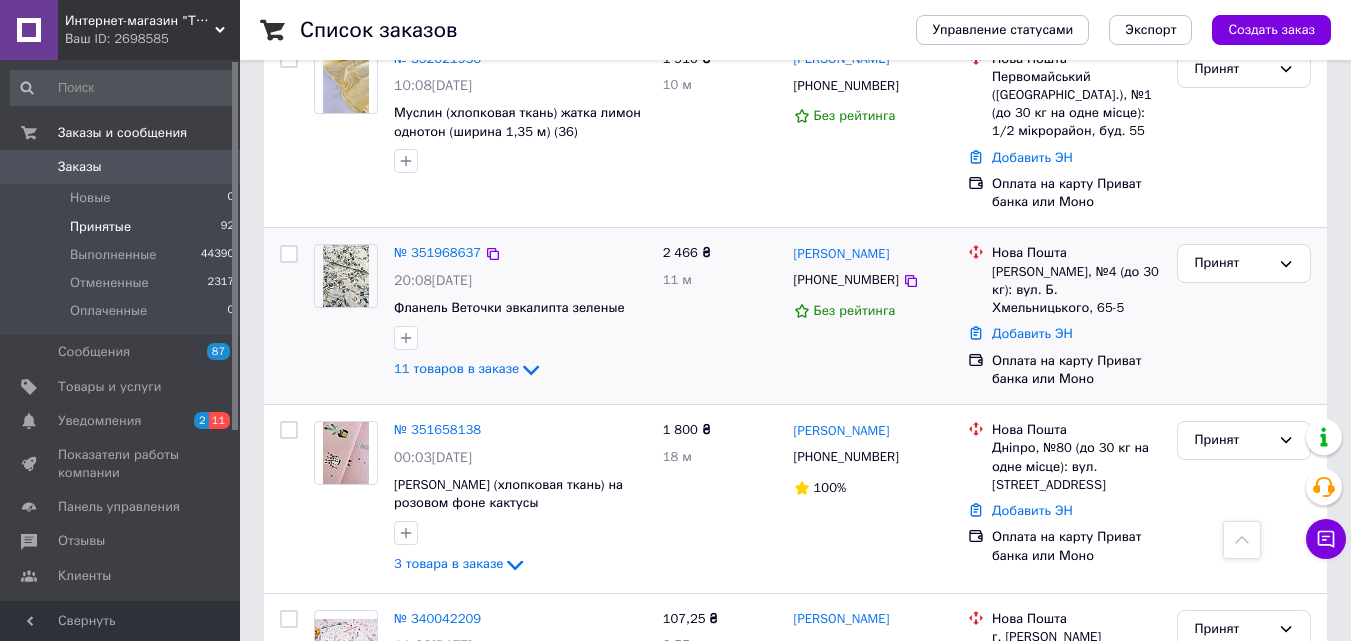 click at bounding box center [346, 276] 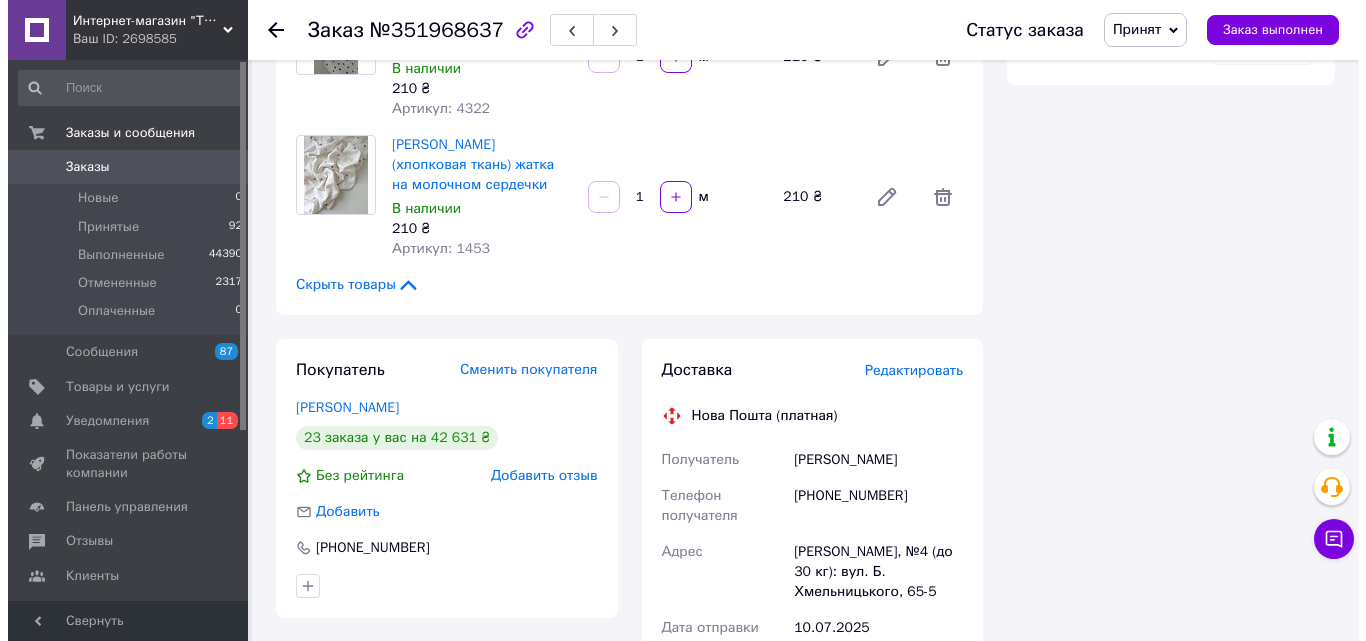 scroll, scrollTop: 1300, scrollLeft: 0, axis: vertical 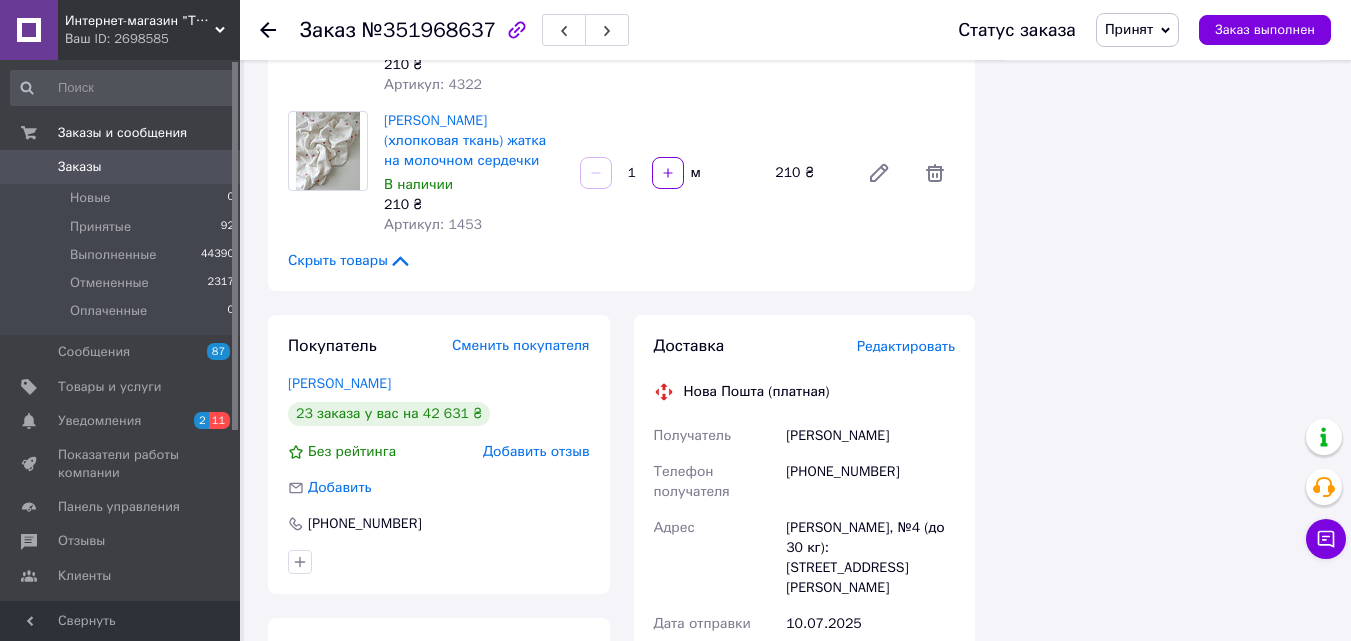click on "Редактировать" at bounding box center [906, 346] 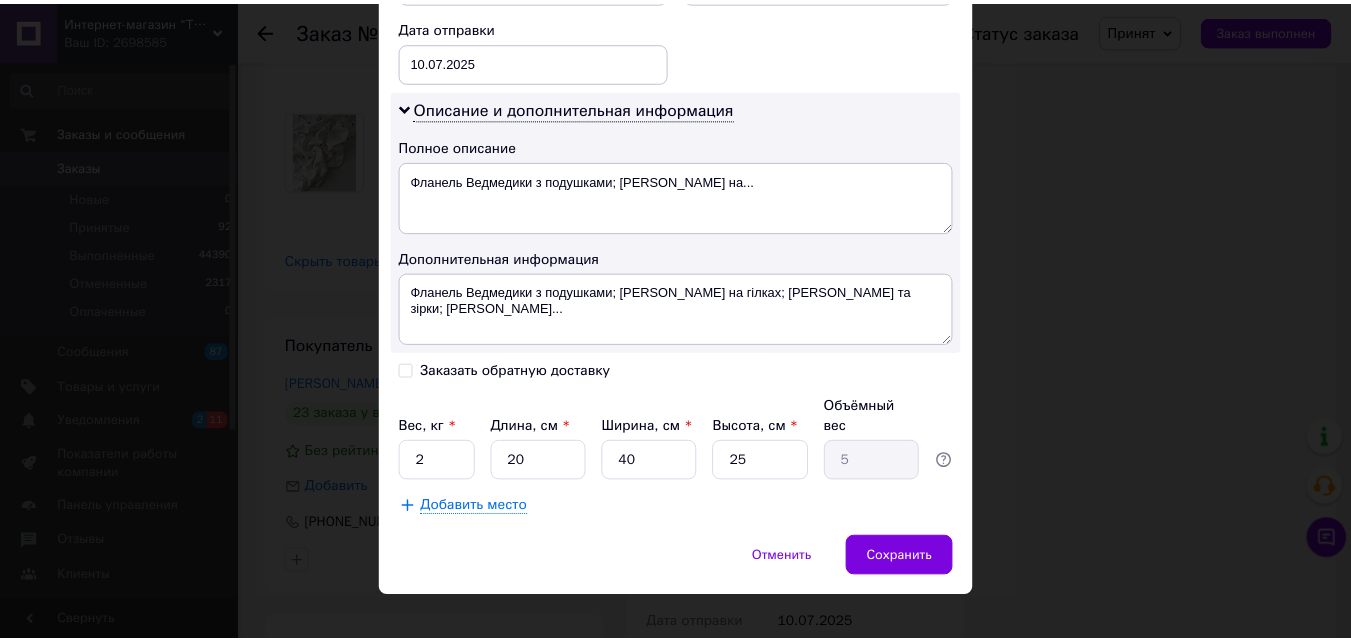 scroll, scrollTop: 947, scrollLeft: 0, axis: vertical 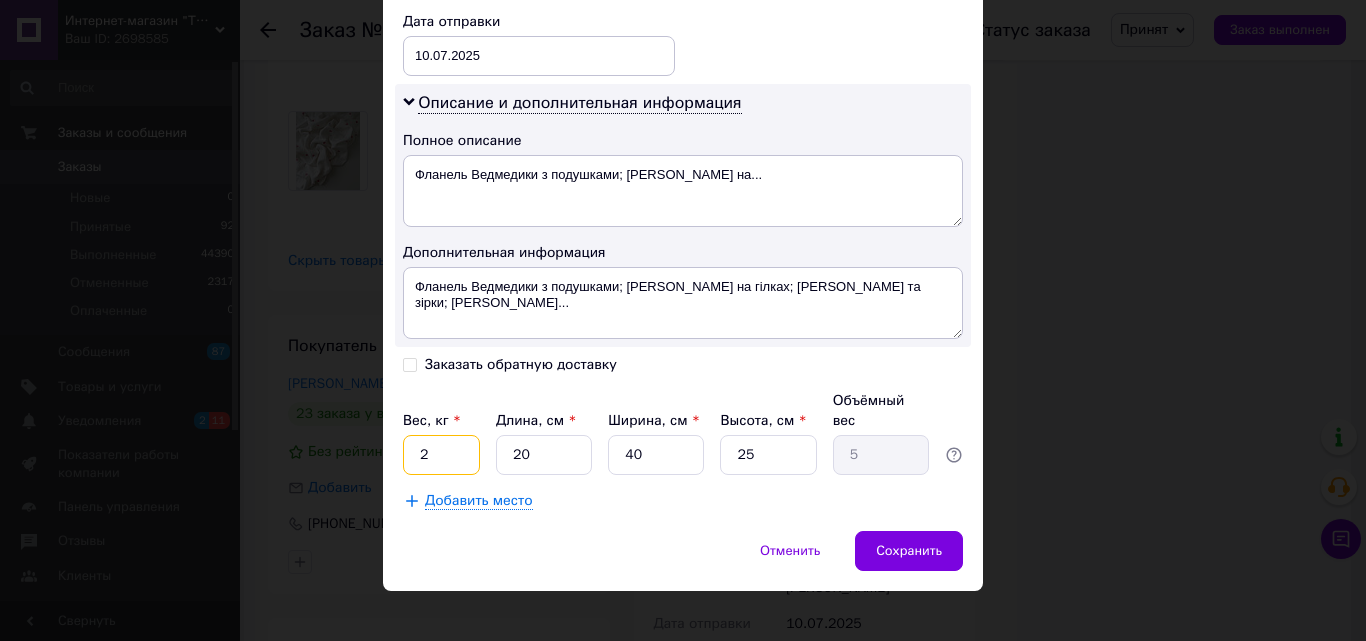 click on "2" at bounding box center [441, 455] 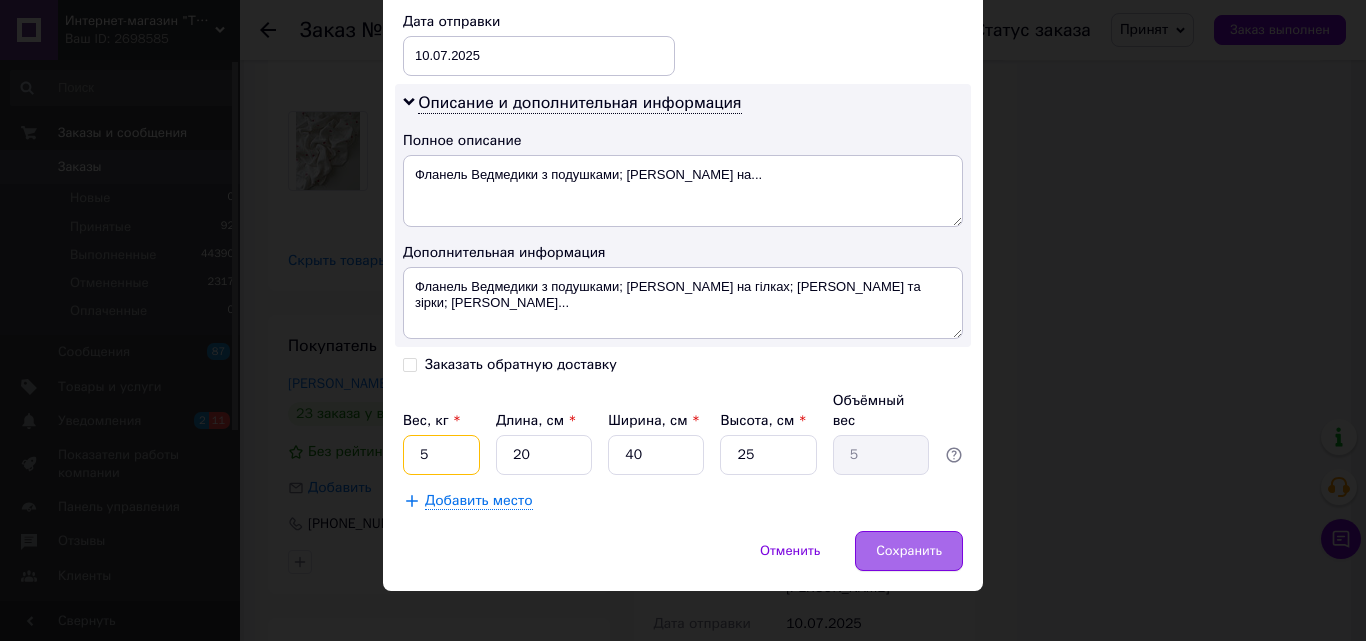 type on "5" 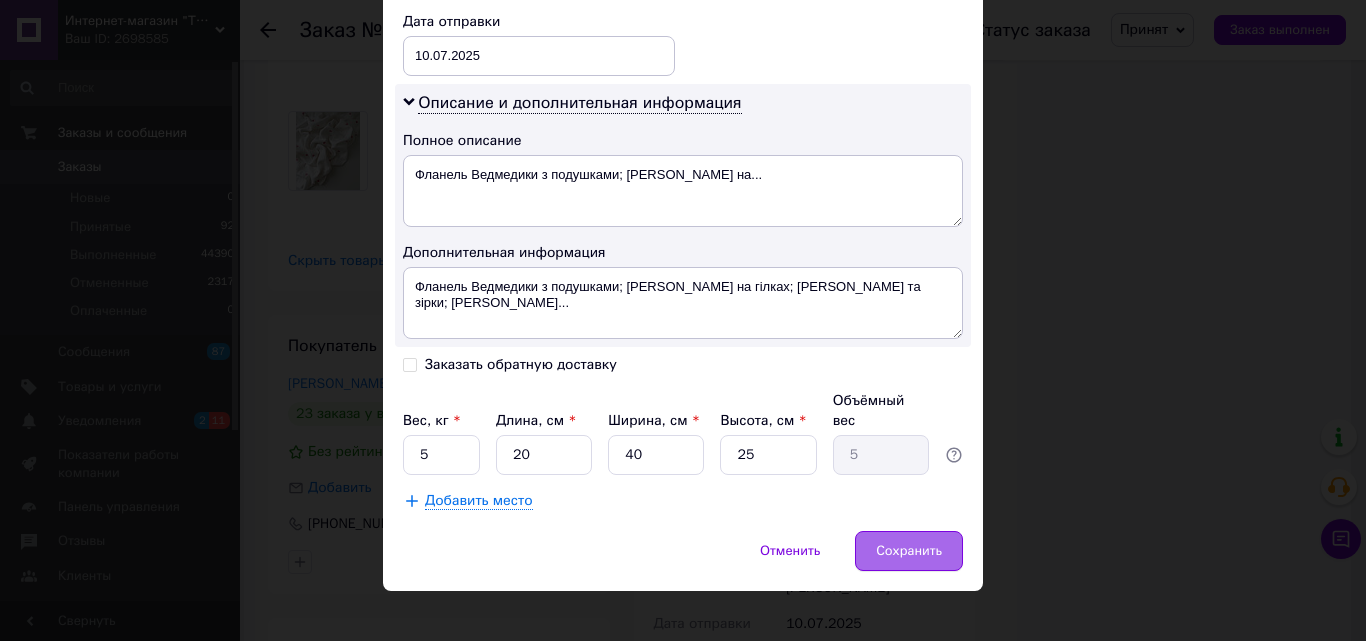 click on "Сохранить" at bounding box center [909, 551] 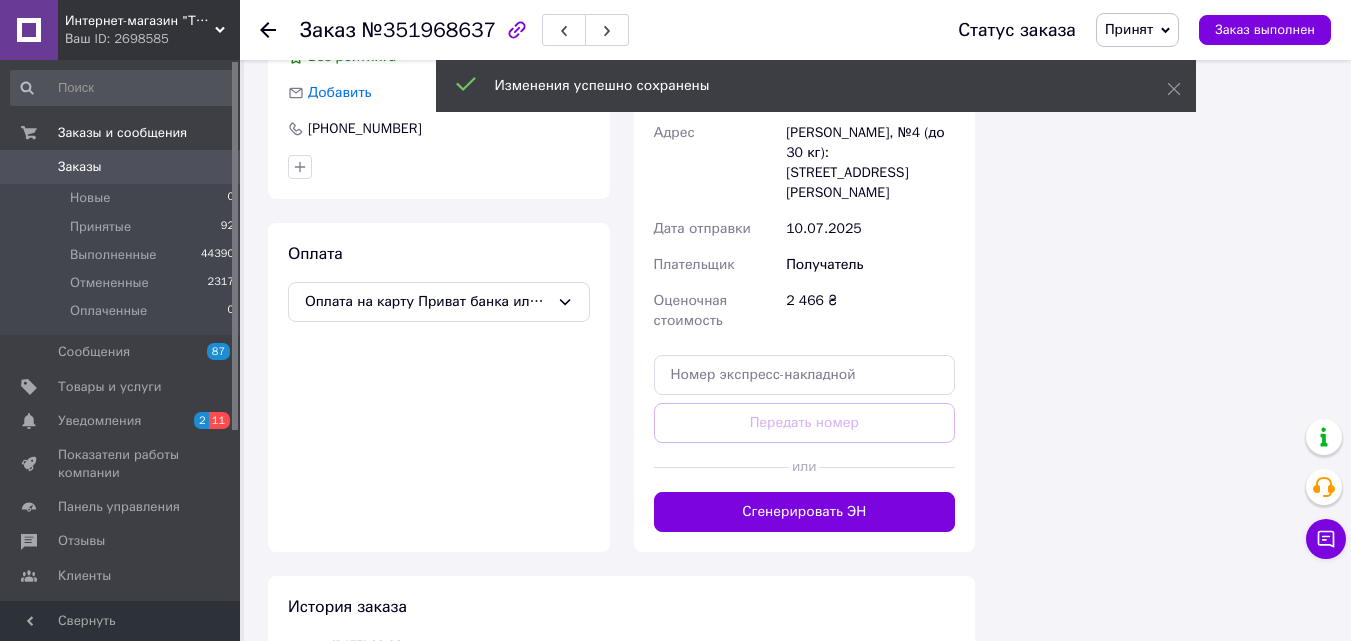 scroll, scrollTop: 1700, scrollLeft: 0, axis: vertical 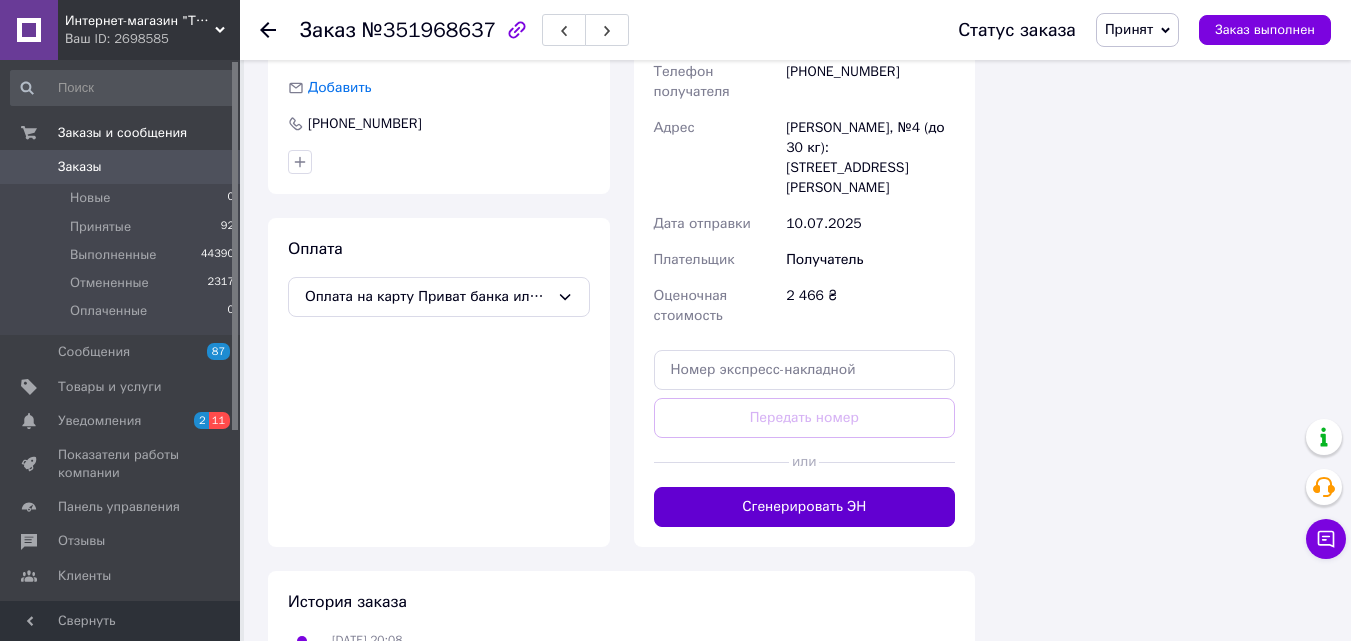 click on "Сгенерировать ЭН" at bounding box center (805, 507) 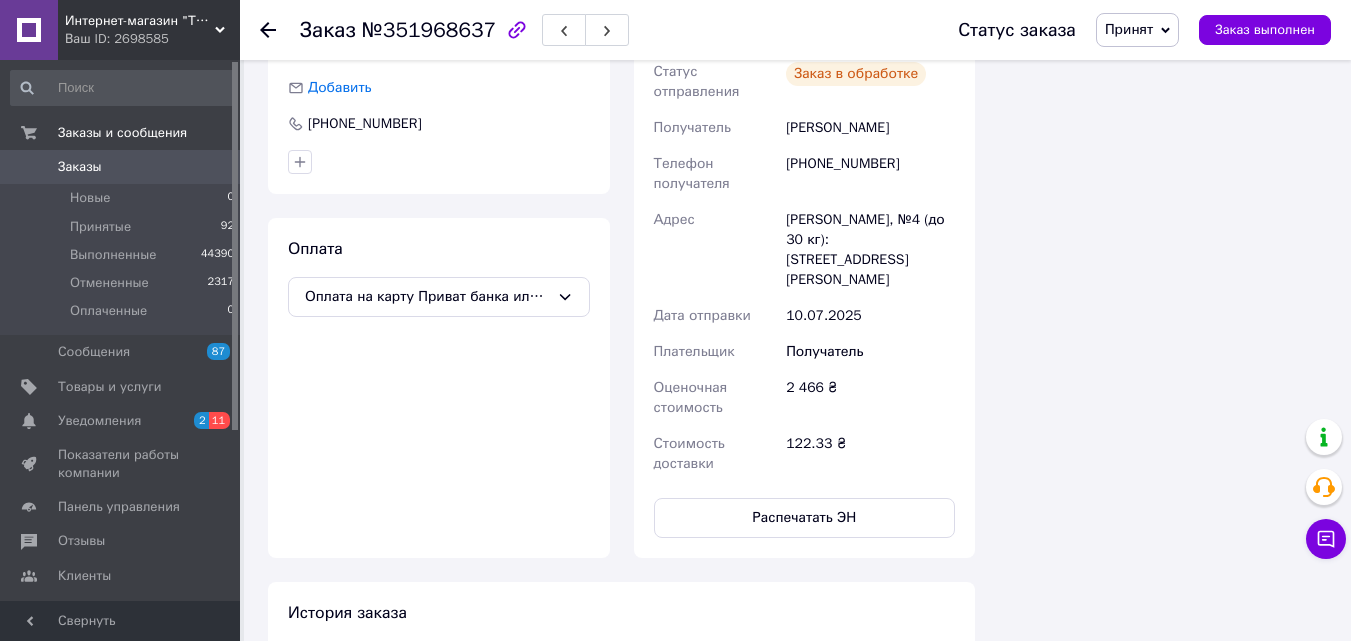 click on "Распечатать ЭН" at bounding box center [805, 518] 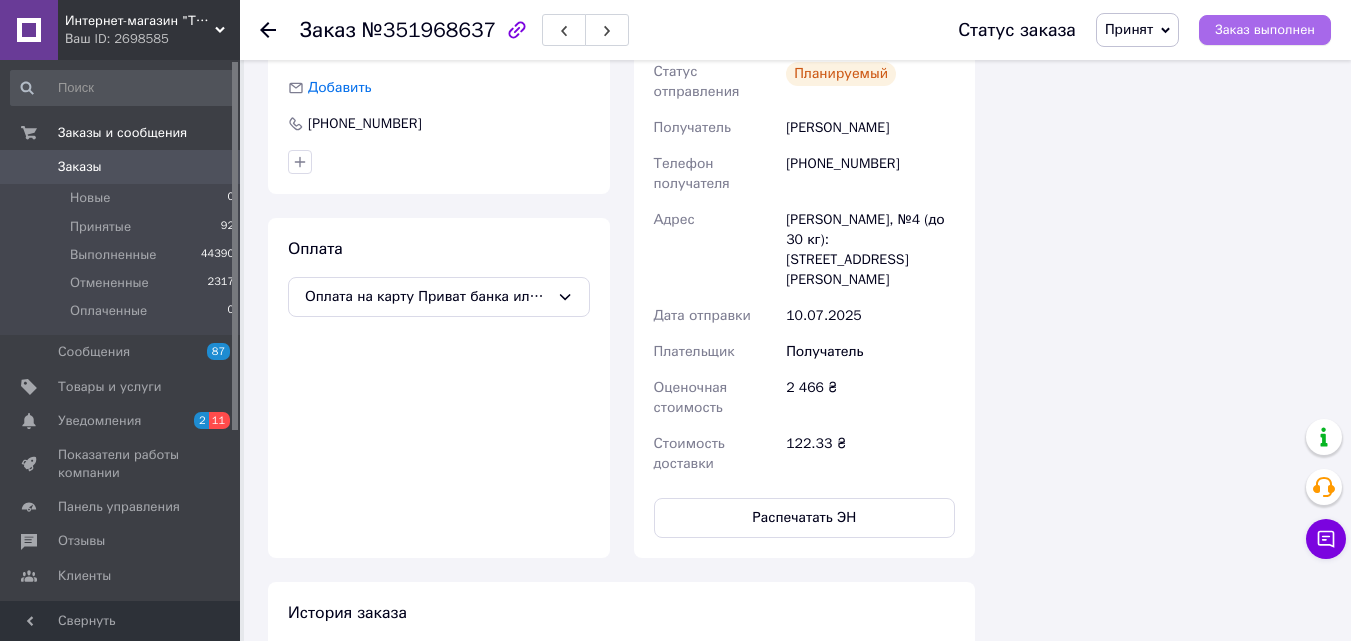 click on "Заказ выполнен" at bounding box center (1265, 30) 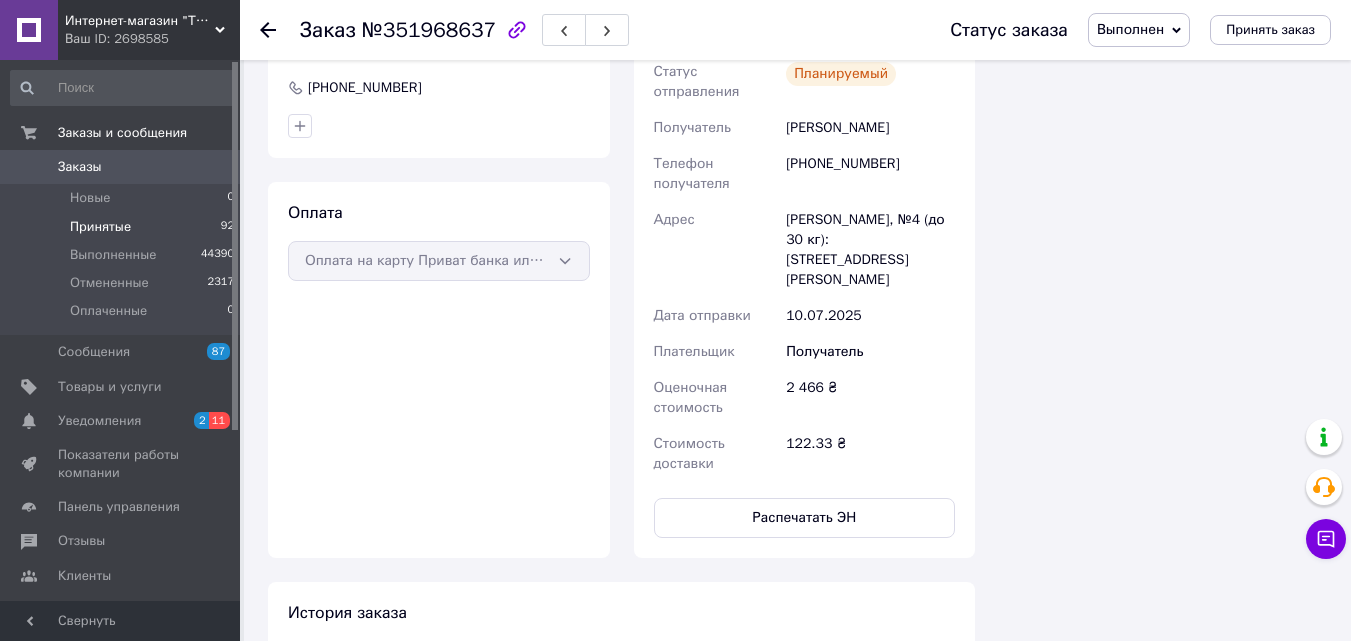 click on "Принятые" at bounding box center (100, 227) 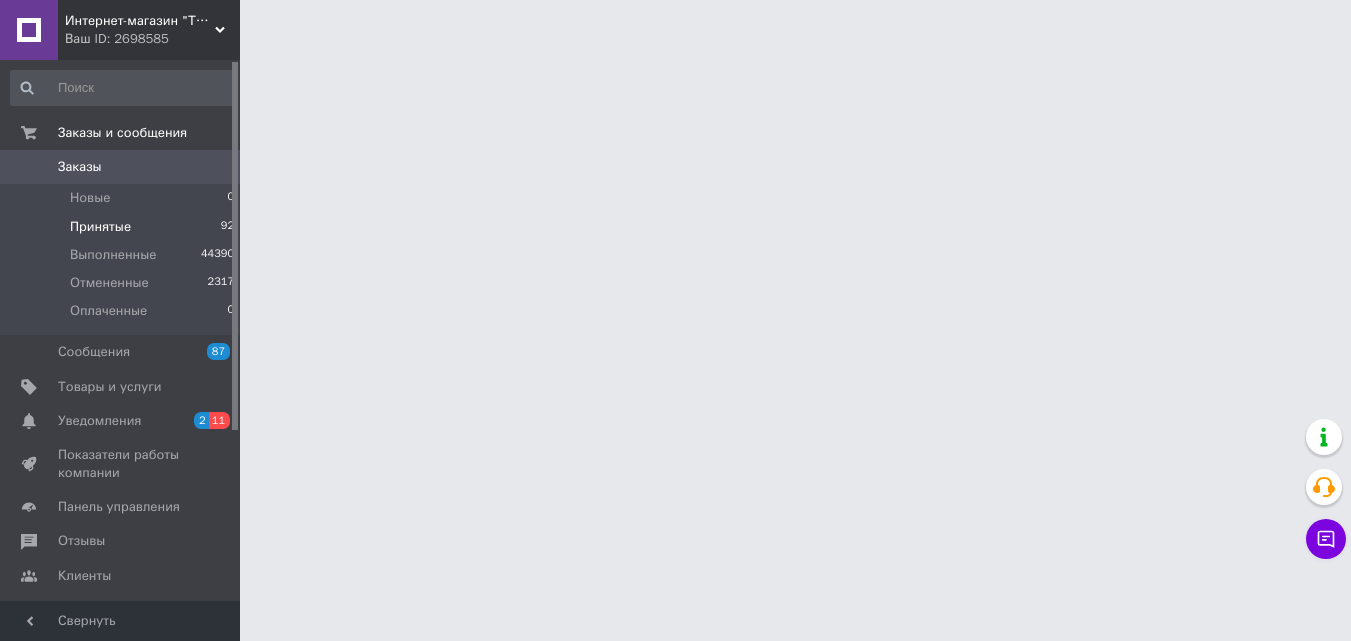 scroll, scrollTop: 0, scrollLeft: 0, axis: both 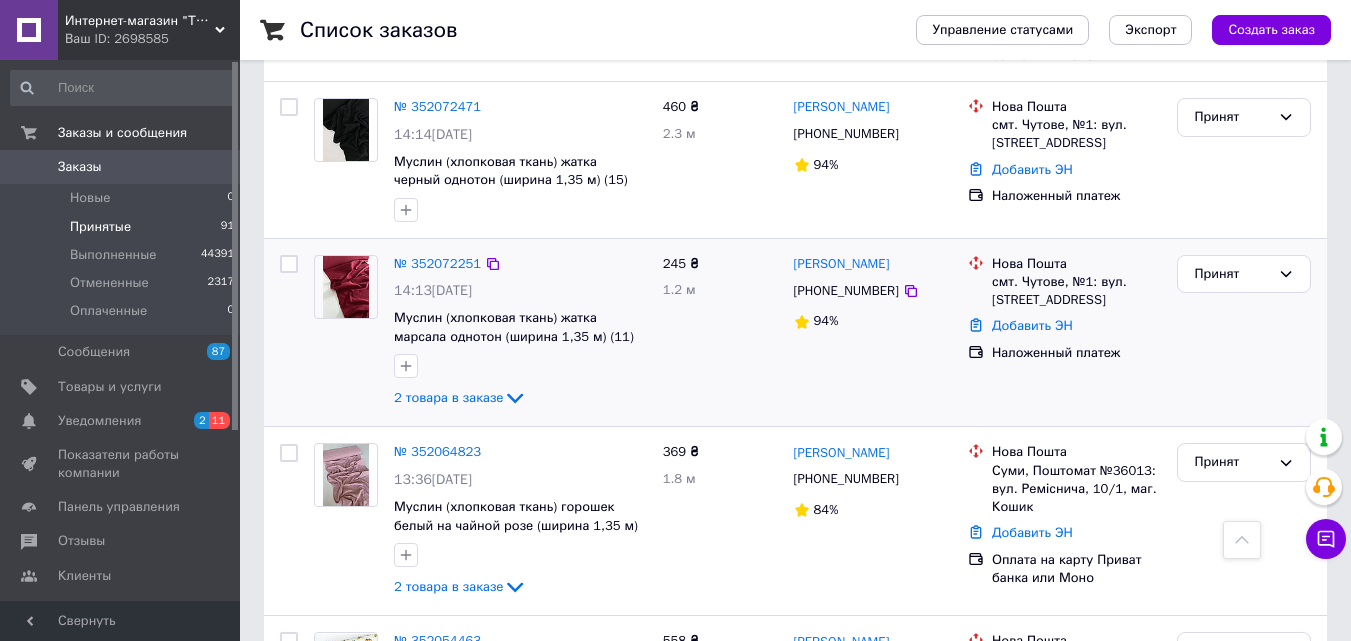 click at bounding box center [346, 287] 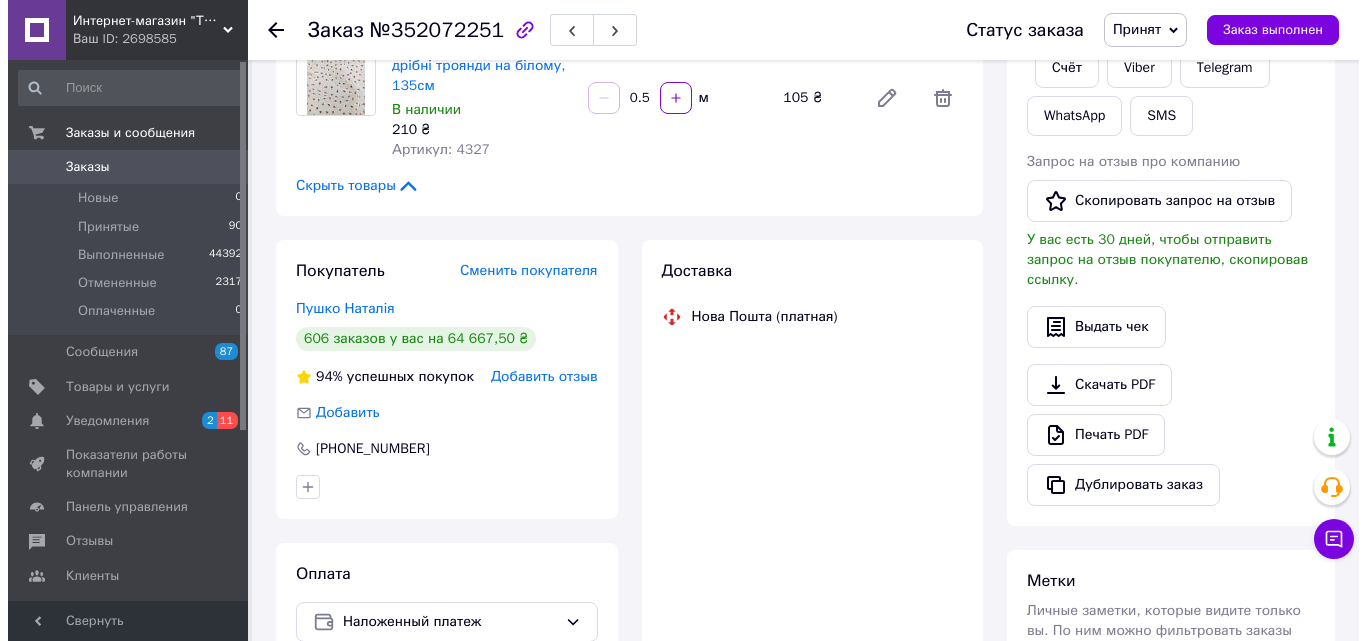 scroll, scrollTop: 400, scrollLeft: 0, axis: vertical 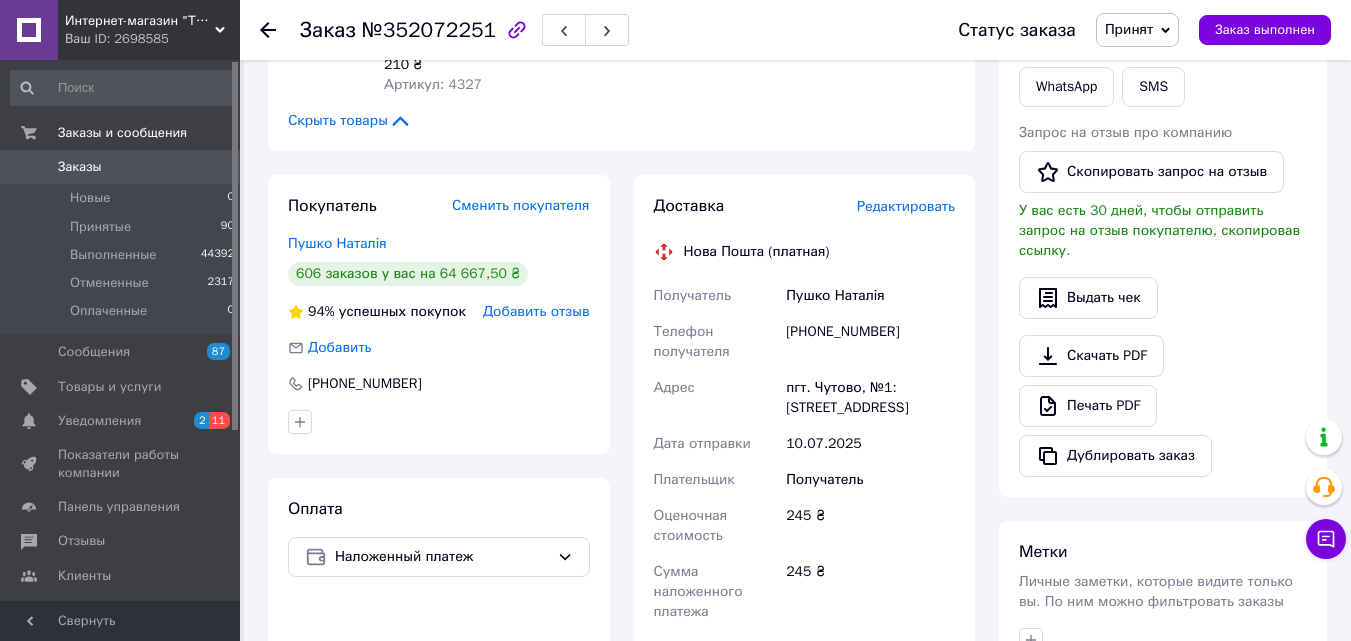 click on "Редактировать" at bounding box center (906, 206) 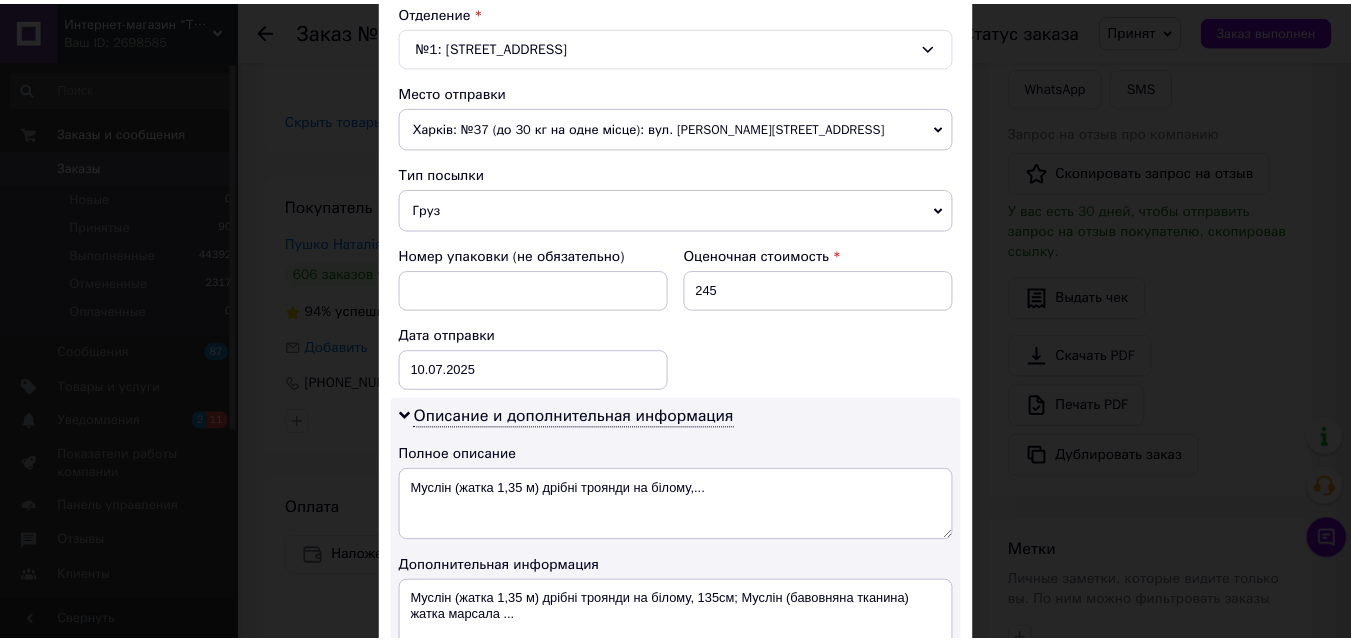 scroll, scrollTop: 1100, scrollLeft: 0, axis: vertical 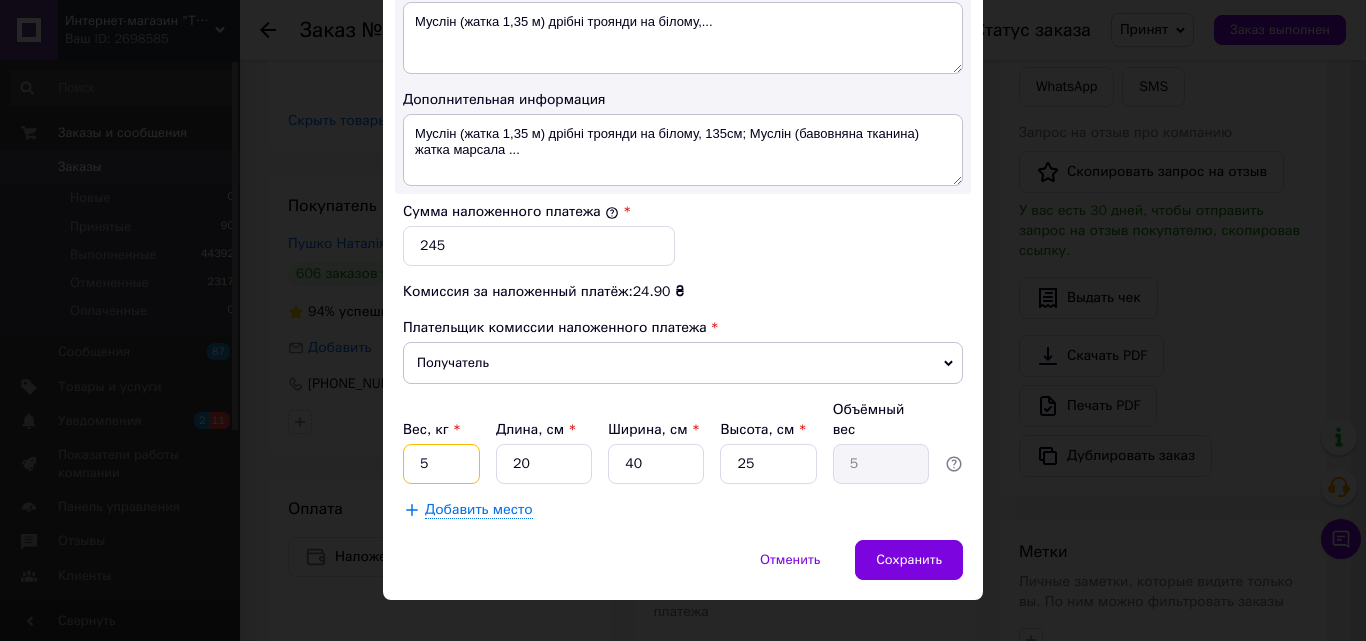 click on "5" at bounding box center [441, 464] 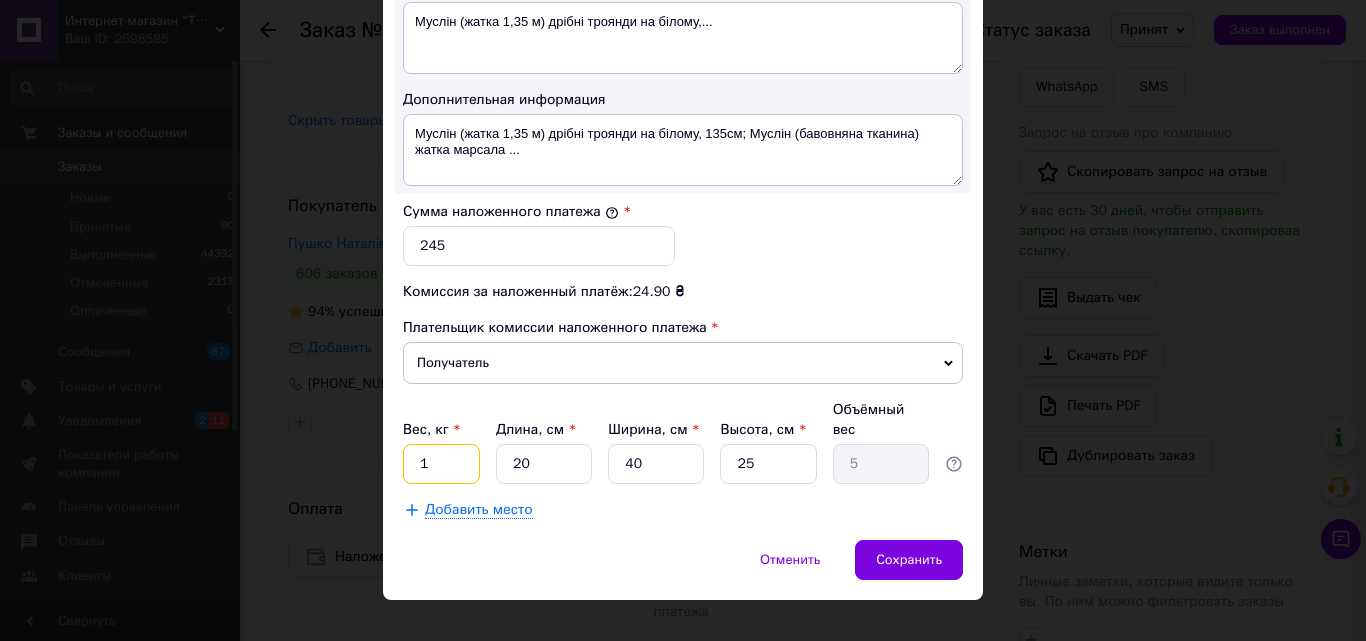 type on "1" 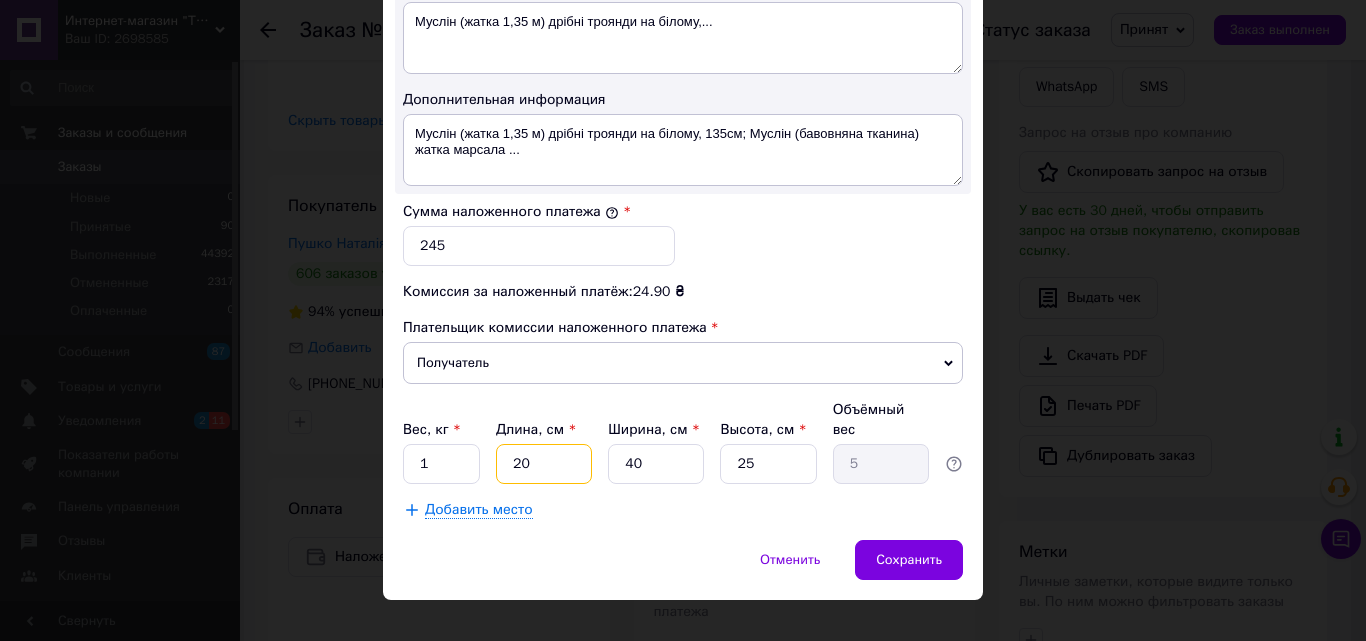 type on "210" 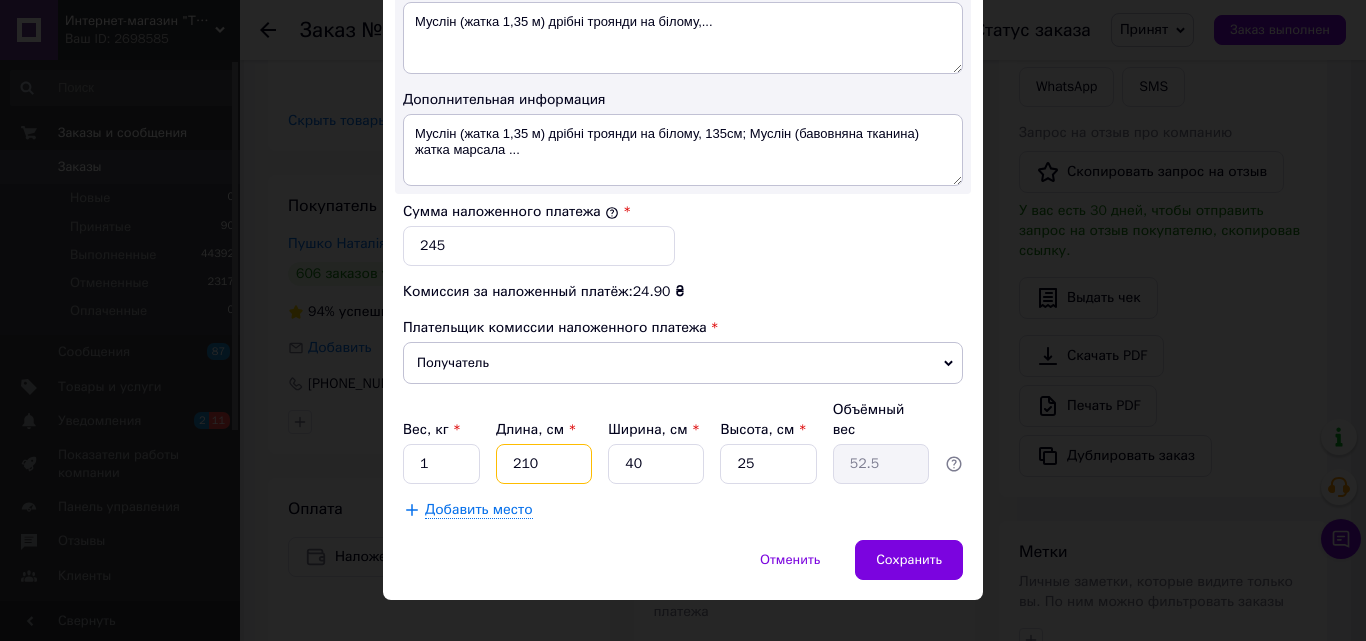 drag, startPoint x: 515, startPoint y: 441, endPoint x: 466, endPoint y: 446, distance: 49.25444 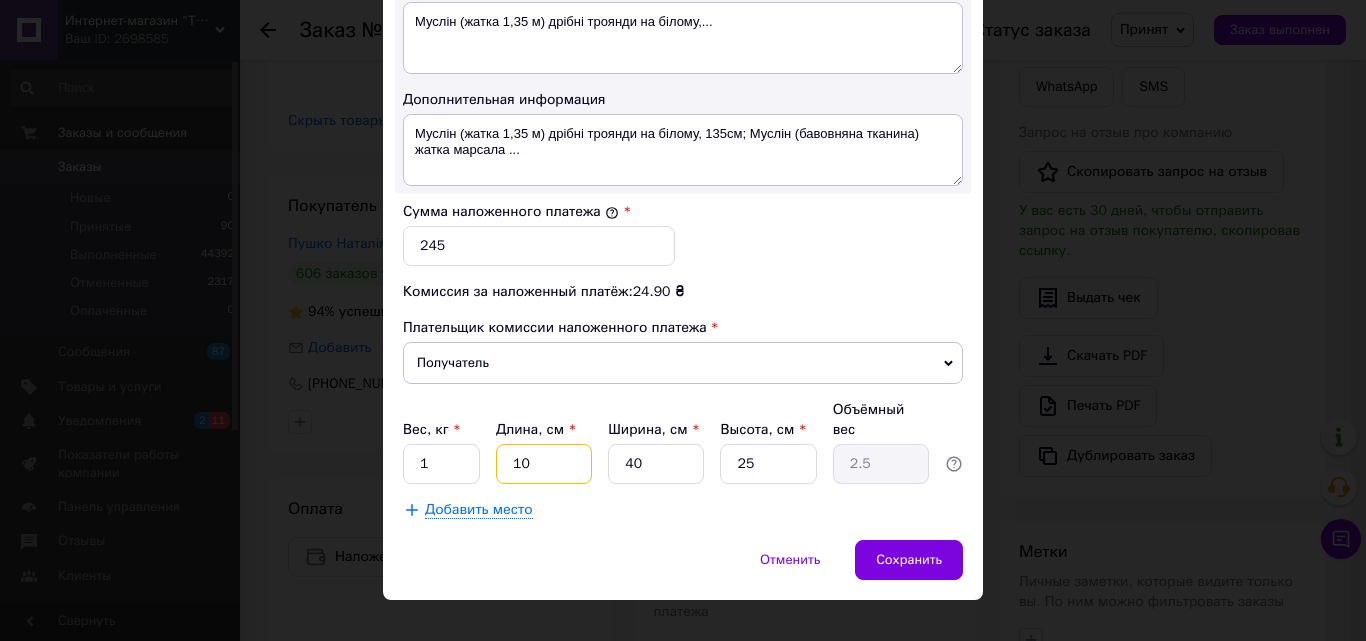 drag, startPoint x: 527, startPoint y: 443, endPoint x: 474, endPoint y: 448, distance: 53.235325 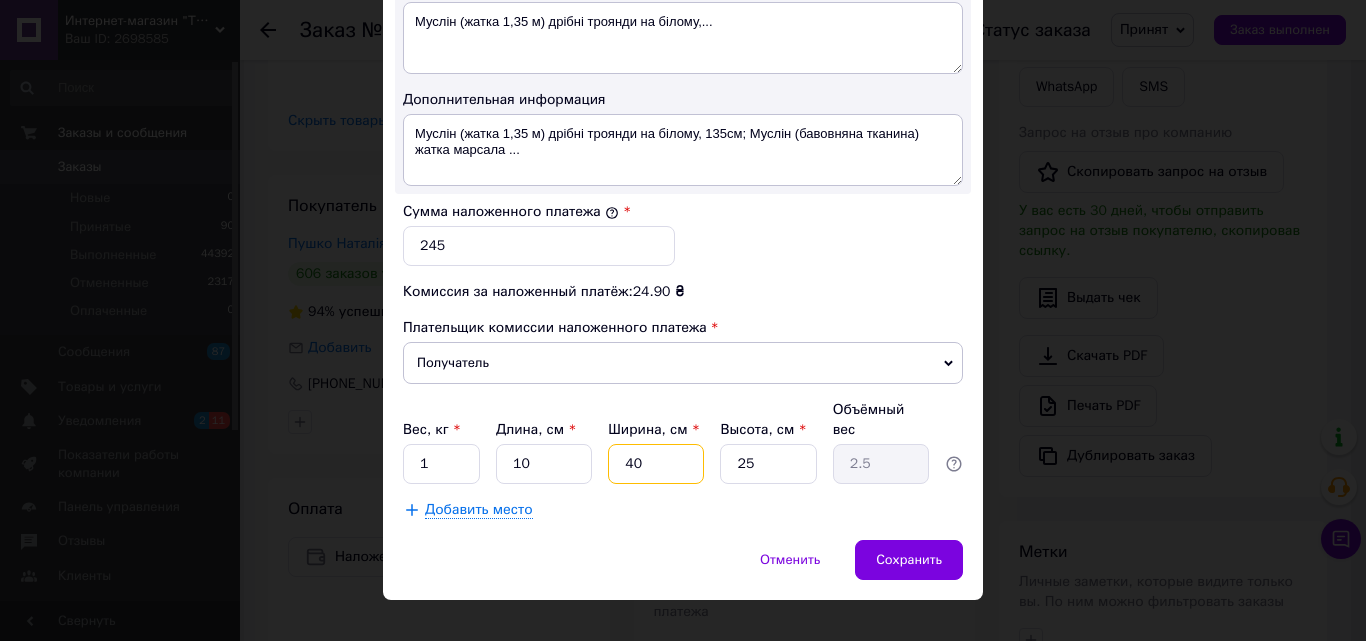 type on "10" 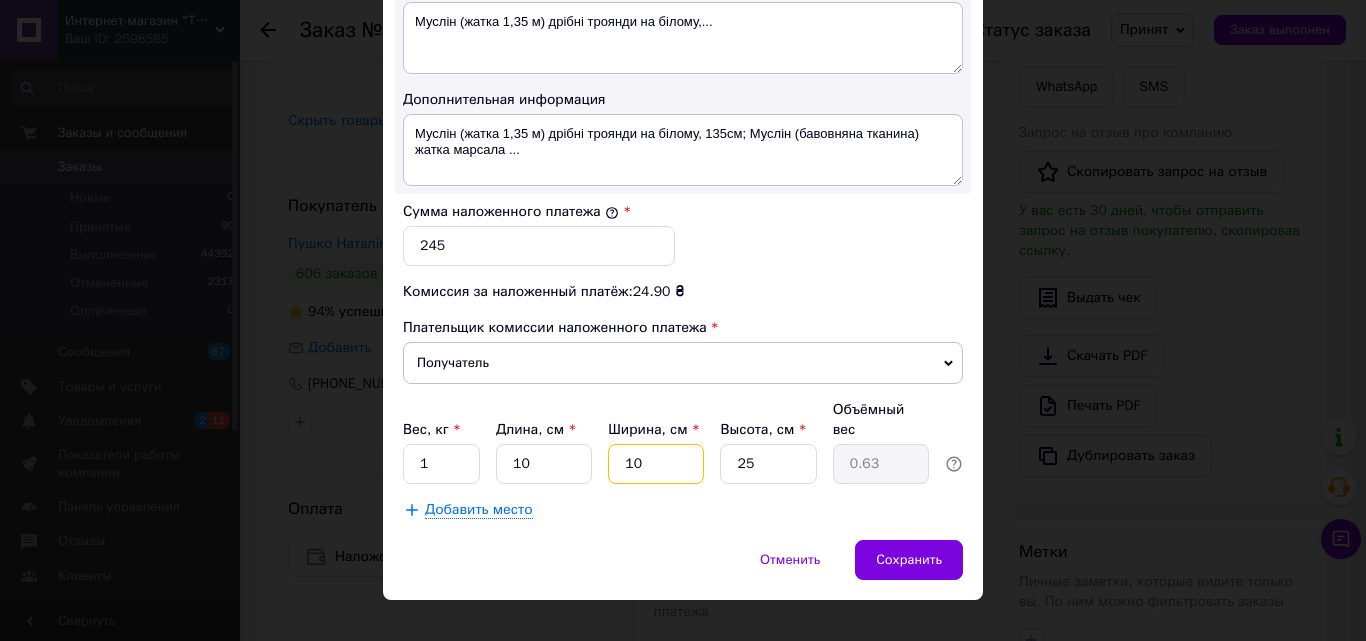 drag, startPoint x: 631, startPoint y: 444, endPoint x: 543, endPoint y: 452, distance: 88.362885 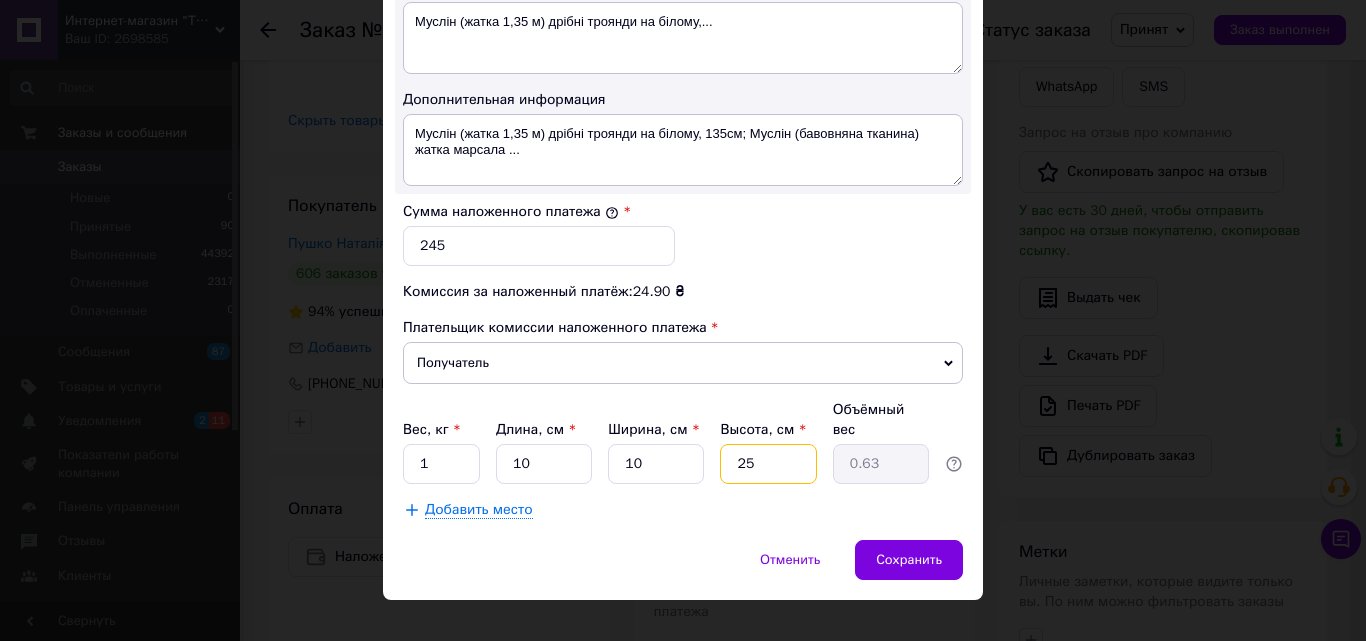 type on "1" 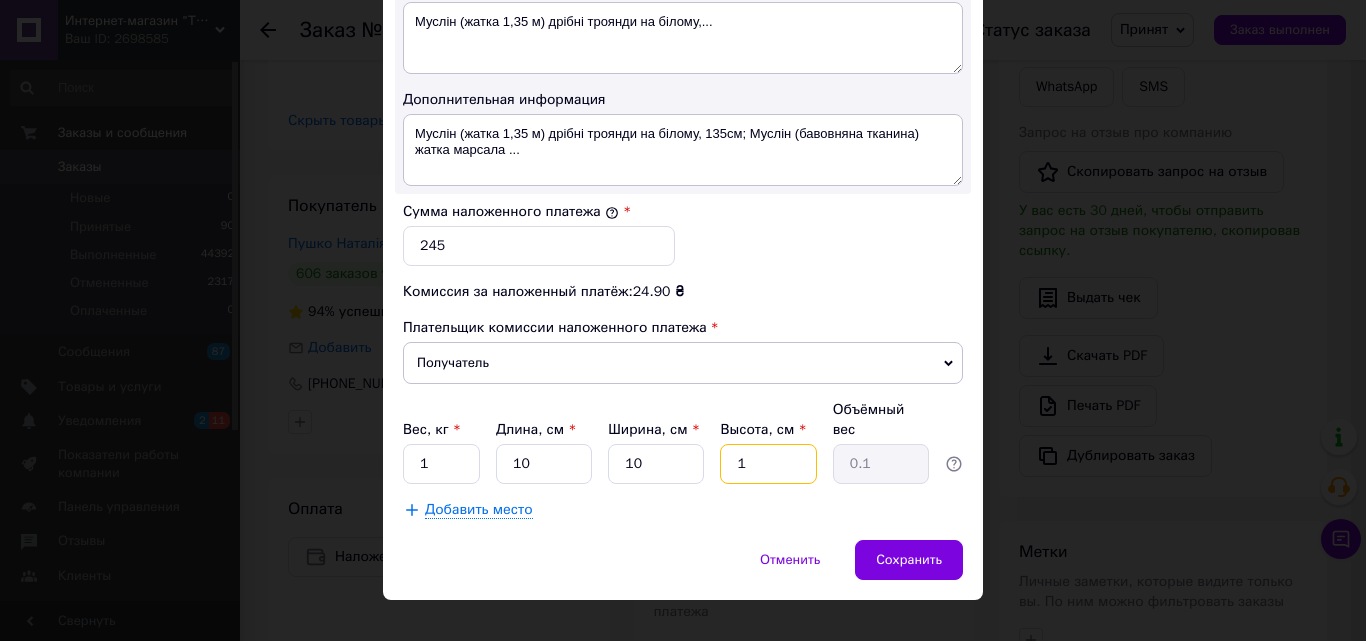 drag, startPoint x: 749, startPoint y: 441, endPoint x: 683, endPoint y: 452, distance: 66.910385 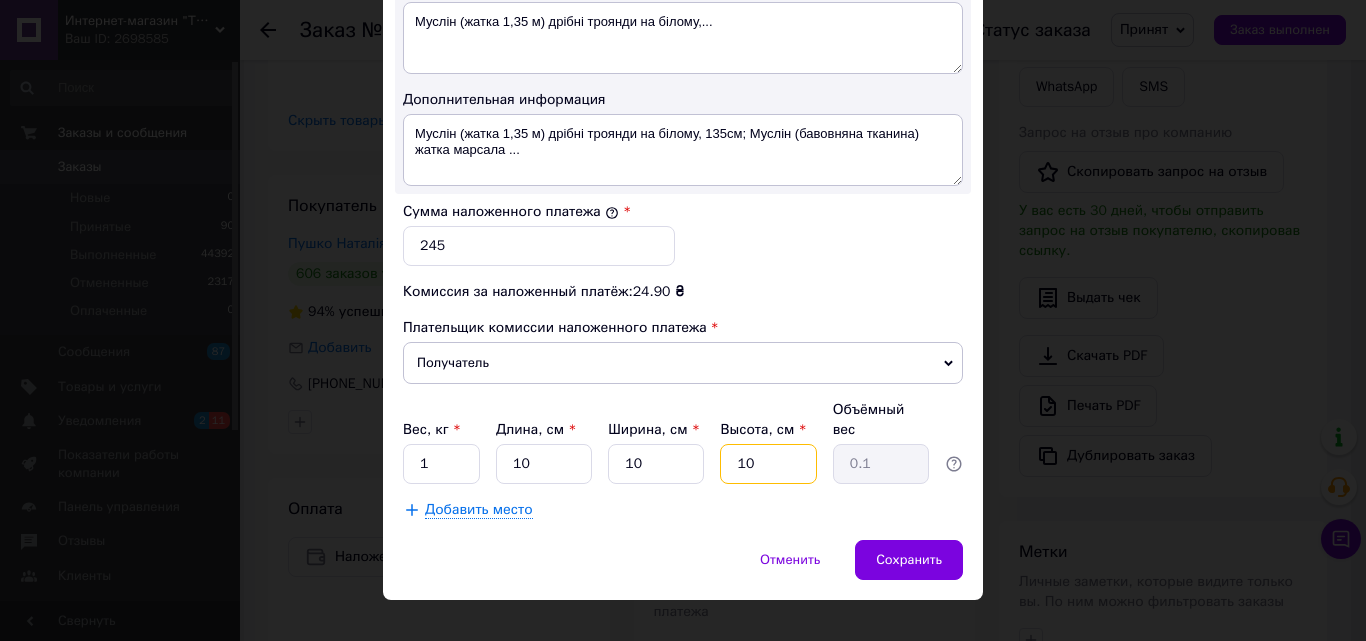 type on "0.25" 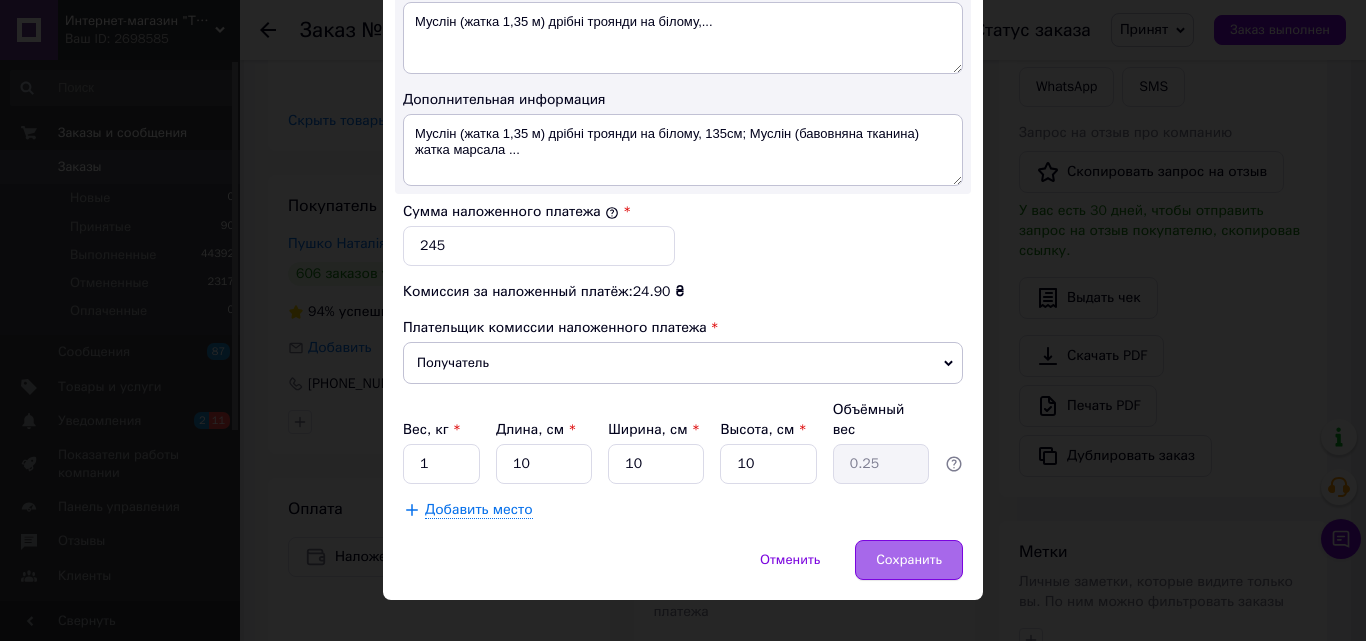 click on "Сохранить" at bounding box center [909, 560] 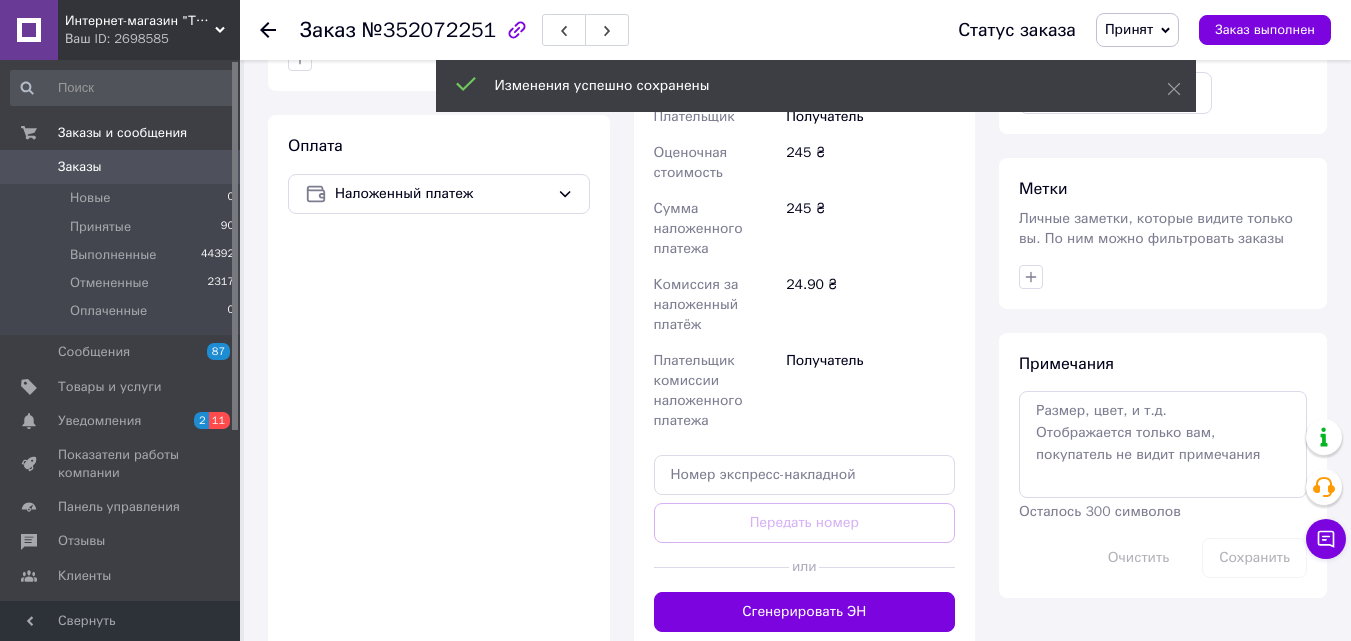 scroll, scrollTop: 800, scrollLeft: 0, axis: vertical 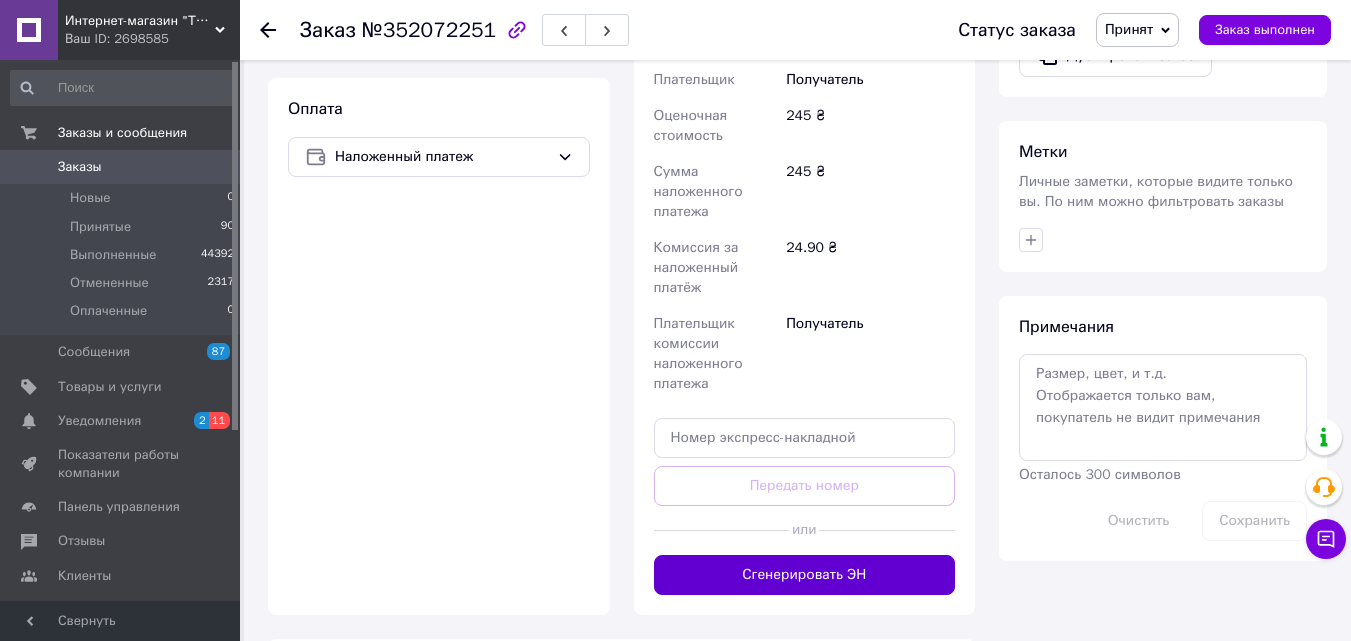 click on "Сгенерировать ЭН" at bounding box center (805, 575) 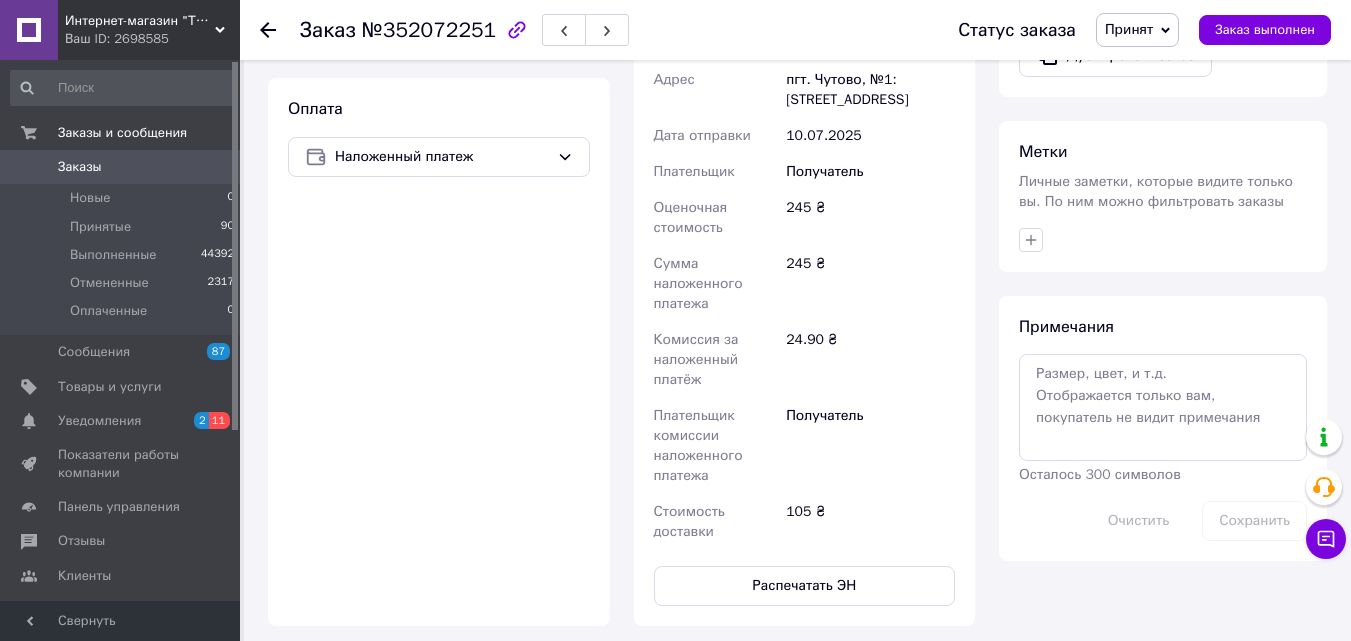 click on "Распечатать ЭН" at bounding box center [805, 586] 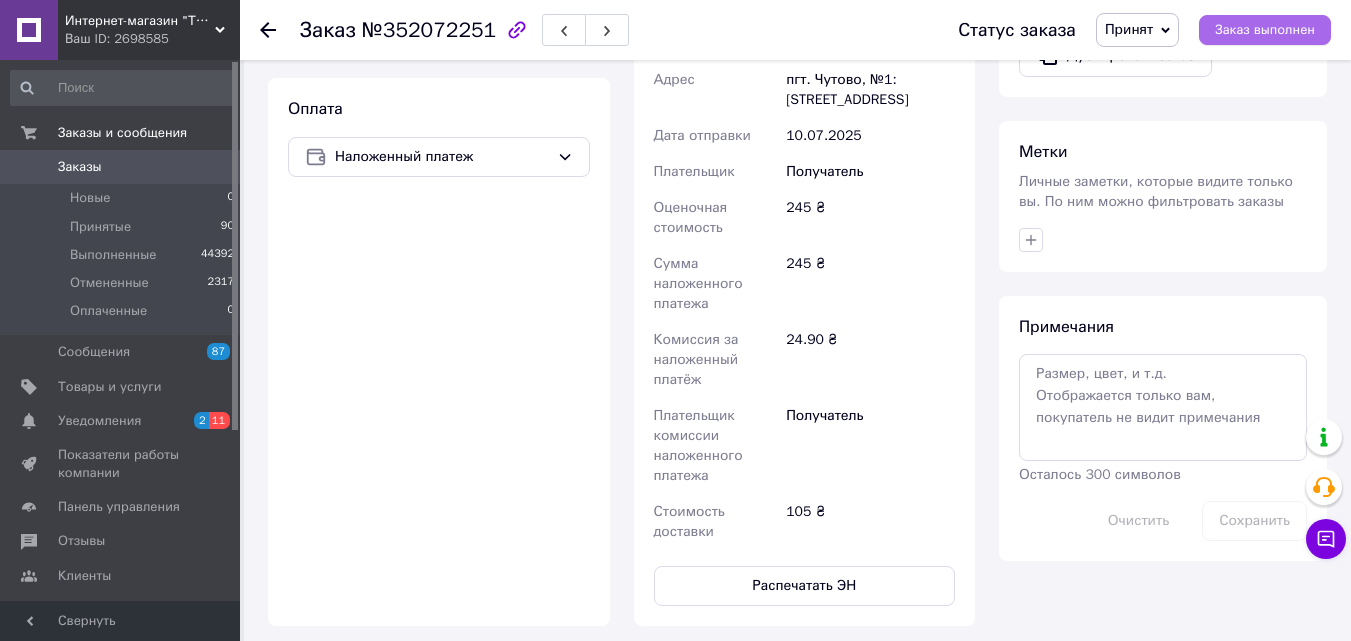 click on "Заказ выполнен" at bounding box center [1265, 30] 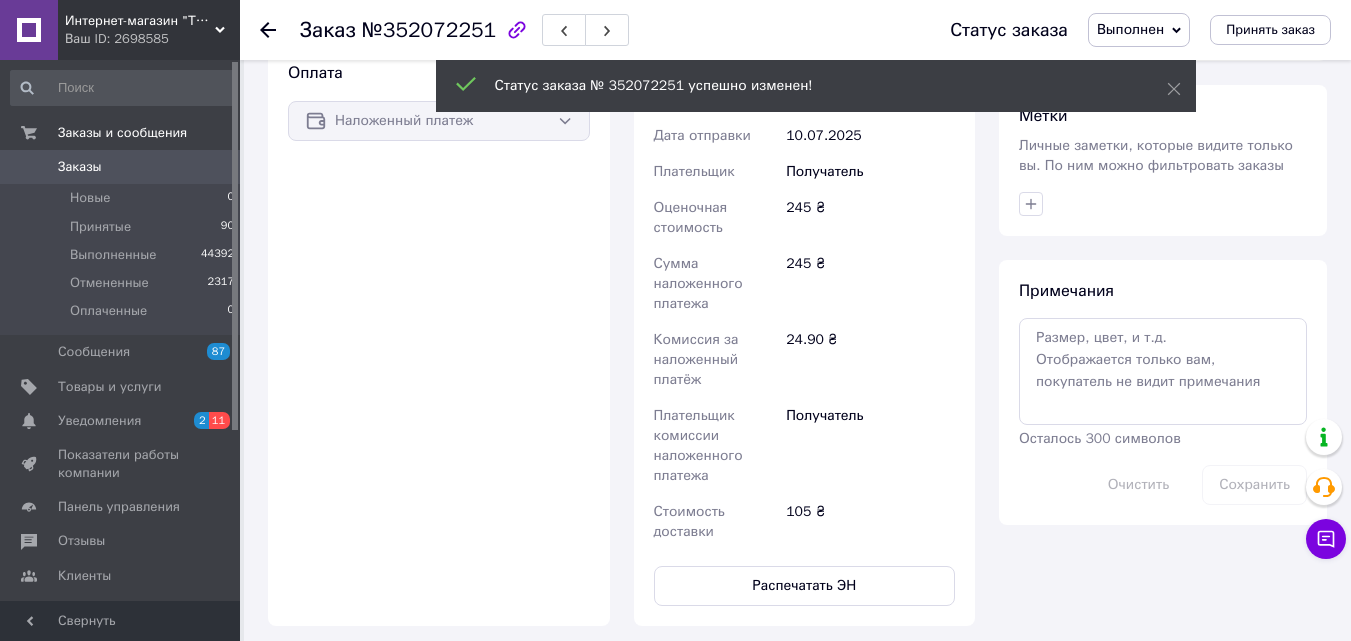 scroll, scrollTop: 764, scrollLeft: 0, axis: vertical 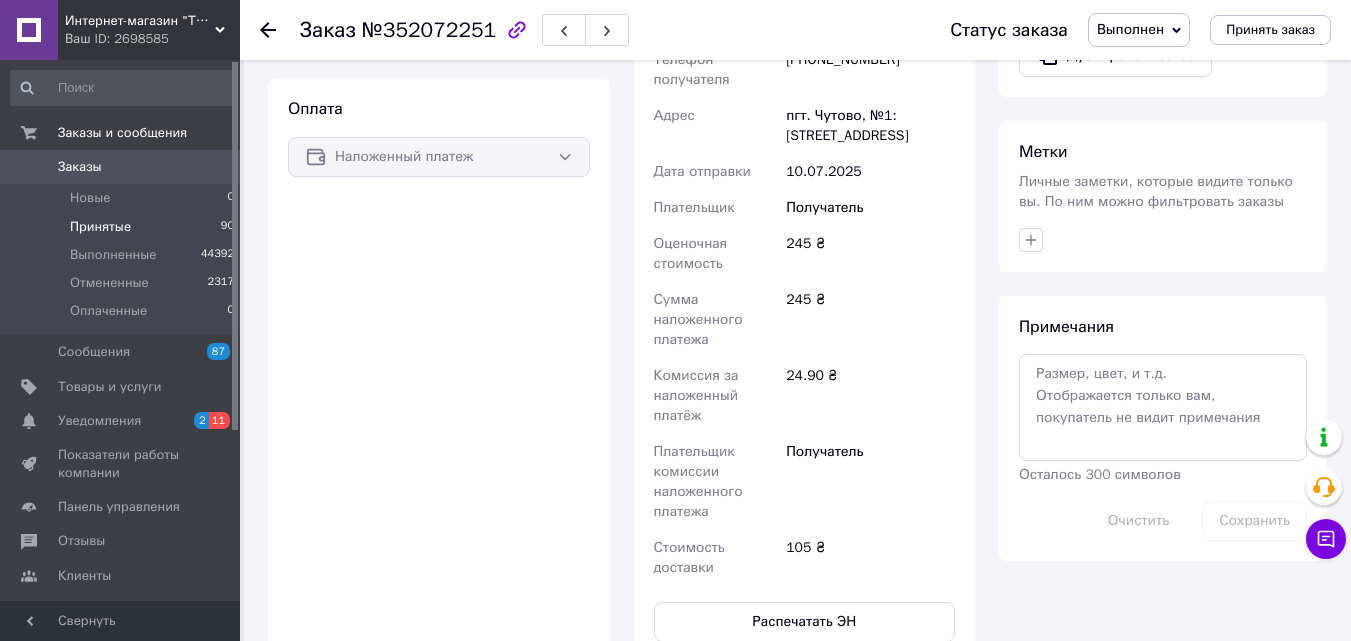 click on "Принятые" at bounding box center (100, 227) 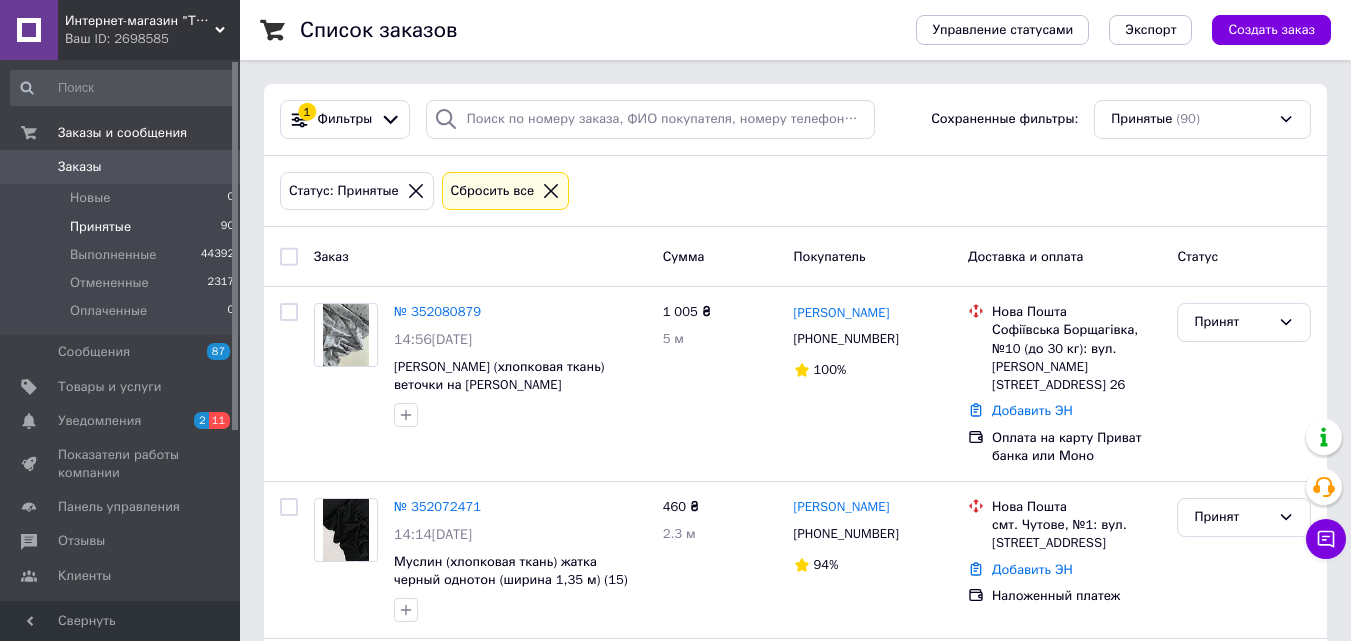 click on "Принятые" at bounding box center [100, 227] 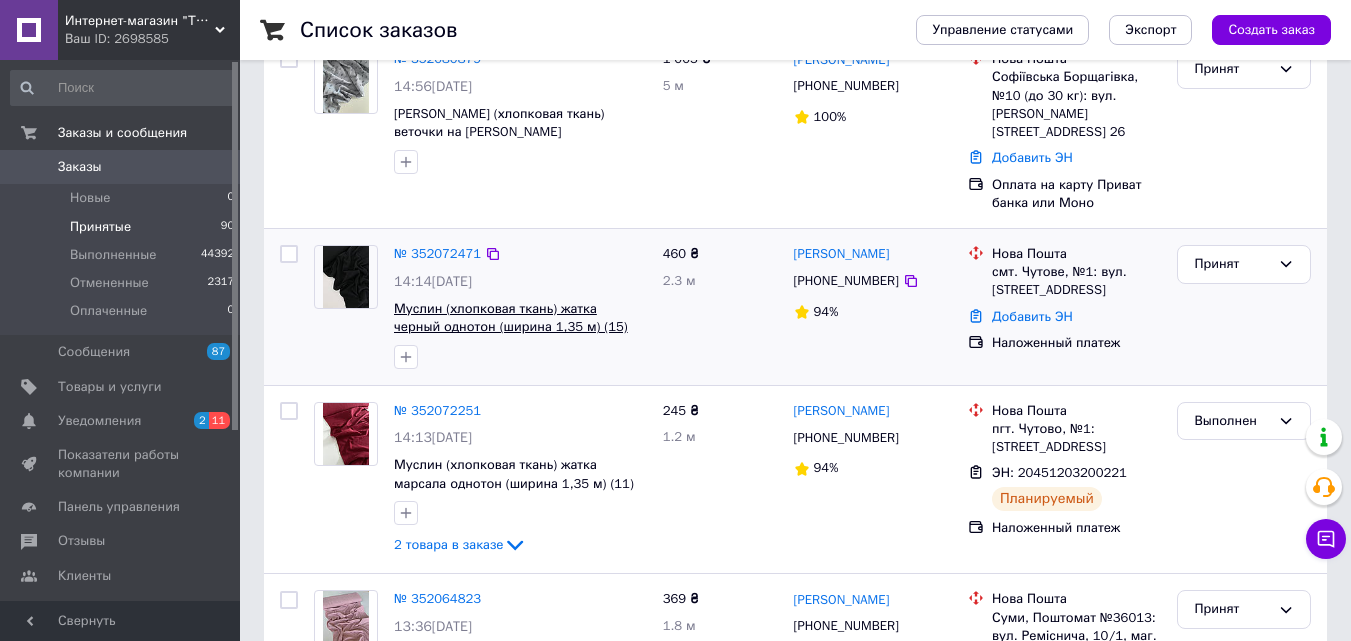 scroll, scrollTop: 300, scrollLeft: 0, axis: vertical 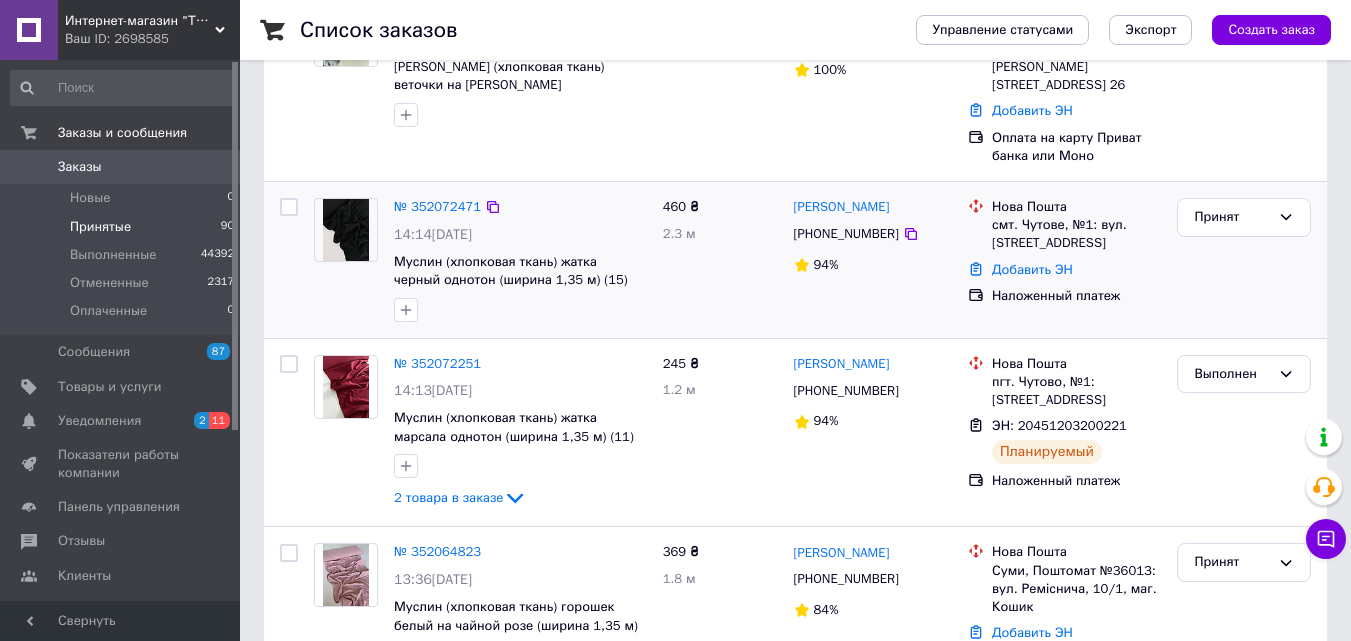 click at bounding box center [346, 230] 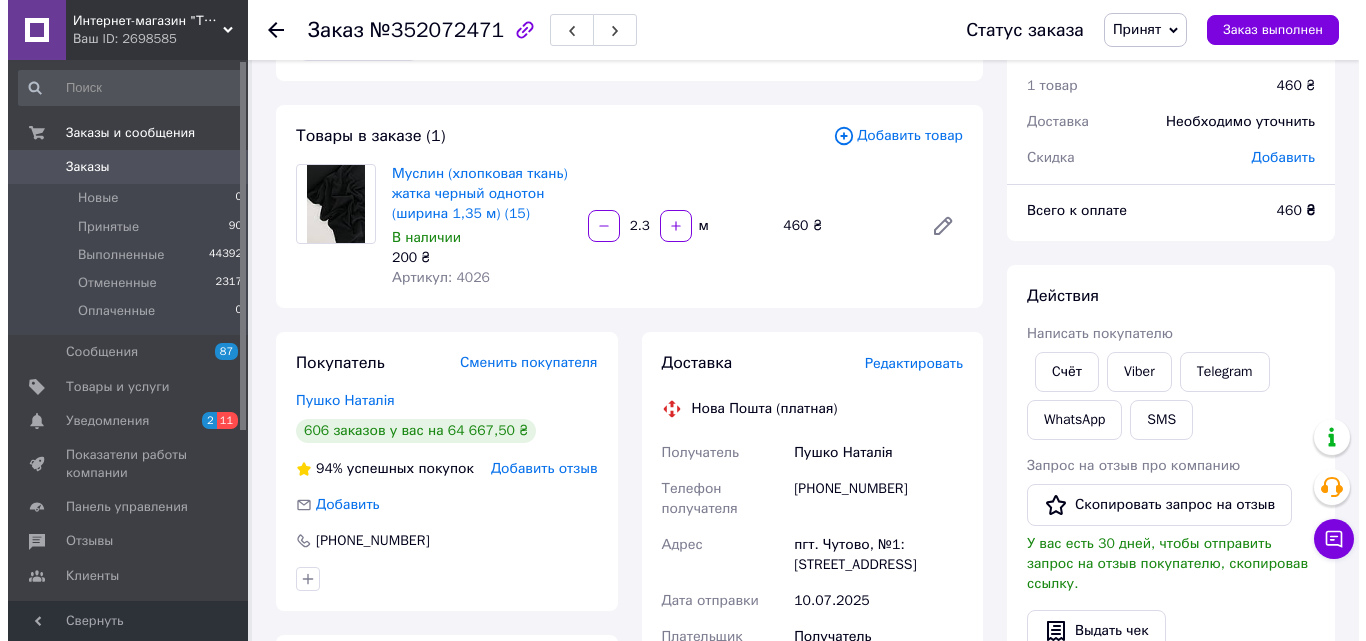 scroll, scrollTop: 100, scrollLeft: 0, axis: vertical 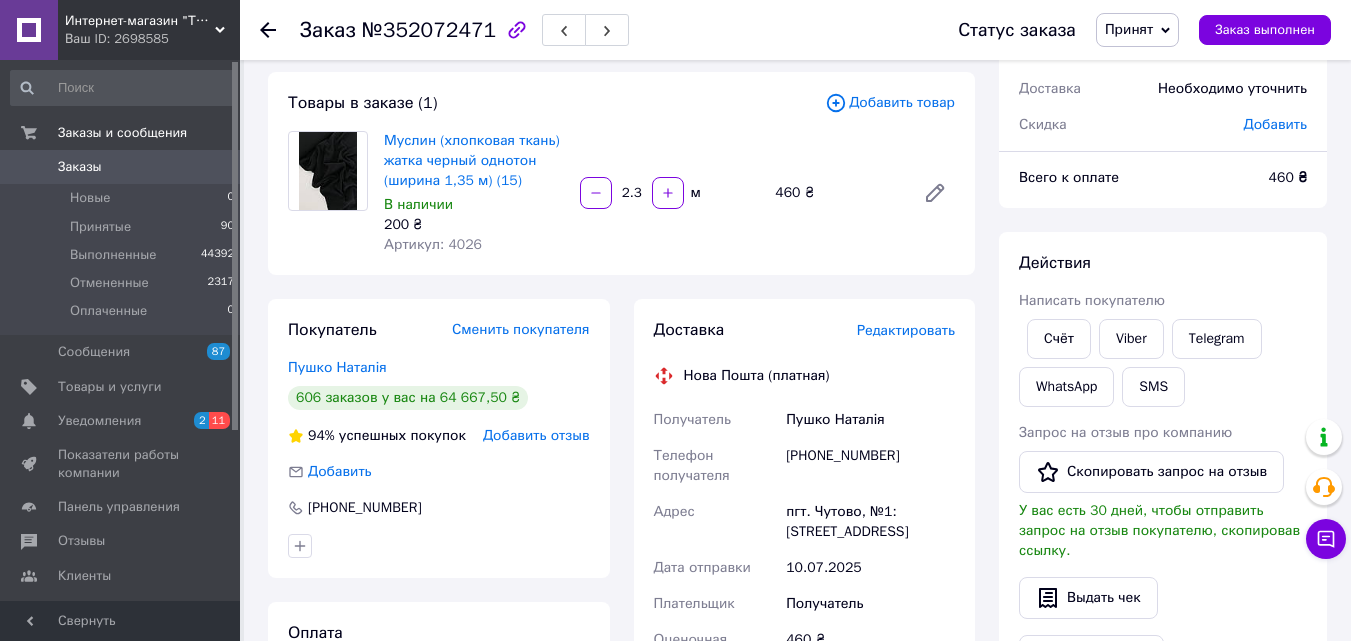 click on "Редактировать" at bounding box center [906, 330] 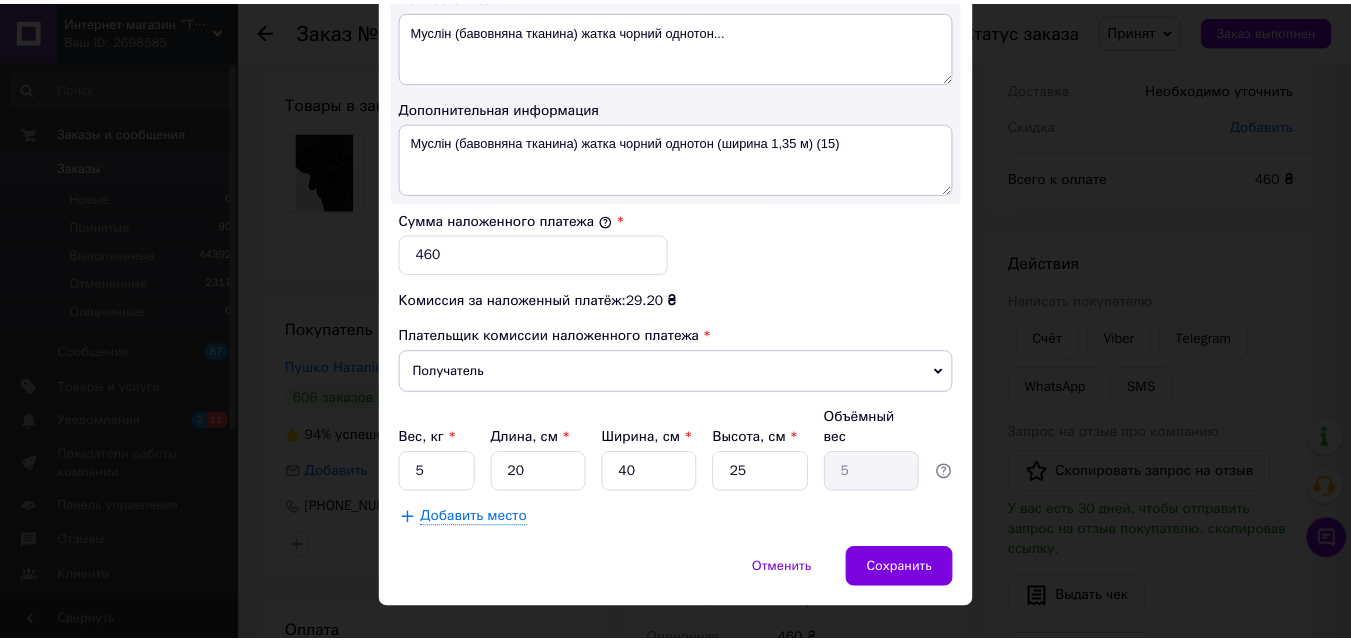 scroll, scrollTop: 1109, scrollLeft: 0, axis: vertical 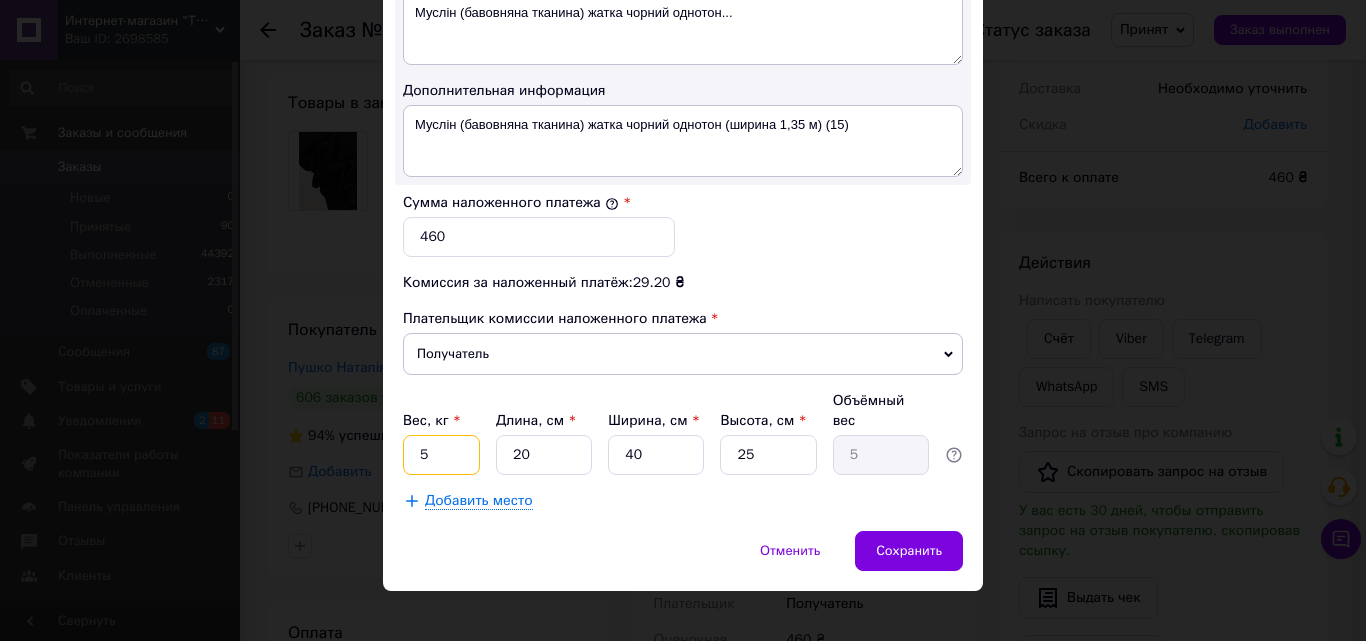 click on "5" at bounding box center [441, 455] 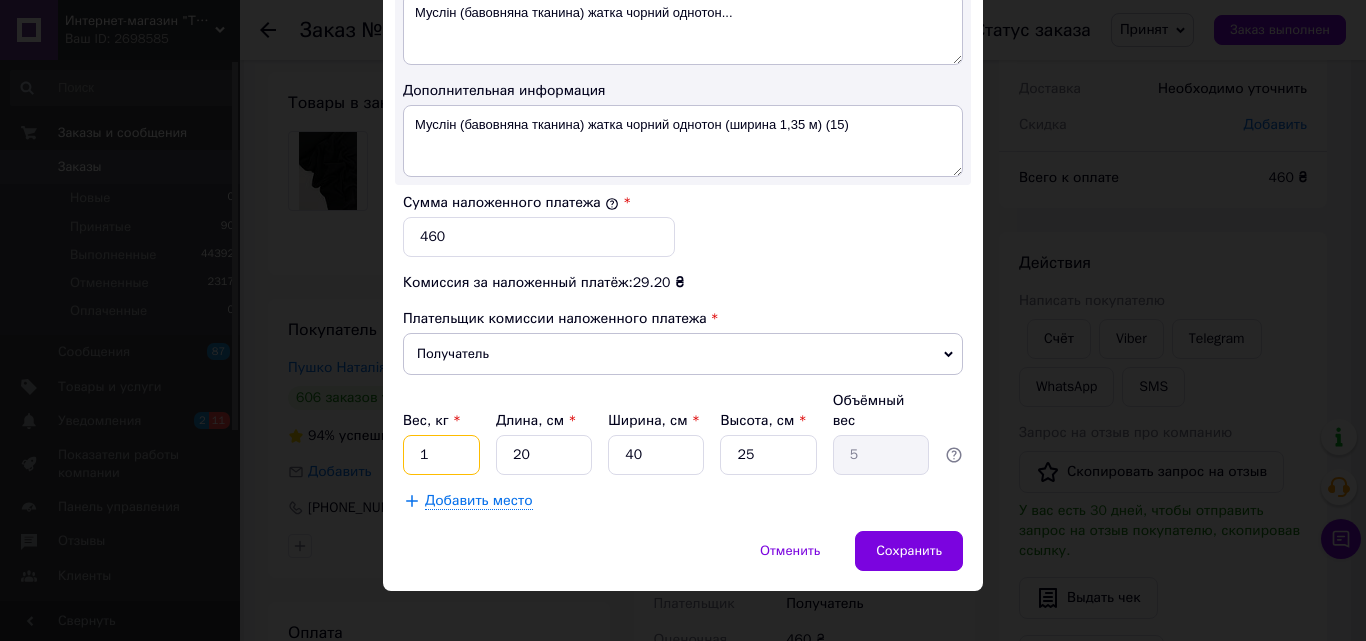 type on "1" 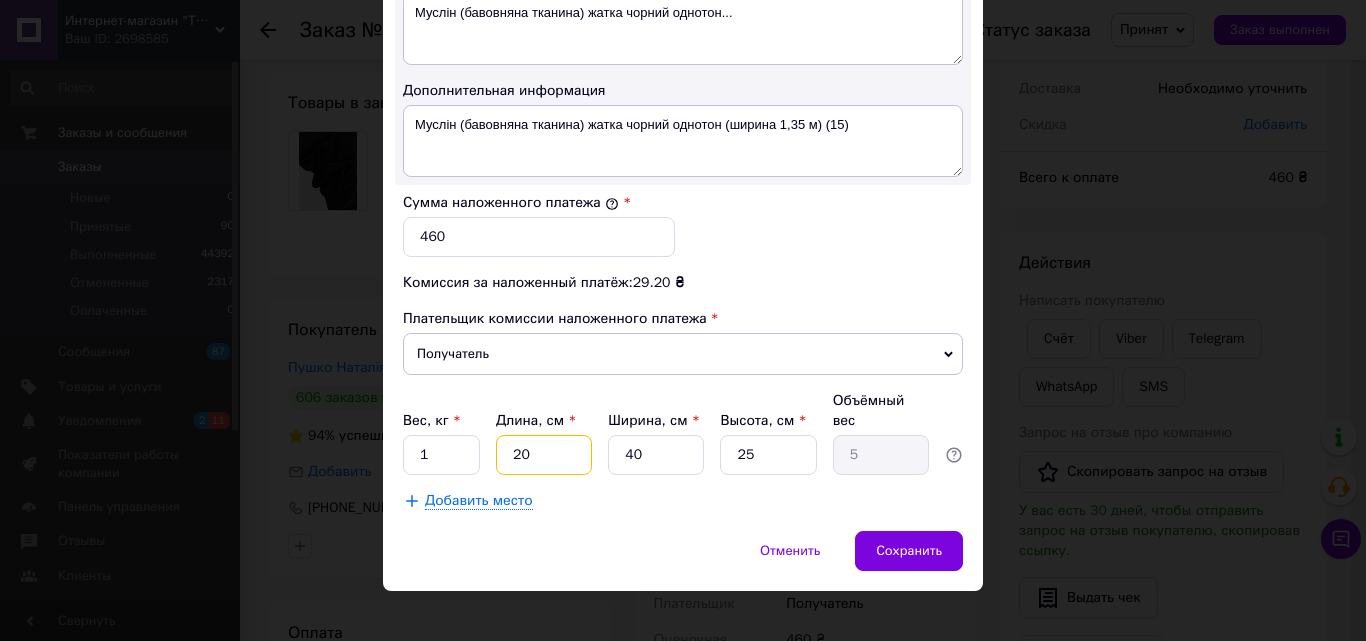 type on "210" 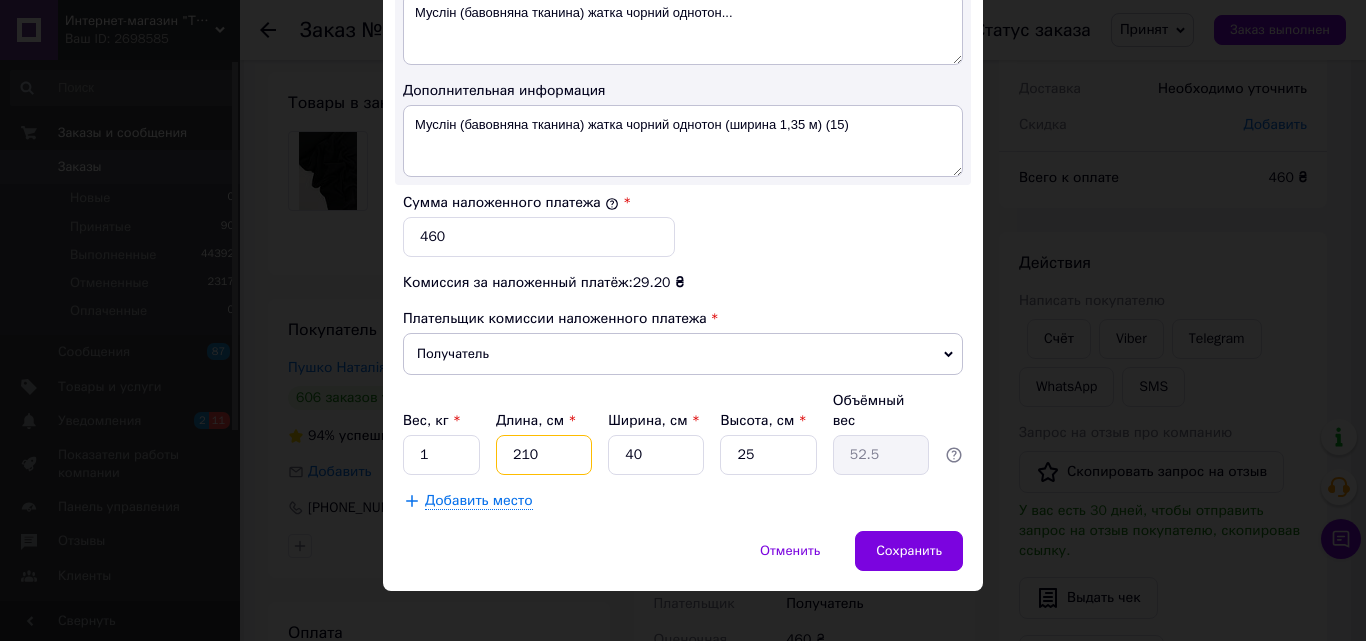 drag, startPoint x: 517, startPoint y: 431, endPoint x: 470, endPoint y: 453, distance: 51.894123 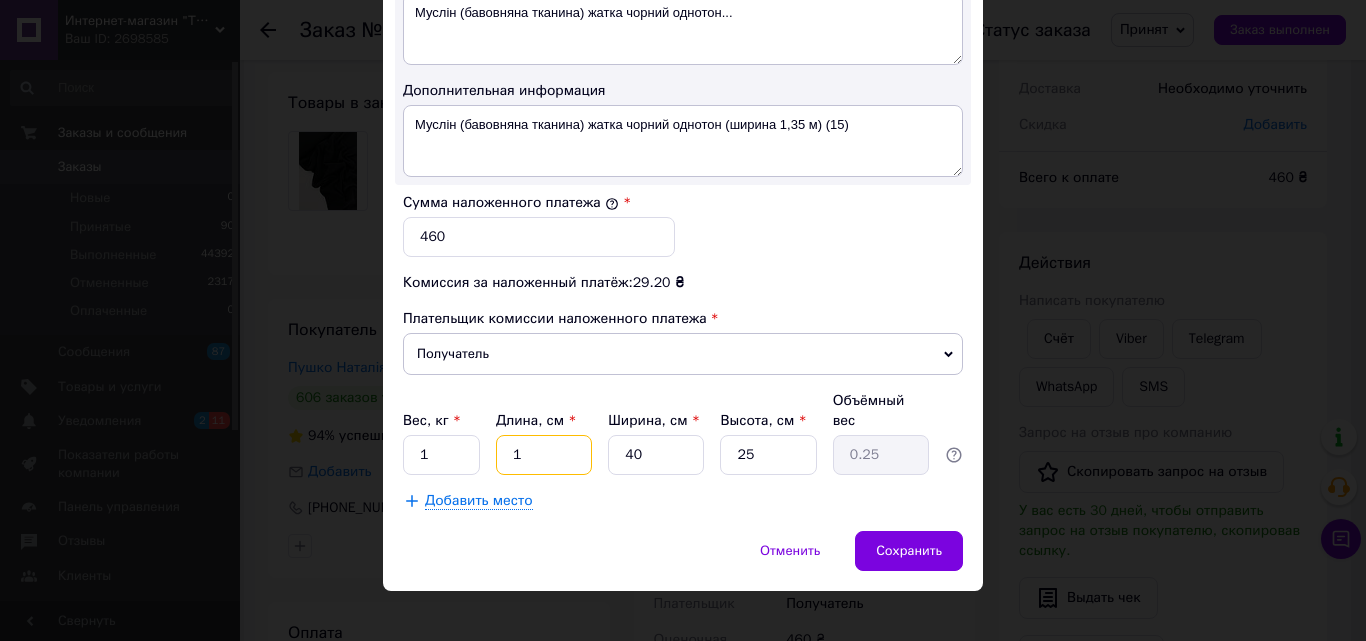 drag, startPoint x: 530, startPoint y: 438, endPoint x: 481, endPoint y: 444, distance: 49.365982 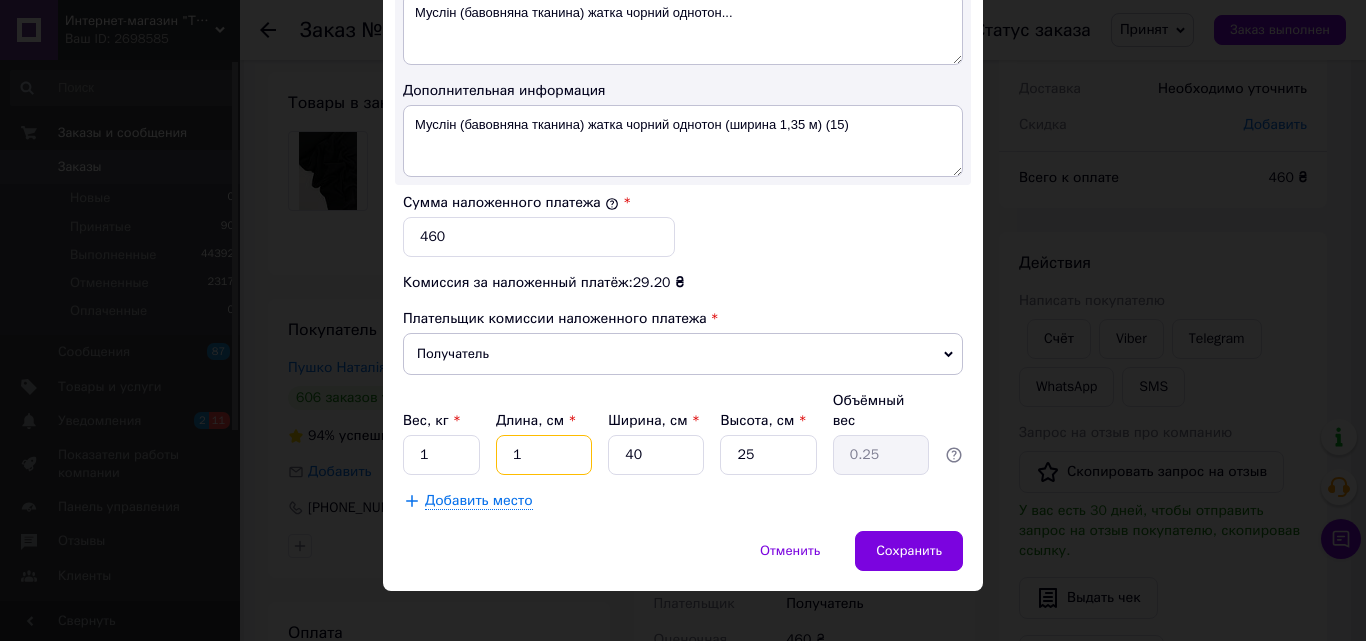 type on "10" 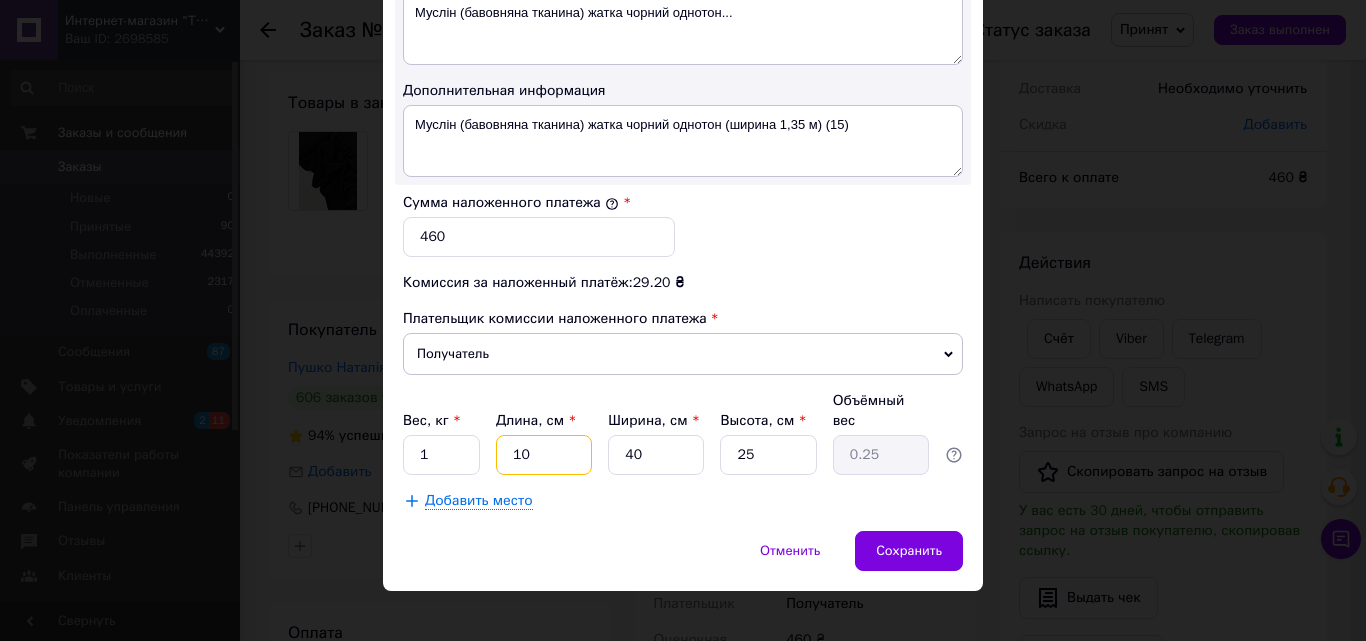 type on "2.5" 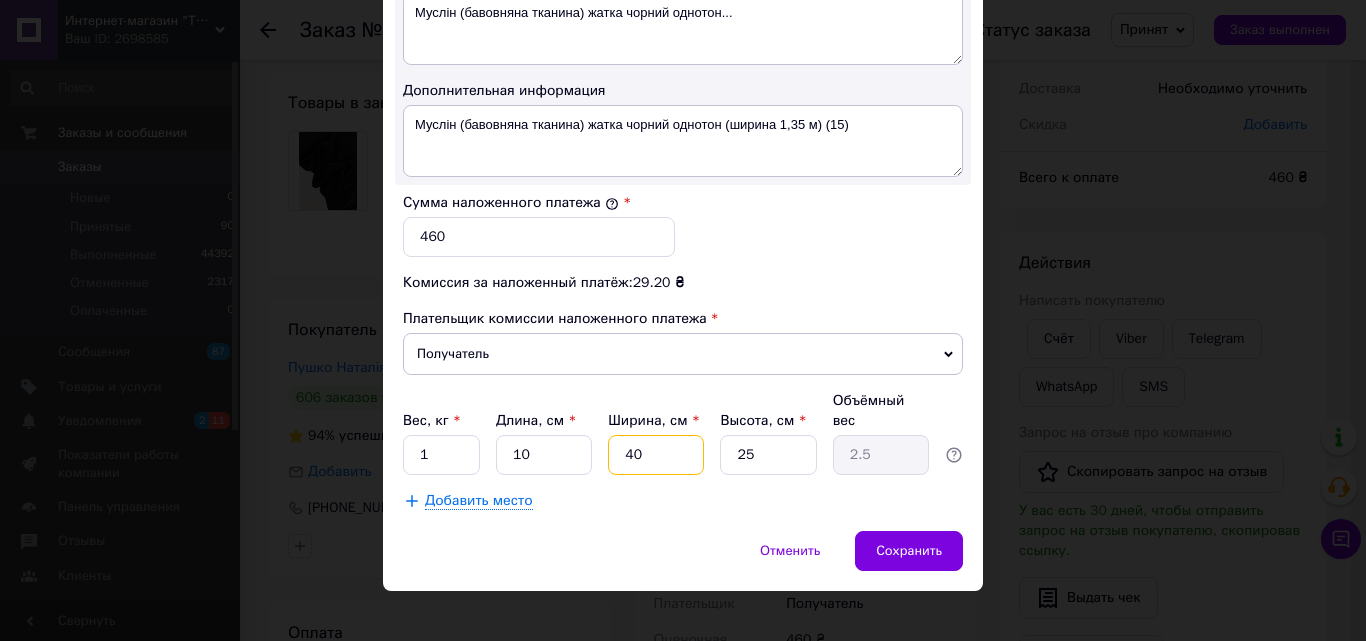 click on "40" at bounding box center (656, 455) 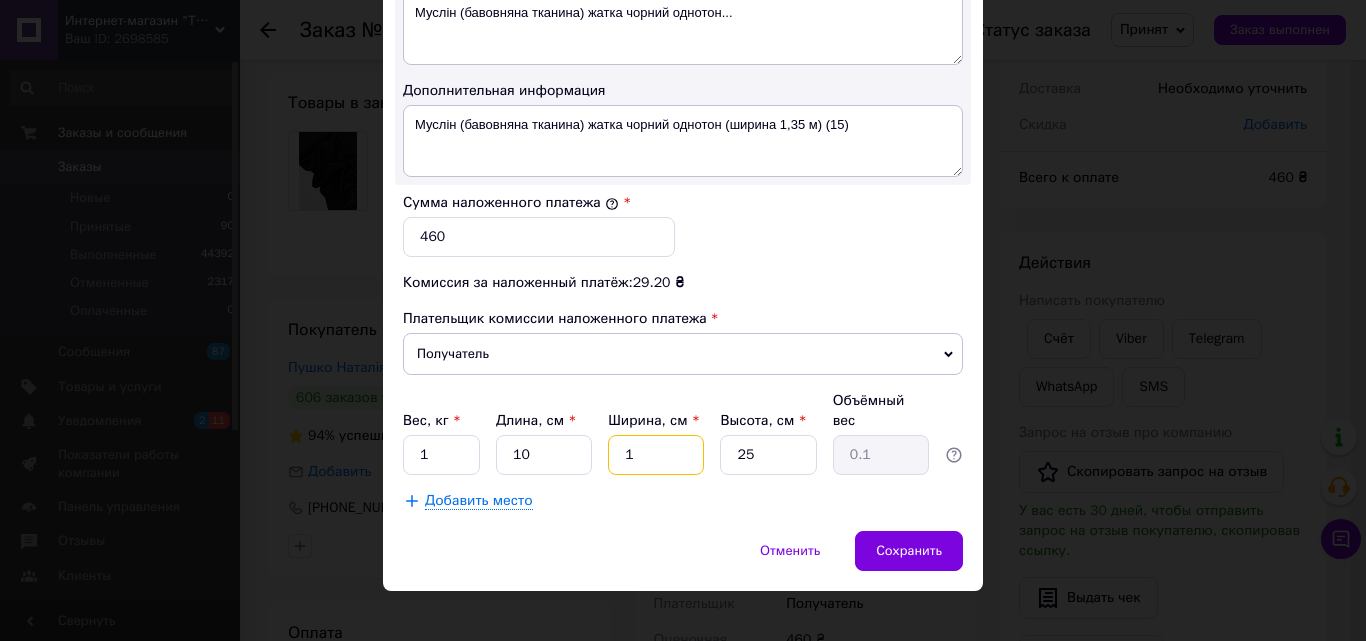 type on "10" 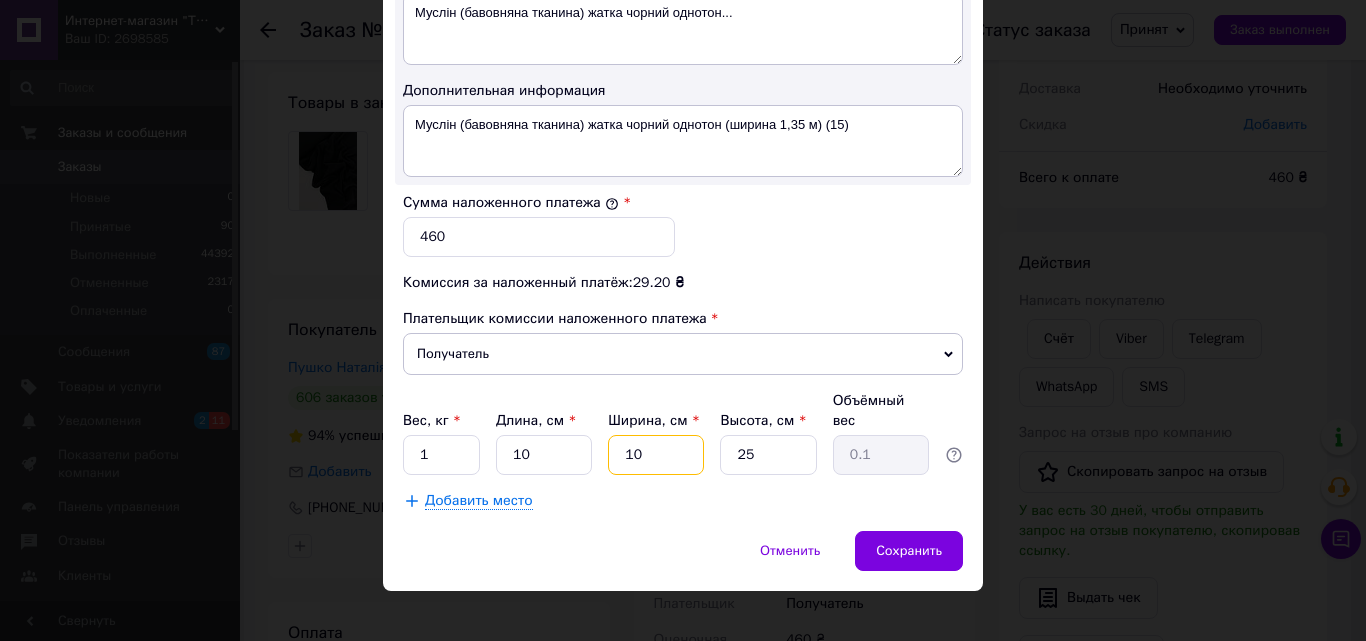 type on "0.63" 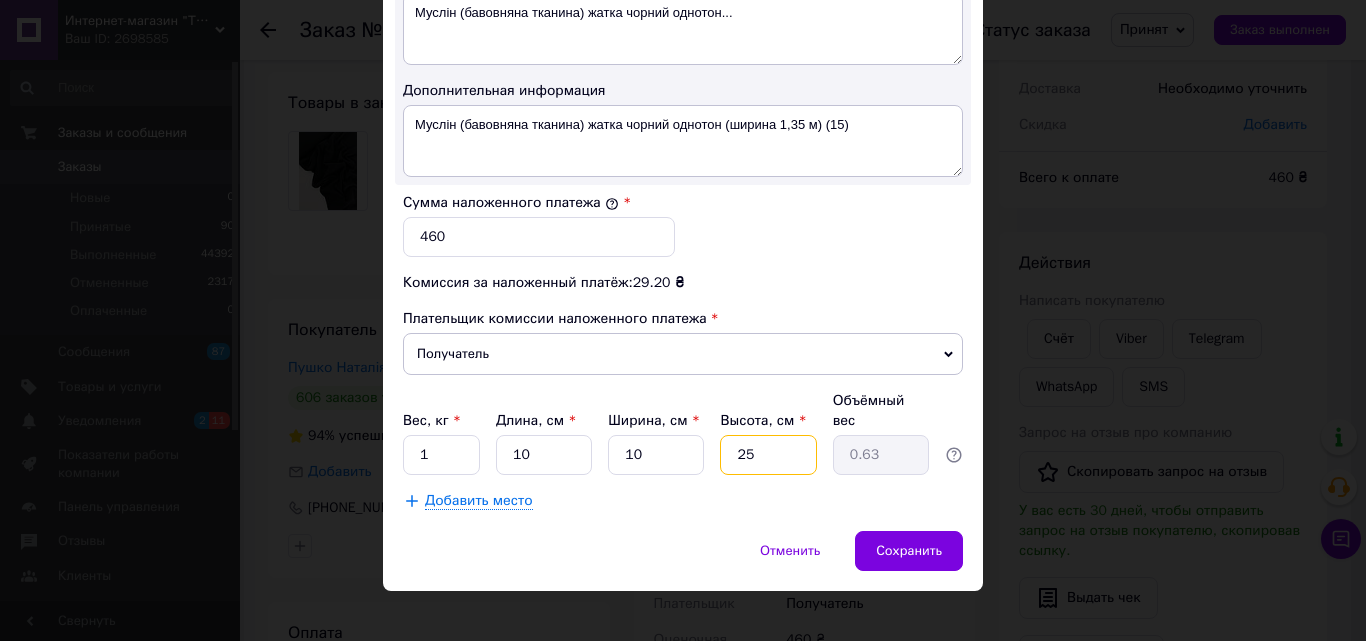 click on "25" at bounding box center [768, 455] 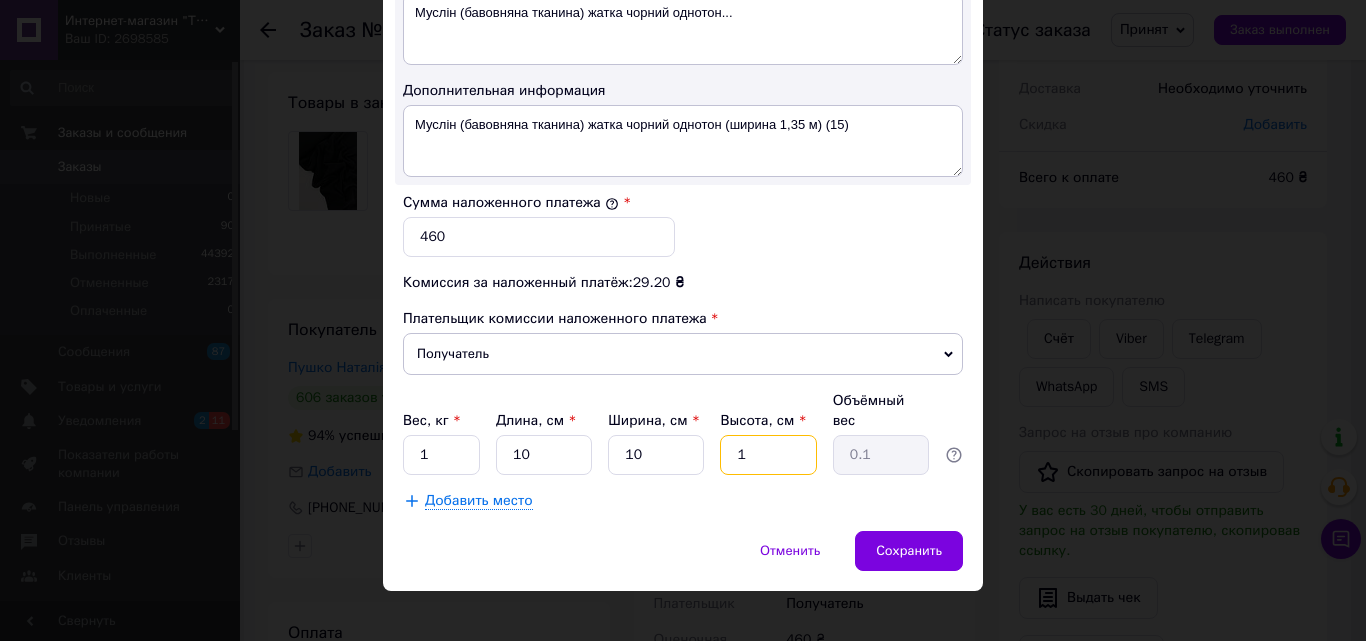 type on "10" 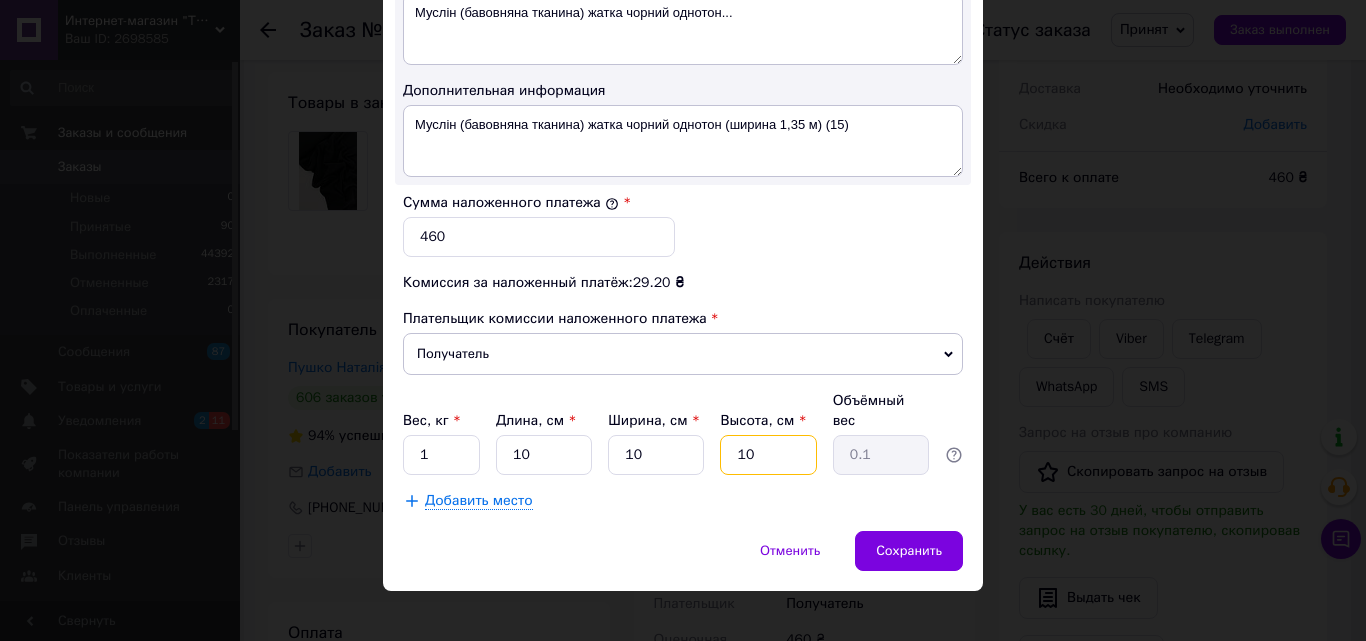 type on "0.25" 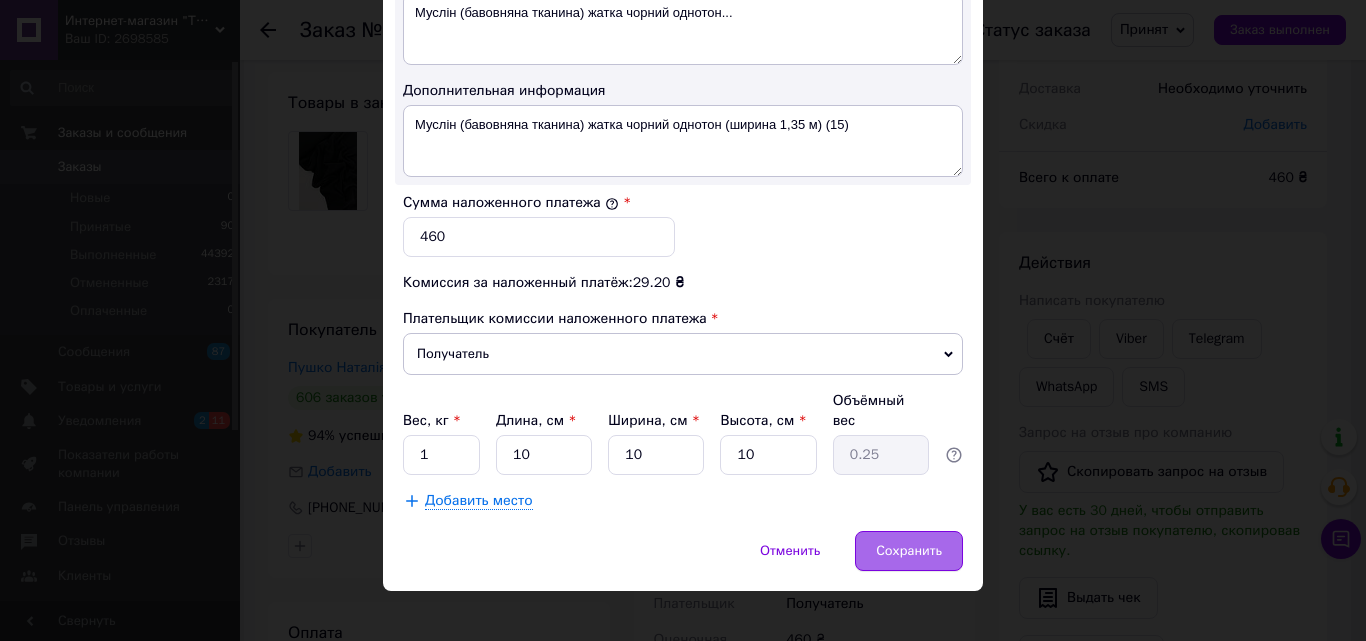 click on "Сохранить" at bounding box center (909, 551) 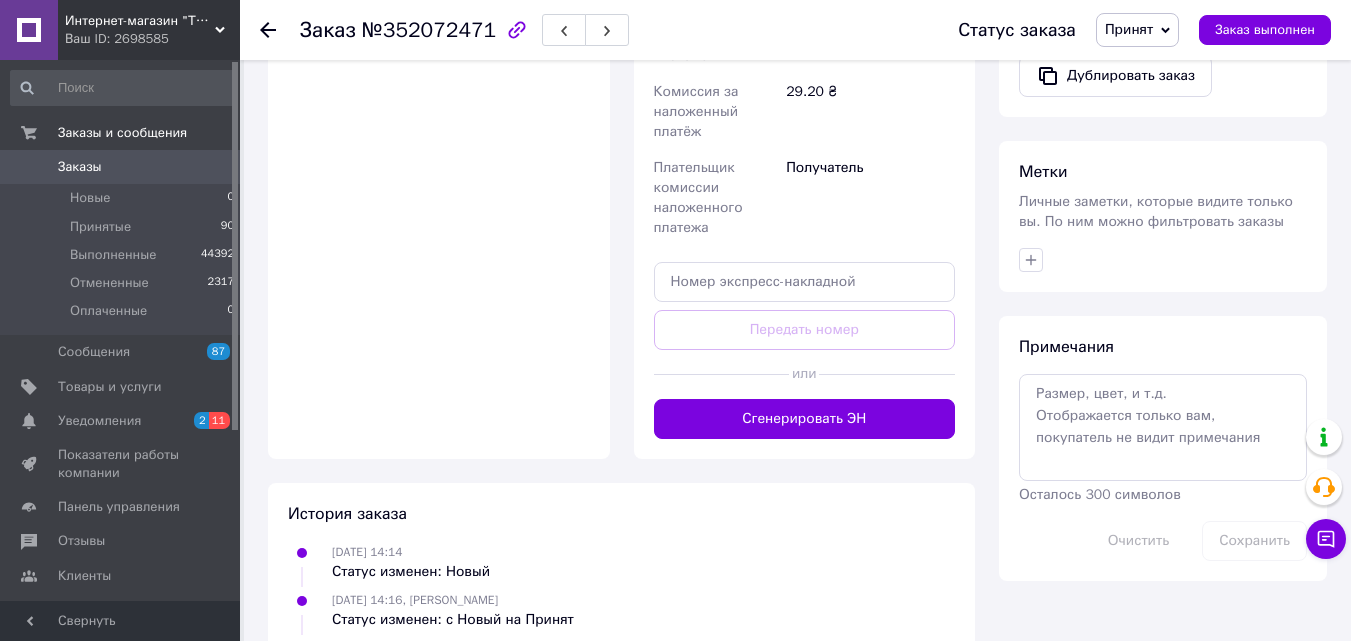 scroll, scrollTop: 800, scrollLeft: 0, axis: vertical 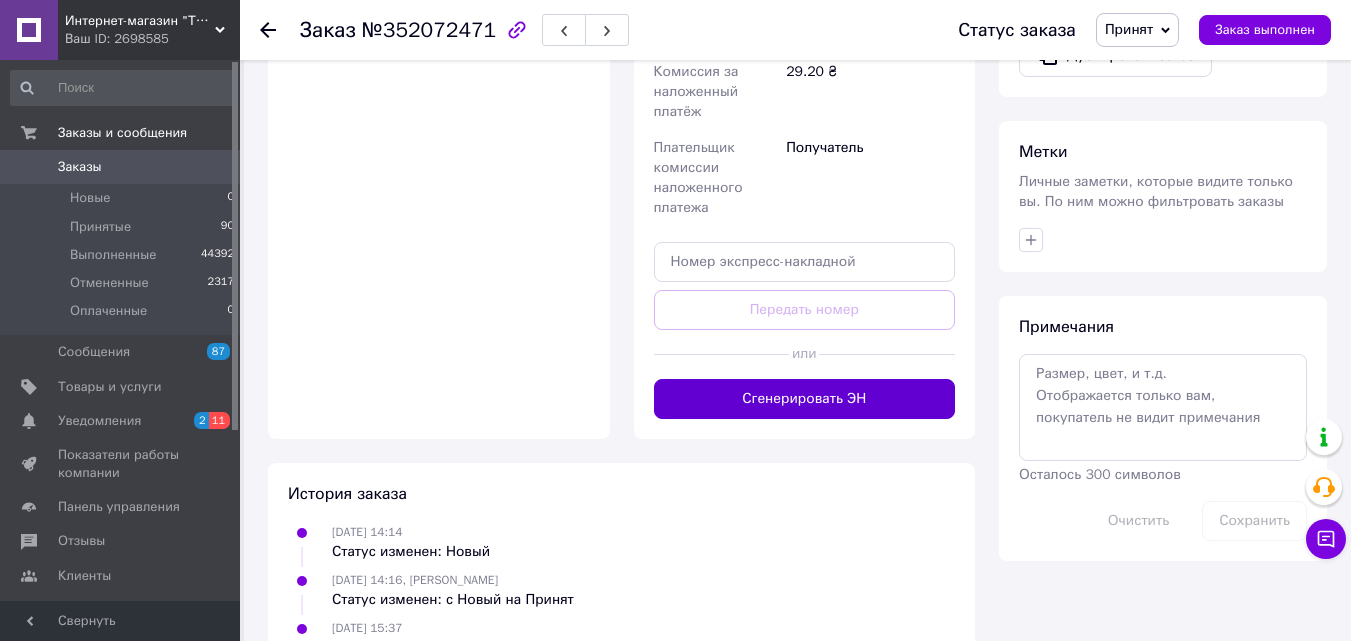 click on "Сгенерировать ЭН" at bounding box center (805, 399) 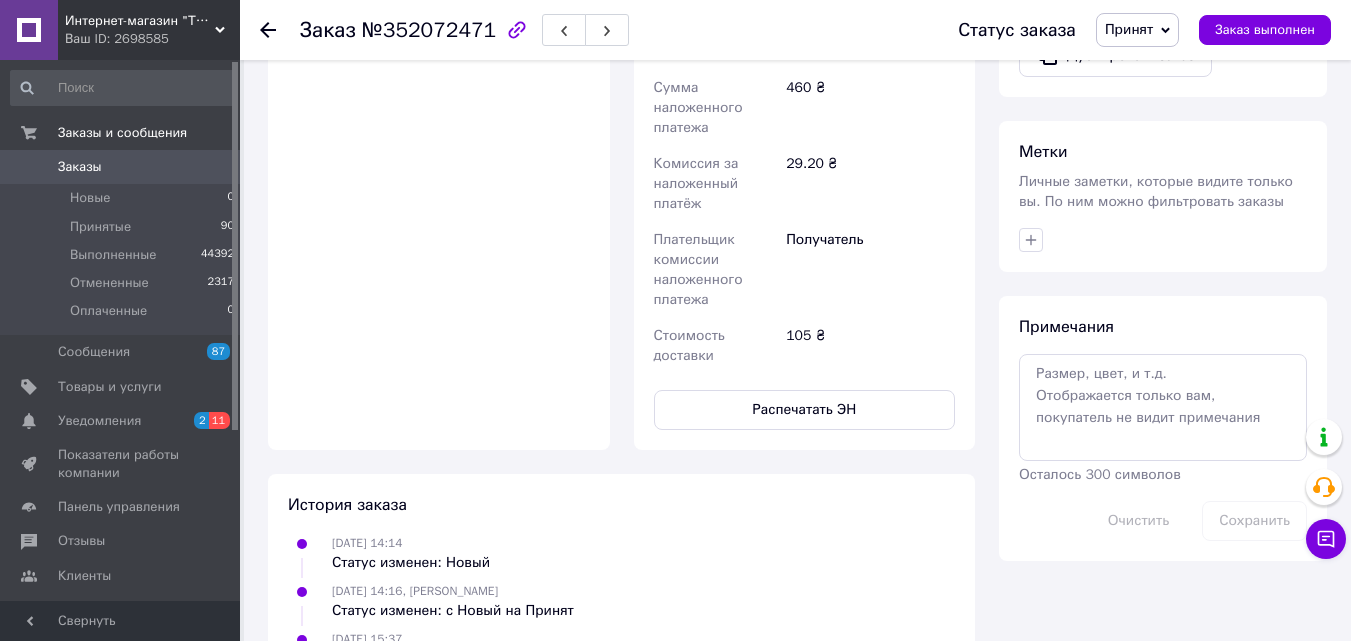 click on "Распечатать ЭН" at bounding box center (805, 410) 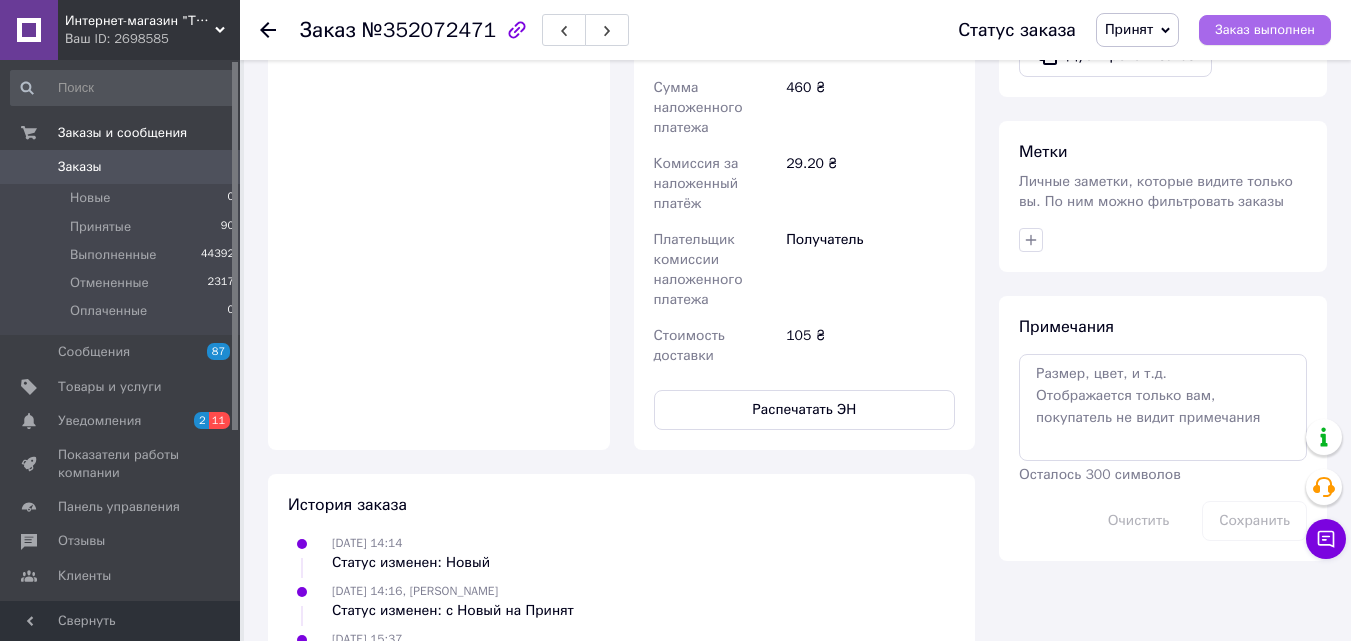 click on "Заказ выполнен" at bounding box center (1265, 30) 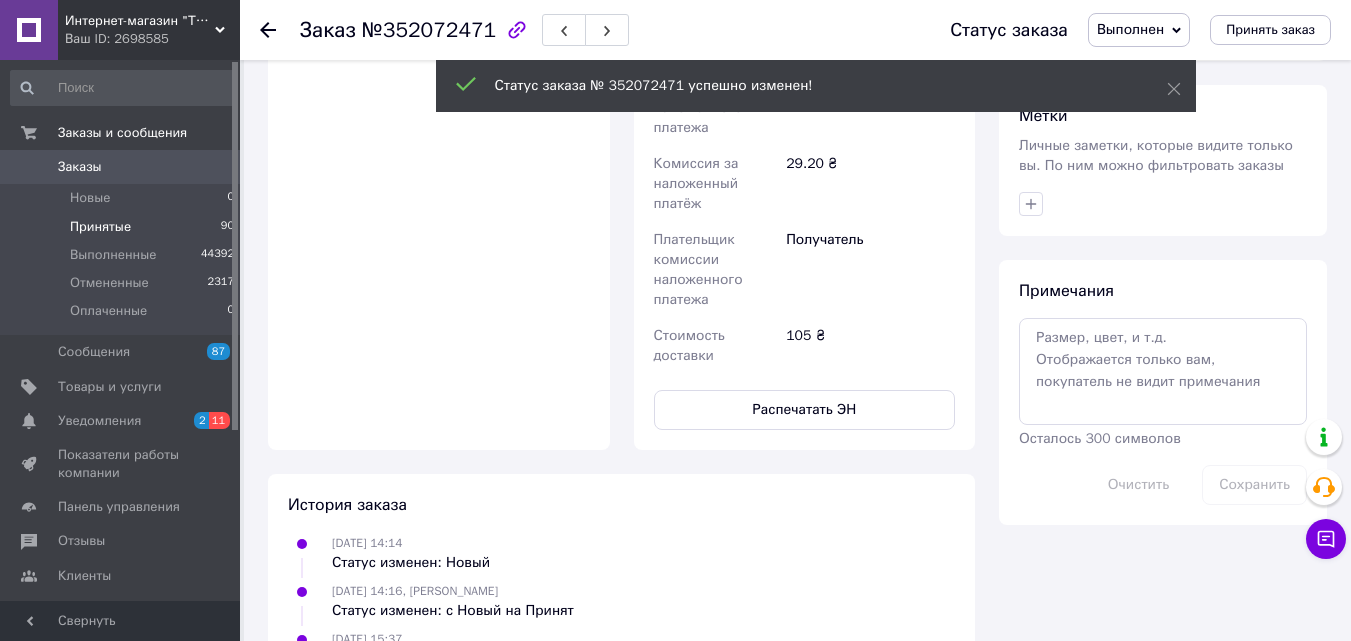 scroll, scrollTop: 764, scrollLeft: 0, axis: vertical 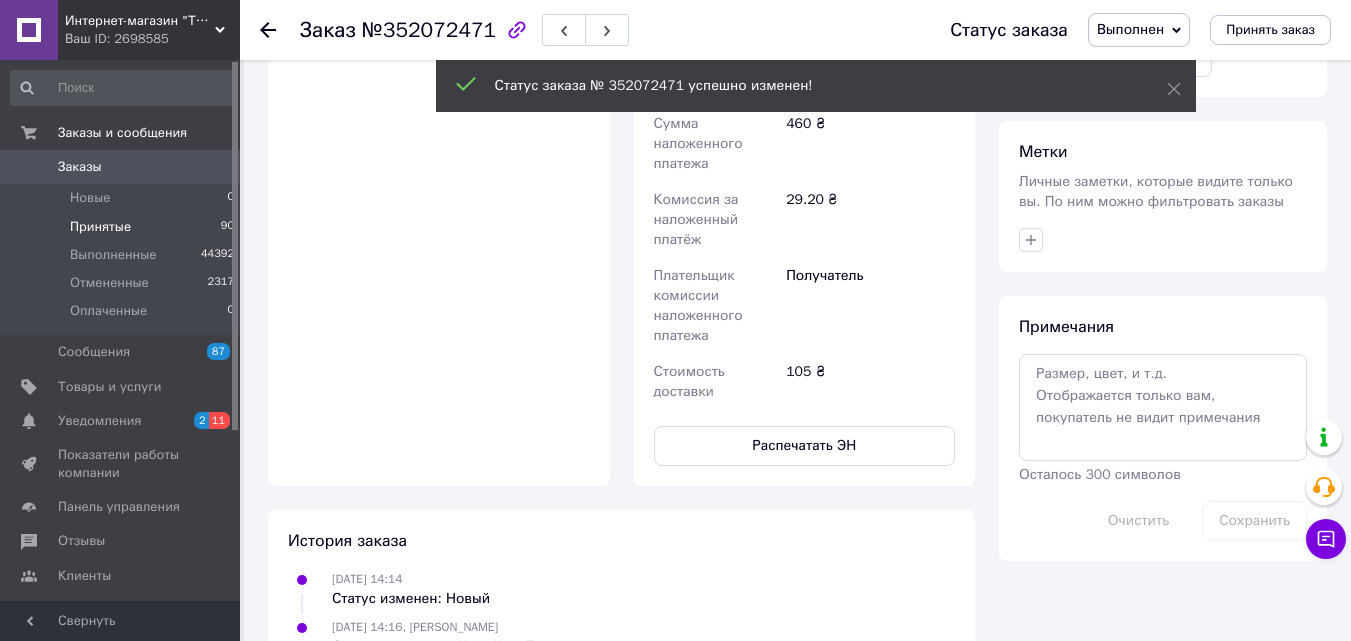 click on "Принятые" at bounding box center (100, 227) 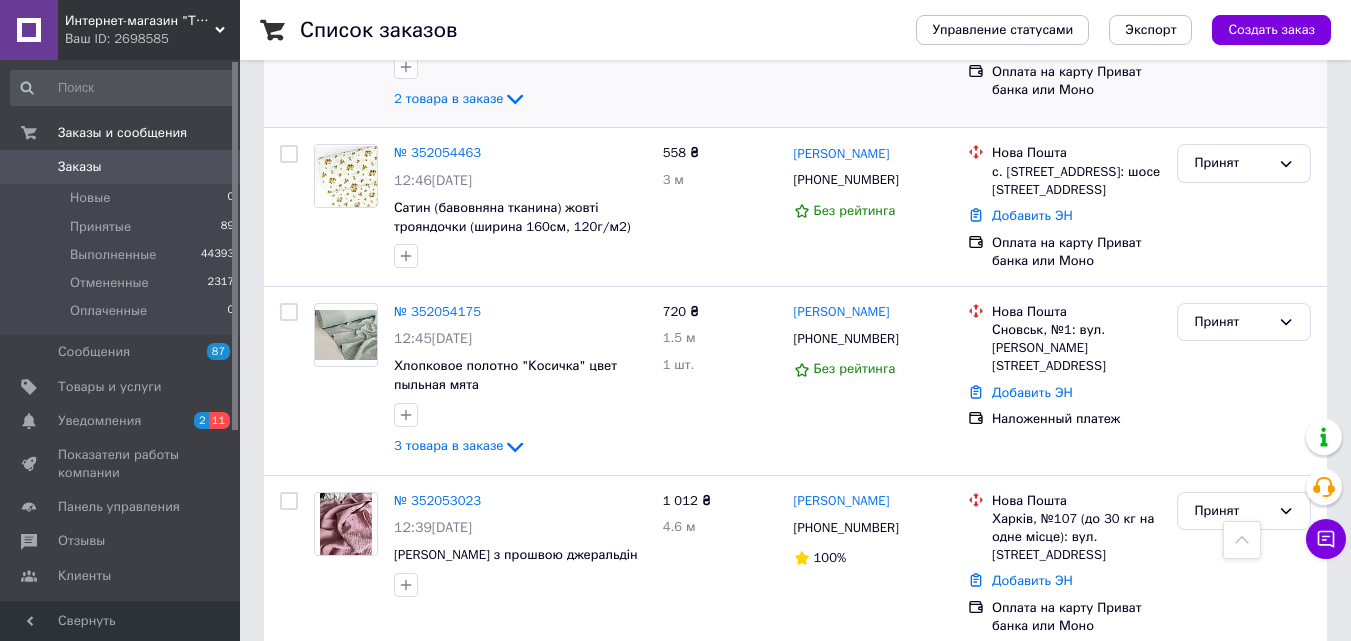 scroll, scrollTop: 1400, scrollLeft: 0, axis: vertical 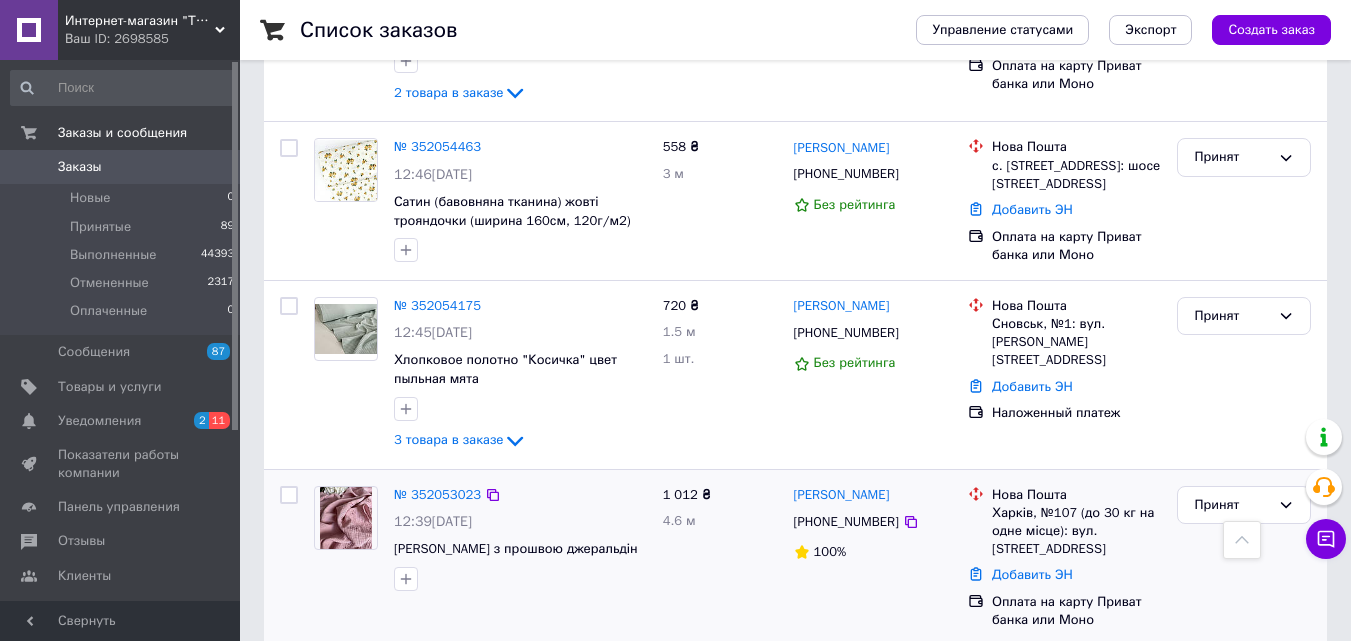 click at bounding box center (345, 518) 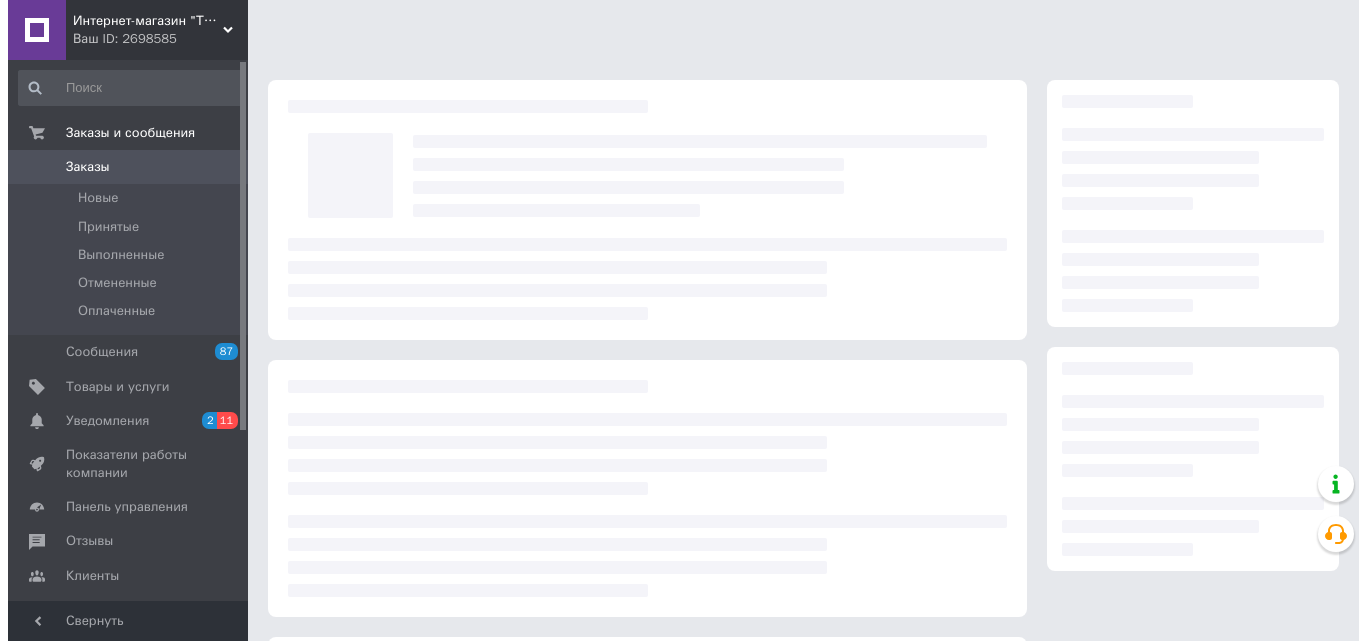 scroll, scrollTop: 0, scrollLeft: 0, axis: both 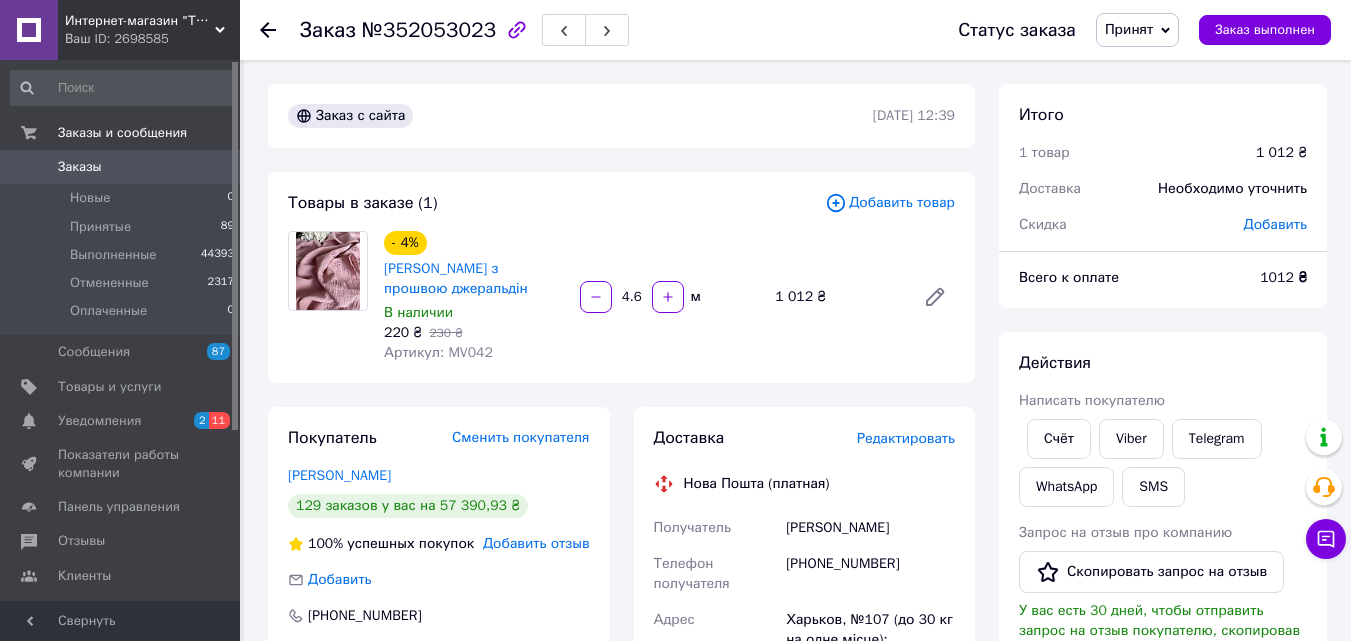 click on "Редактировать" at bounding box center (906, 438) 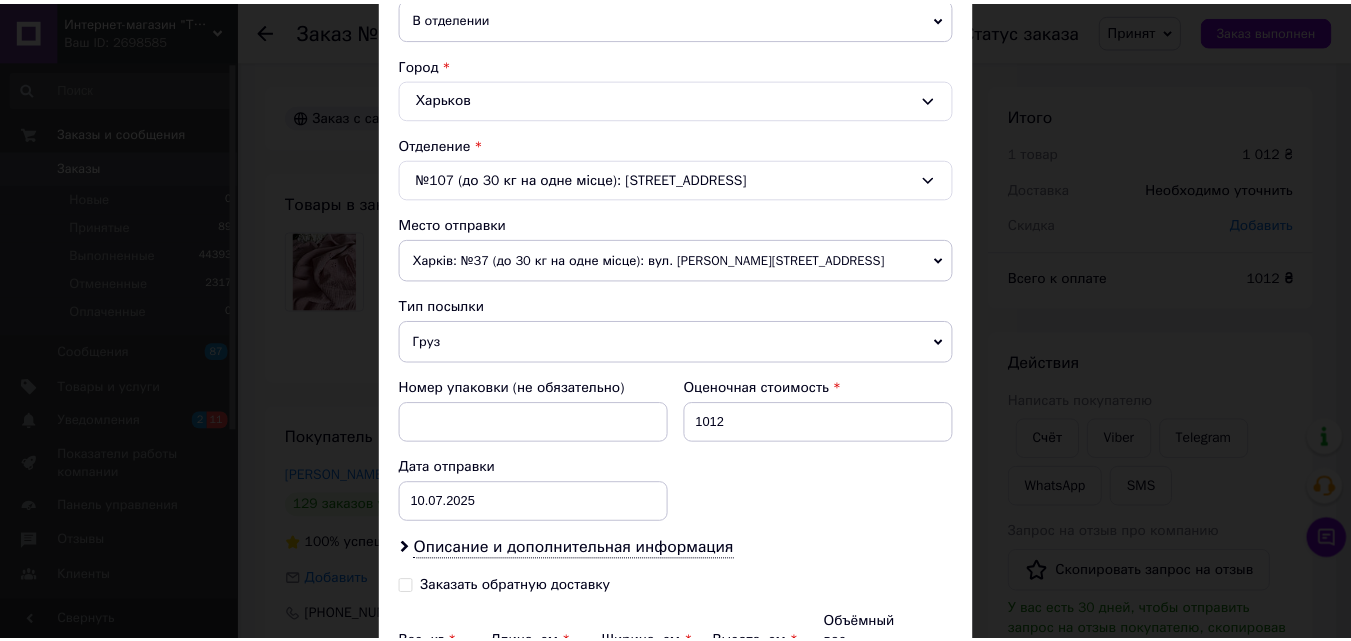 scroll, scrollTop: 723, scrollLeft: 0, axis: vertical 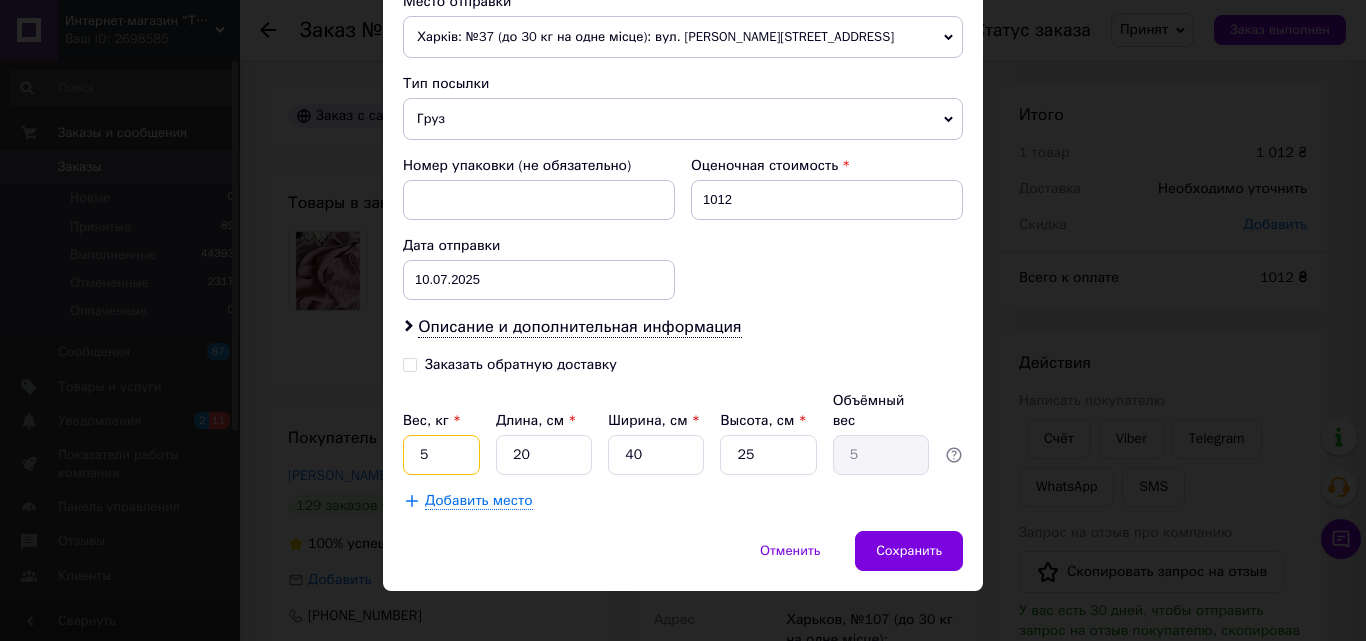 click on "5" at bounding box center [441, 455] 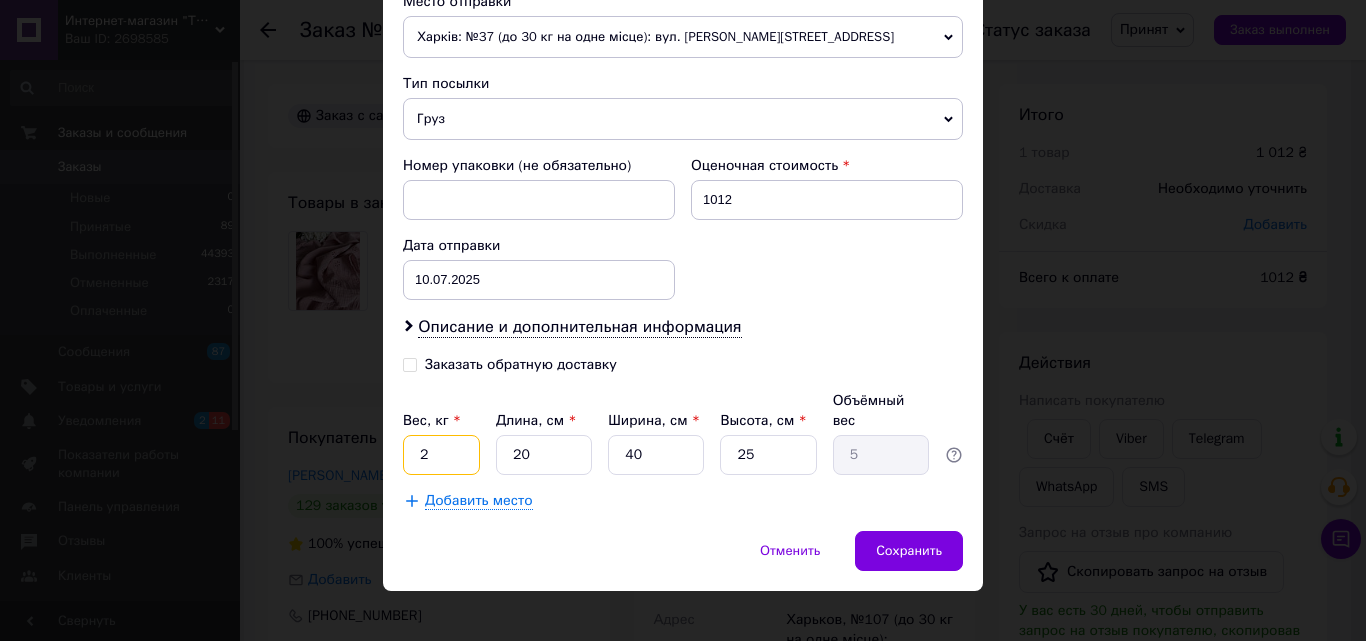type on "2" 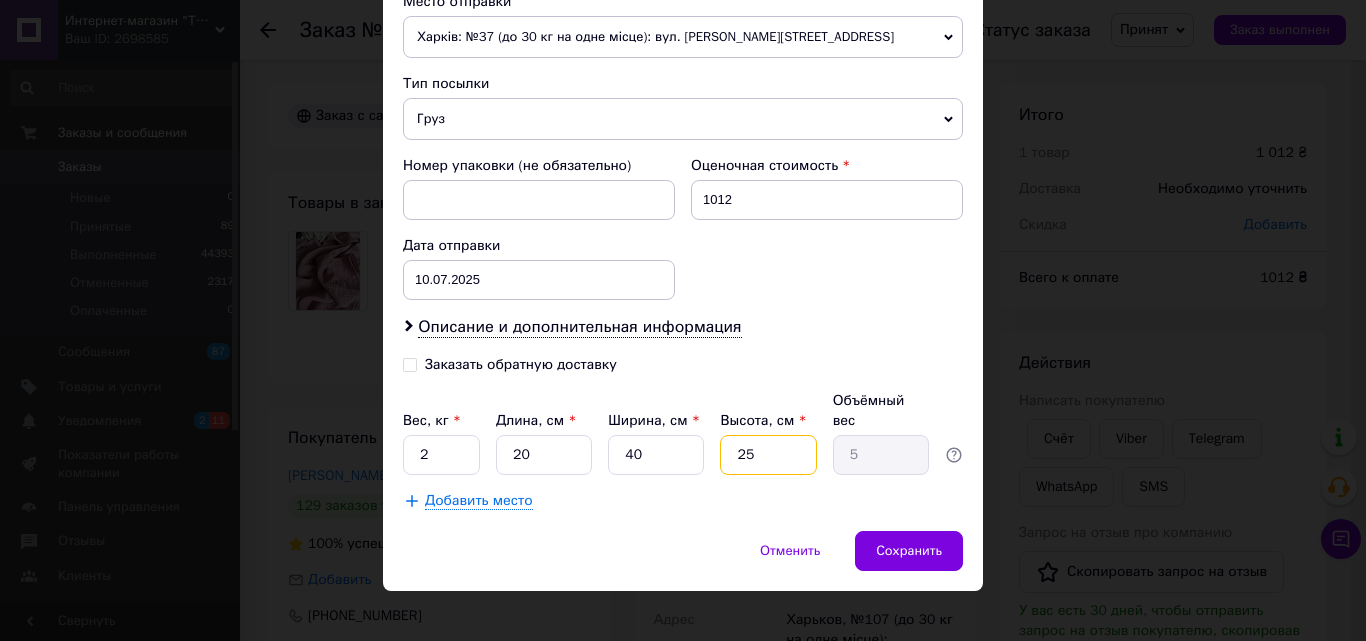 click on "25" at bounding box center [768, 455] 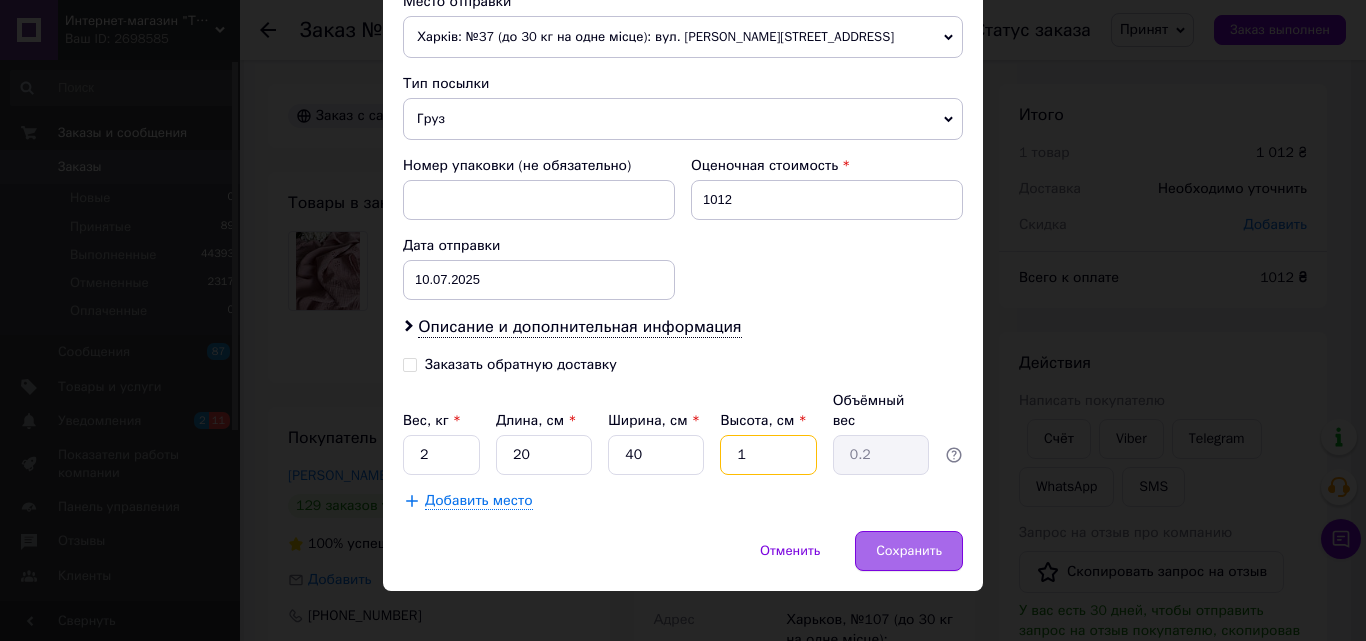 type on "10" 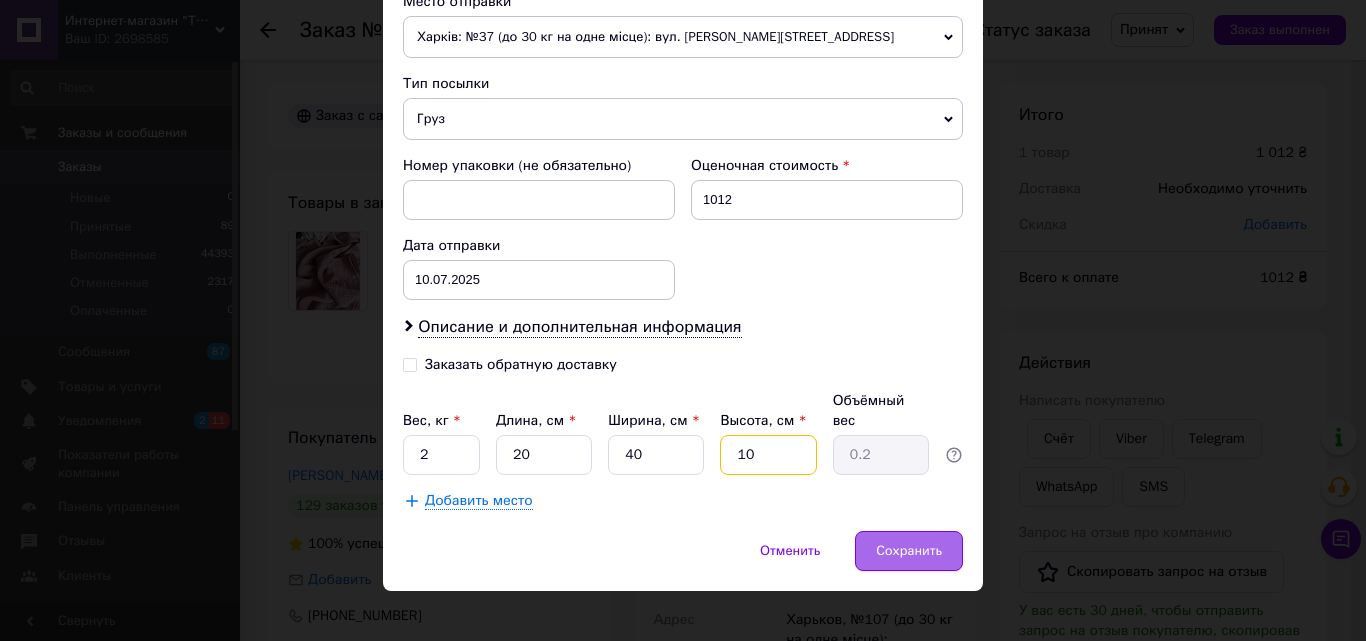 type on "2" 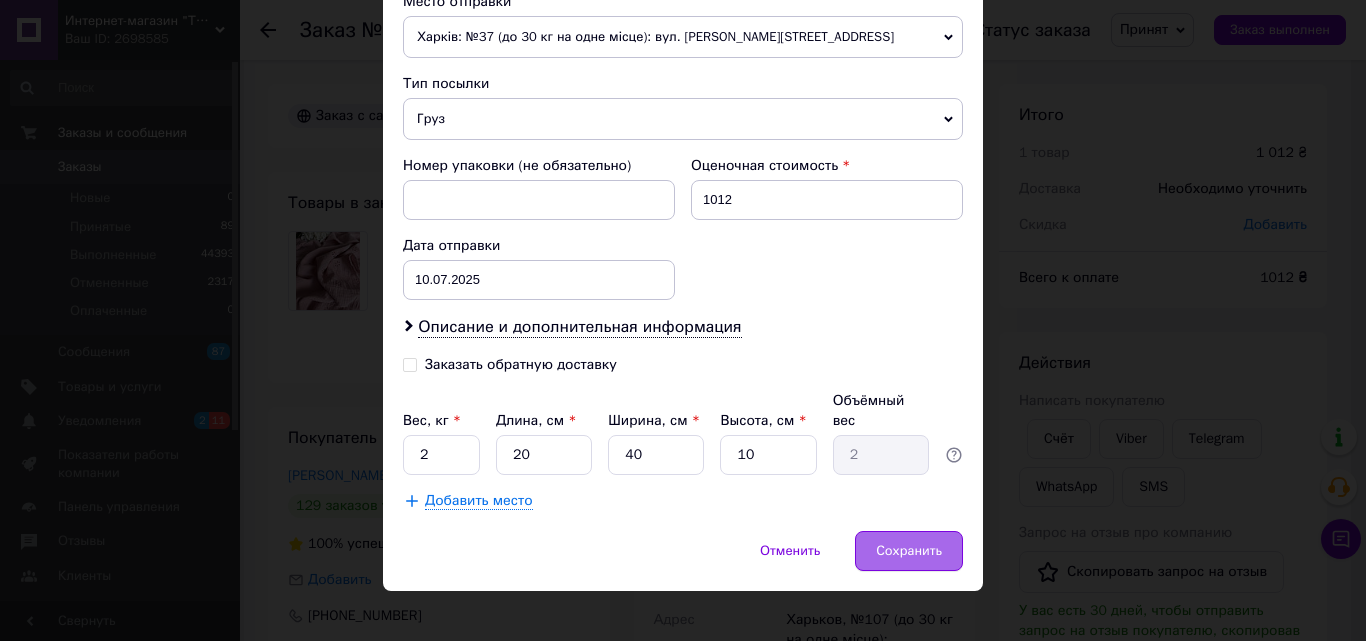 click on "Сохранить" at bounding box center (909, 551) 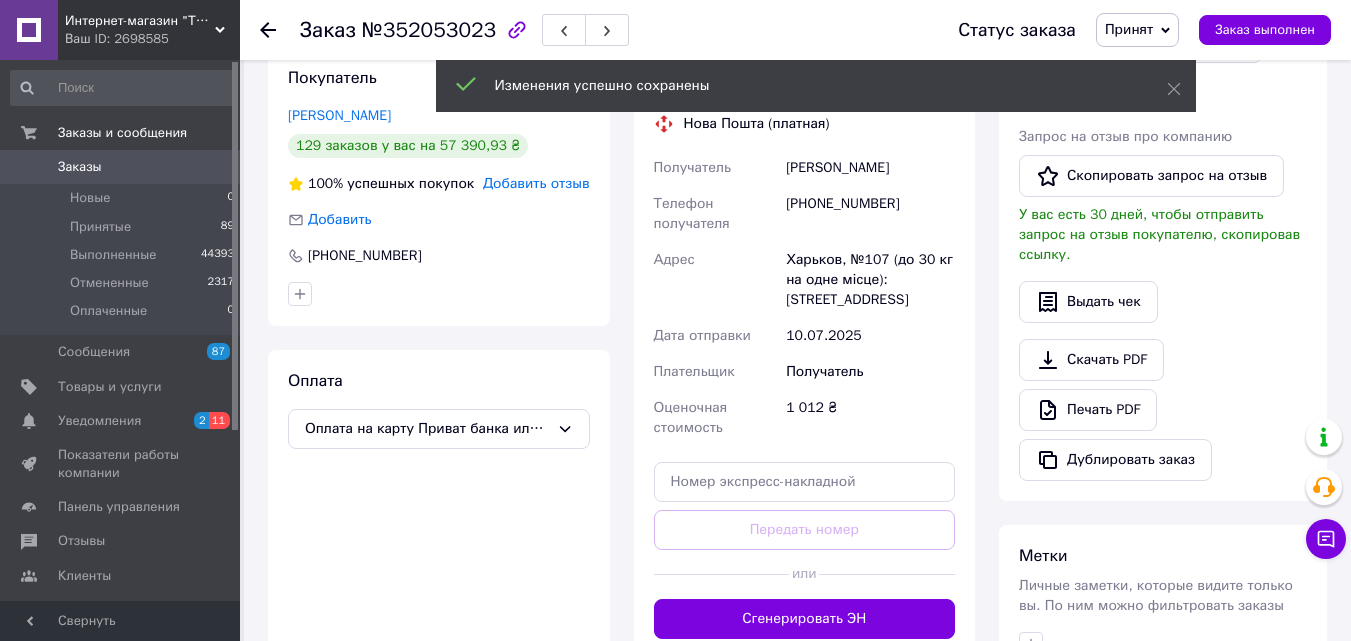 scroll, scrollTop: 400, scrollLeft: 0, axis: vertical 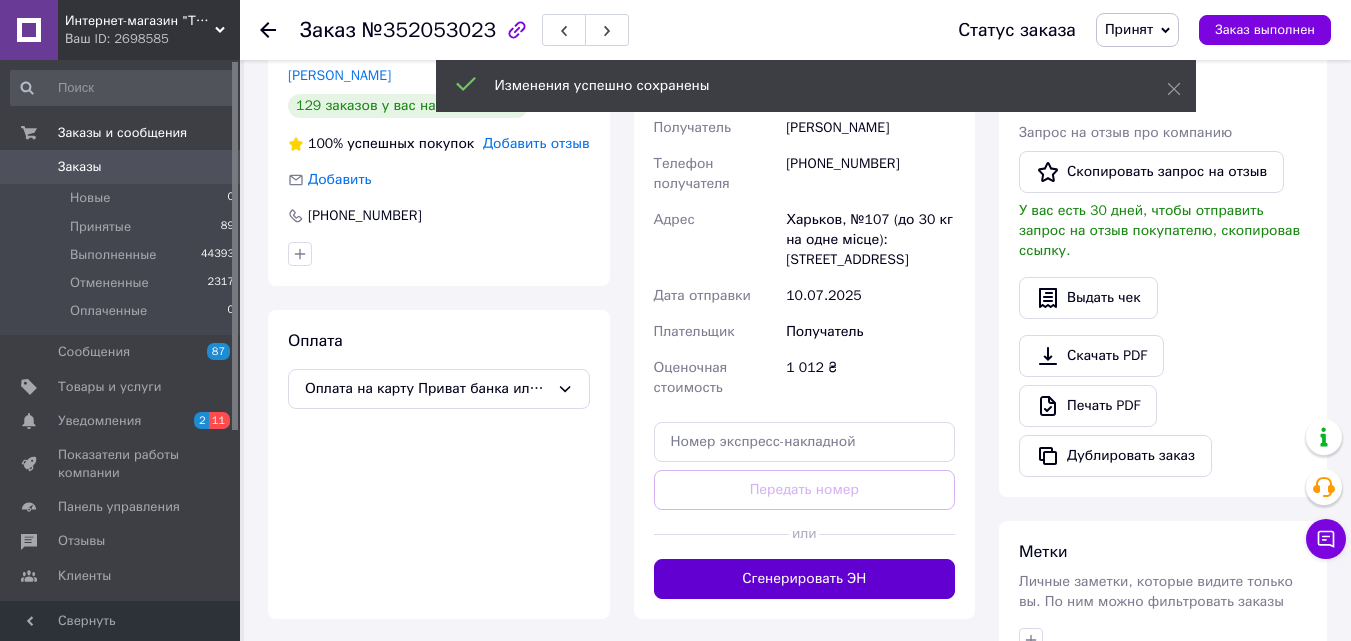 click on "Сгенерировать ЭН" at bounding box center (805, 579) 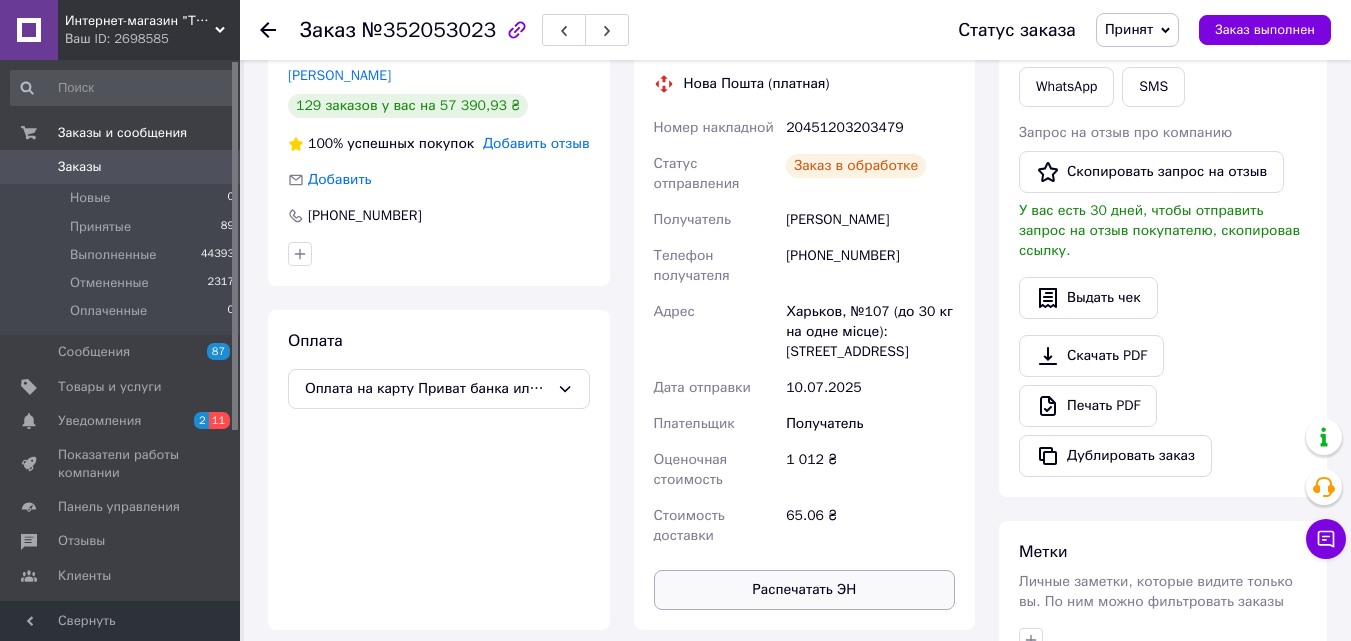 click on "Распечатать ЭН" at bounding box center (805, 590) 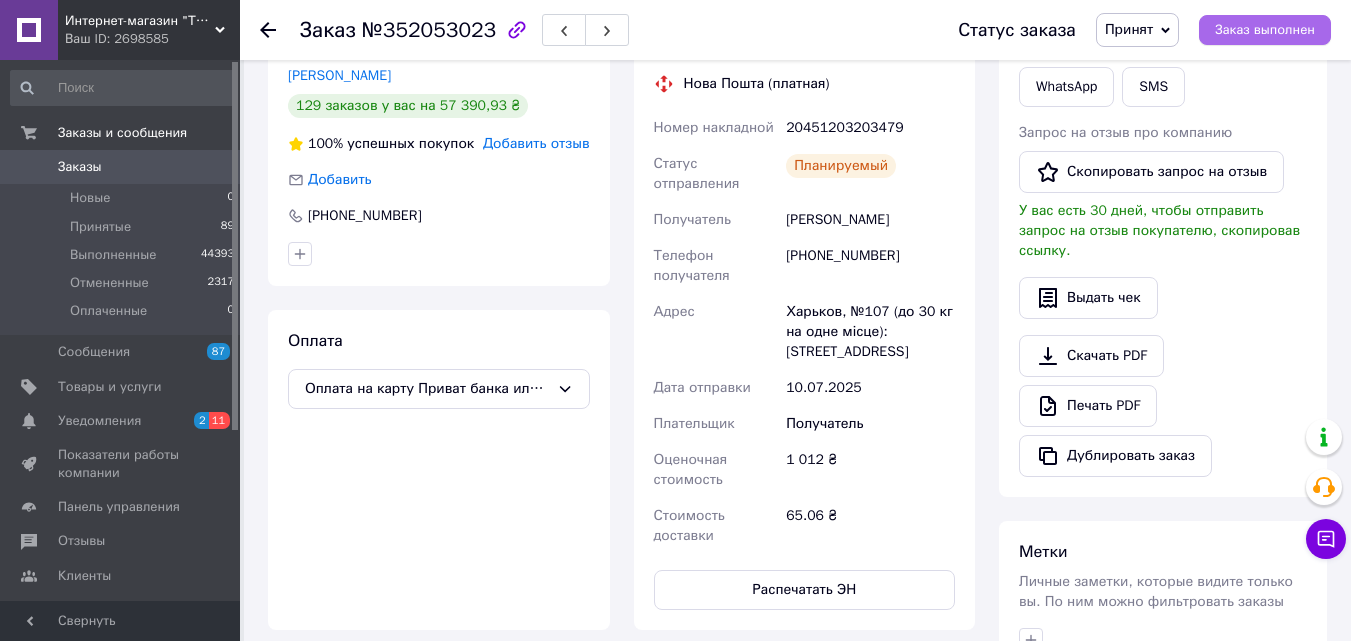 click on "Заказ выполнен" at bounding box center (1265, 30) 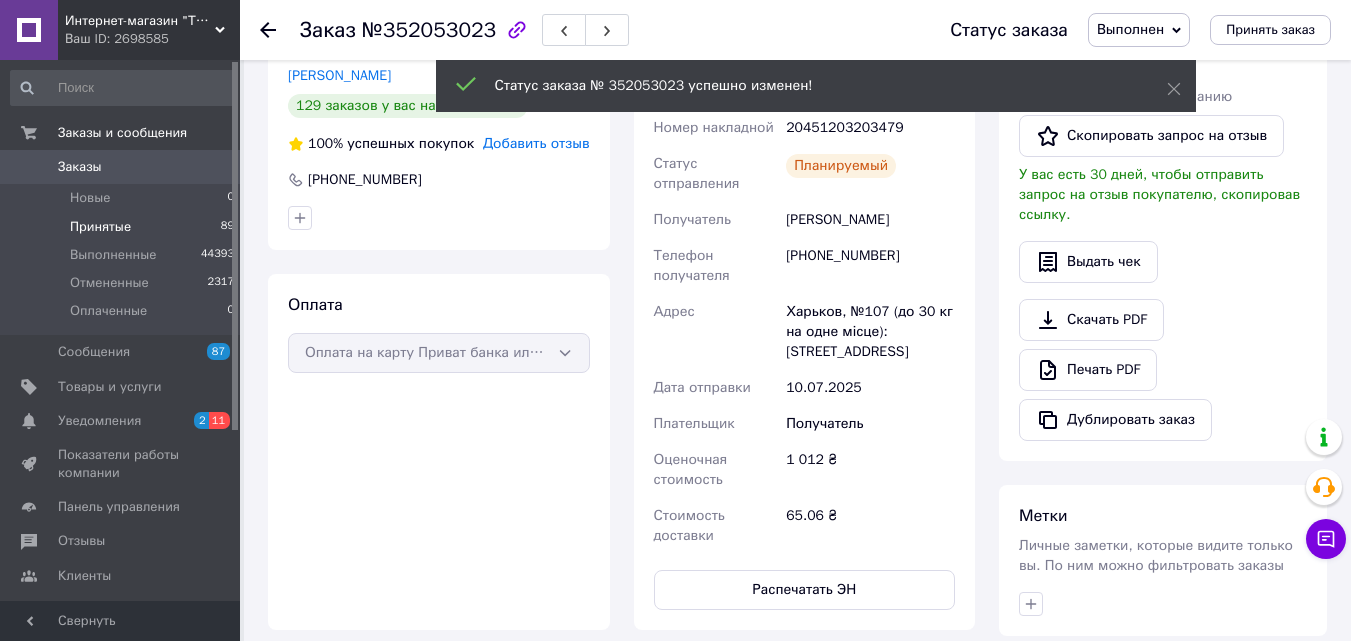 click on "Принятые 89" at bounding box center (123, 227) 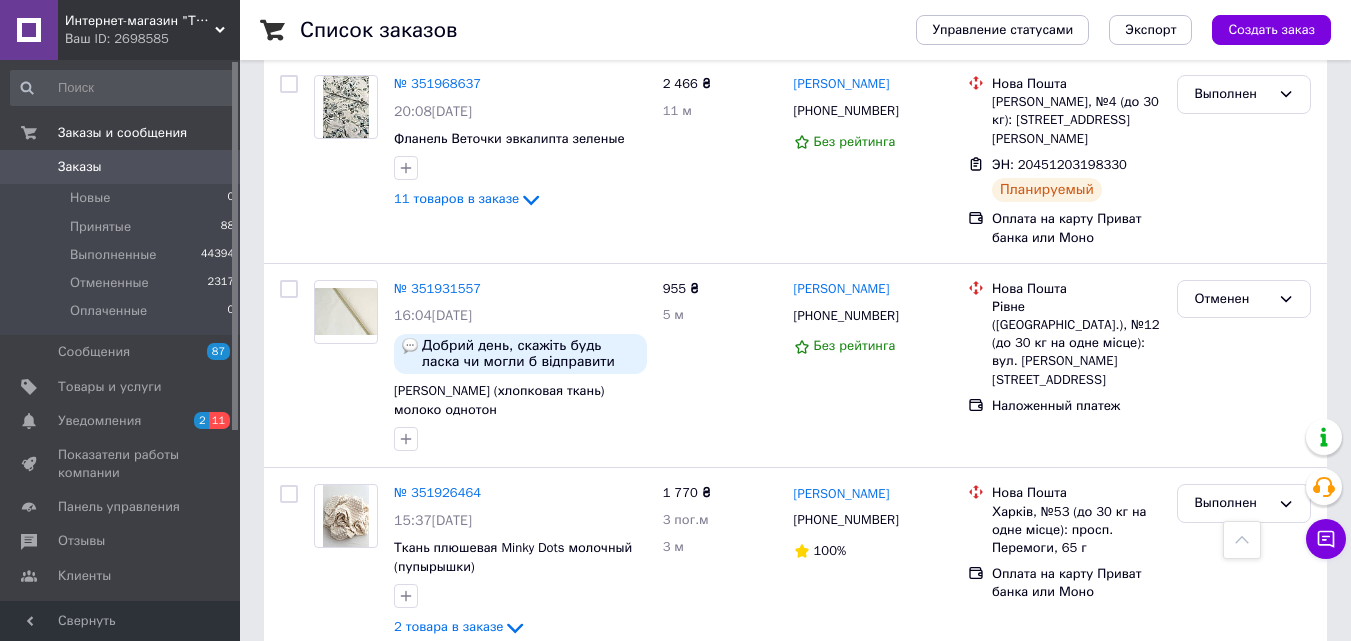 scroll, scrollTop: 3700, scrollLeft: 0, axis: vertical 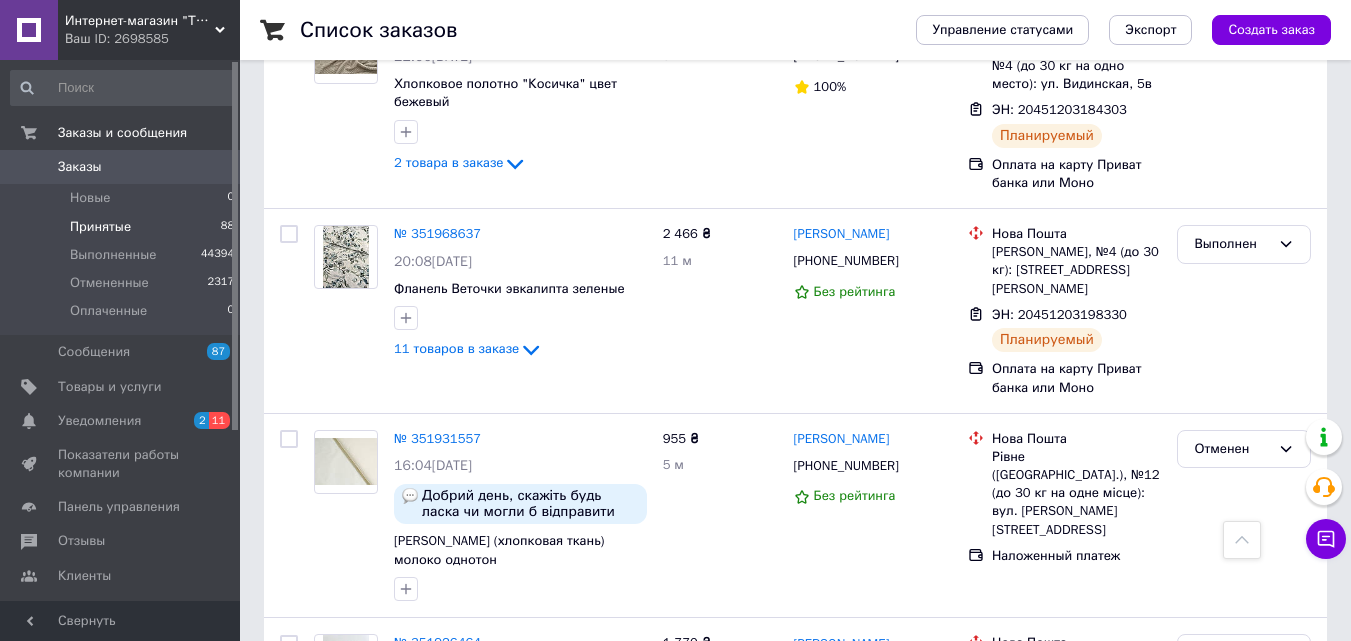click on "Принятые" at bounding box center (100, 227) 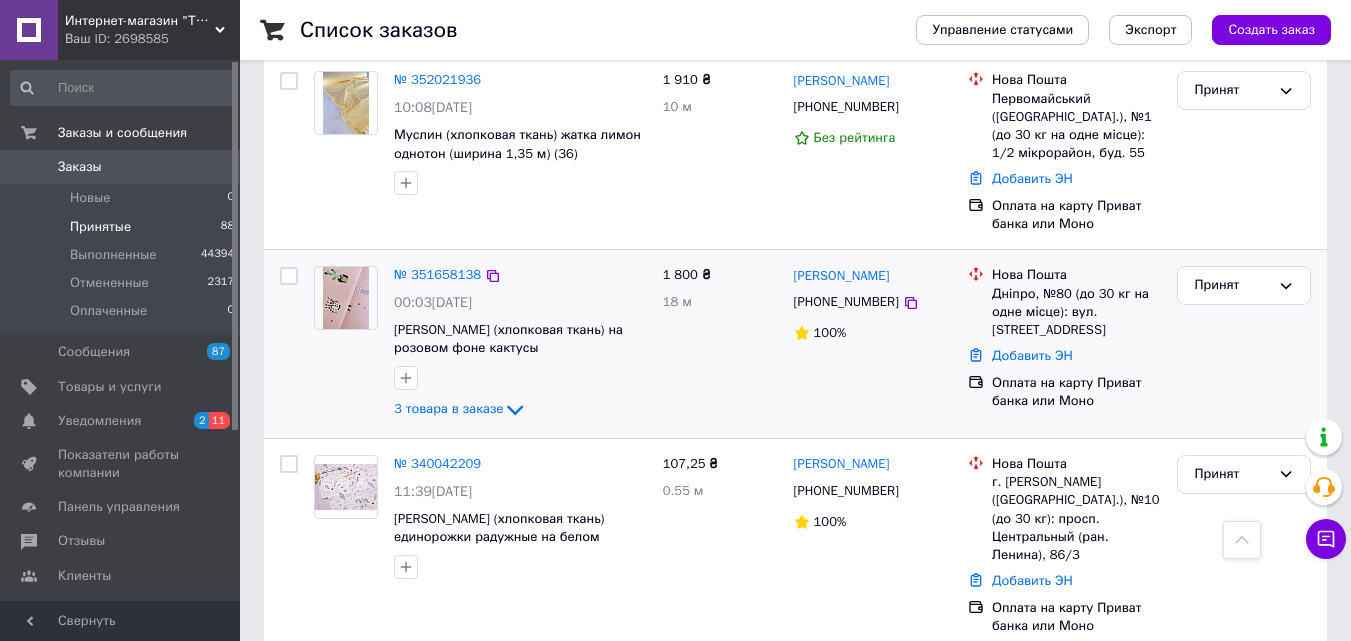 scroll, scrollTop: 1400, scrollLeft: 0, axis: vertical 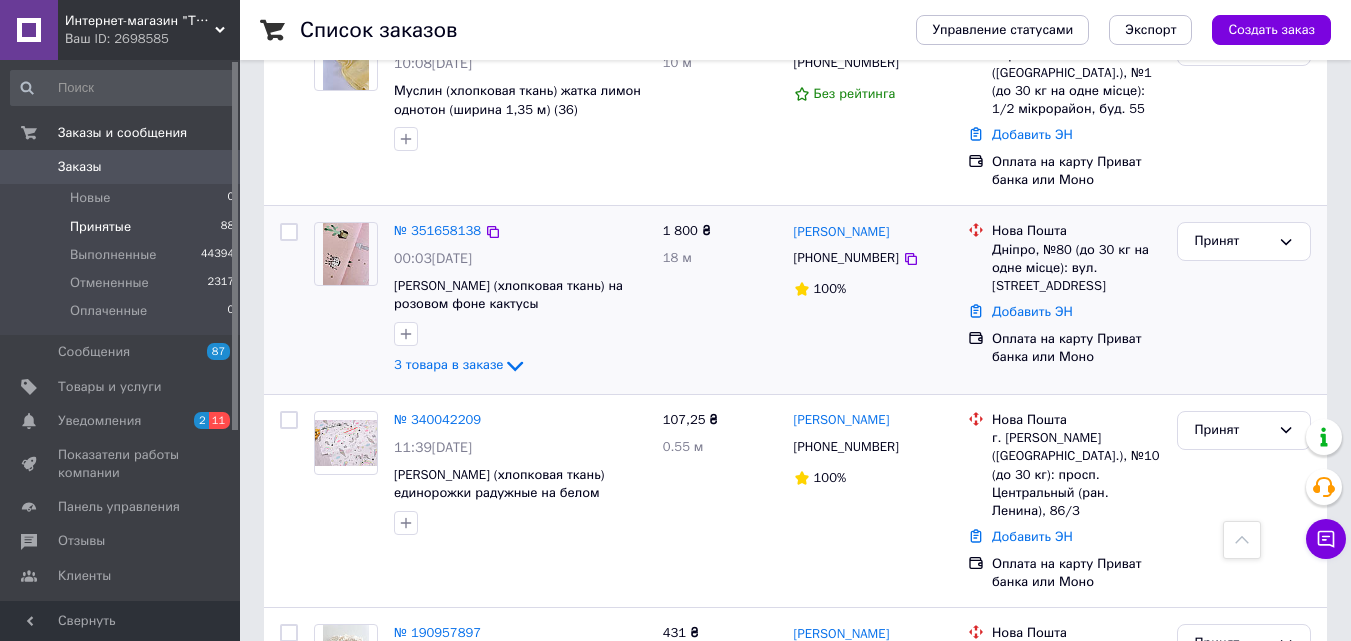 click at bounding box center [346, 254] 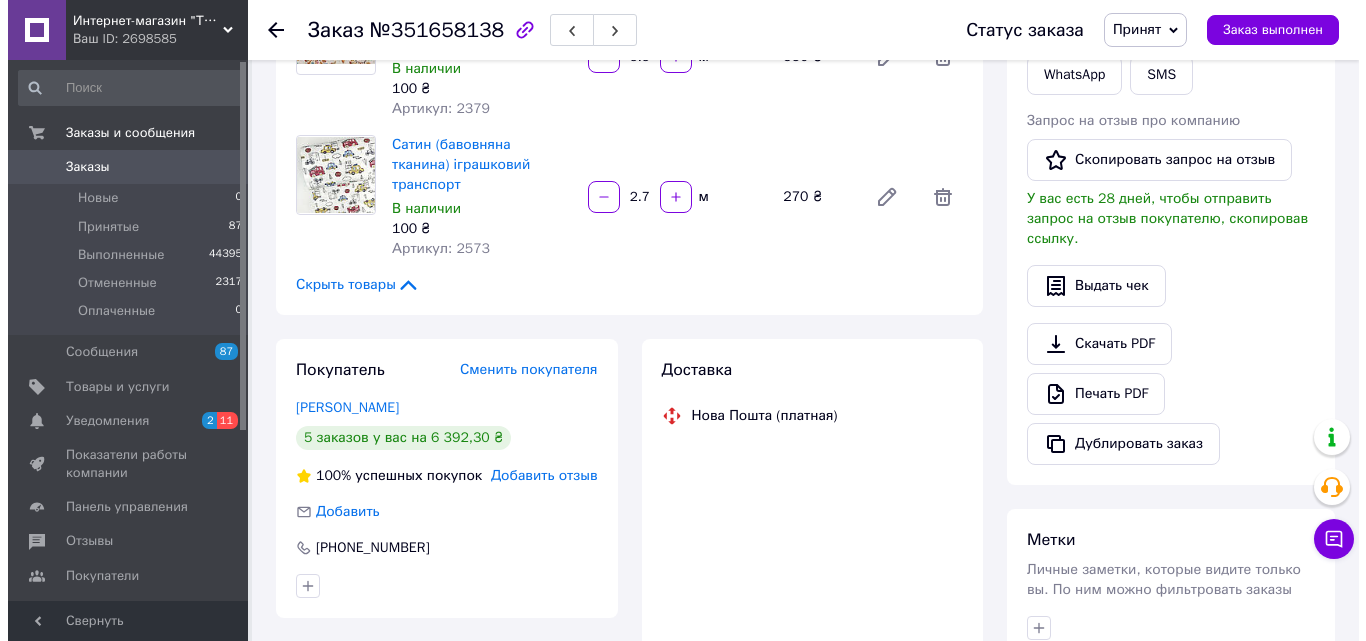 scroll, scrollTop: 400, scrollLeft: 0, axis: vertical 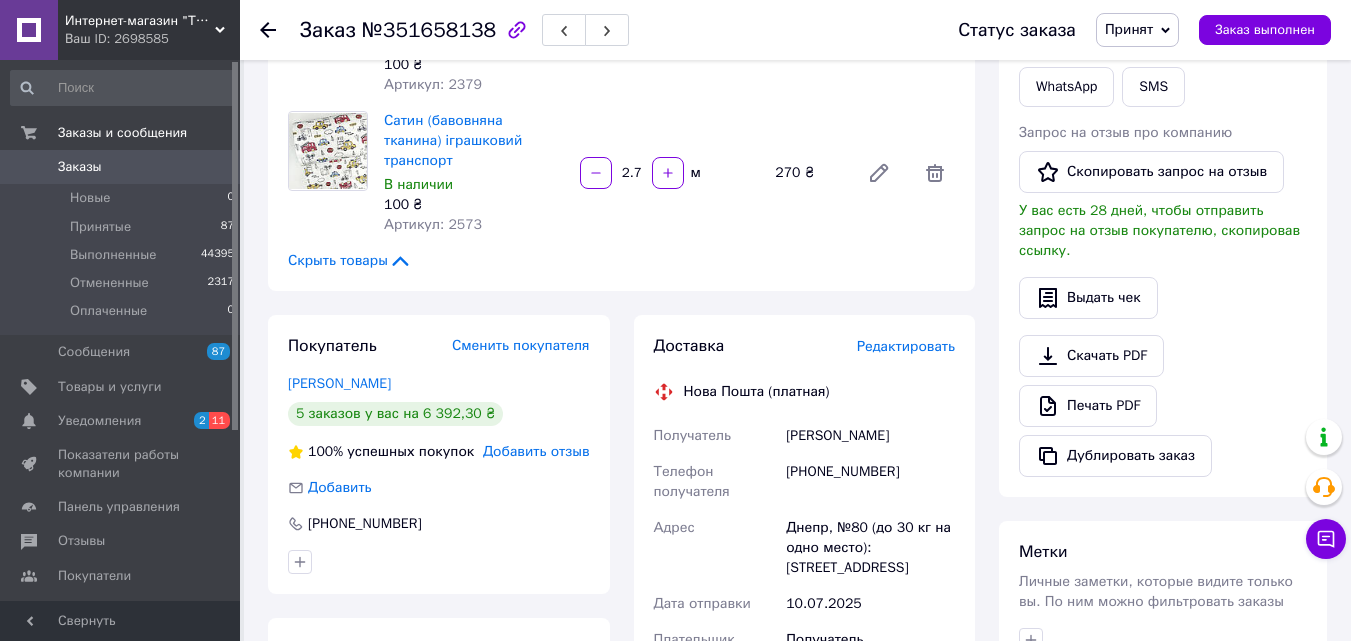 click on "Редактировать" at bounding box center [906, 346] 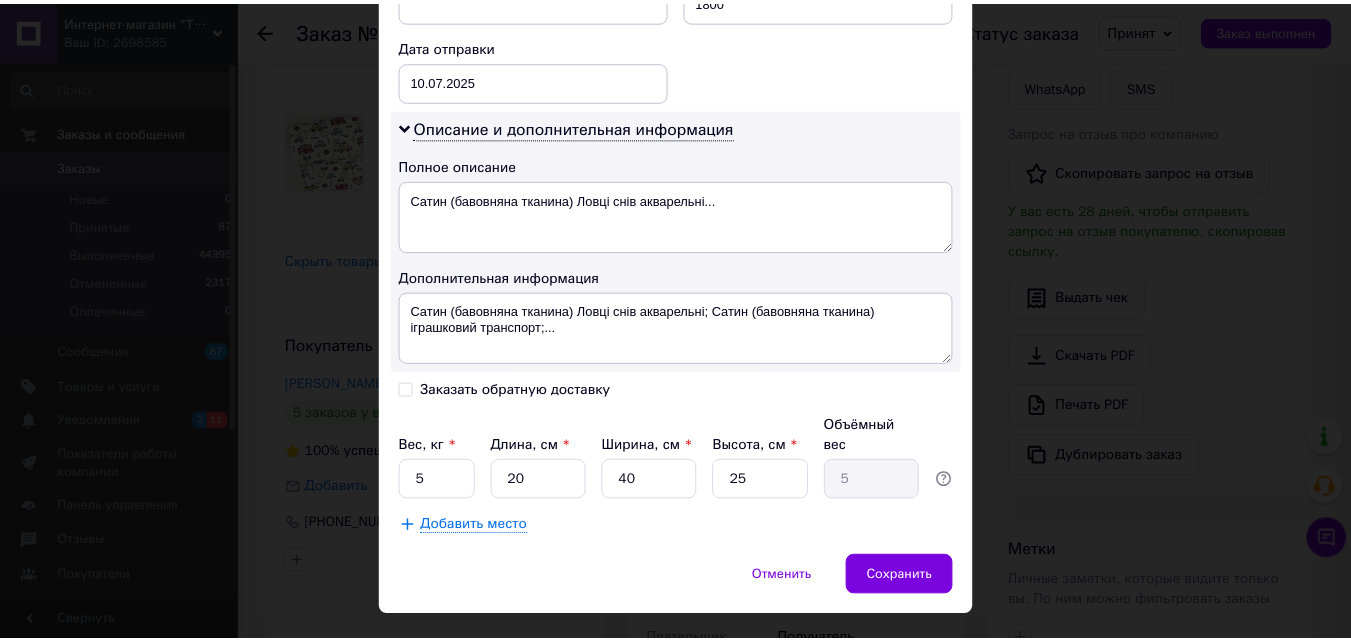 scroll, scrollTop: 947, scrollLeft: 0, axis: vertical 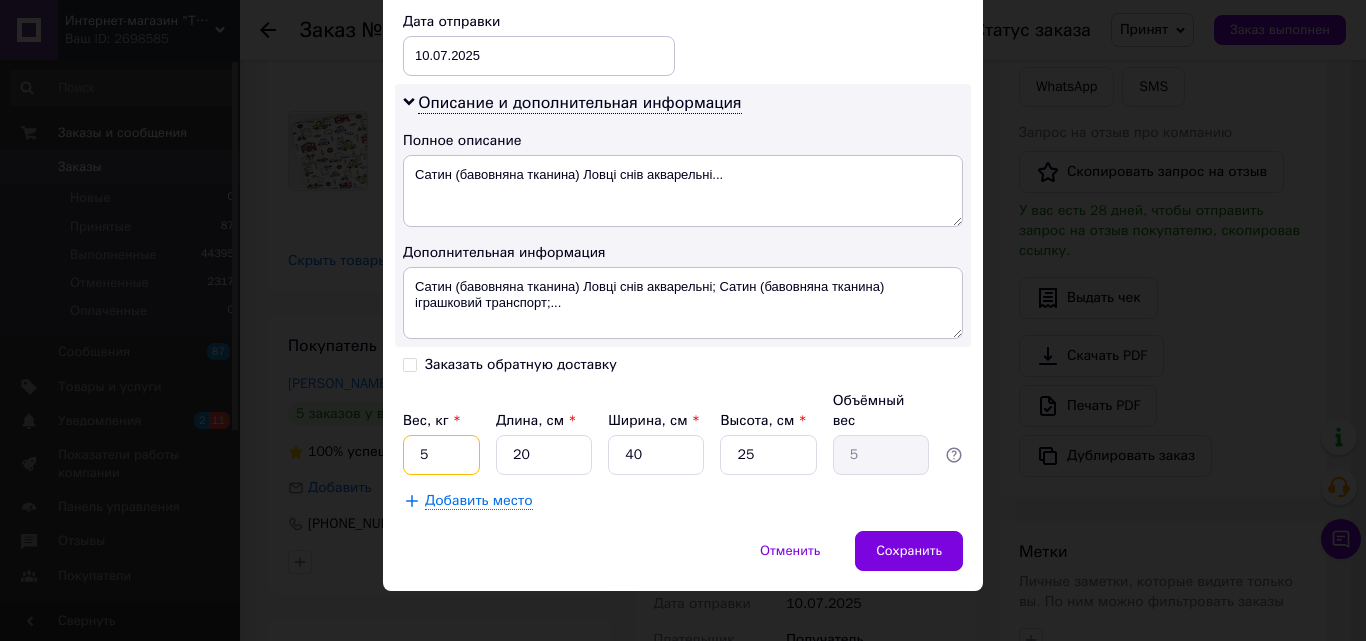 click on "5" at bounding box center [441, 455] 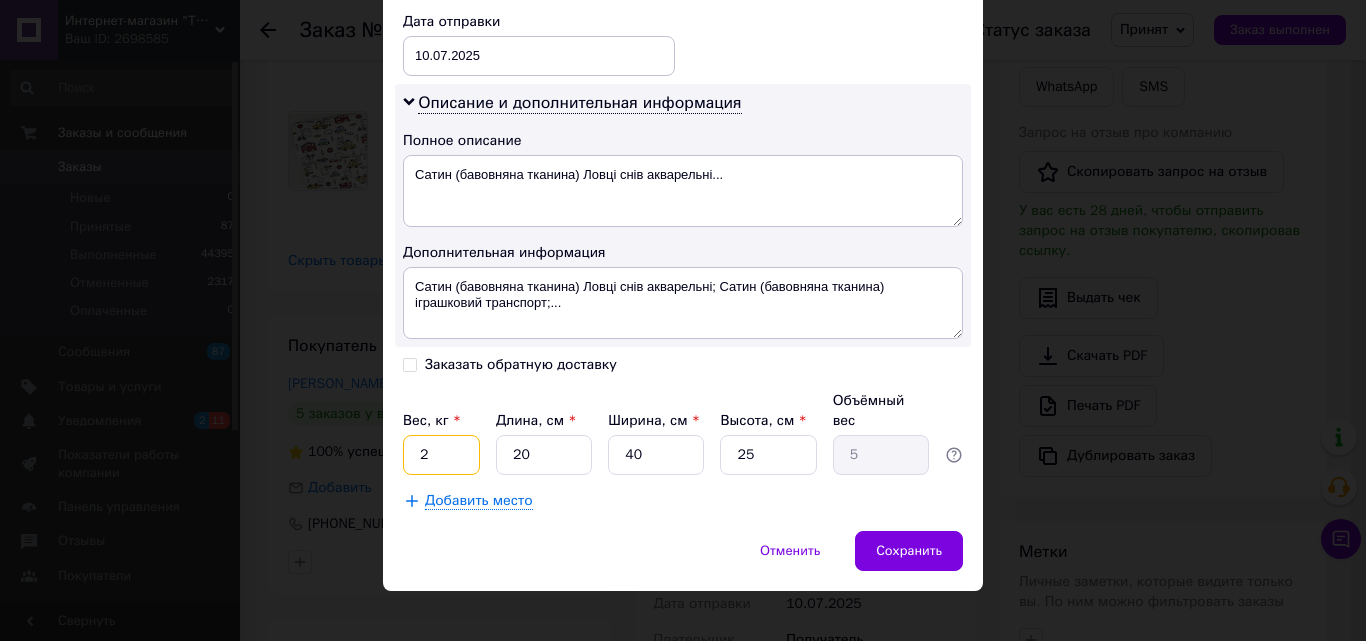 type on "2" 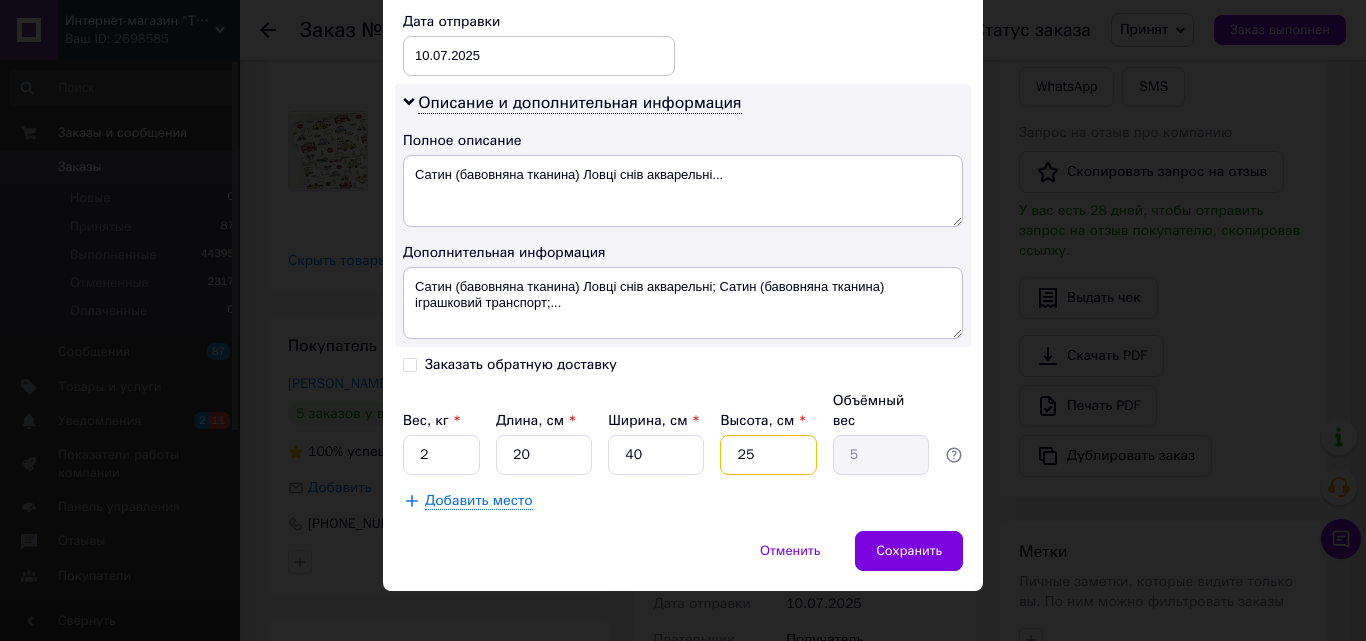 click on "25" at bounding box center [768, 455] 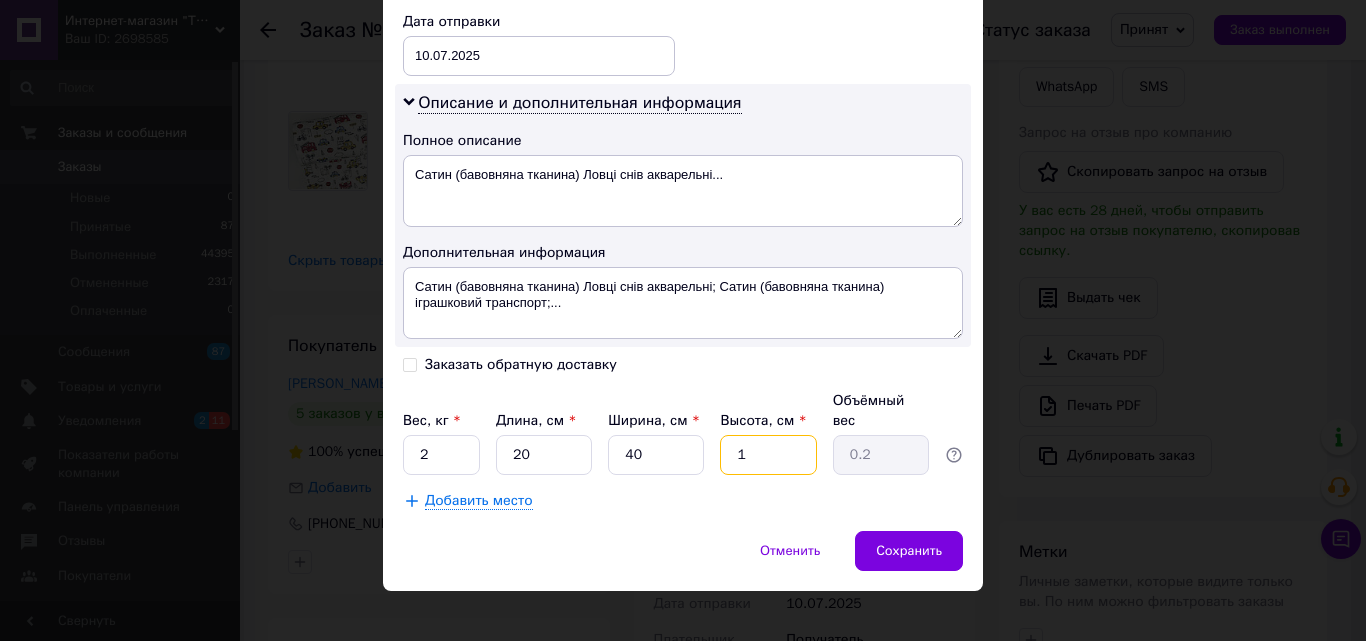 type on "10" 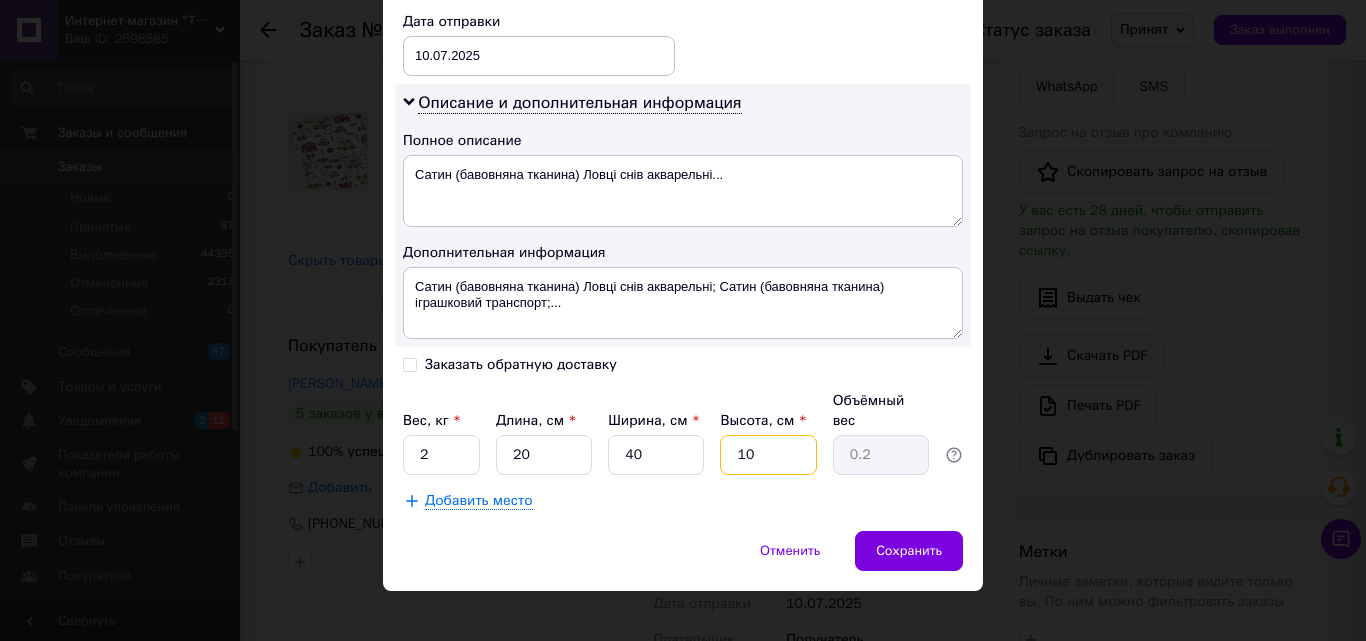 type on "2" 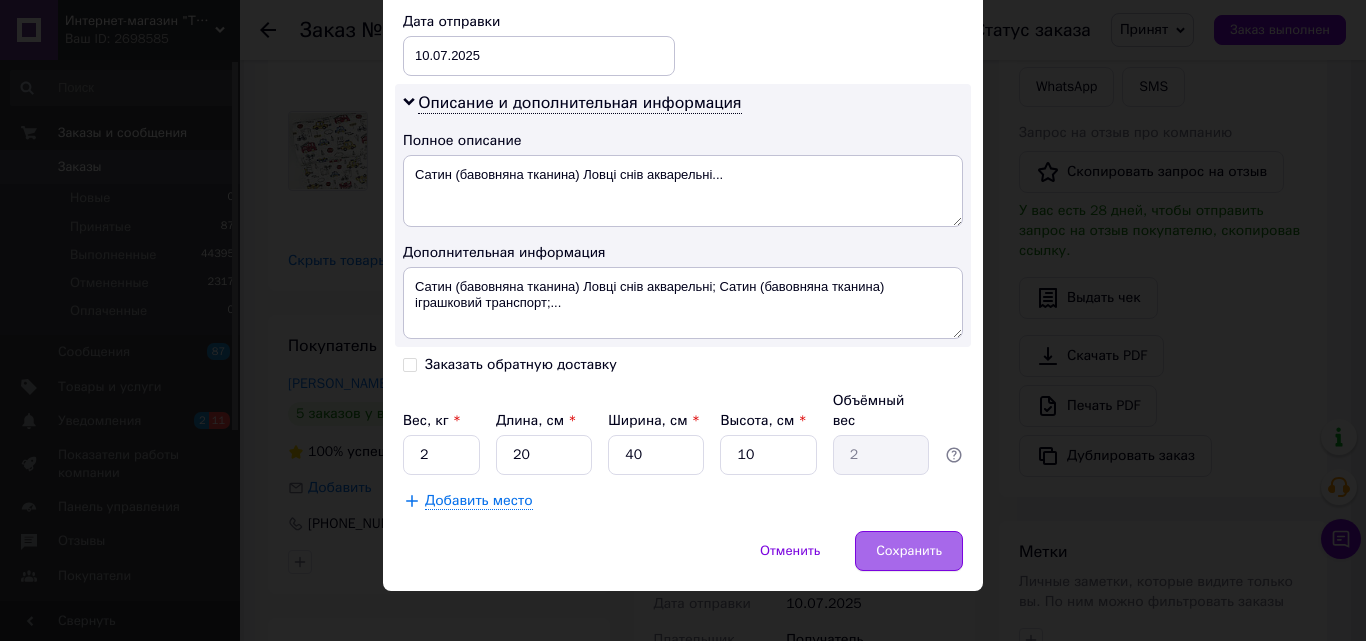 click on "Сохранить" at bounding box center [909, 551] 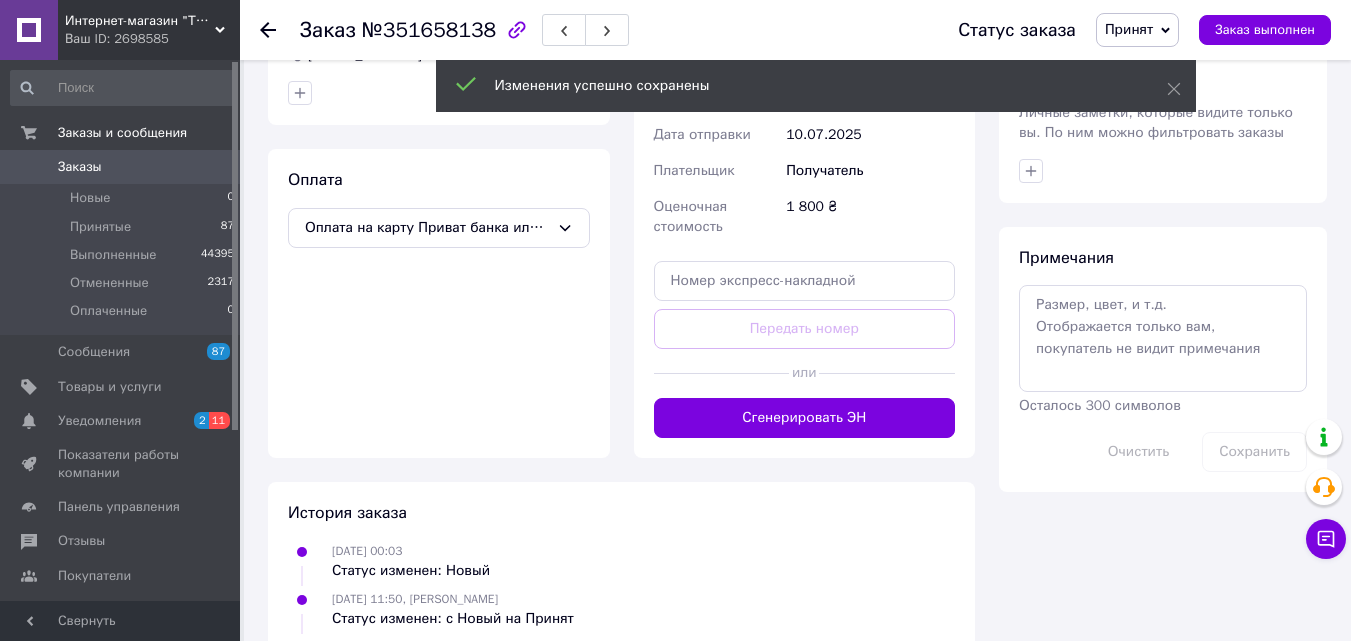 scroll, scrollTop: 900, scrollLeft: 0, axis: vertical 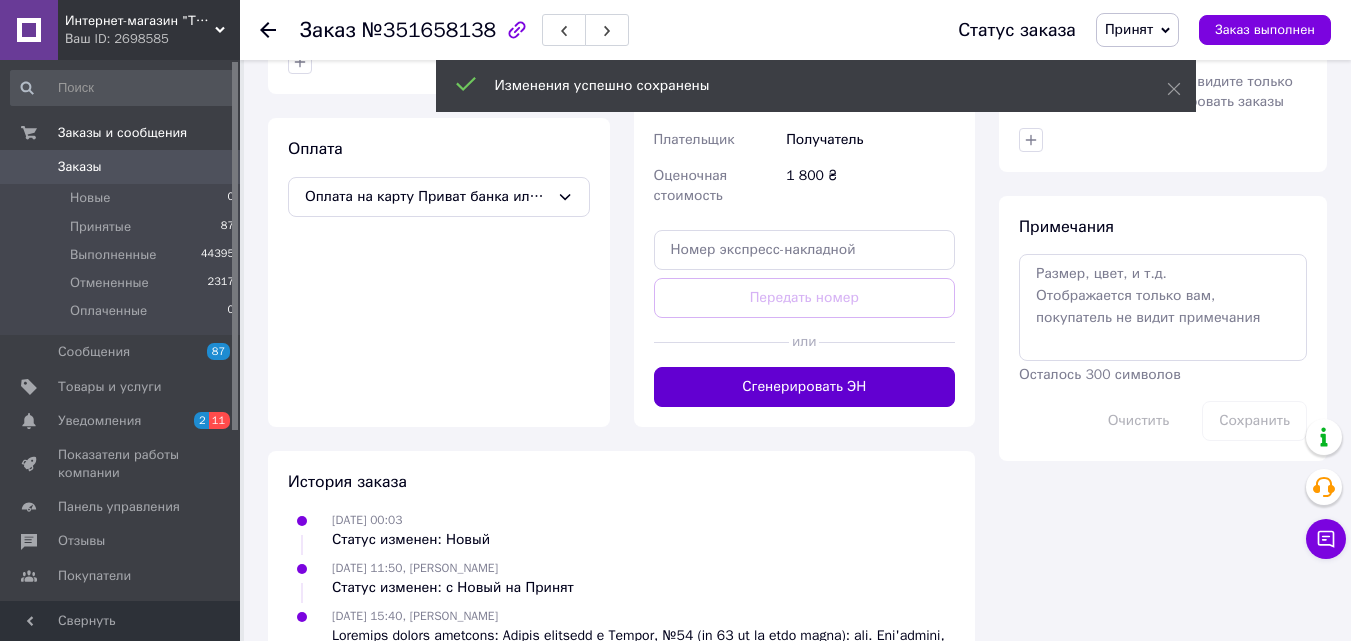 click on "Сгенерировать ЭН" at bounding box center (805, 387) 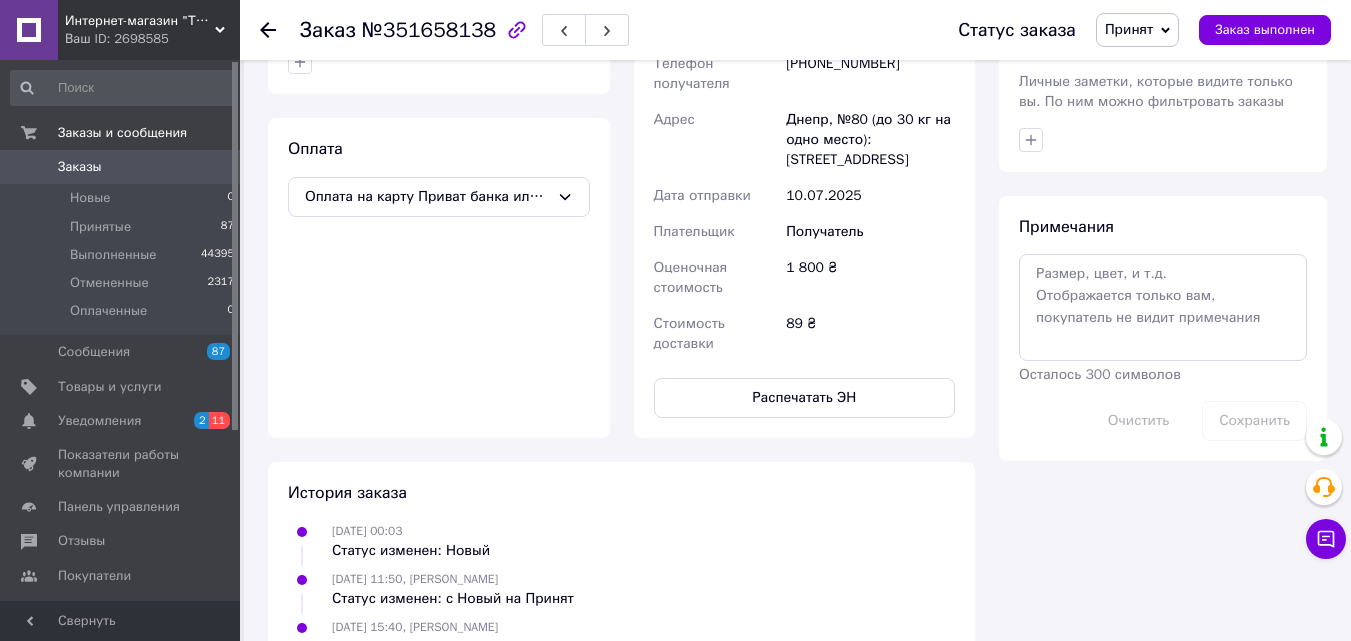 click on "Распечатать ЭН" at bounding box center (805, 398) 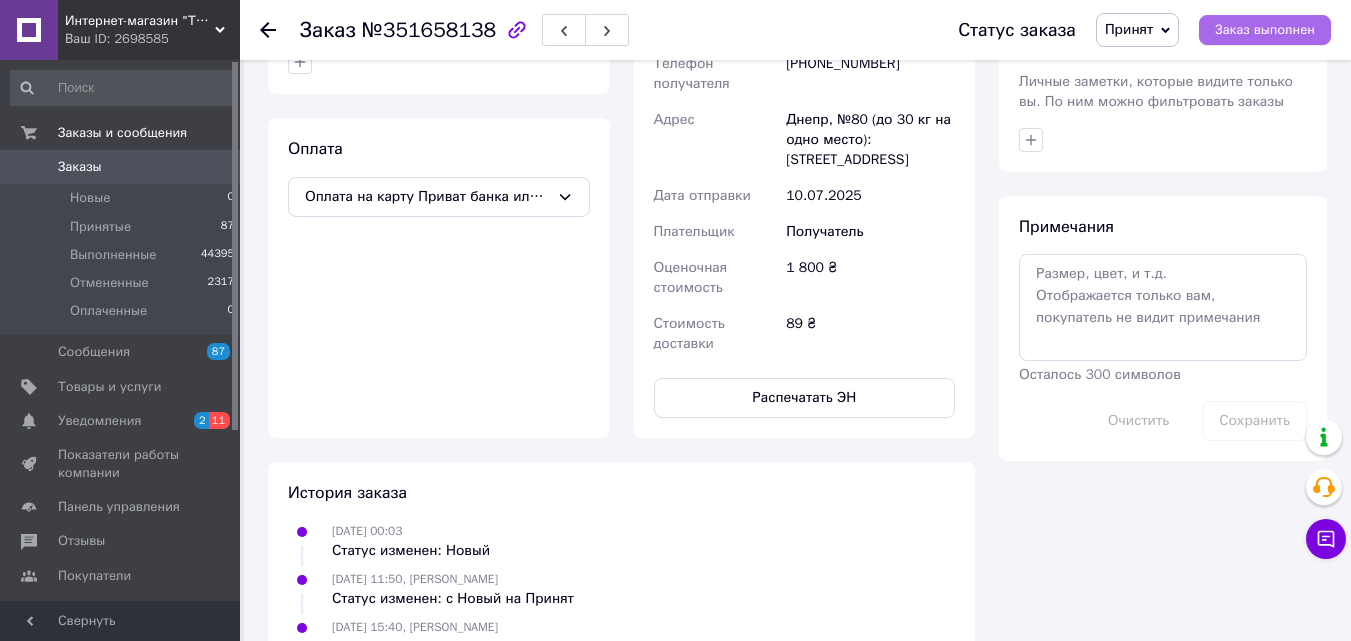 click on "Заказ выполнен" at bounding box center [1265, 30] 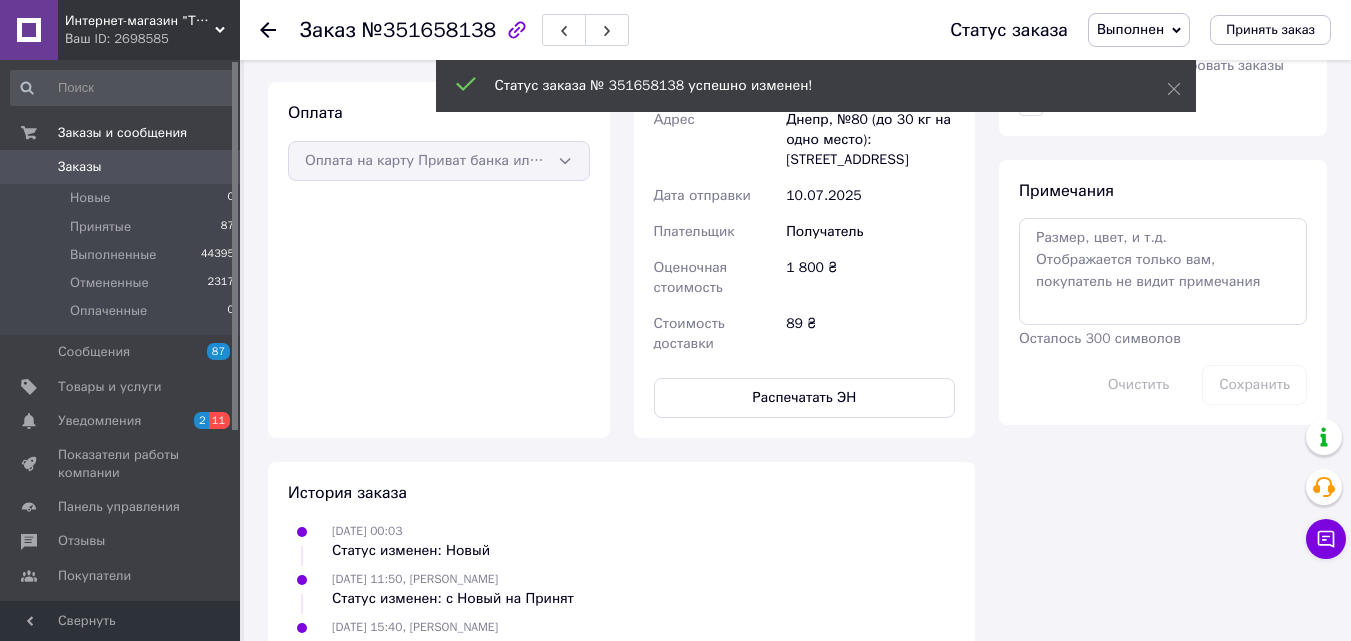 scroll, scrollTop: 864, scrollLeft: 0, axis: vertical 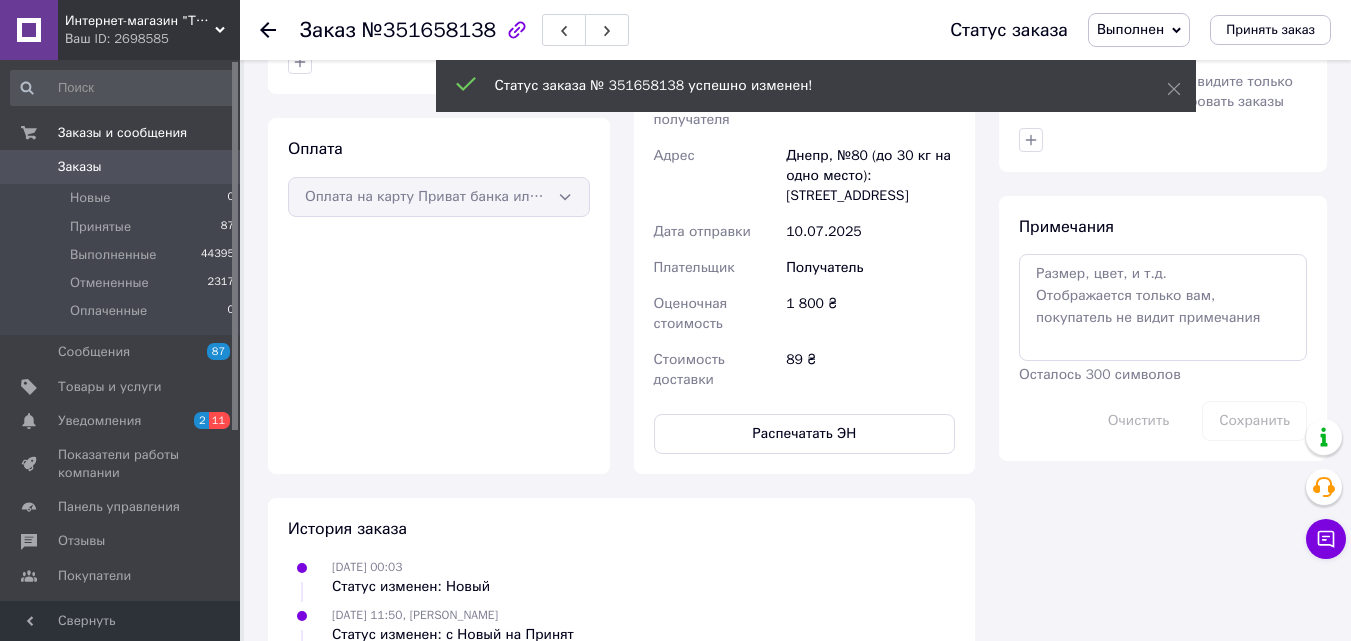 click on "Принятые" at bounding box center [100, 227] 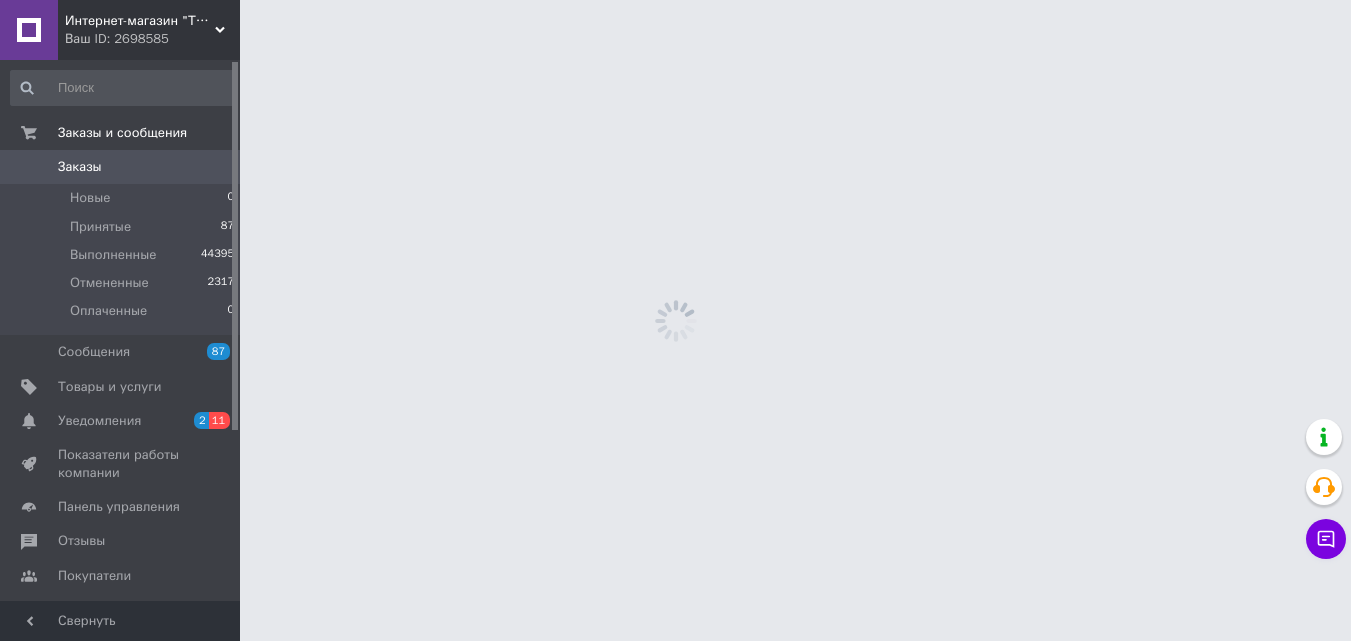 scroll, scrollTop: 0, scrollLeft: 0, axis: both 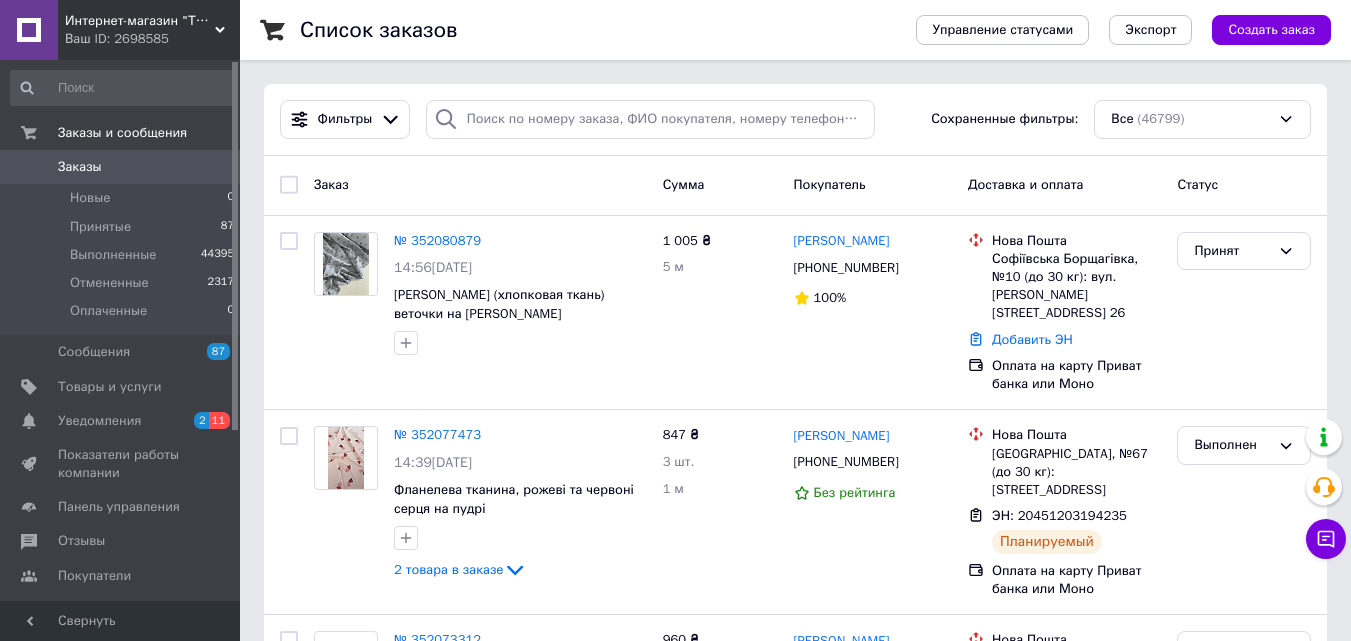 click on "Принятые" at bounding box center (100, 227) 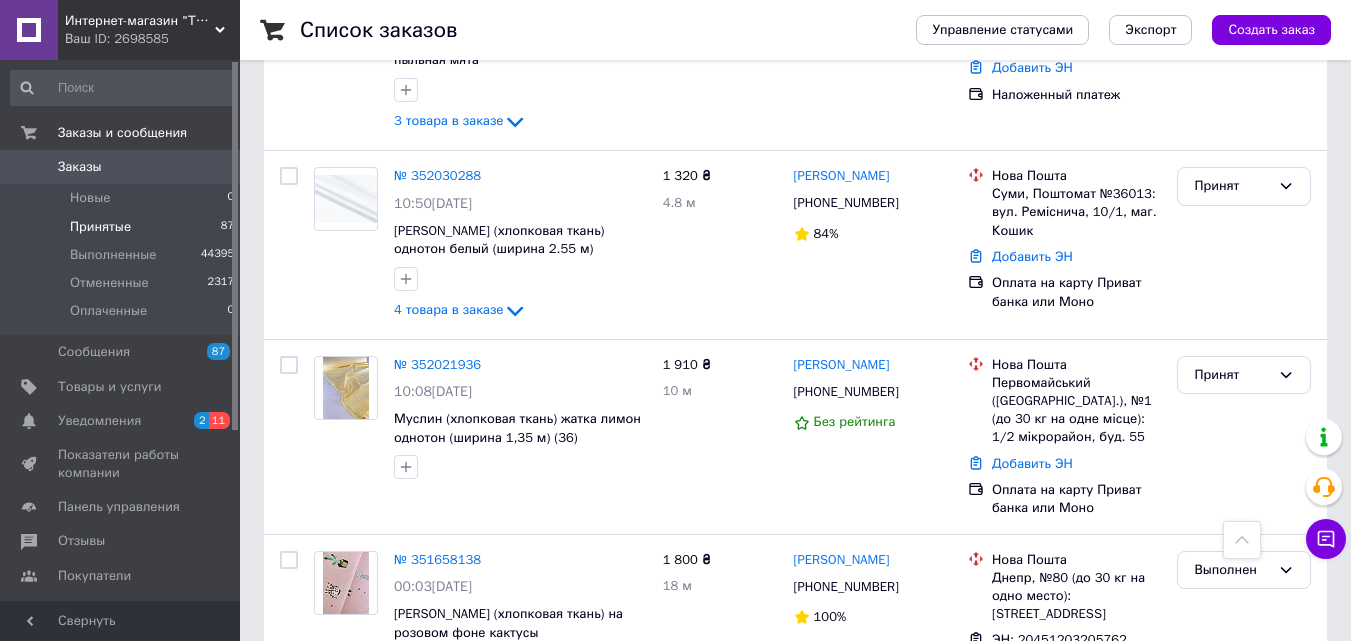 scroll, scrollTop: 1000, scrollLeft: 0, axis: vertical 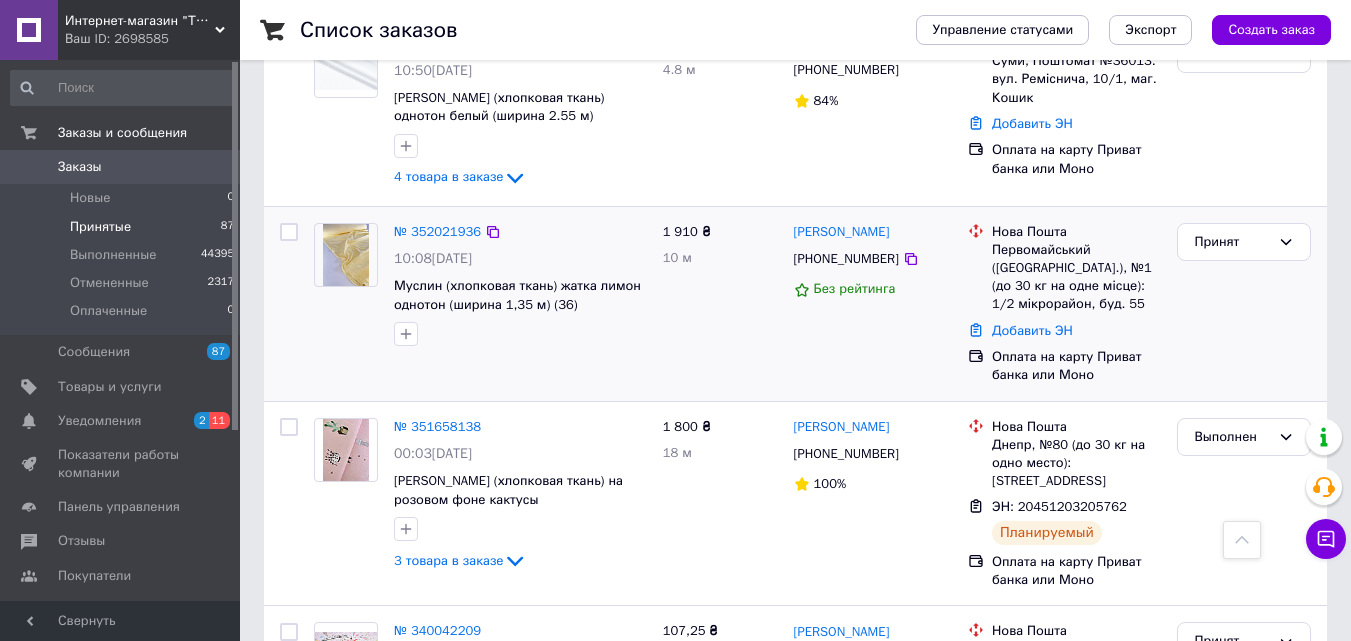 click at bounding box center (346, 255) 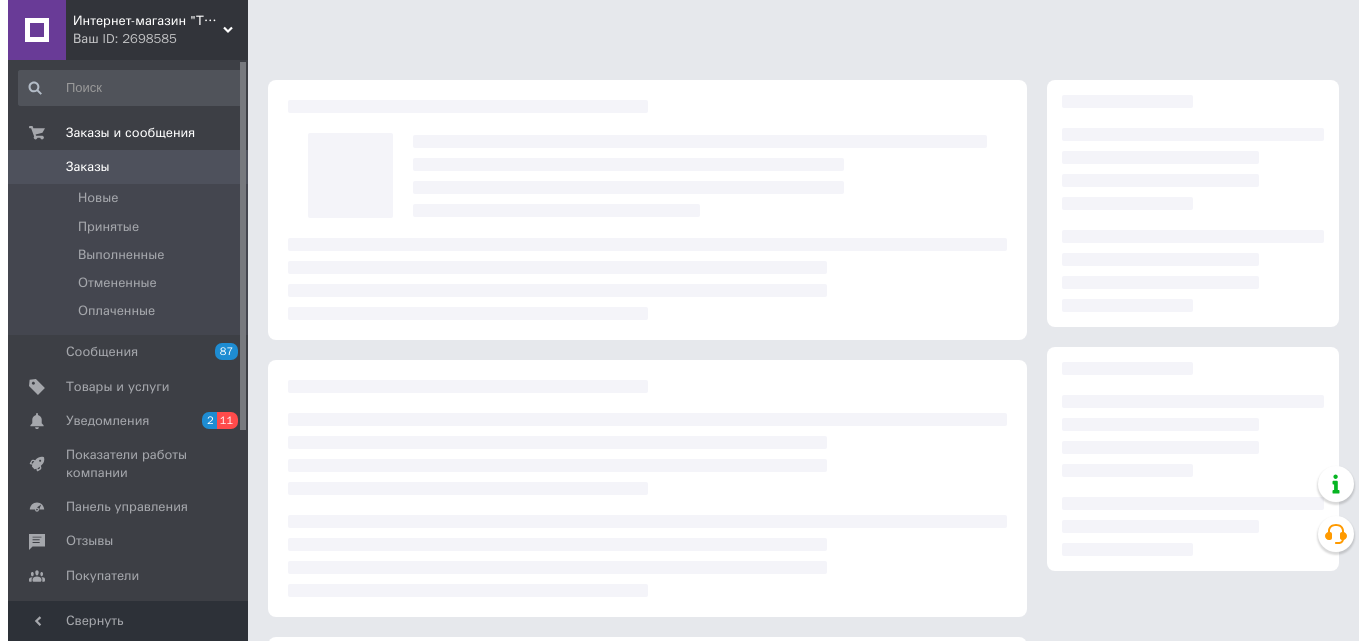 scroll, scrollTop: 0, scrollLeft: 0, axis: both 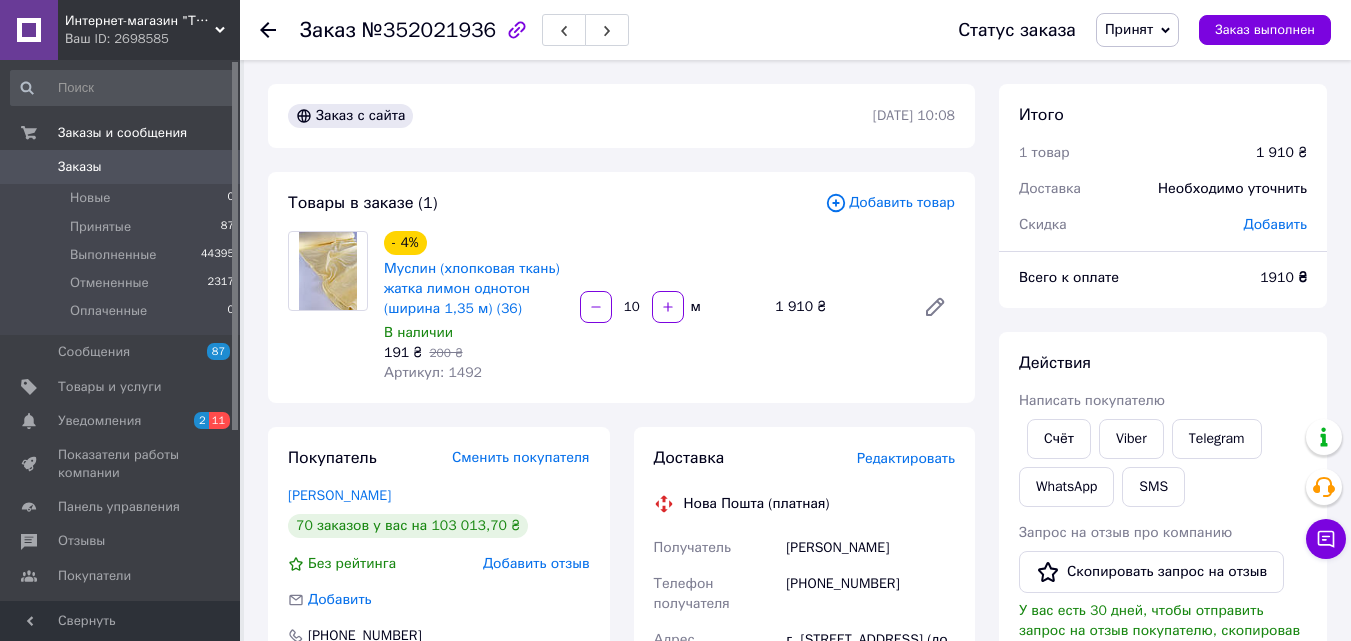 click on "Редактировать" at bounding box center [906, 458] 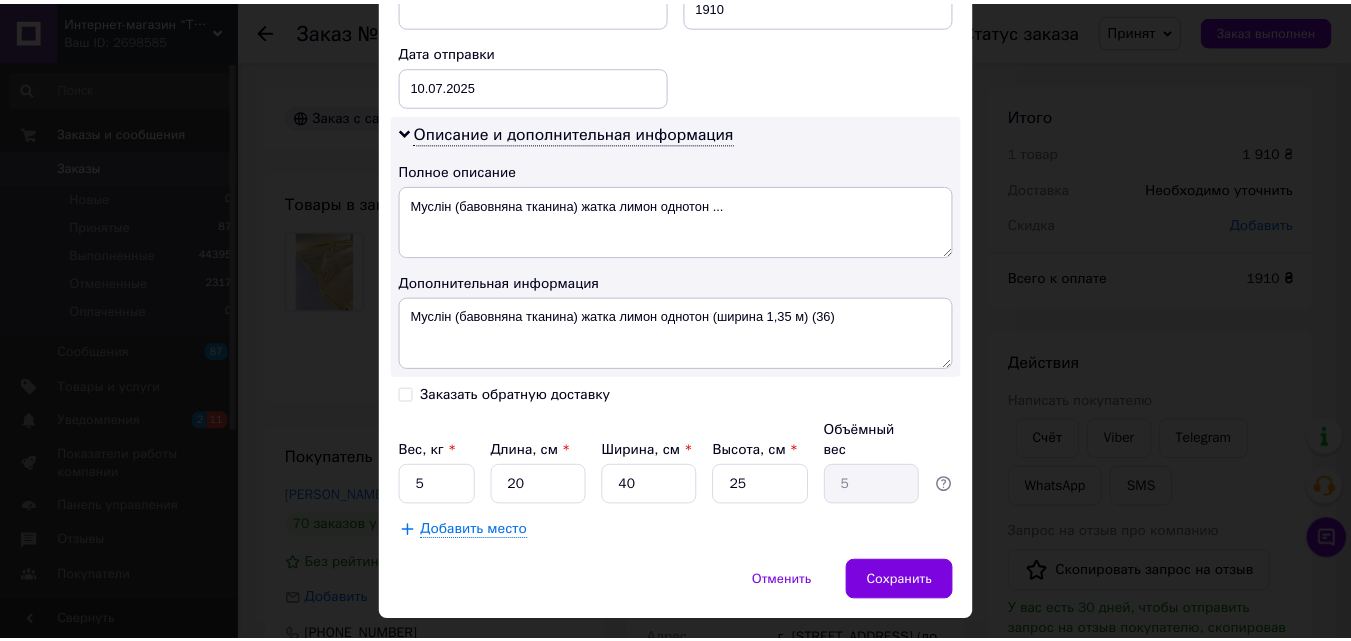 scroll, scrollTop: 947, scrollLeft: 0, axis: vertical 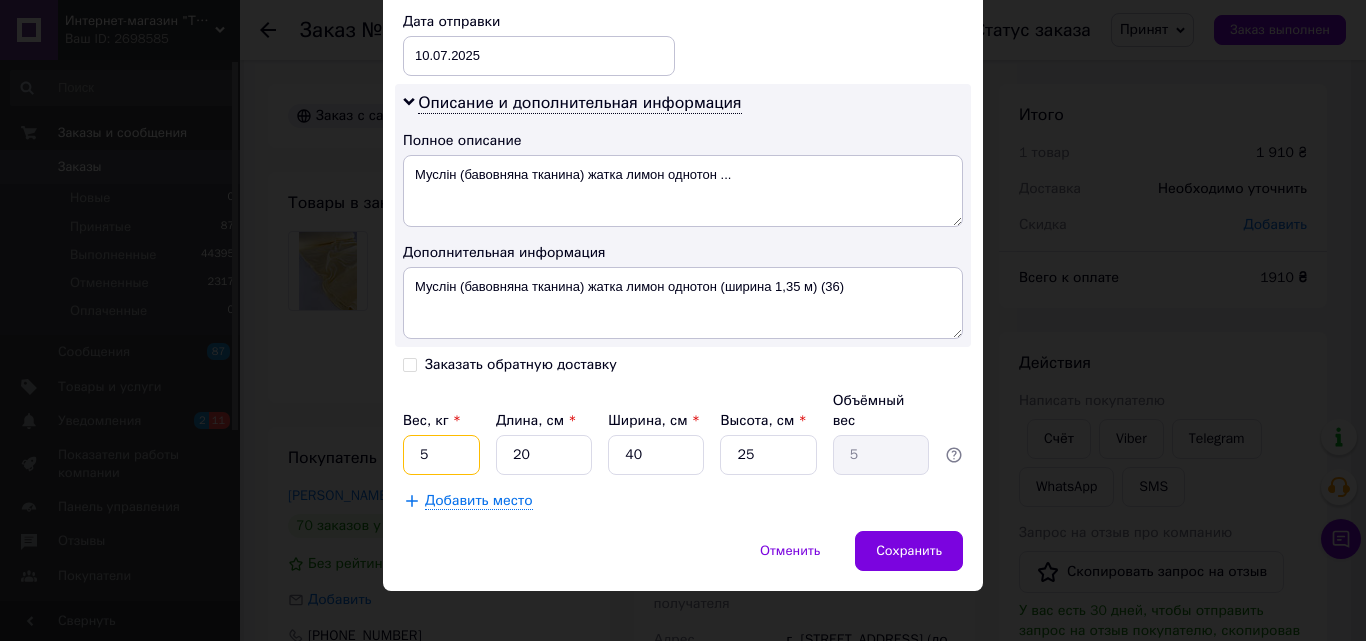 click on "5" at bounding box center [441, 455] 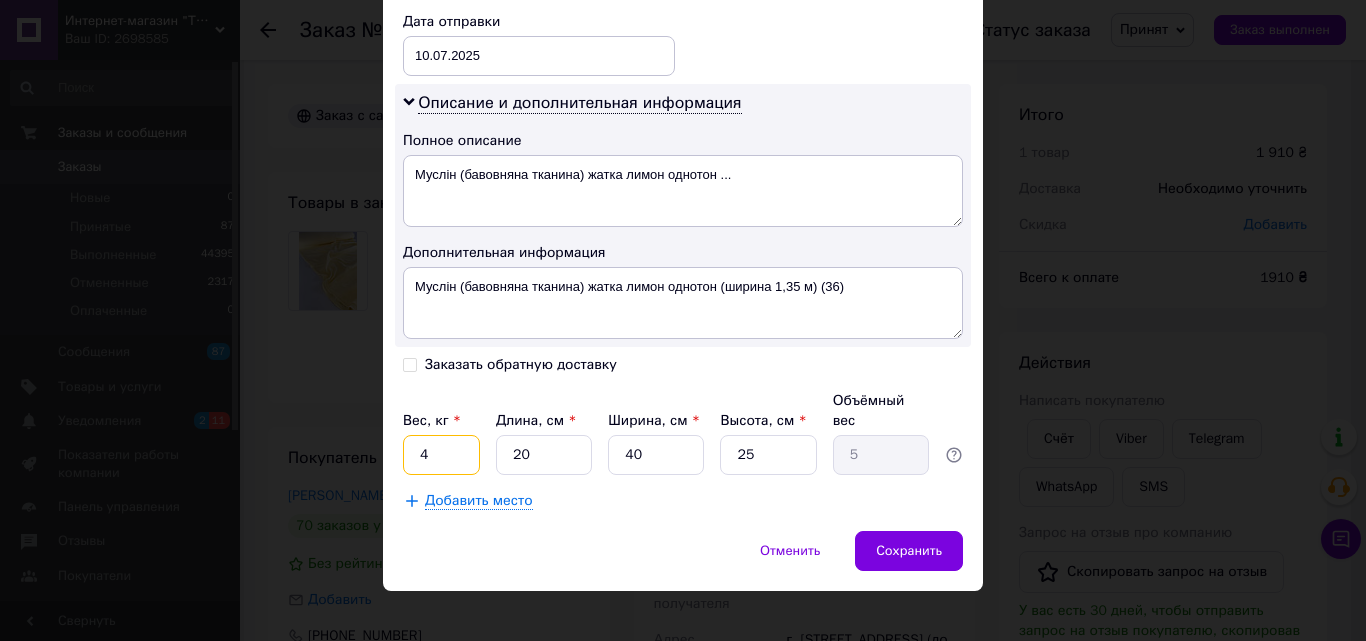 type on "4" 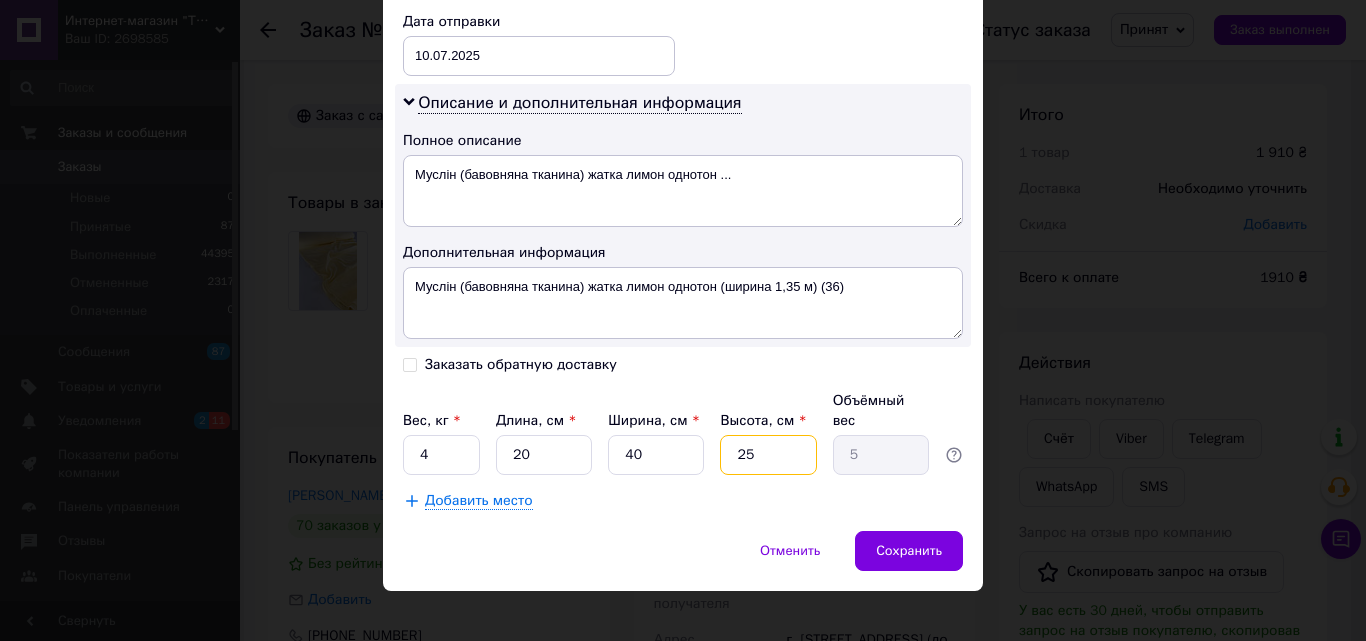 click on "25" at bounding box center [768, 455] 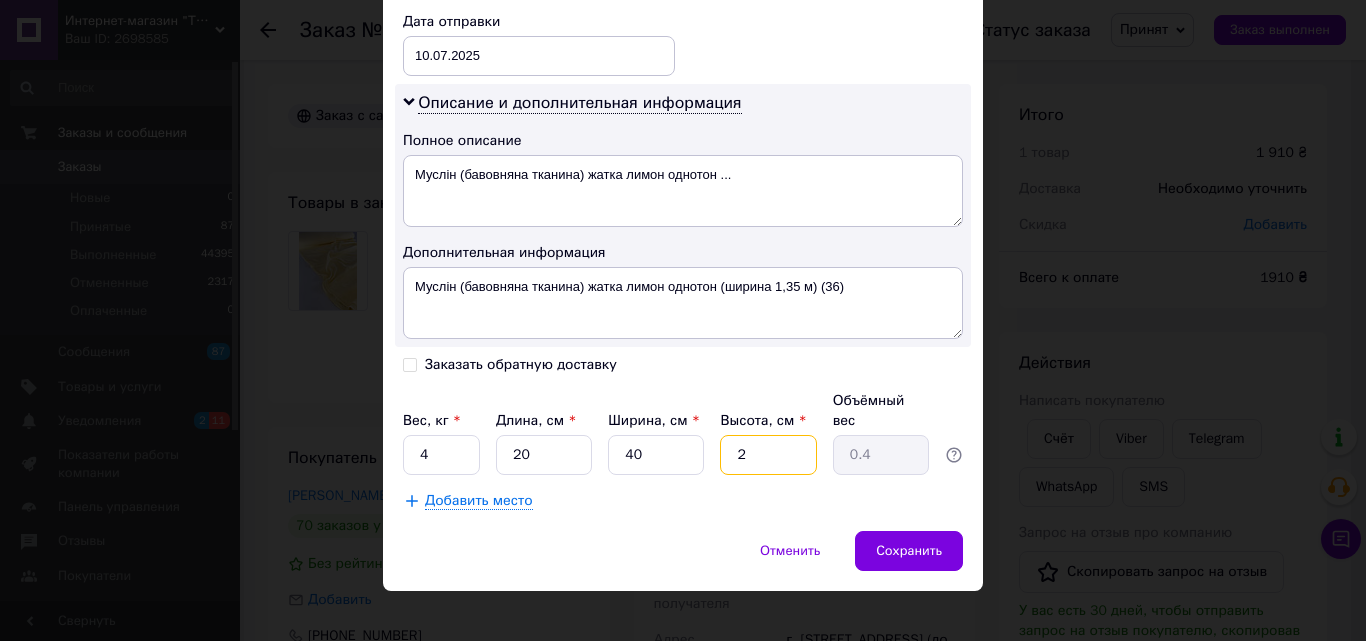 type on "20" 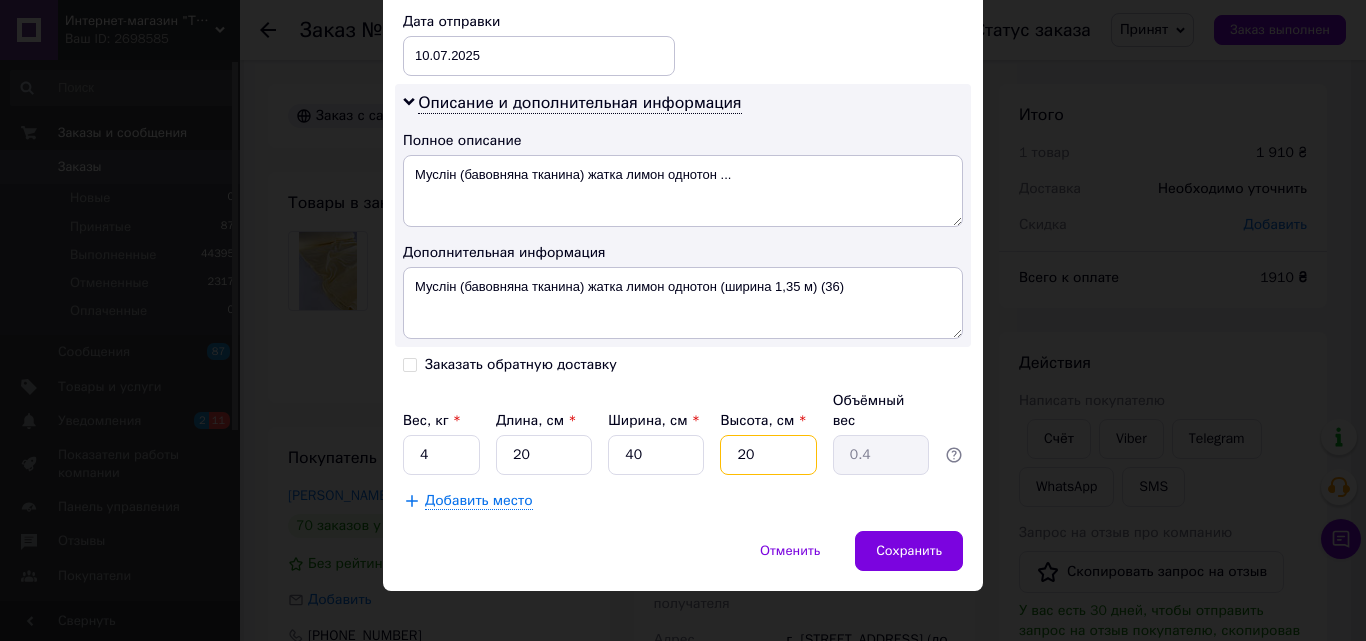 type on "4" 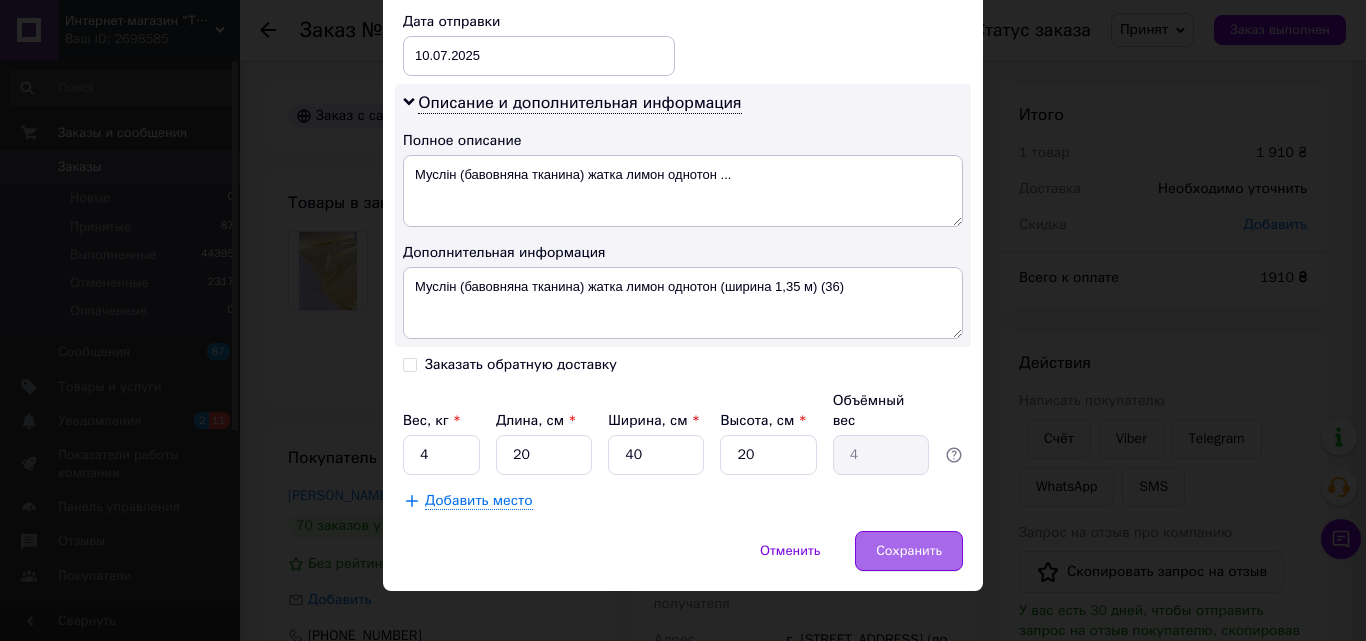 click on "Сохранить" at bounding box center [909, 551] 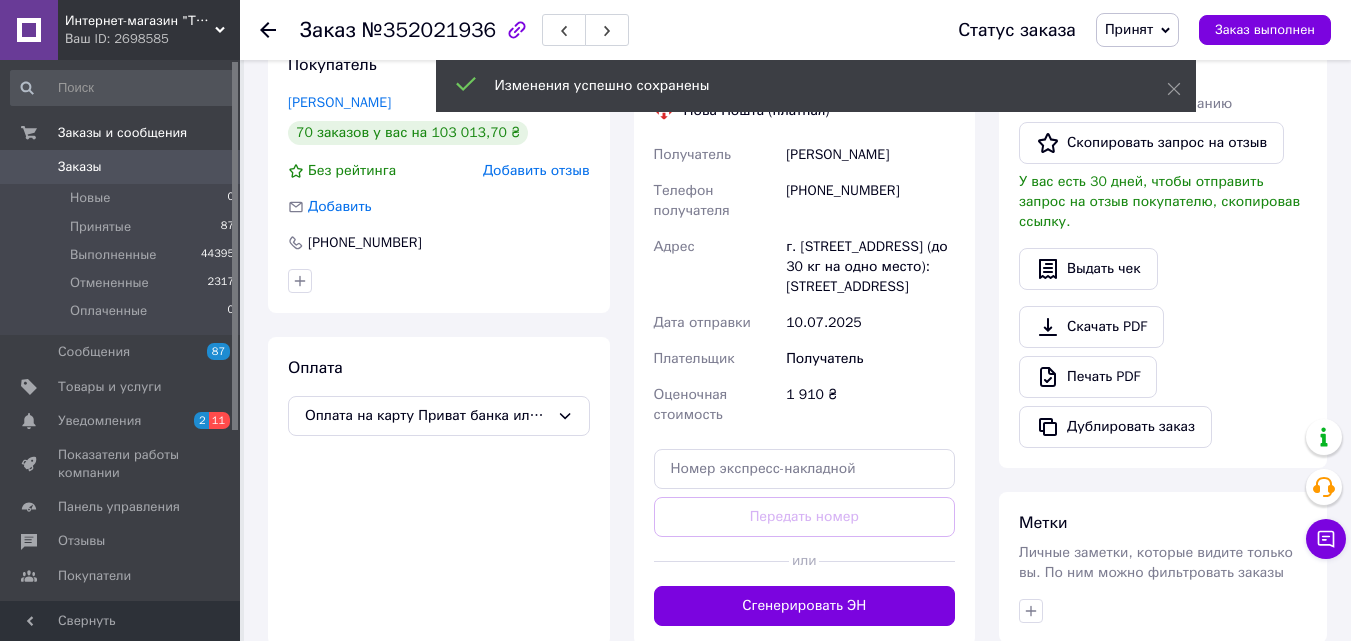 scroll, scrollTop: 500, scrollLeft: 0, axis: vertical 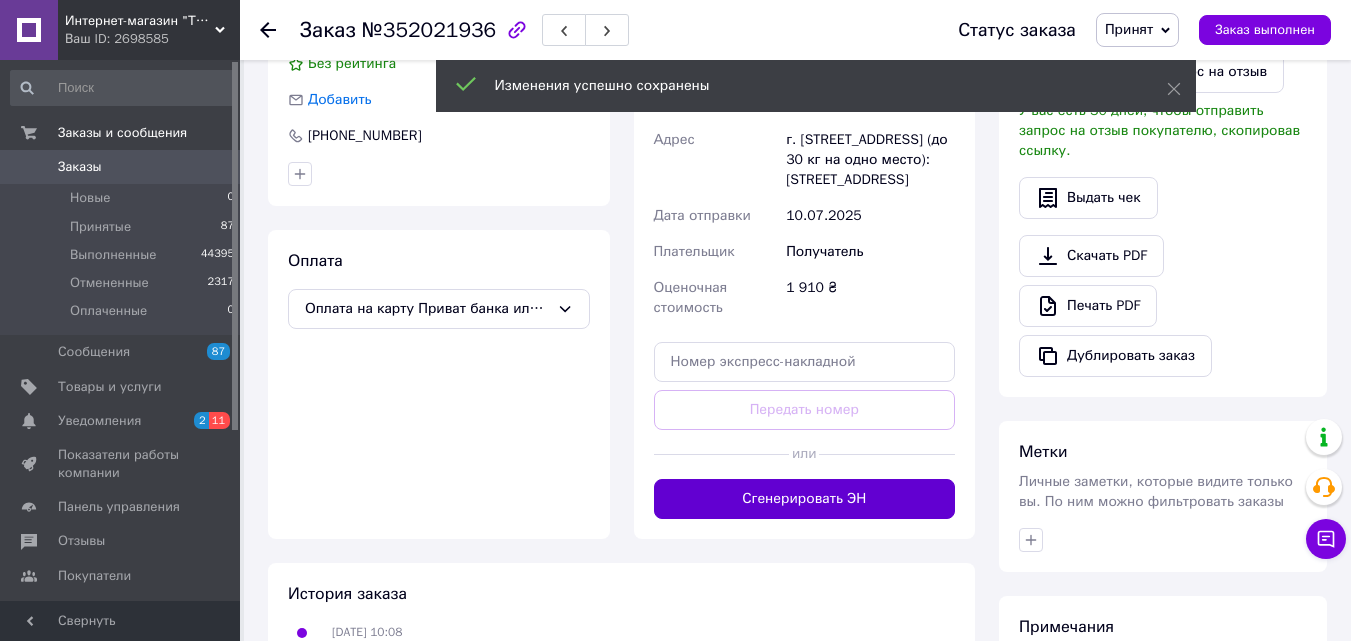 click on "Сгенерировать ЭН" at bounding box center [805, 499] 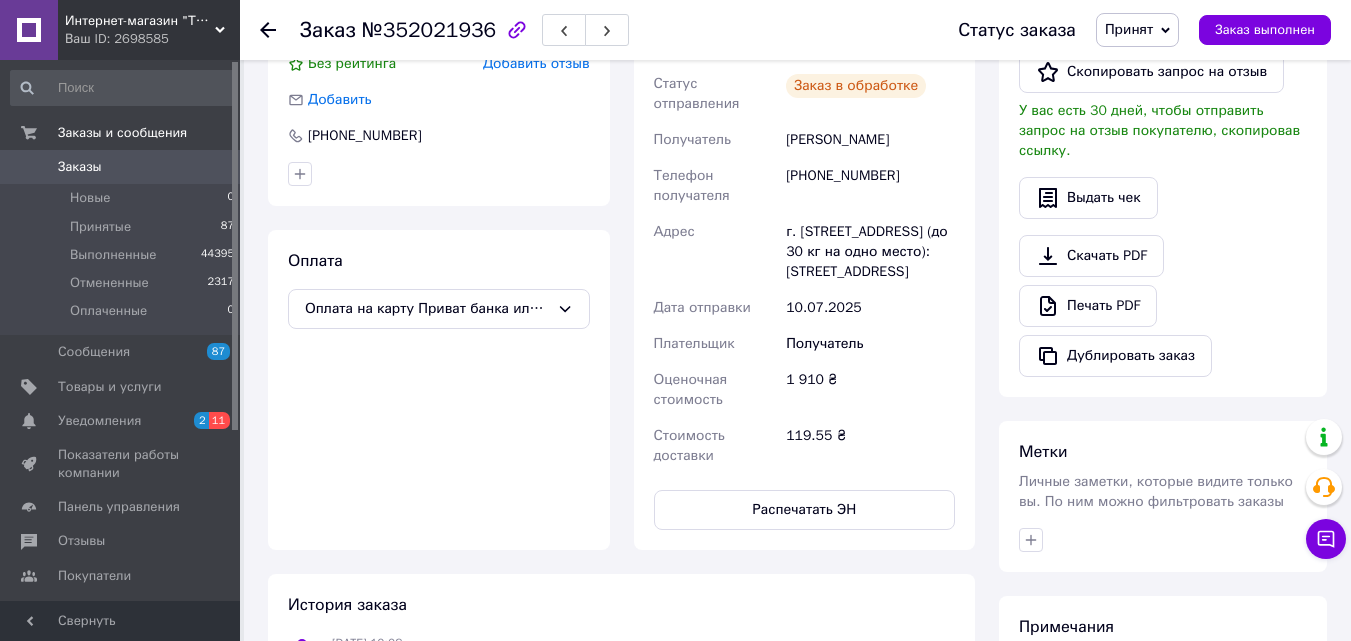 click on "Распечатать ЭН" at bounding box center (805, 510) 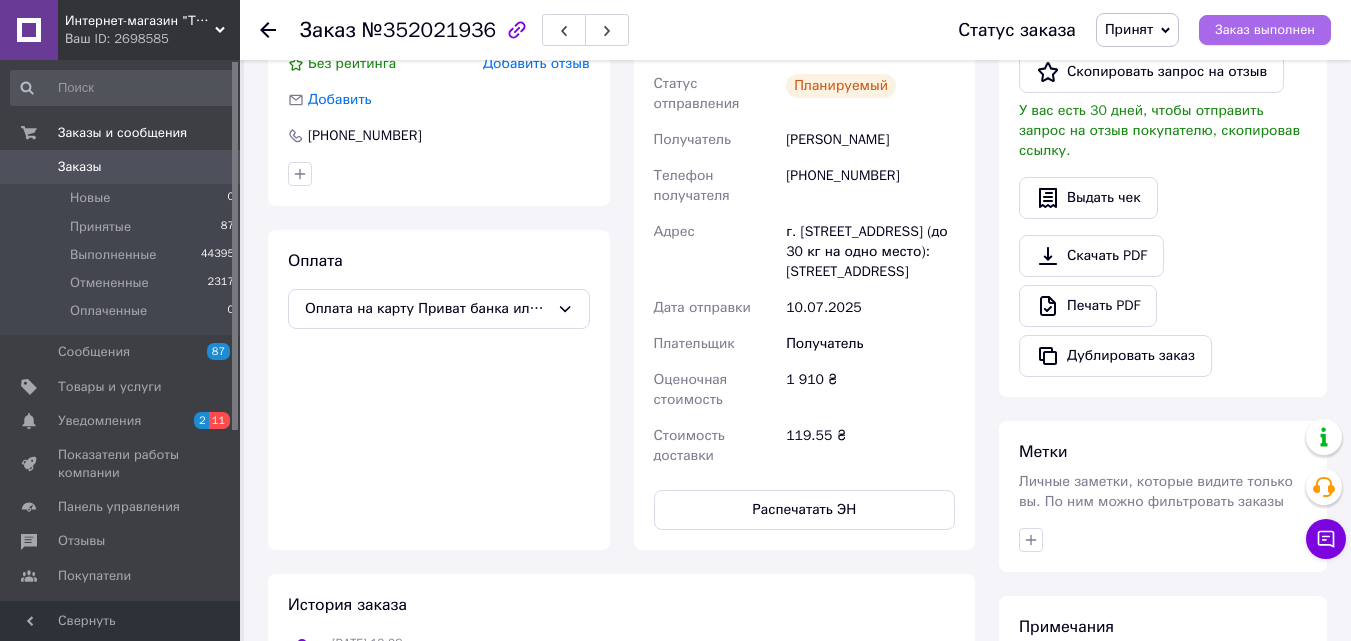 click on "Заказ выполнен" at bounding box center (1265, 30) 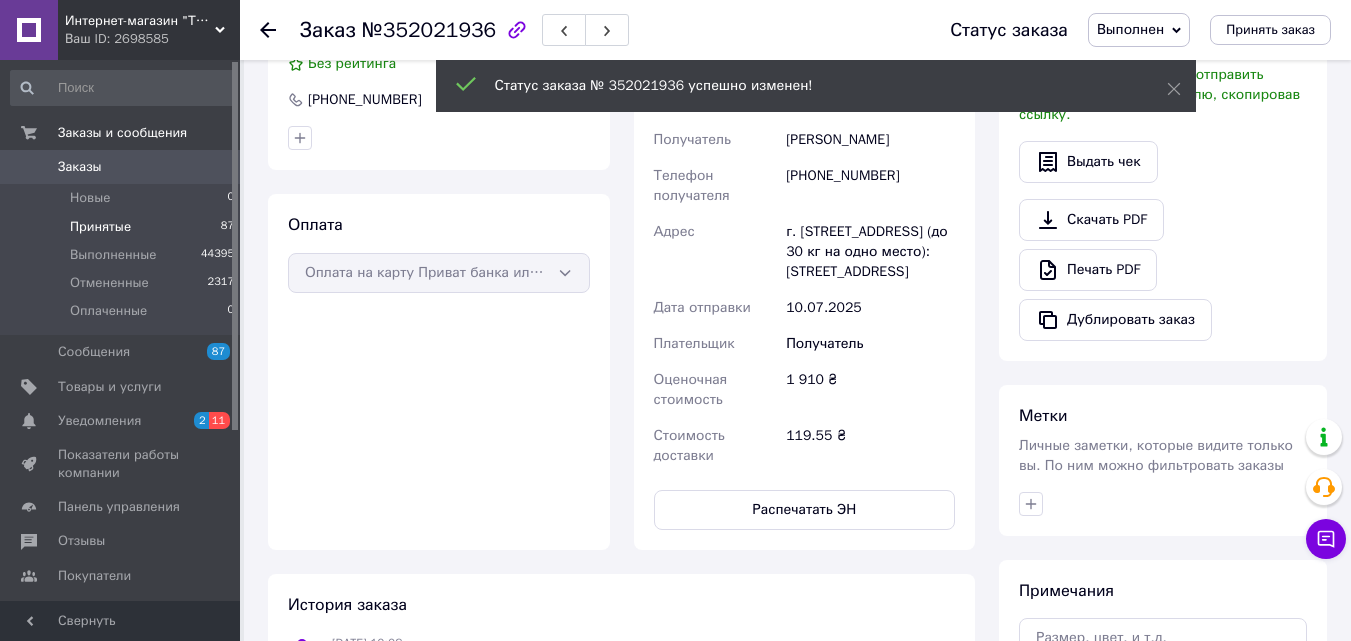 click on "Принятые" at bounding box center [100, 227] 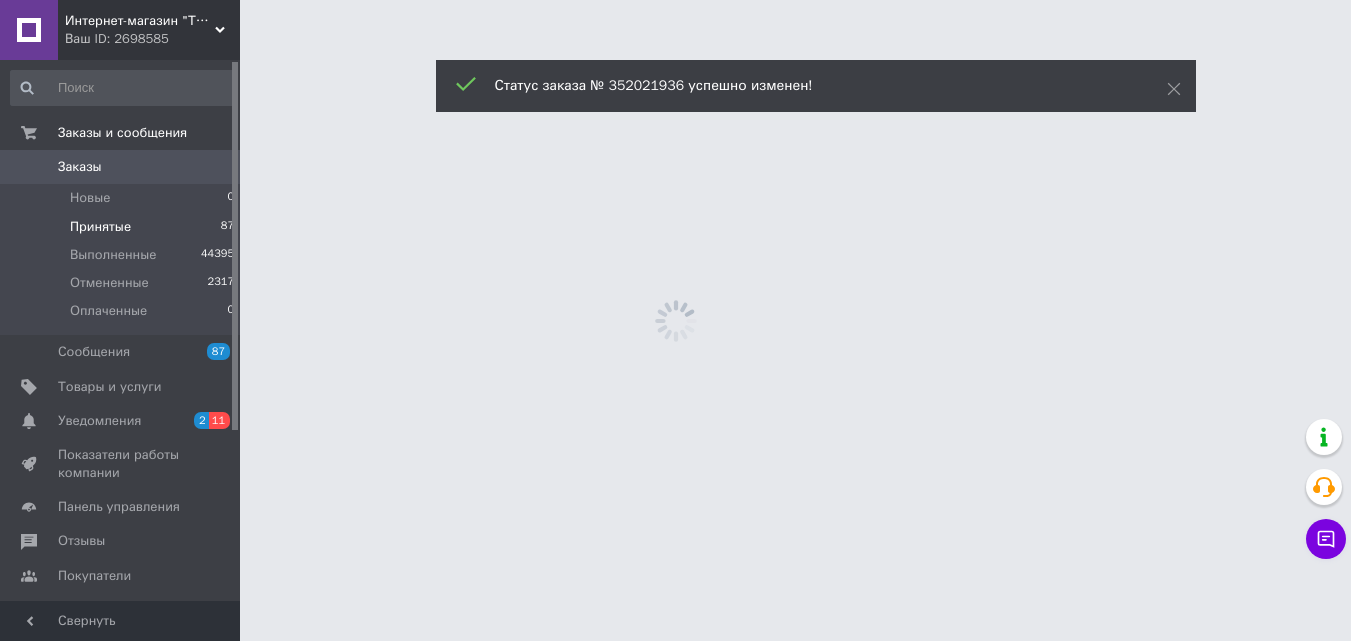scroll, scrollTop: 0, scrollLeft: 0, axis: both 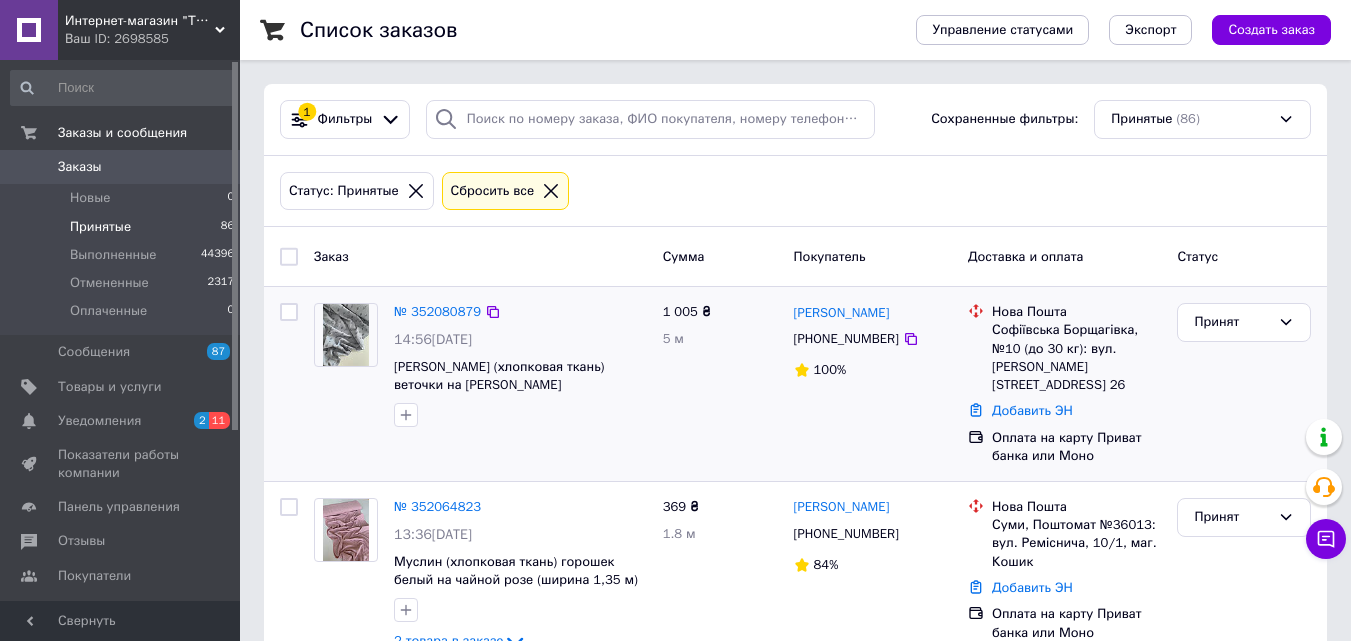 click at bounding box center (346, 335) 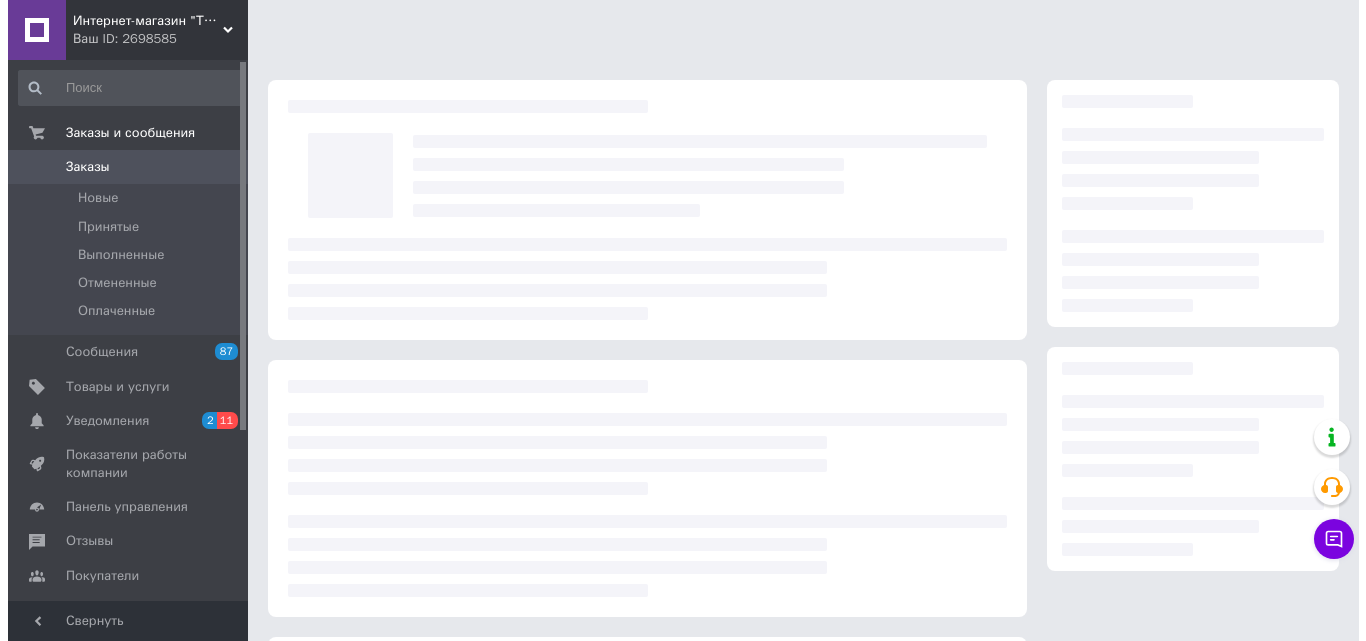 scroll, scrollTop: 0, scrollLeft: 0, axis: both 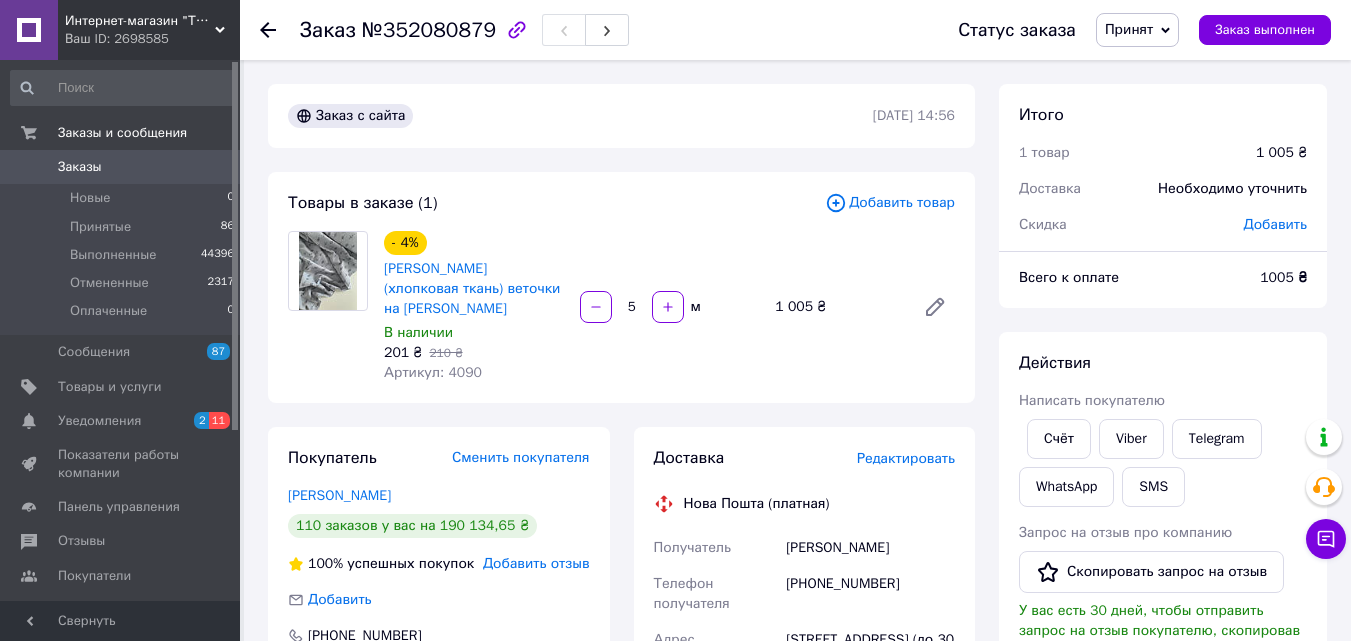 click on "Редактировать" at bounding box center (906, 458) 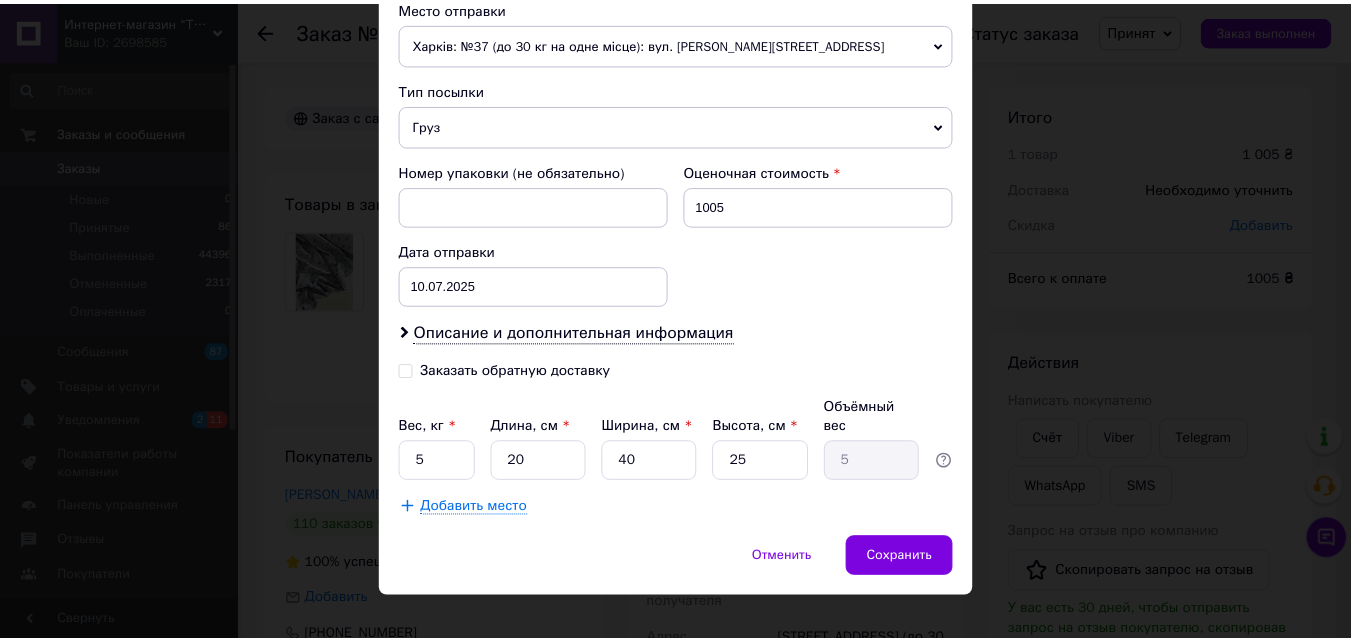 scroll, scrollTop: 723, scrollLeft: 0, axis: vertical 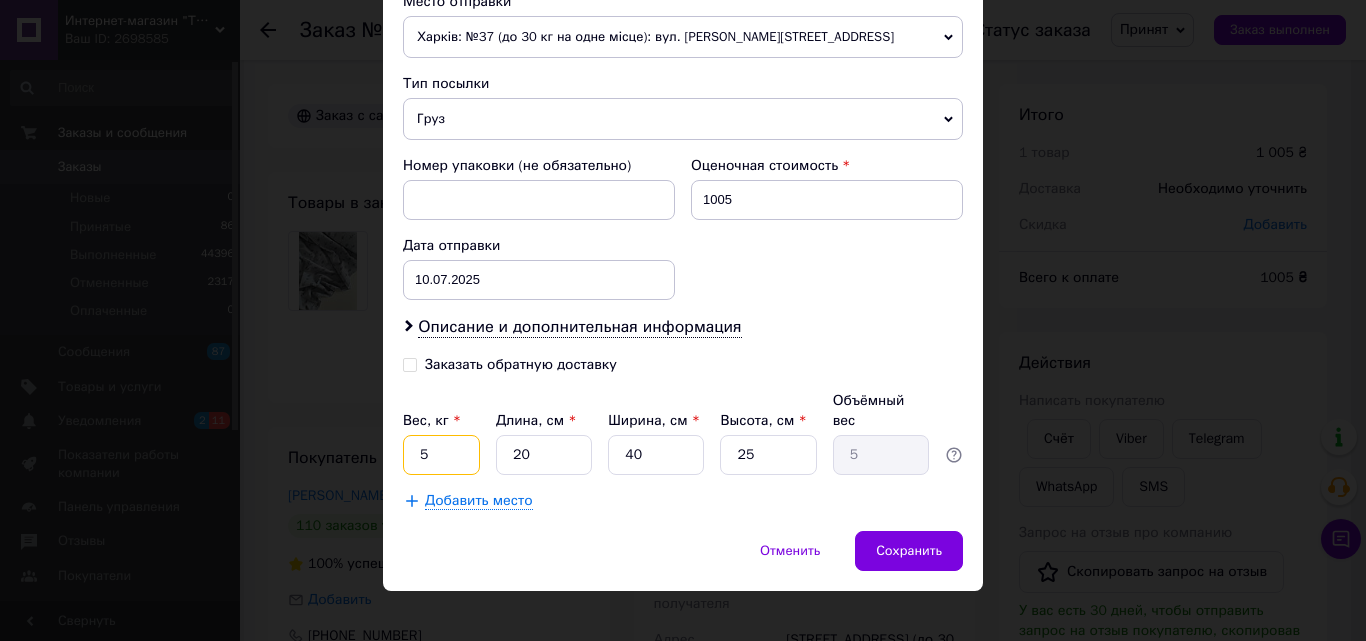 click on "5" at bounding box center (441, 455) 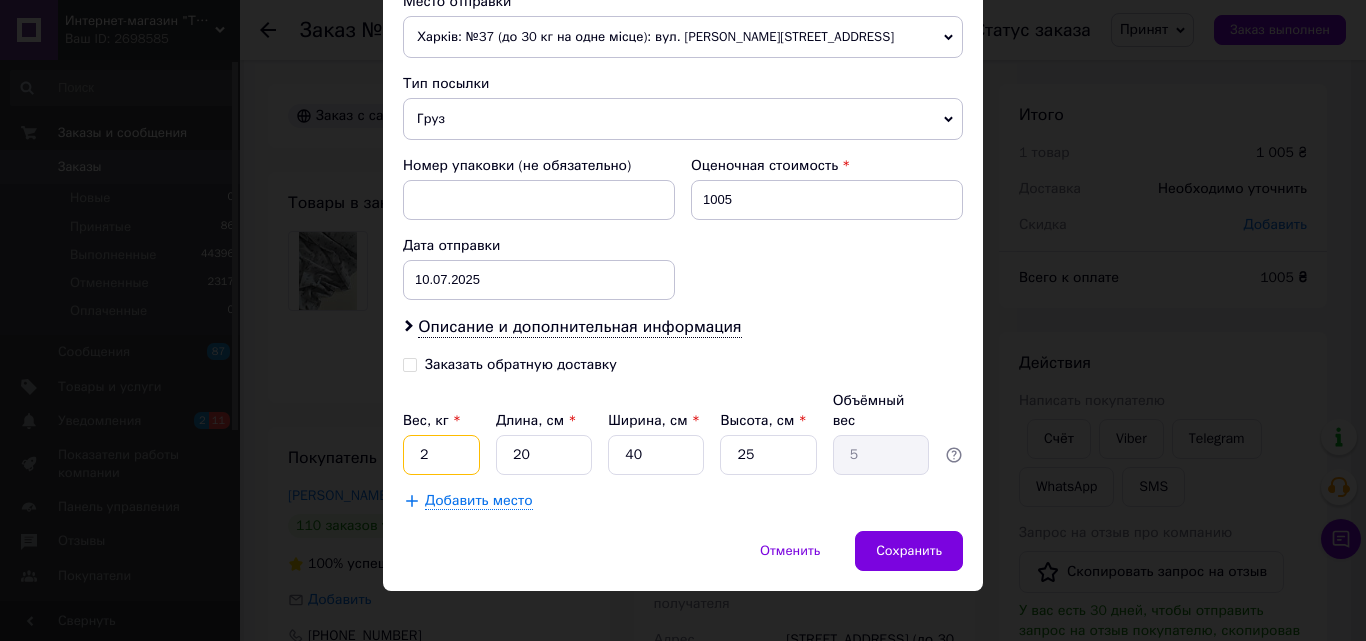 type on "2" 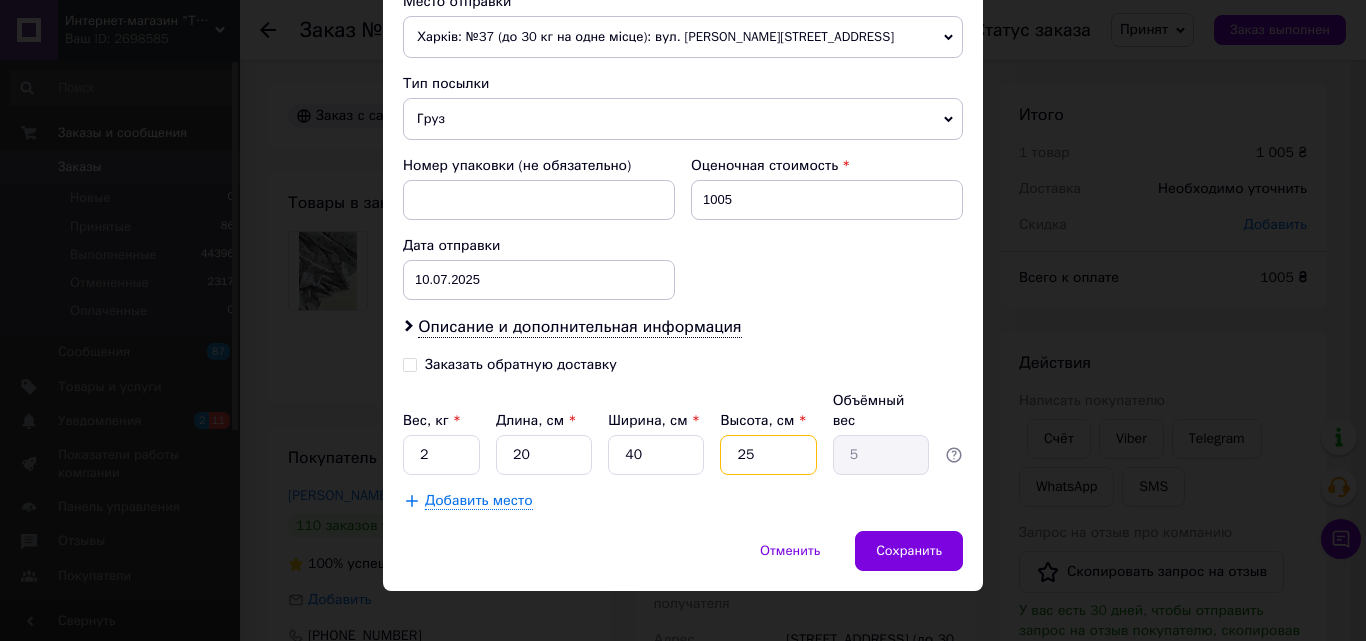 click on "25" at bounding box center [768, 455] 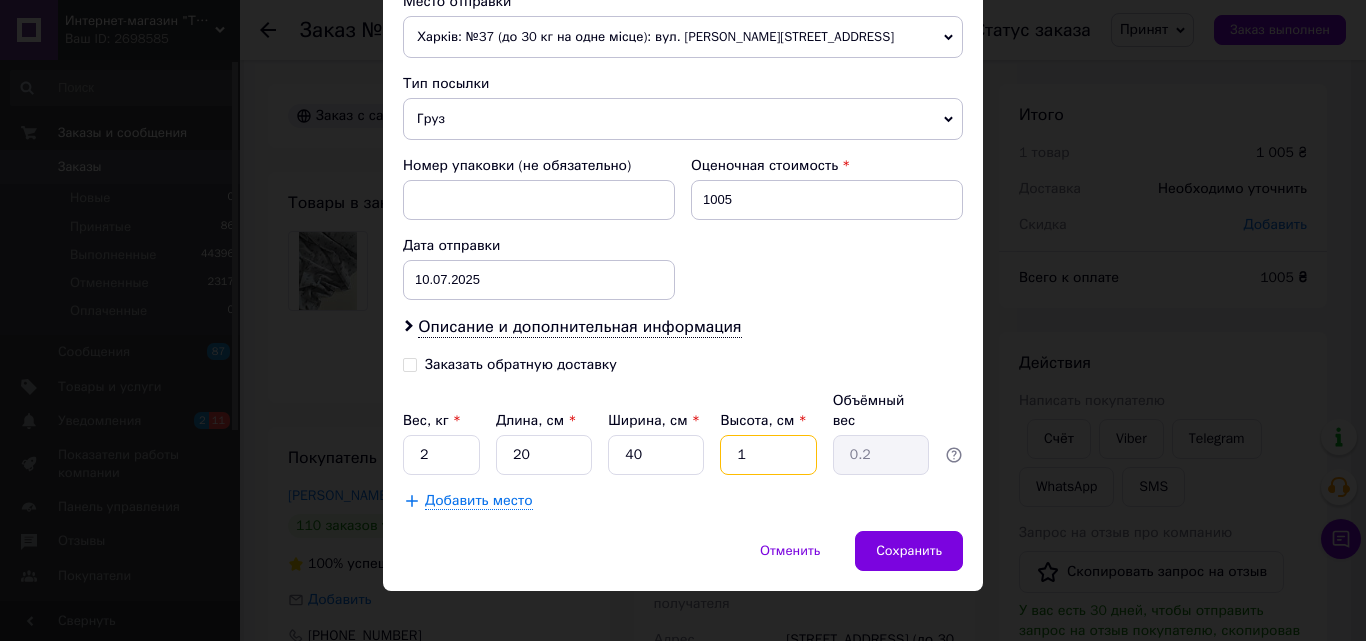type on "10" 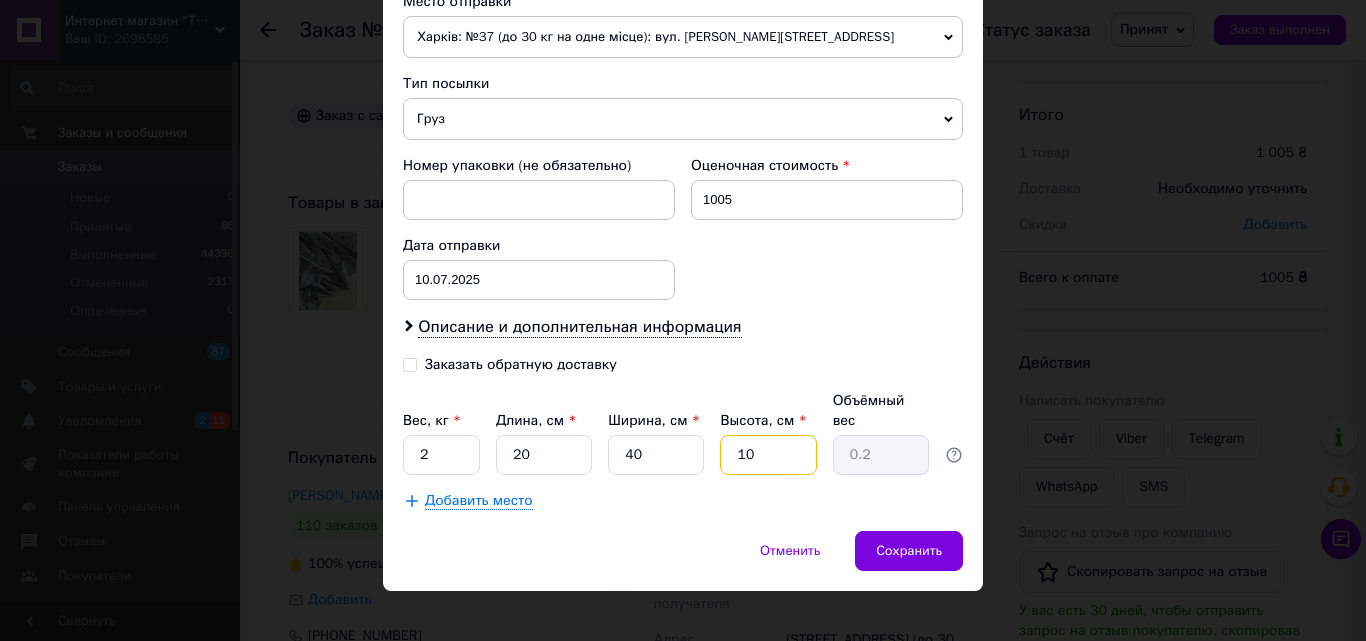 type on "2" 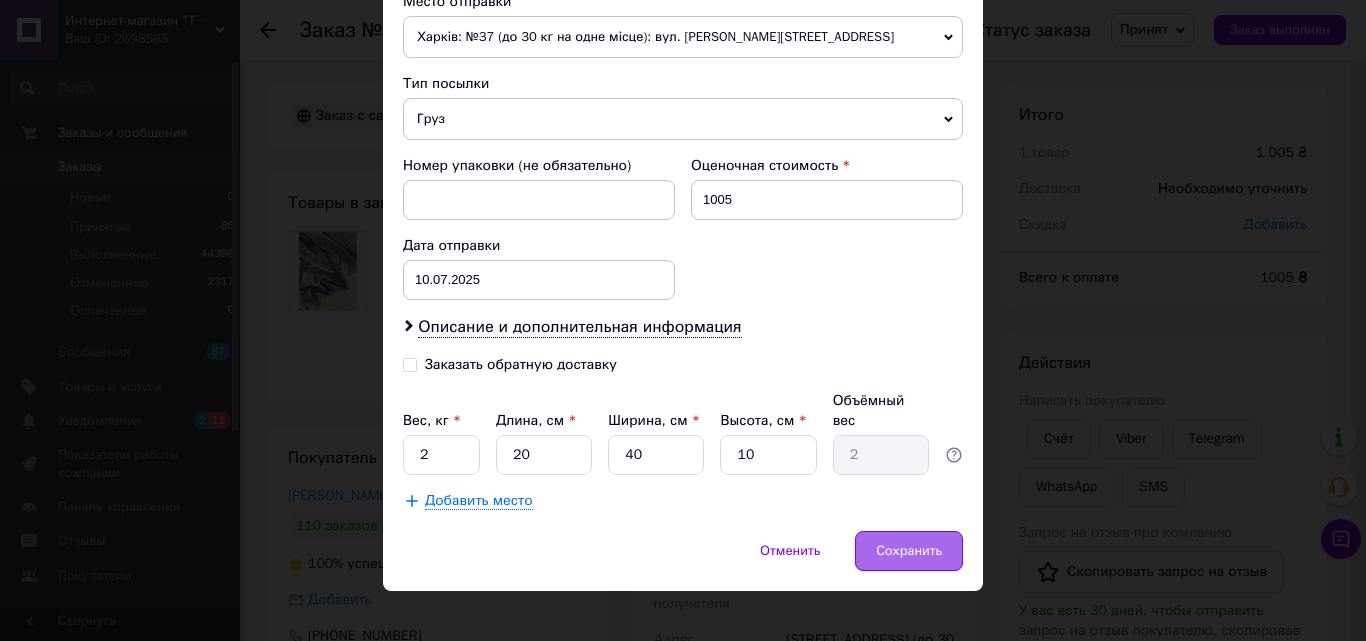 click on "Сохранить" at bounding box center [909, 551] 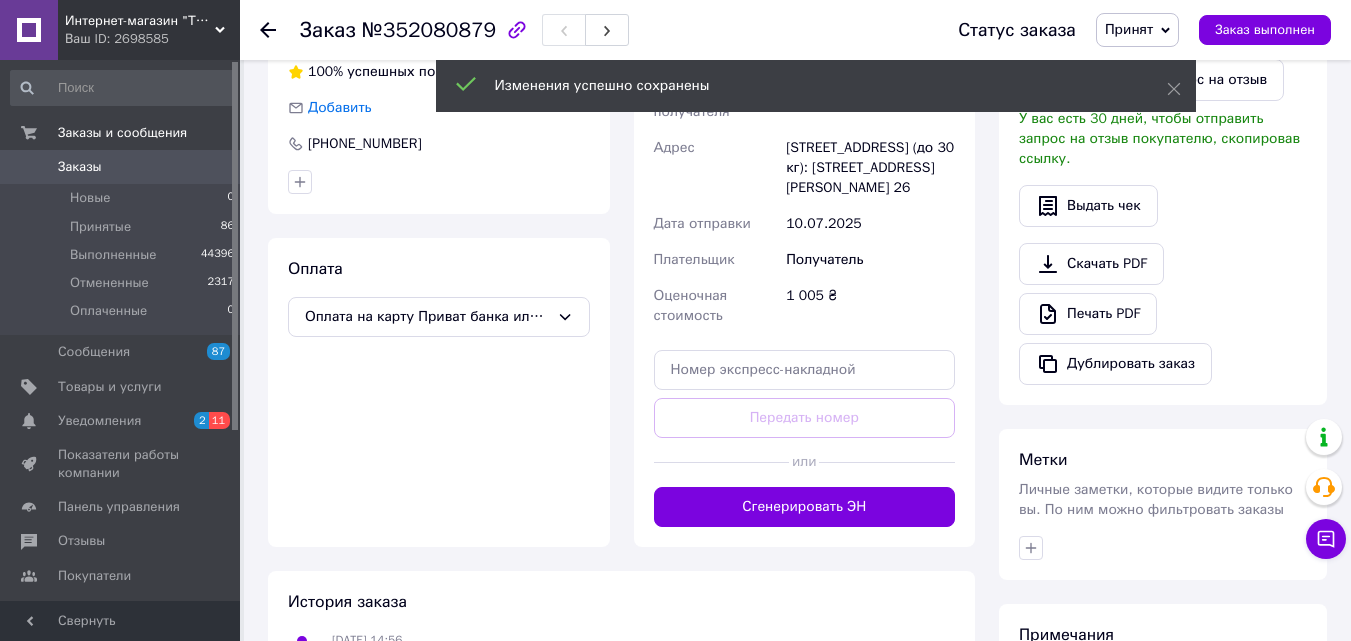 scroll, scrollTop: 500, scrollLeft: 0, axis: vertical 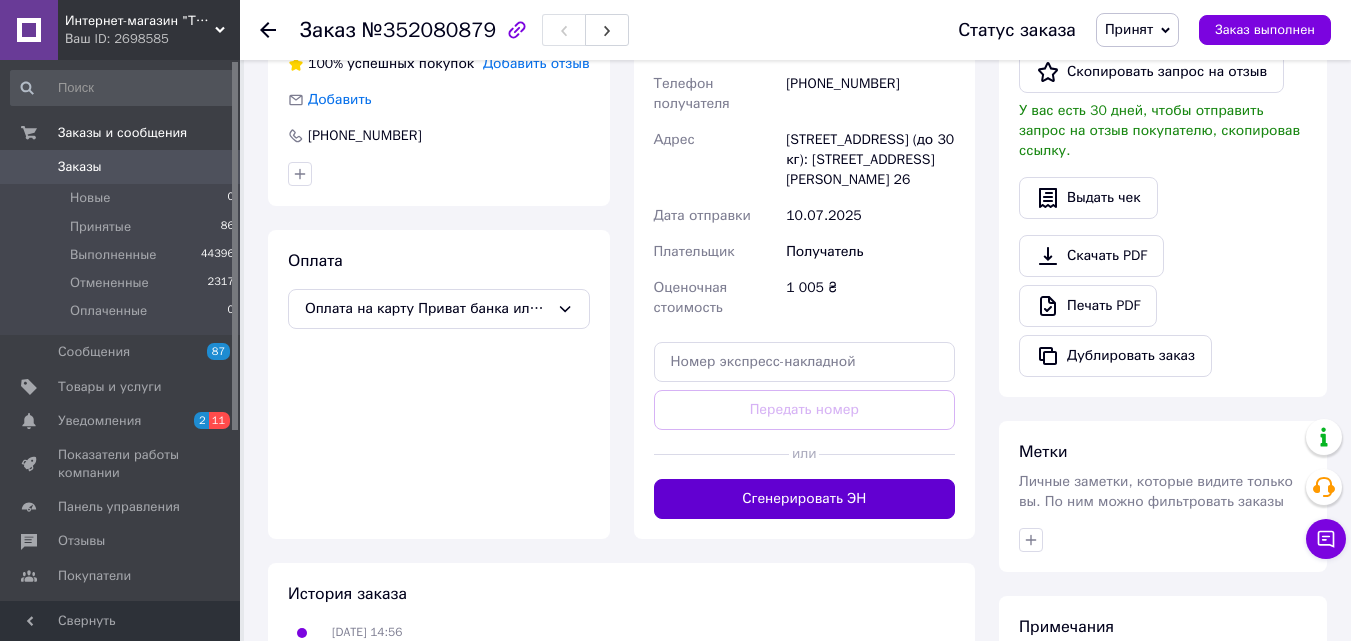 click on "Сгенерировать ЭН" at bounding box center (805, 499) 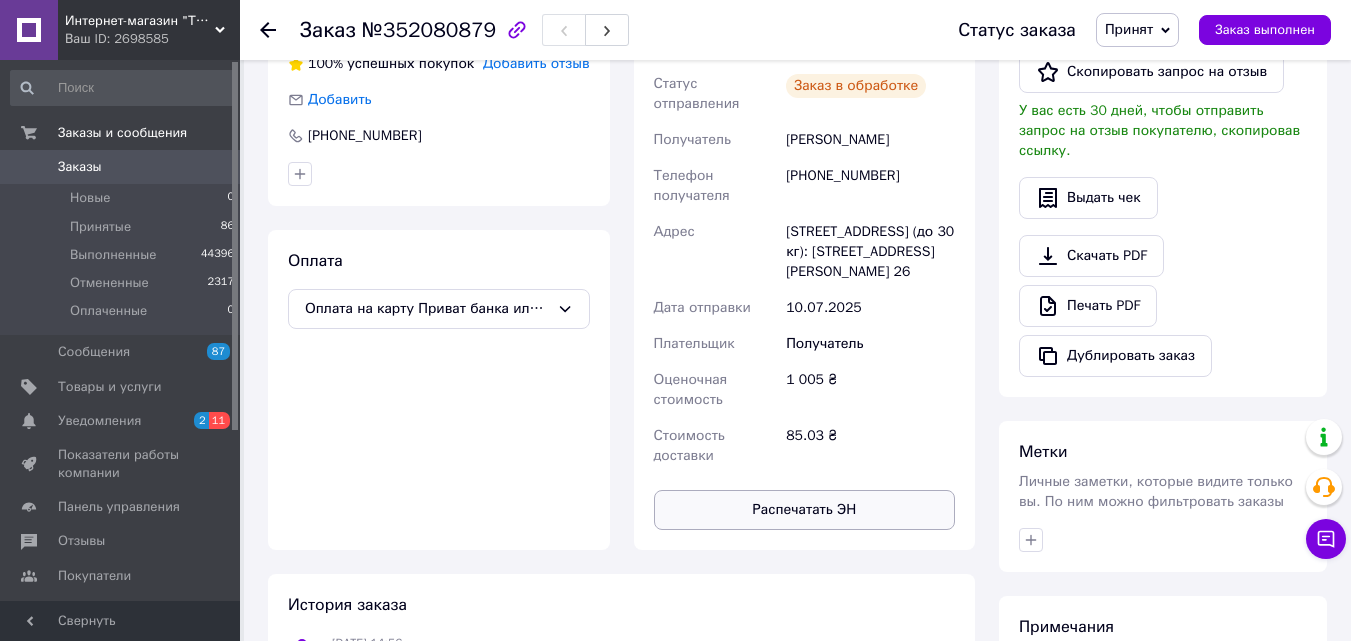 click on "Распечатать ЭН" at bounding box center [805, 510] 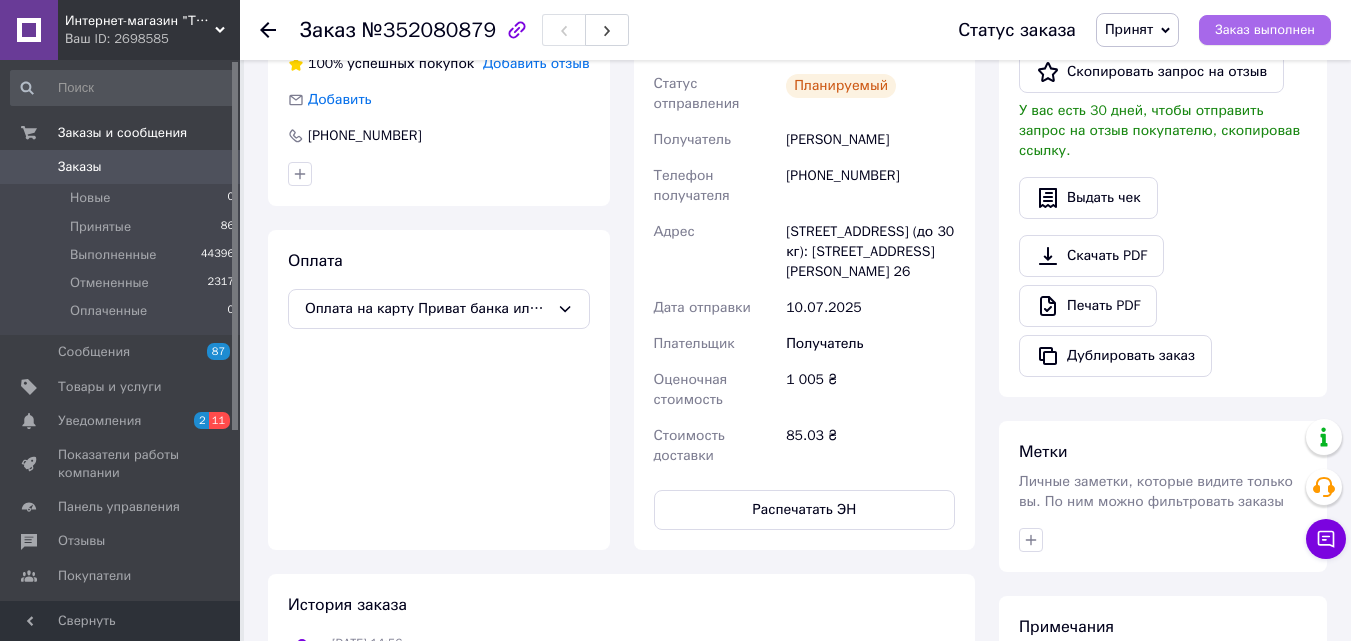 click on "Заказ выполнен" at bounding box center [1265, 30] 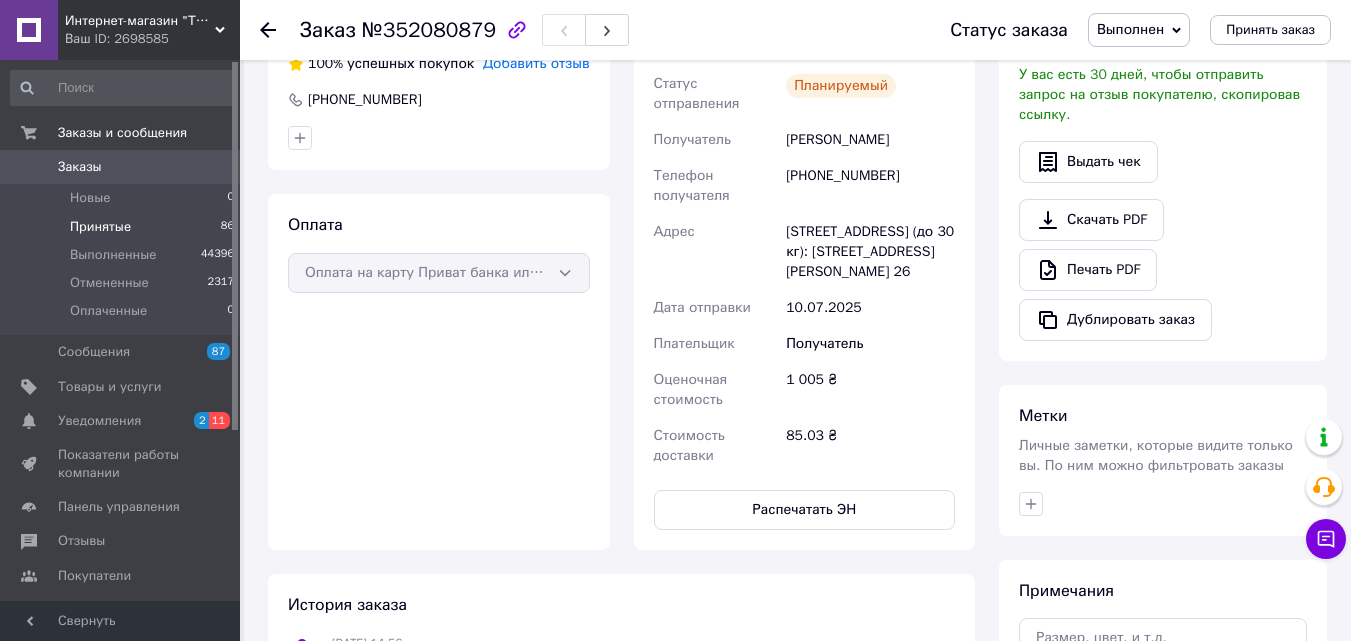 click on "Принятые" at bounding box center [100, 227] 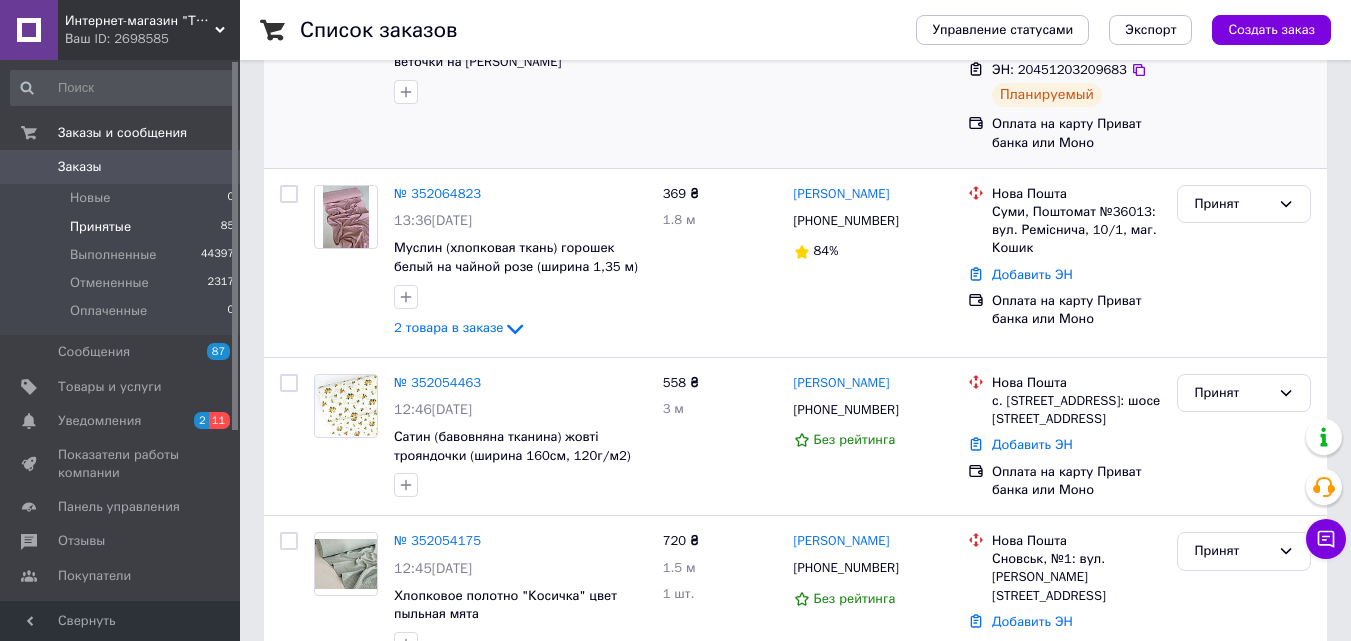 scroll, scrollTop: 400, scrollLeft: 0, axis: vertical 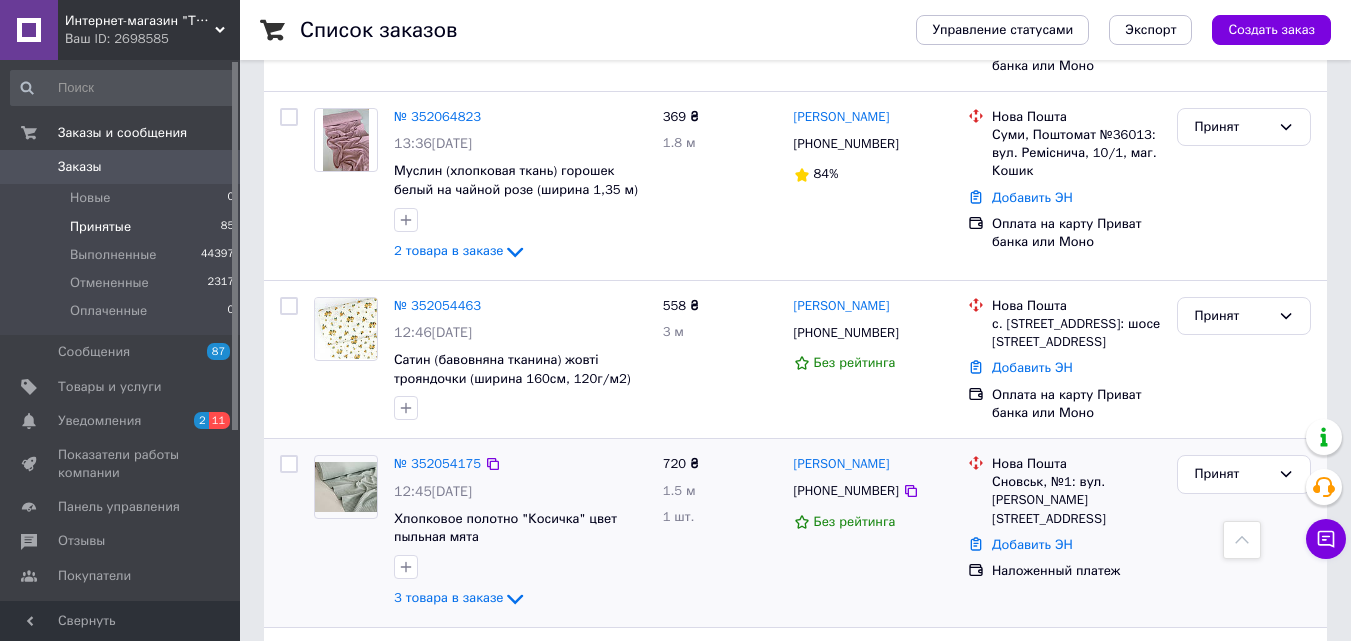 click at bounding box center (346, 487) 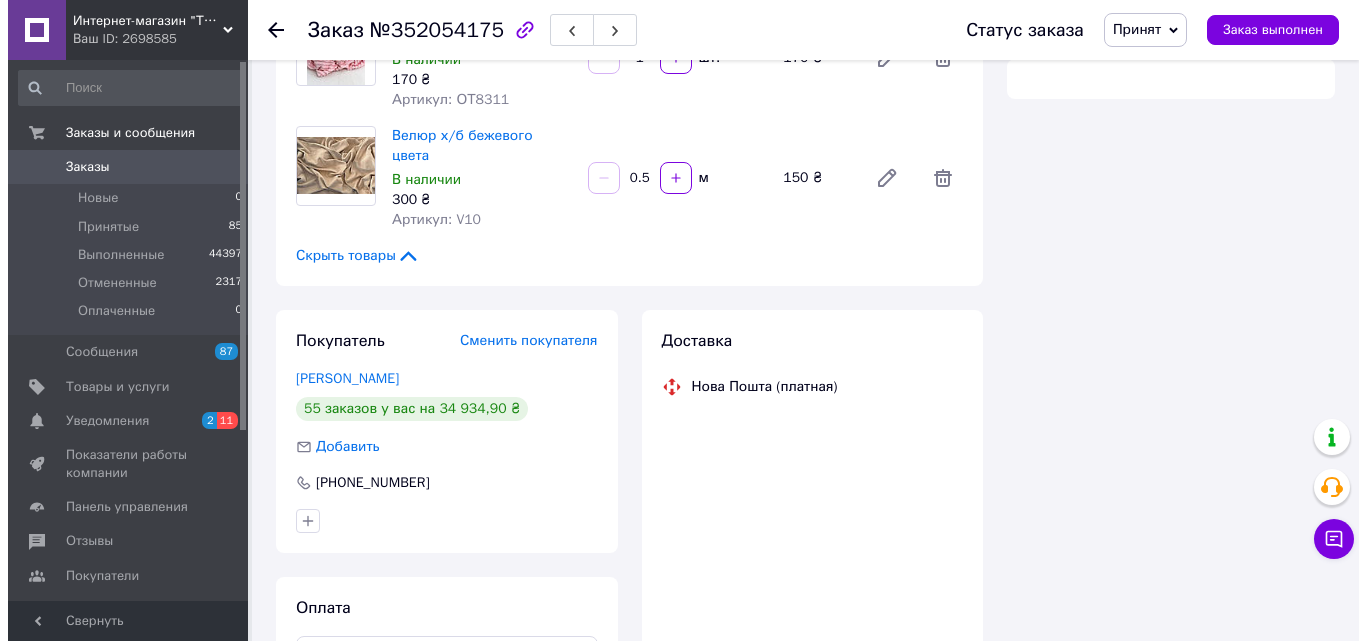 scroll, scrollTop: 488, scrollLeft: 0, axis: vertical 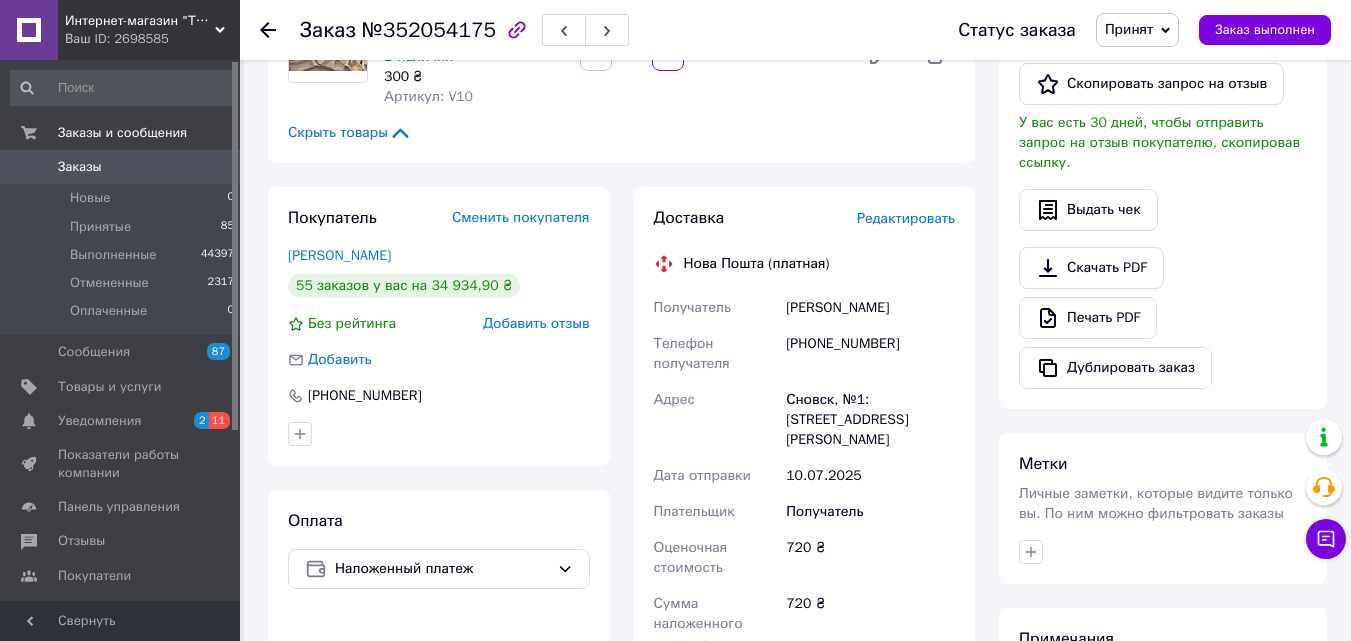 click on "Редактировать" at bounding box center (906, 218) 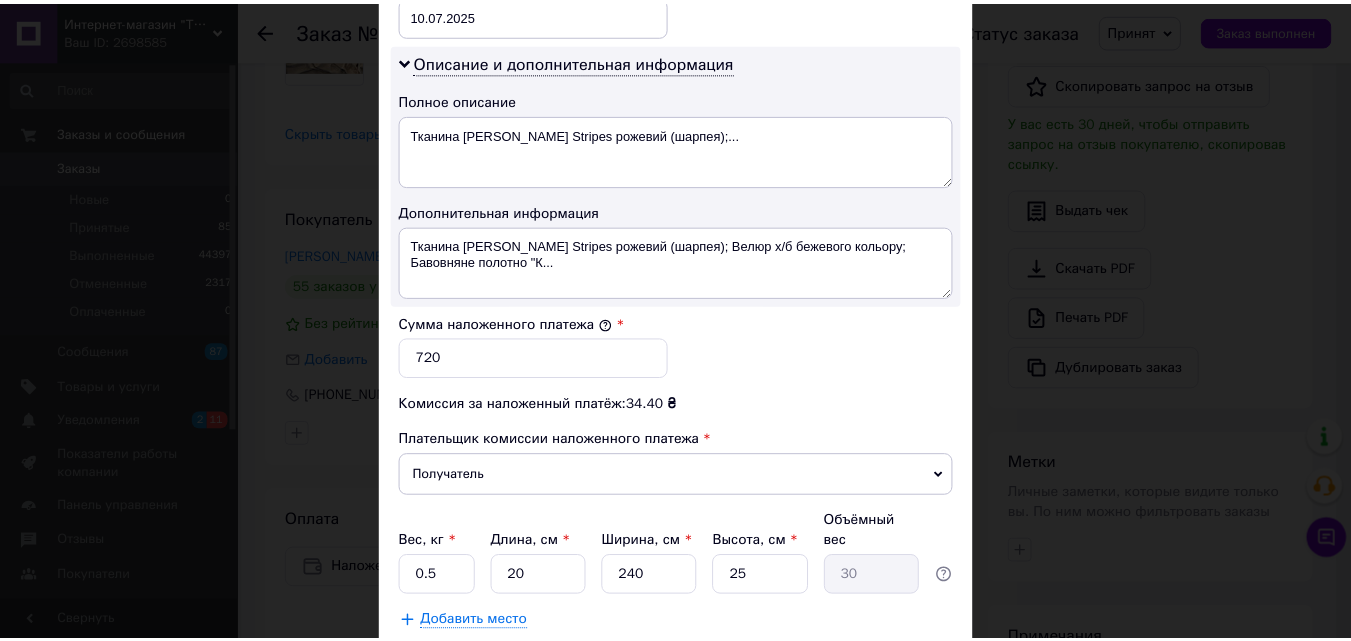 scroll, scrollTop: 1109, scrollLeft: 0, axis: vertical 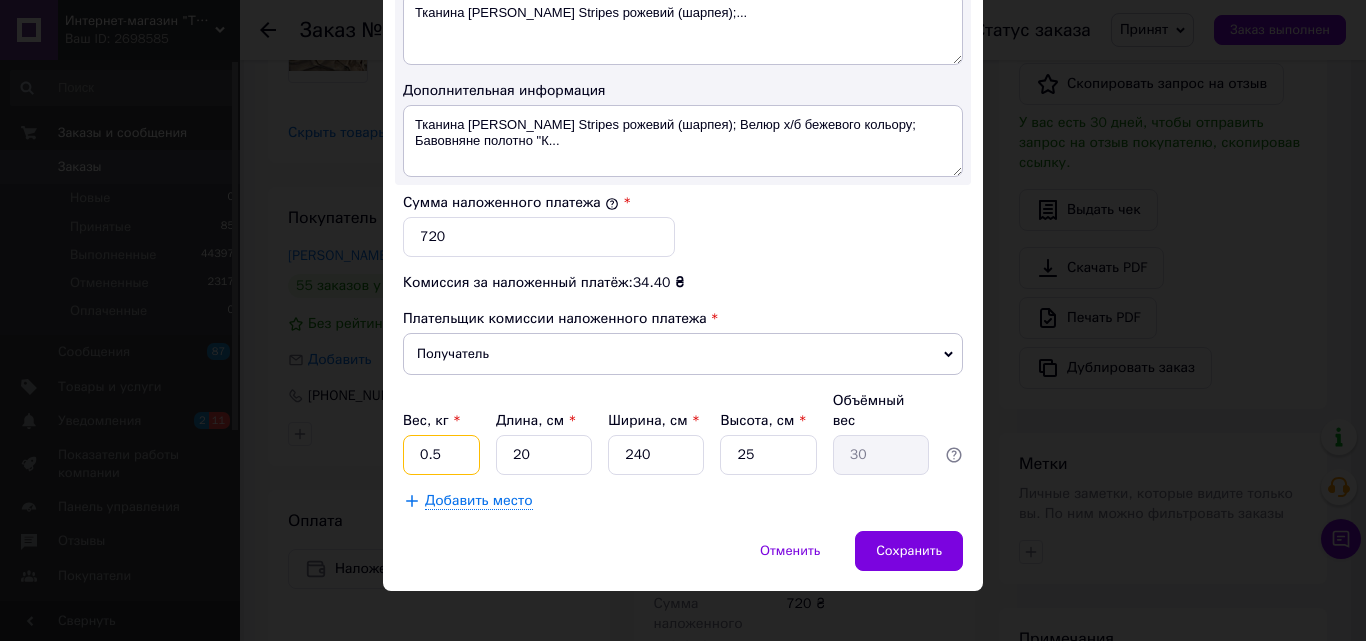 click on "0.5" at bounding box center [441, 455] 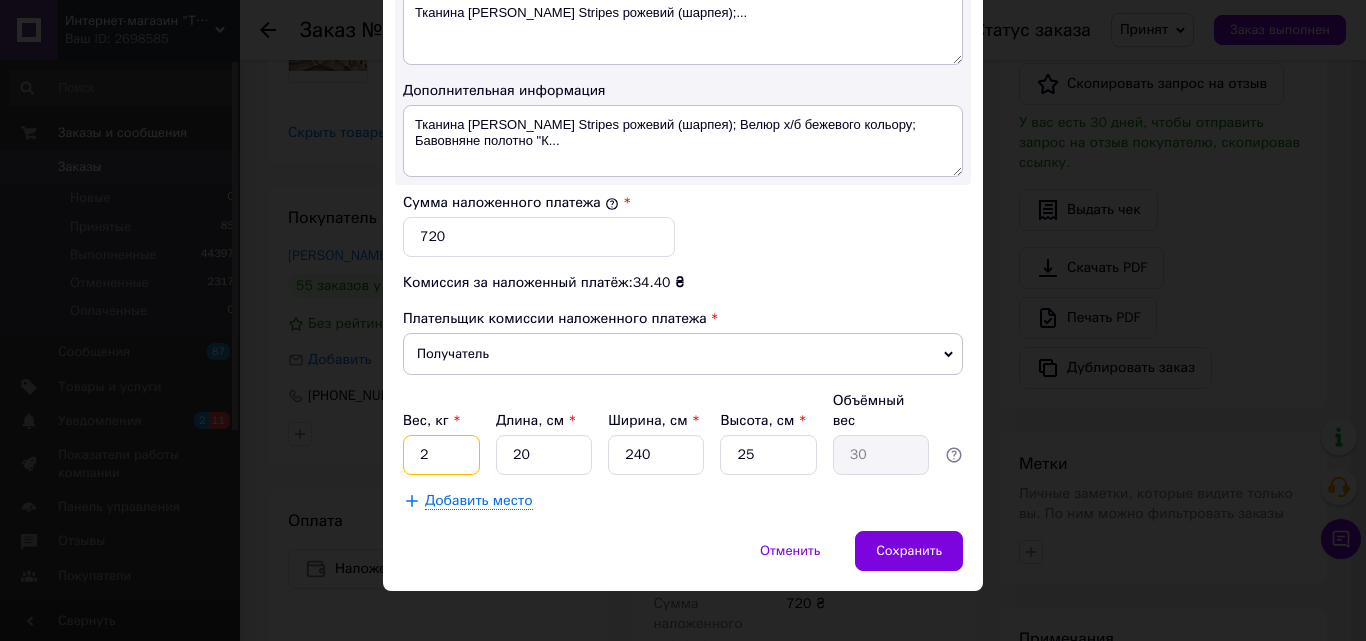 type on "2" 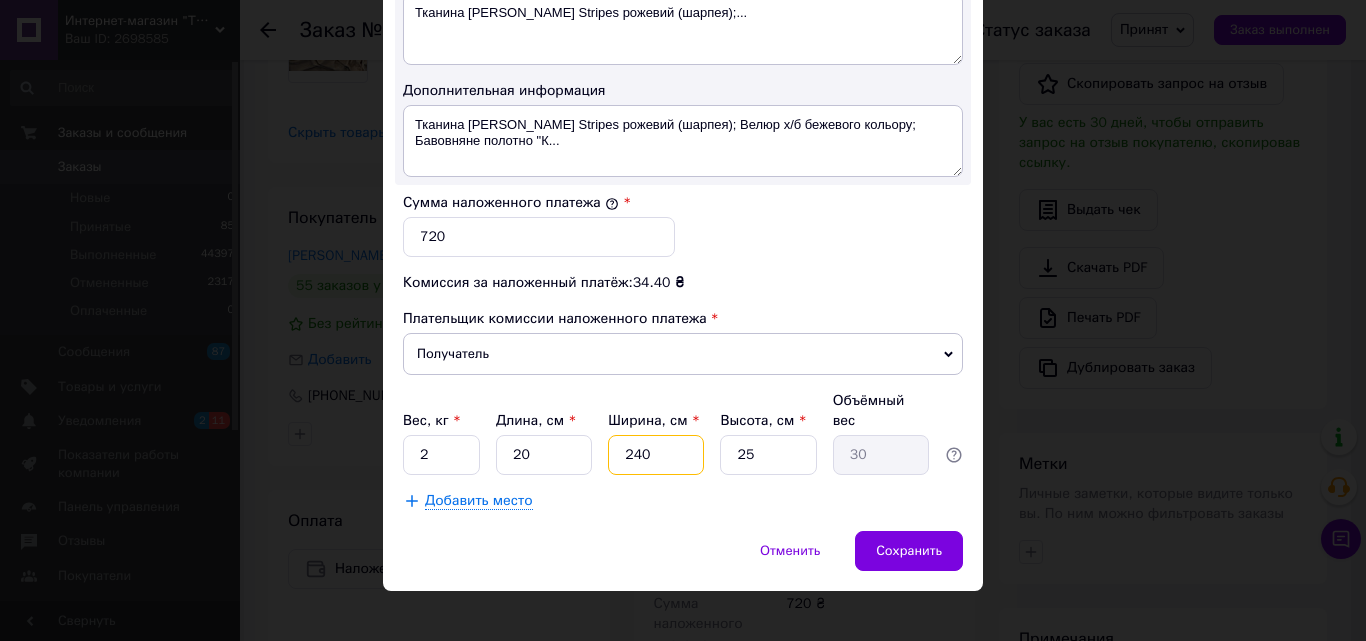 click on "240" at bounding box center (656, 455) 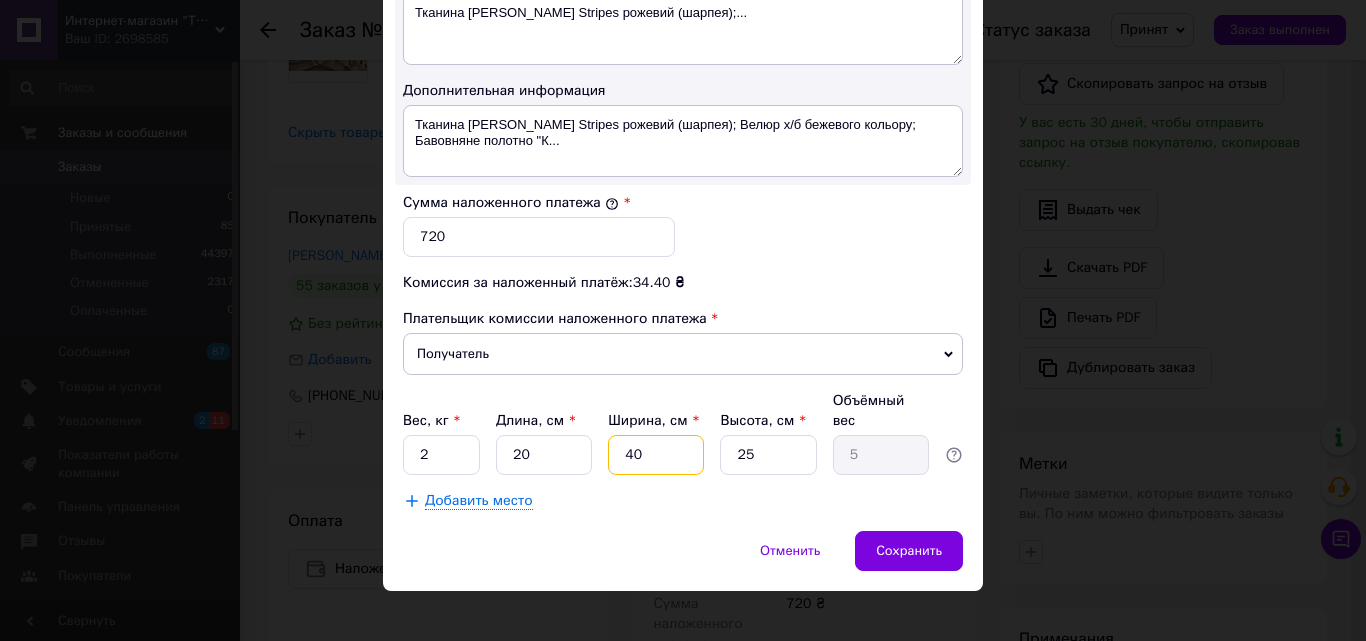 type on "40" 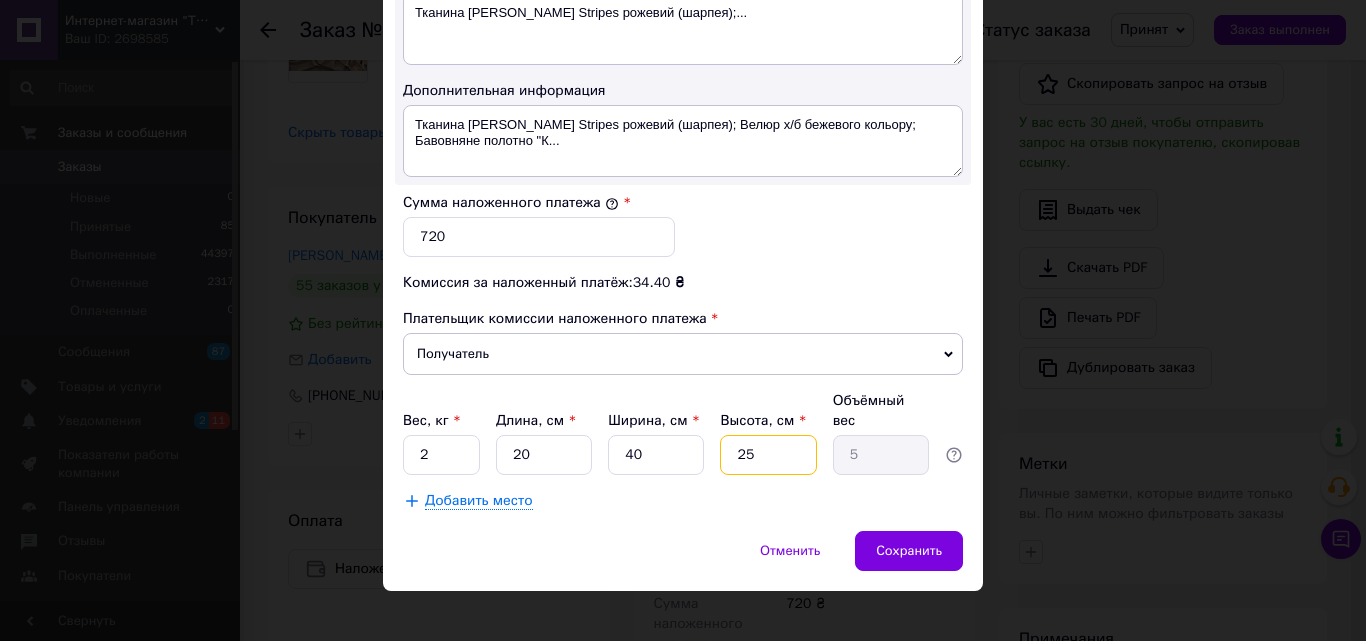 click on "25" at bounding box center [768, 455] 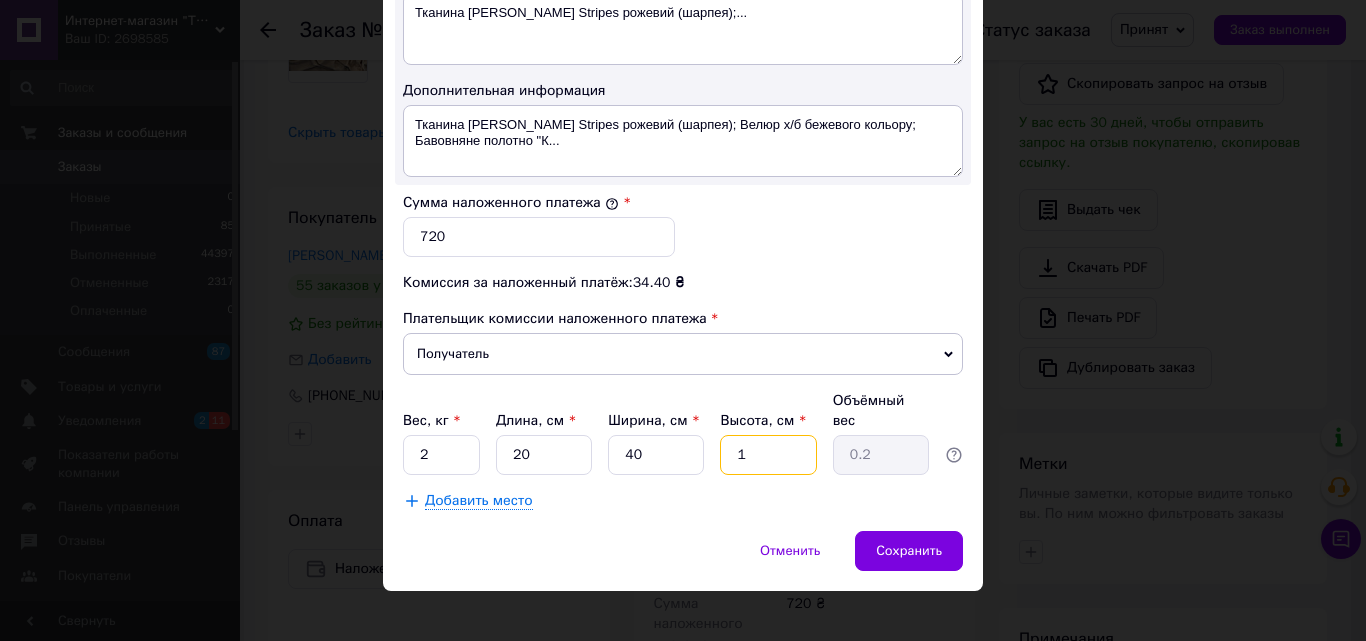 type on "10" 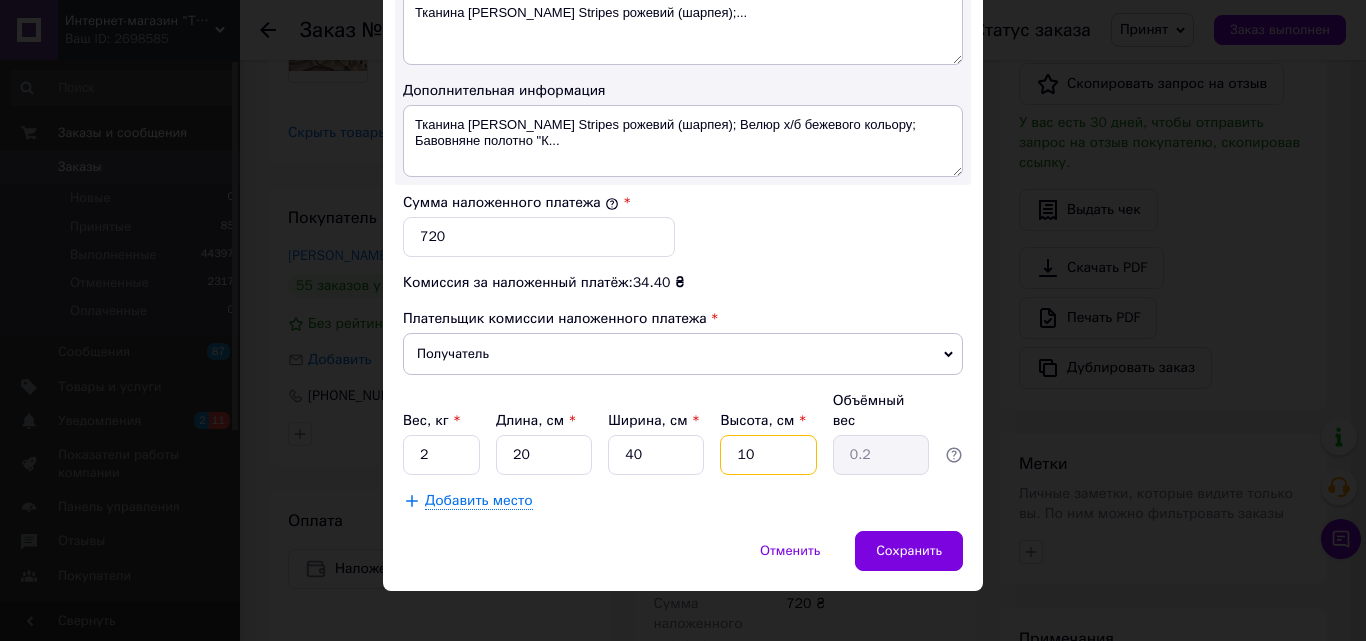 type on "2" 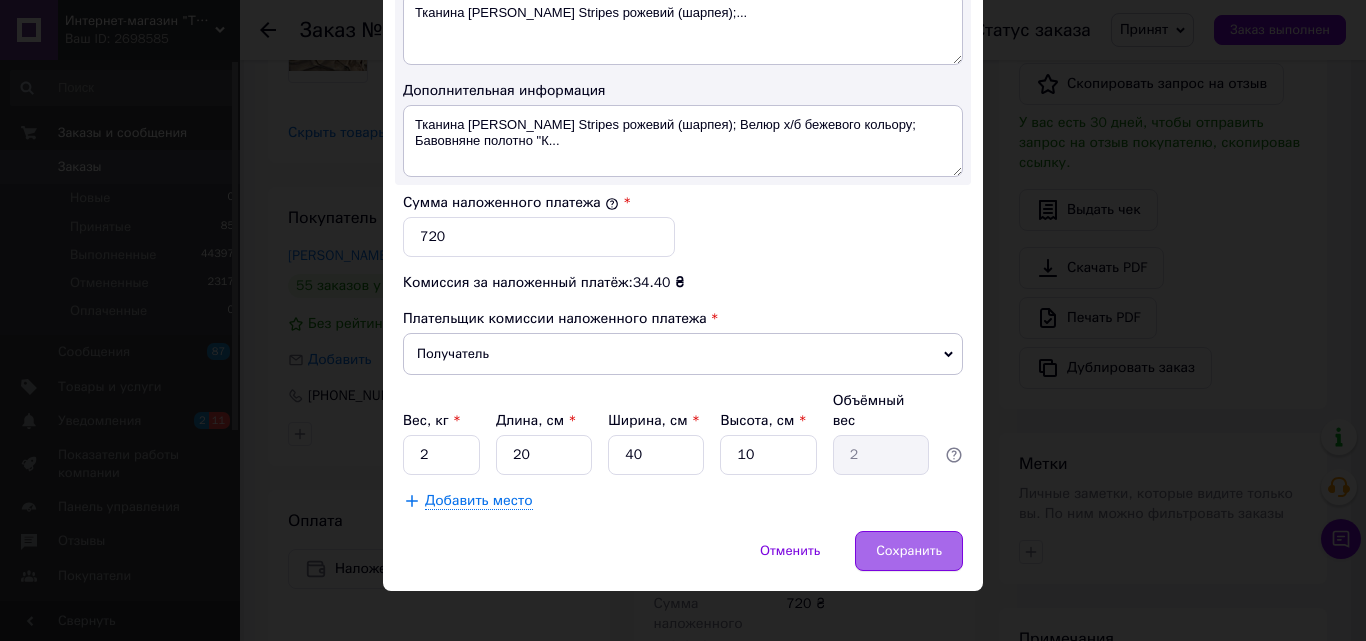 click on "Сохранить" at bounding box center (909, 551) 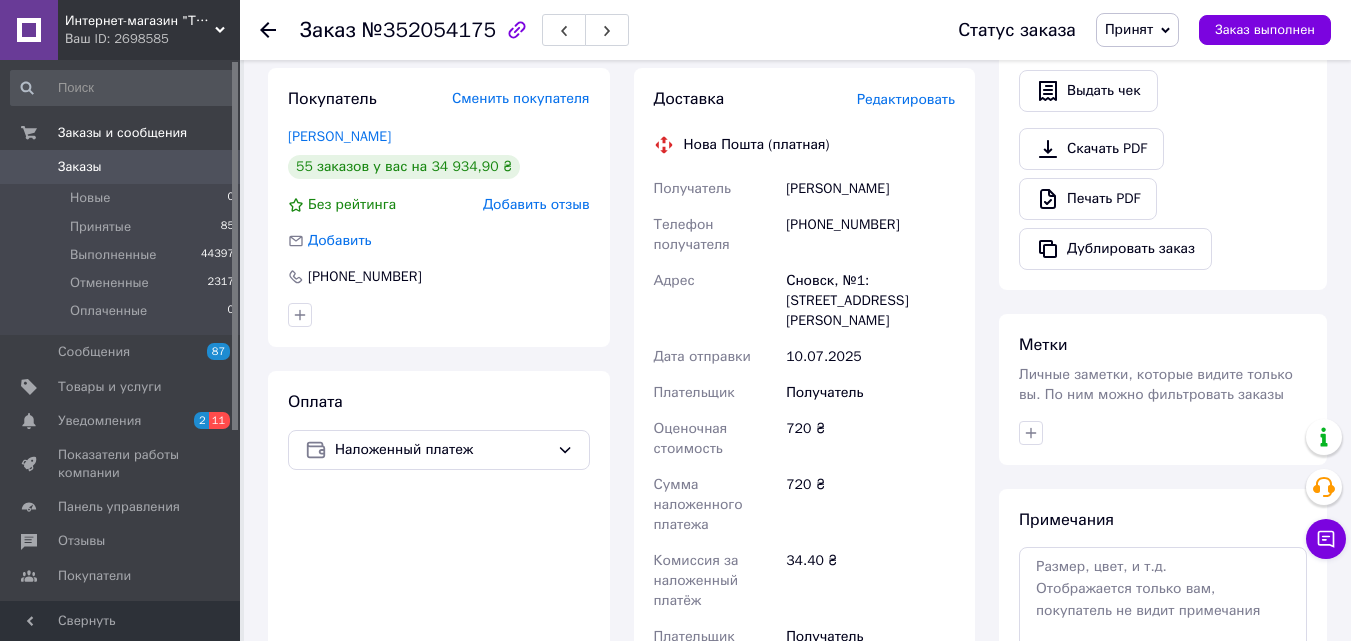 scroll, scrollTop: 888, scrollLeft: 0, axis: vertical 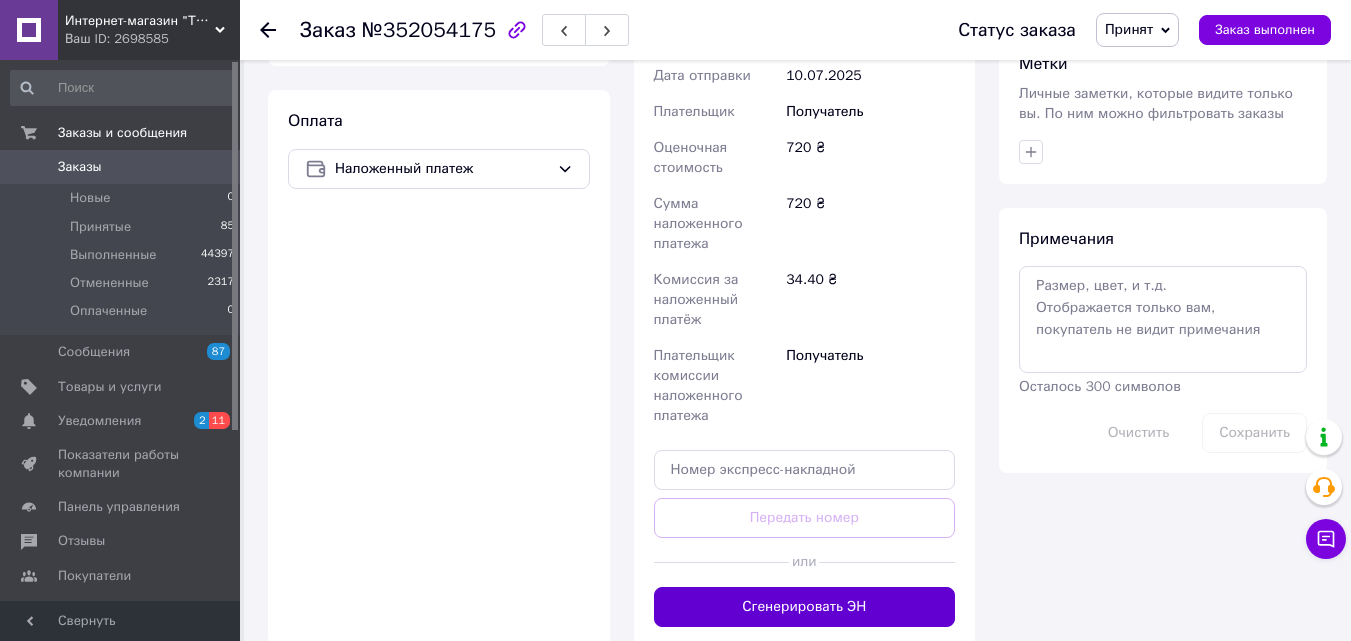 click on "Сгенерировать ЭН" at bounding box center (805, 607) 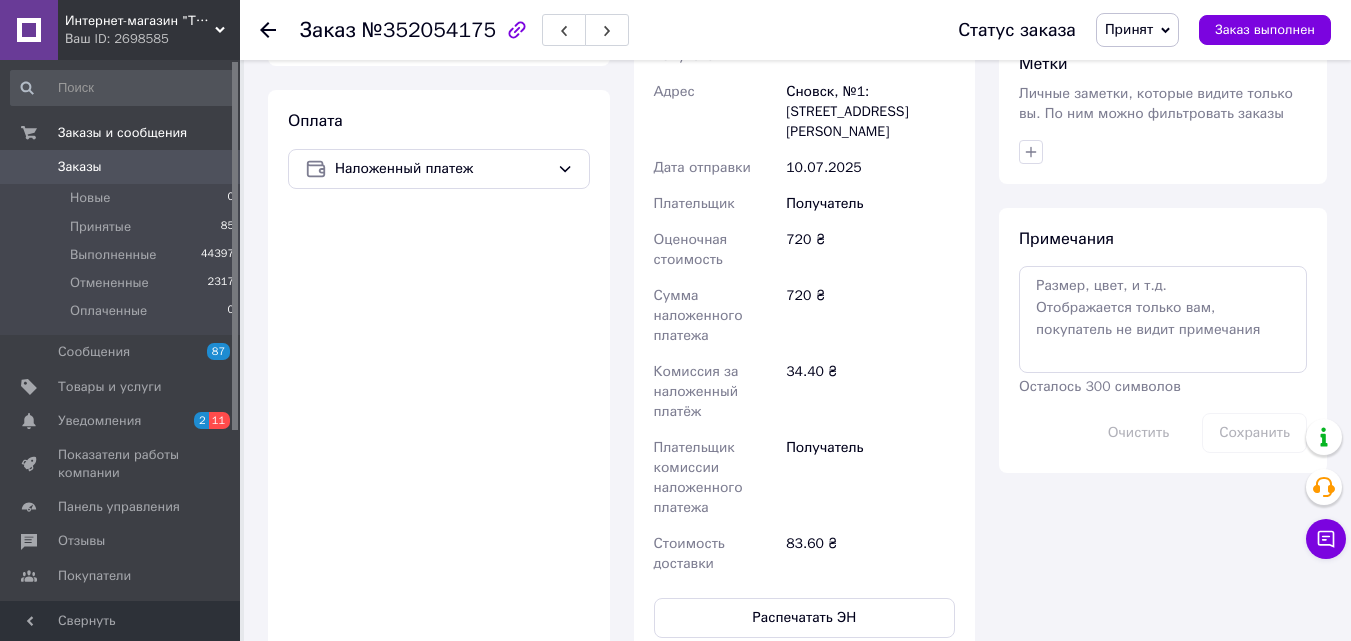 click on "Распечатать ЭН" at bounding box center [805, 618] 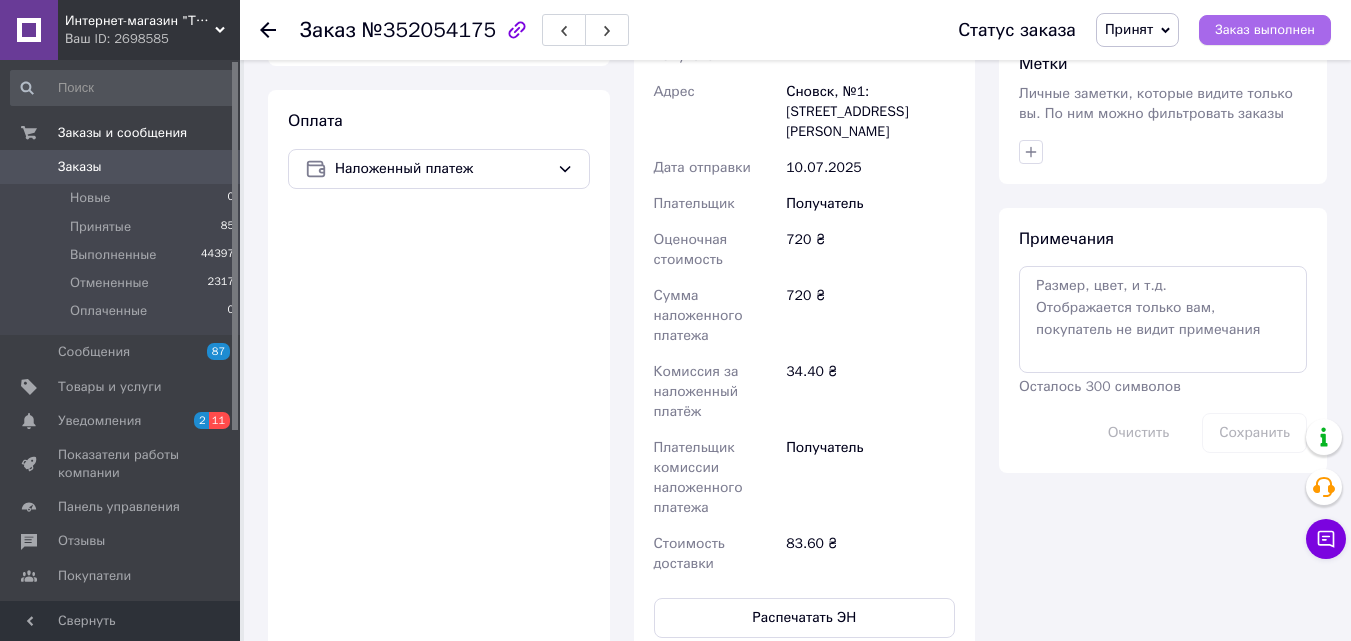 click on "Заказ выполнен" at bounding box center (1265, 30) 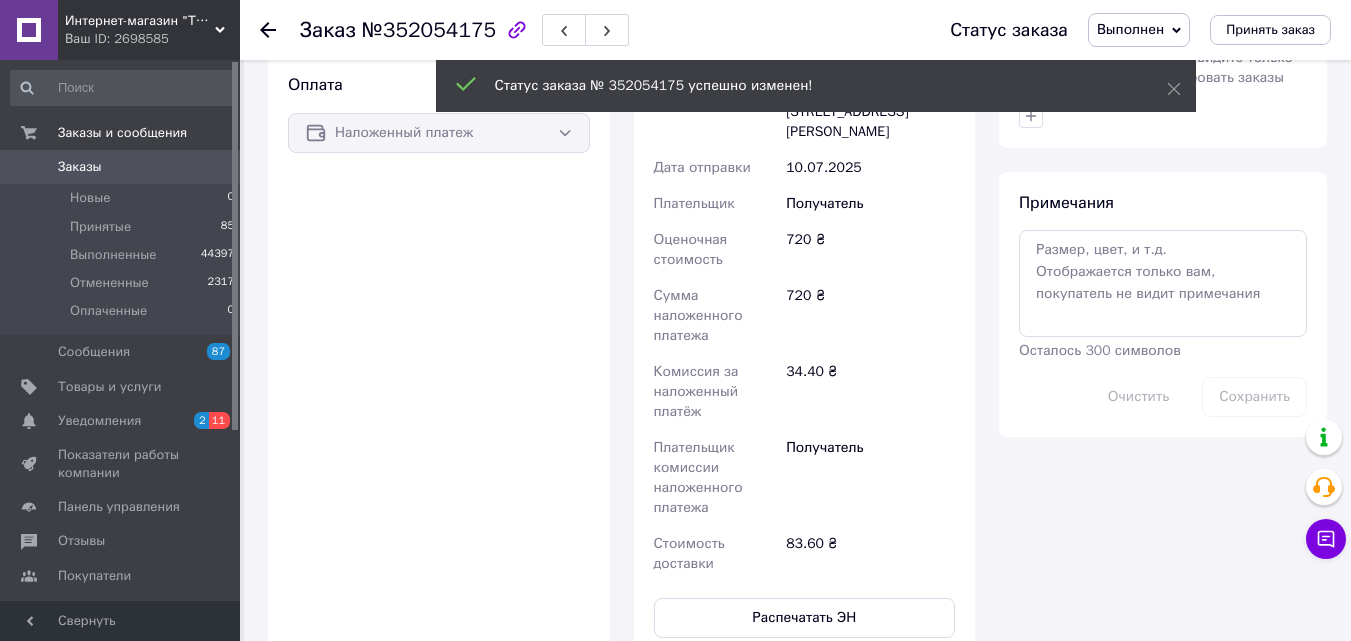 scroll, scrollTop: 852, scrollLeft: 0, axis: vertical 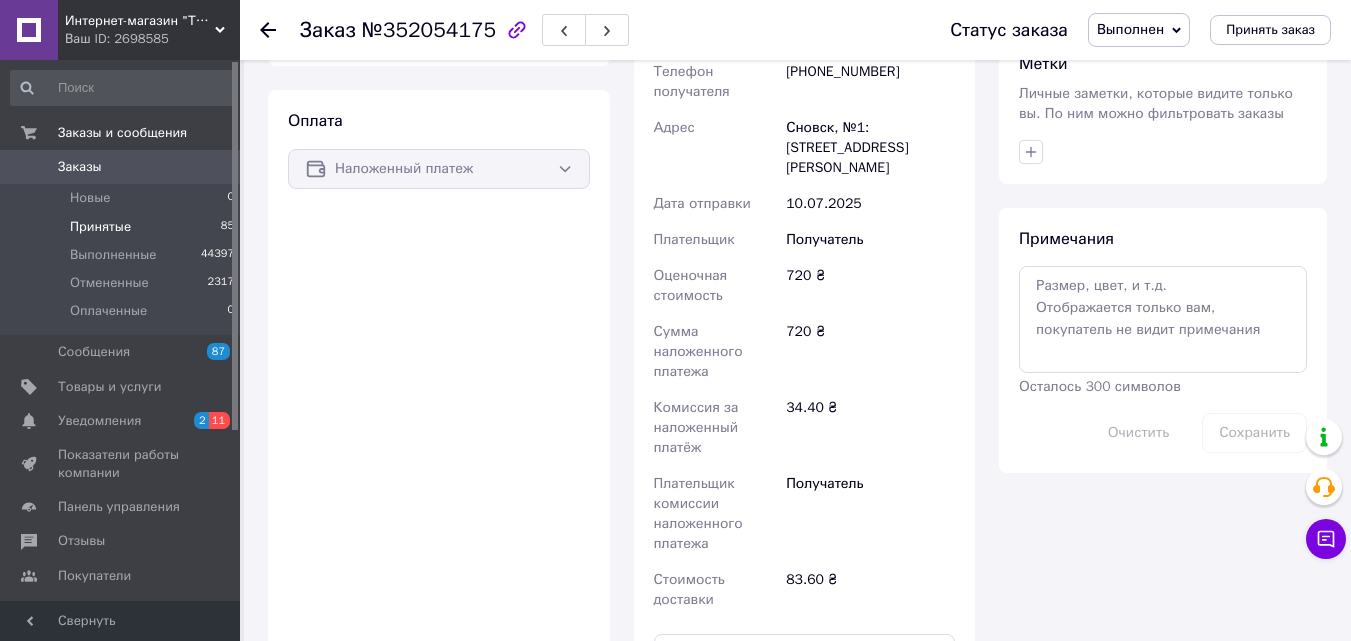 click on "Принятые" at bounding box center [100, 227] 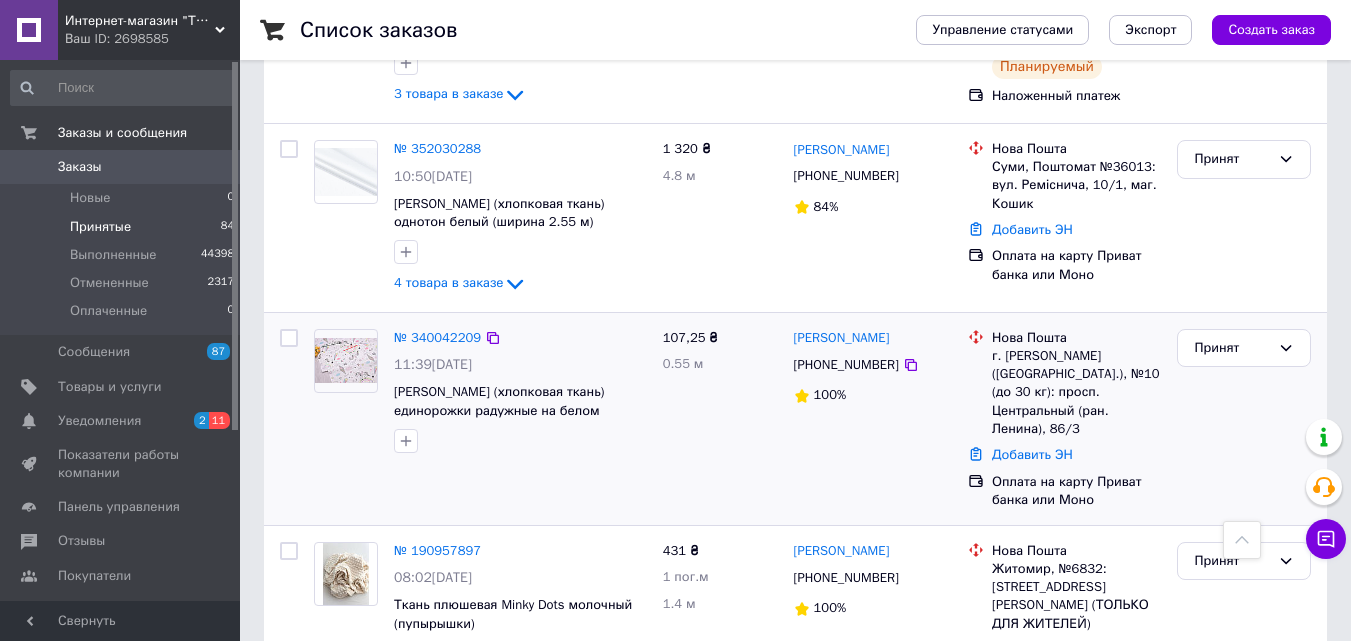 scroll, scrollTop: 700, scrollLeft: 0, axis: vertical 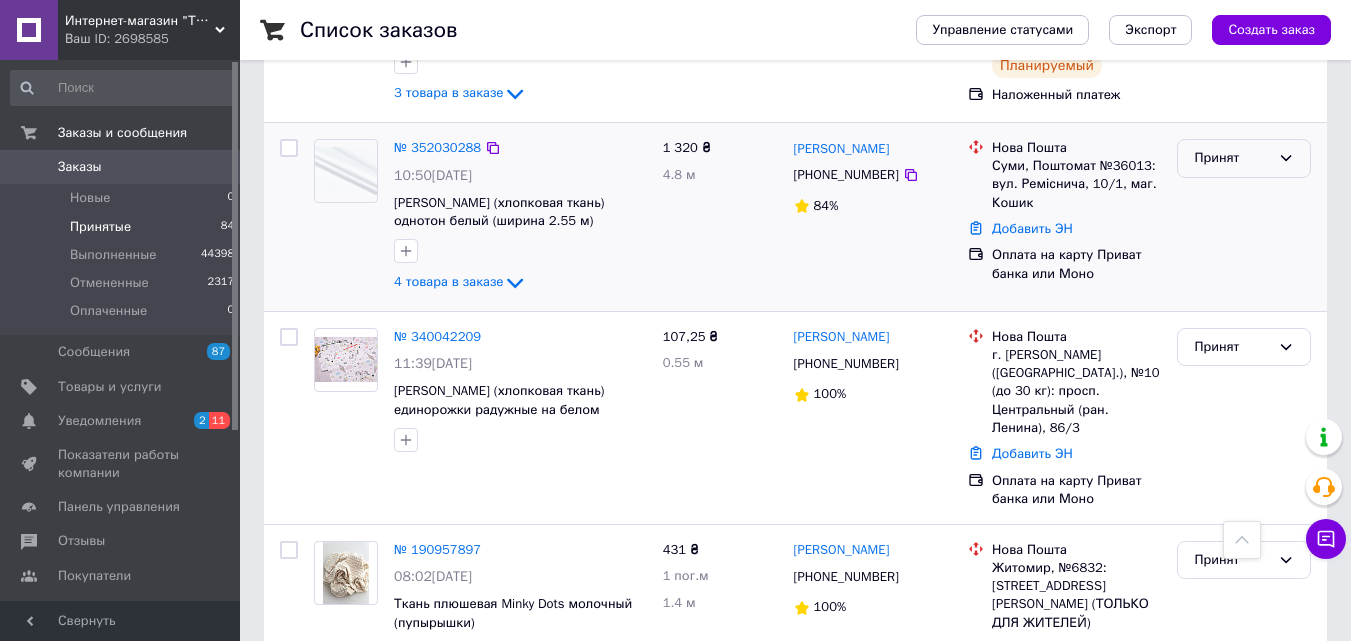click on "Принят" at bounding box center (1244, 158) 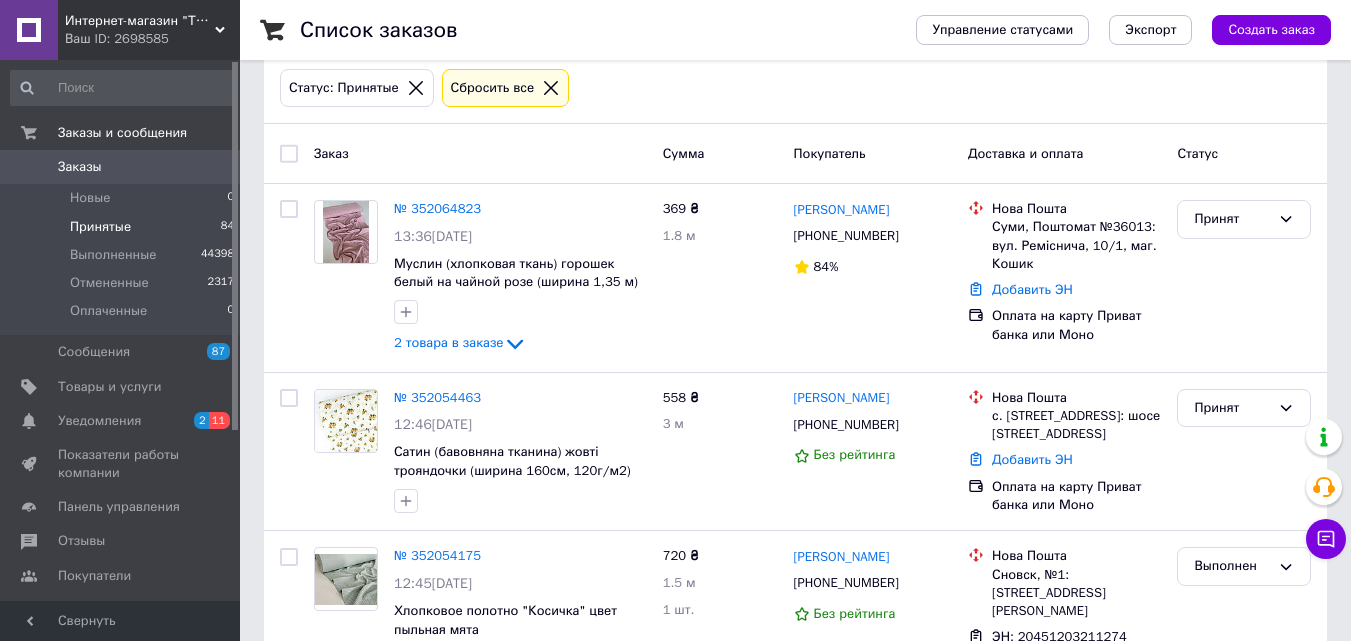 scroll, scrollTop: 100, scrollLeft: 0, axis: vertical 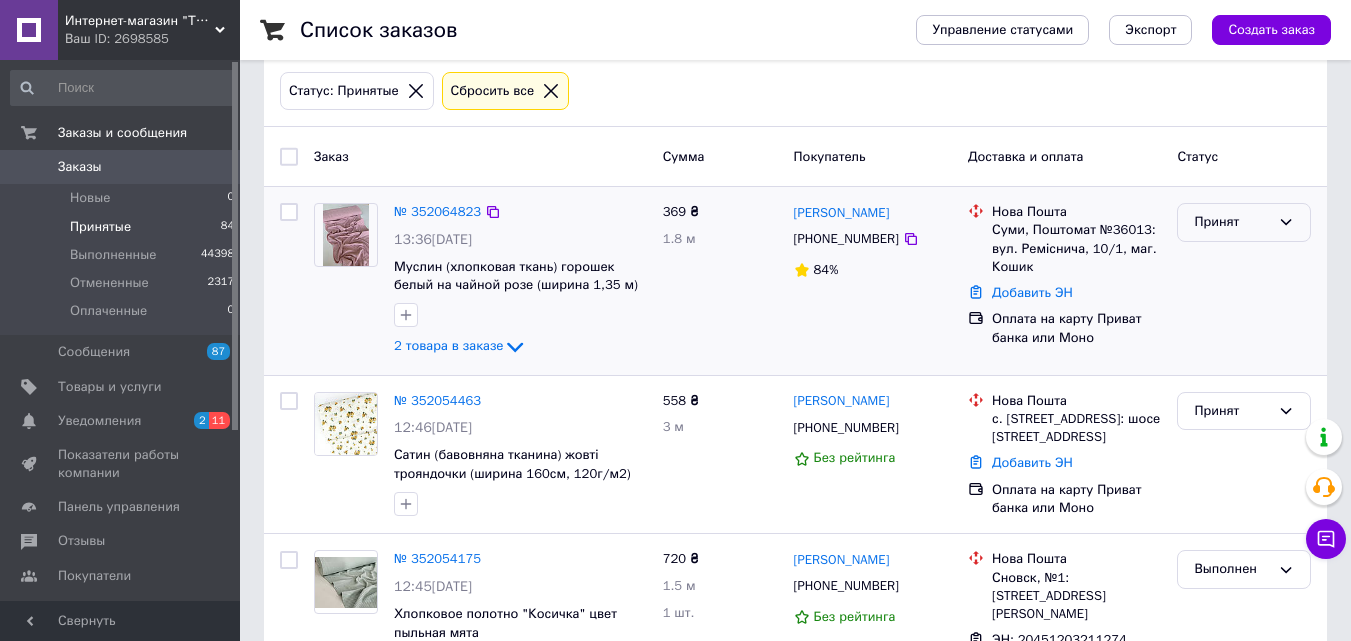 click on "Принят" at bounding box center (1232, 222) 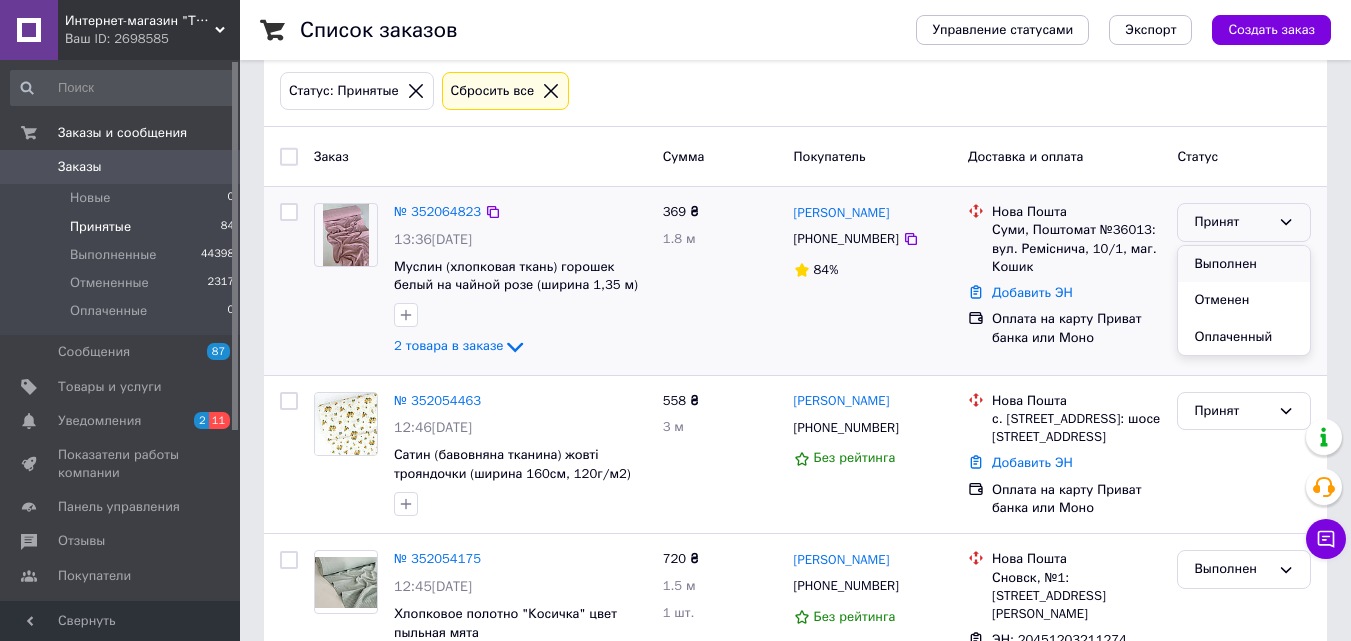 click on "Выполнен" at bounding box center (1244, 264) 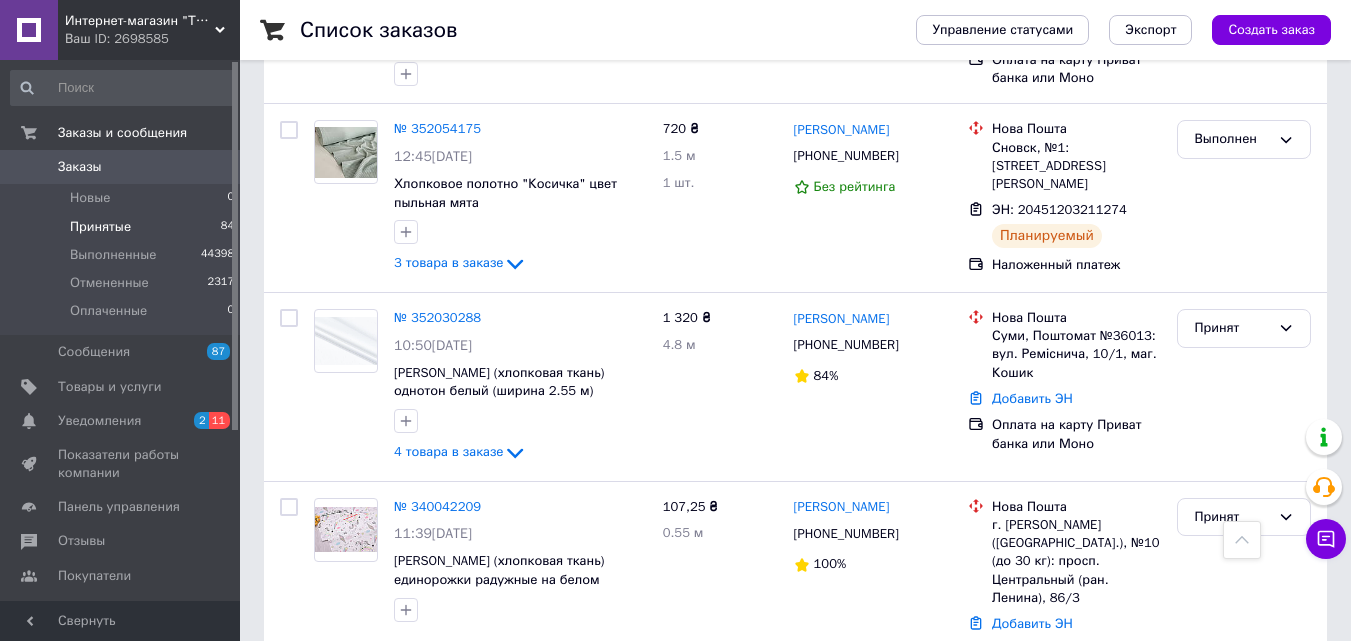 scroll, scrollTop: 500, scrollLeft: 0, axis: vertical 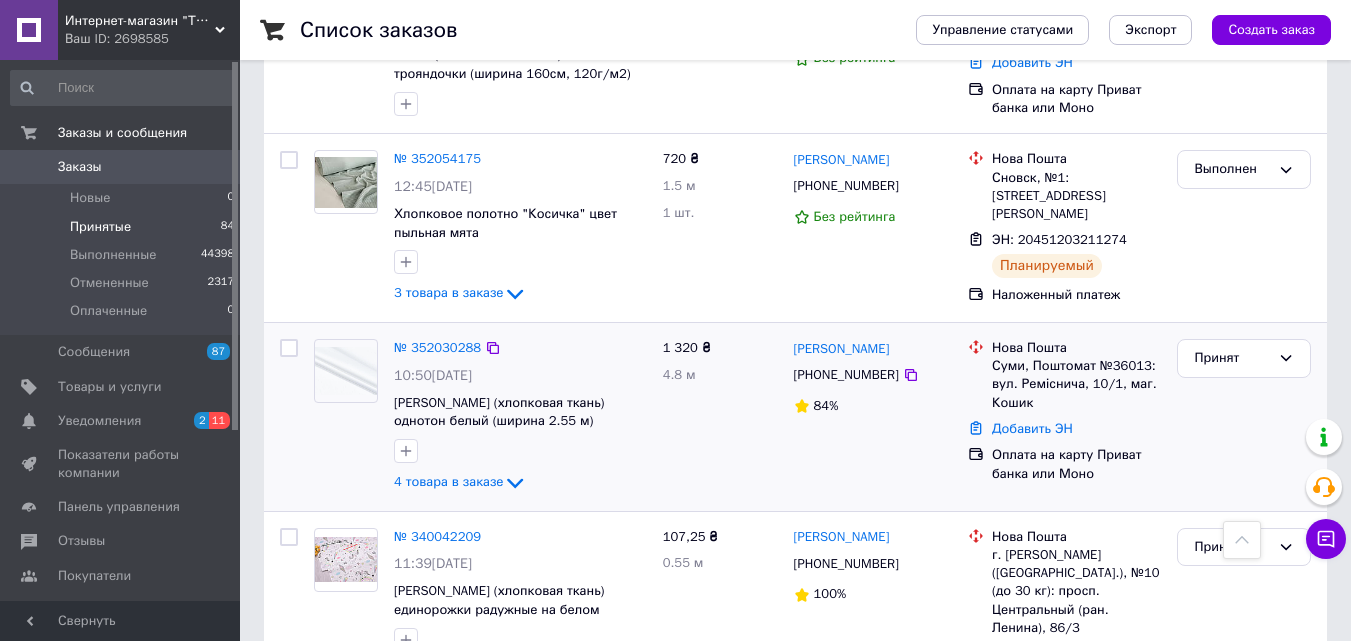 click at bounding box center [346, 371] 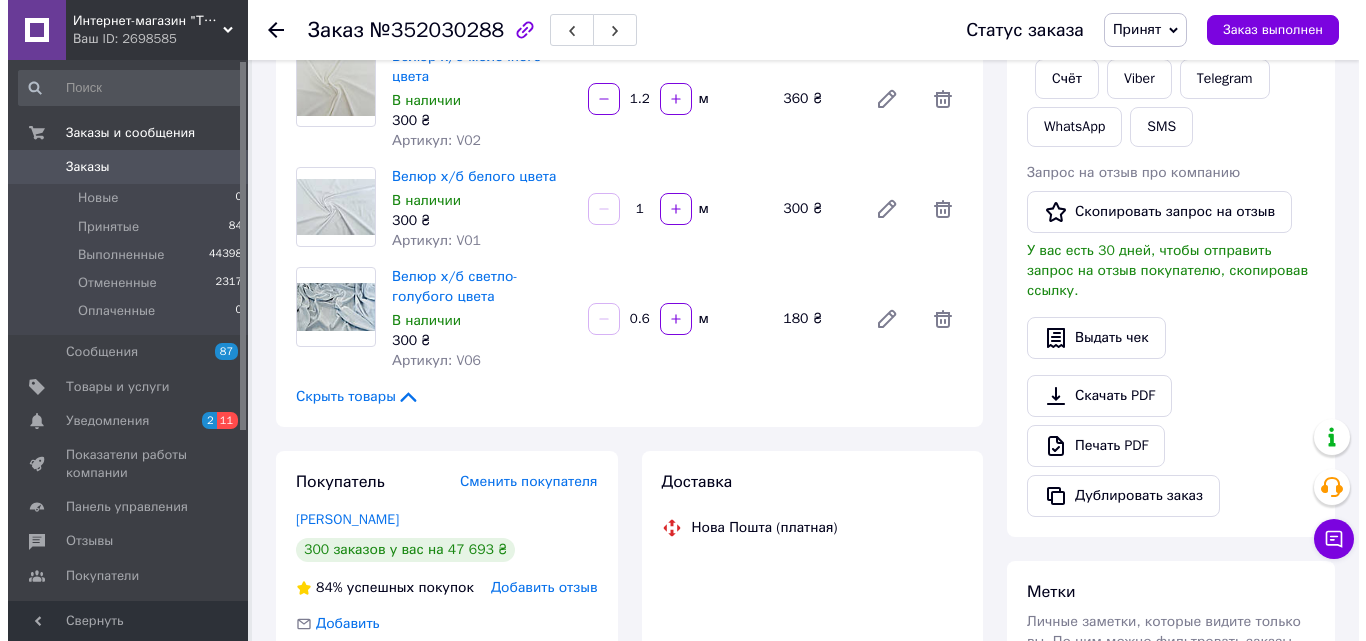 scroll, scrollTop: 500, scrollLeft: 0, axis: vertical 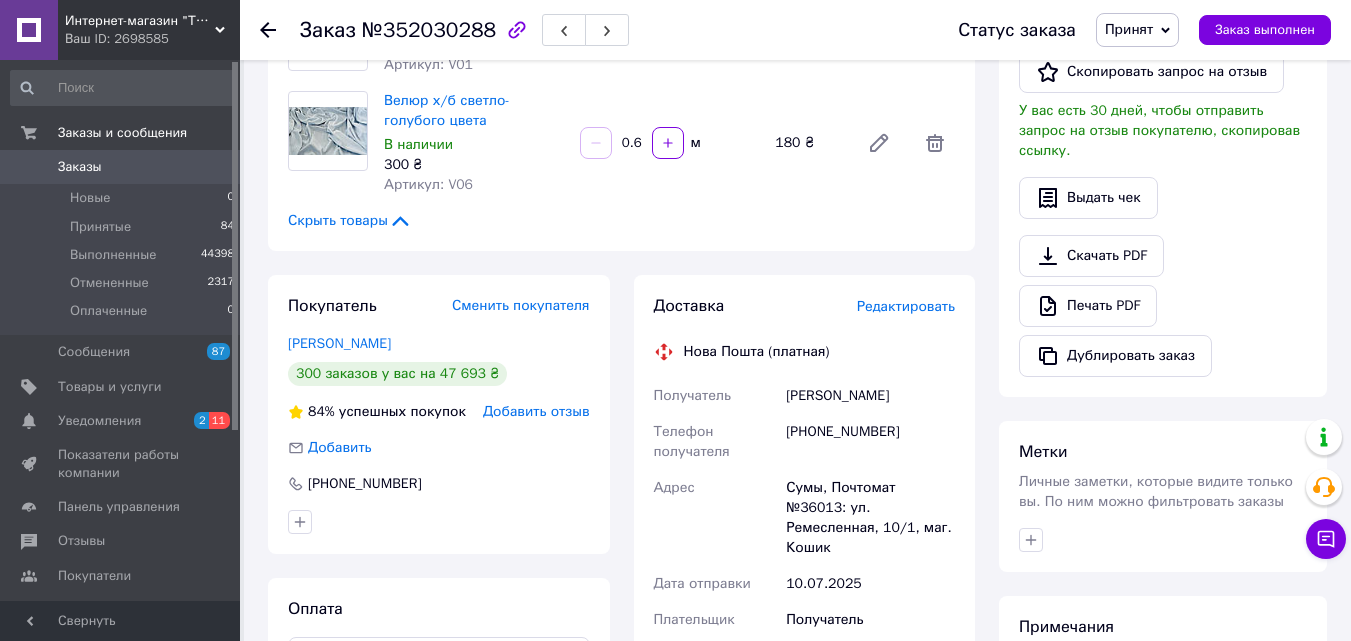 click on "Доставка Редактировать" at bounding box center [805, 306] 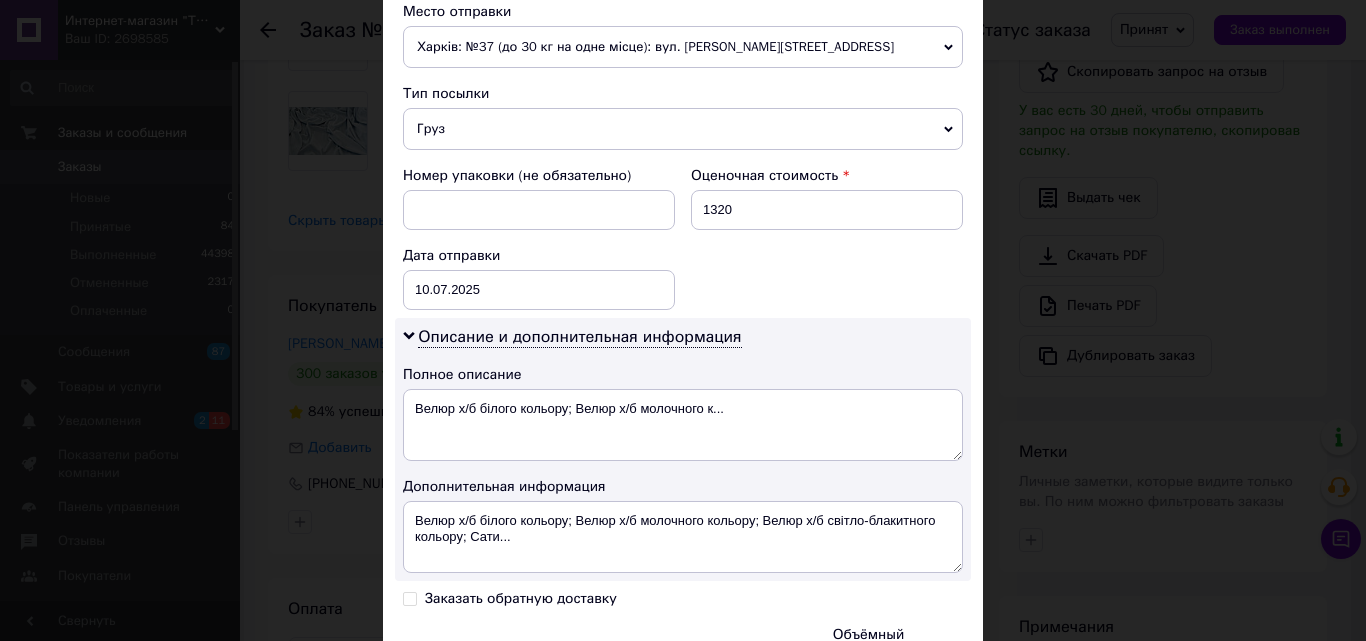 scroll, scrollTop: 647, scrollLeft: 0, axis: vertical 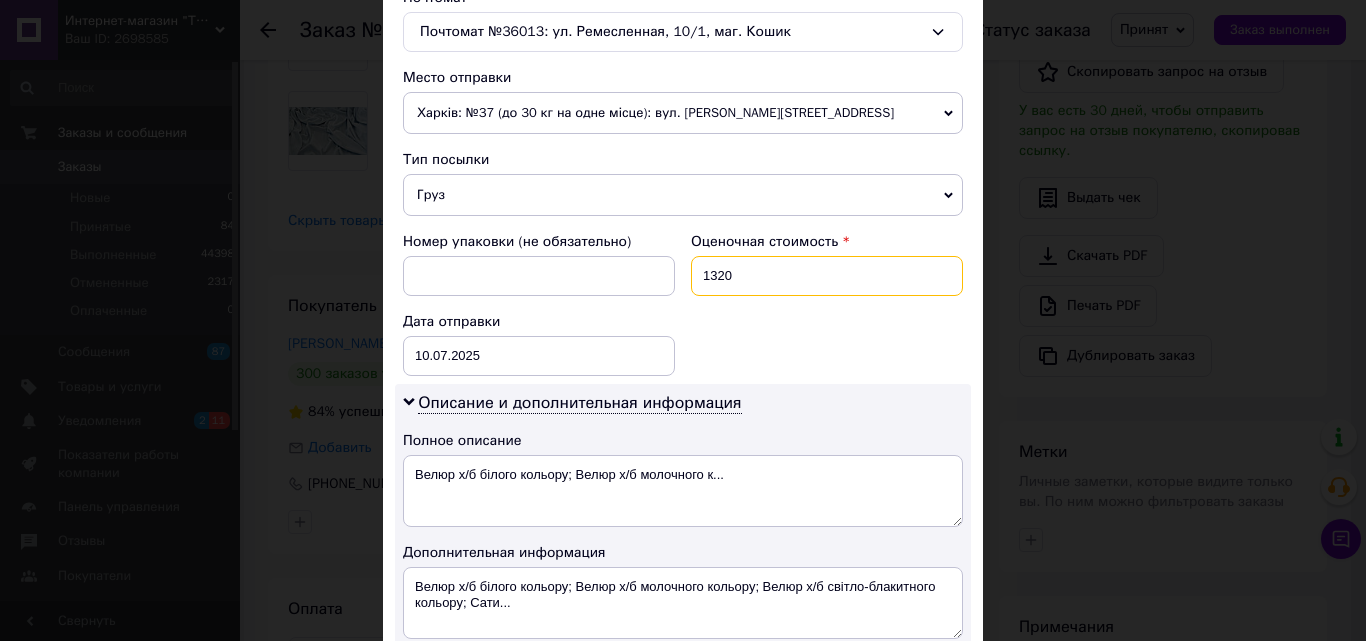 click on "1320" at bounding box center (827, 276) 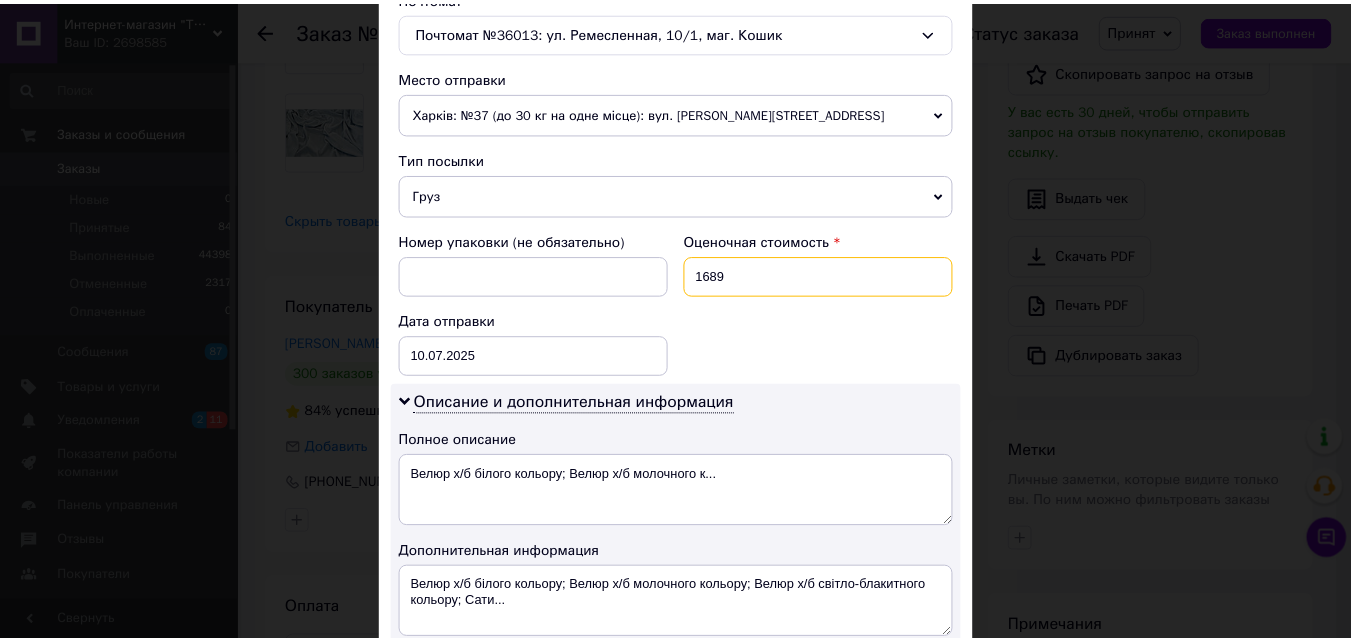 scroll, scrollTop: 947, scrollLeft: 0, axis: vertical 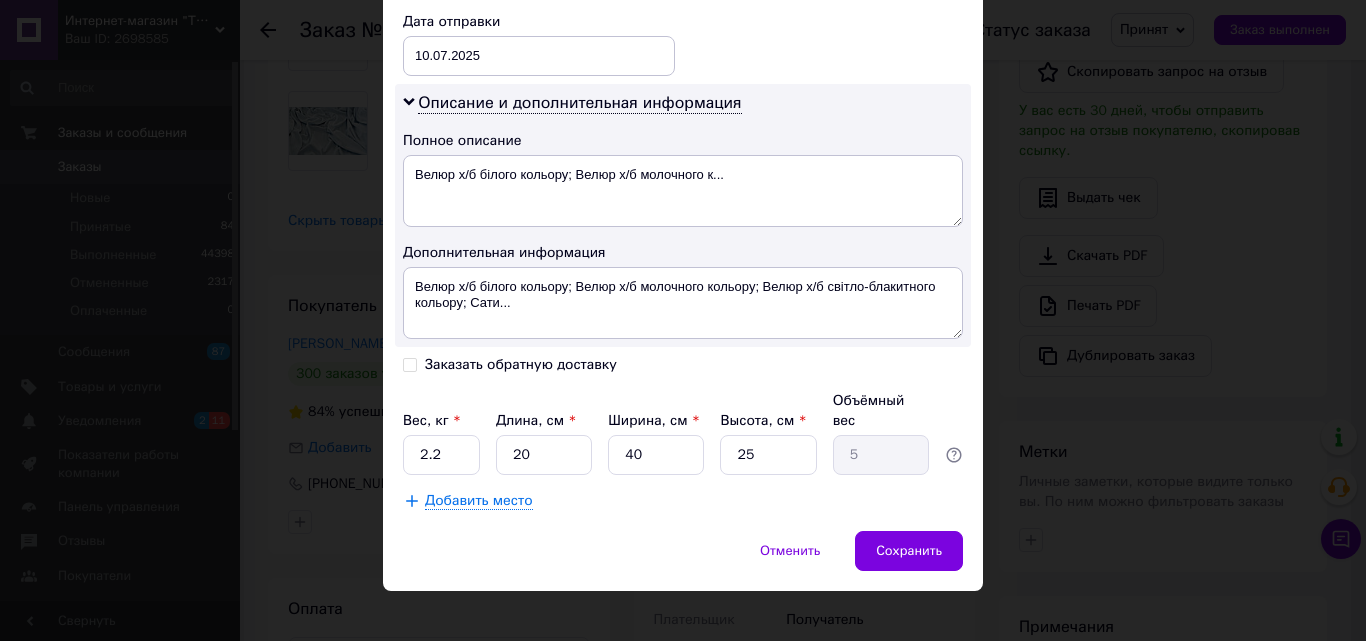 type on "1689" 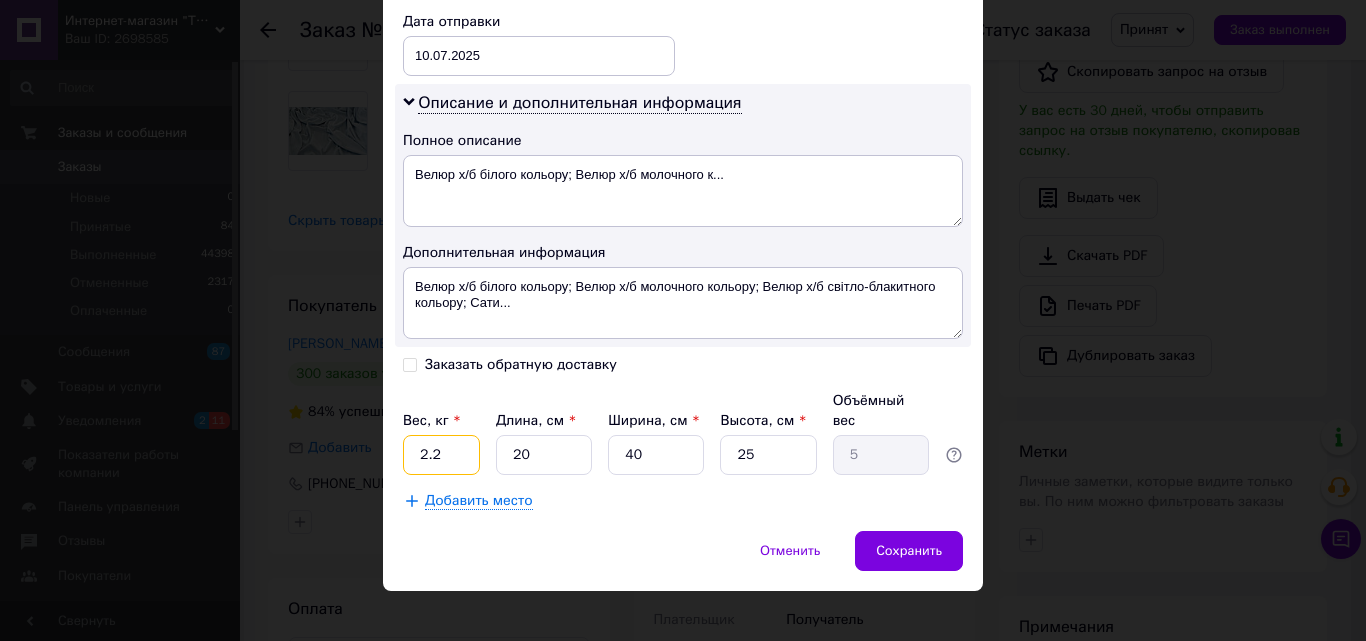 click on "2.2" at bounding box center (441, 455) 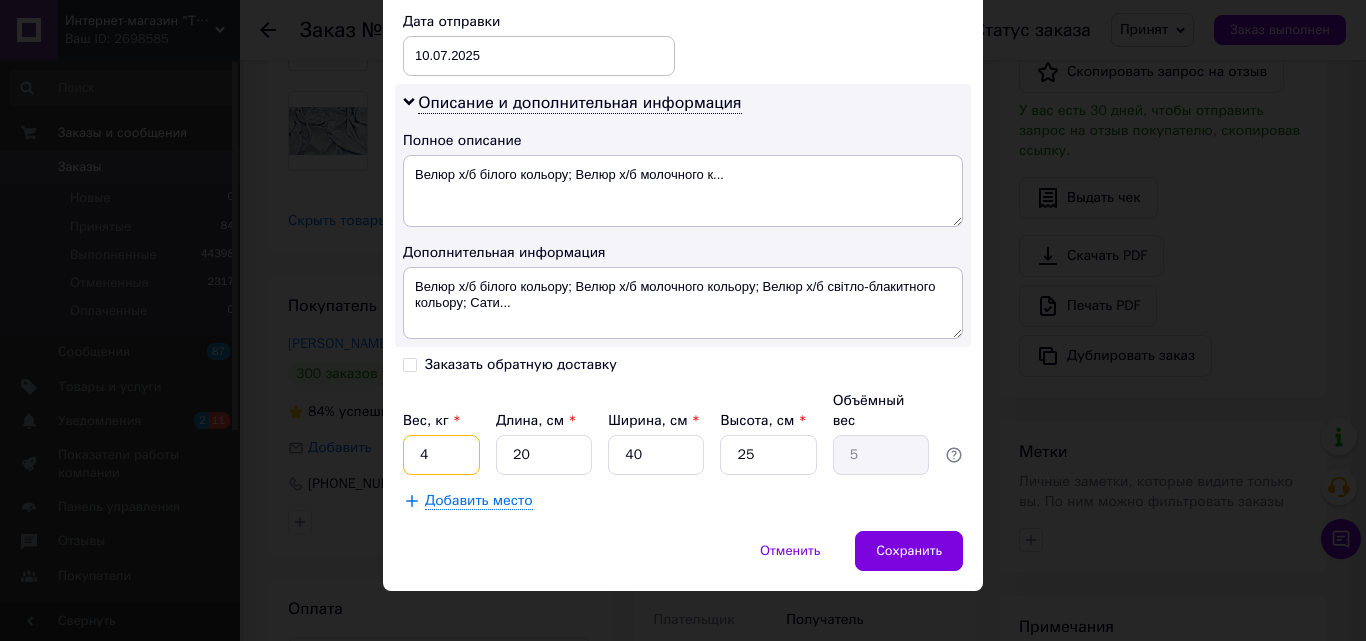 type on "4" 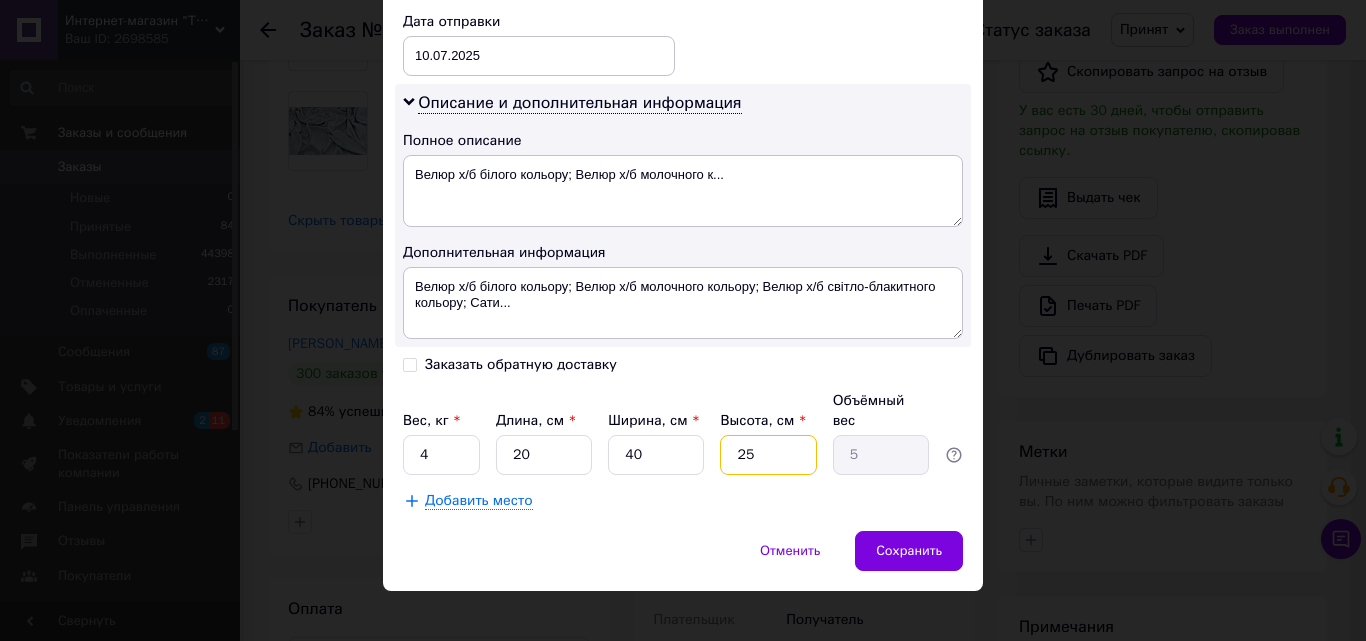 click on "25" at bounding box center (768, 455) 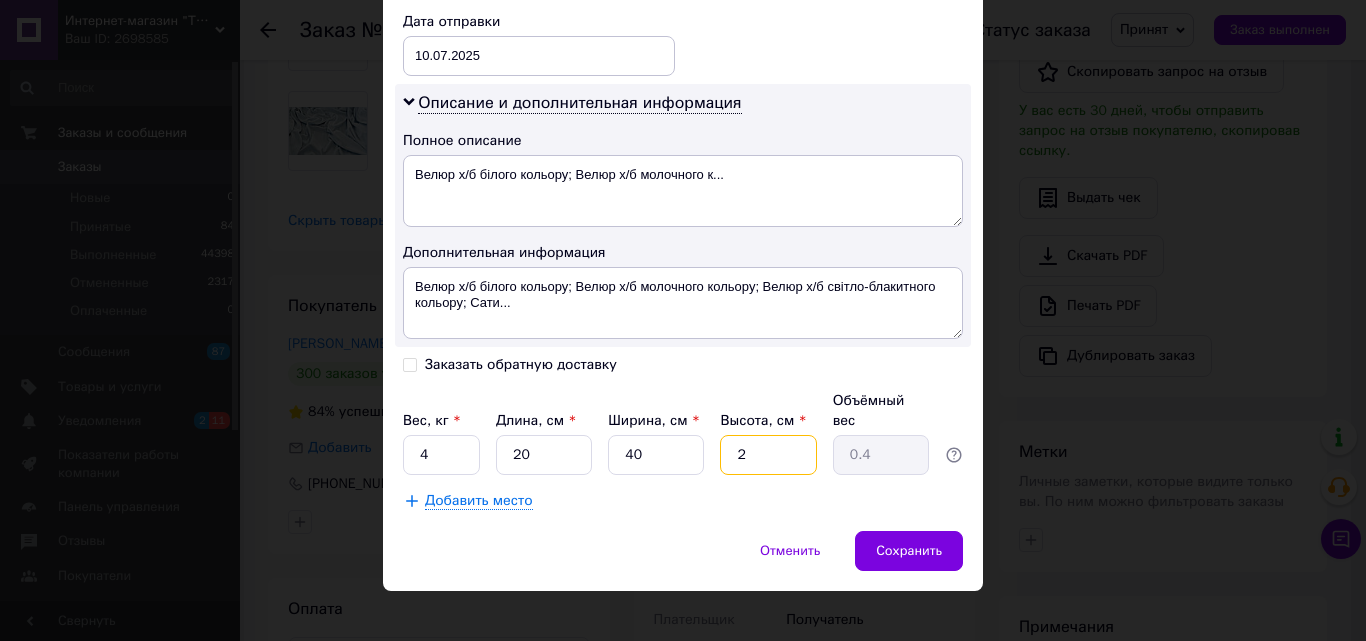 type on "20" 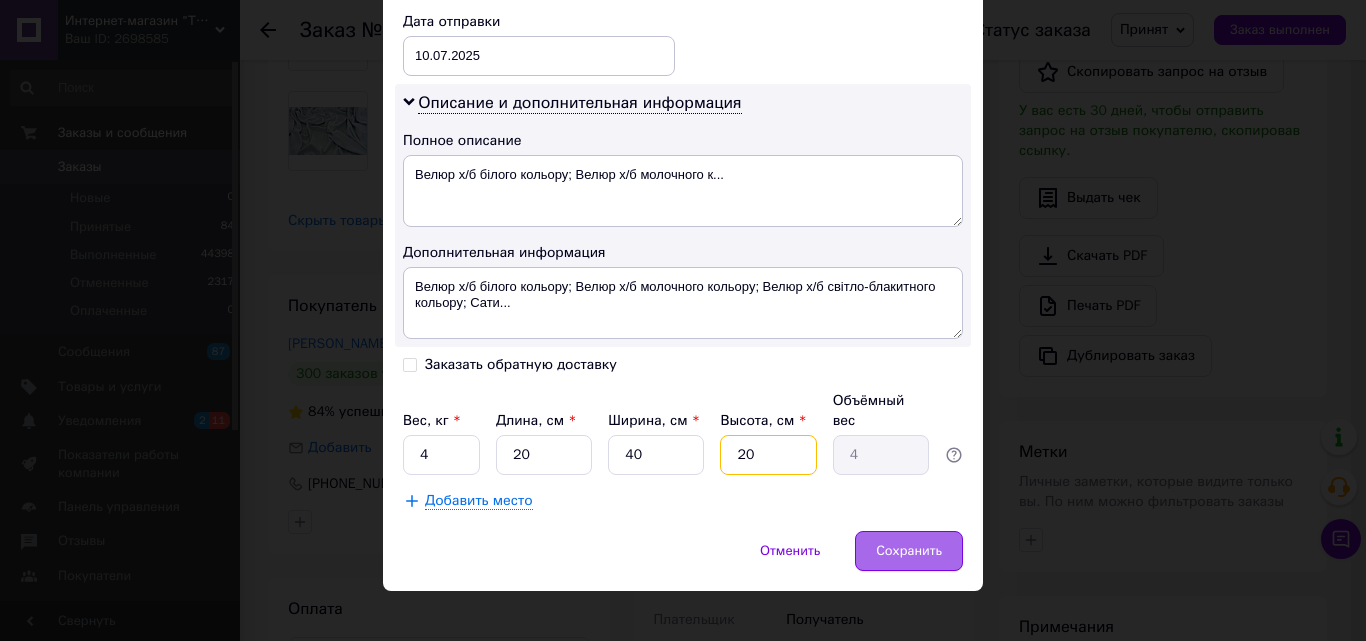 type on "20" 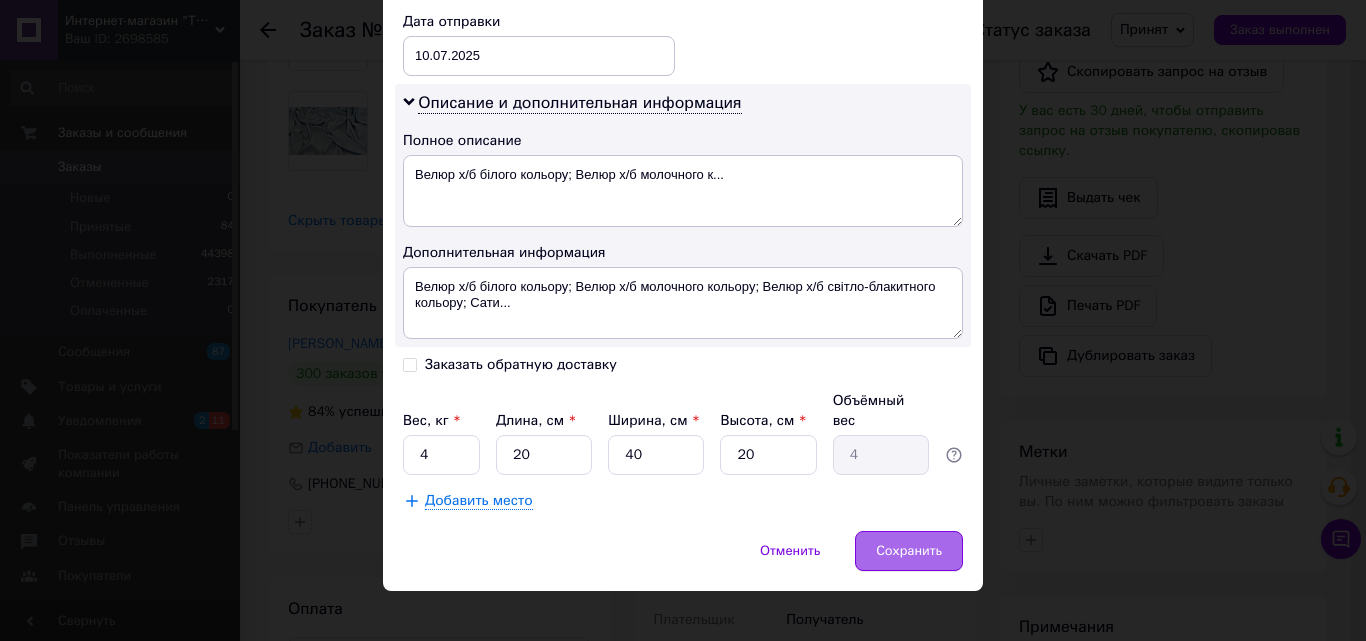 click on "Сохранить" at bounding box center (909, 551) 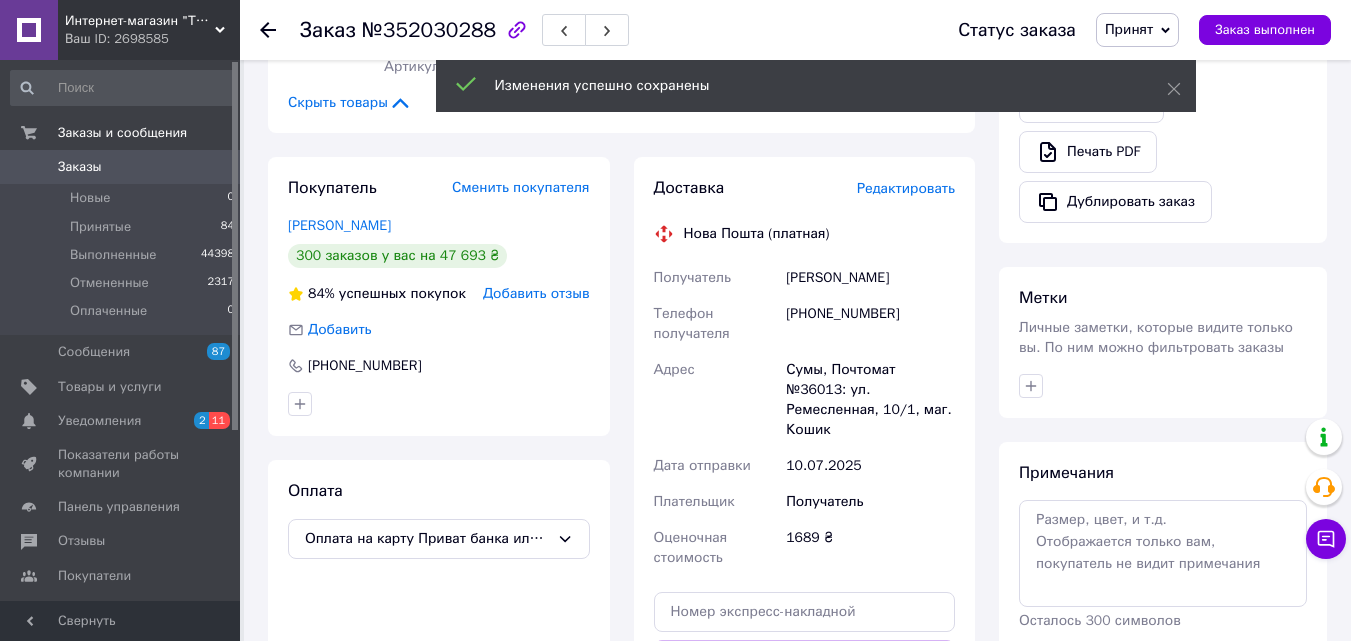 scroll, scrollTop: 1000, scrollLeft: 0, axis: vertical 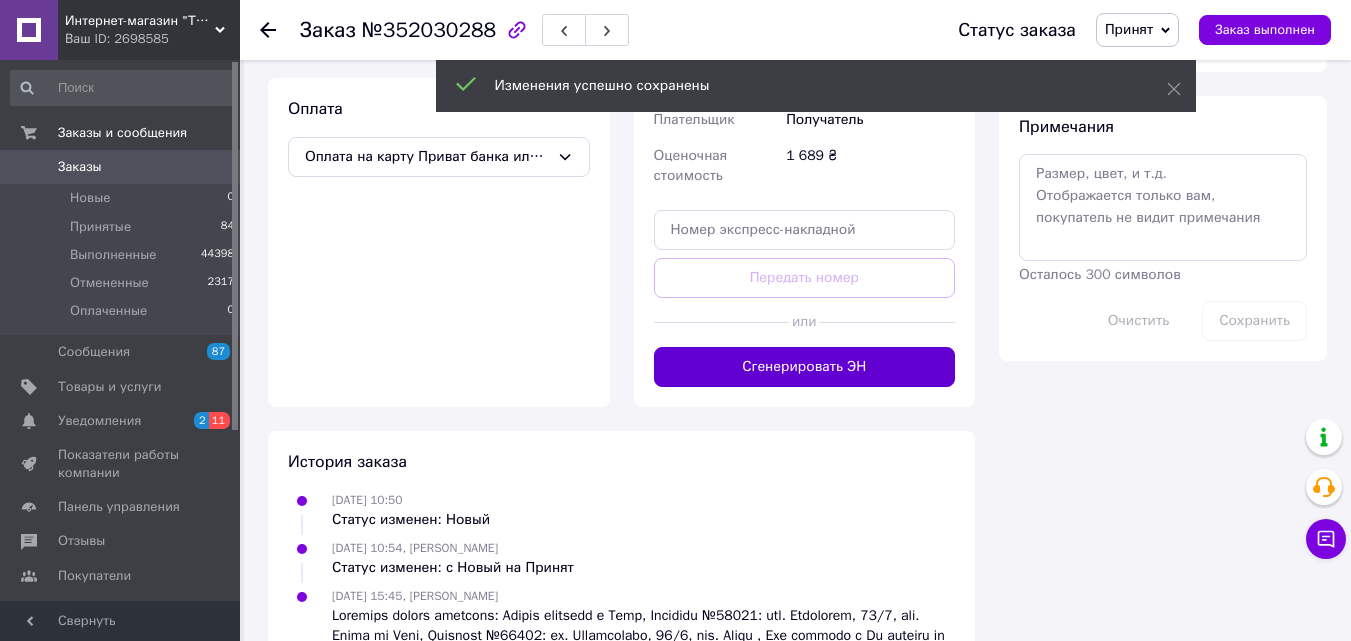 click on "Сгенерировать ЭН" at bounding box center [805, 367] 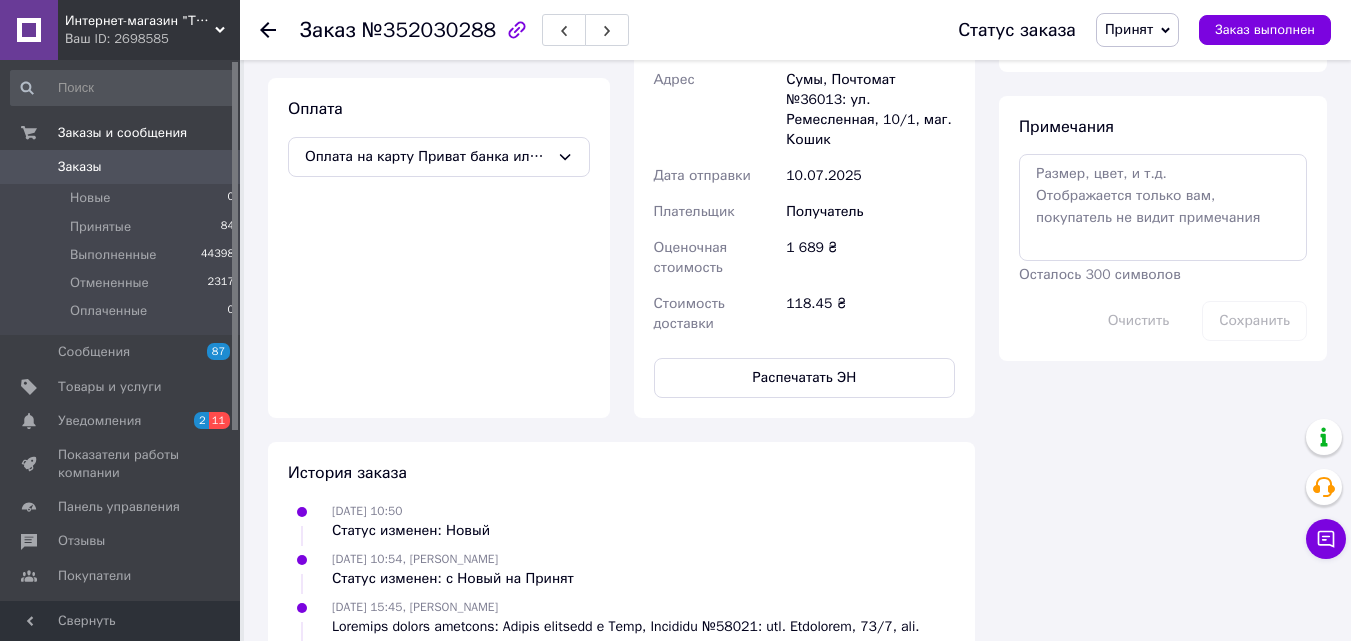 click on "Распечатать ЭН" at bounding box center [805, 378] 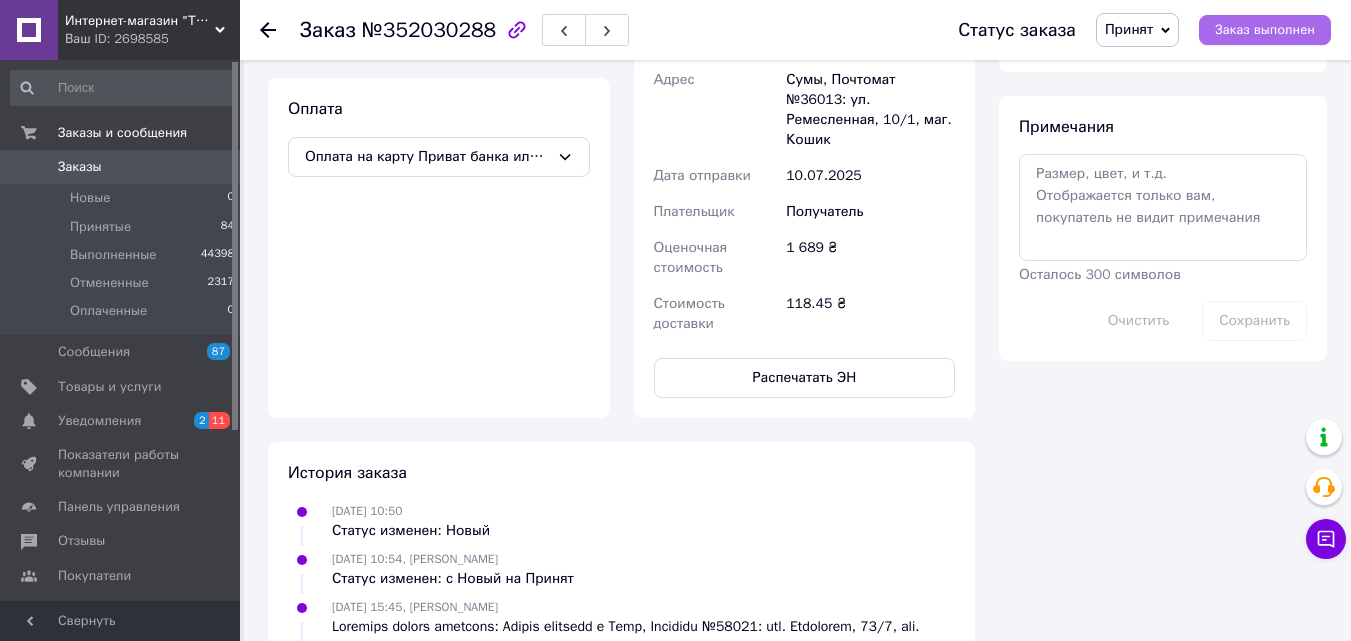click on "Заказ выполнен" at bounding box center [1265, 30] 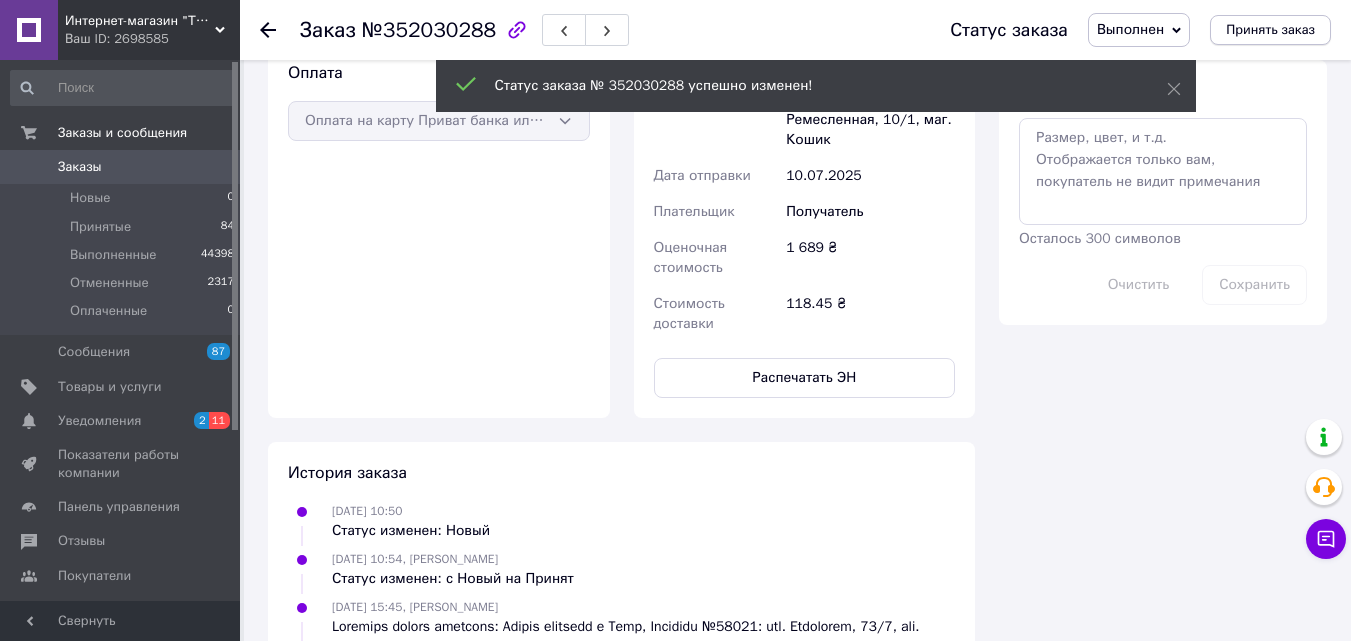 scroll, scrollTop: 964, scrollLeft: 0, axis: vertical 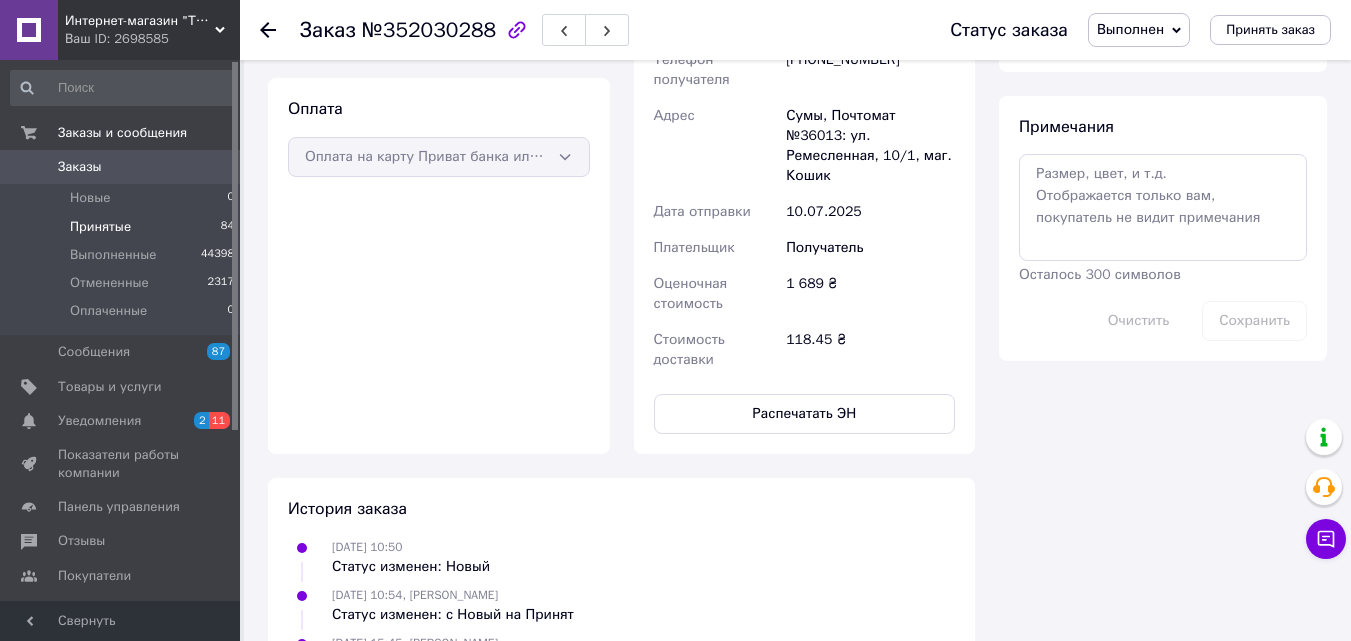 click on "Принятые" at bounding box center [100, 227] 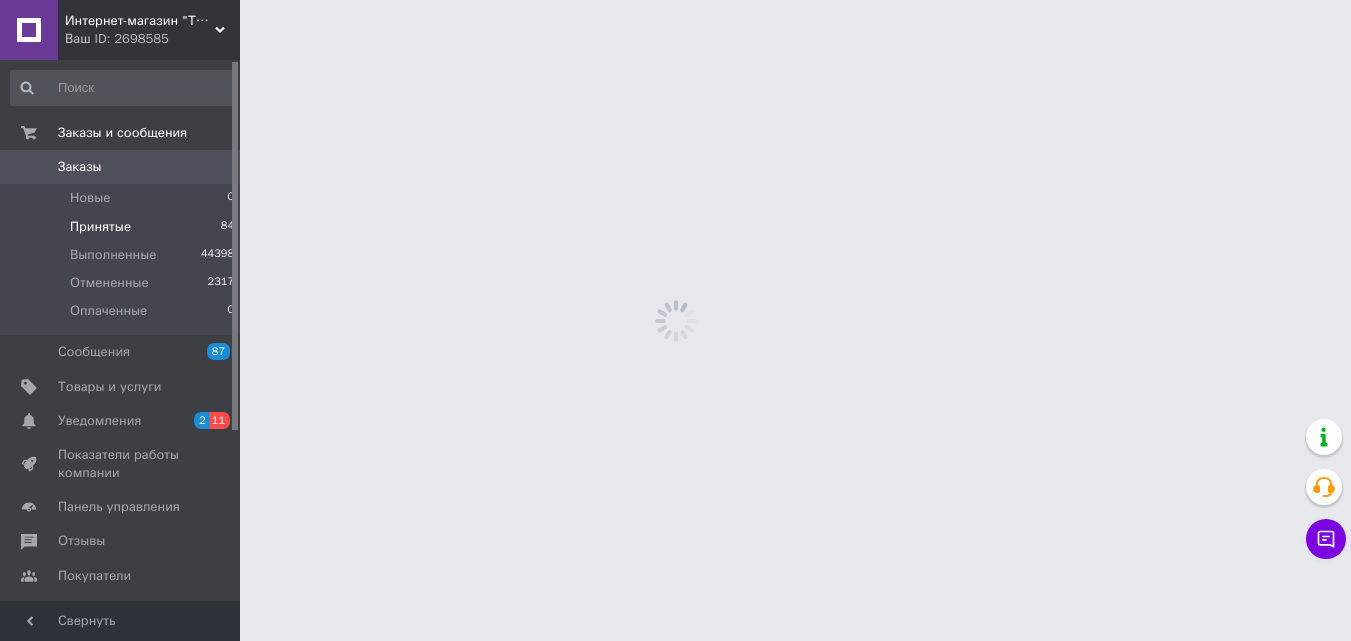 scroll, scrollTop: 0, scrollLeft: 0, axis: both 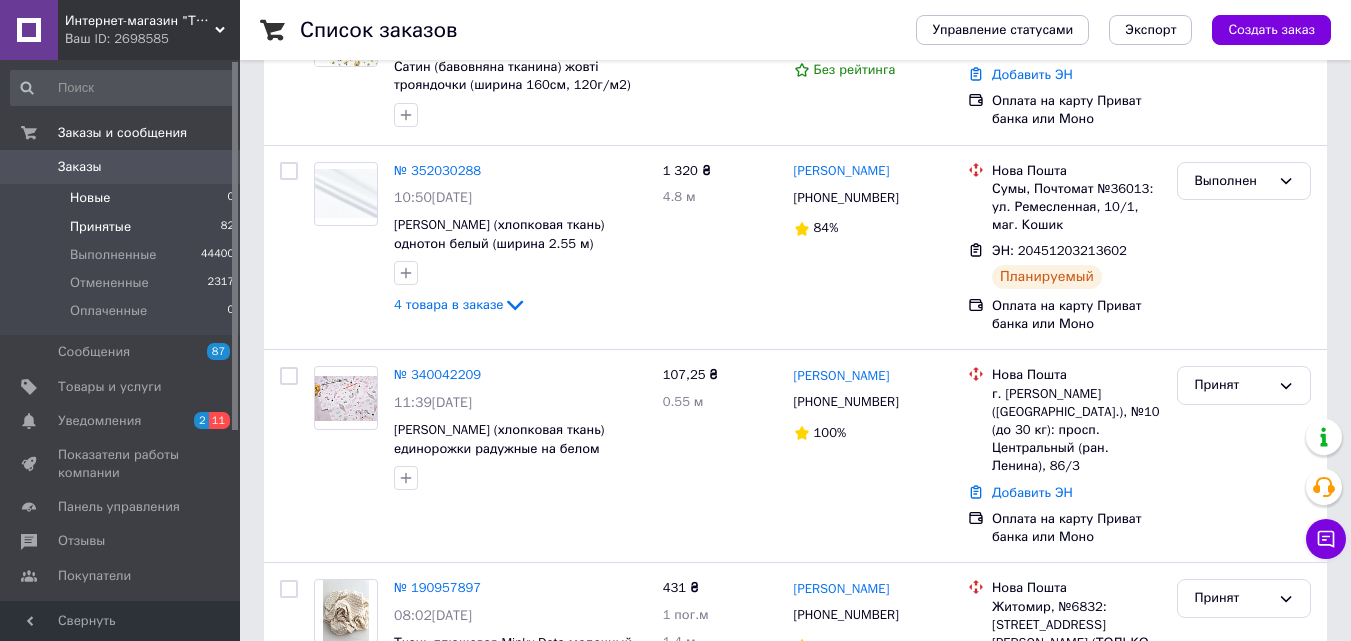 click on "Новые" at bounding box center [90, 198] 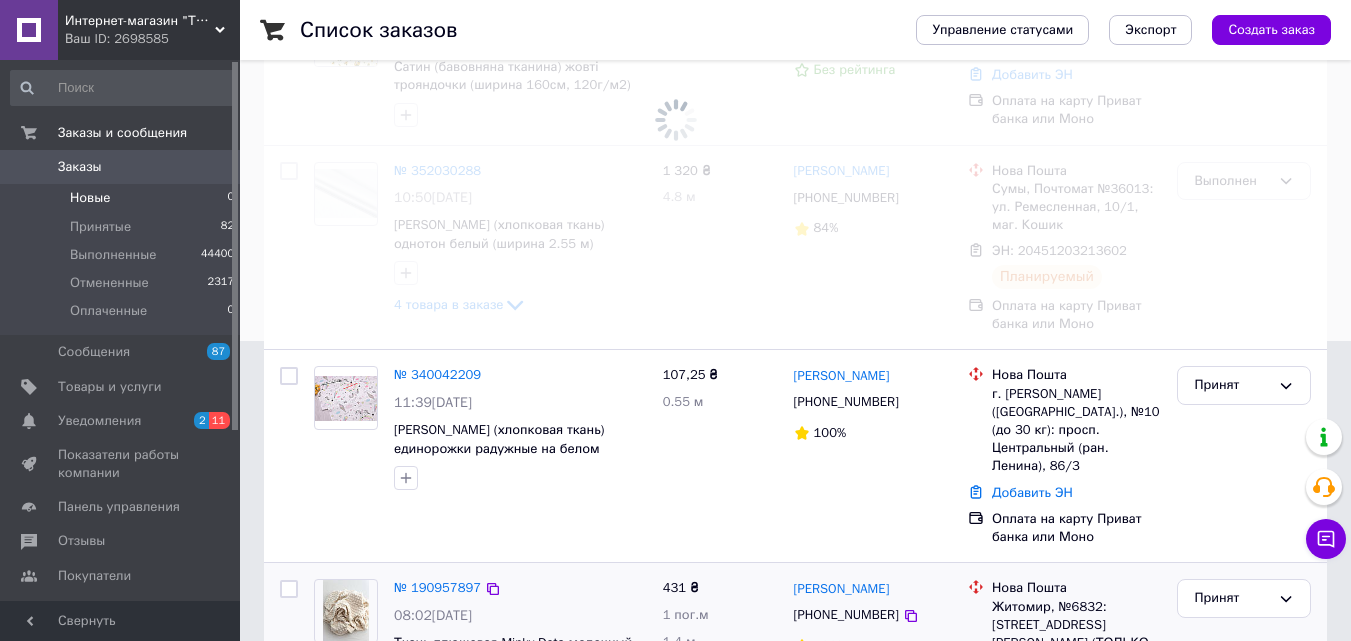 scroll, scrollTop: 0, scrollLeft: 0, axis: both 